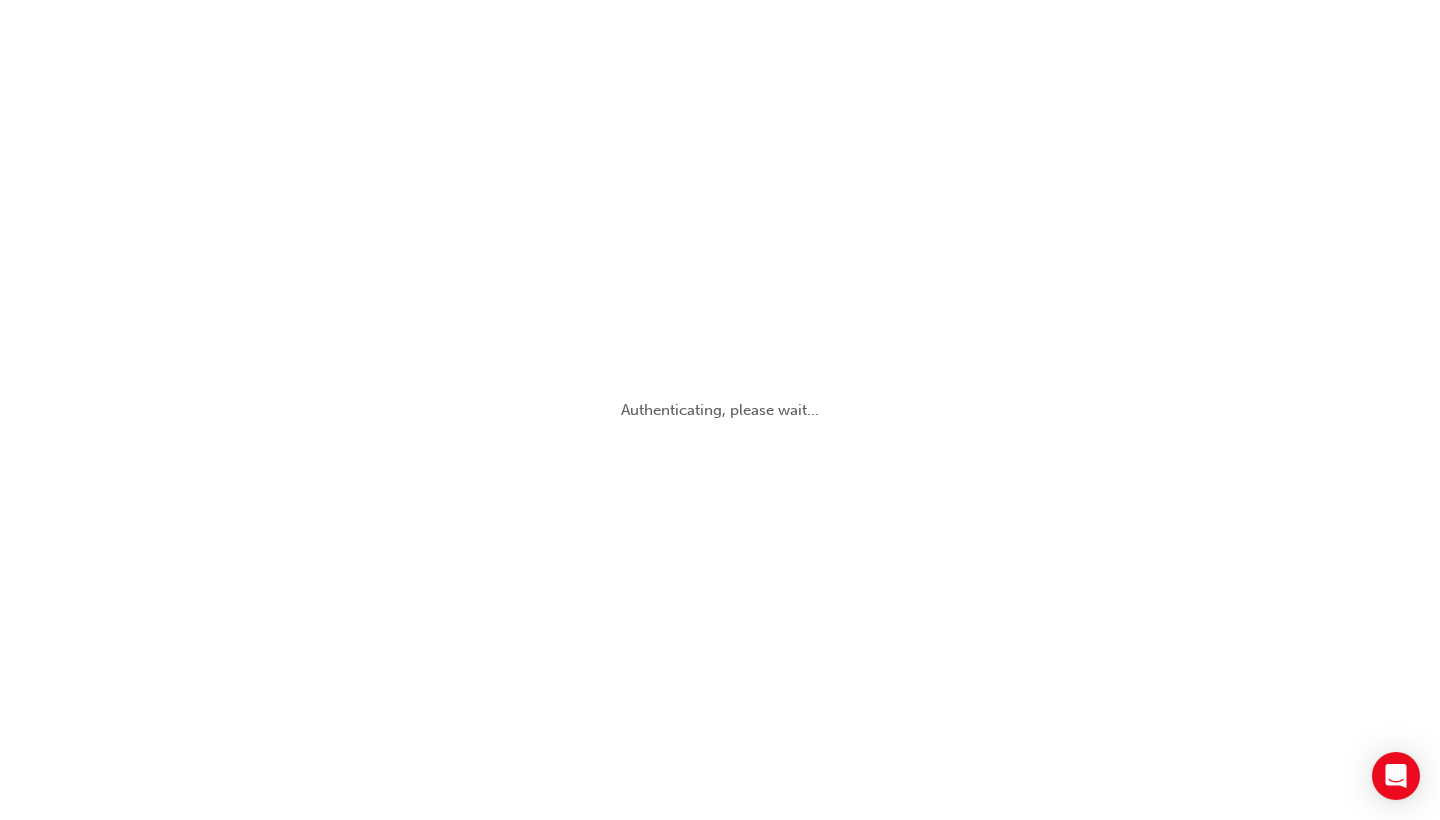 scroll, scrollTop: 0, scrollLeft: 0, axis: both 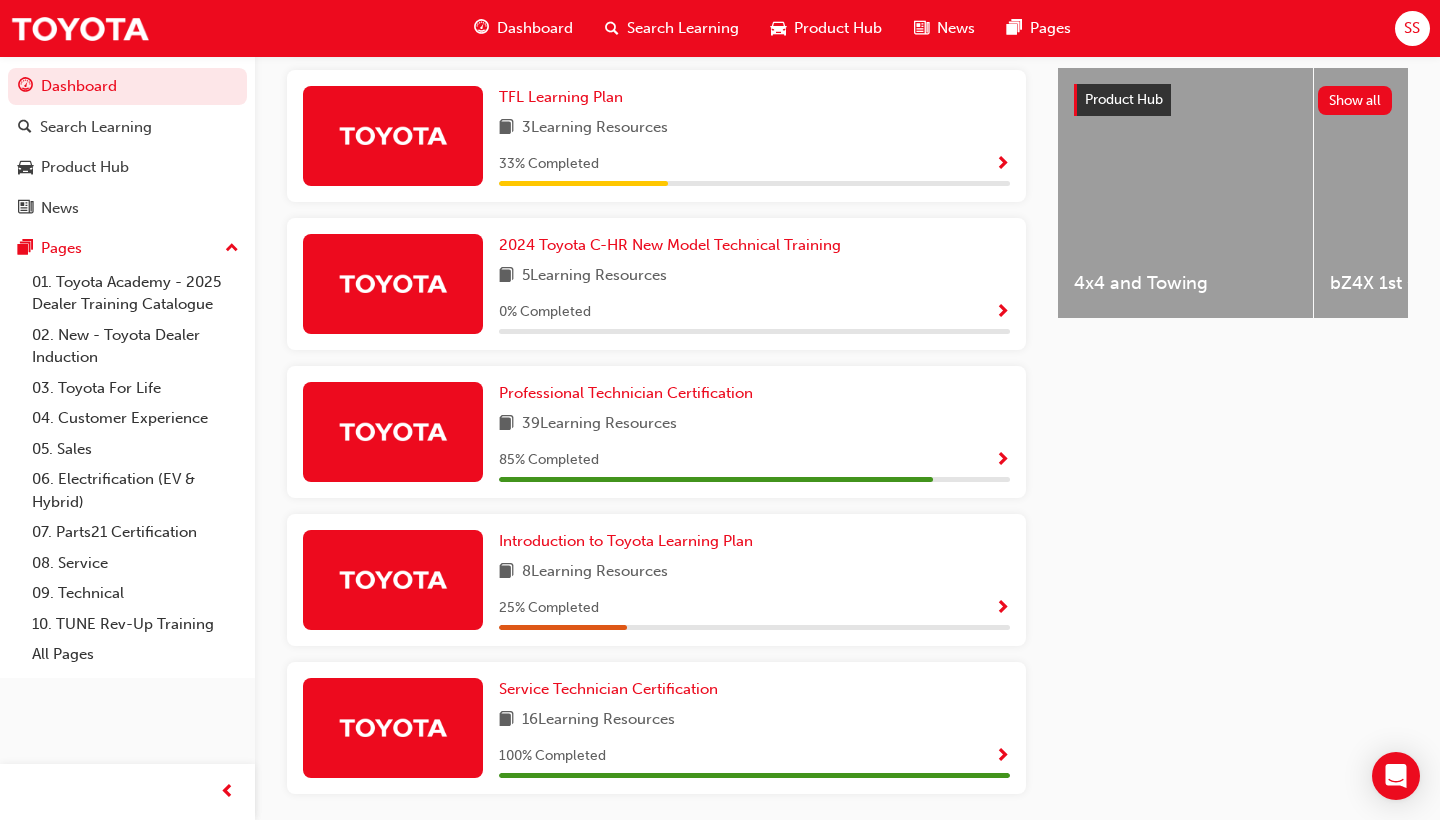 click at bounding box center (1002, 461) 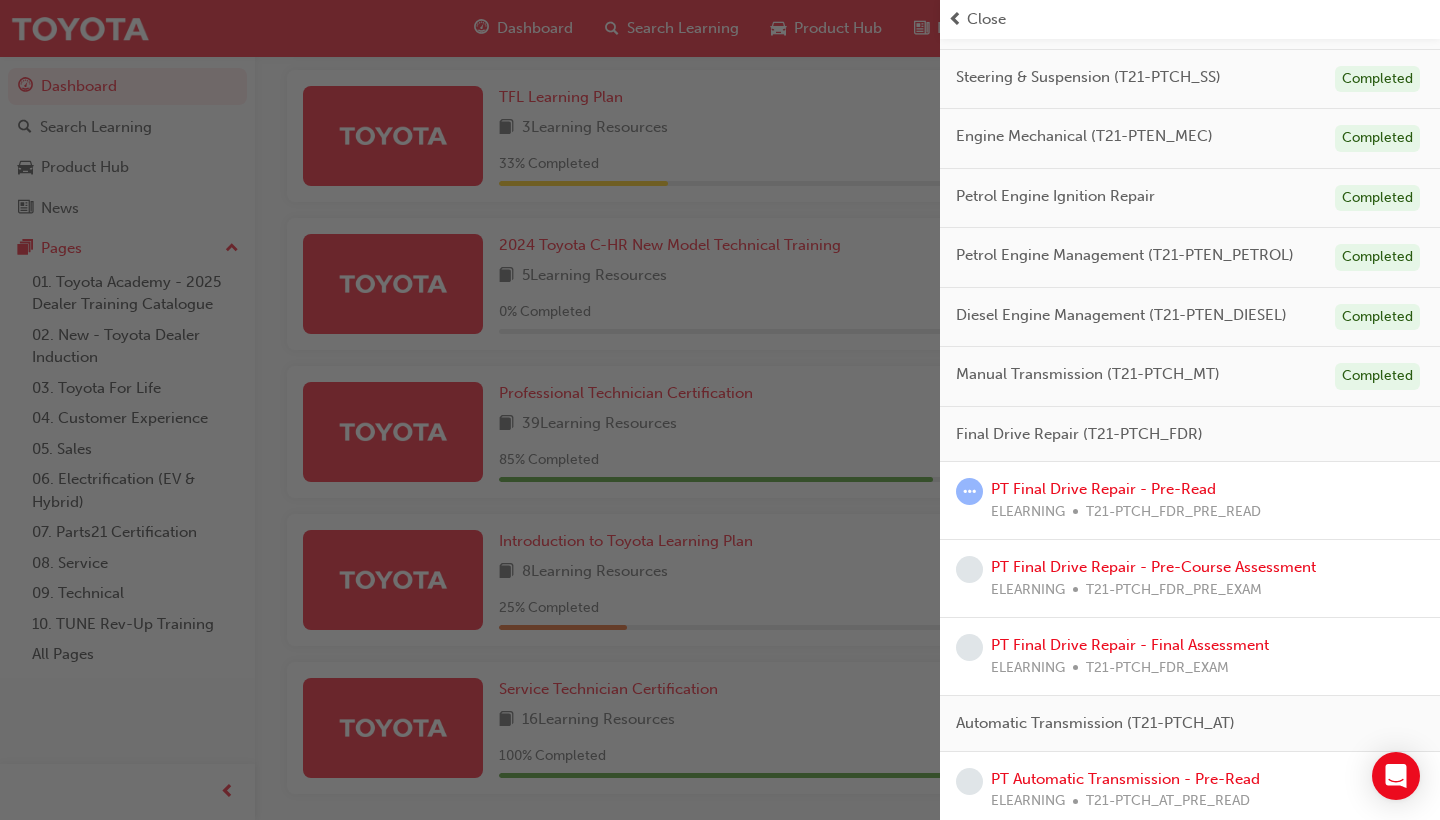 scroll, scrollTop: 491, scrollLeft: 0, axis: vertical 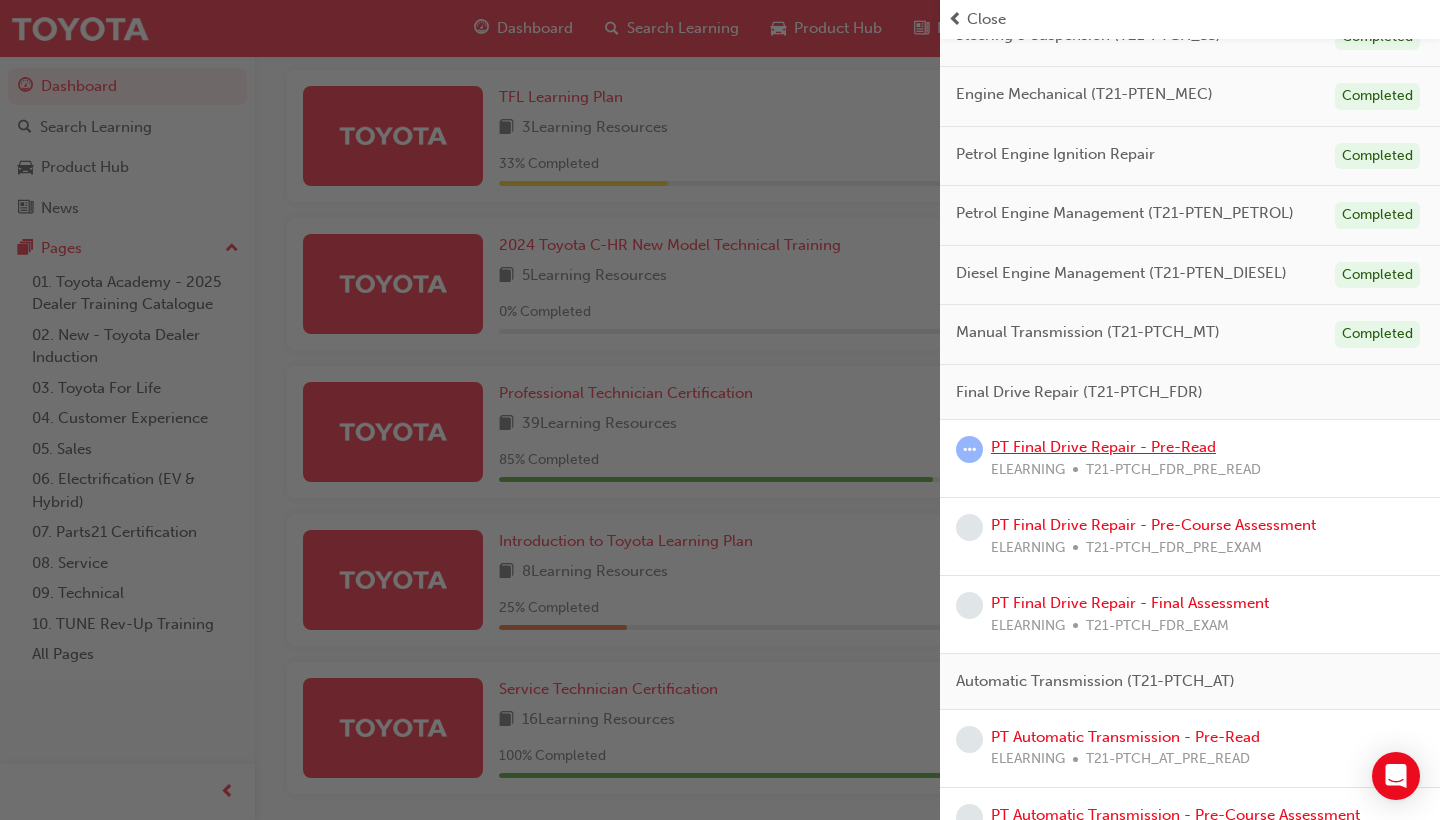 click on "PT Final Drive Repair - Pre-Read" at bounding box center [1103, 447] 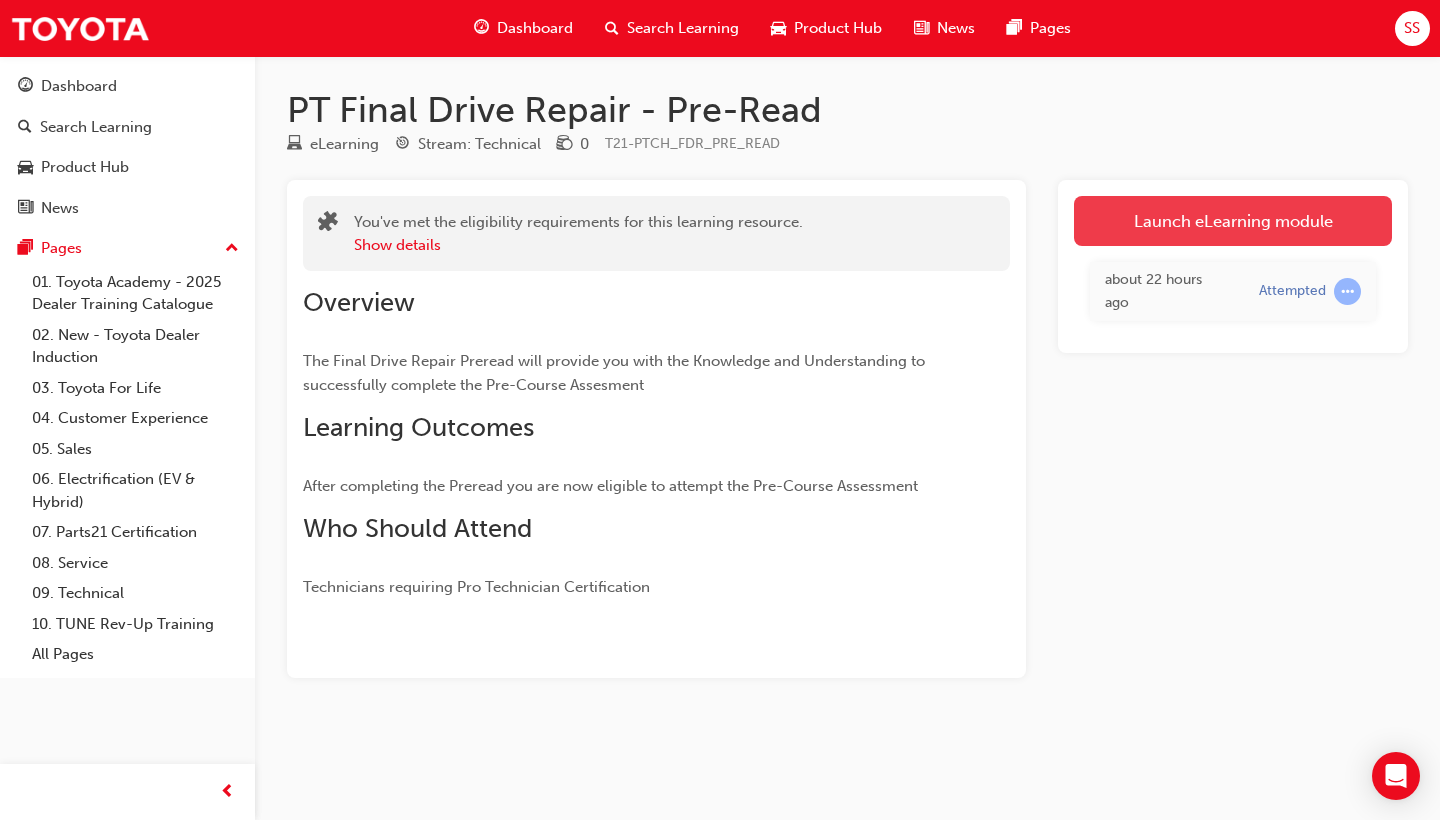 click on "Launch eLearning module" at bounding box center [1233, 221] 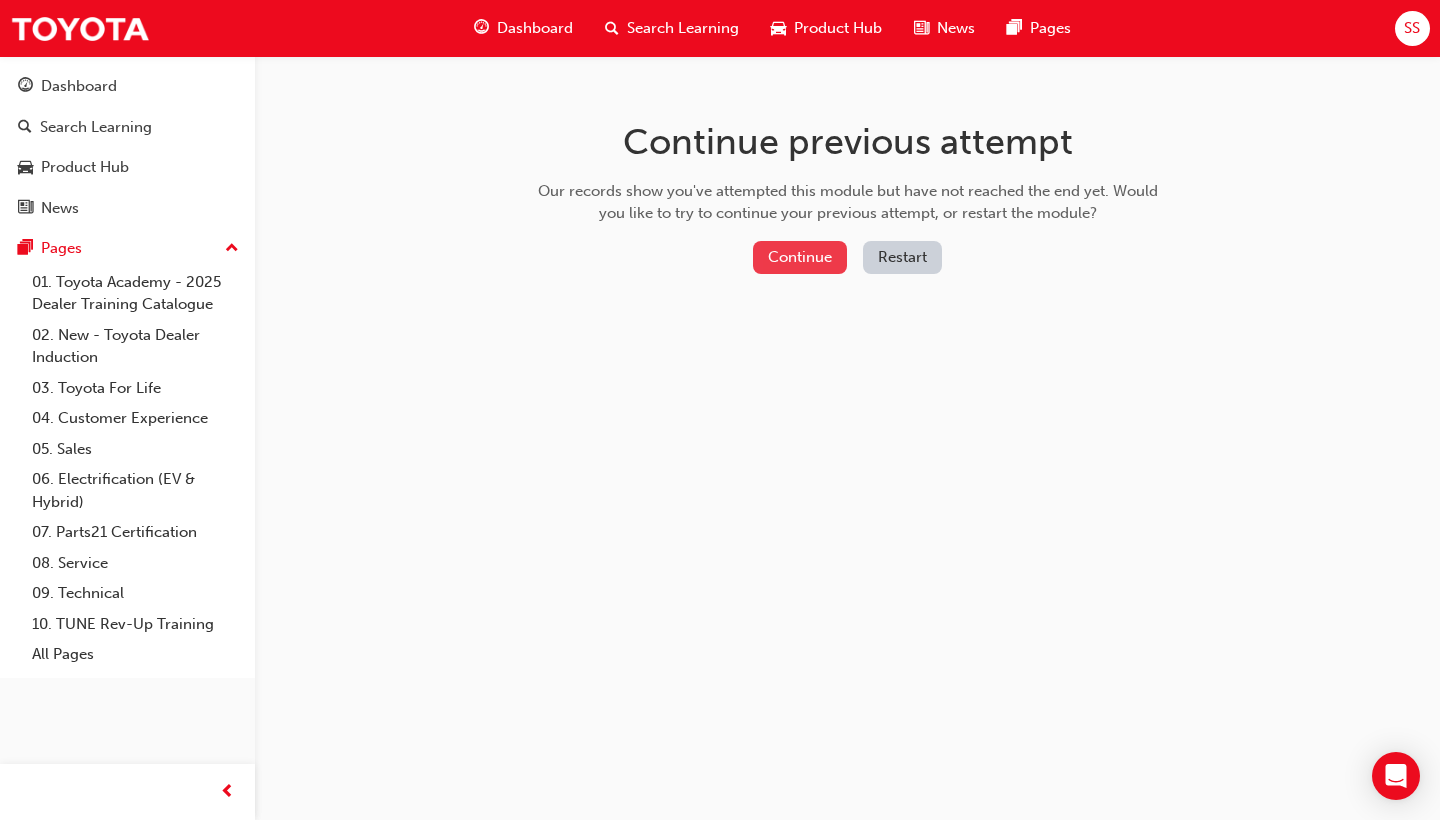 click on "Continue" at bounding box center (800, 257) 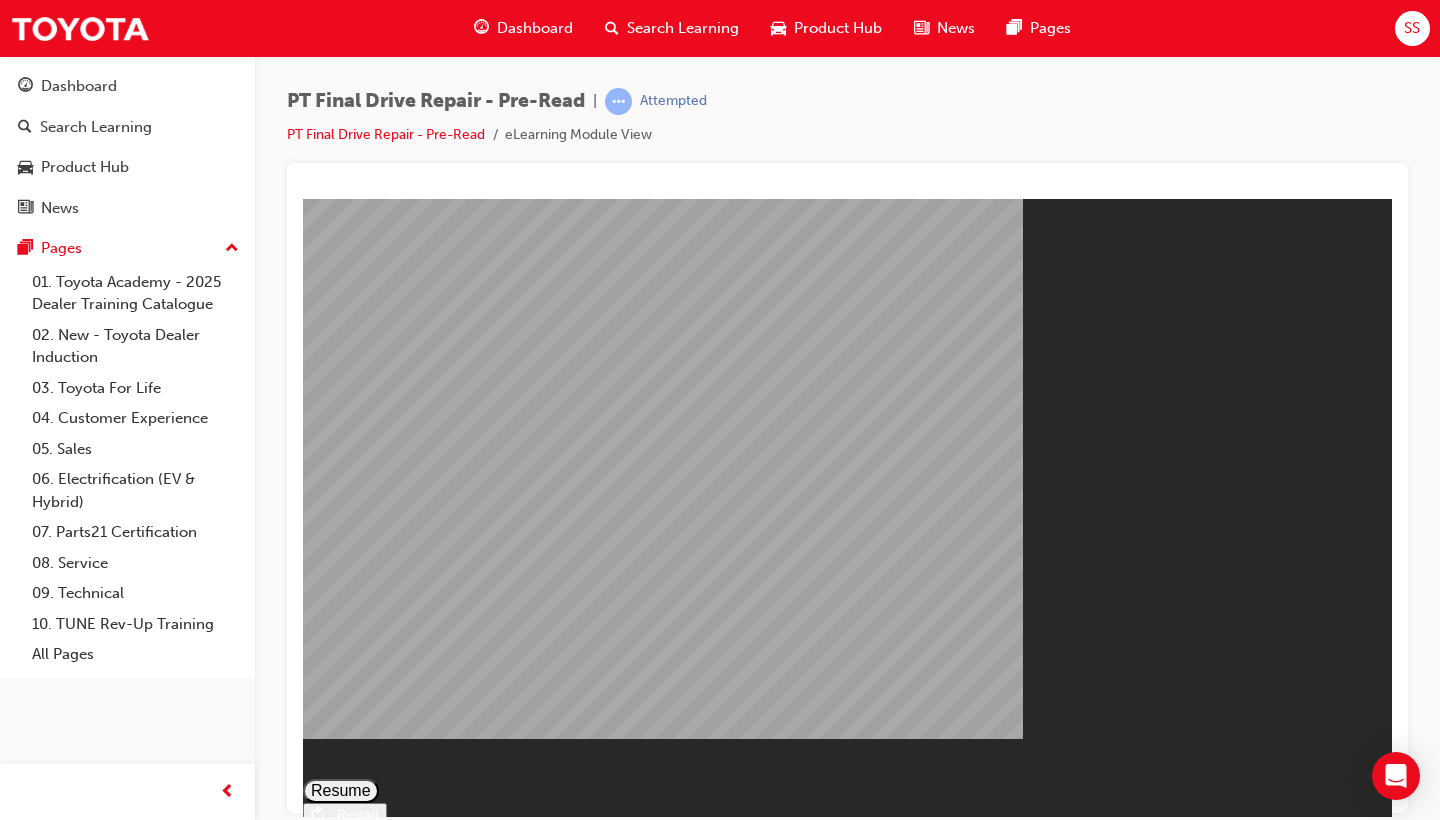 scroll, scrollTop: 0, scrollLeft: 0, axis: both 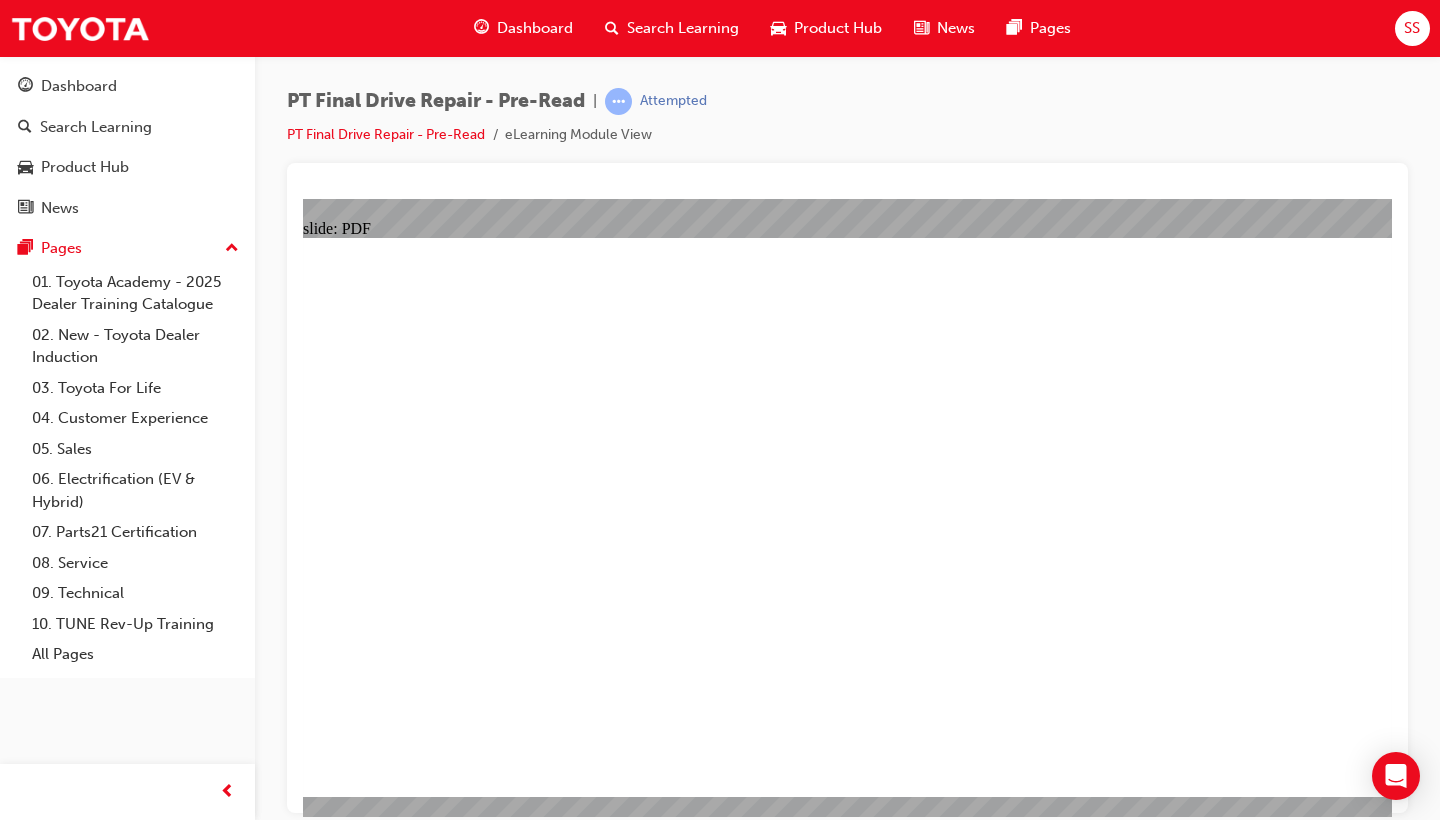 click 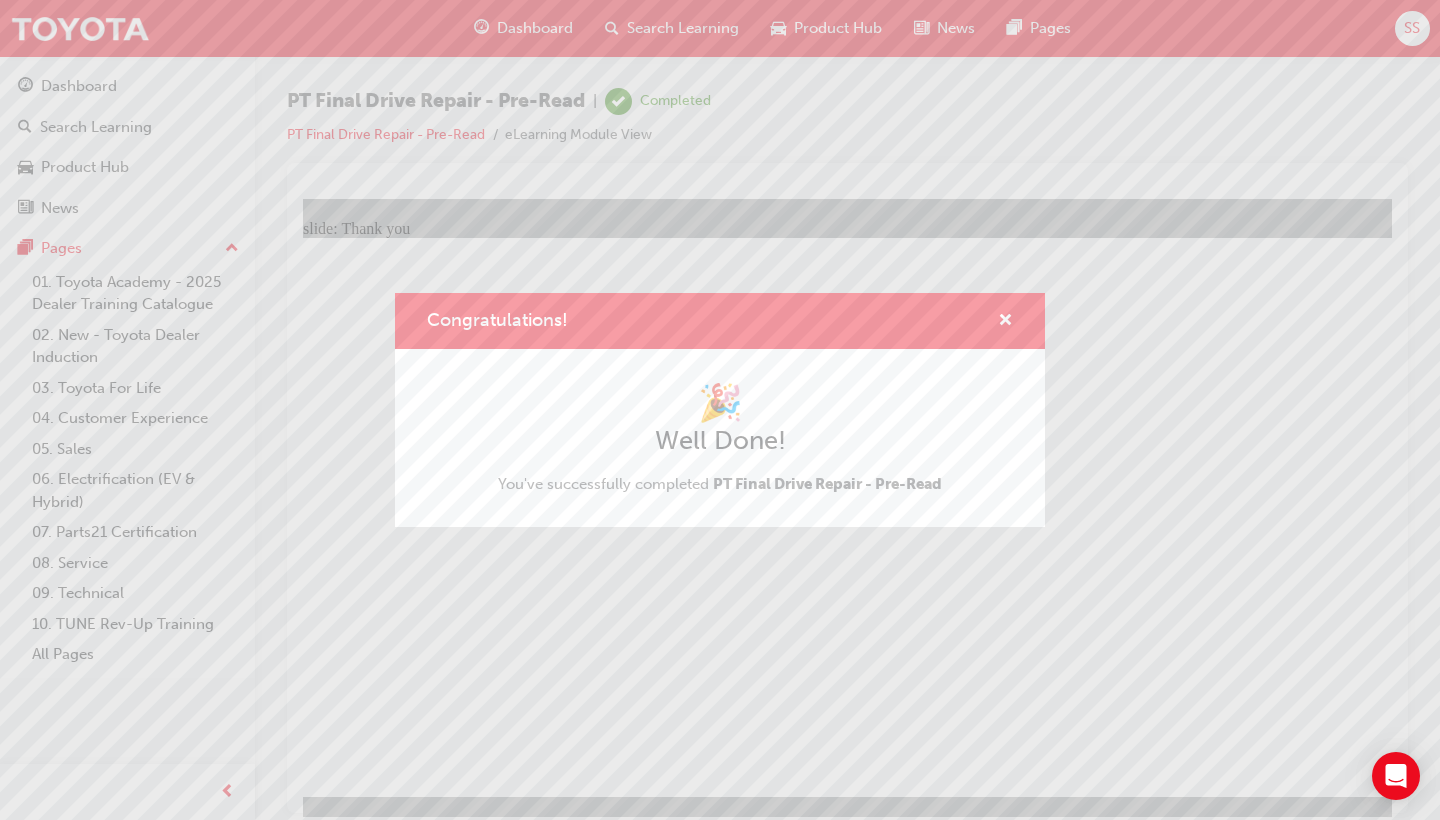 click on "Congratulations! 🎉 Well Done! You've successfully completed   PT Final Drive Repair - Pre-Read" at bounding box center (720, 410) 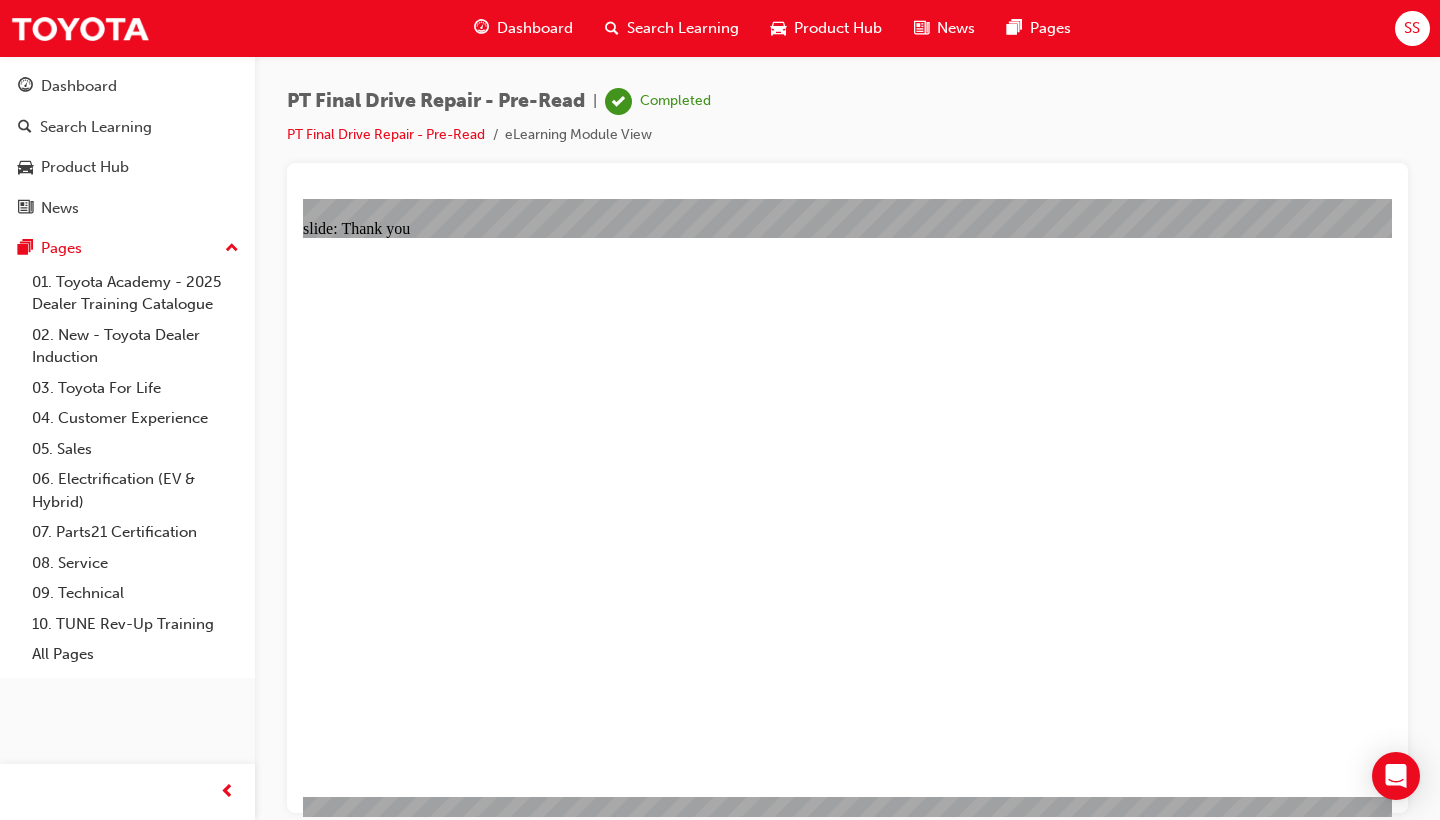 click 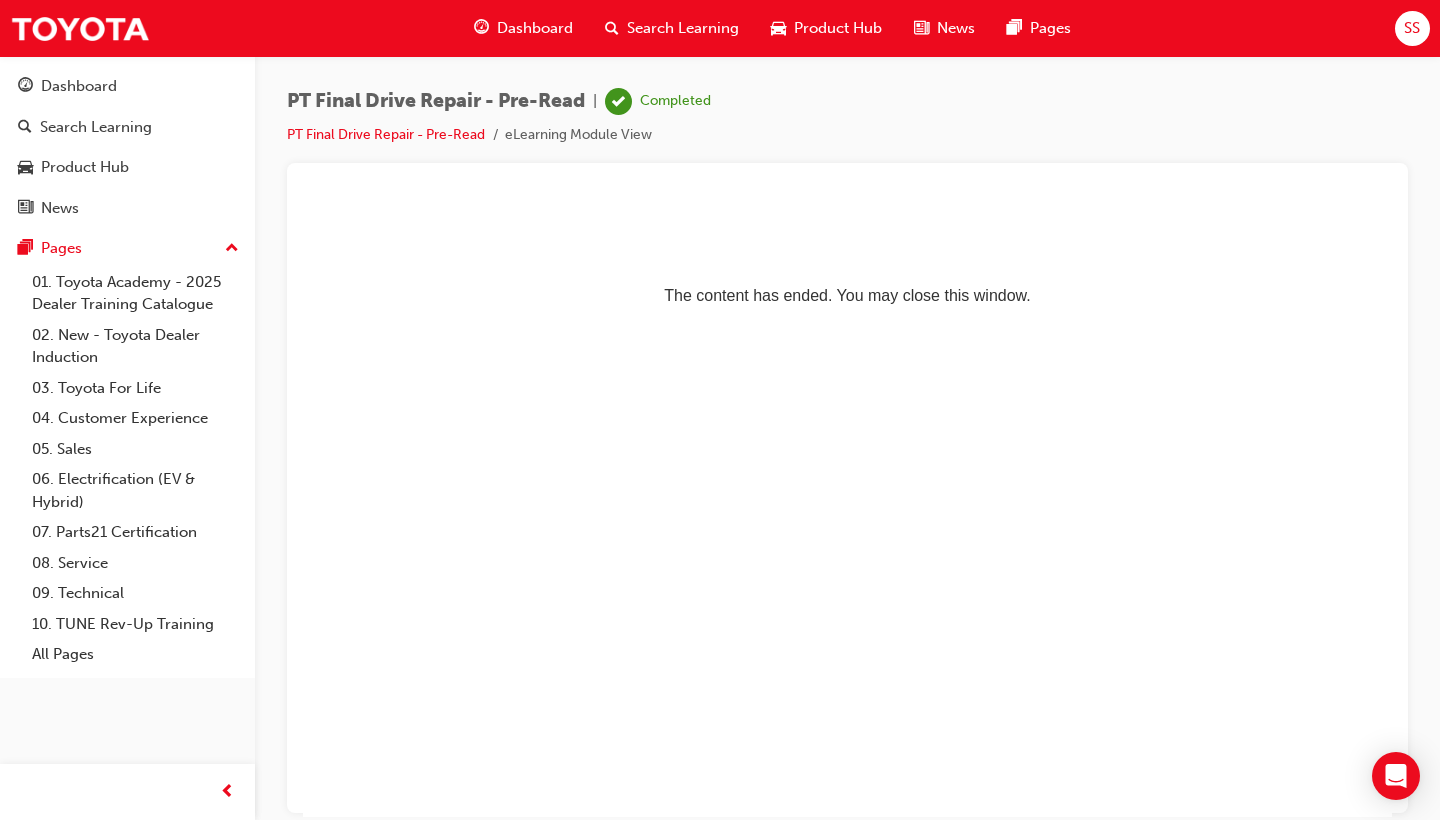 scroll, scrollTop: 0, scrollLeft: 0, axis: both 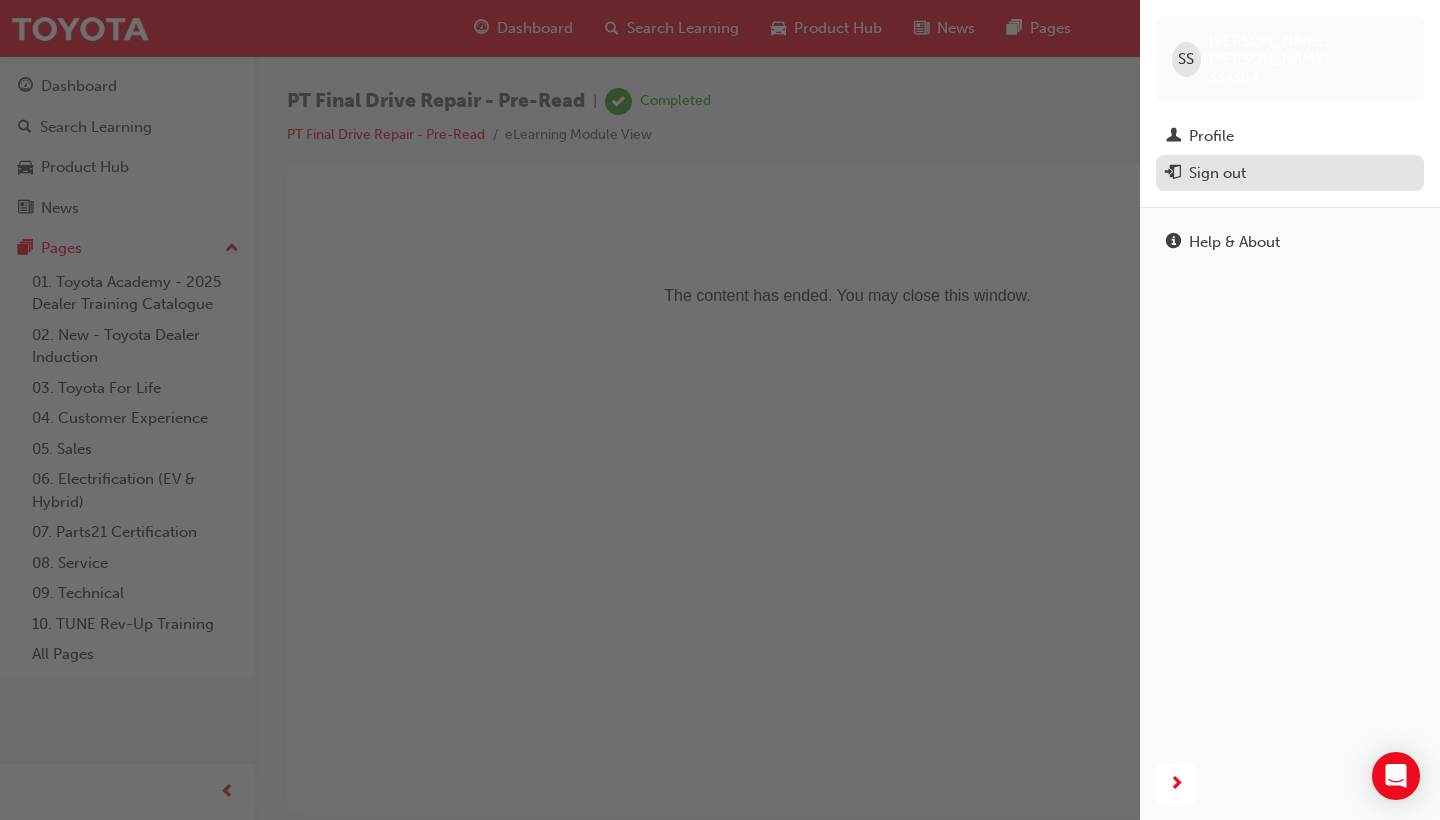 click on "Sign out" at bounding box center [1217, 173] 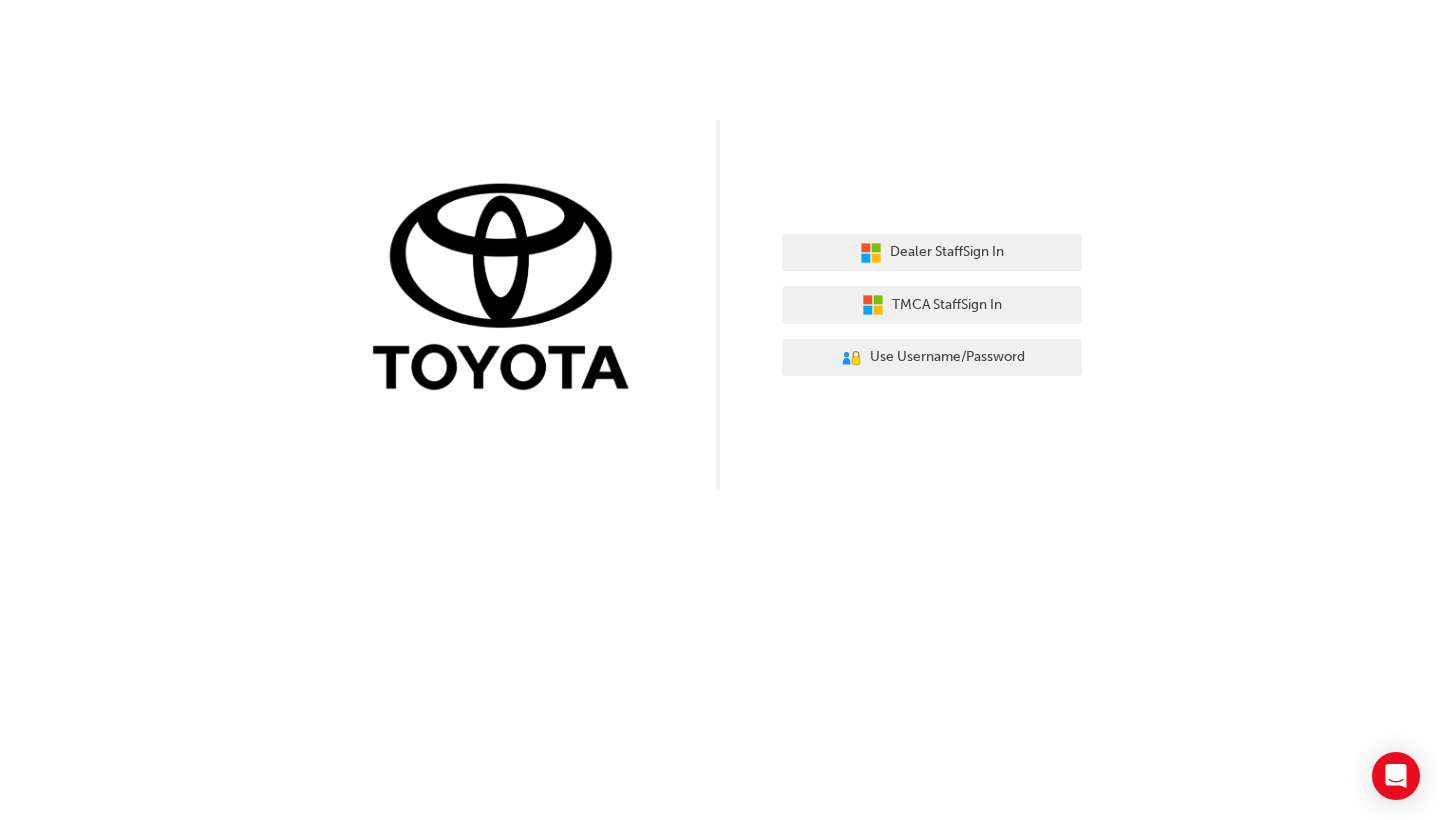 scroll, scrollTop: 0, scrollLeft: 0, axis: both 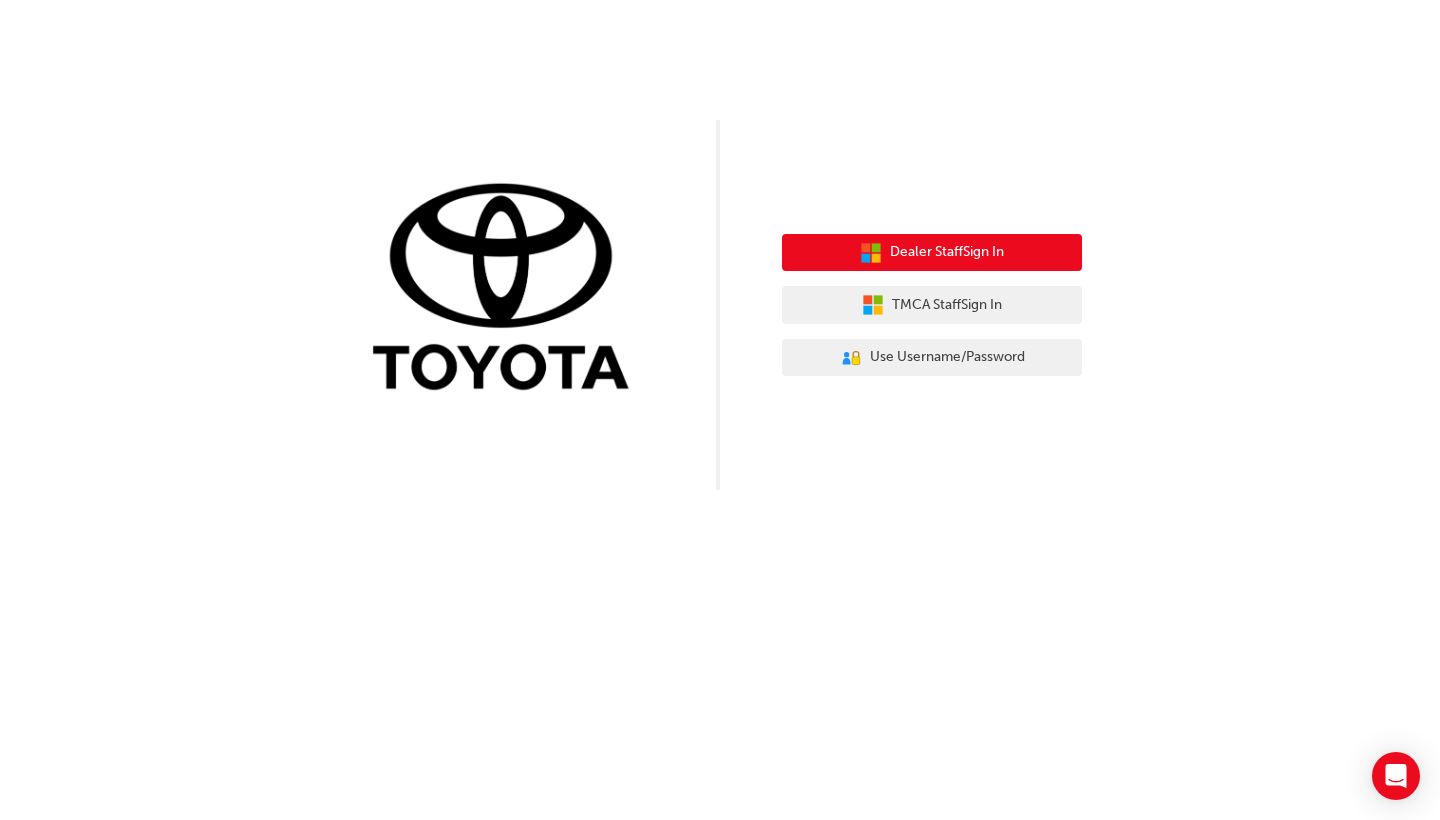 click 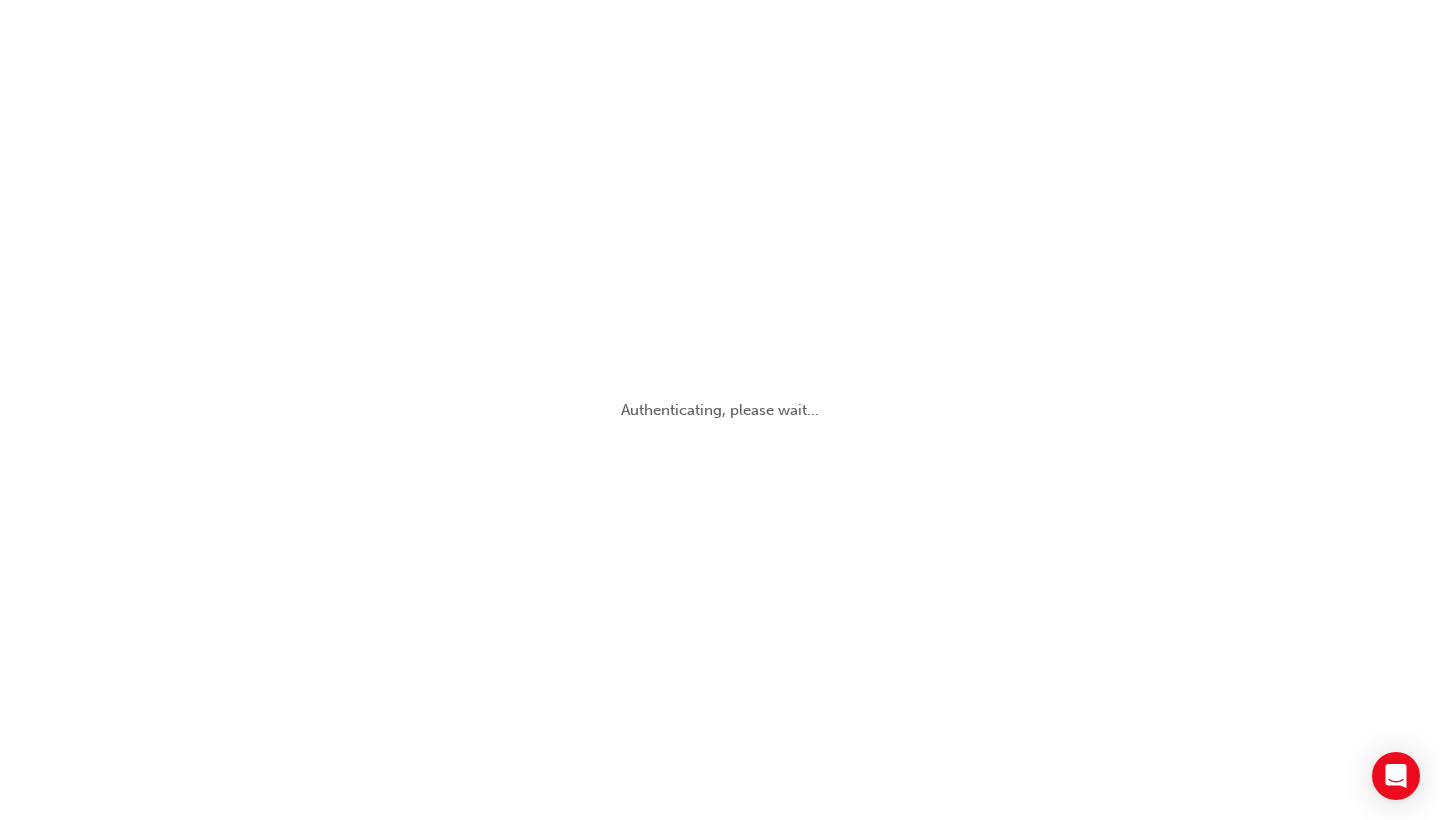 scroll, scrollTop: 0, scrollLeft: 0, axis: both 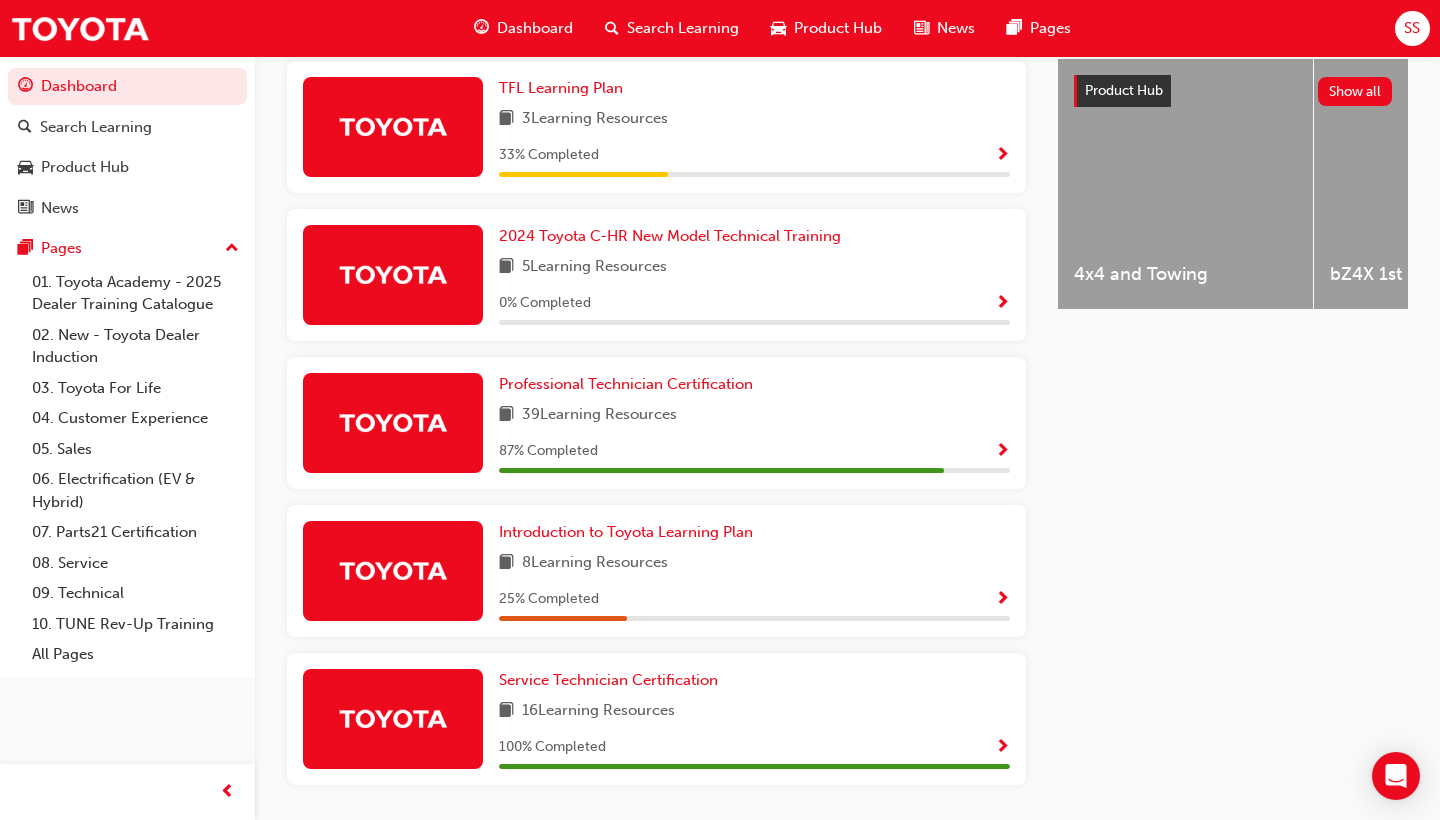 click at bounding box center [1002, 452] 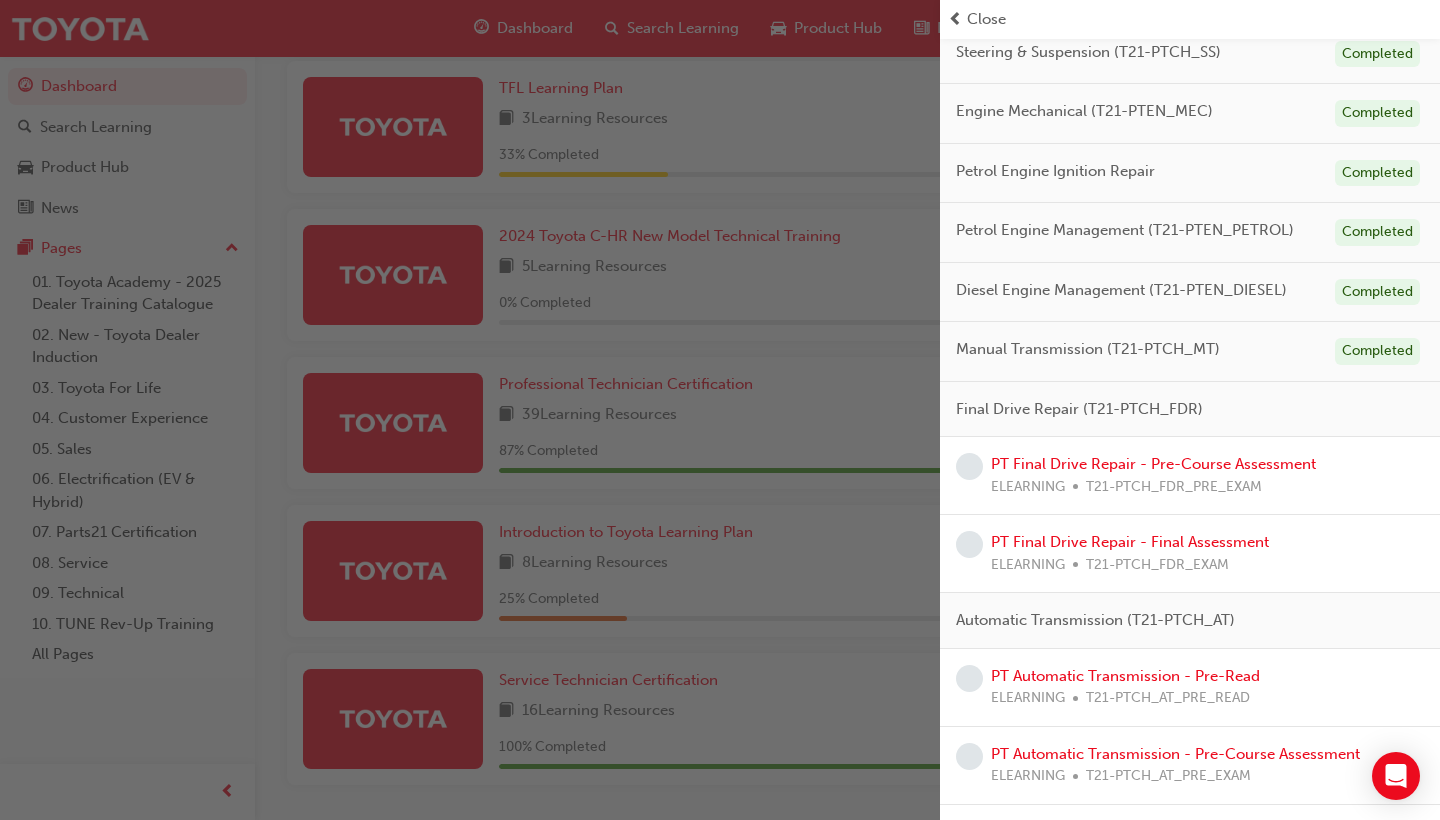 scroll, scrollTop: 539, scrollLeft: 0, axis: vertical 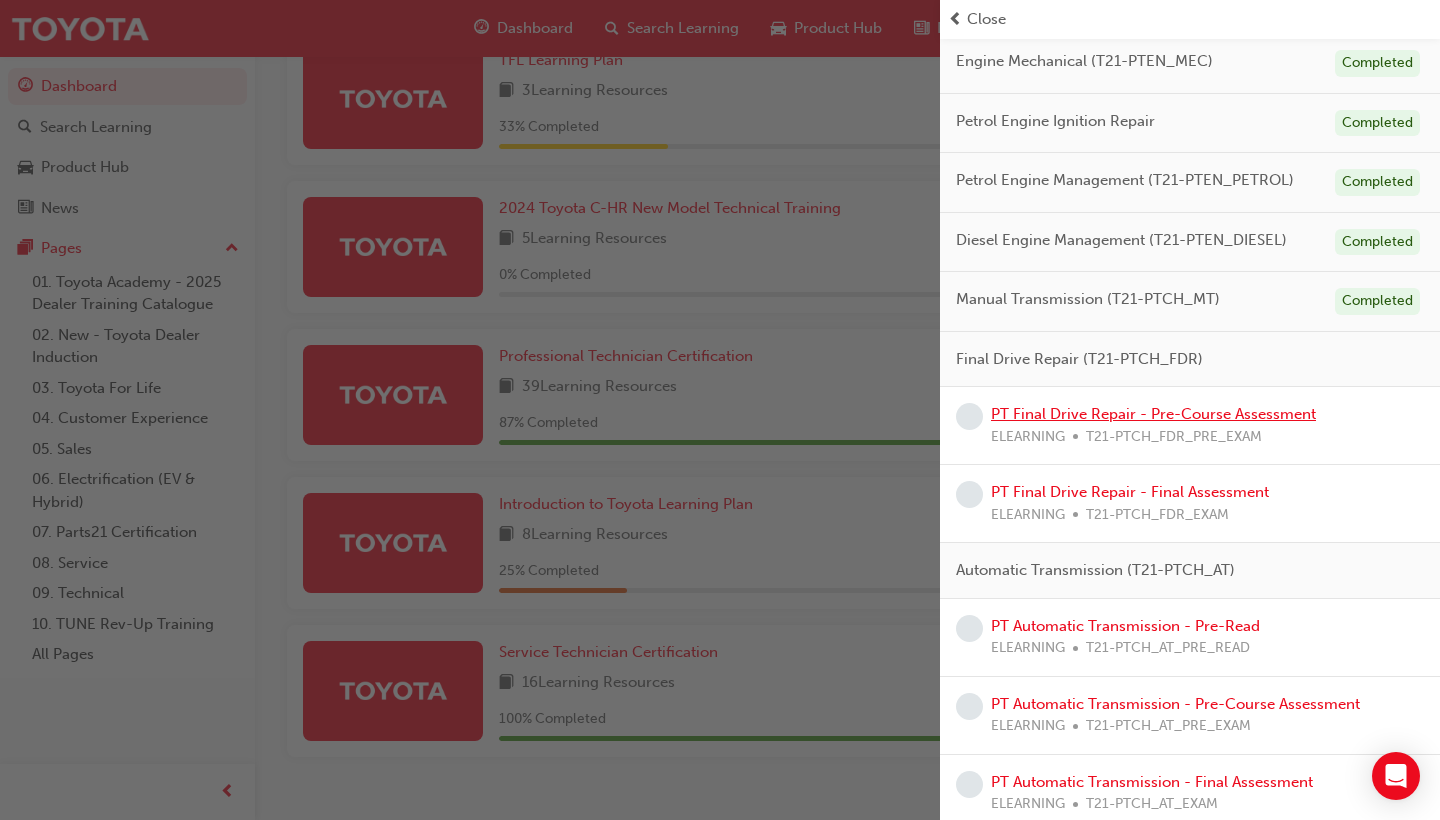 click on "PT Final Drive Repair - Pre-Course Assessment" at bounding box center (1153, 414) 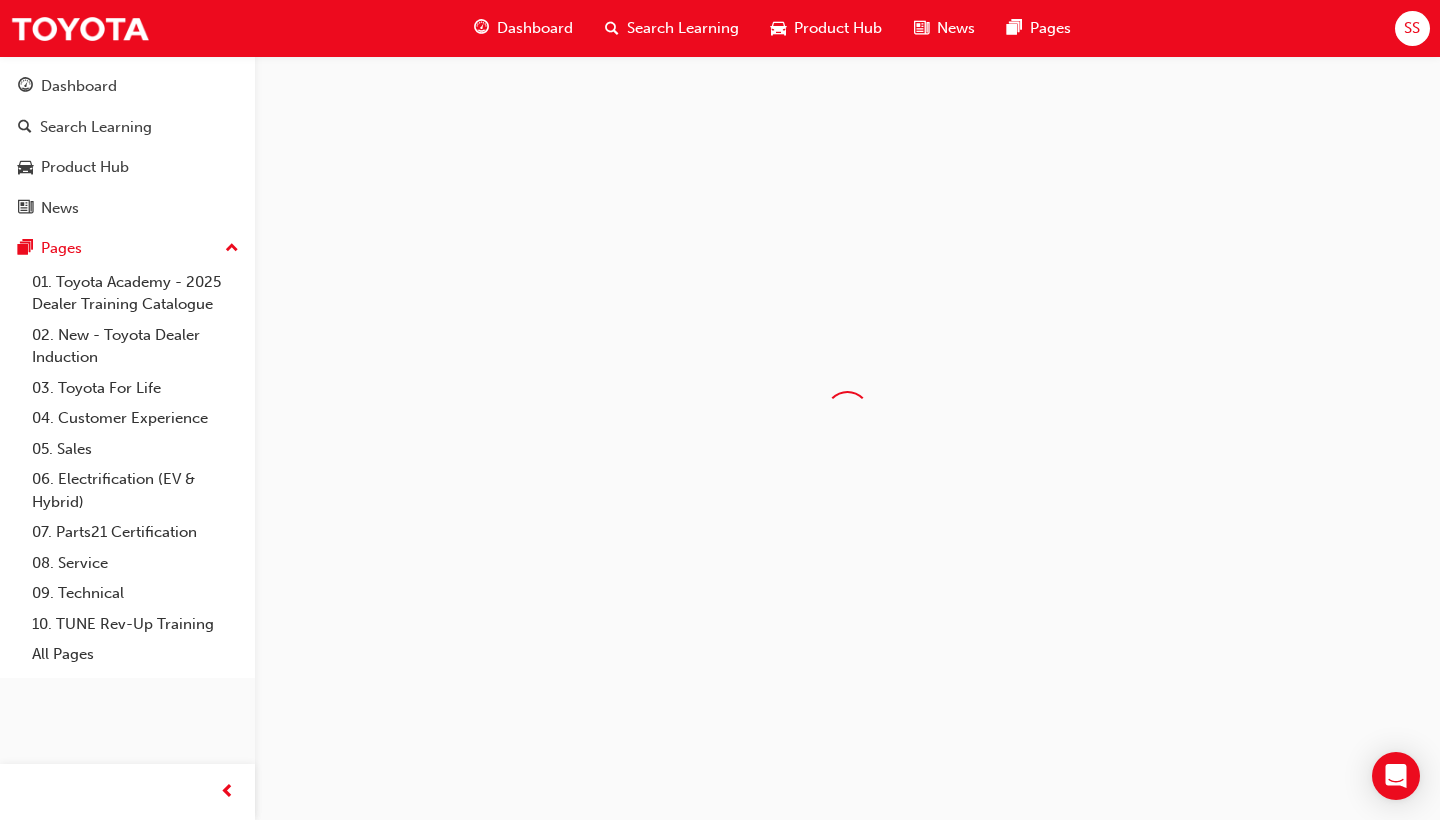 scroll, scrollTop: 0, scrollLeft: 0, axis: both 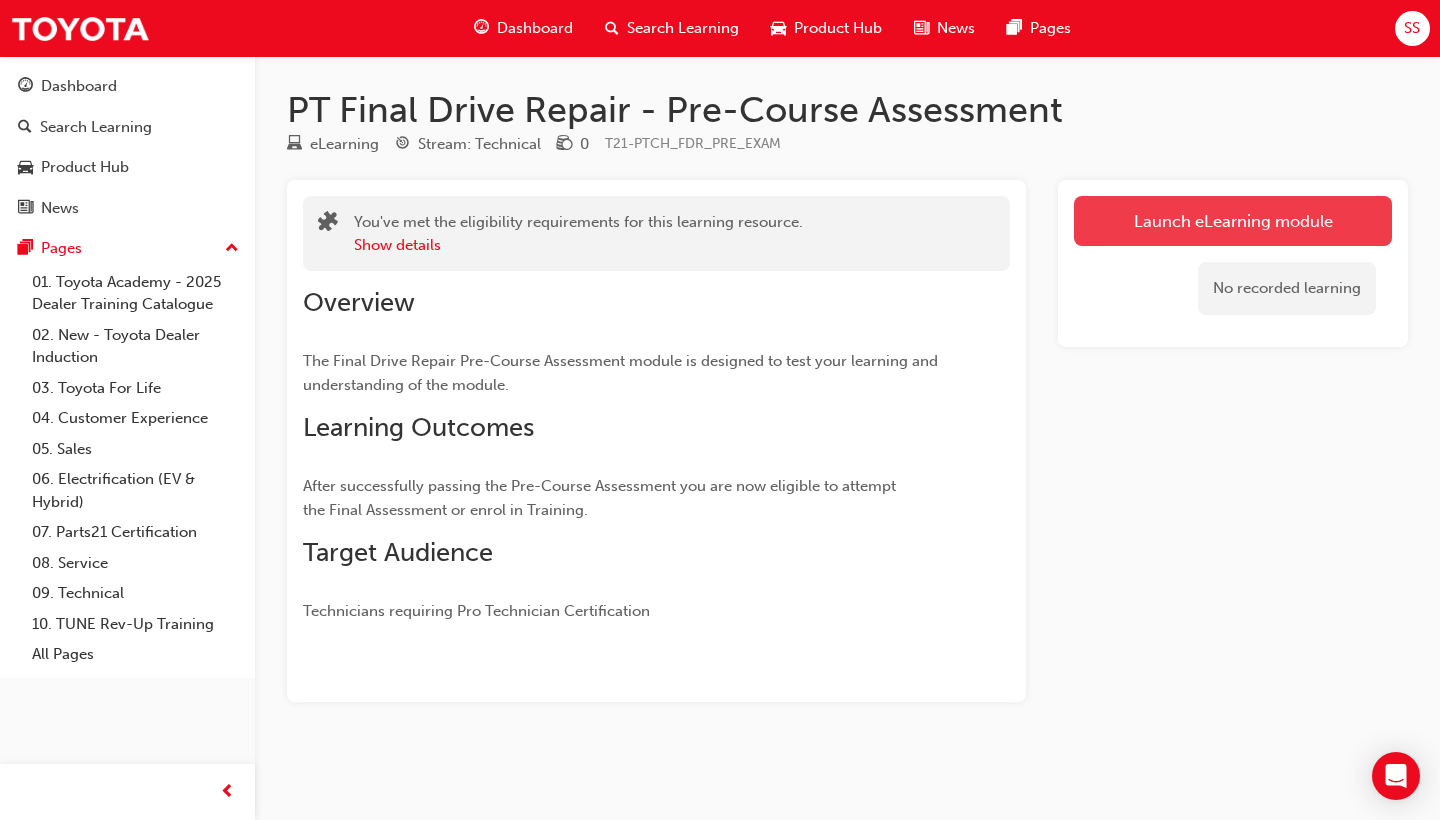 click on "Launch eLearning module" at bounding box center [1233, 221] 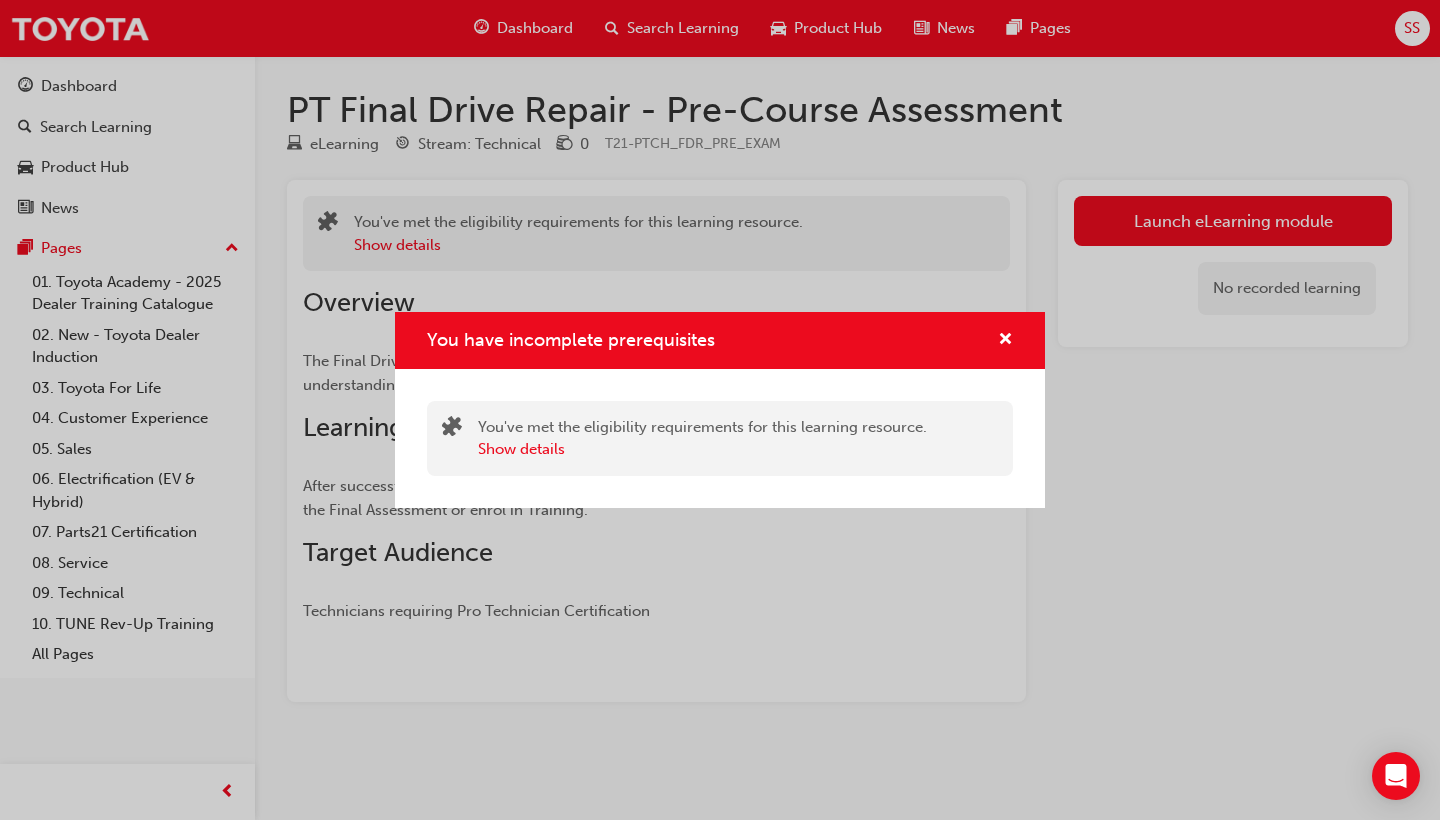 click on "You have incomplete prerequisites" at bounding box center (720, 340) 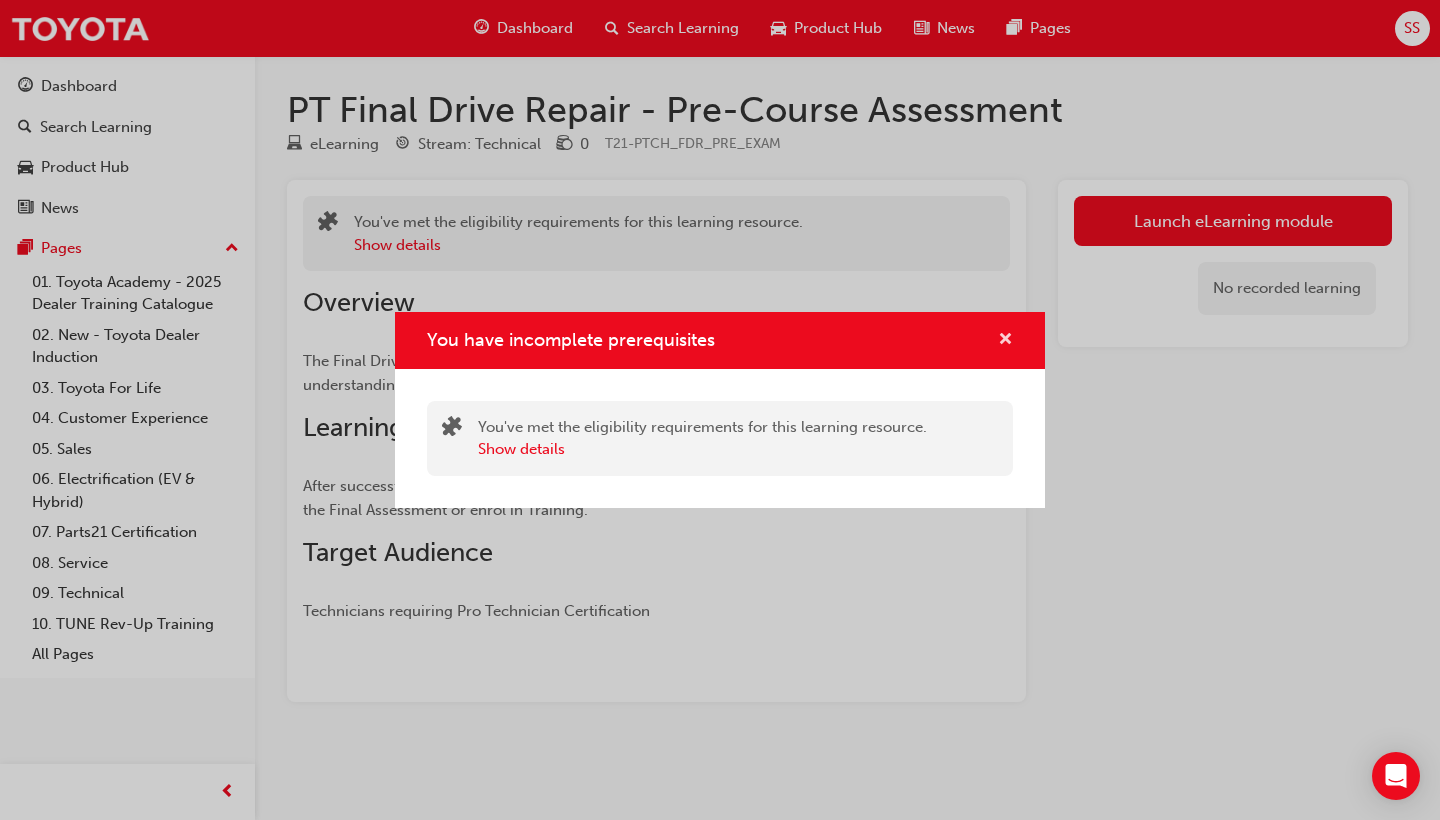 click at bounding box center [1005, 341] 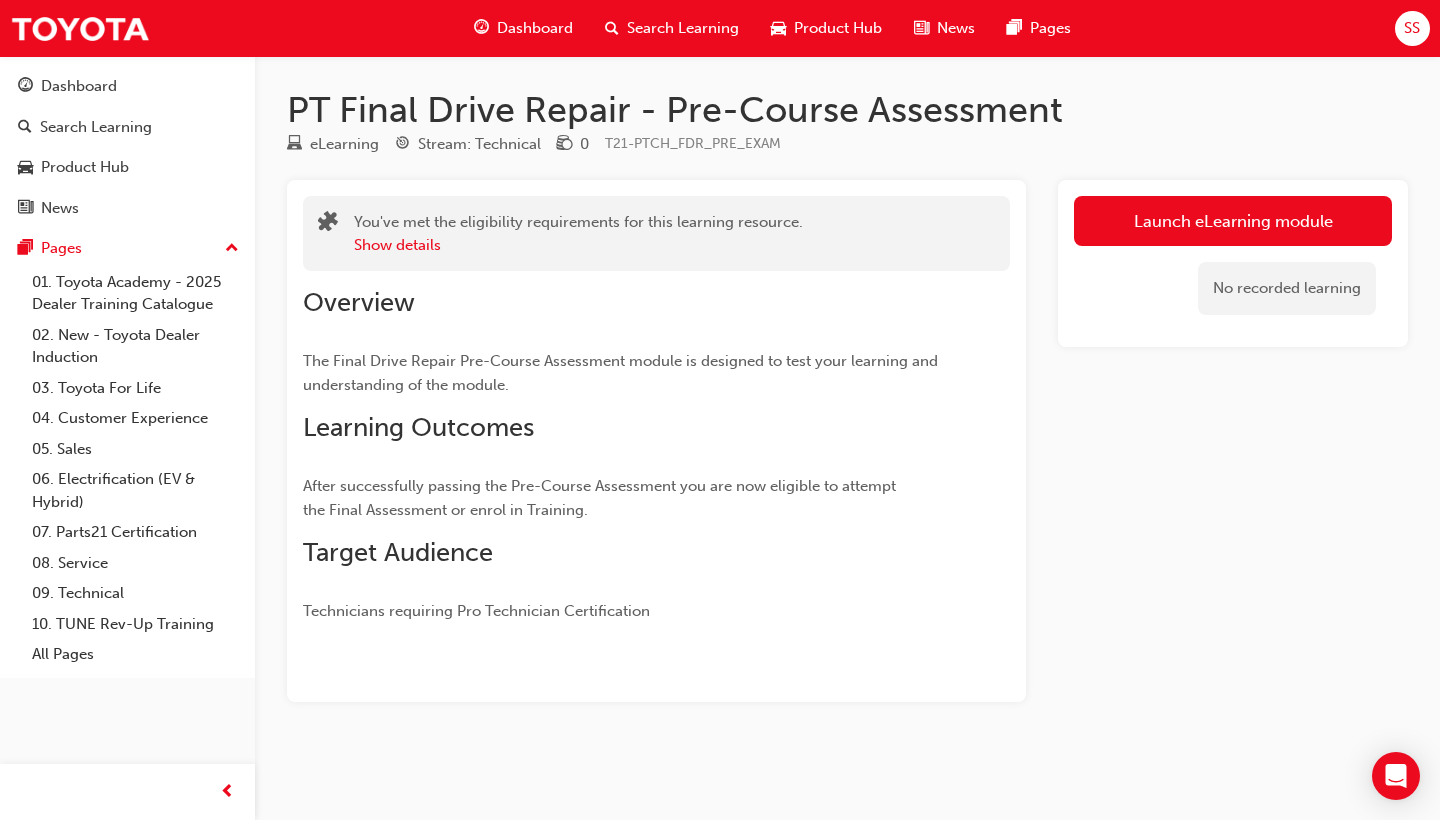 click on "SS" at bounding box center (1412, 28) 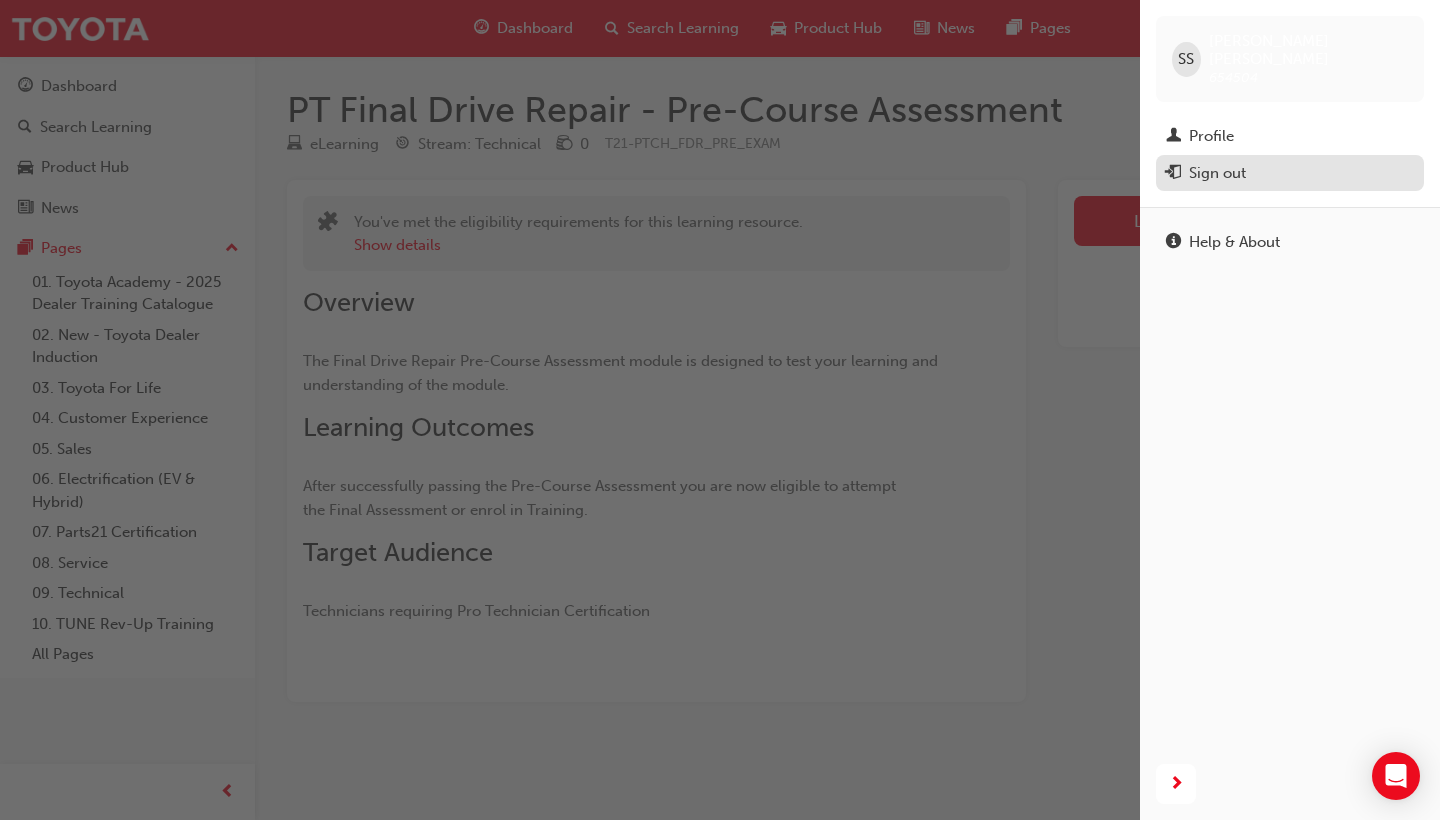 click on "Sign out" at bounding box center [1217, 173] 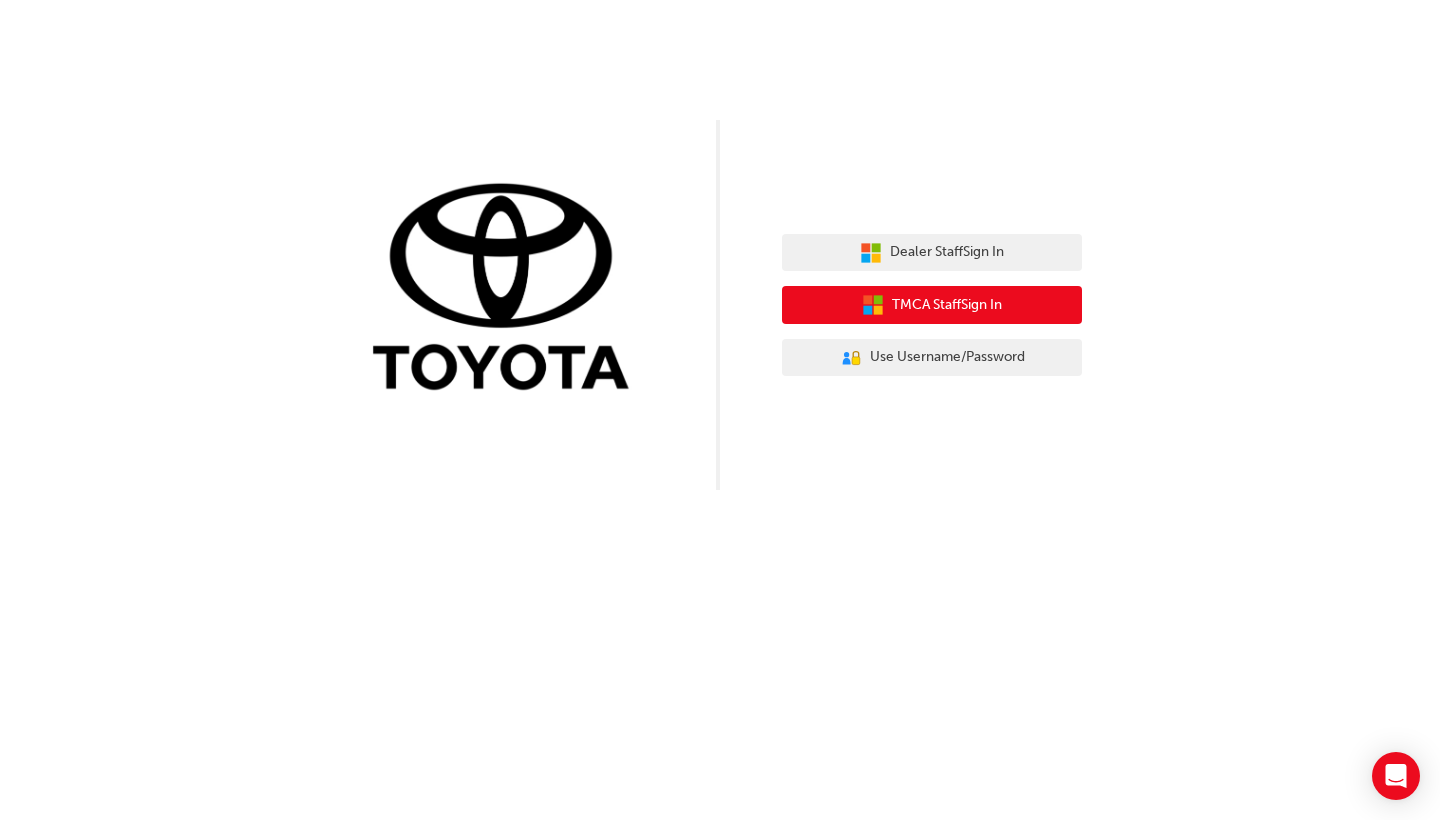 scroll, scrollTop: 0, scrollLeft: 0, axis: both 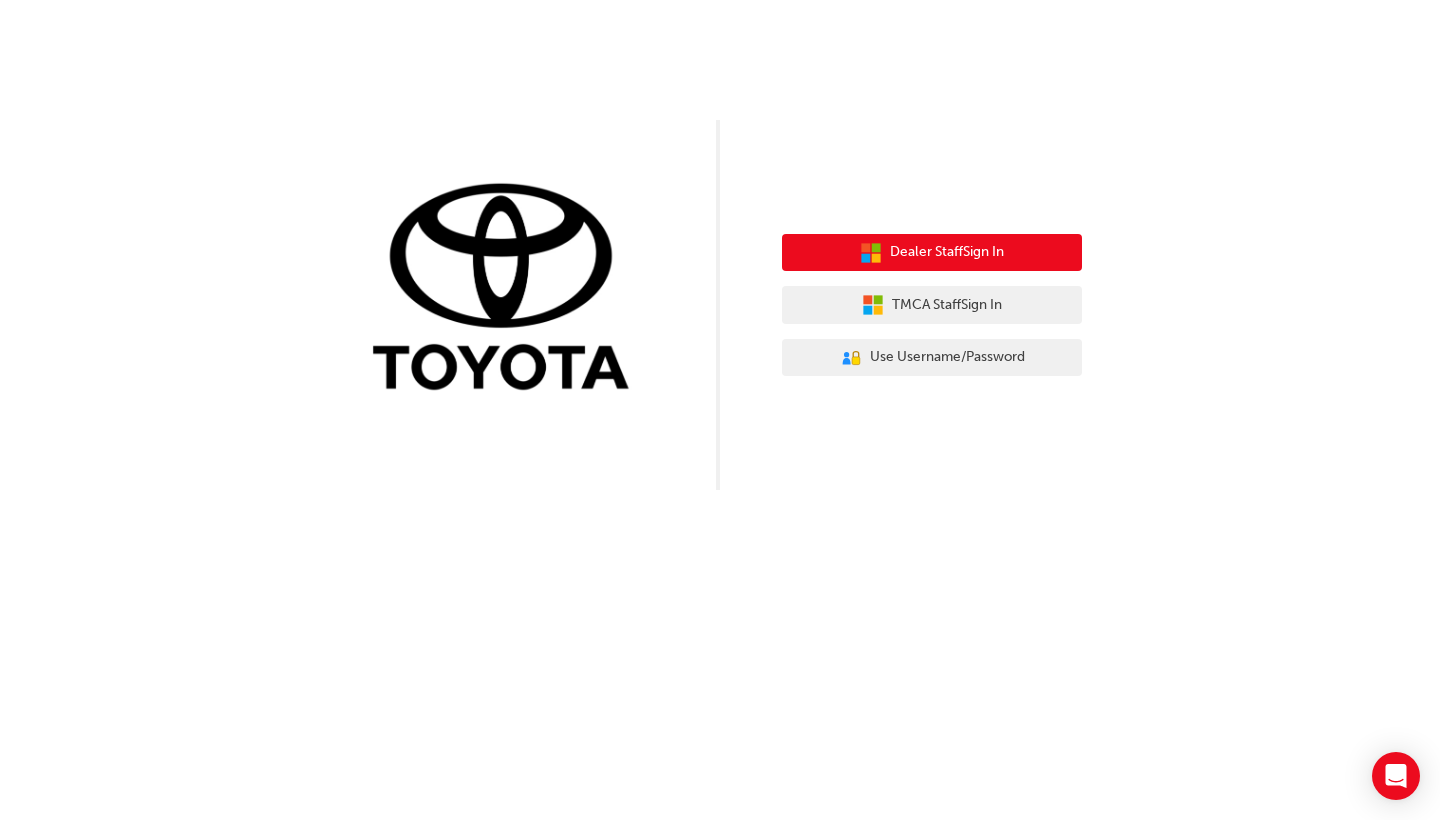 click on "Dealer Staff  Sign In" at bounding box center [947, 252] 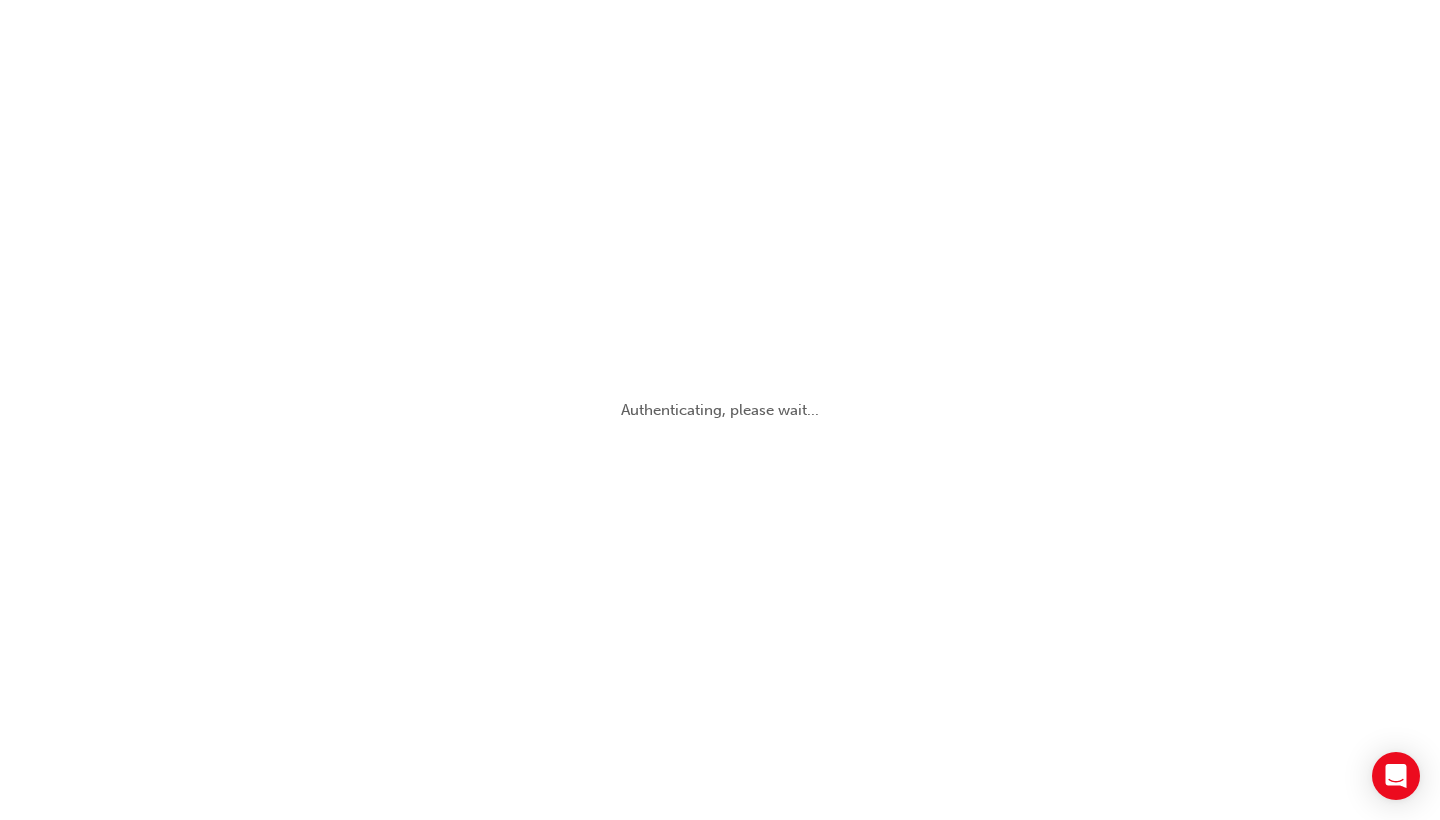scroll, scrollTop: 0, scrollLeft: 0, axis: both 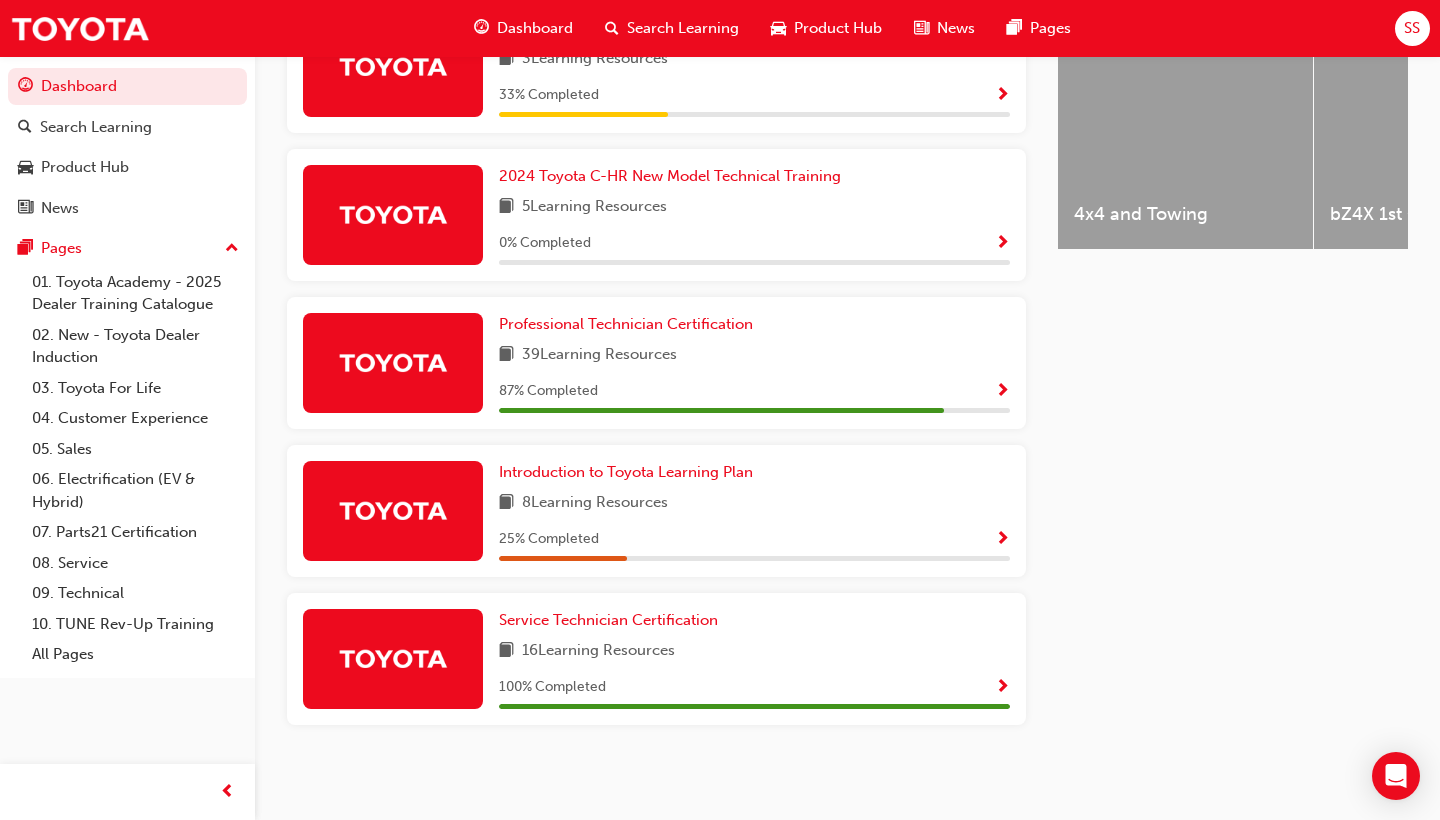 click at bounding box center [1002, 392] 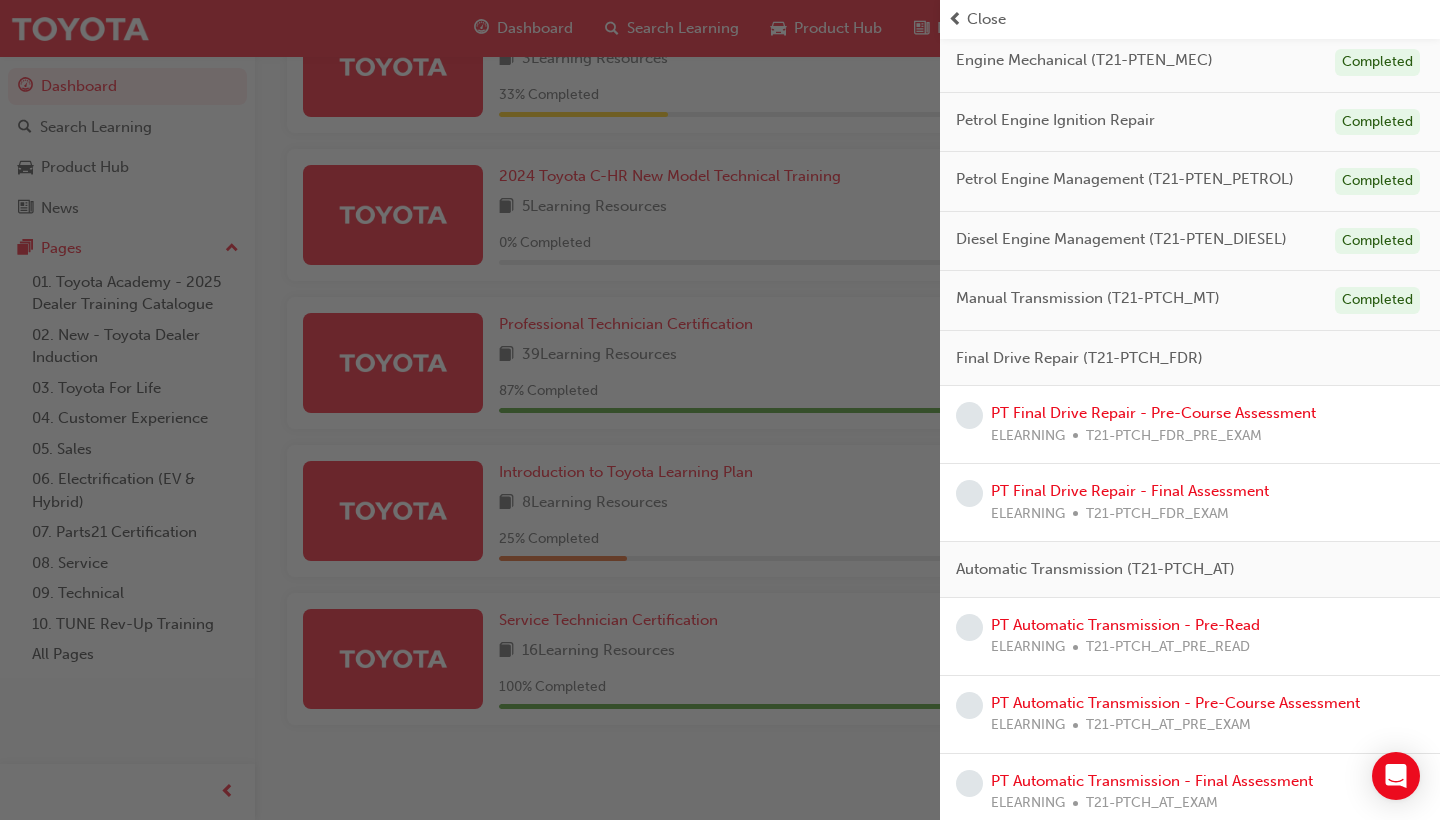 scroll, scrollTop: 524, scrollLeft: 0, axis: vertical 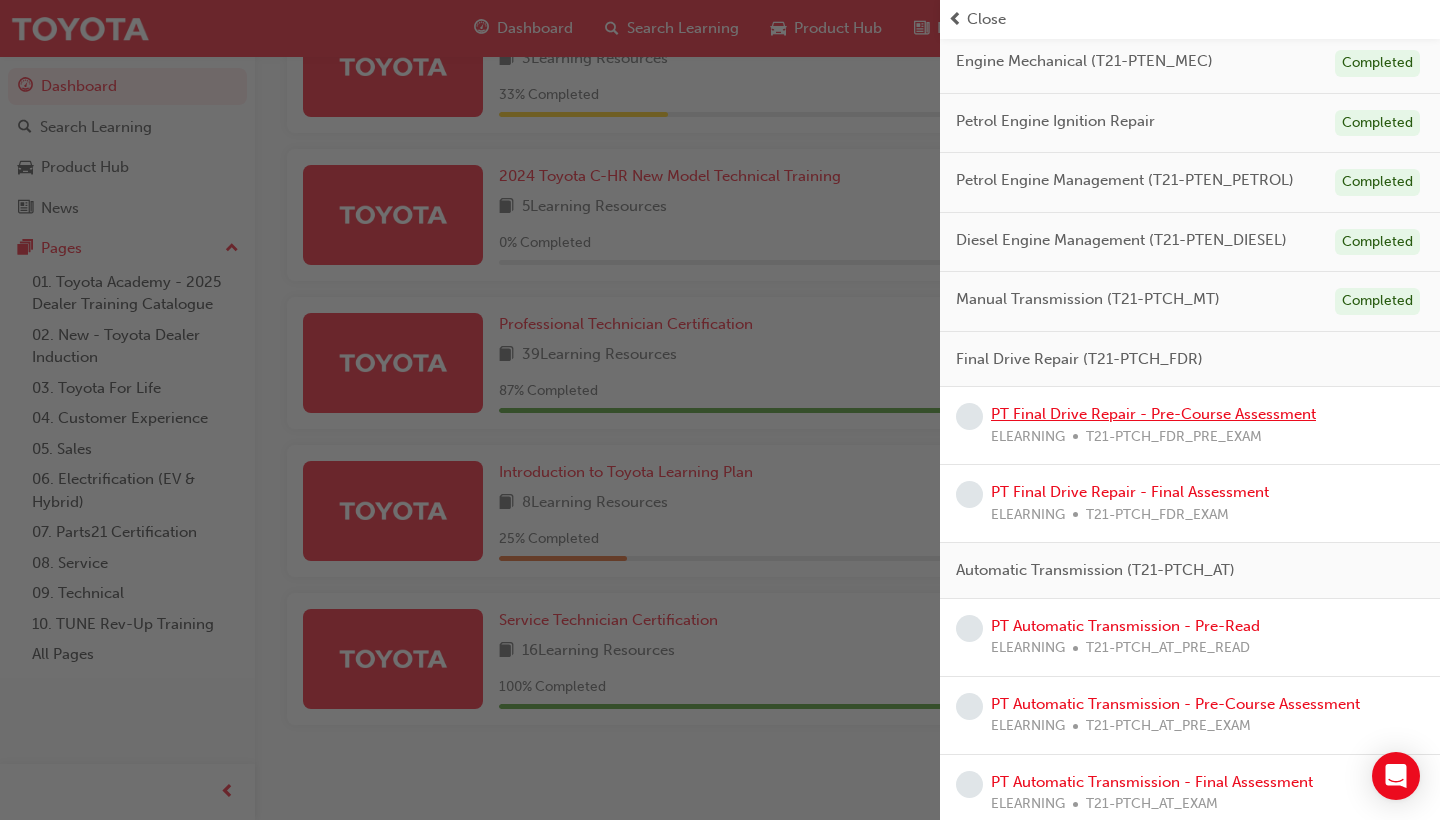 click on "PT Final Drive Repair - Pre-Course Assessment" at bounding box center [1153, 414] 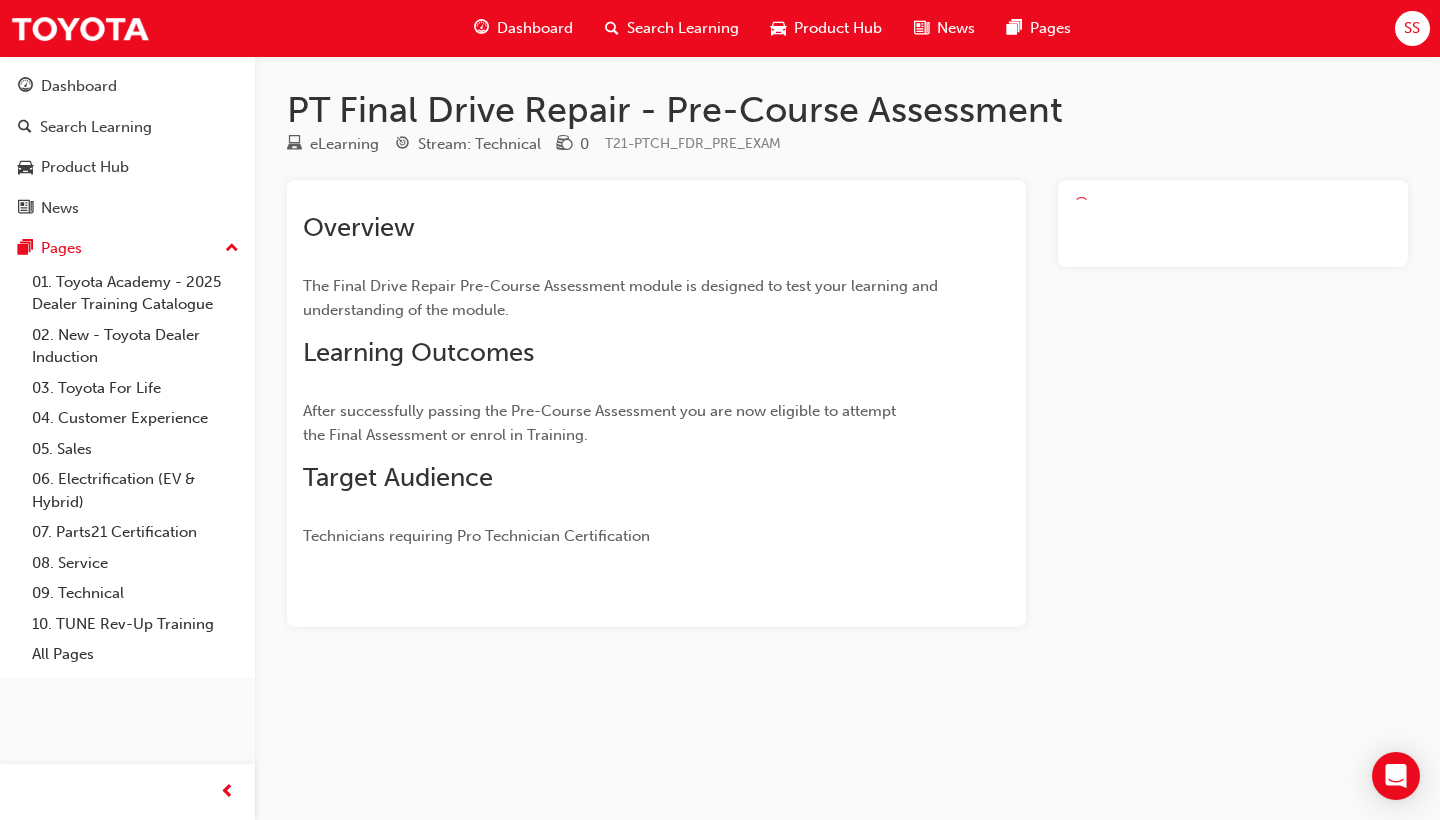 scroll, scrollTop: 0, scrollLeft: 0, axis: both 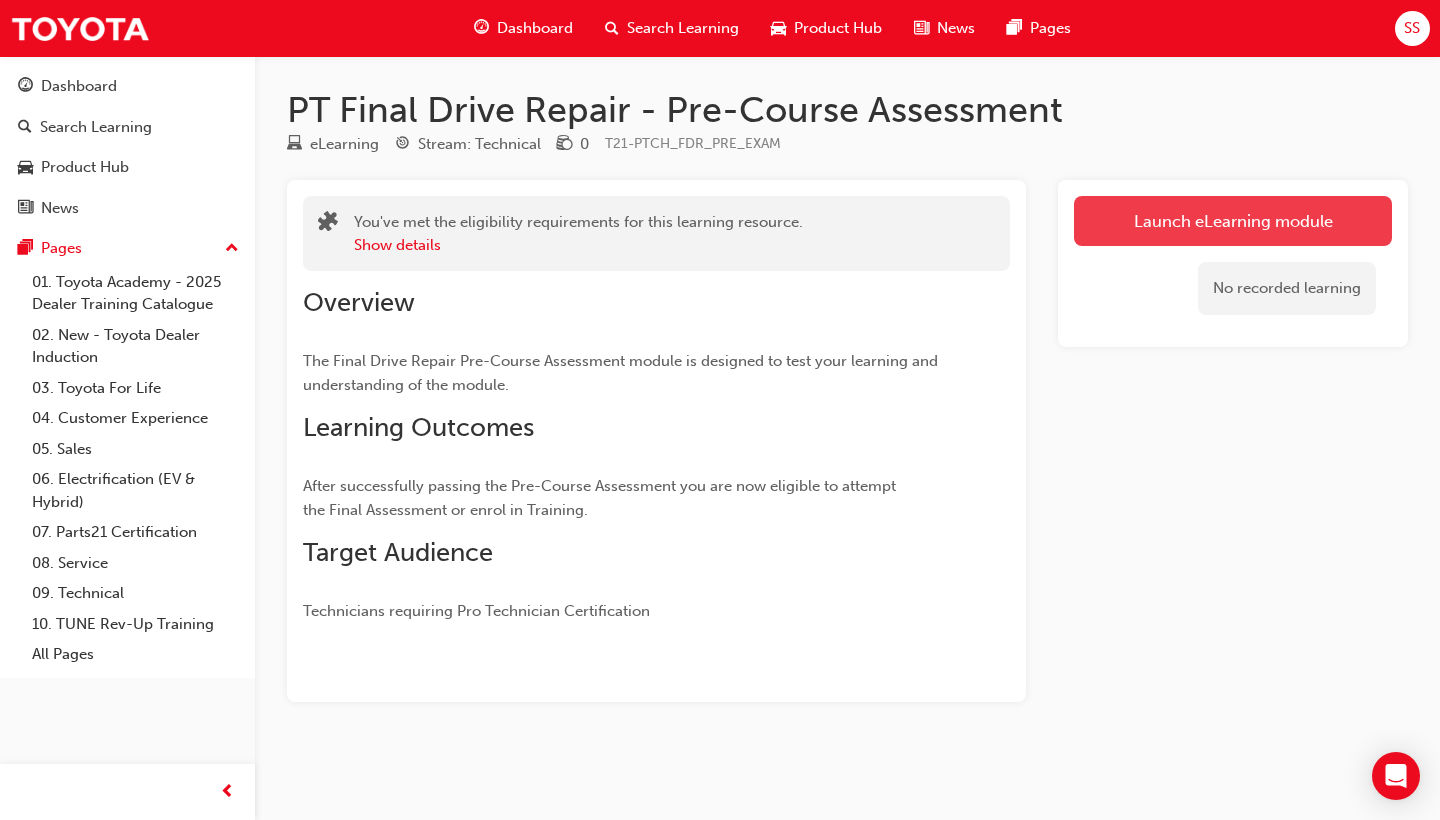 click on "Launch eLearning module" at bounding box center (1233, 221) 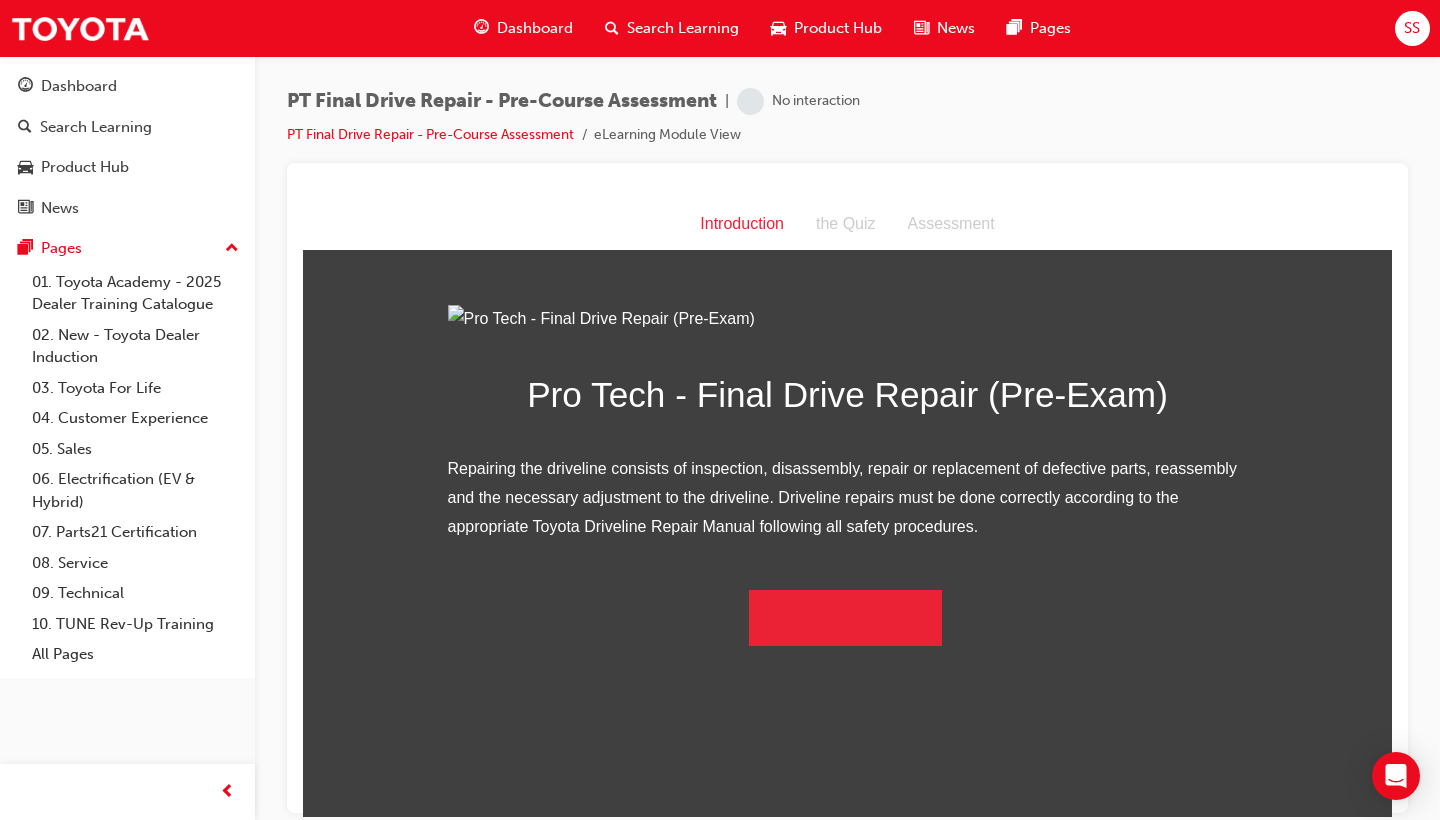scroll, scrollTop: 45, scrollLeft: 0, axis: vertical 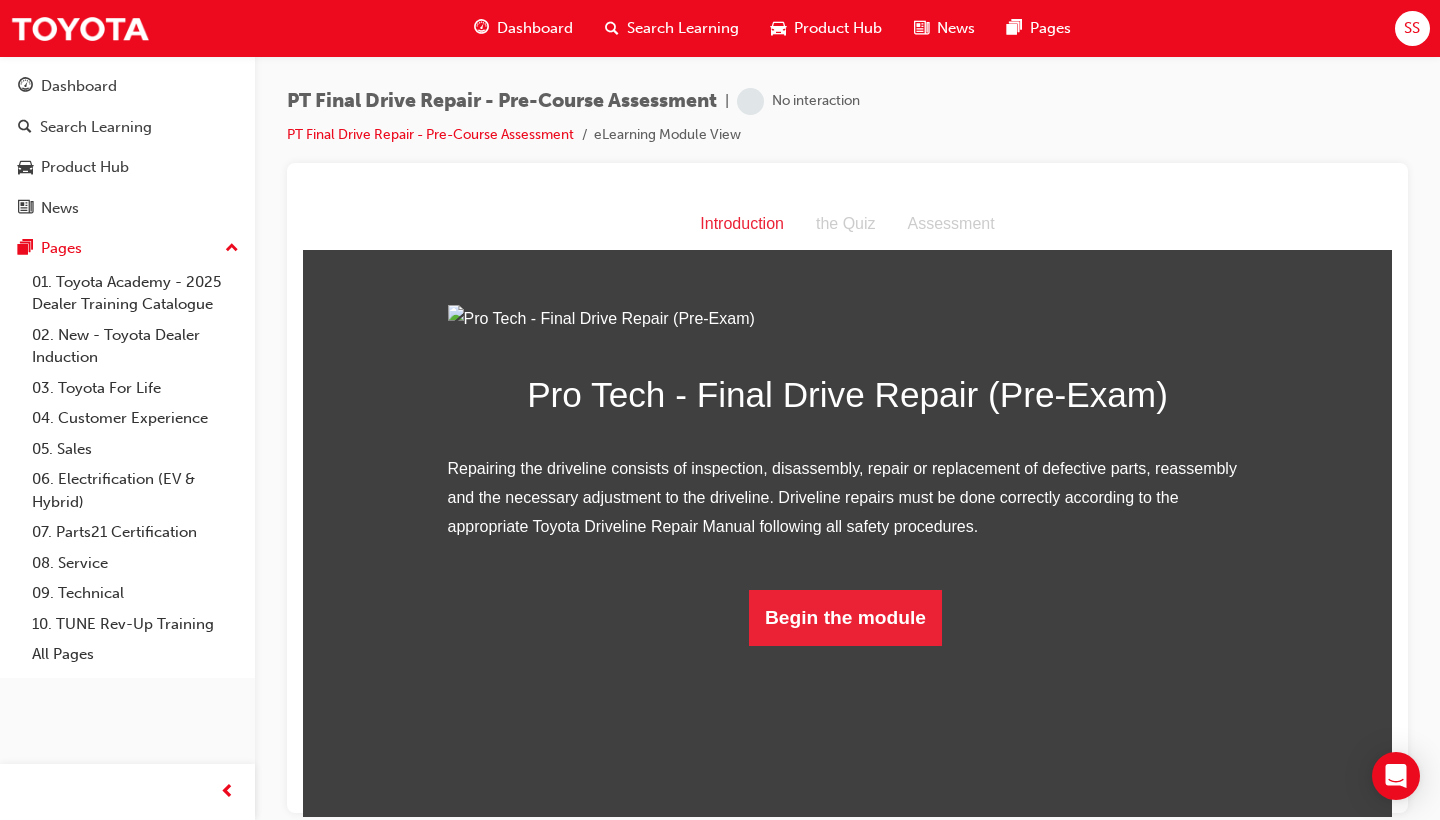 click on "PT Final Drive Repair - Pre-Course Assessment | No interaction PT Final Drive Repair - Pre-Course Assessment eLearning Module View" at bounding box center [720, 410] 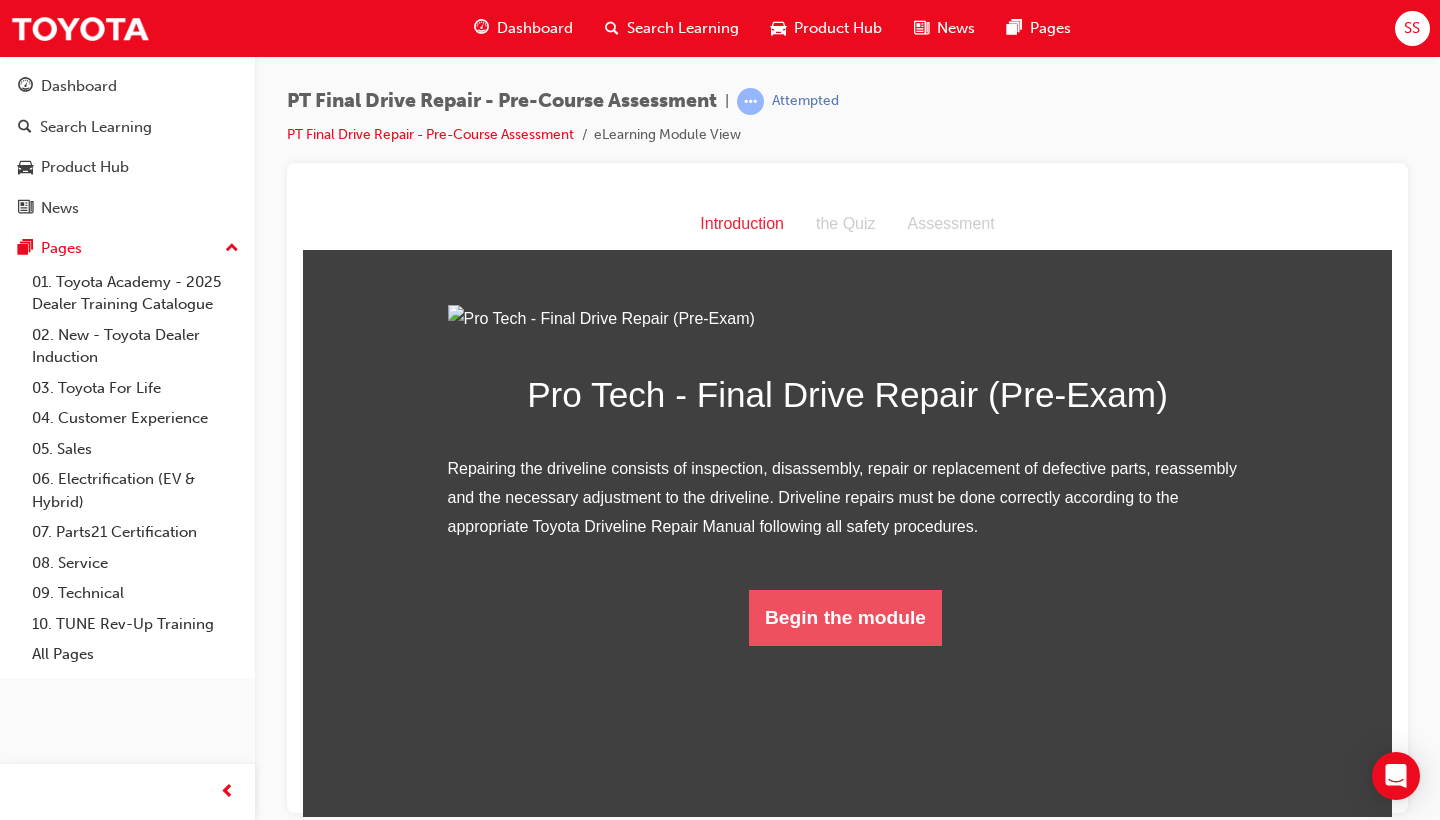 click on "Begin the module" at bounding box center (845, 617) 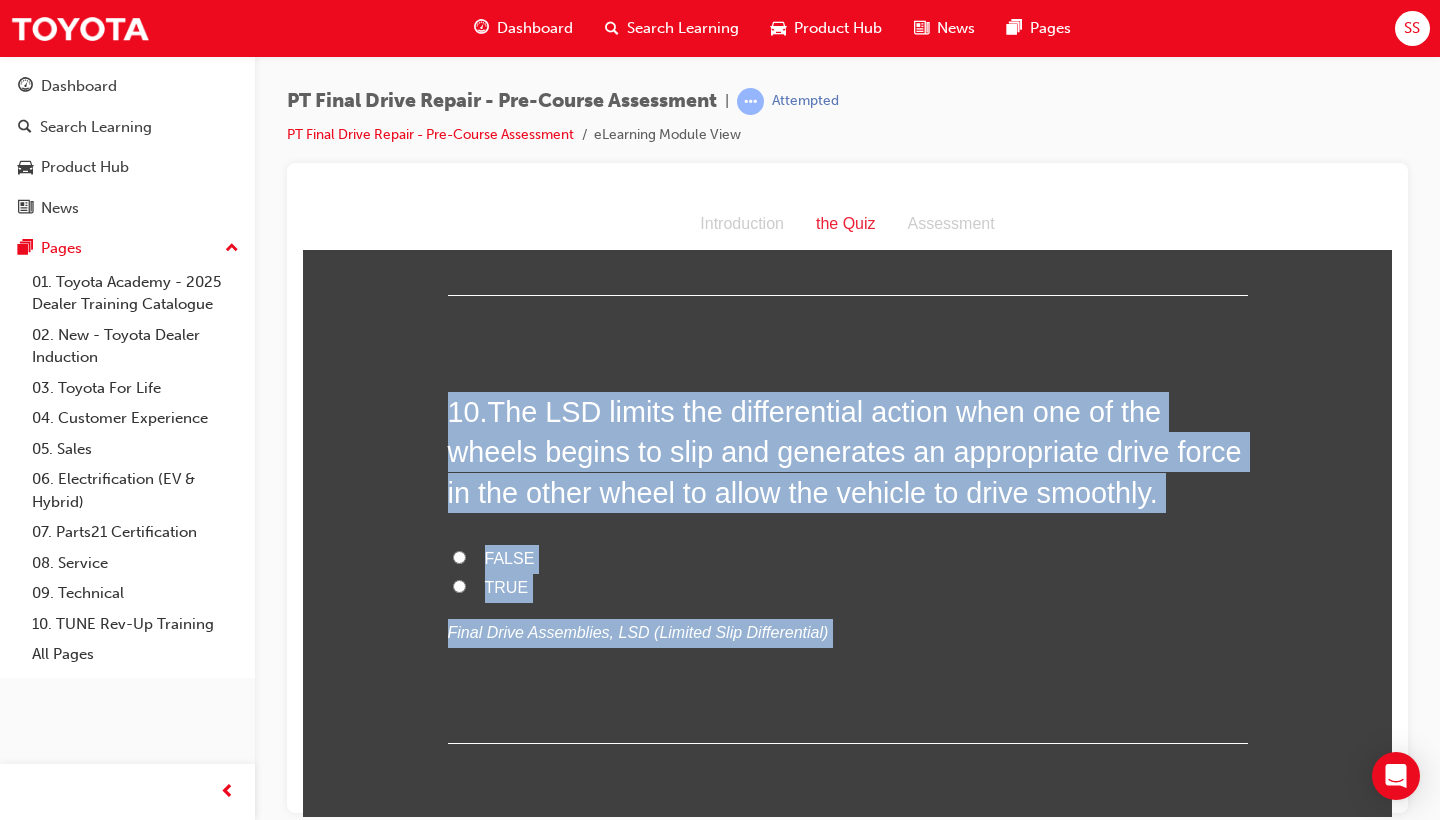 scroll, scrollTop: 3924, scrollLeft: 0, axis: vertical 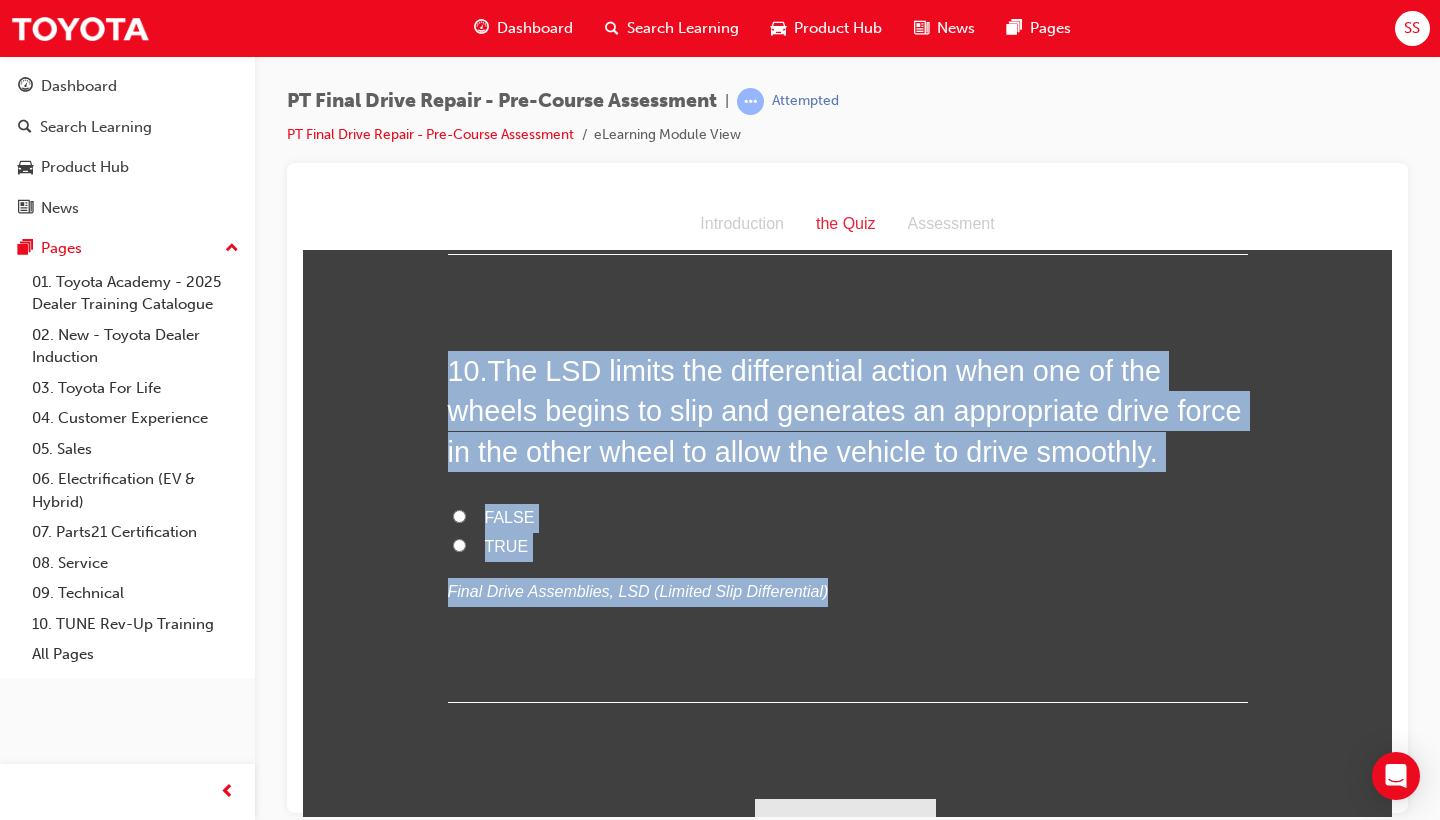 drag, startPoint x: 441, startPoint y: 374, endPoint x: 827, endPoint y: 566, distance: 431.11484 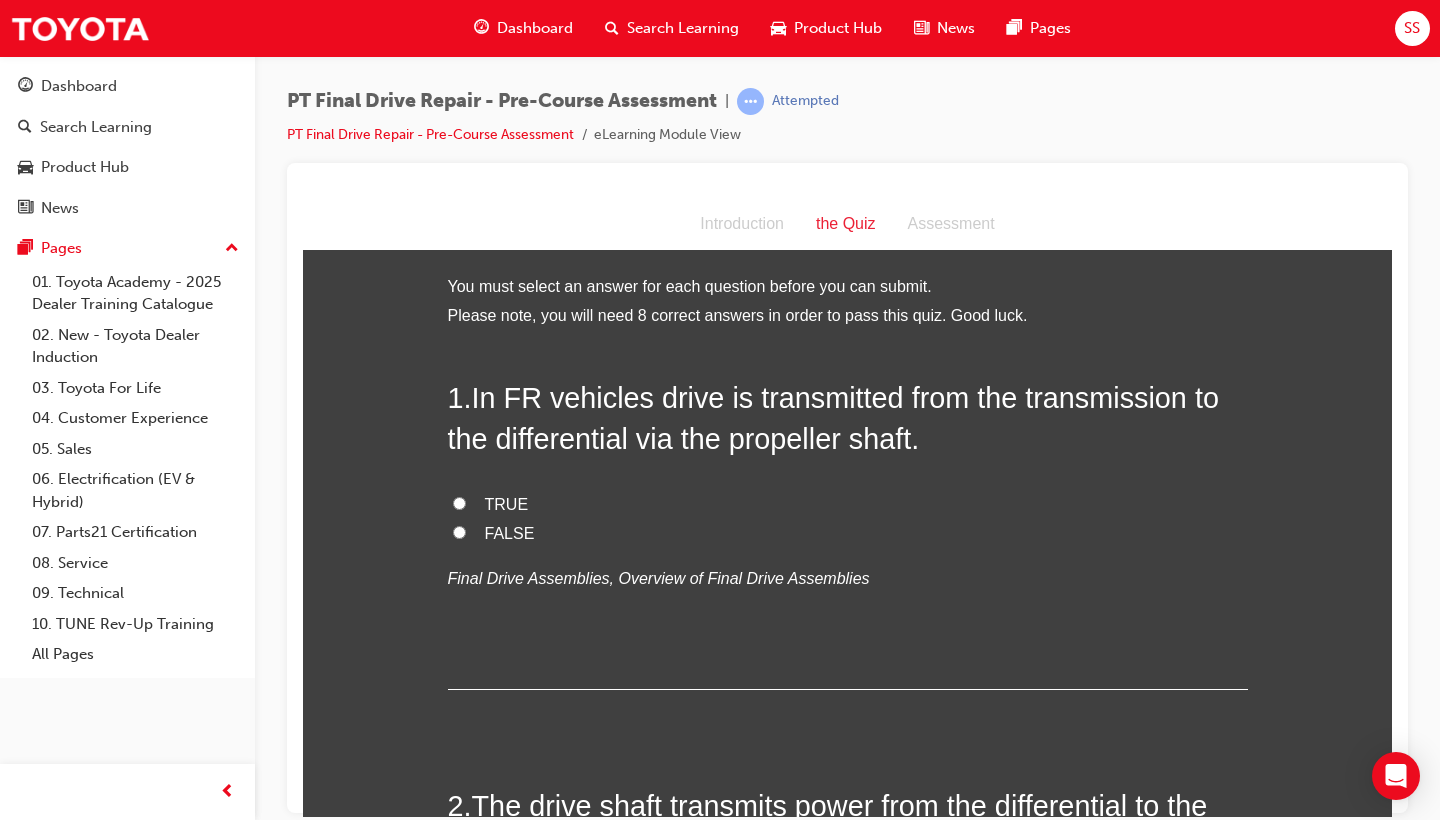scroll, scrollTop: 0, scrollLeft: 0, axis: both 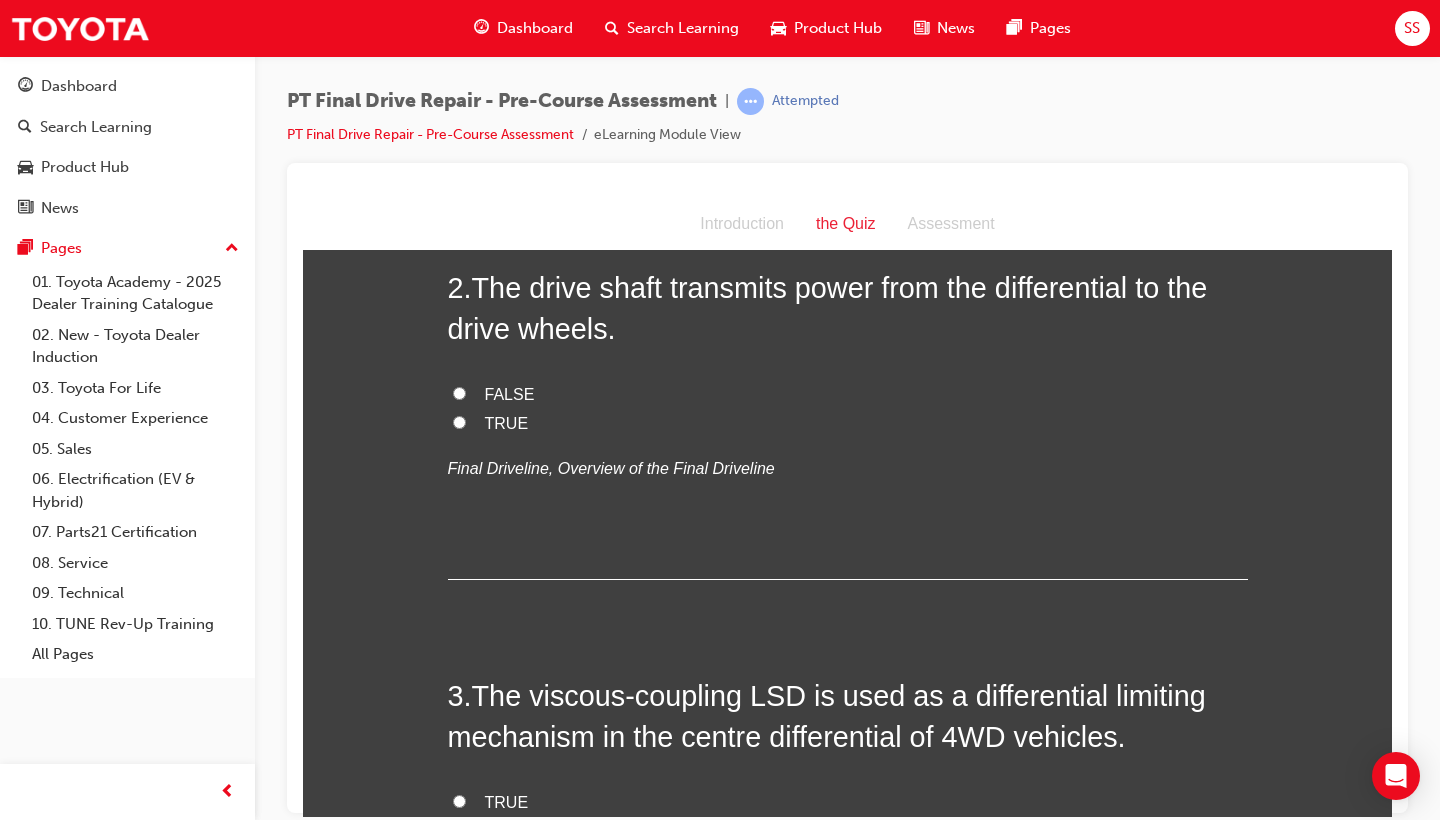 click on "FALSE" at bounding box center (848, 394) 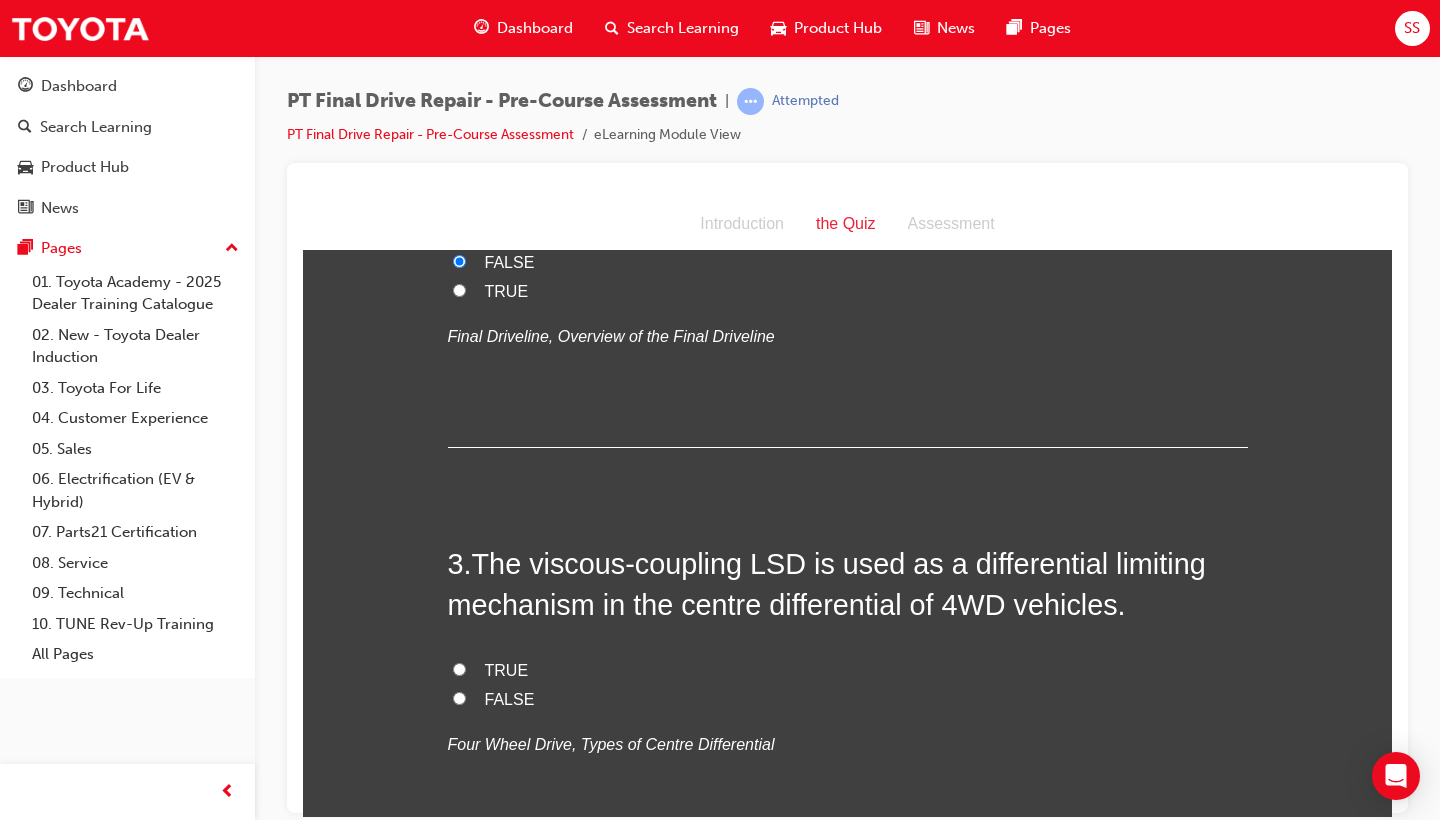 scroll, scrollTop: 652, scrollLeft: 0, axis: vertical 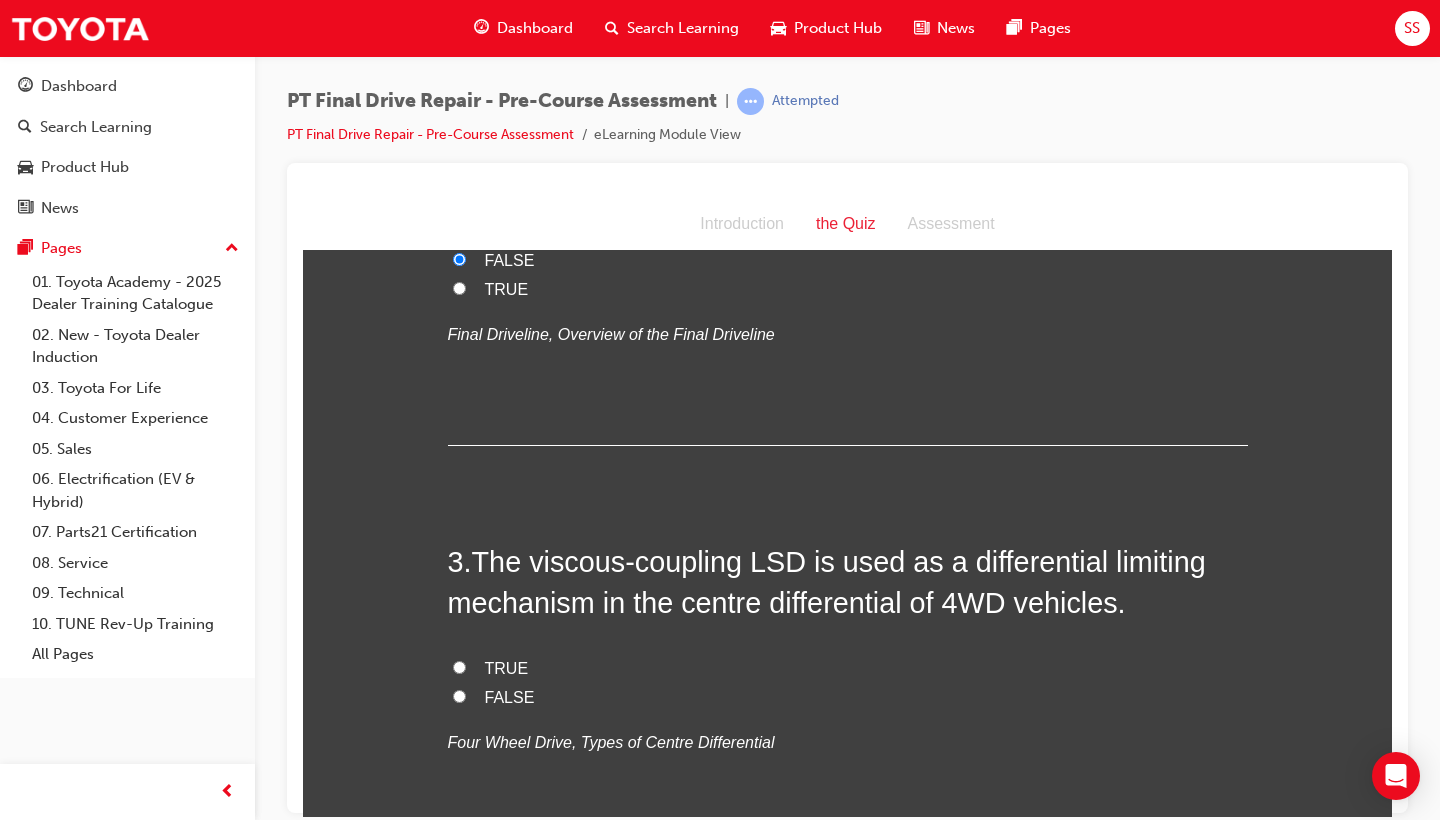 click on "TRUE" at bounding box center [507, 667] 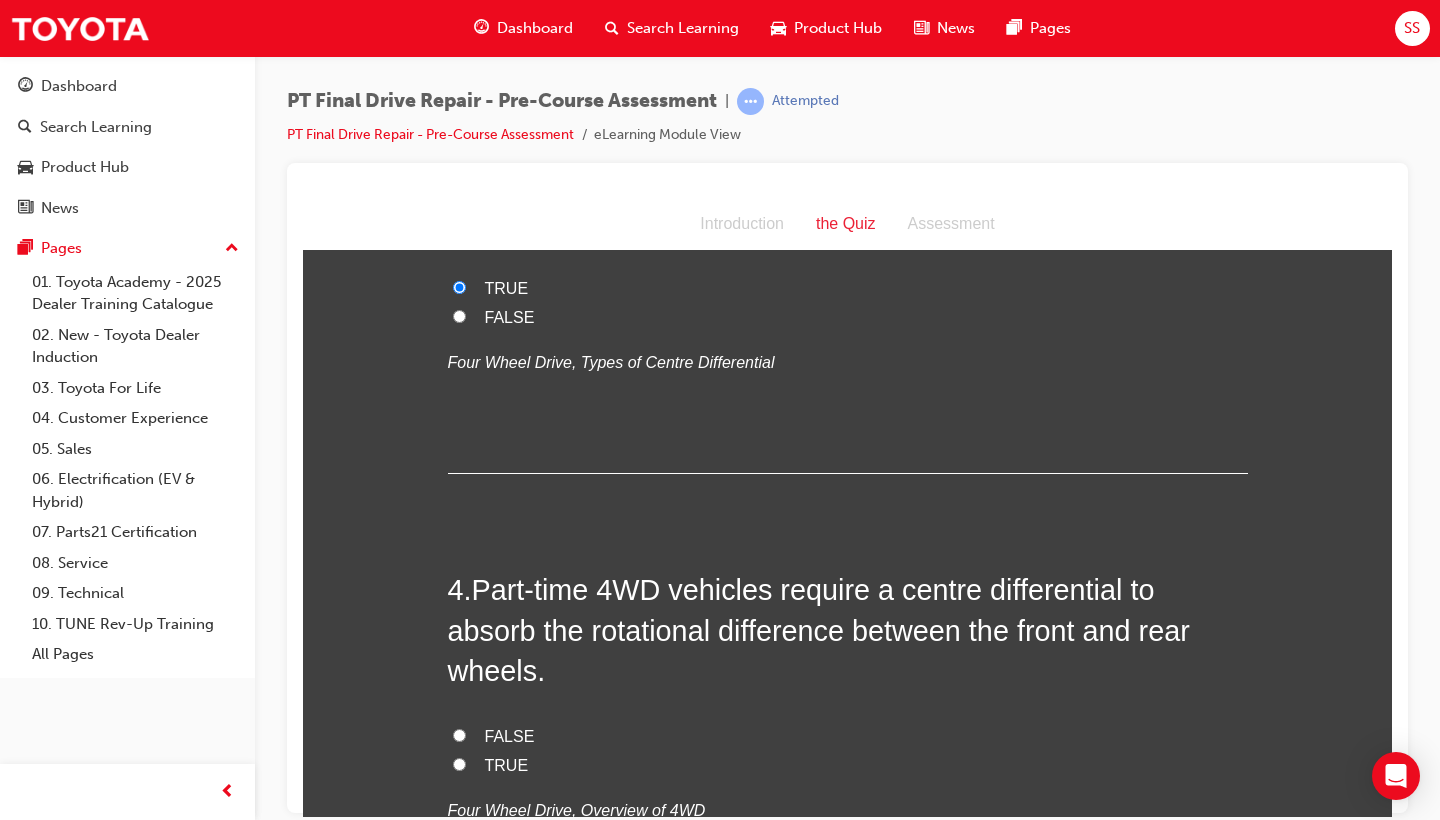 scroll, scrollTop: 1047, scrollLeft: 0, axis: vertical 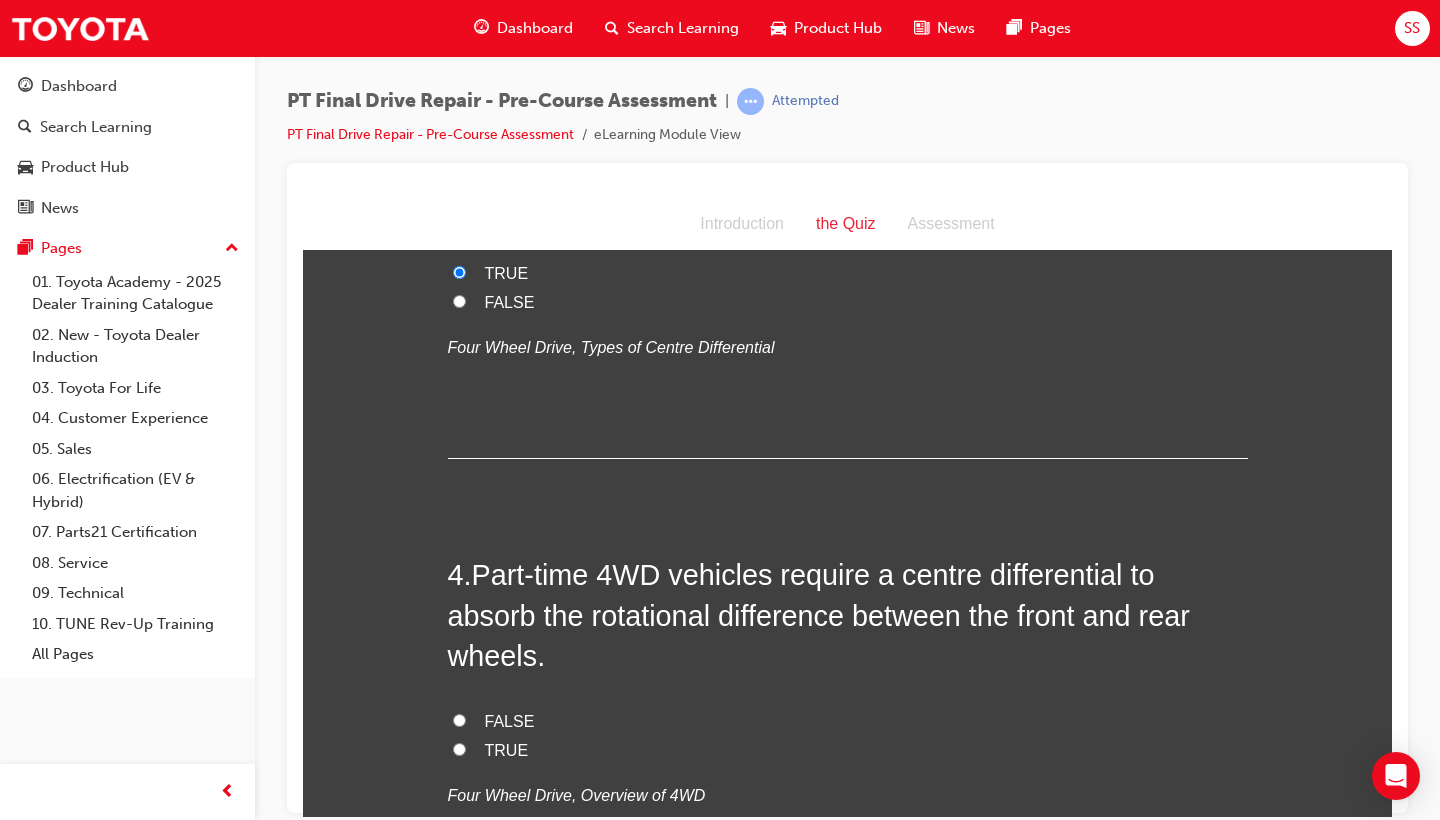 click on "TRUE" at bounding box center [848, 750] 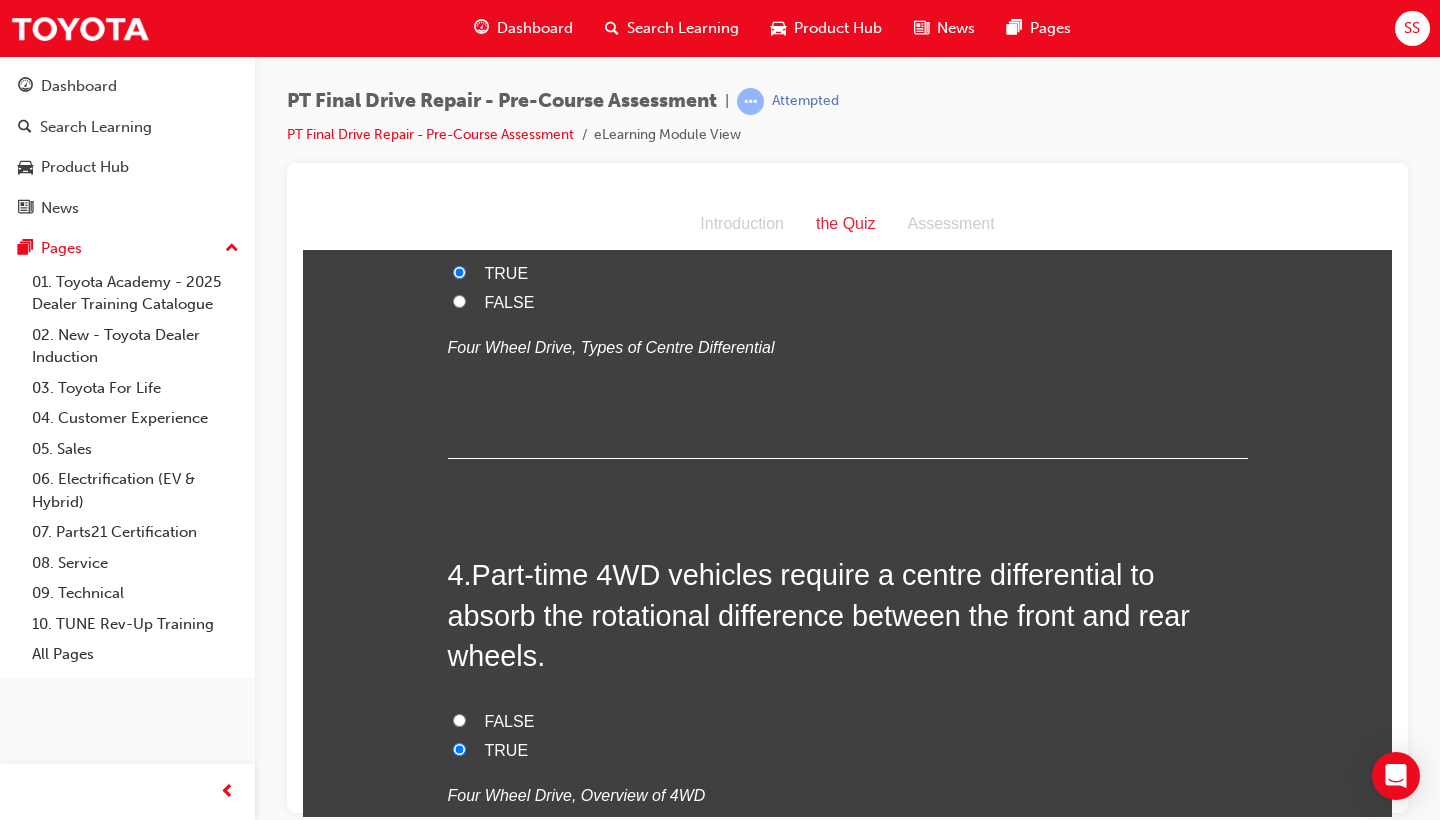 click on "FALSE" at bounding box center [459, 719] 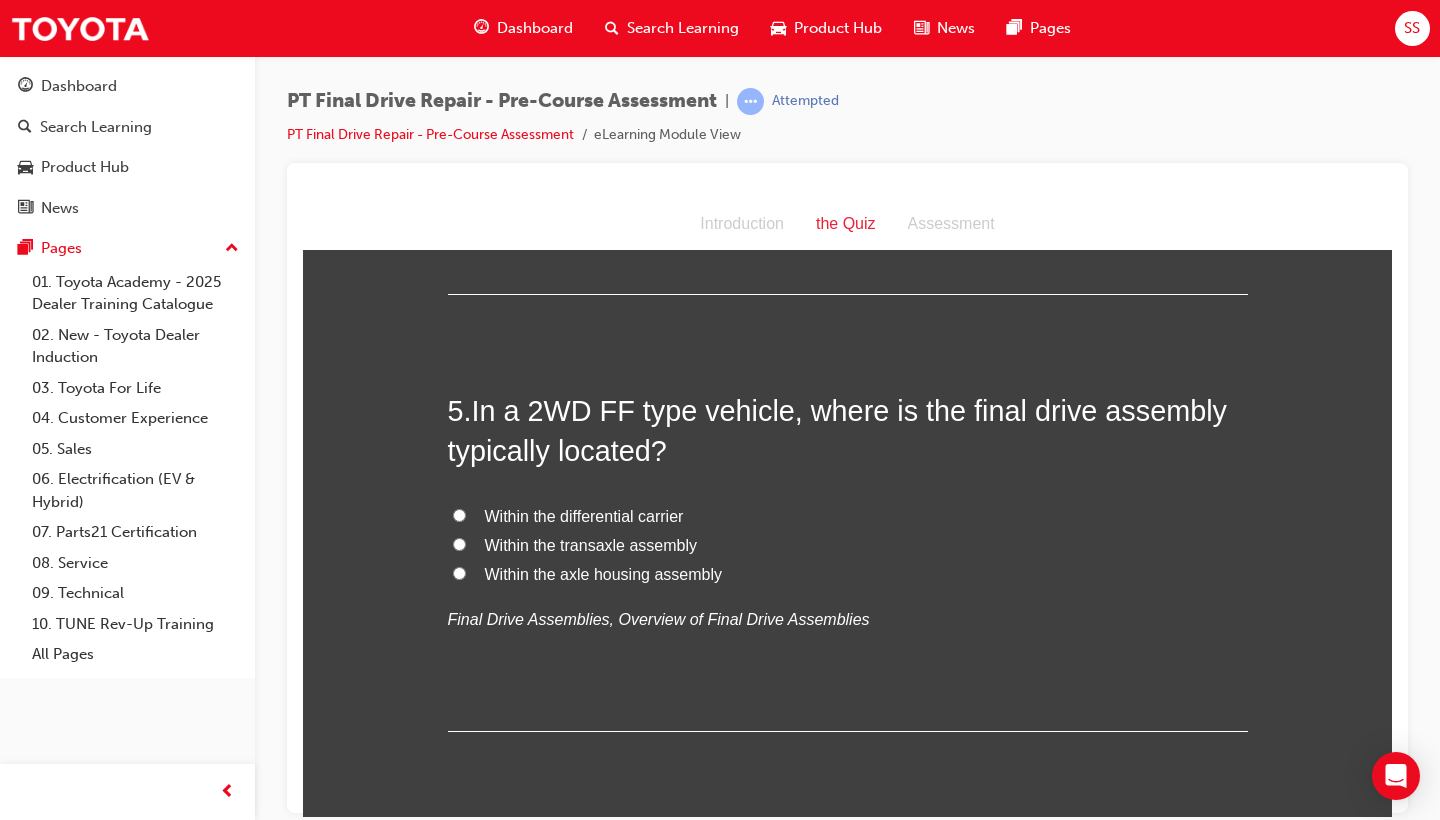 scroll, scrollTop: 1664, scrollLeft: 0, axis: vertical 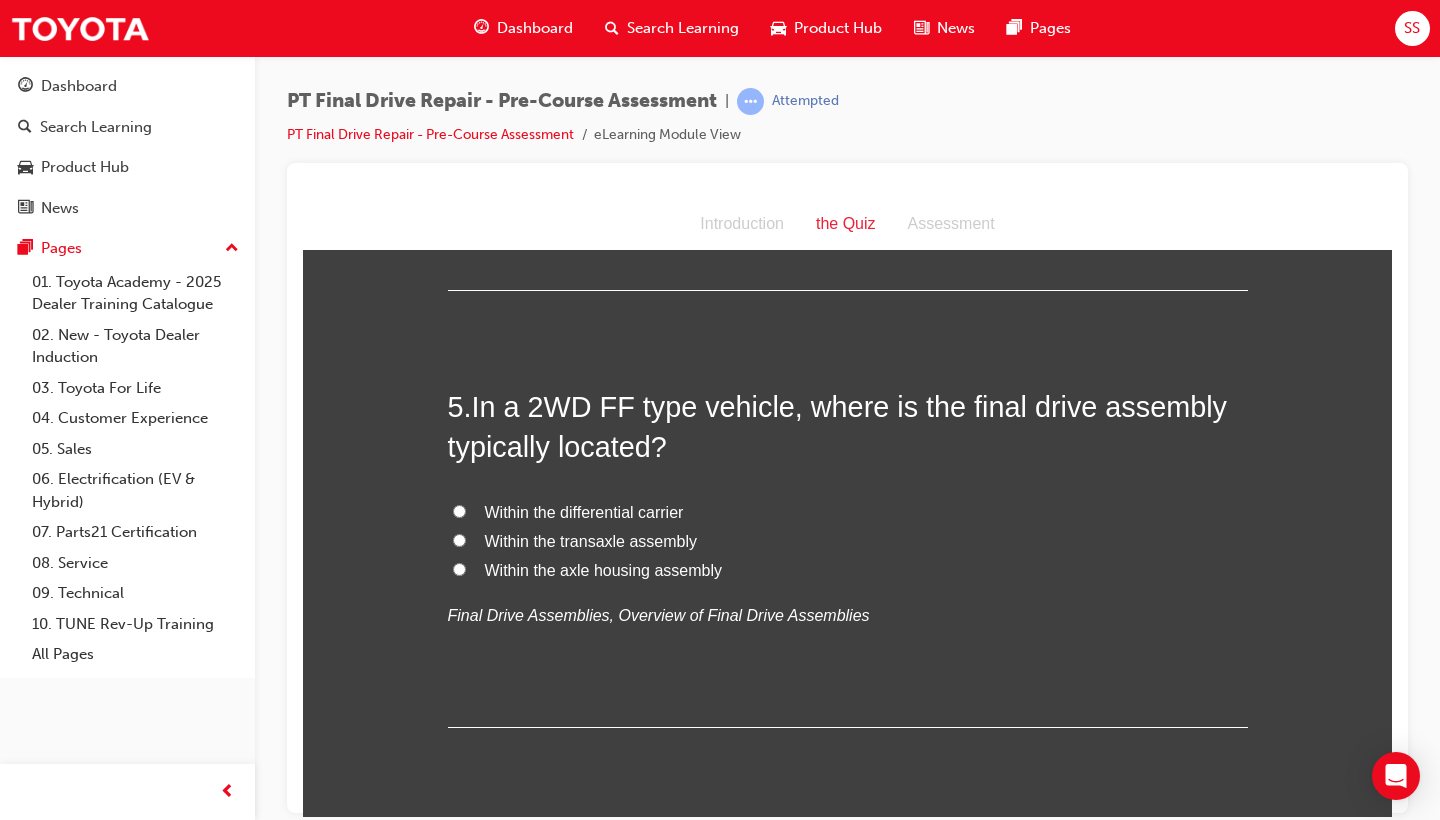 click on "Within the transaxle assembly" at bounding box center (848, 541) 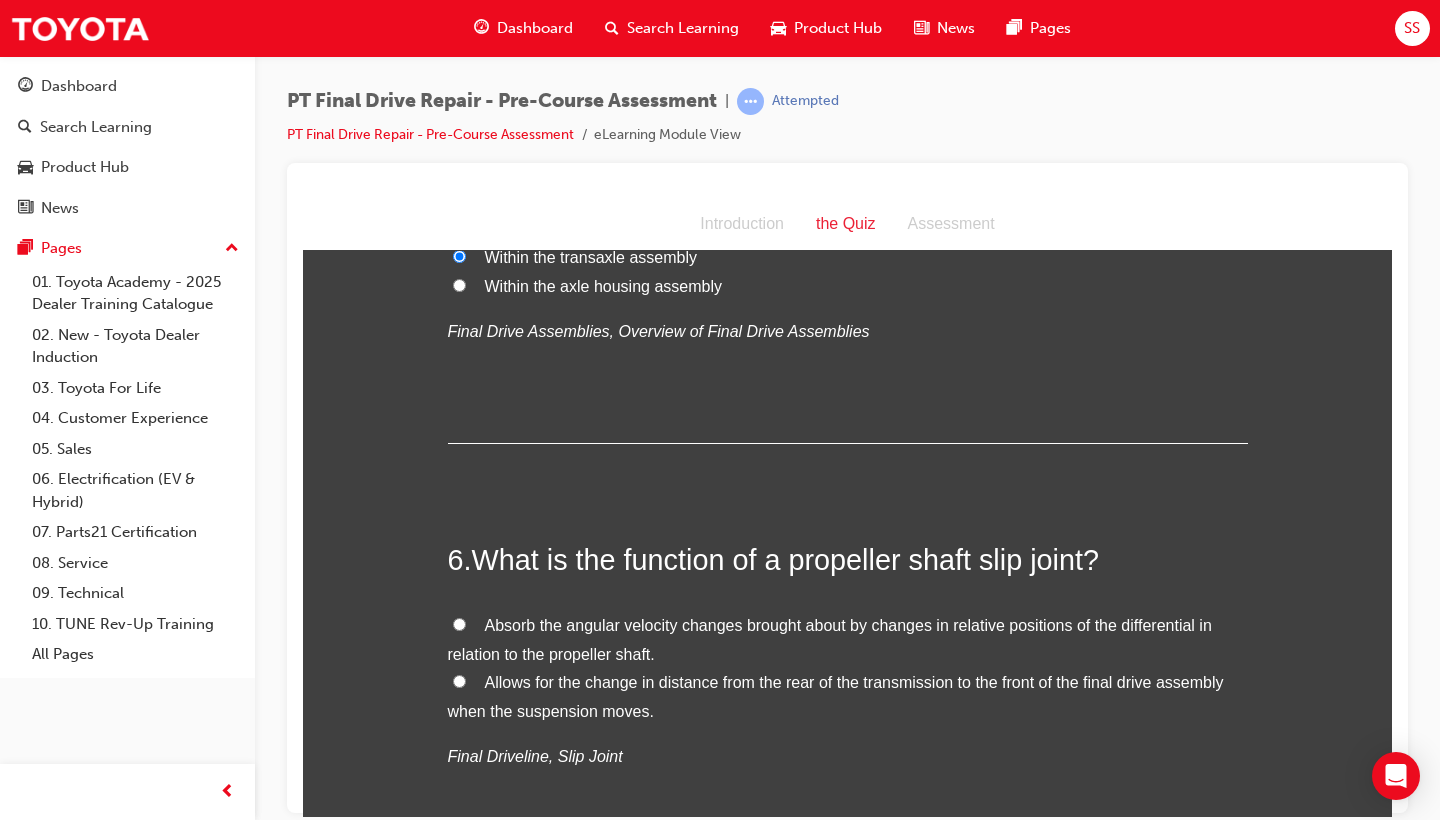 scroll, scrollTop: 1962, scrollLeft: 0, axis: vertical 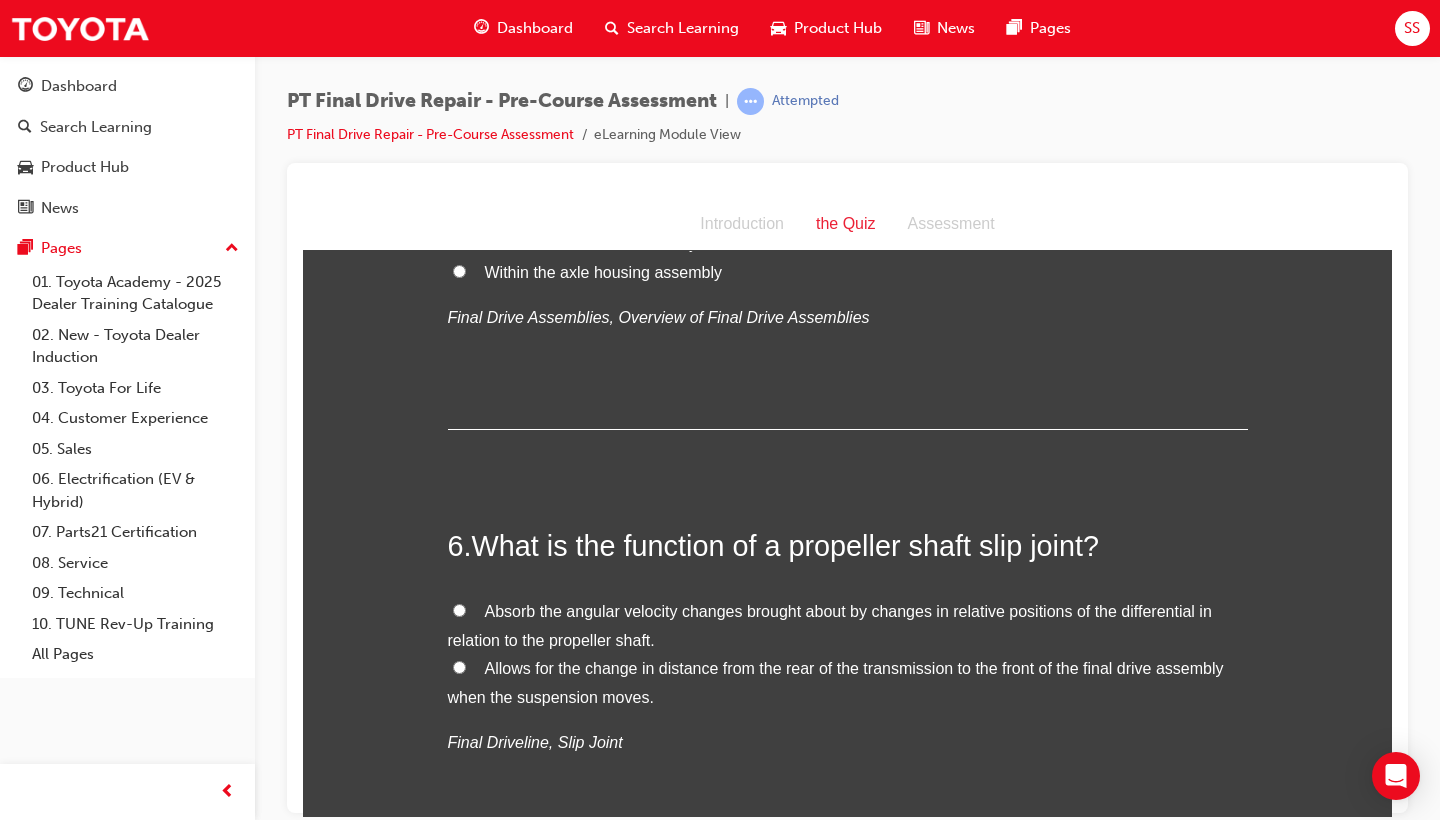 click on "Allows for the change in distance from the rear of the transmission to the front of the final drive assembly when the suspension moves." at bounding box center [836, 682] 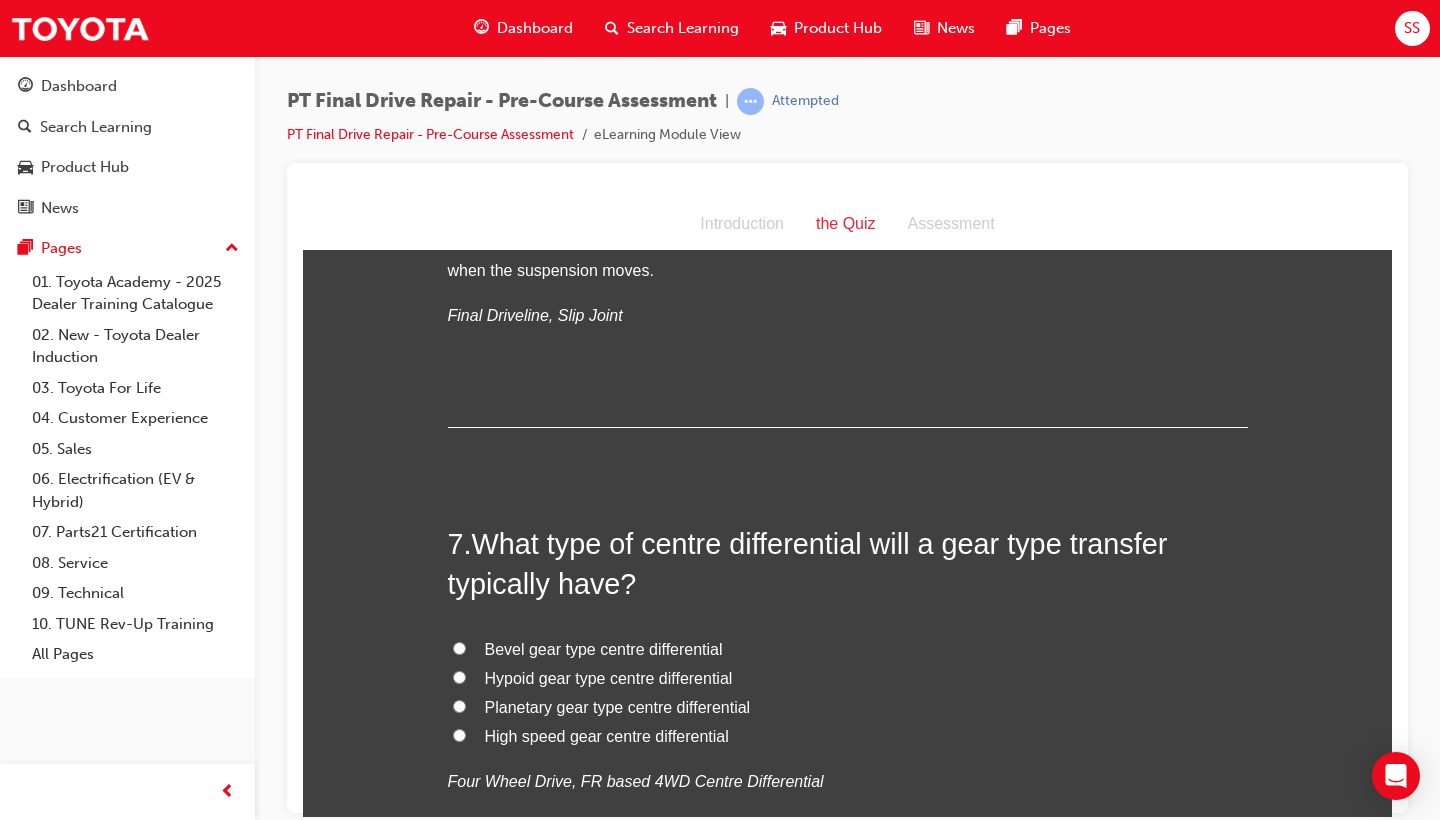 scroll, scrollTop: 2557, scrollLeft: 0, axis: vertical 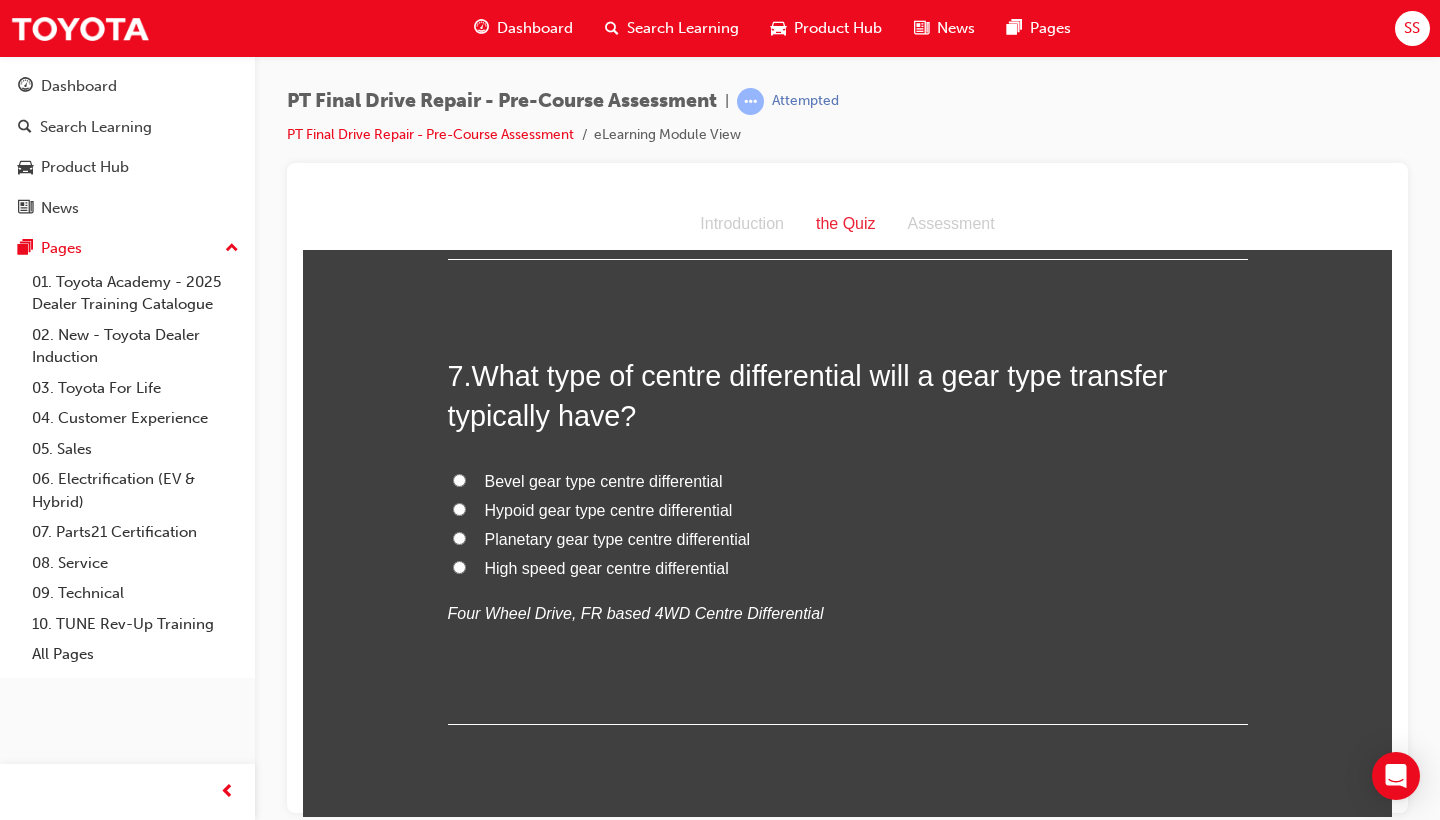 click on "Planetary gear type centre differential" at bounding box center (848, 539) 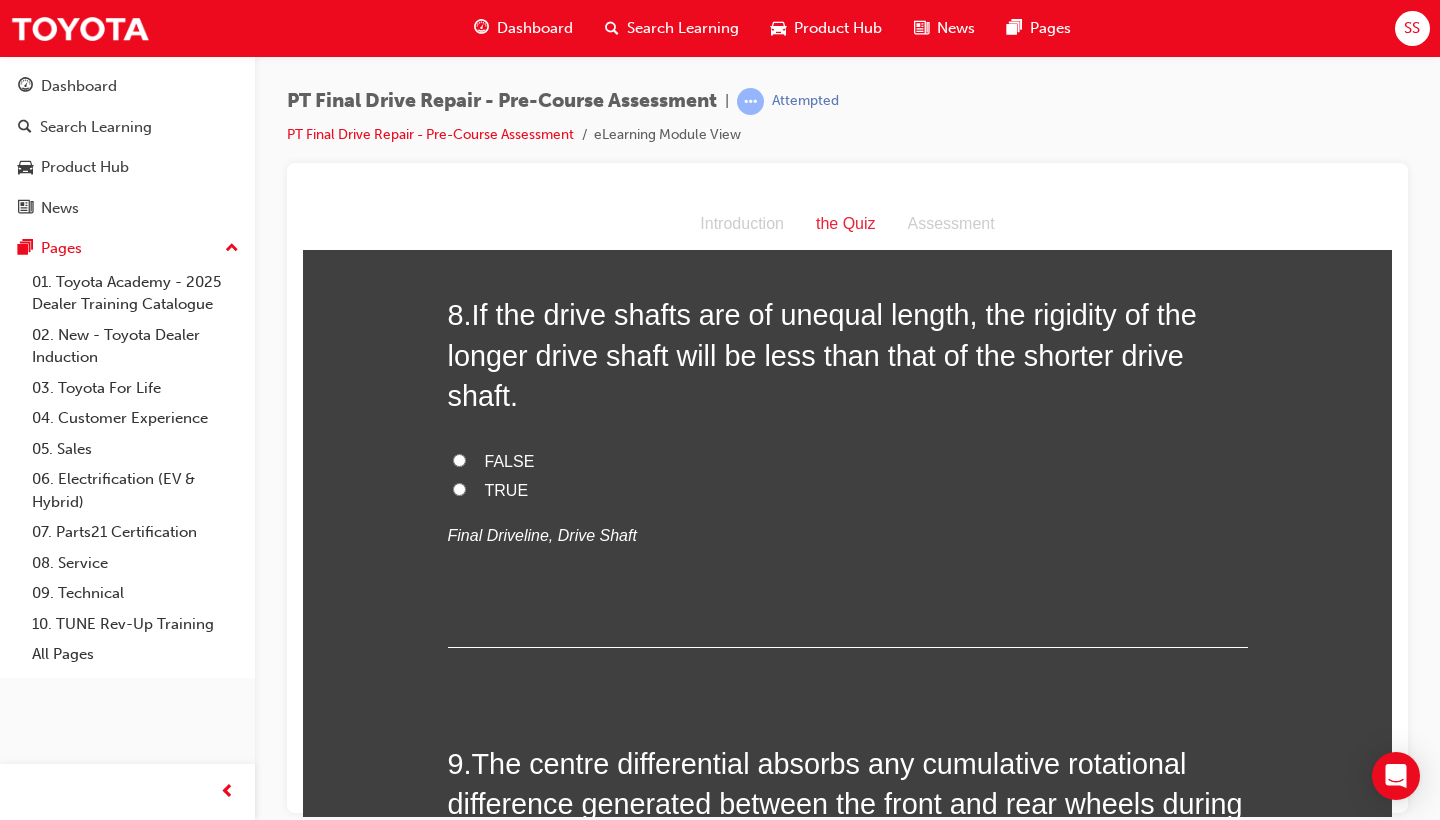 scroll, scrollTop: 0, scrollLeft: 0, axis: both 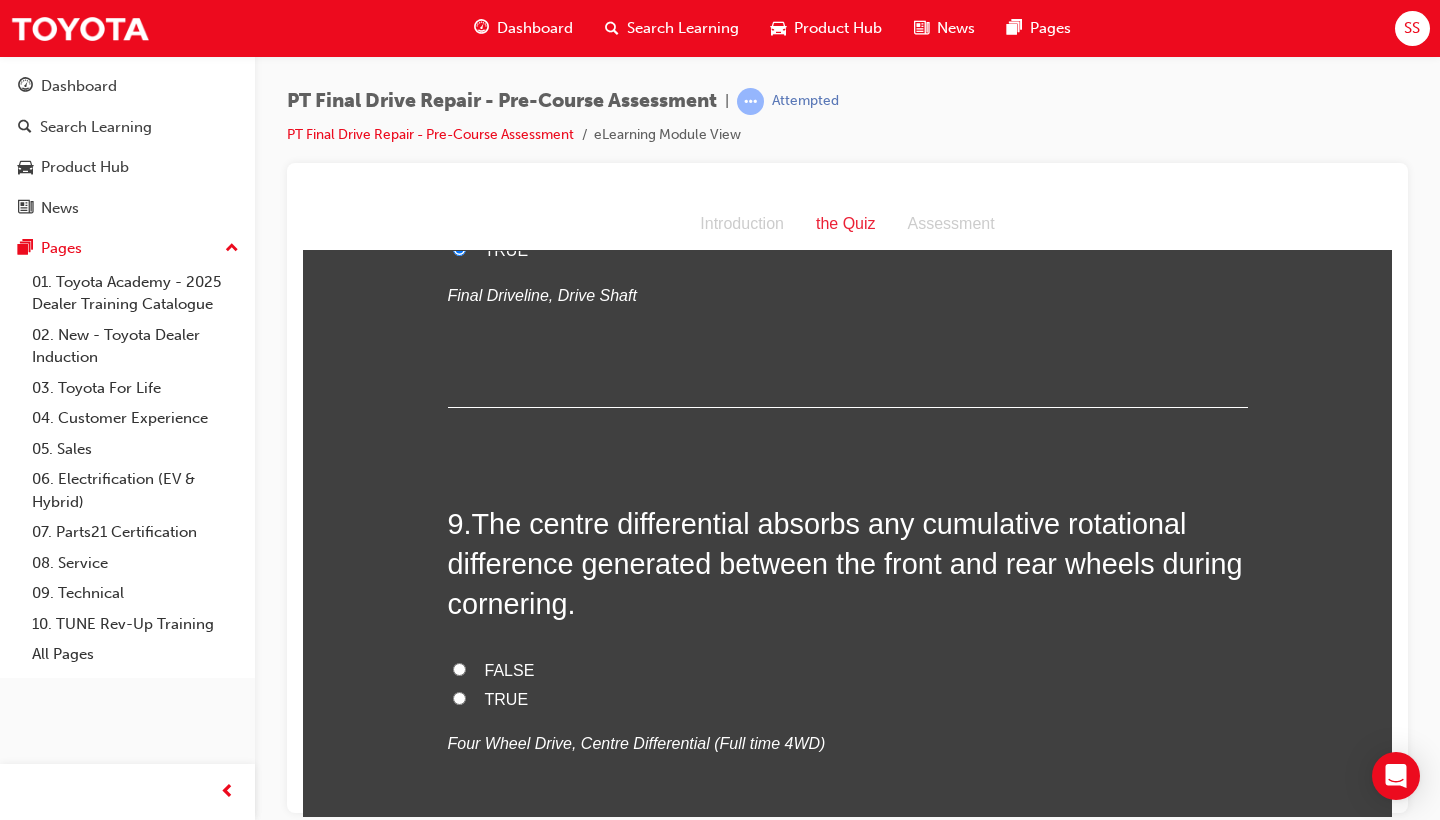 click on "TRUE" at bounding box center [848, 699] 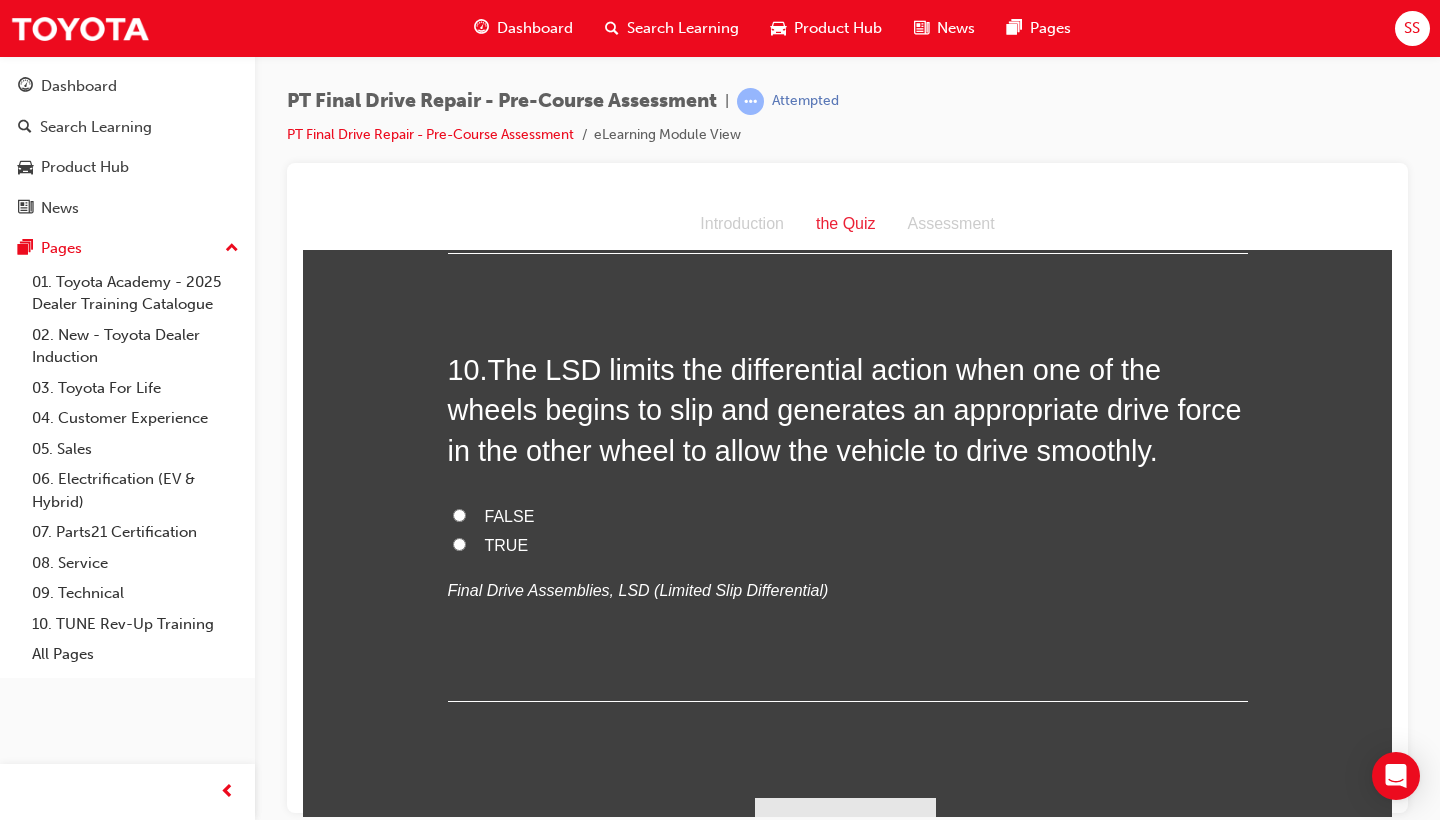 scroll, scrollTop: 3924, scrollLeft: 0, axis: vertical 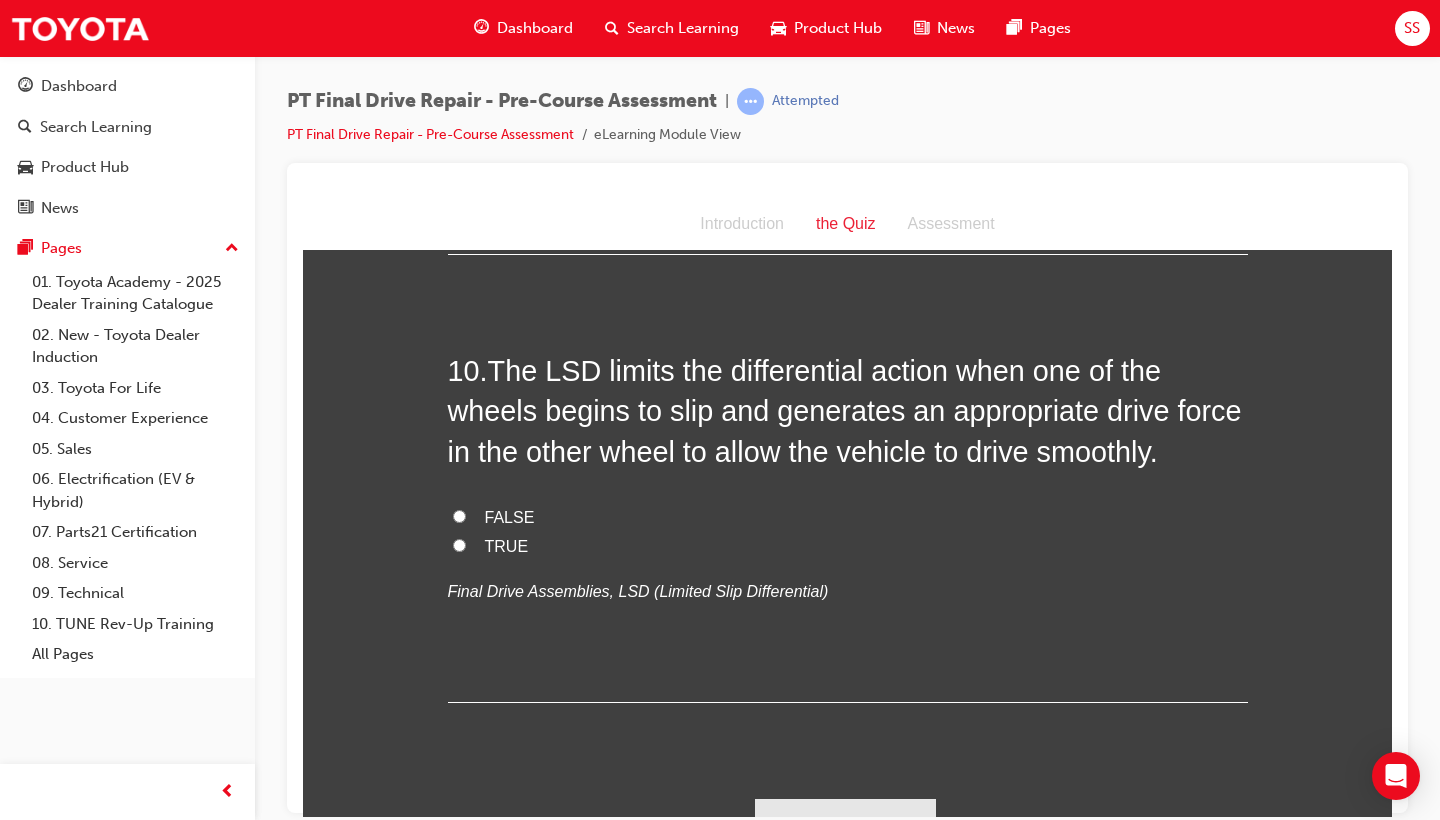 click on "TRUE" at bounding box center [459, 544] 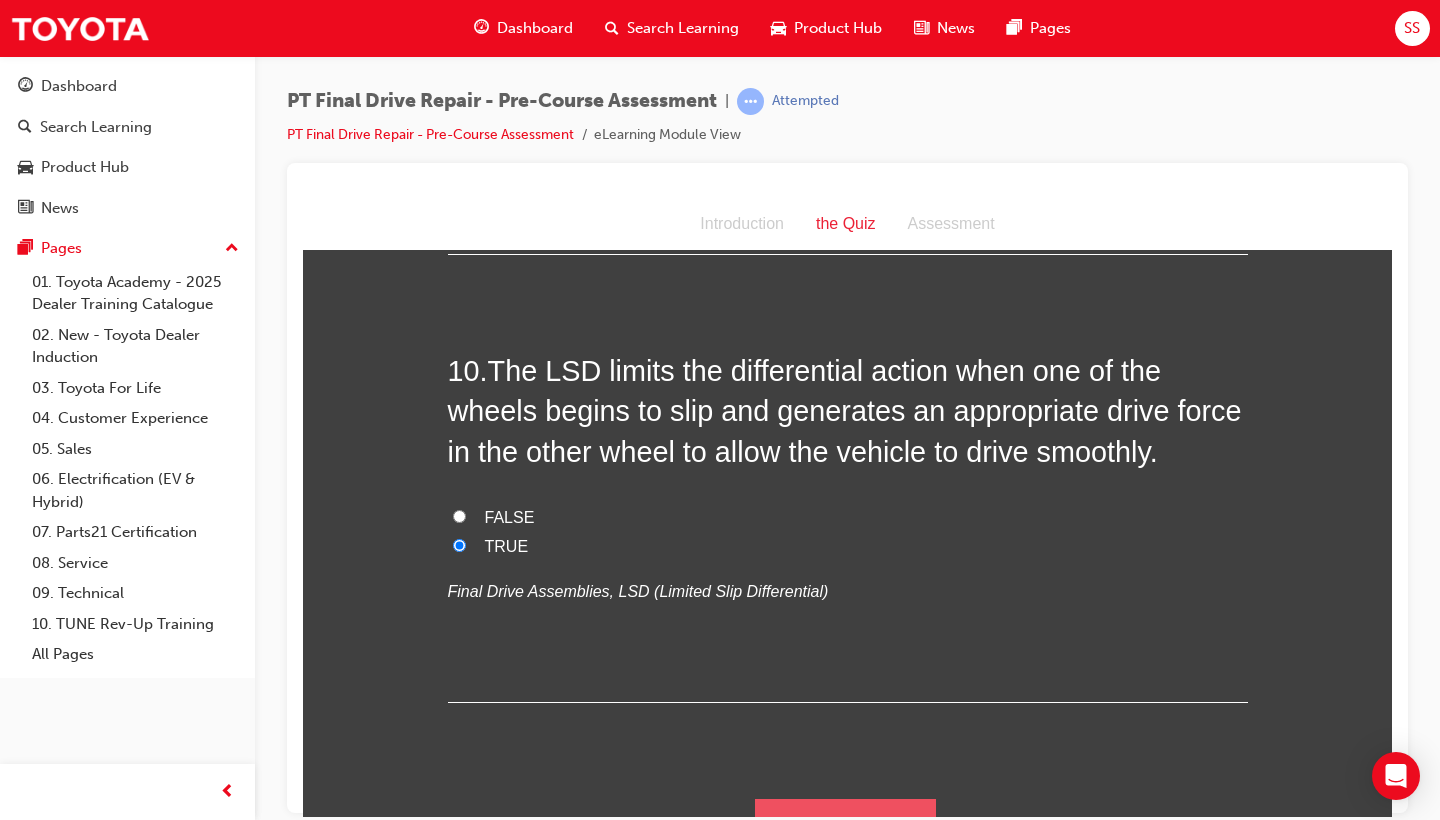 click on "Submit Answers" at bounding box center (846, 826) 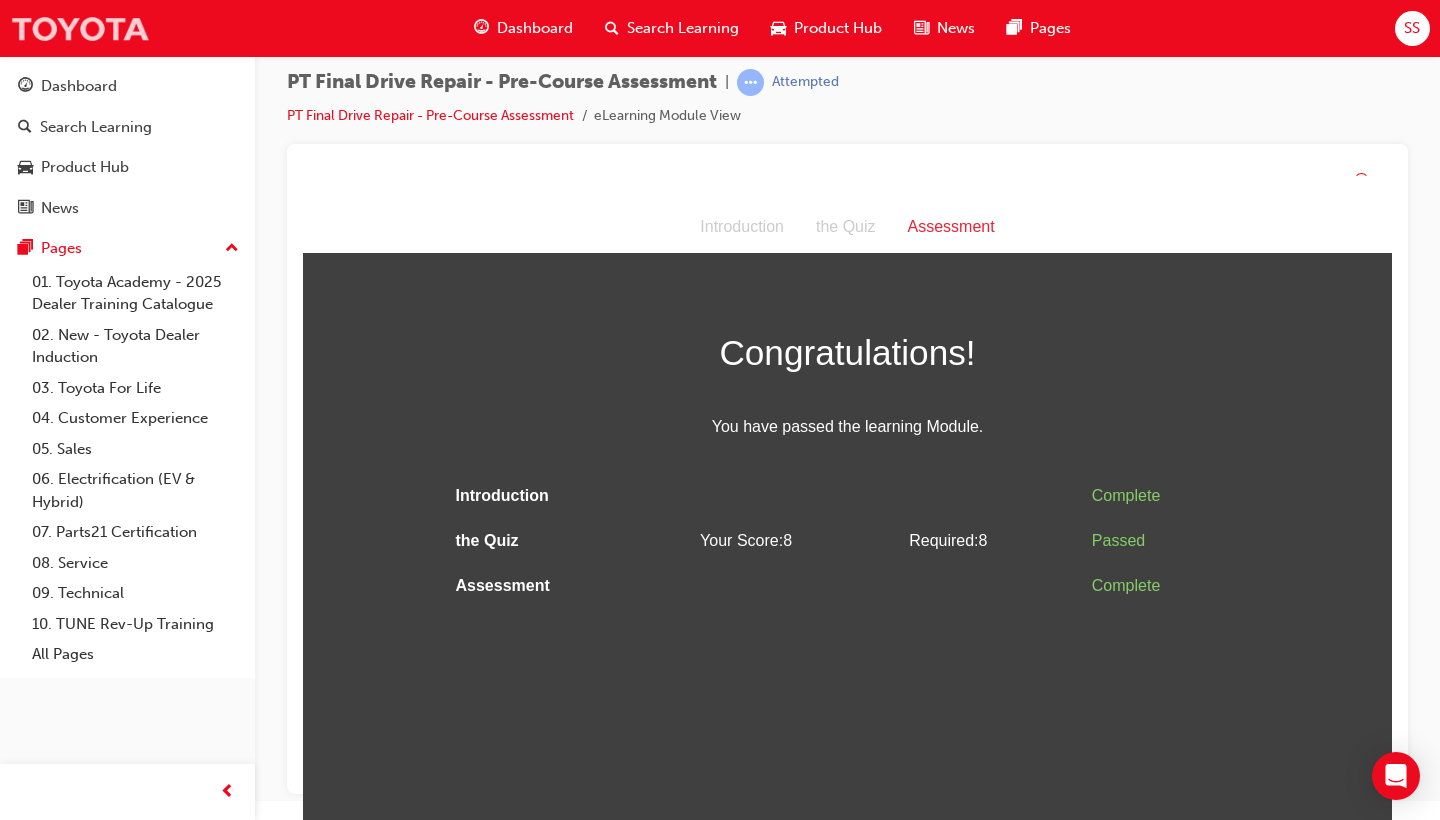 scroll, scrollTop: 18, scrollLeft: 0, axis: vertical 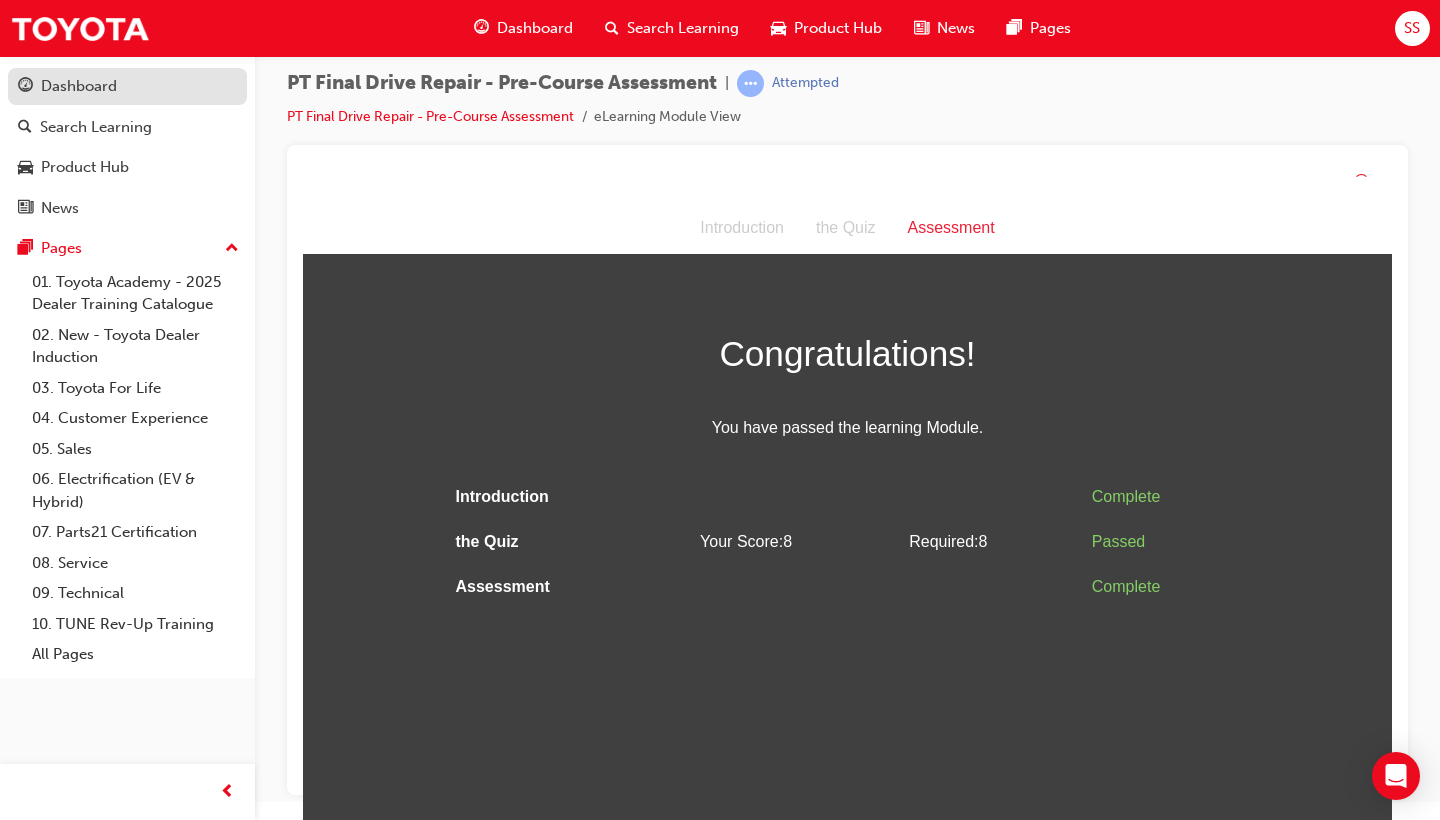click on "Dashboard" at bounding box center (79, 86) 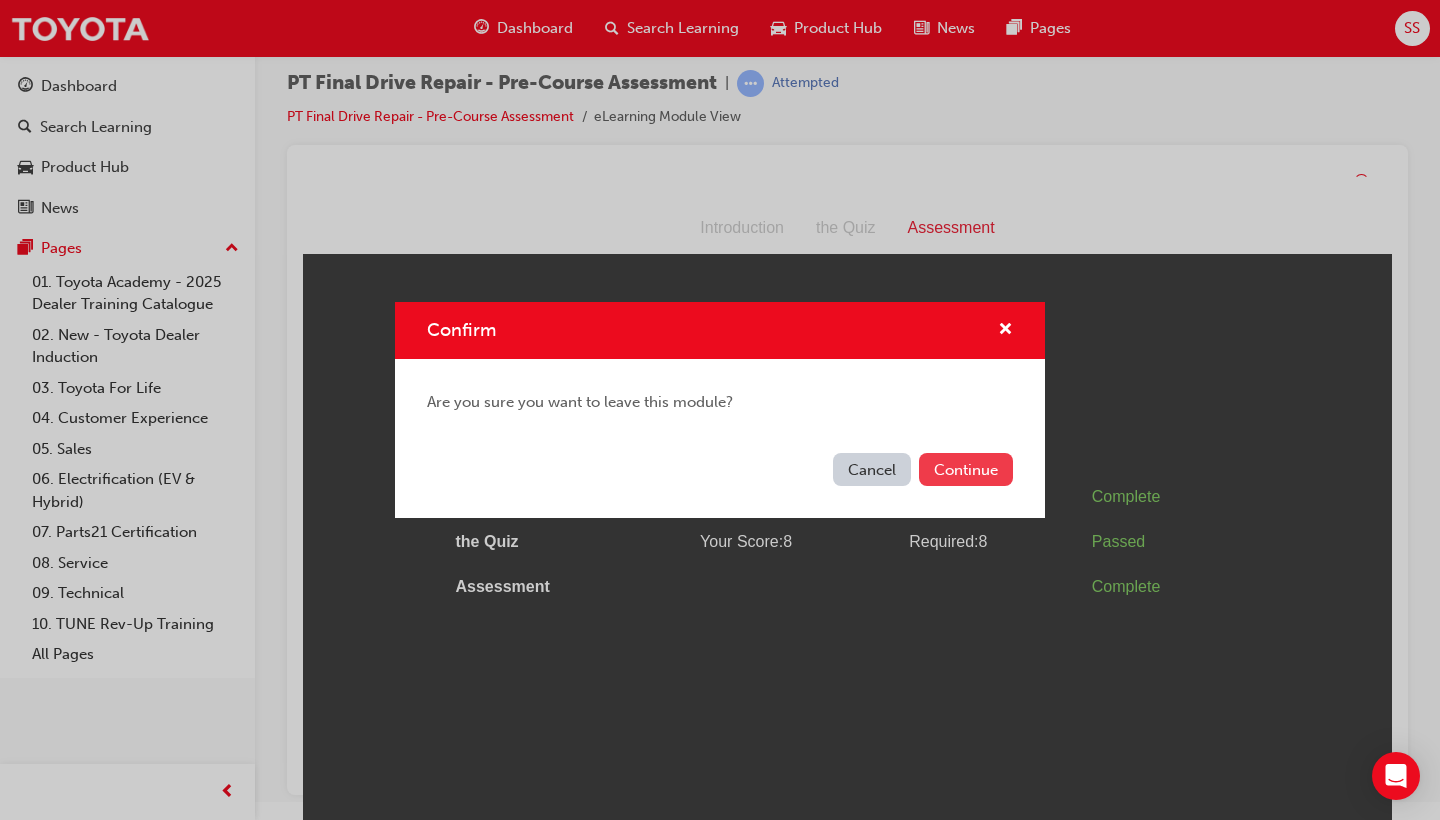 click on "Continue" at bounding box center [966, 469] 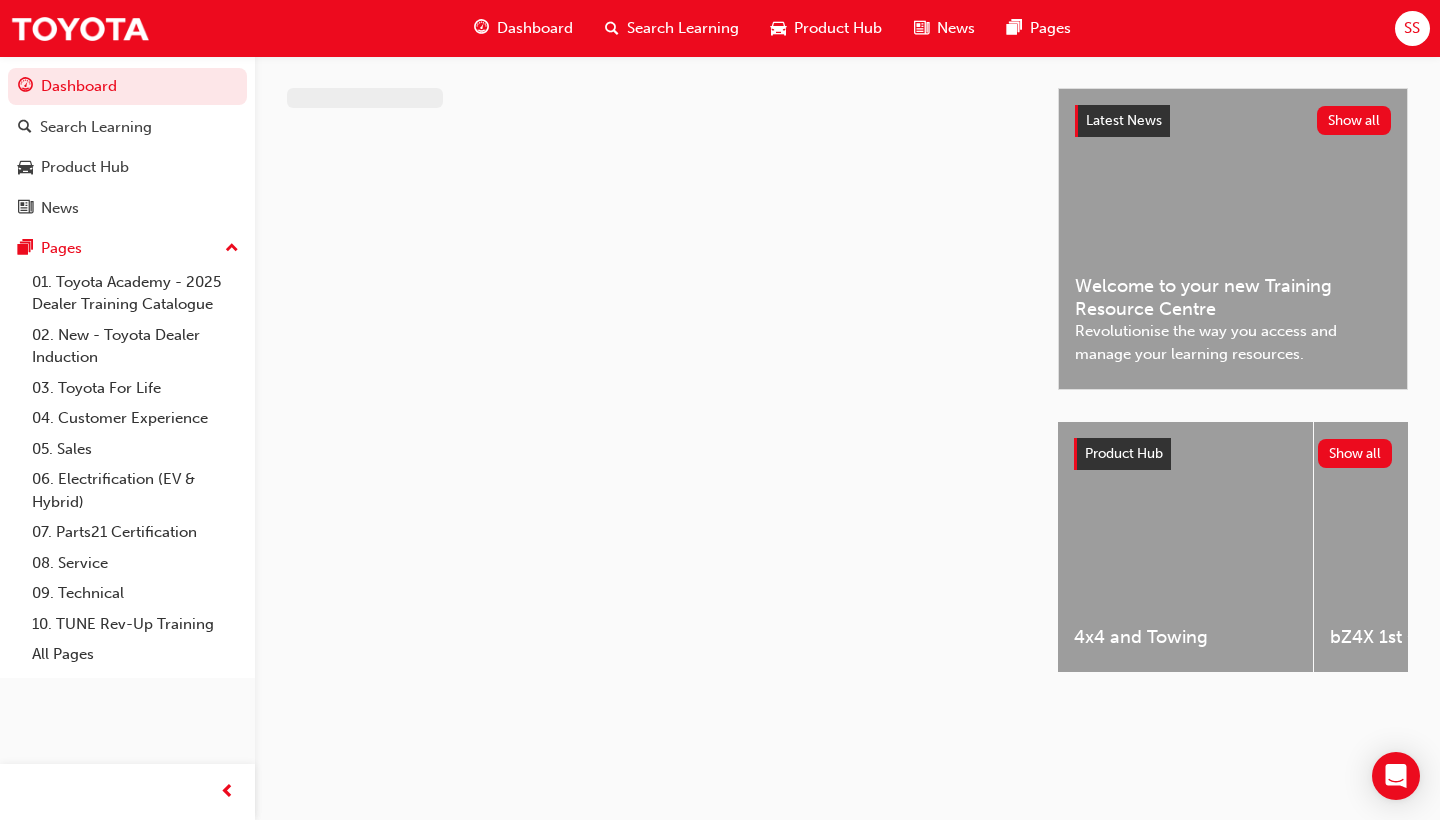 scroll, scrollTop: 0, scrollLeft: 0, axis: both 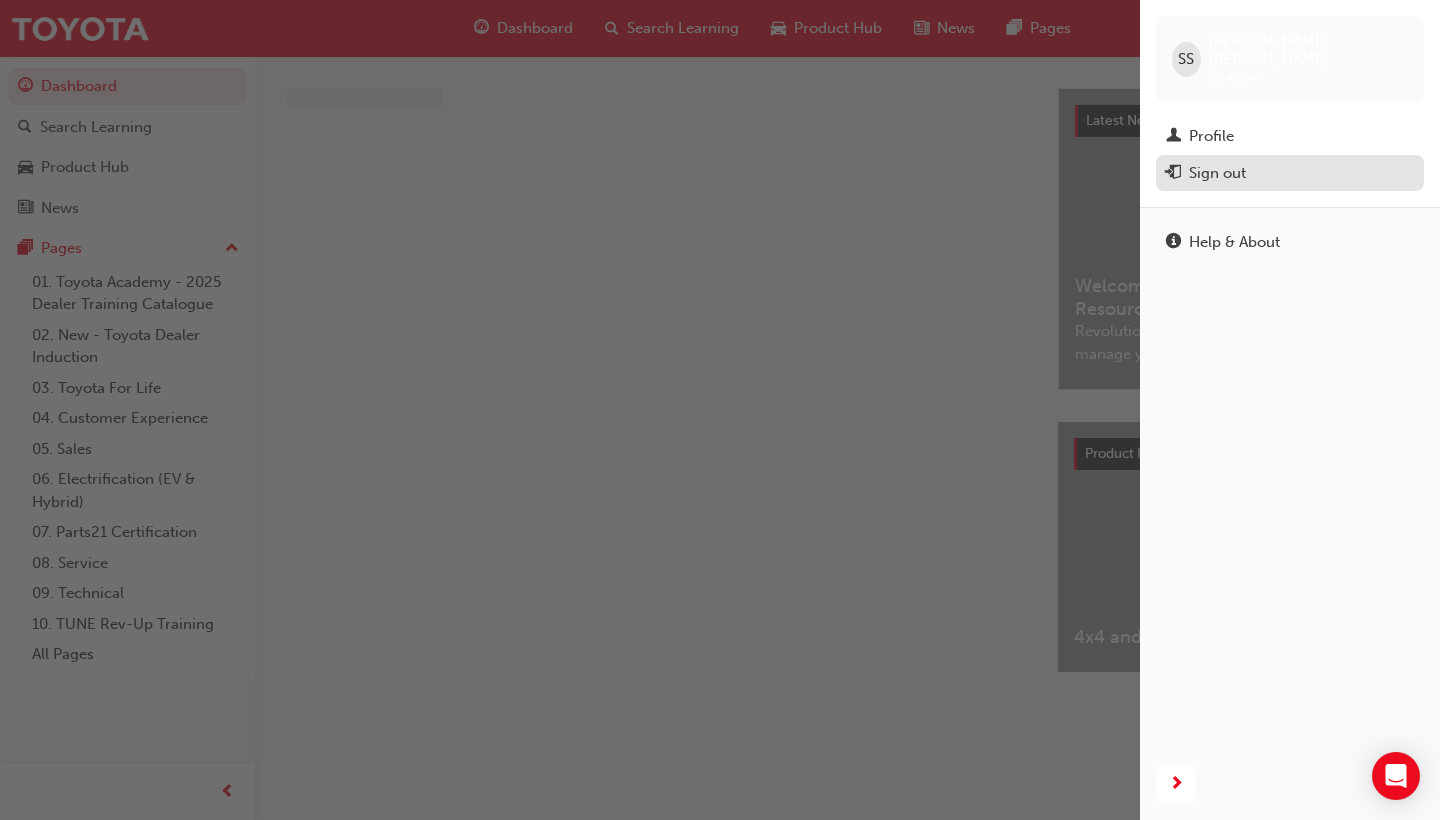 click on "Sign out" at bounding box center [1290, 173] 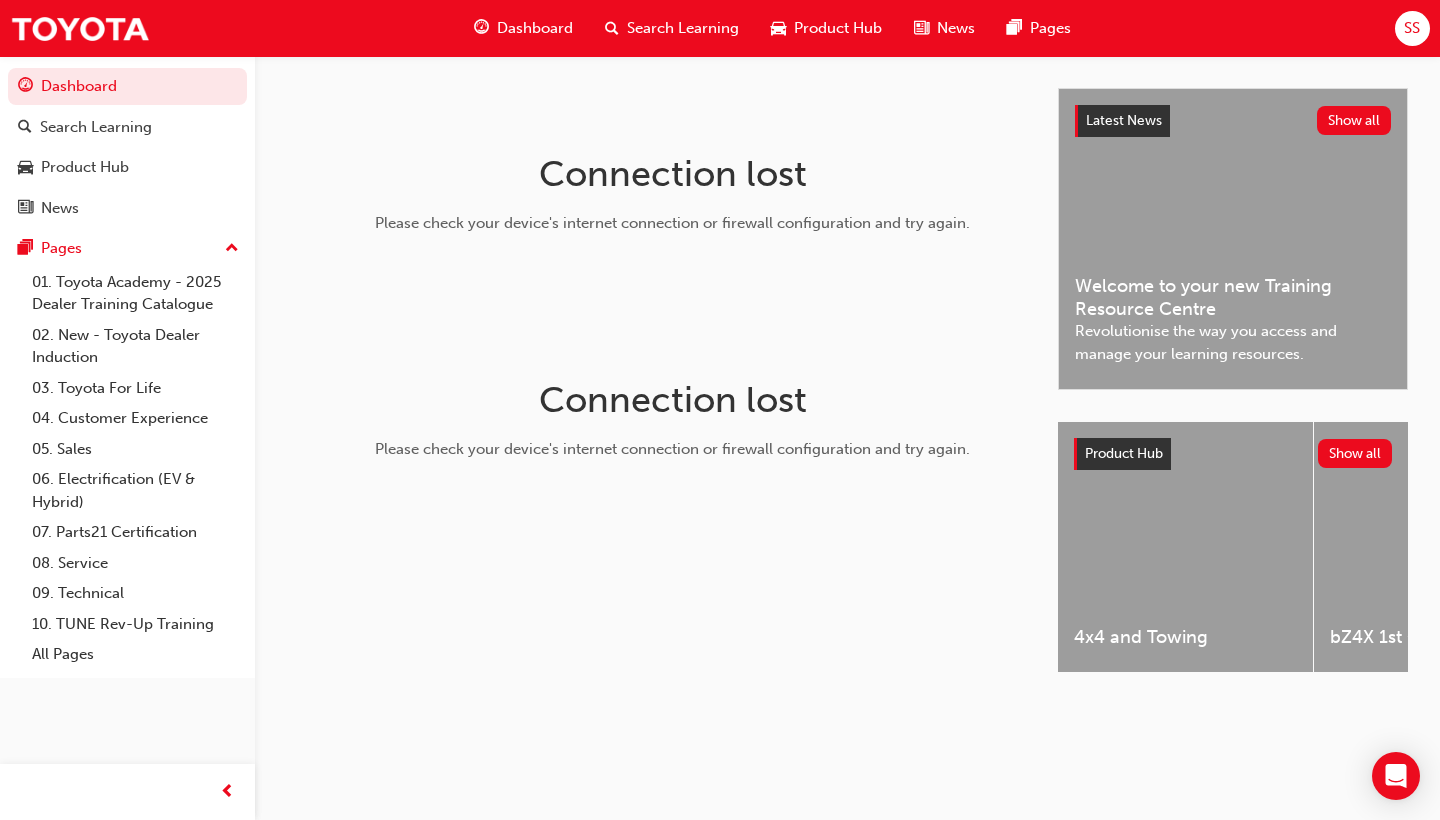 click on "Connection lost Please check your device's internet connection or firewall configuration and try again." at bounding box center [673, 201] 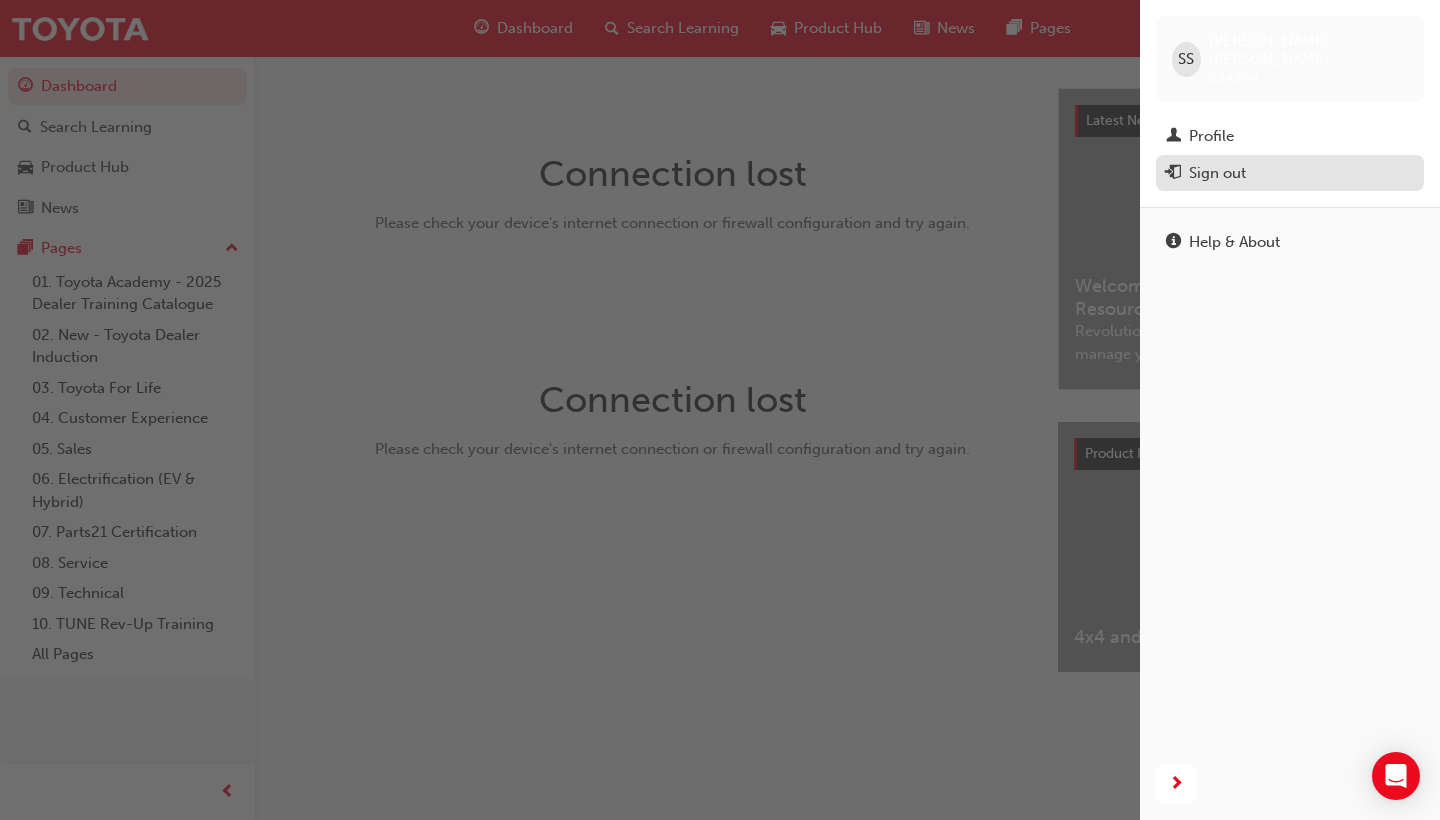 click on "Sign out" at bounding box center (1217, 173) 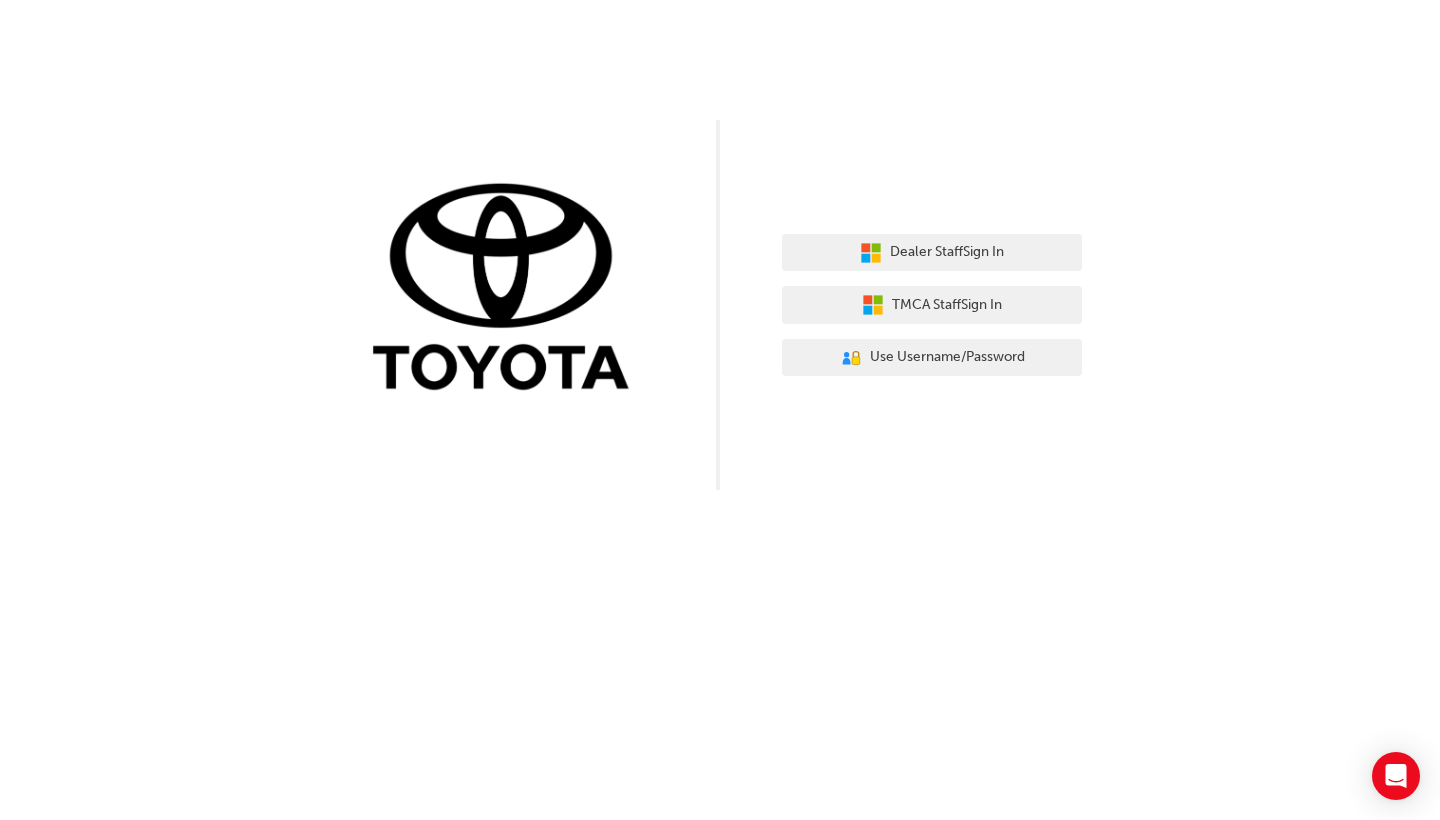 scroll, scrollTop: 0, scrollLeft: 0, axis: both 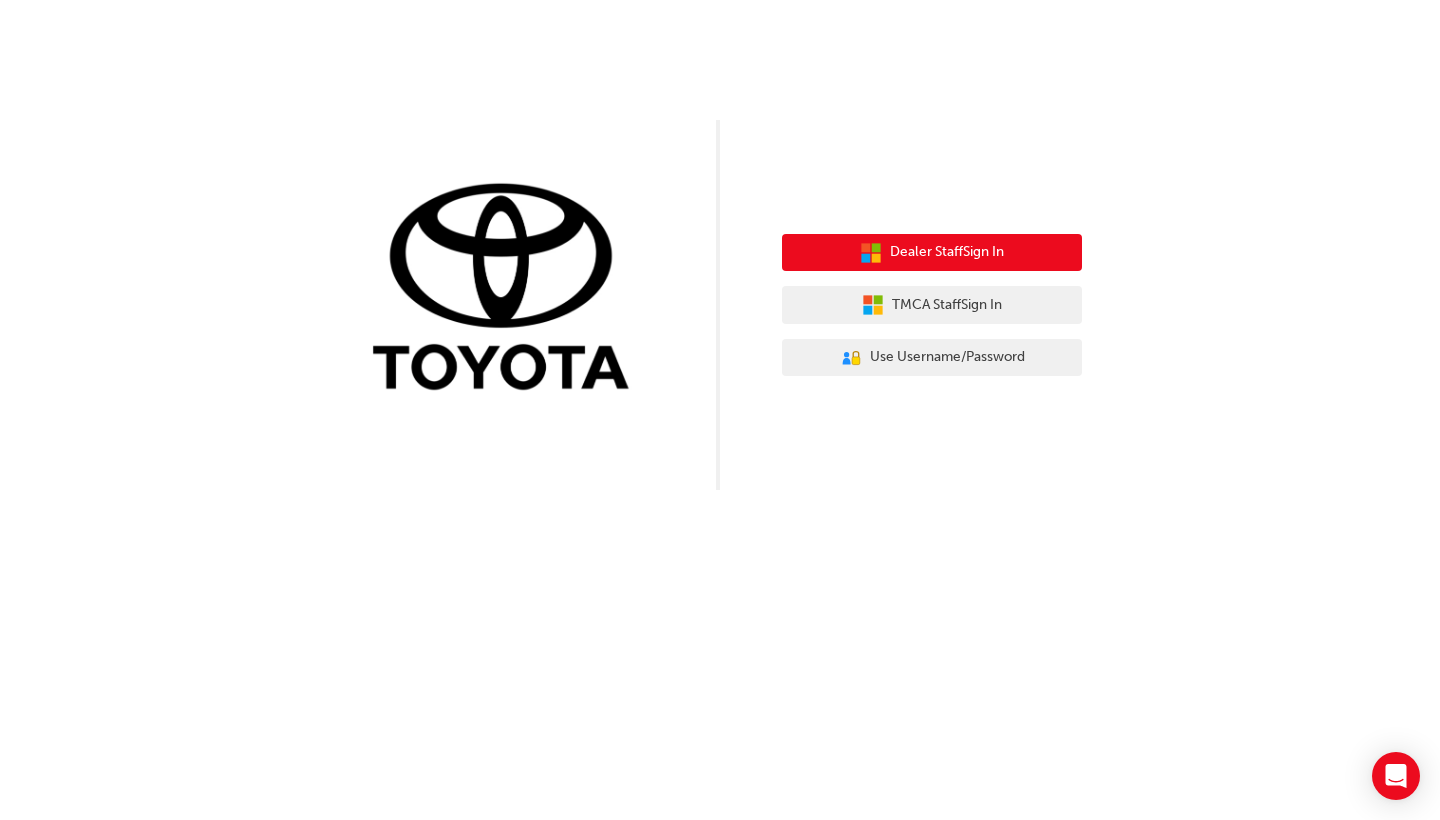 click on "Dealer Staff  Sign In TMCA Staff  Sign In User Authentication Icon - Blue Person, Gold Lock     Use Username/Password" at bounding box center [932, 305] 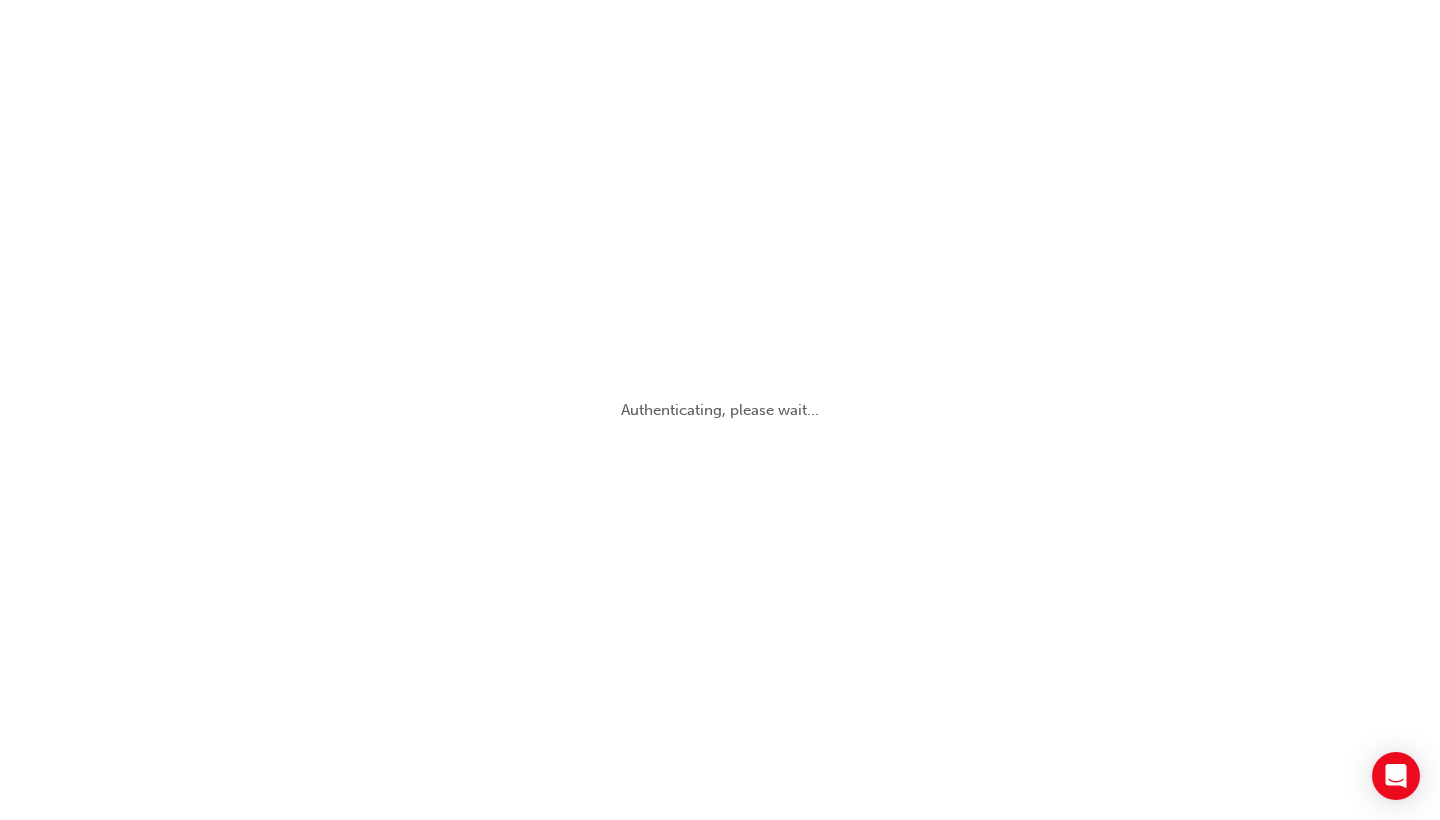 scroll, scrollTop: 0, scrollLeft: 0, axis: both 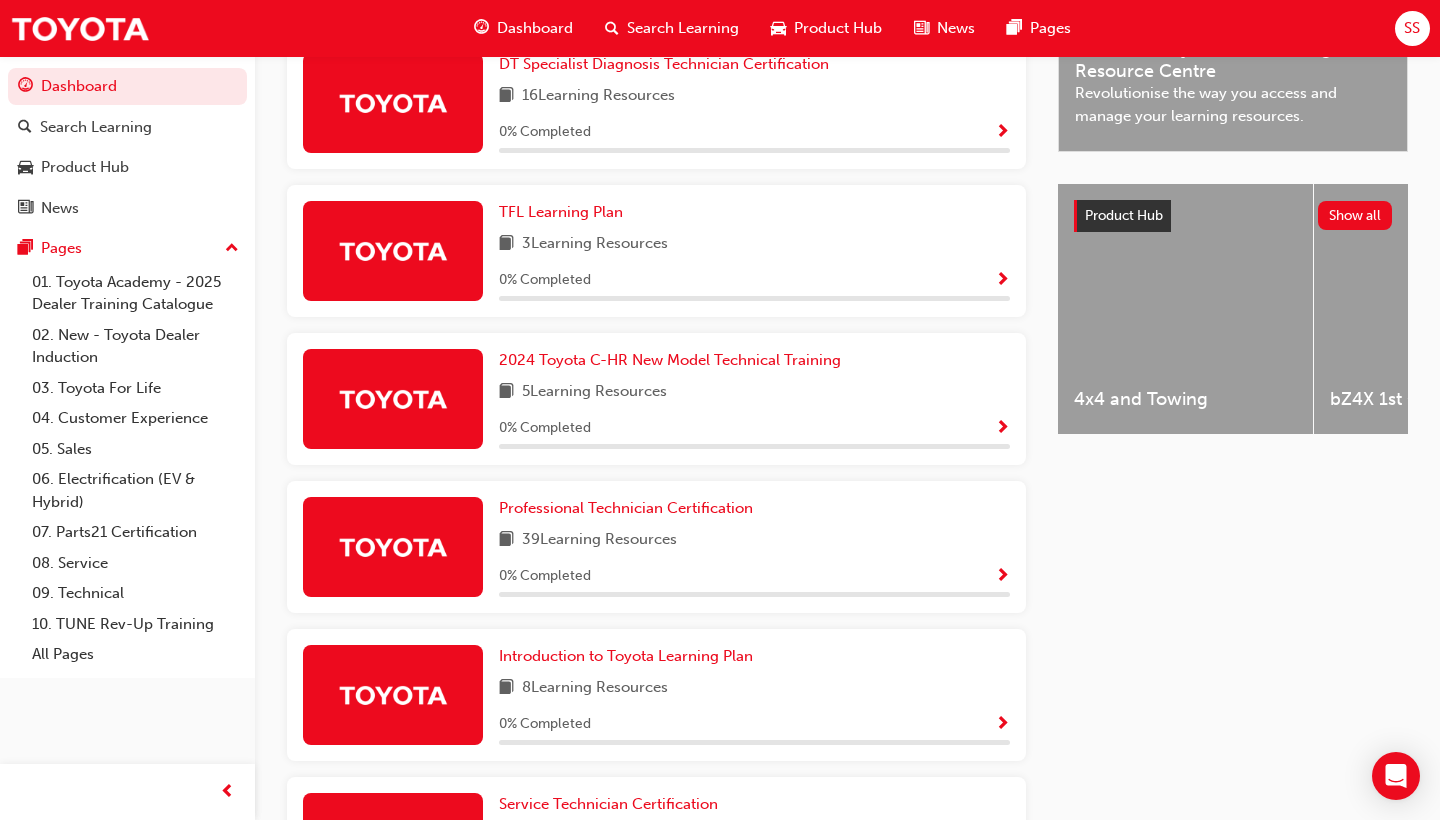 drag, startPoint x: 842, startPoint y: 446, endPoint x: 1005, endPoint y: 572, distance: 206.02185 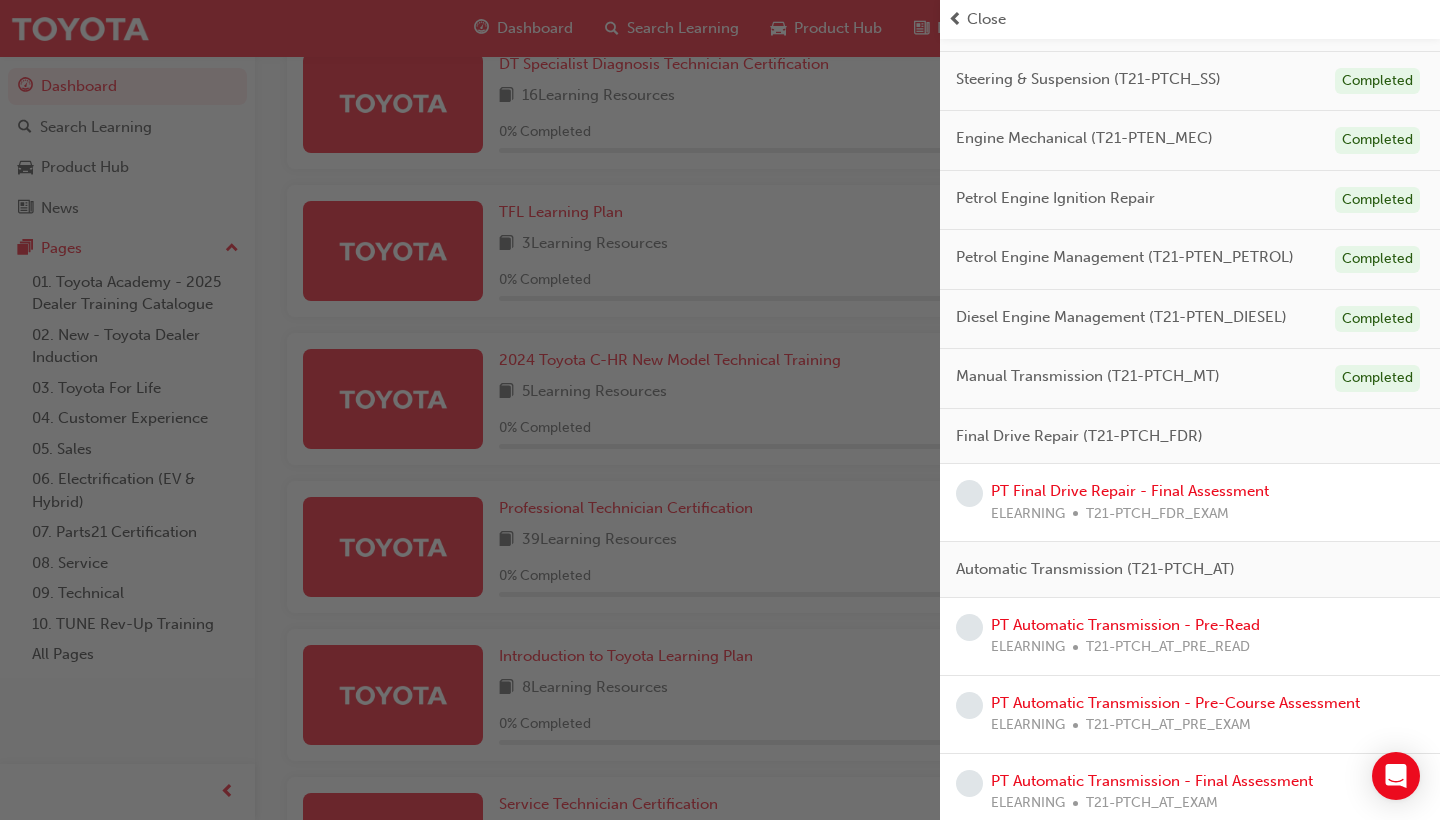 scroll, scrollTop: 457, scrollLeft: 0, axis: vertical 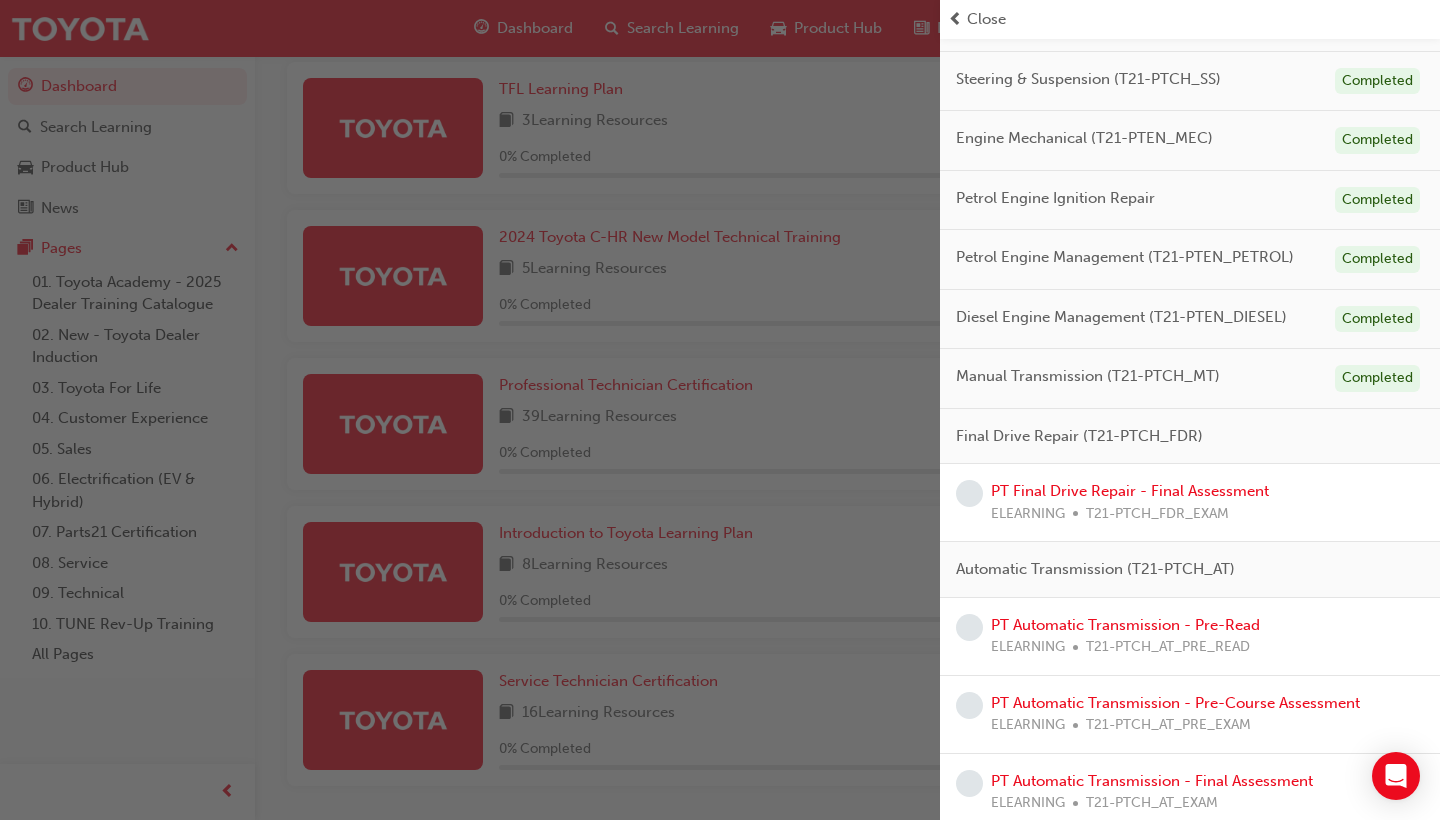 click on "ELEARNING" at bounding box center [1028, 514] 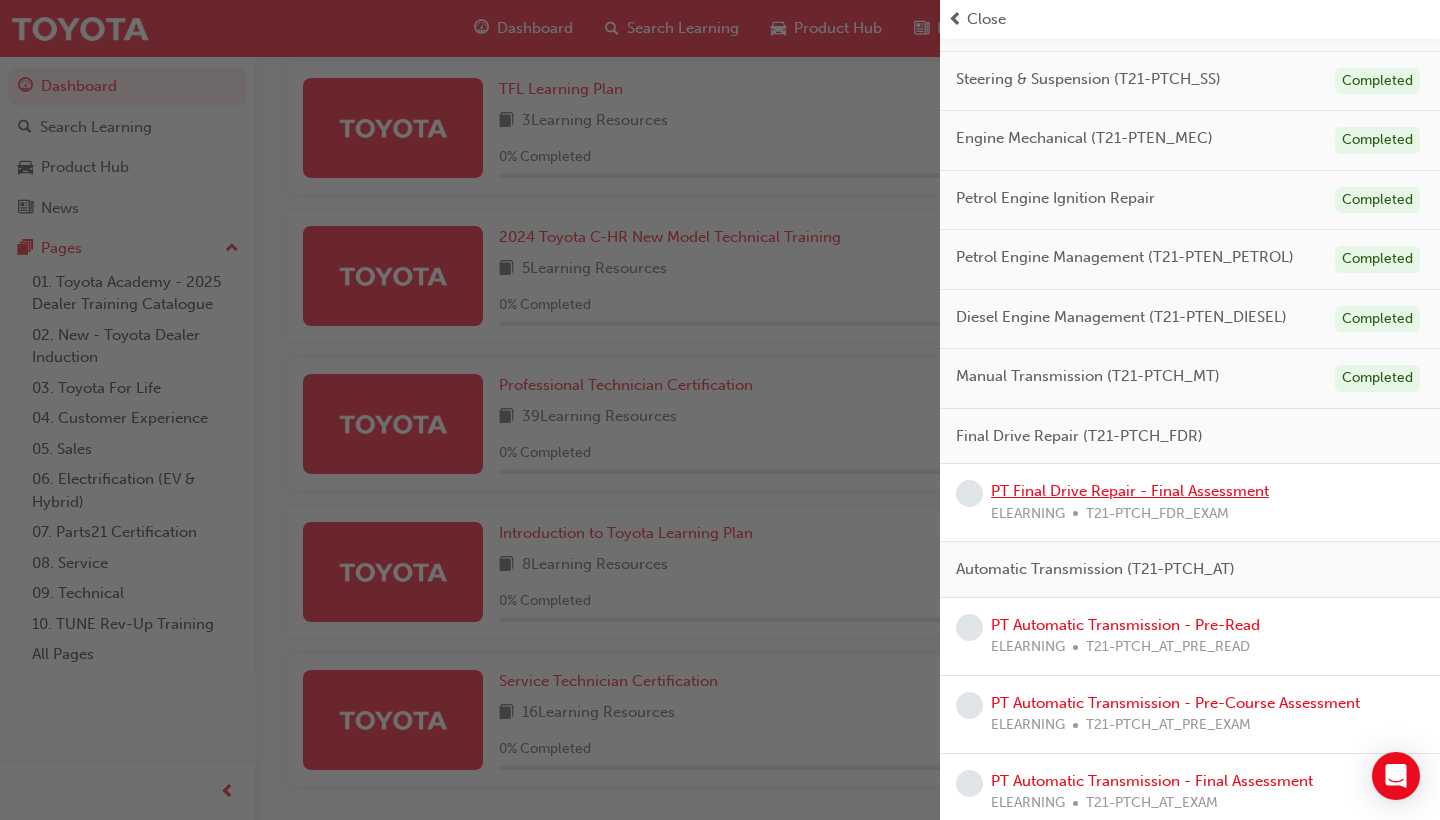 click on "PT Final Drive Repair - Final Assessment" at bounding box center [1130, 491] 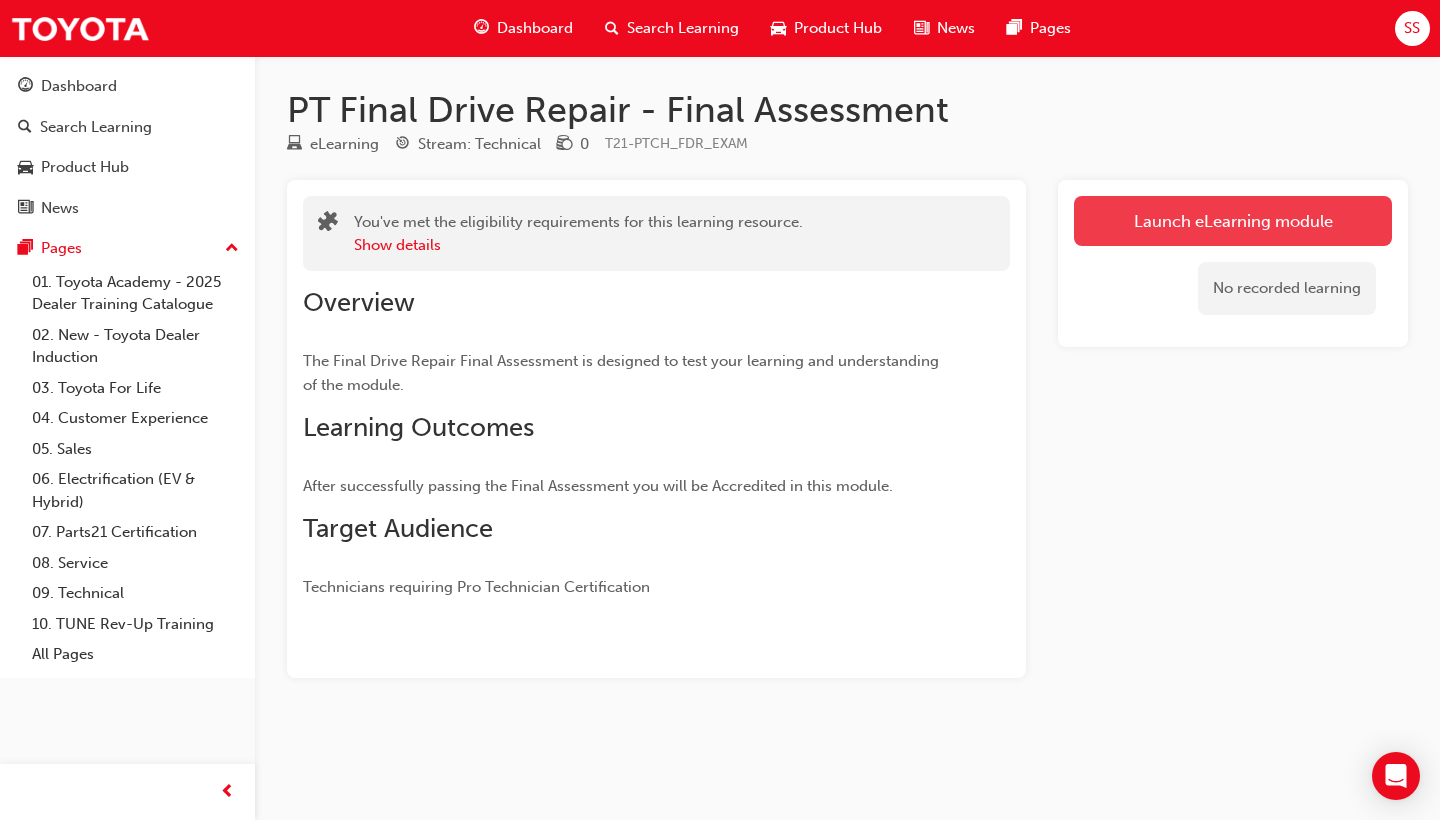 click on "Launch eLearning module" at bounding box center [1233, 221] 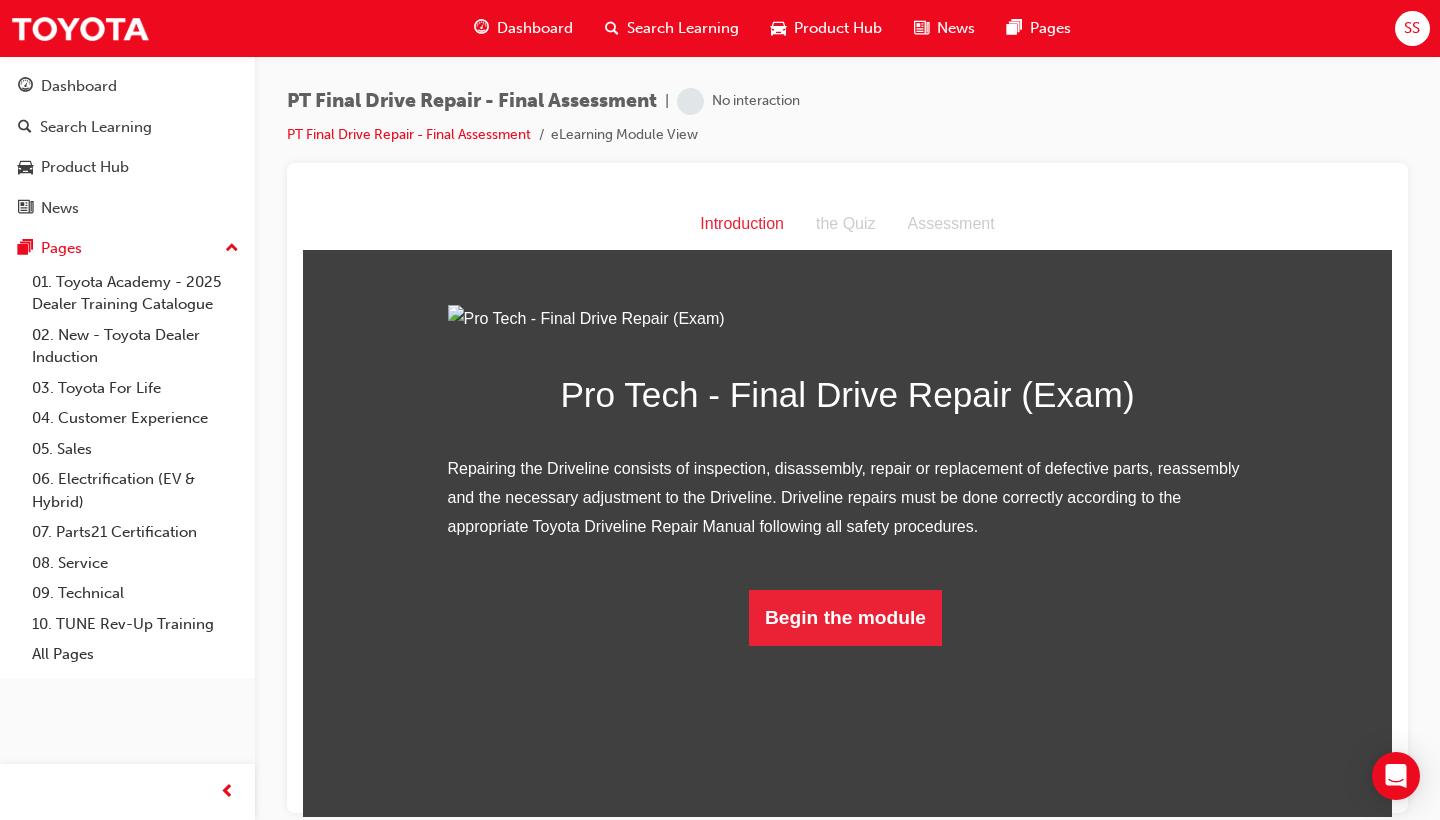 scroll, scrollTop: 18, scrollLeft: 0, axis: vertical 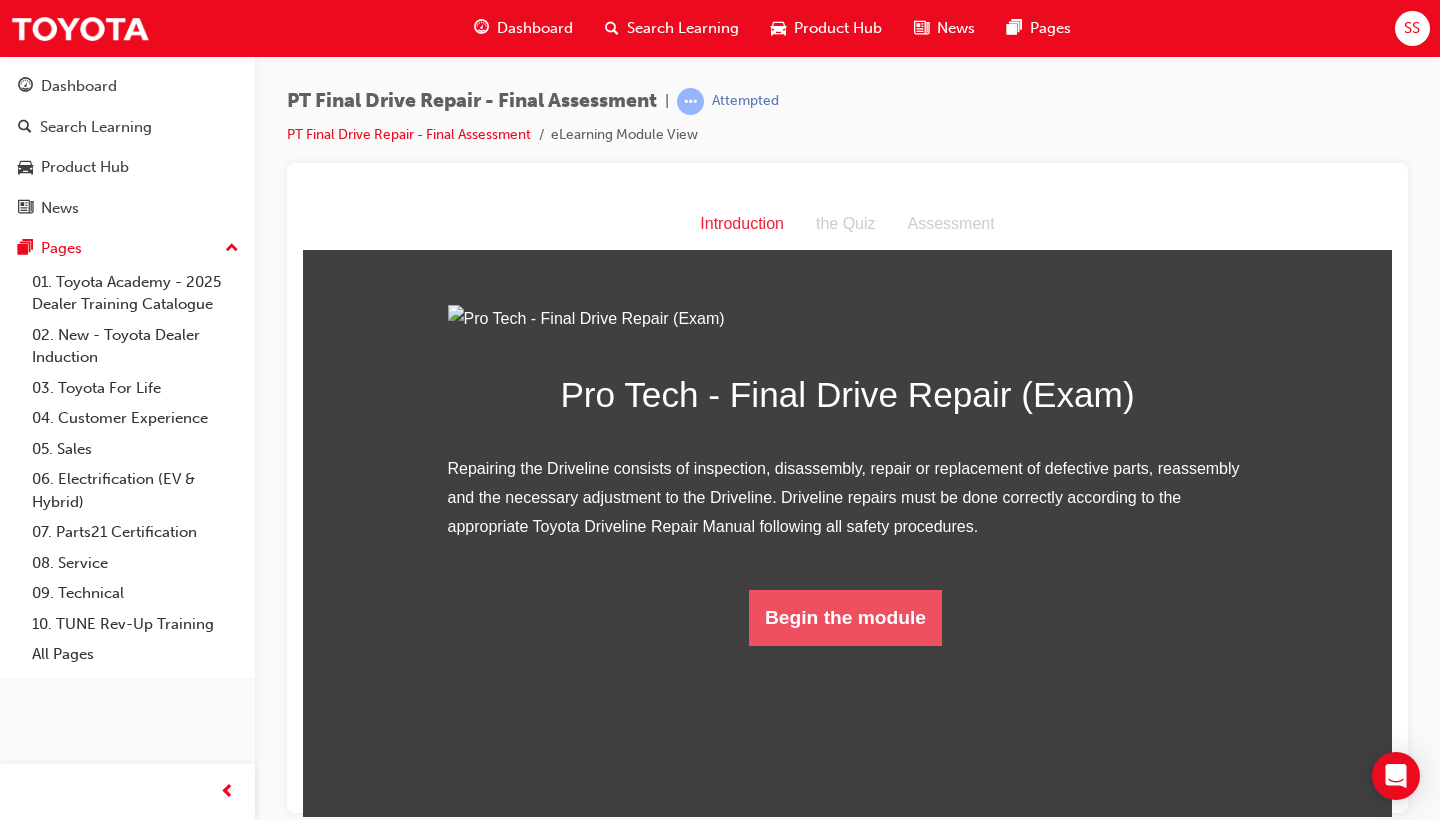 click on "Begin the module" at bounding box center (845, 617) 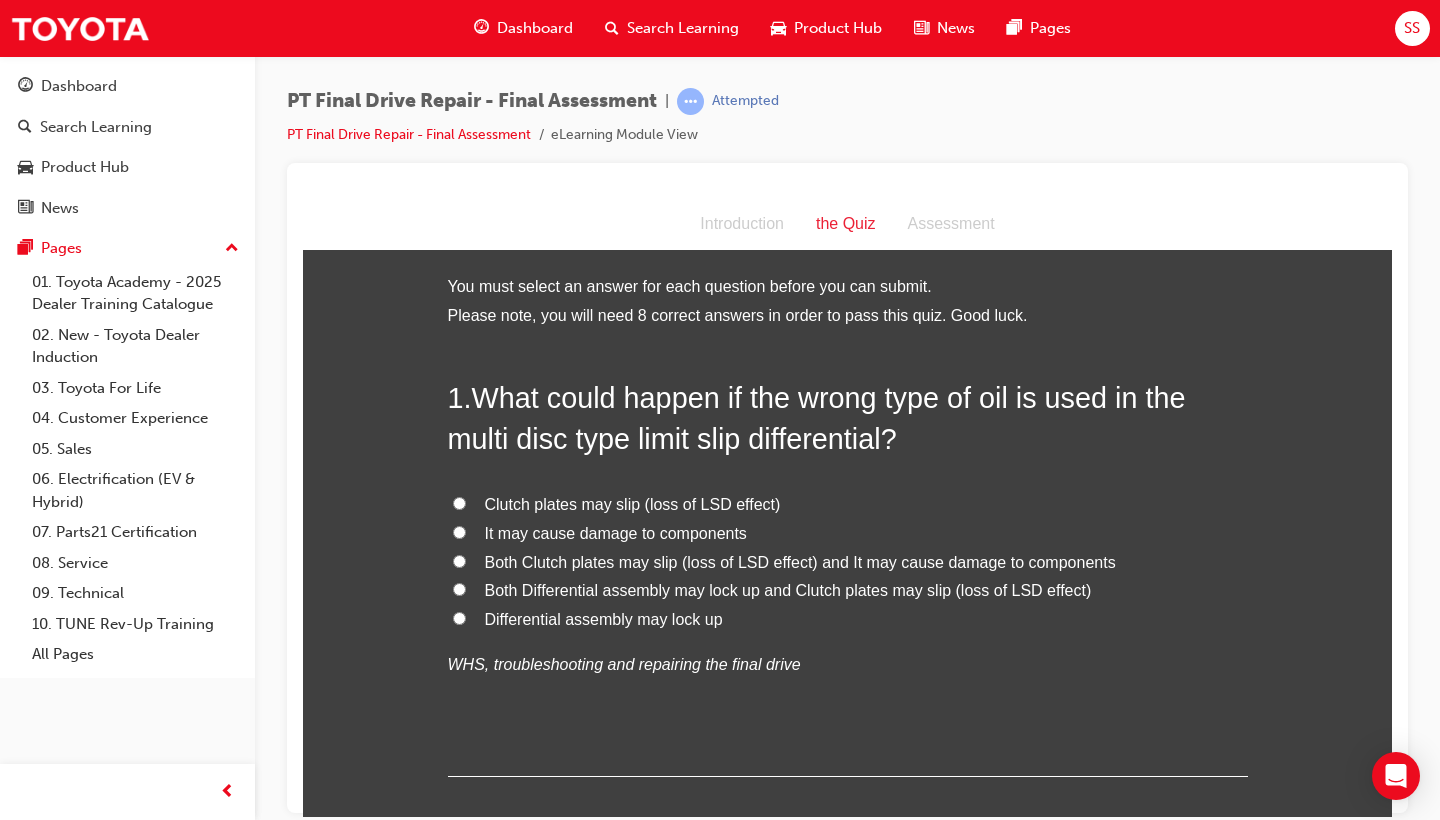 drag, startPoint x: 460, startPoint y: 385, endPoint x: 450, endPoint y: 387, distance: 10.198039 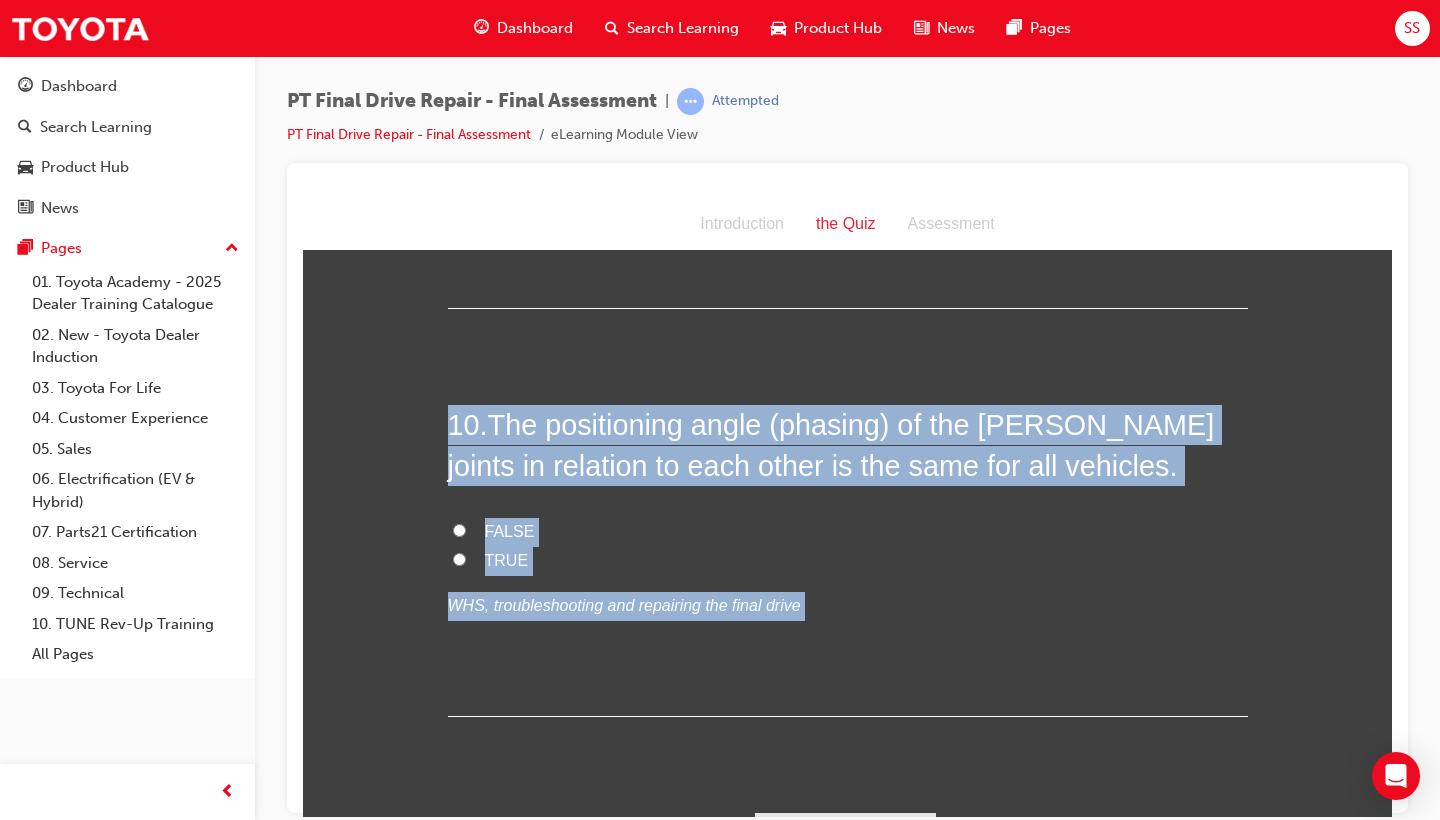 scroll, scrollTop: 0, scrollLeft: 0, axis: both 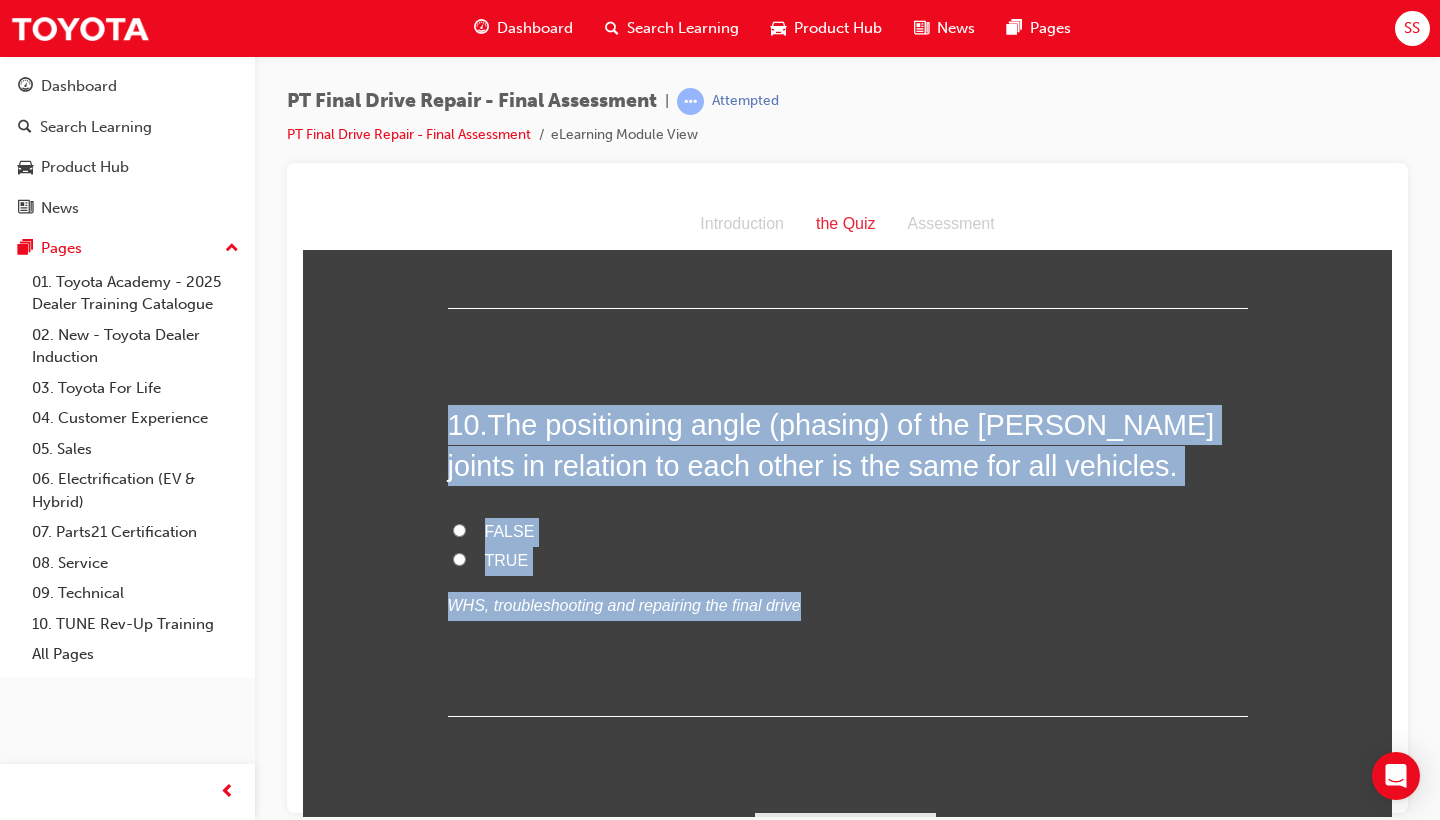 drag, startPoint x: 448, startPoint y: 385, endPoint x: 785, endPoint y: 545, distance: 373.05362 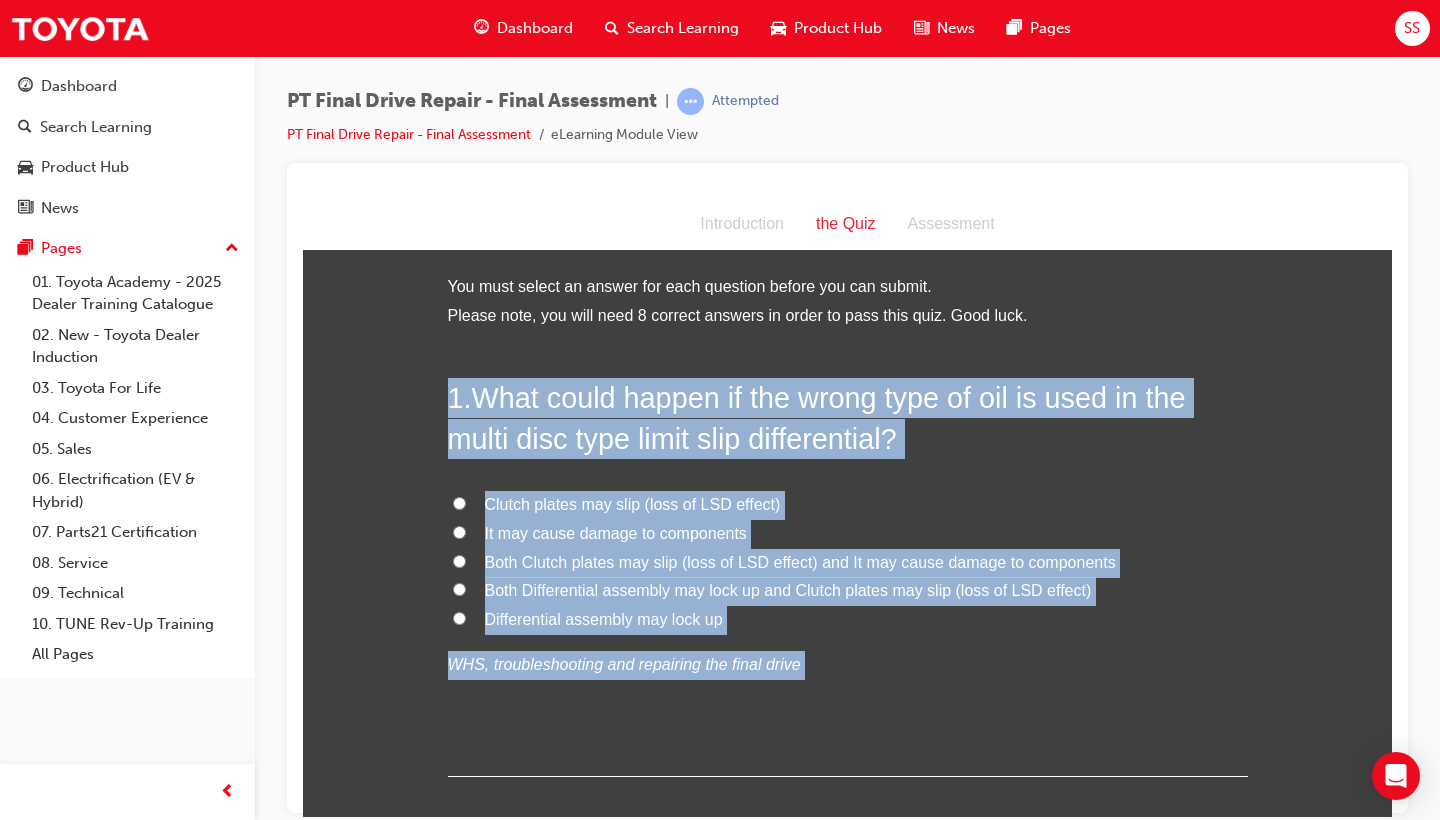 scroll, scrollTop: -1, scrollLeft: 0, axis: vertical 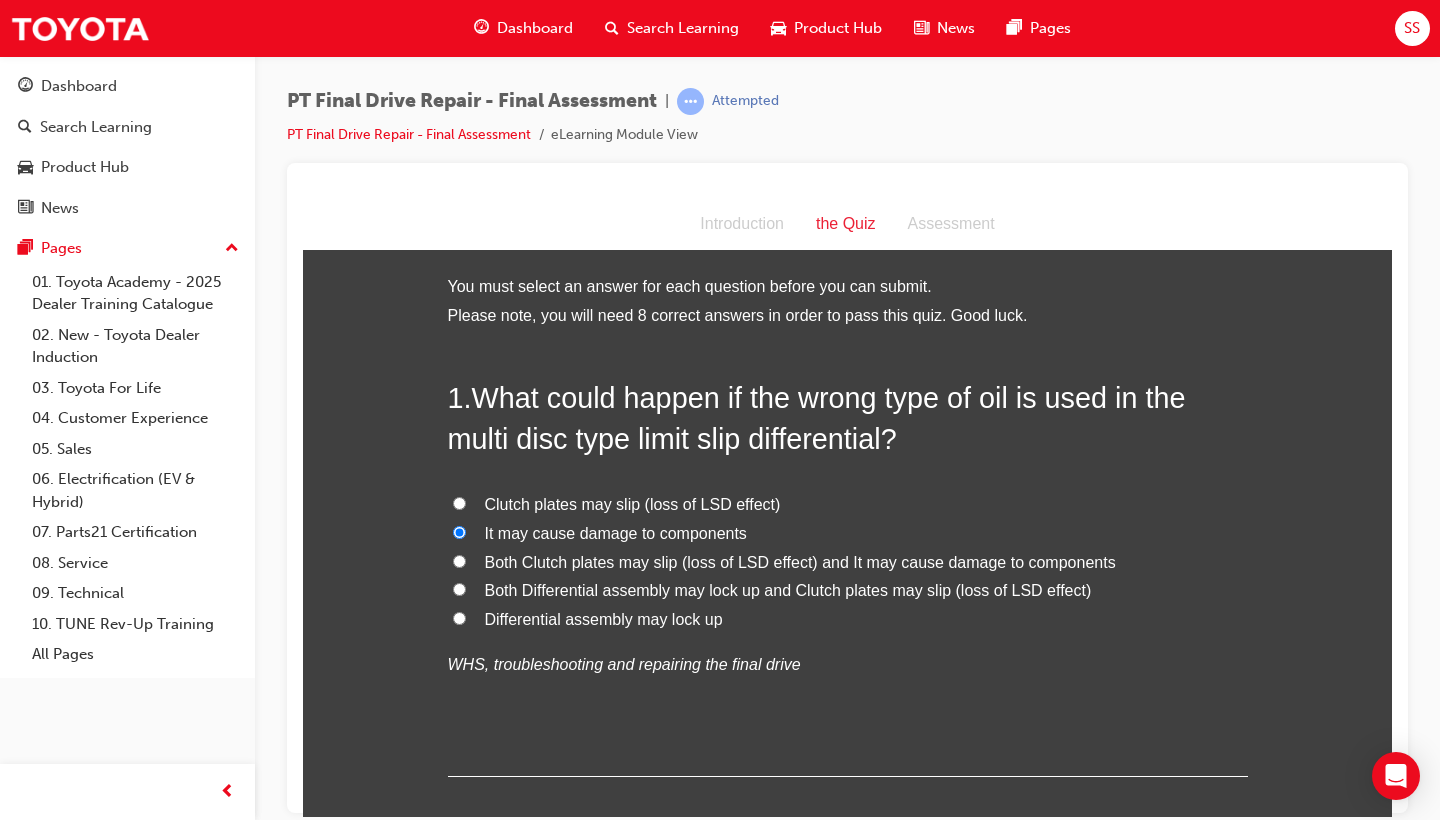 click on "Both Clutch plates may slip (loss of LSD effect) and It may cause damage to components" at bounding box center (800, 561) 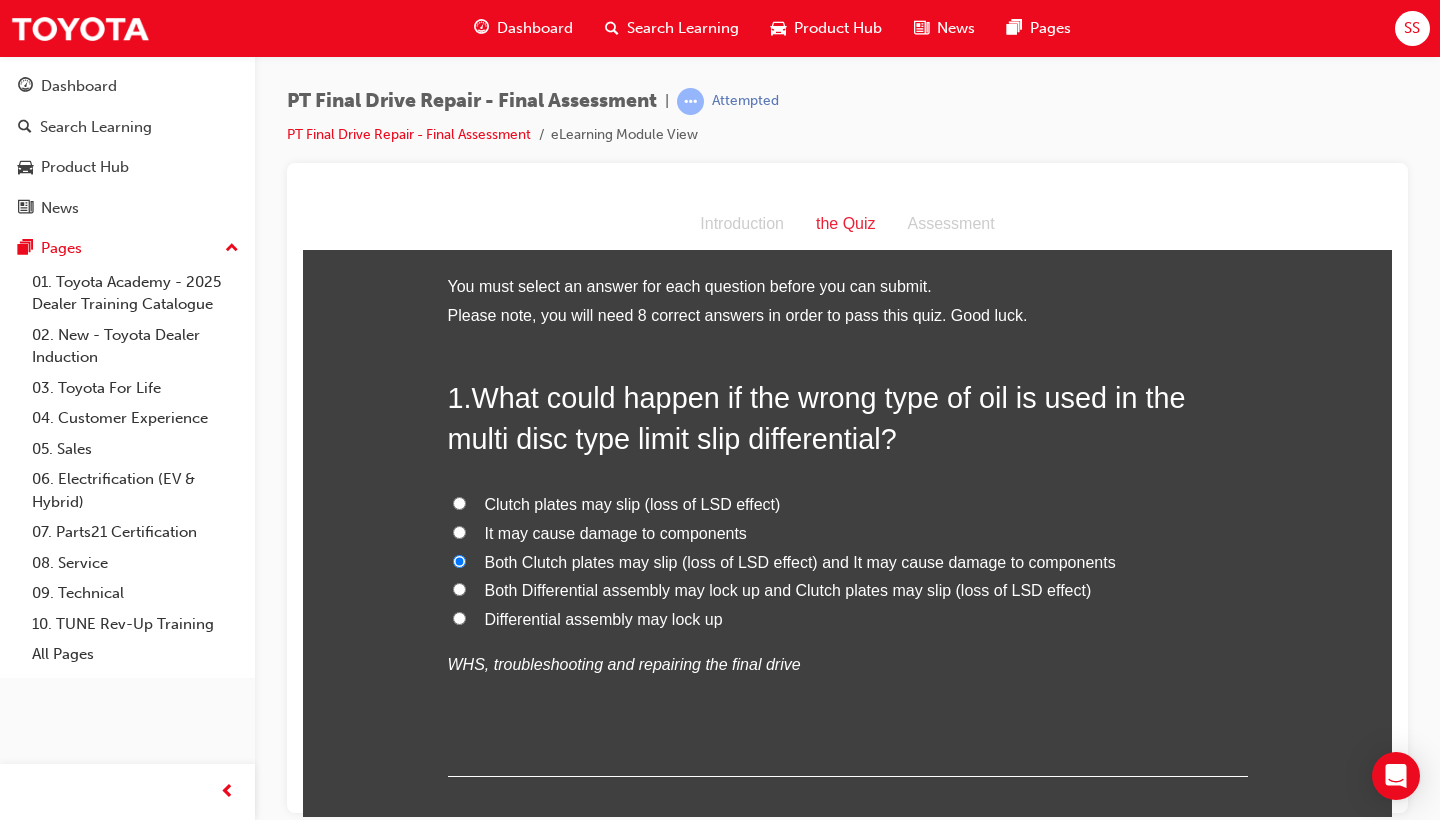 click on "Differential assembly may lock up" at bounding box center (604, 618) 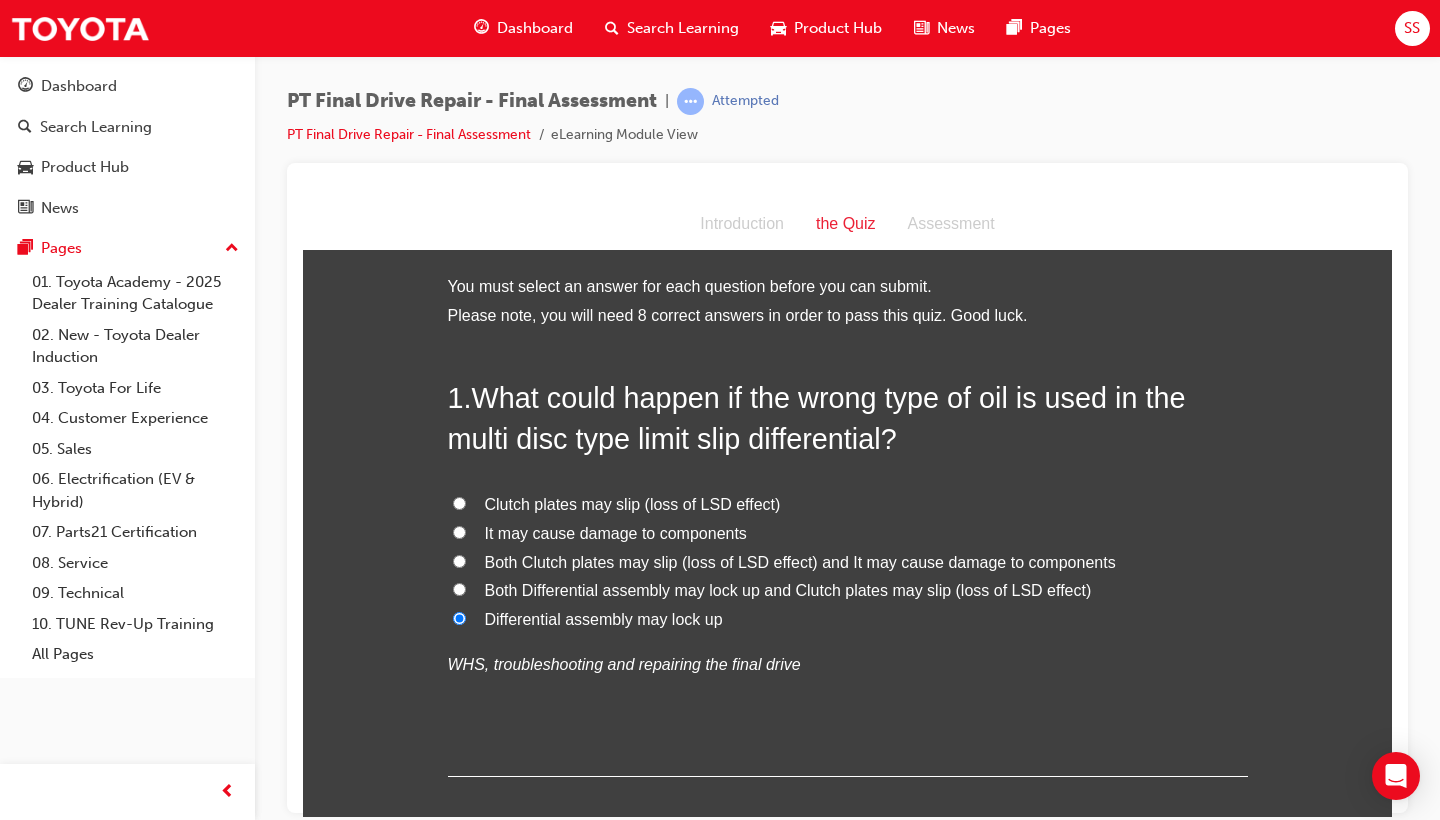 click on "Both Clutch plates may slip (loss of LSD effect) and It may cause damage to components" at bounding box center (800, 561) 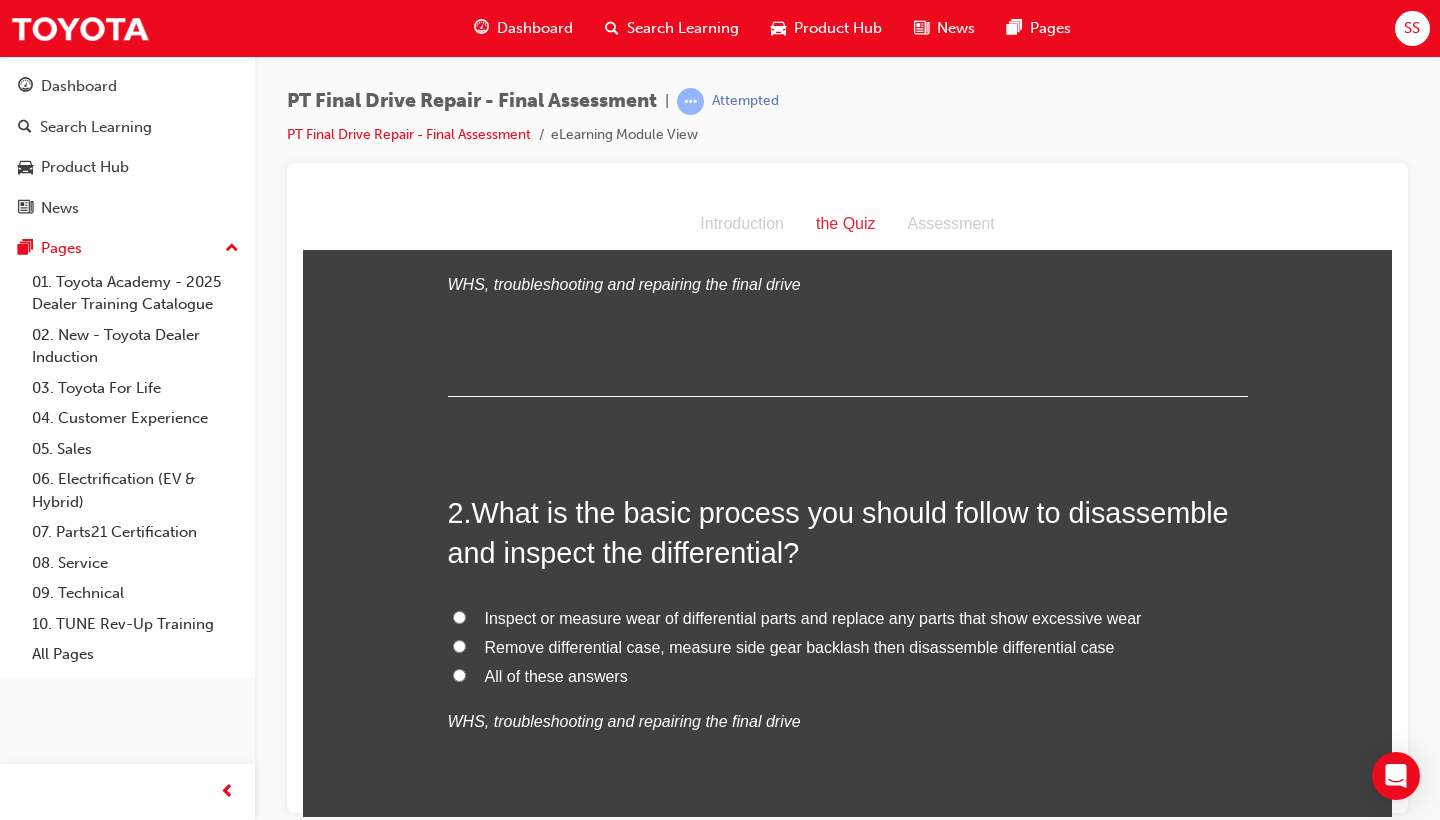 scroll, scrollTop: 417, scrollLeft: 0, axis: vertical 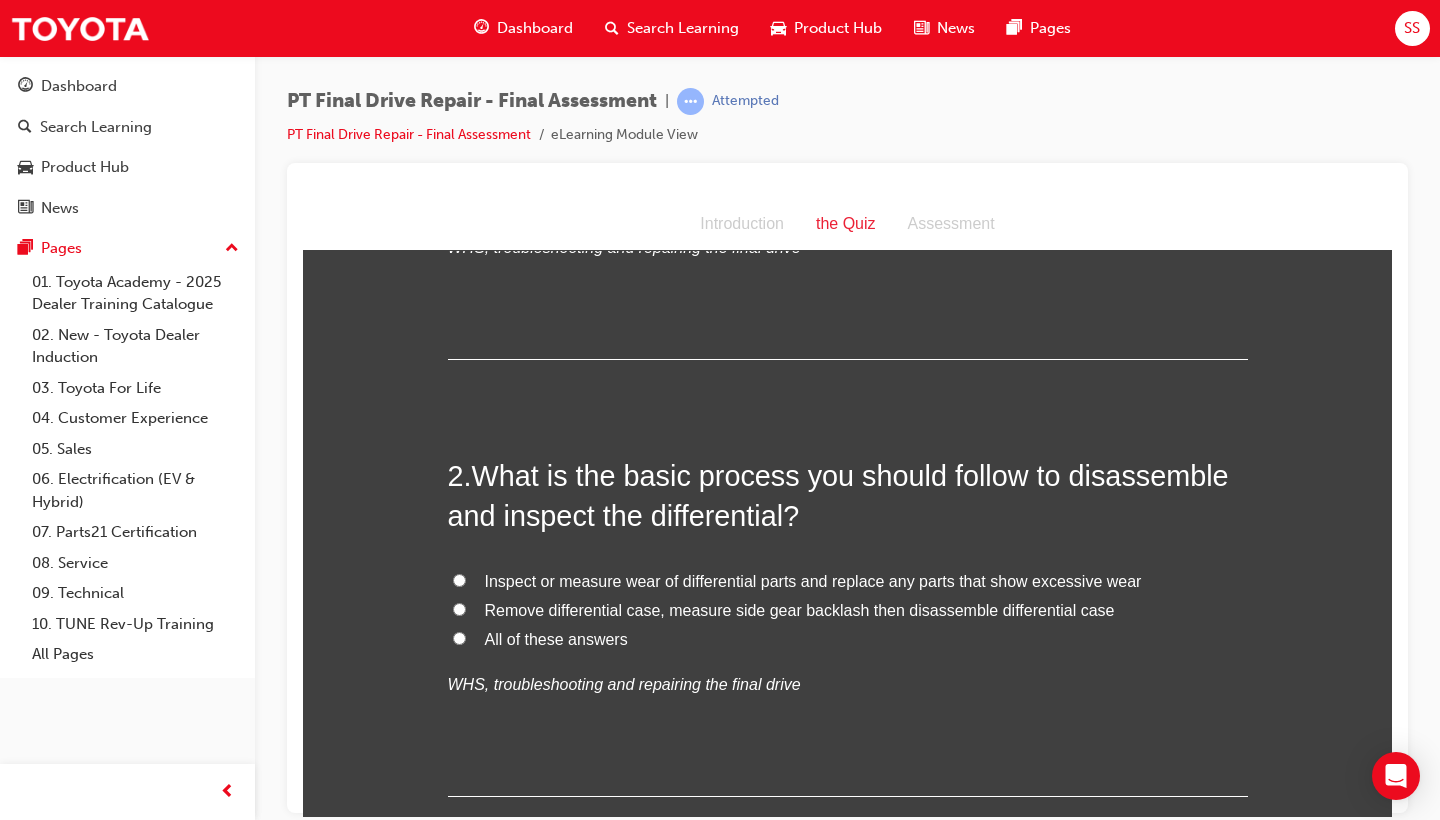 click on "All of these answers" at bounding box center [848, 639] 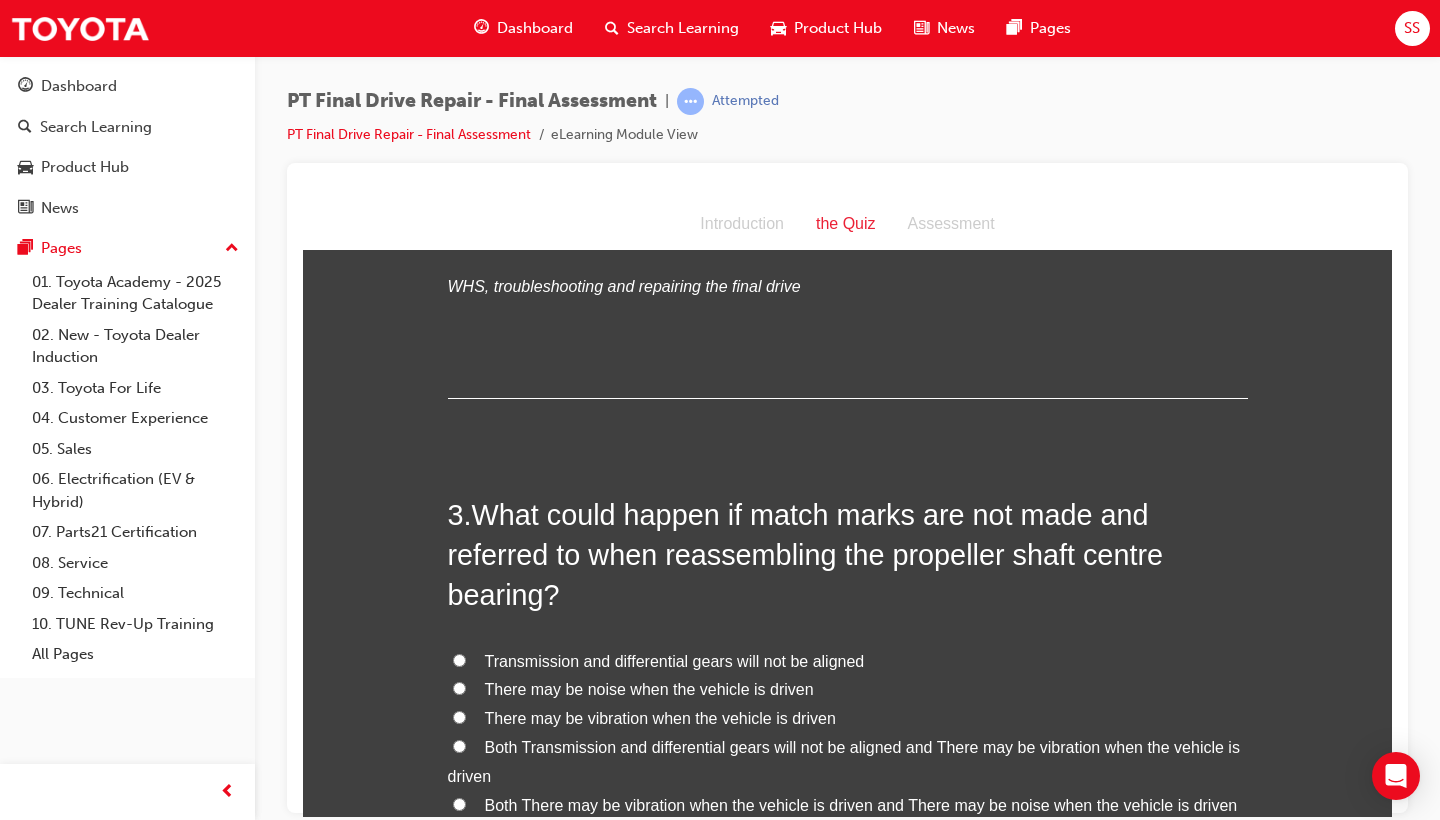 scroll, scrollTop: 823, scrollLeft: 0, axis: vertical 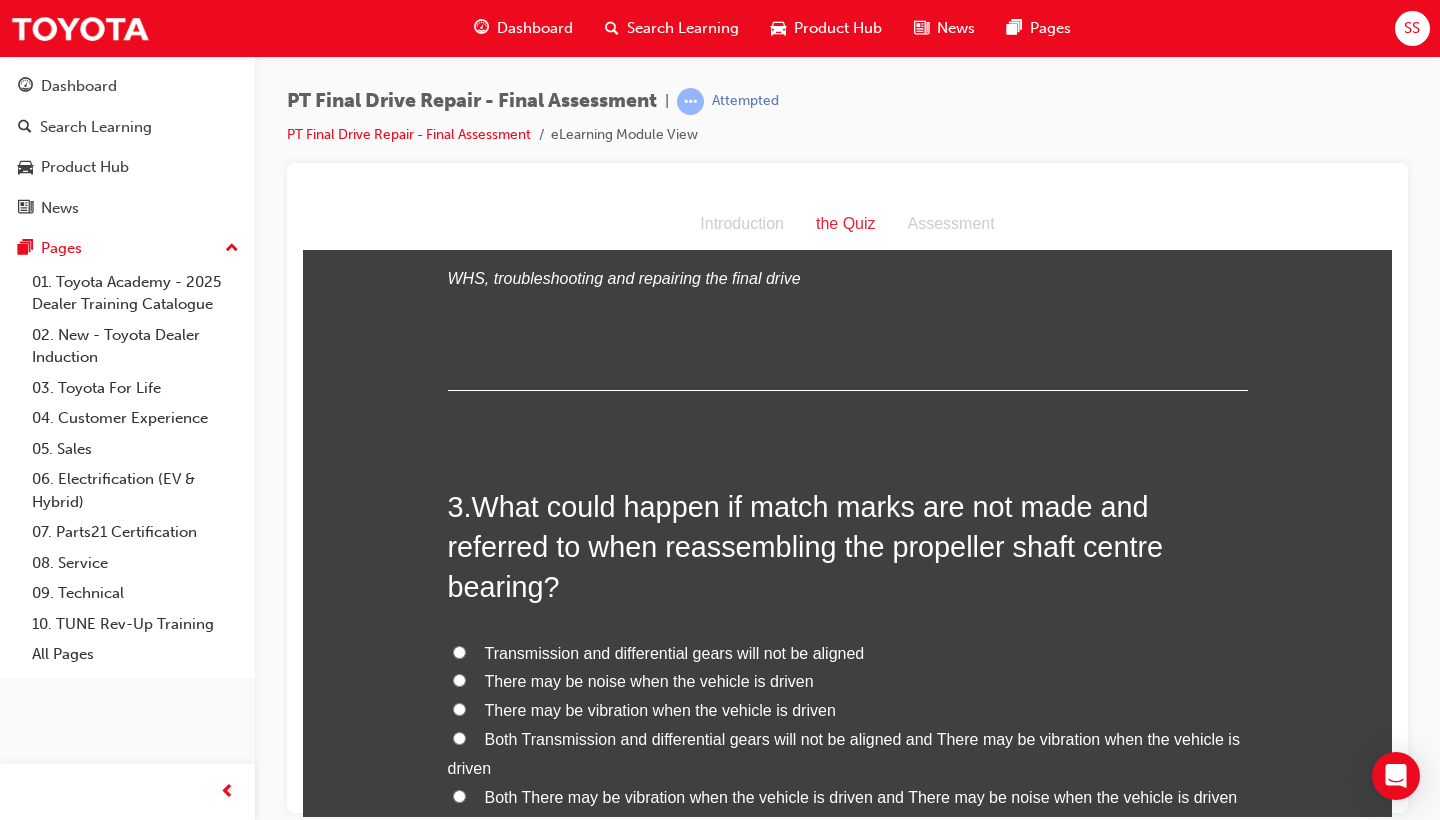 click on "Both Transmission and differential gears will not be aligned and There may be vibration when the vehicle is driven" at bounding box center [844, 753] 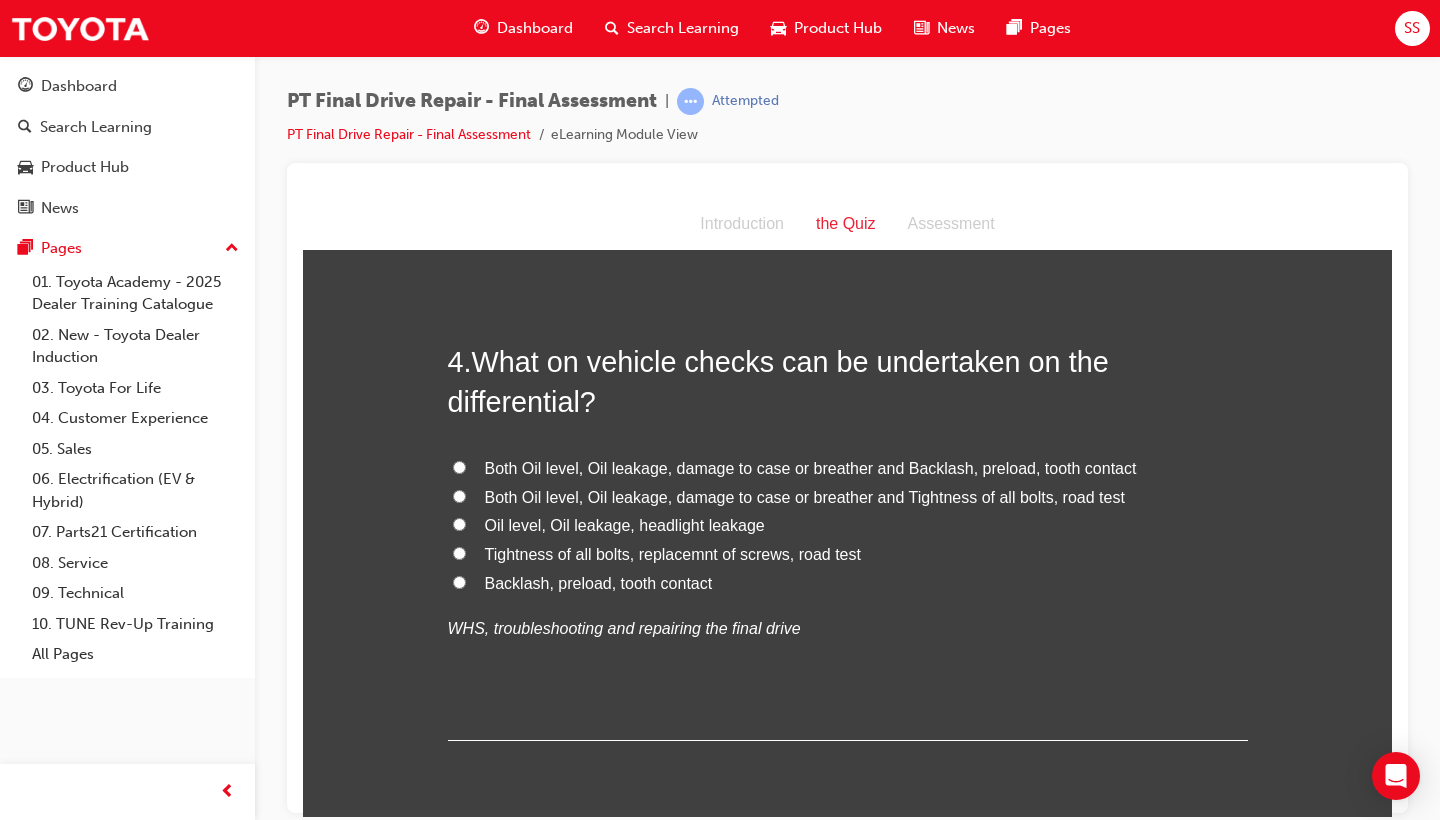 scroll, scrollTop: 1541, scrollLeft: 0, axis: vertical 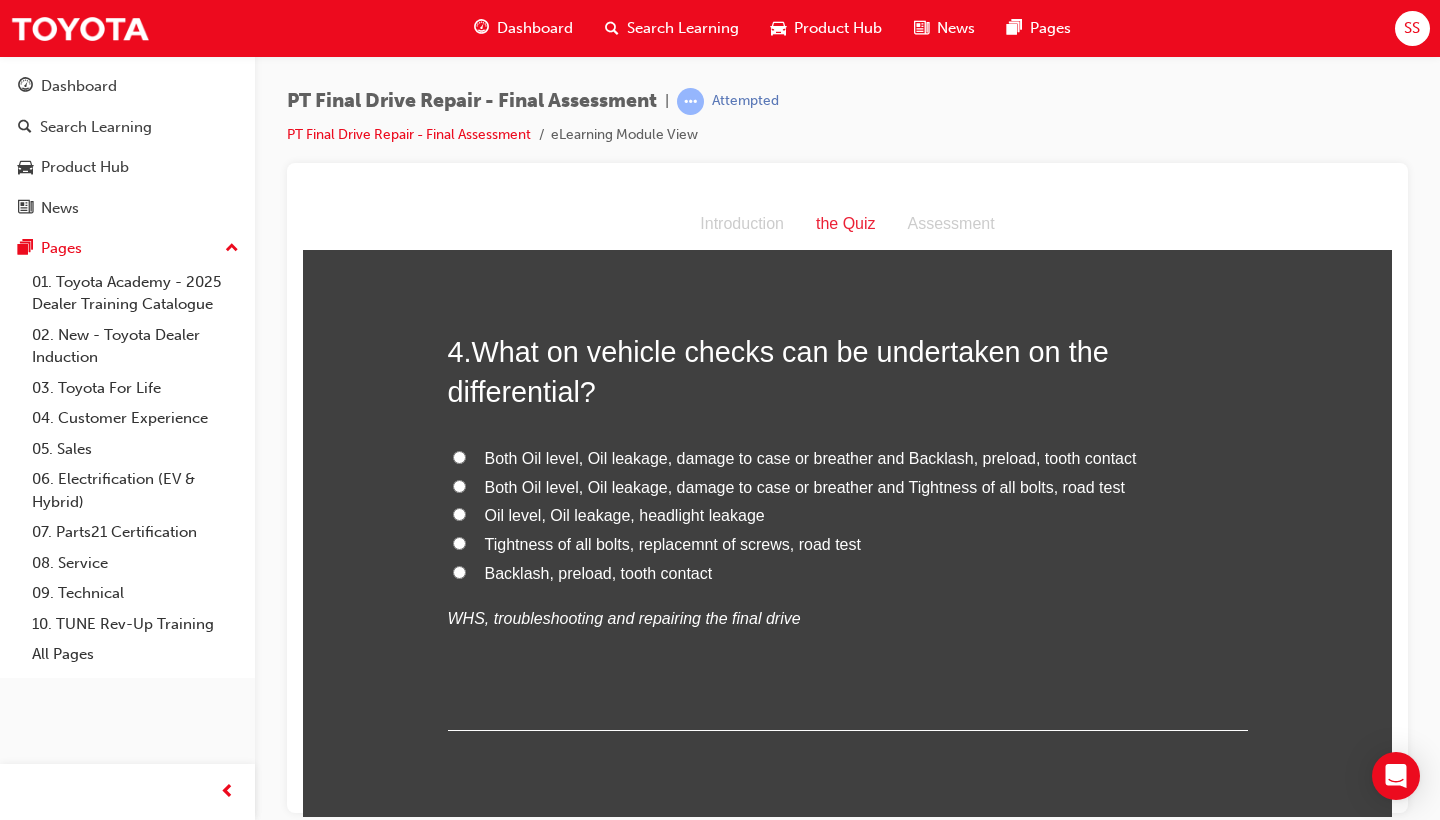 click on "Both Oil level, Oil leakage, damage to case or breather and Tightness of all bolts, road test" at bounding box center (805, 486) 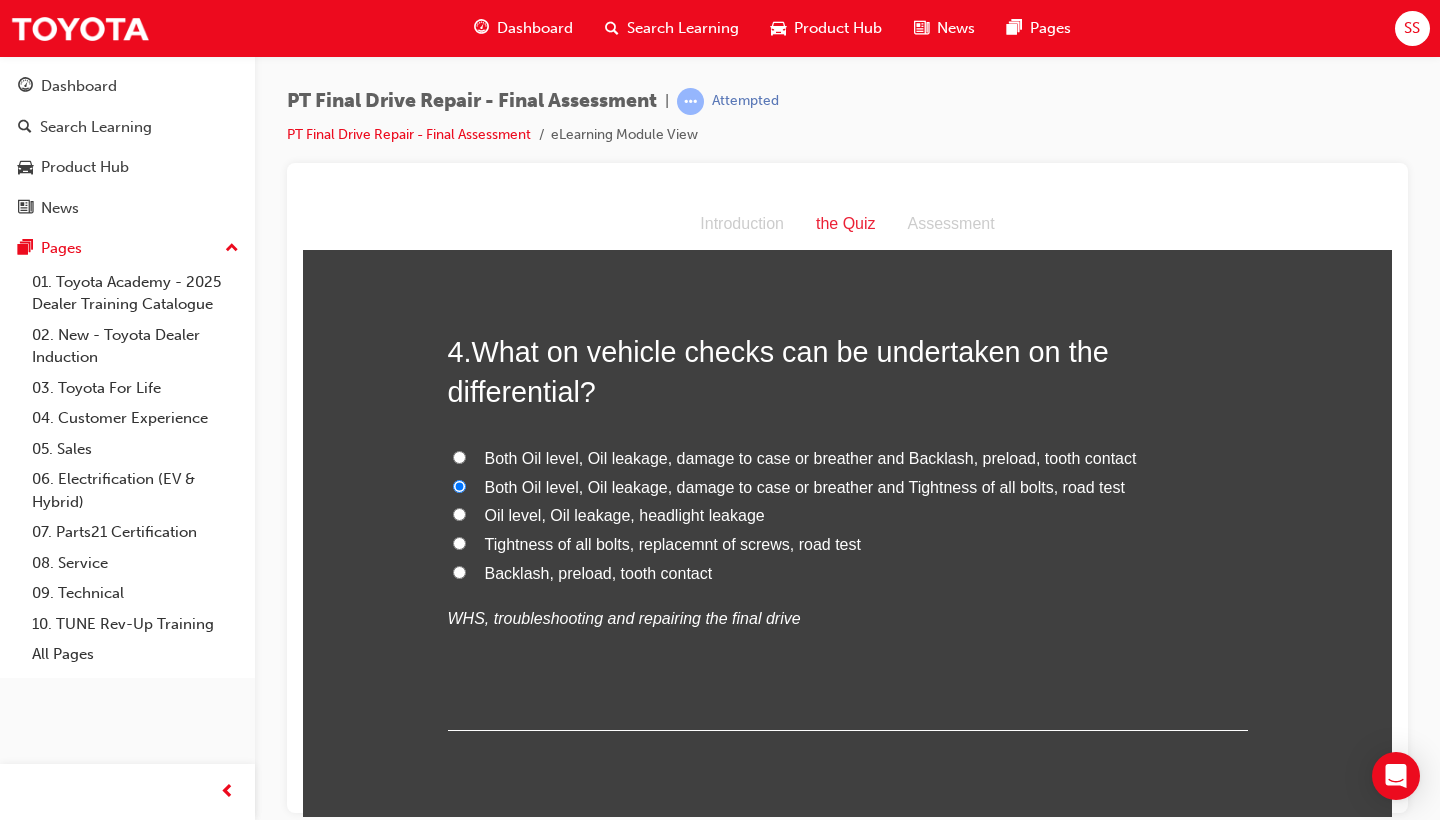 click on "Both Oil level, Oil leakage, damage to case or breather and Backlash, preload, tooth contact" at bounding box center [811, 457] 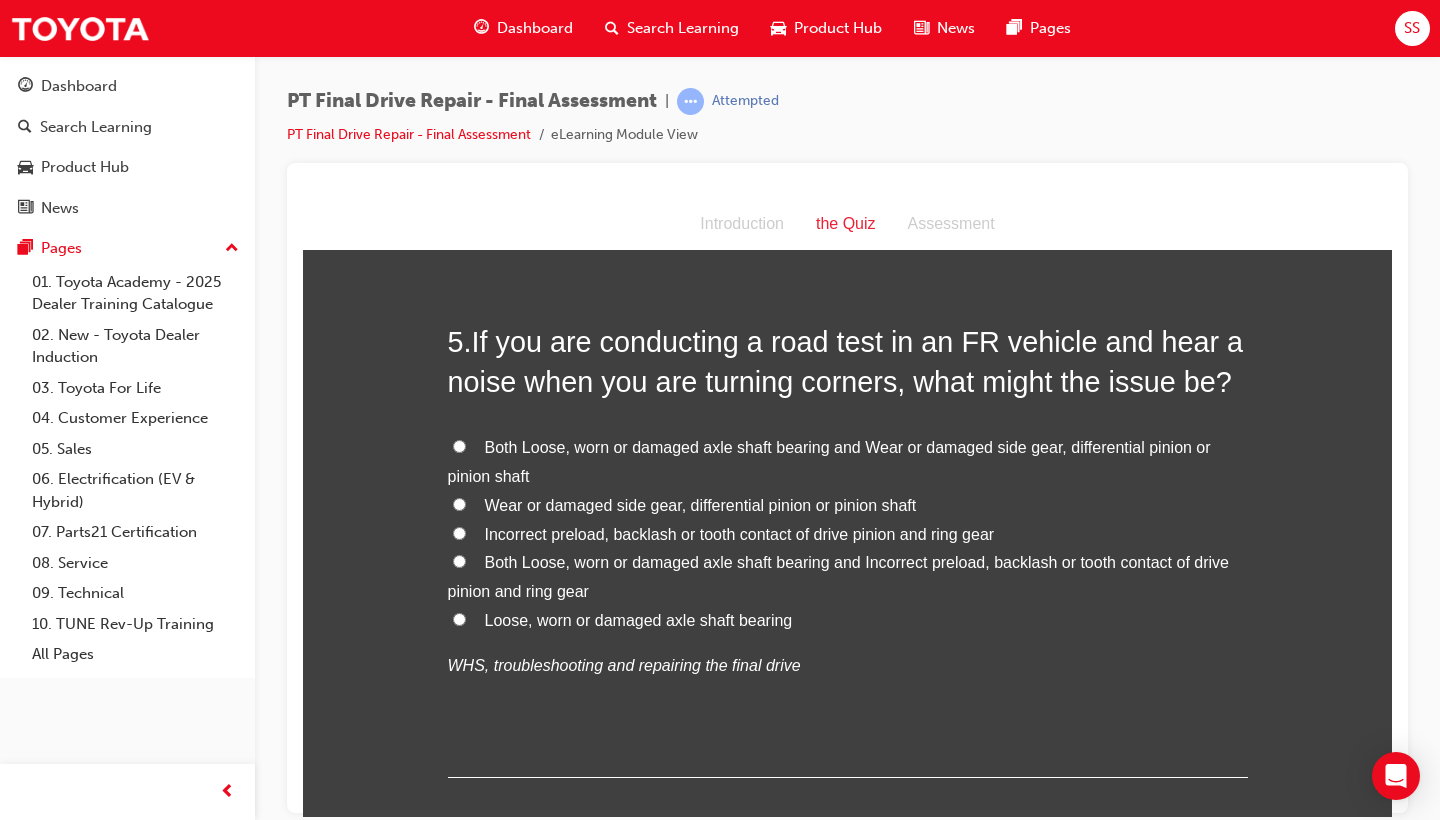 scroll, scrollTop: 2047, scrollLeft: 0, axis: vertical 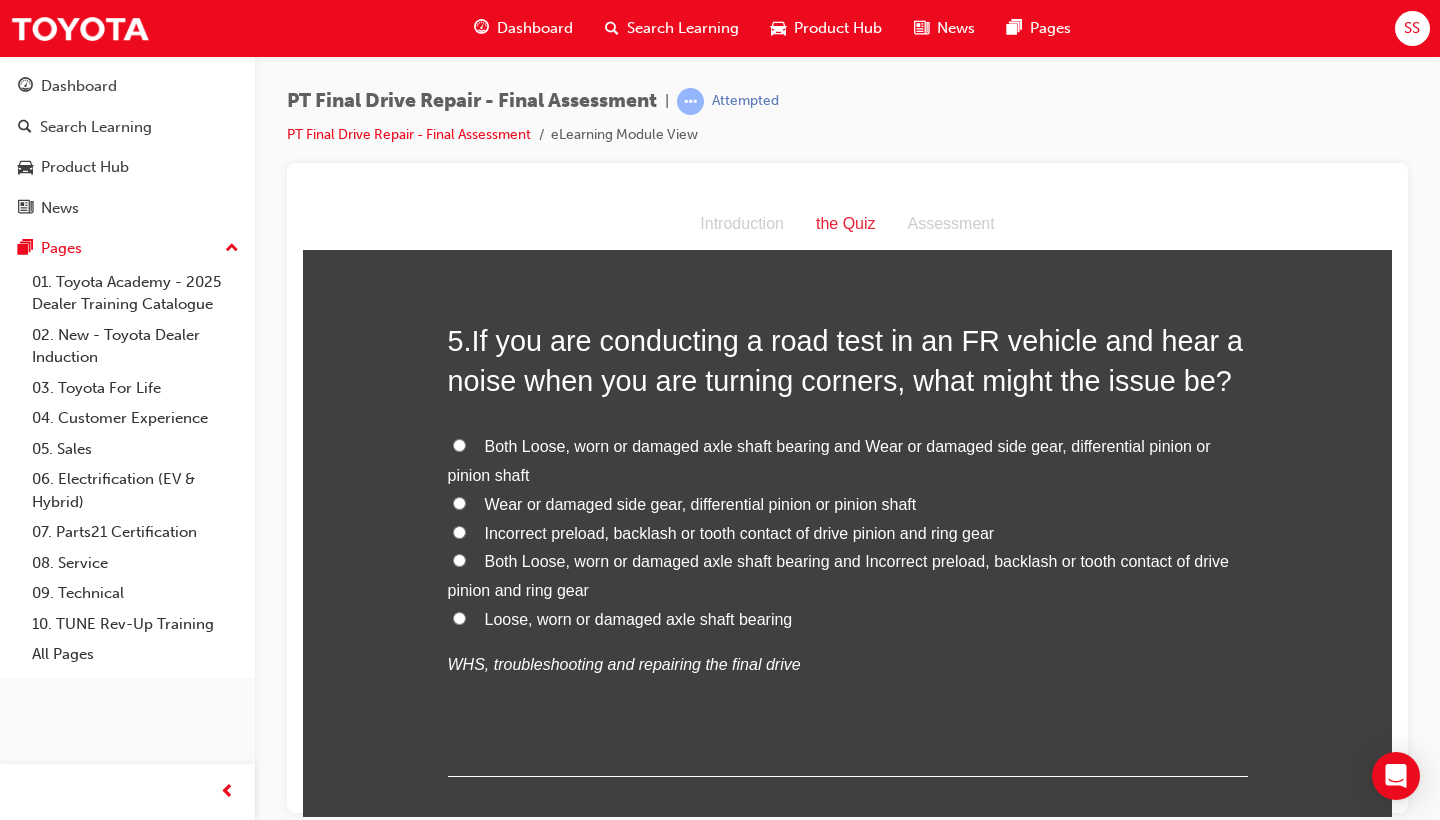 click on "Both Loose, worn or damaged axle shaft bearing and Incorrect preload, backlash or tooth contact of drive pinion and ring gear" at bounding box center [838, 575] 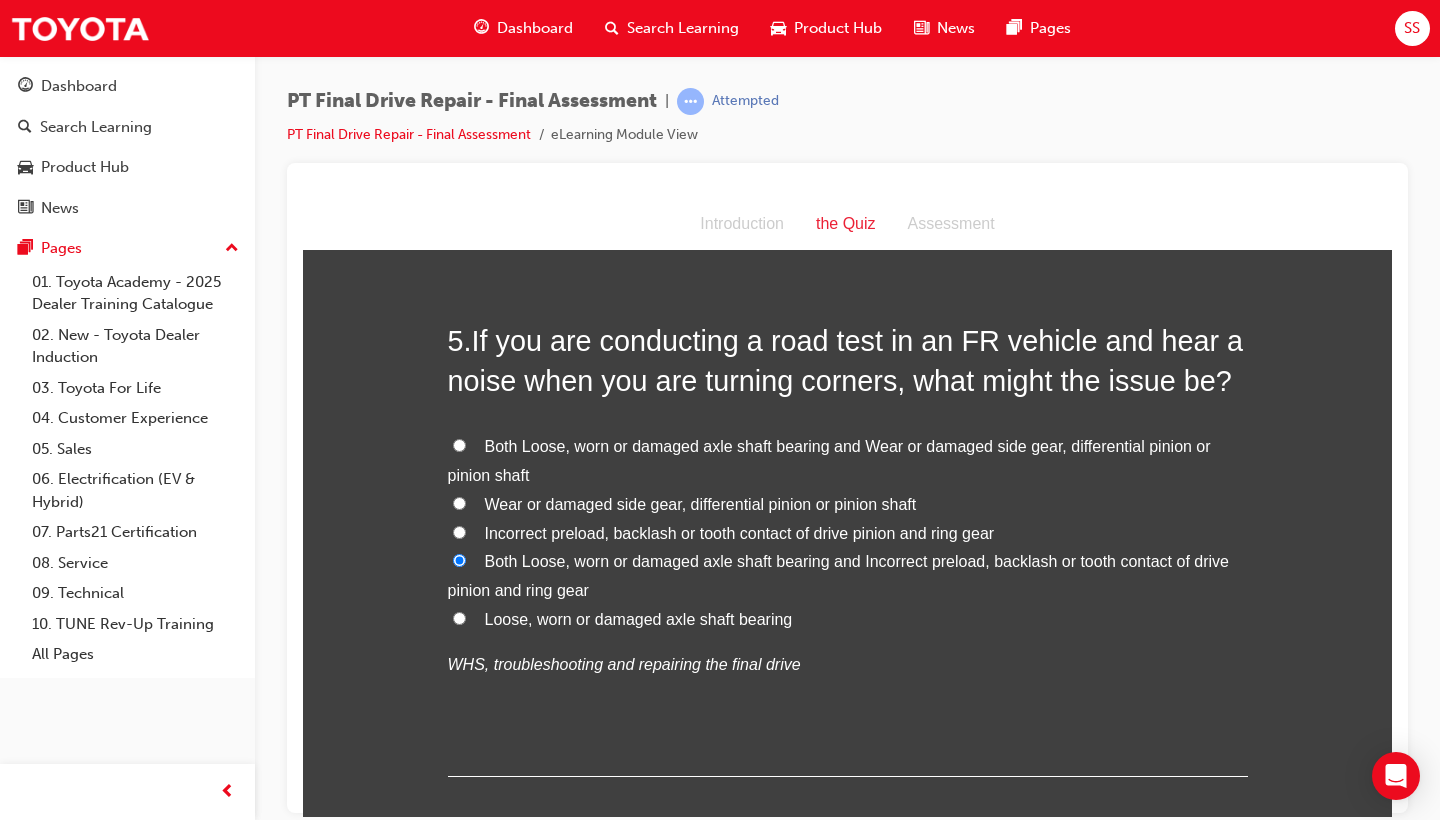 click on "Both Loose, worn or damaged axle shaft bearing and Wear or damaged side gear, differential pinion or pinion shaft" at bounding box center [829, 460] 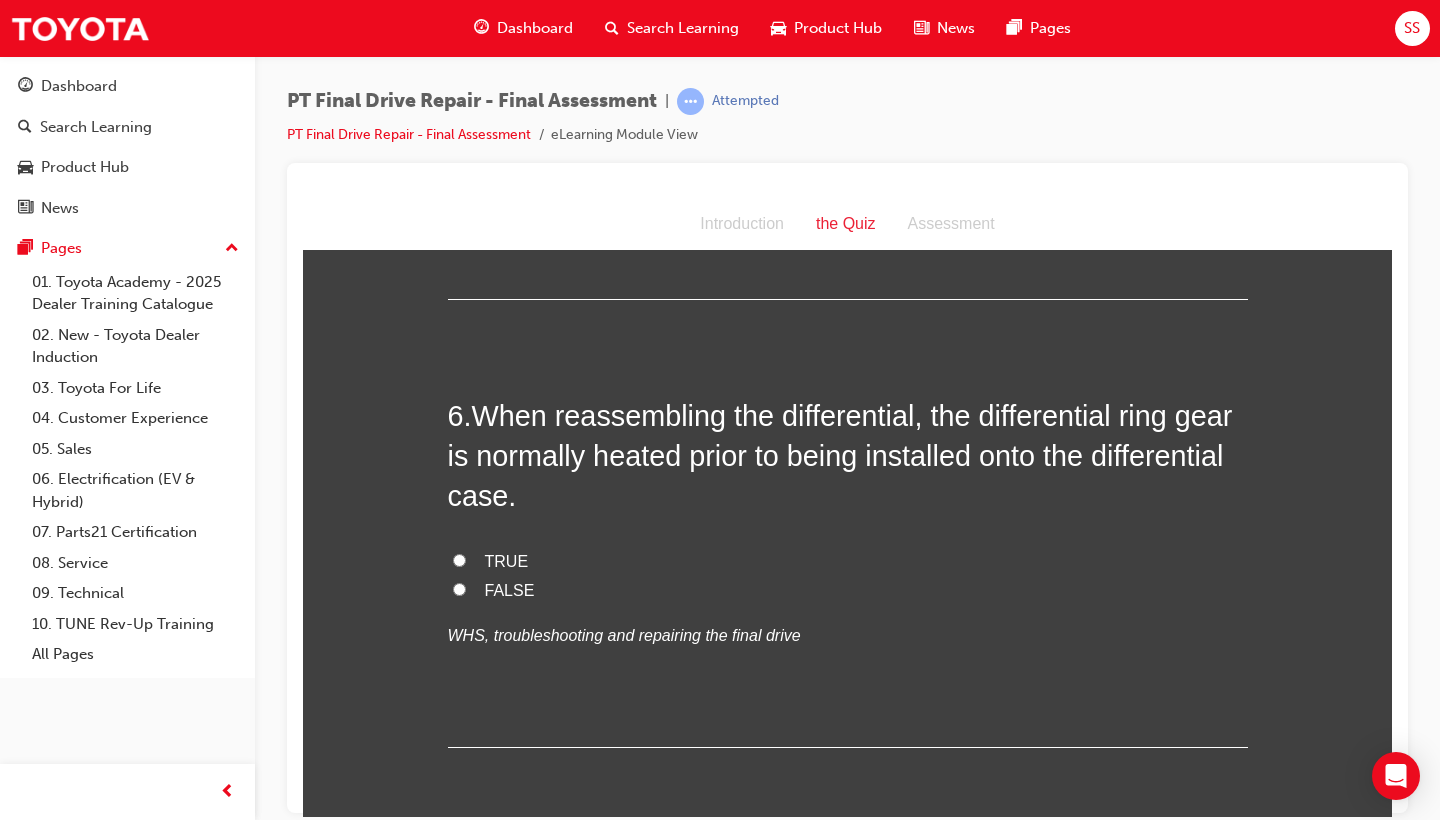 scroll, scrollTop: 2531, scrollLeft: 0, axis: vertical 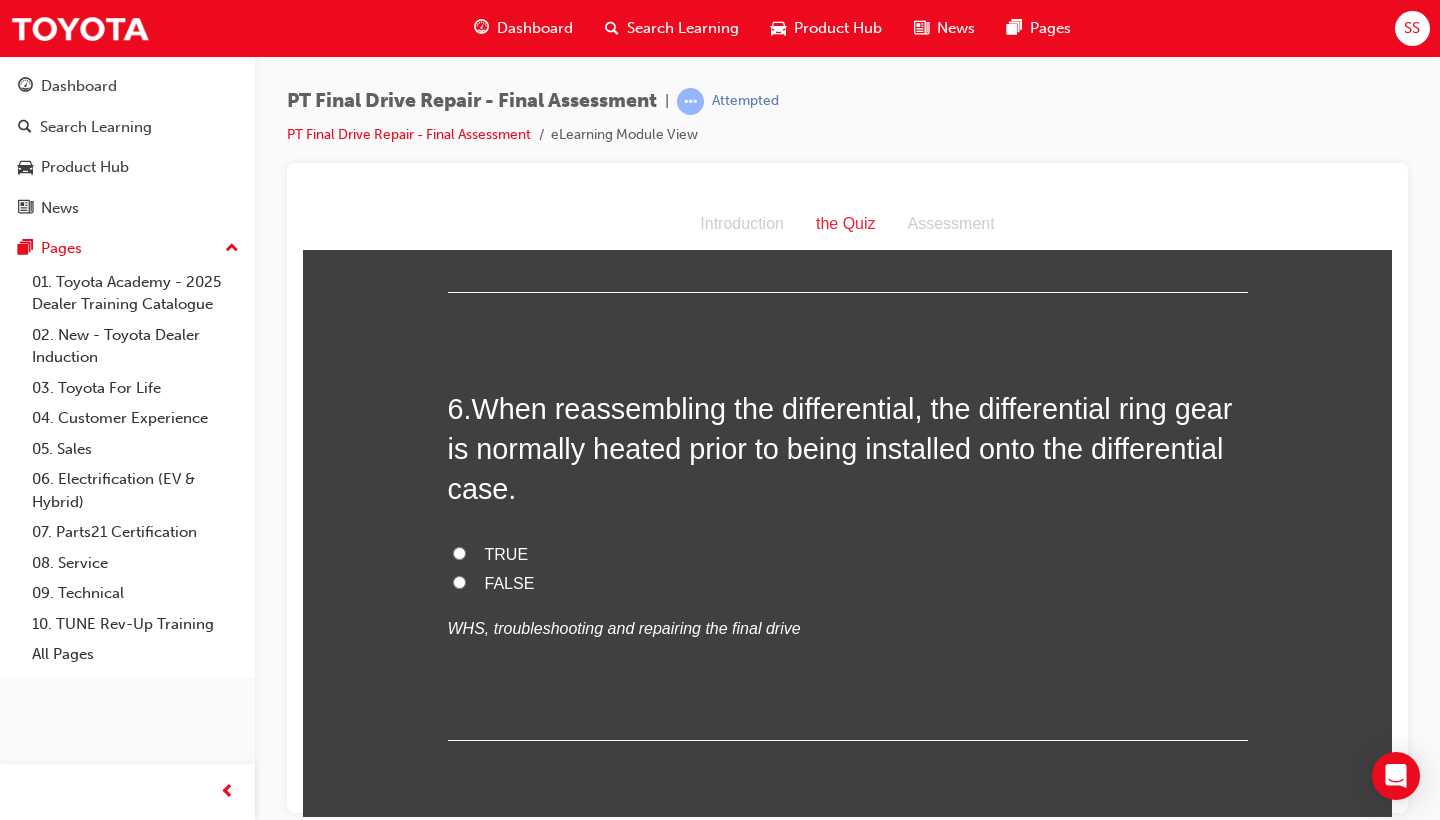 click on "TRUE" at bounding box center [848, 554] 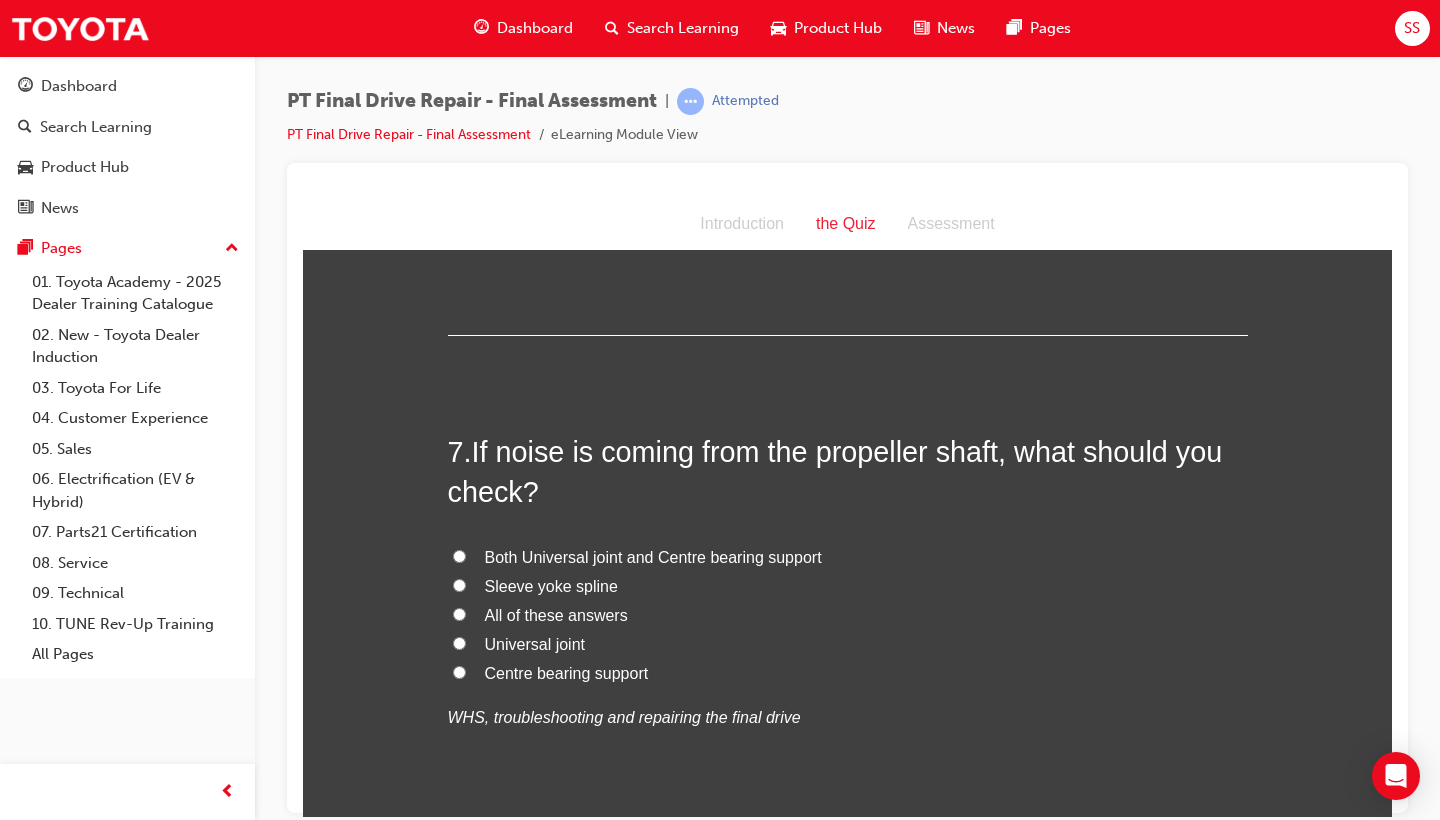scroll, scrollTop: 2942, scrollLeft: 0, axis: vertical 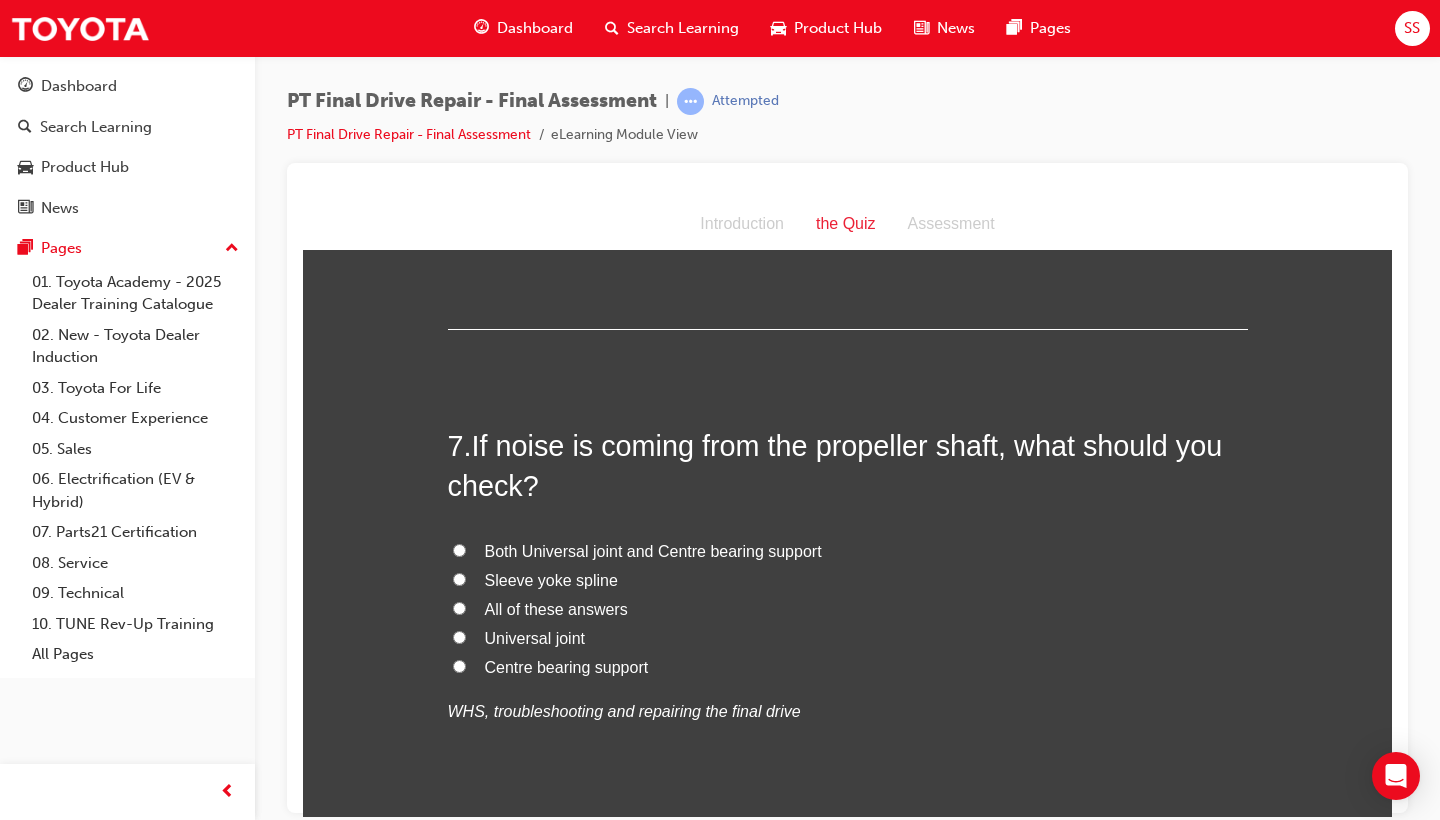 click on "All of these answers" at bounding box center [556, 608] 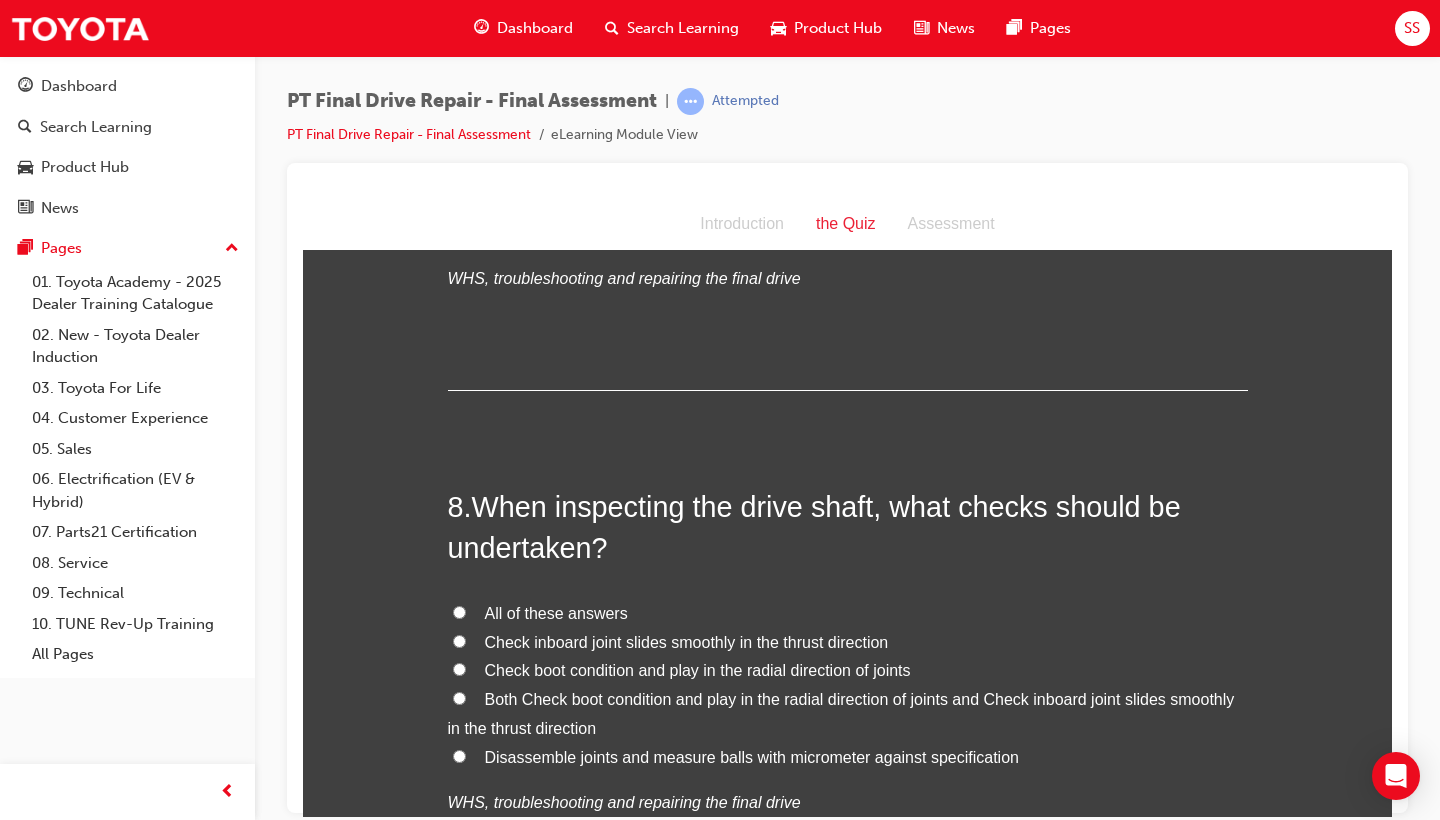 scroll, scrollTop: 3379, scrollLeft: 0, axis: vertical 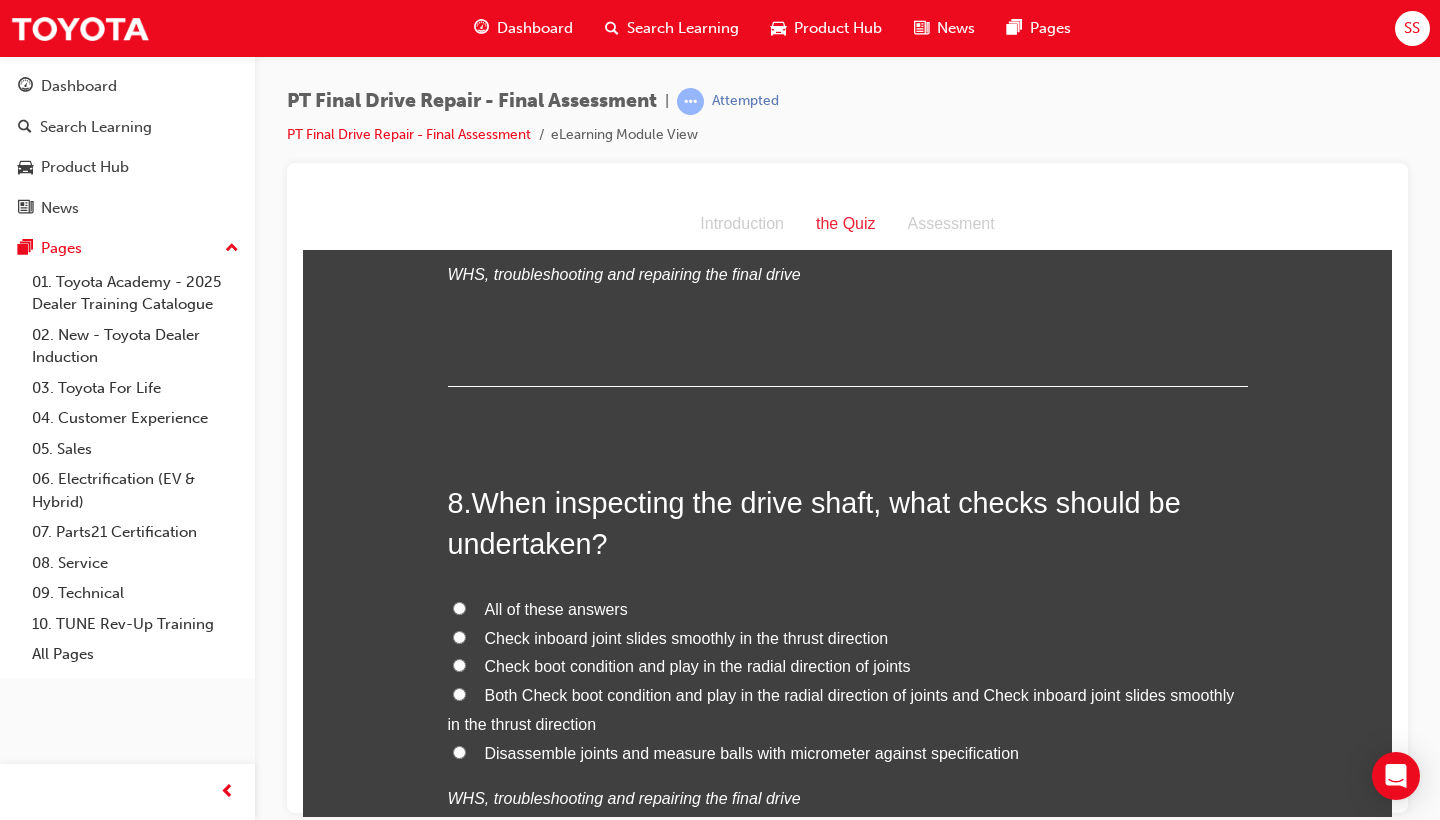 click on "All of these answers" at bounding box center [556, 608] 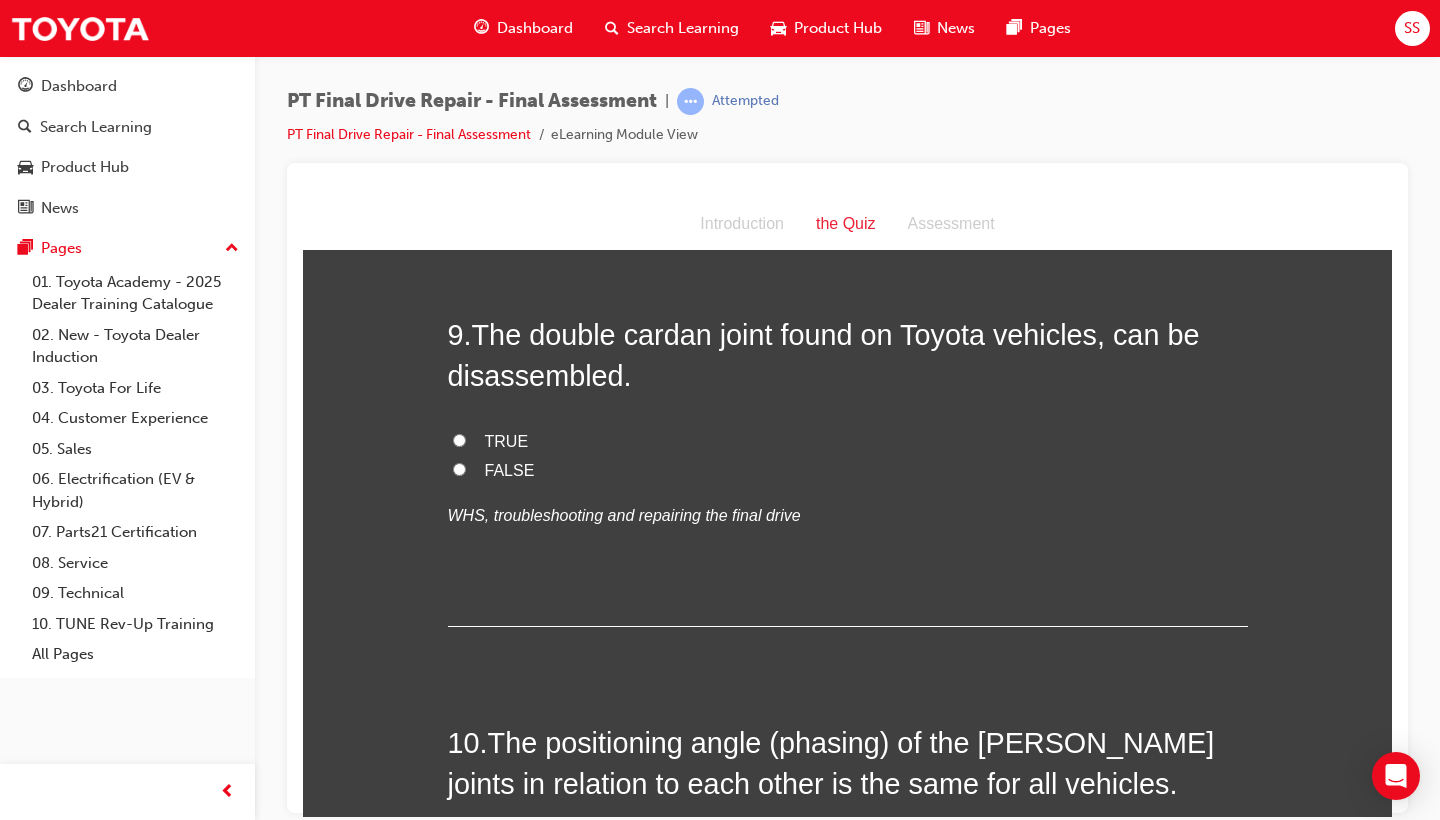 scroll, scrollTop: 4080, scrollLeft: 0, axis: vertical 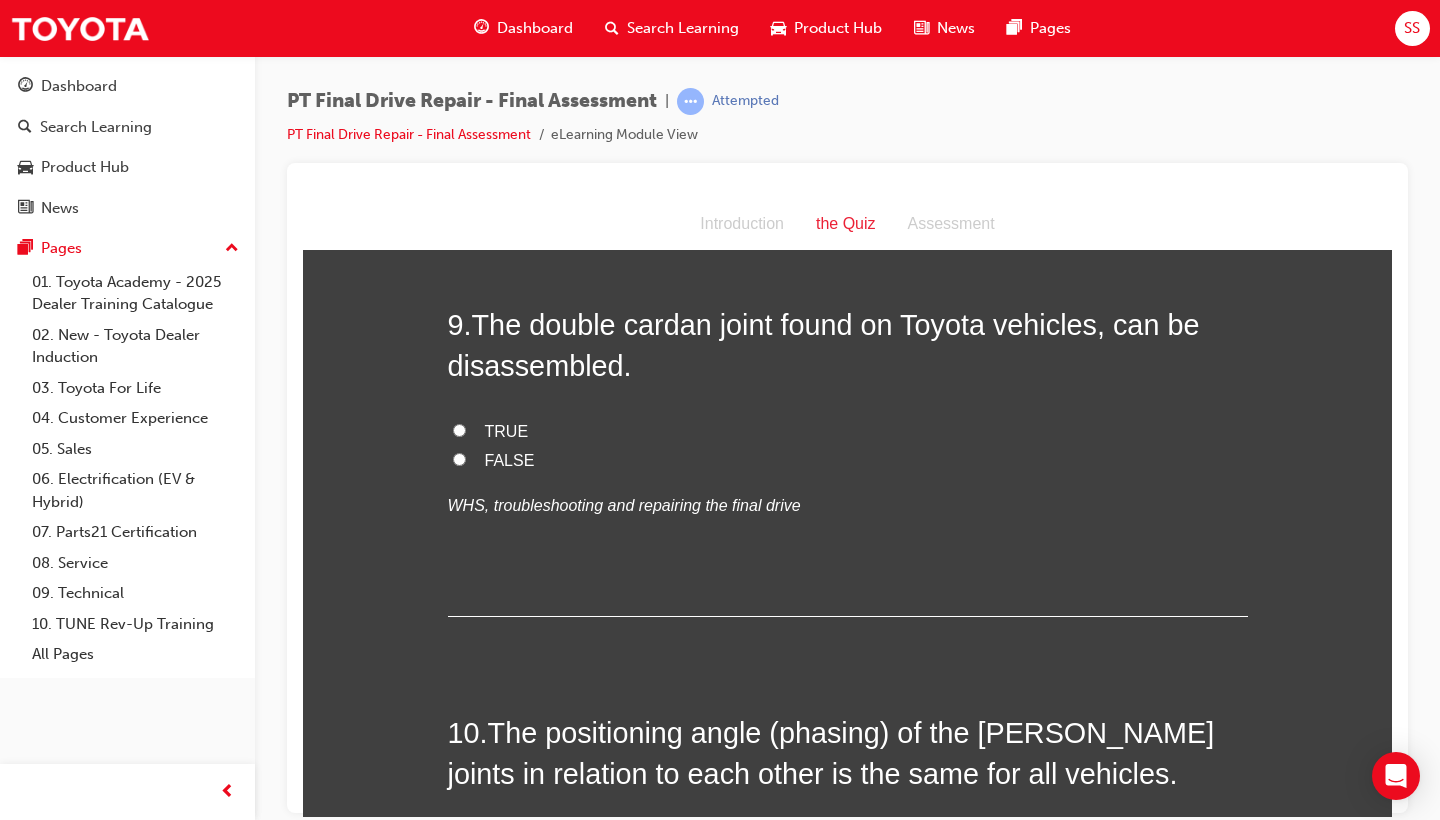 click on "TRUE" at bounding box center (507, 430) 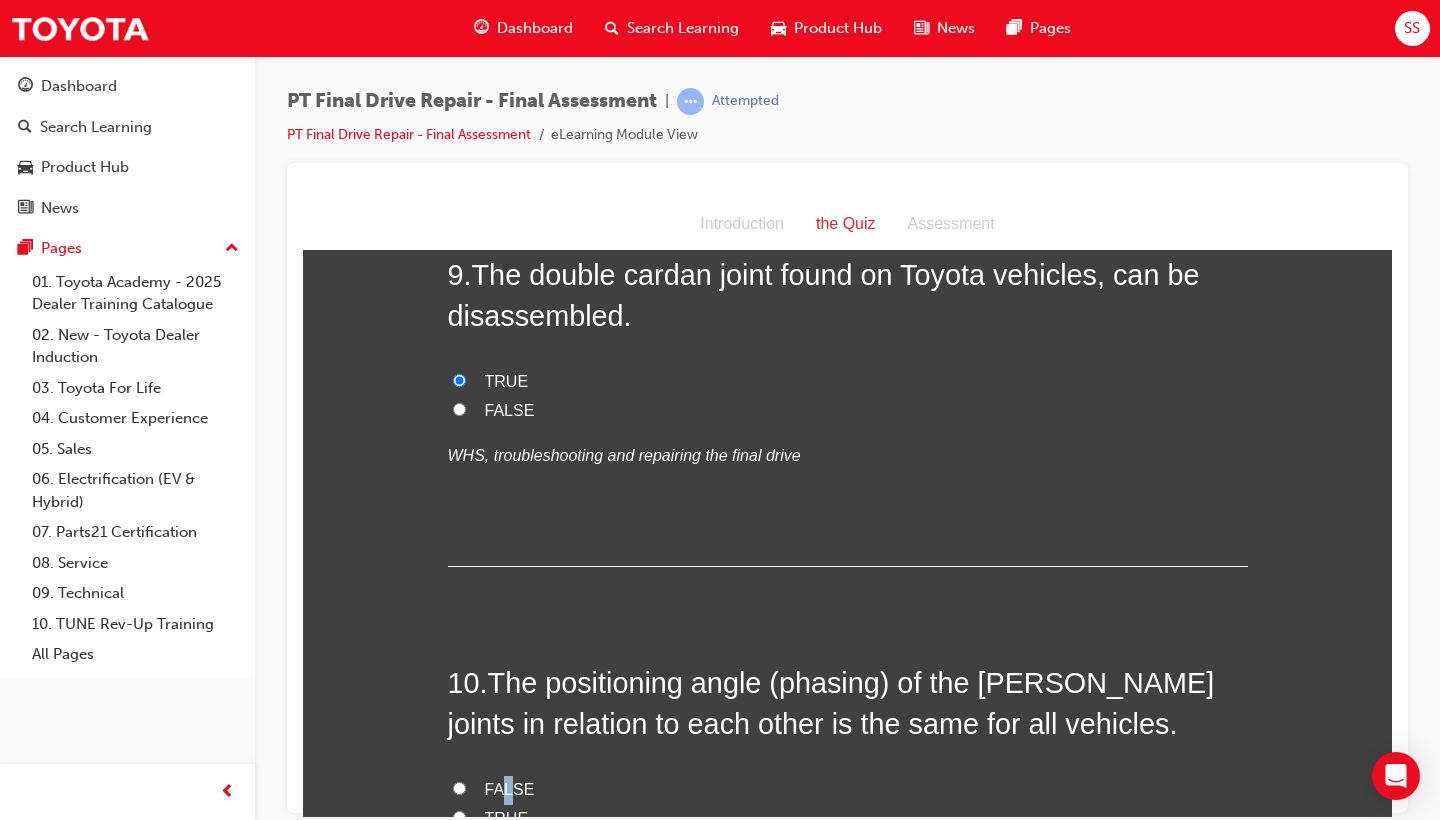 click on "FALSE" at bounding box center (510, 788) 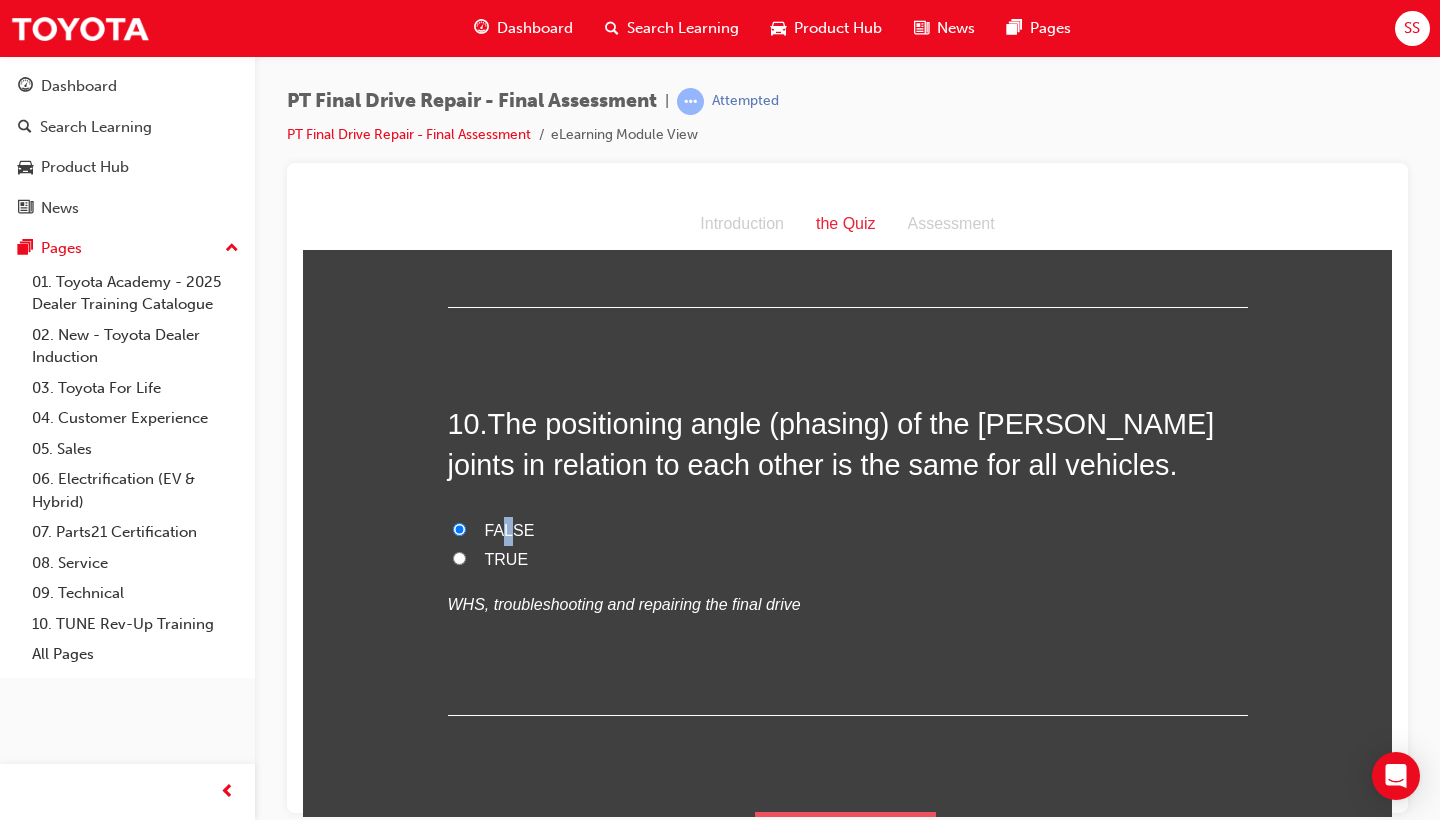 scroll, scrollTop: 4388, scrollLeft: 0, axis: vertical 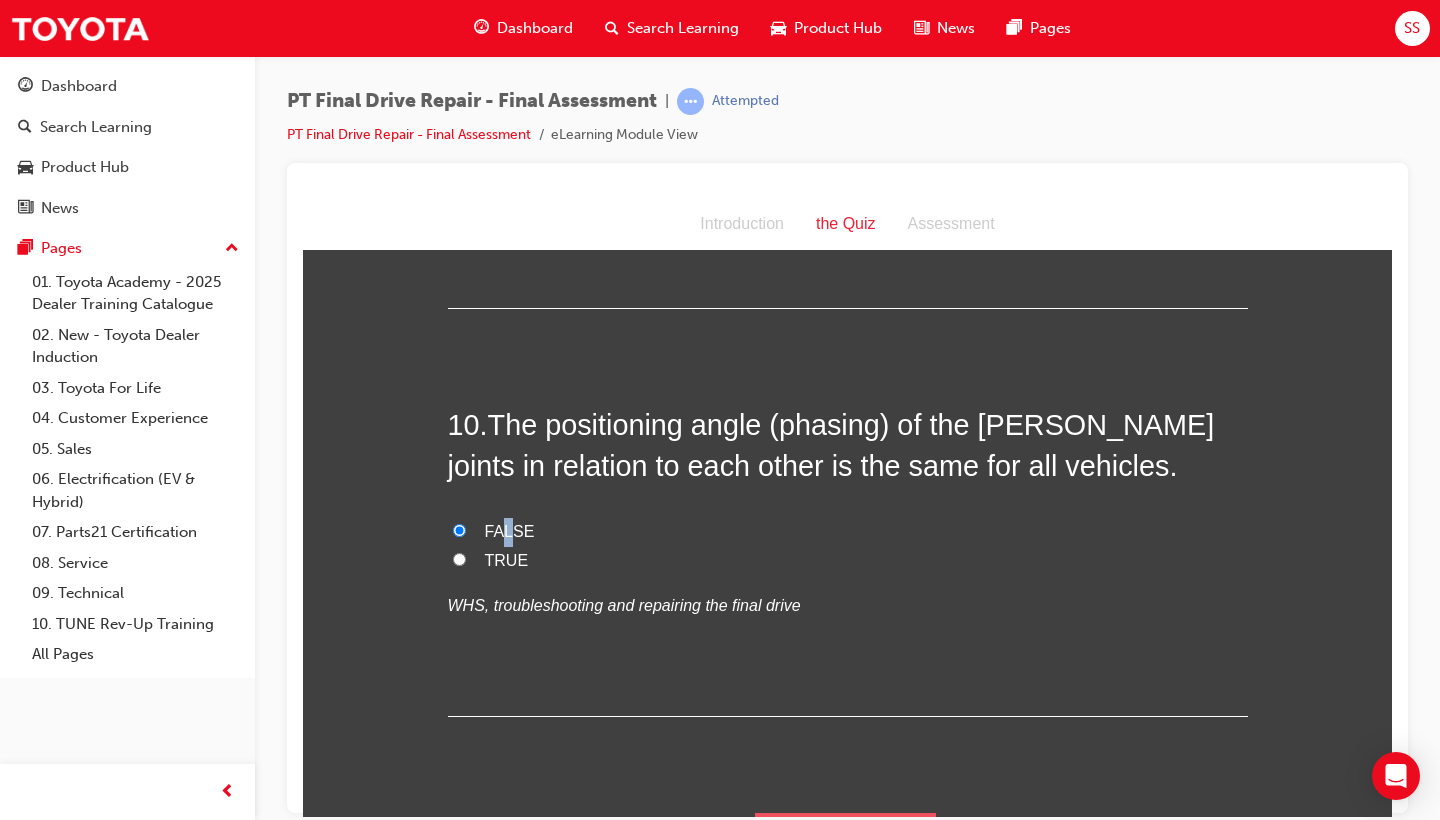 click on "Submit Answers" at bounding box center [846, 840] 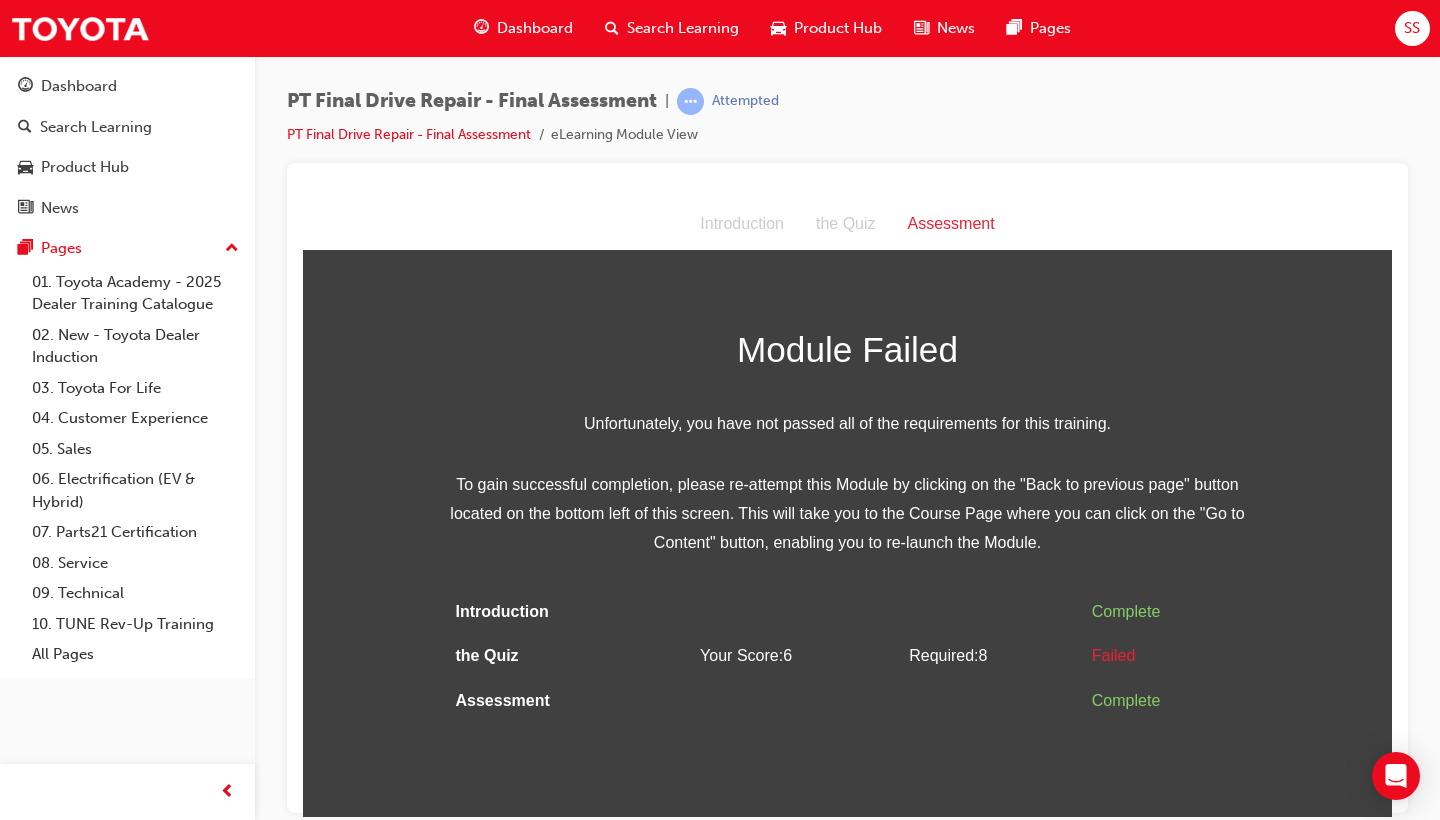 scroll, scrollTop: 0, scrollLeft: 0, axis: both 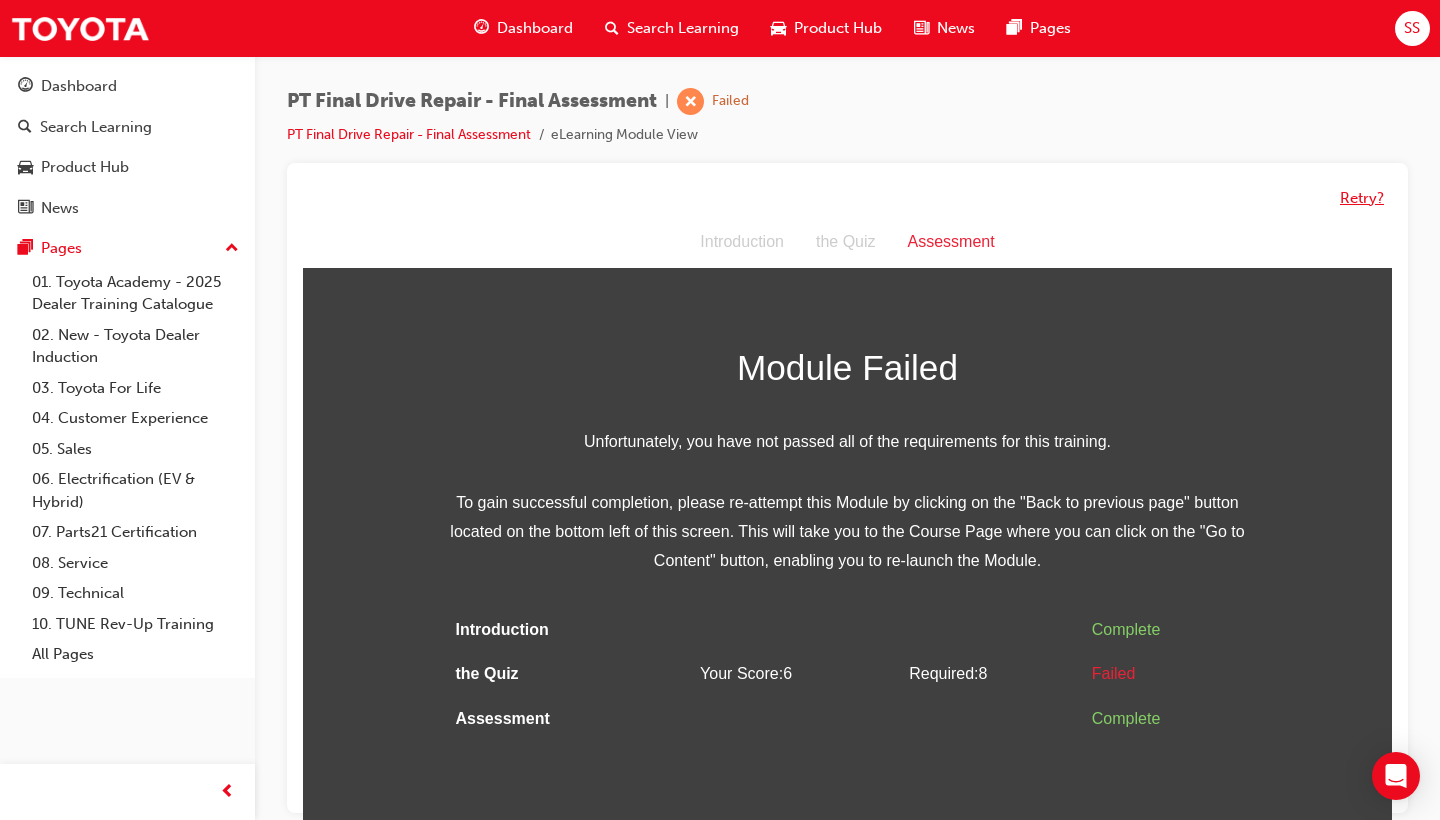 click on "Retry?" at bounding box center (1362, 198) 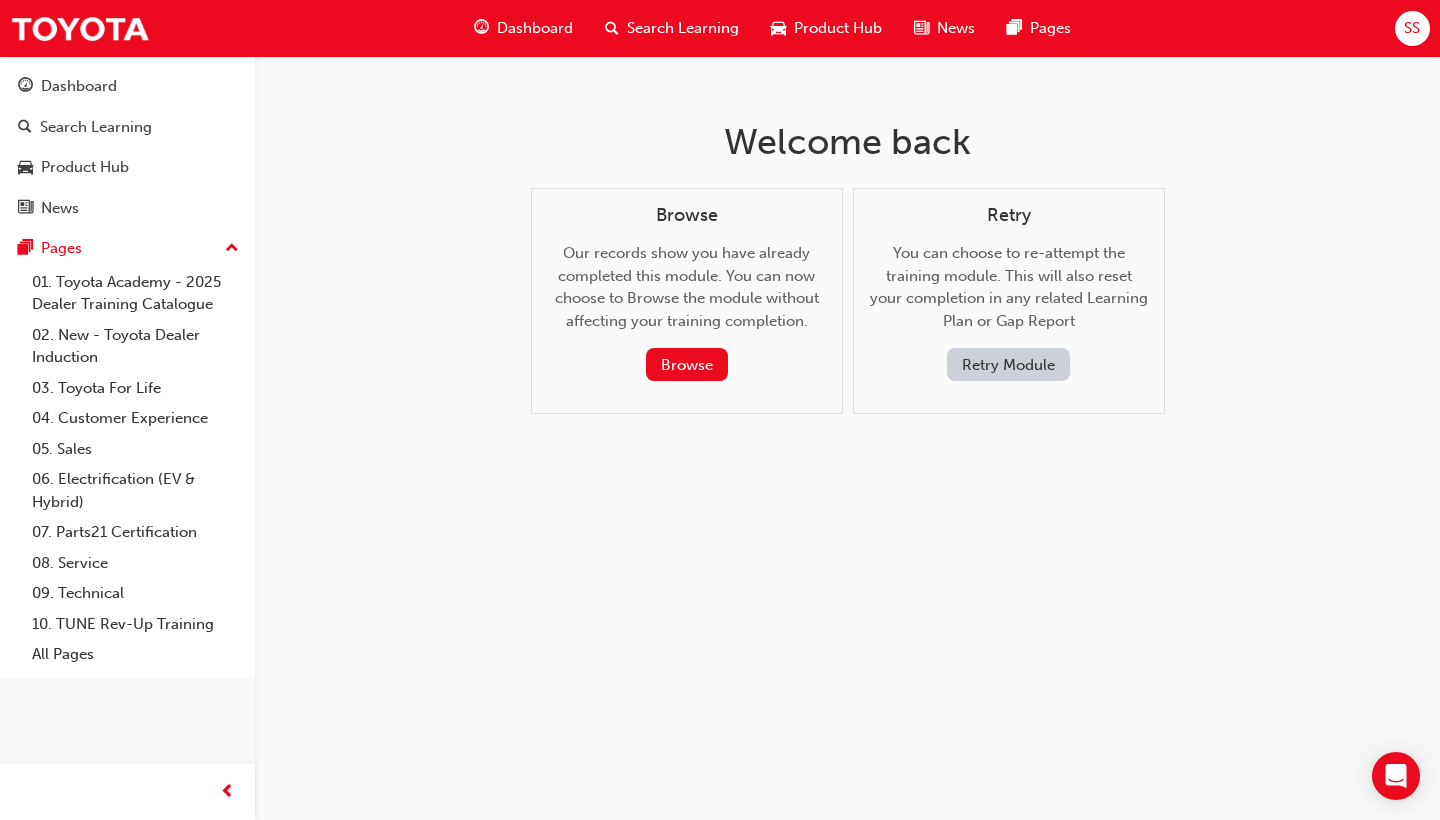 click on "Retry Module" at bounding box center [1008, 364] 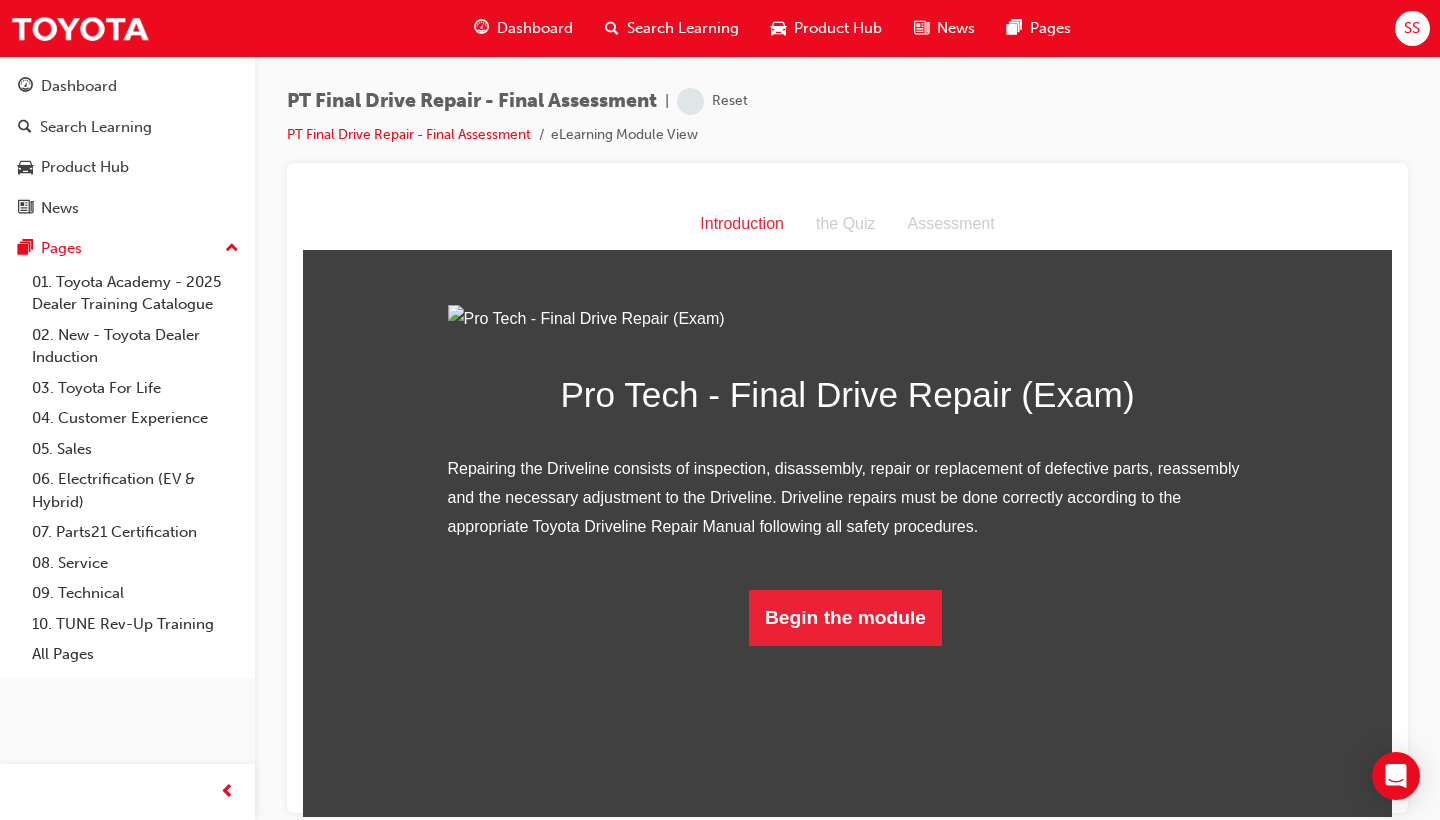 scroll, scrollTop: 45, scrollLeft: 0, axis: vertical 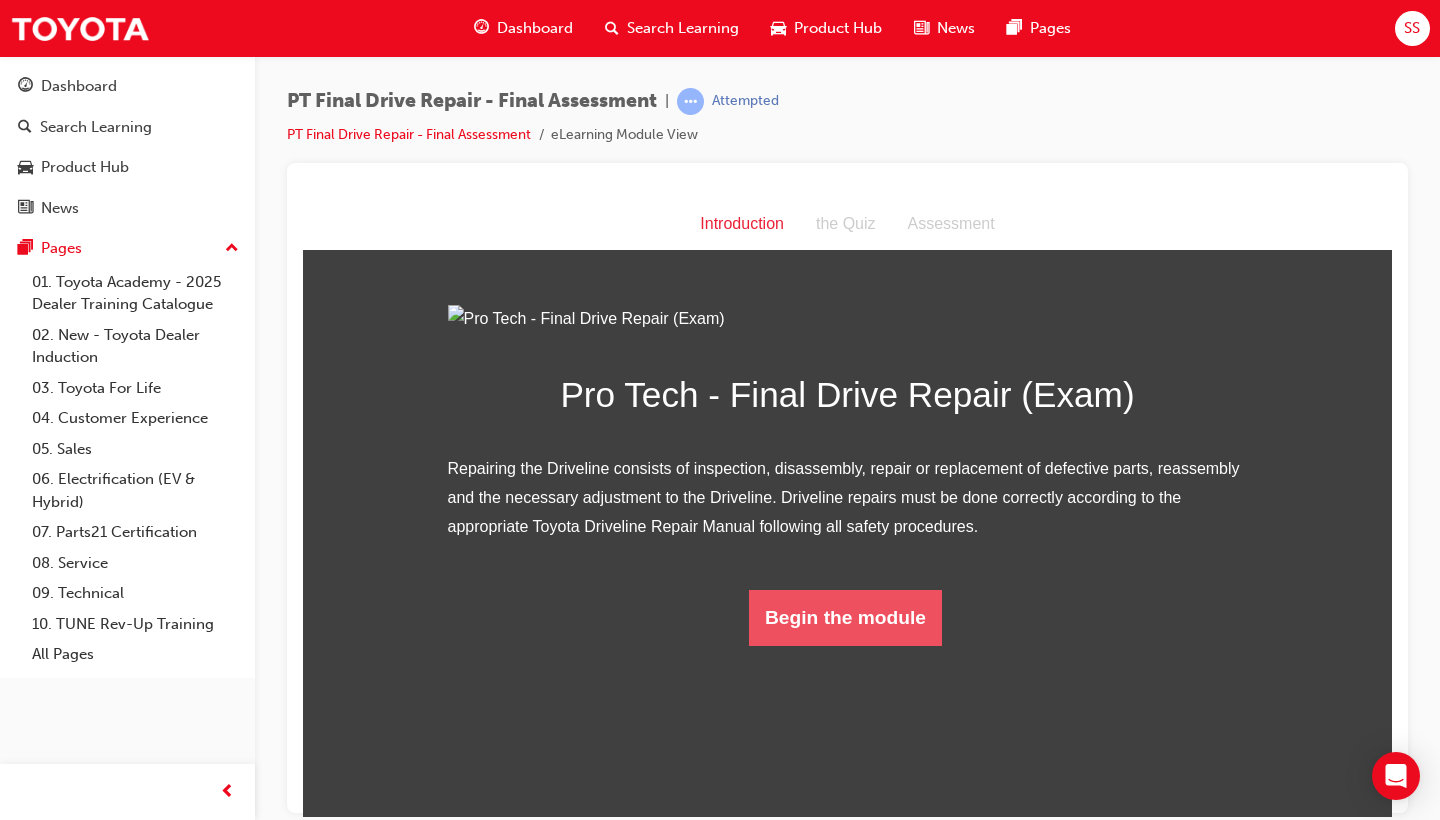 click on "Begin the module" at bounding box center (845, 617) 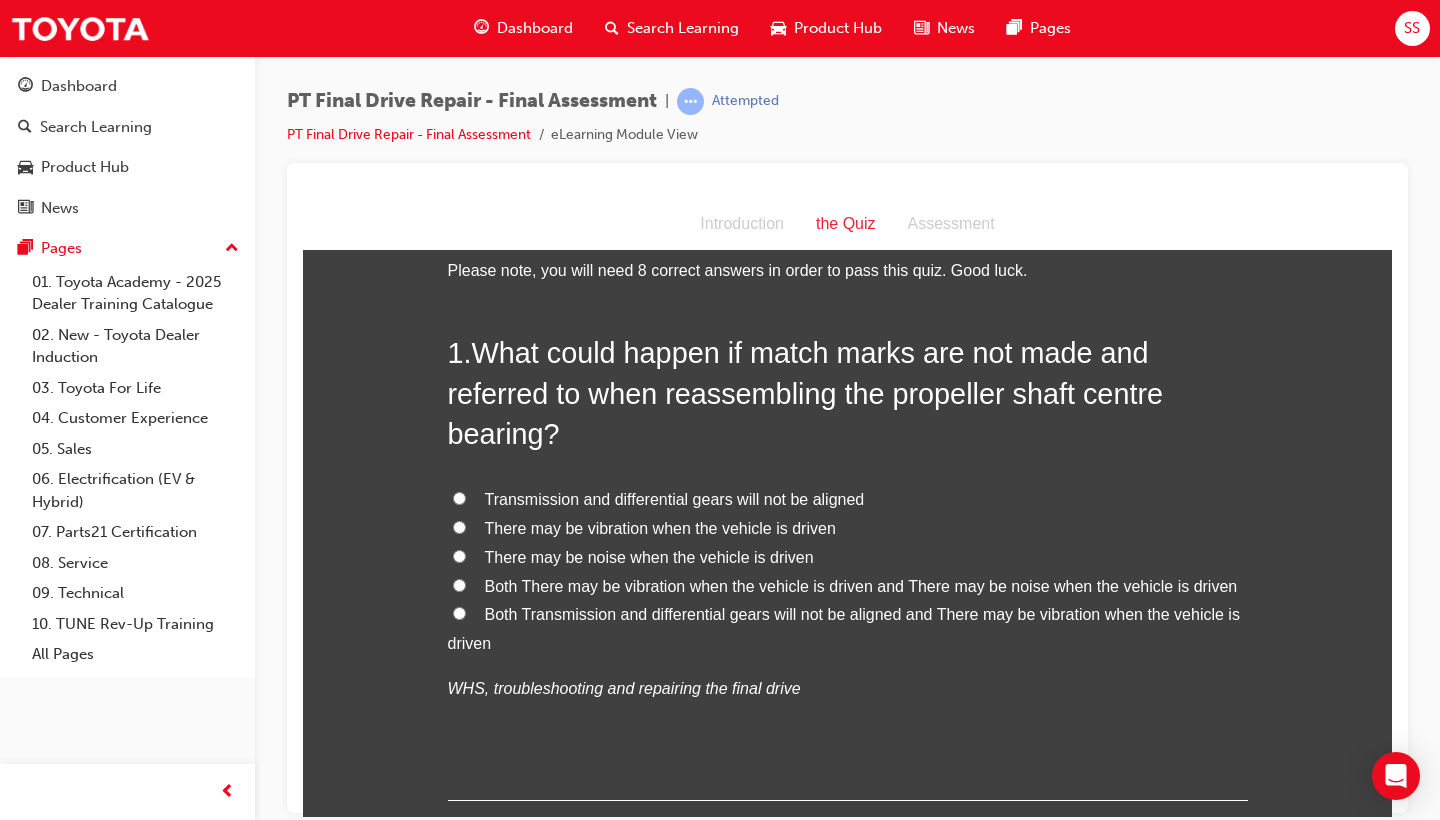 scroll, scrollTop: 0, scrollLeft: 0, axis: both 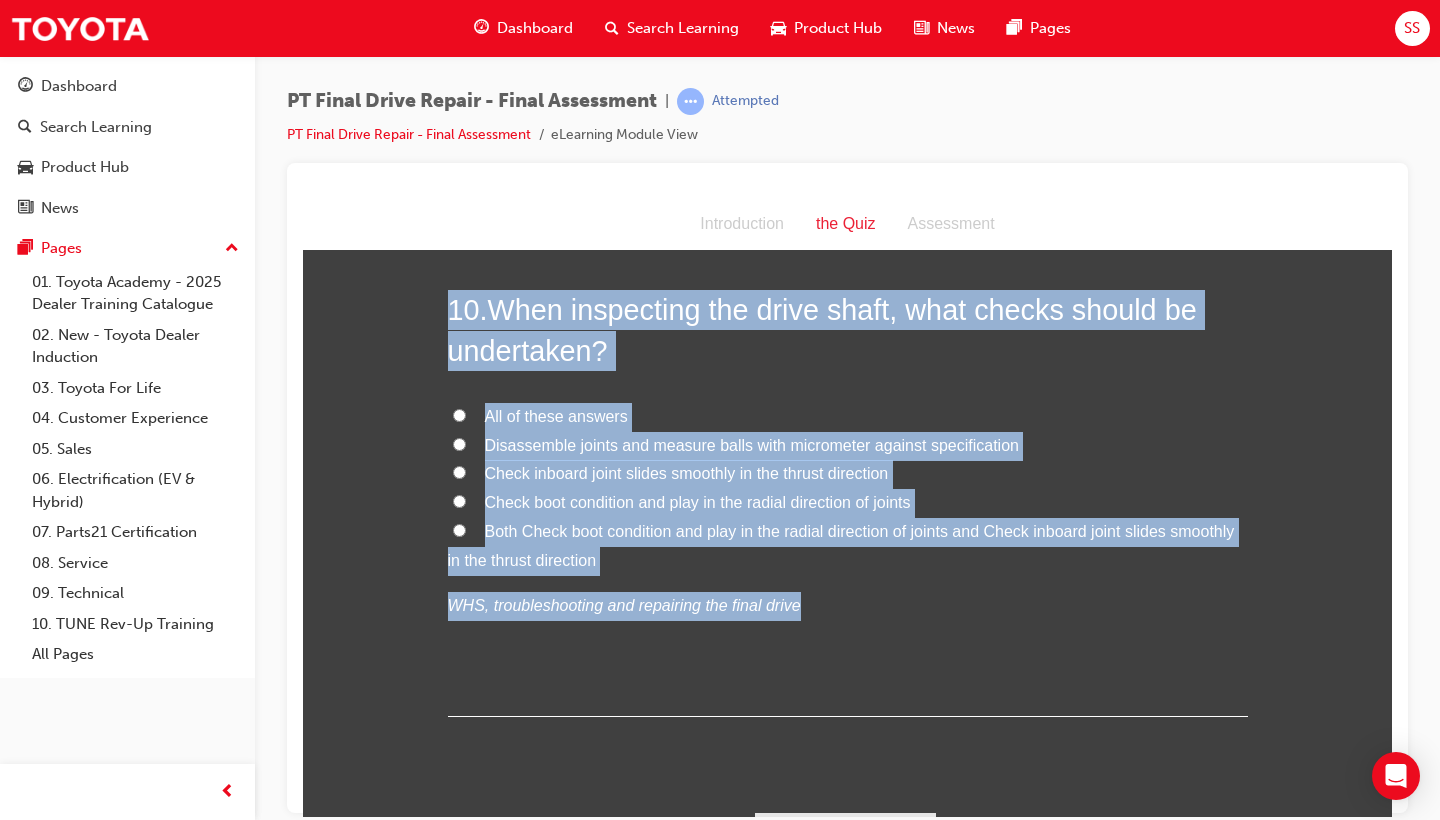 drag, startPoint x: 450, startPoint y: 393, endPoint x: 879, endPoint y: 565, distance: 462.19583 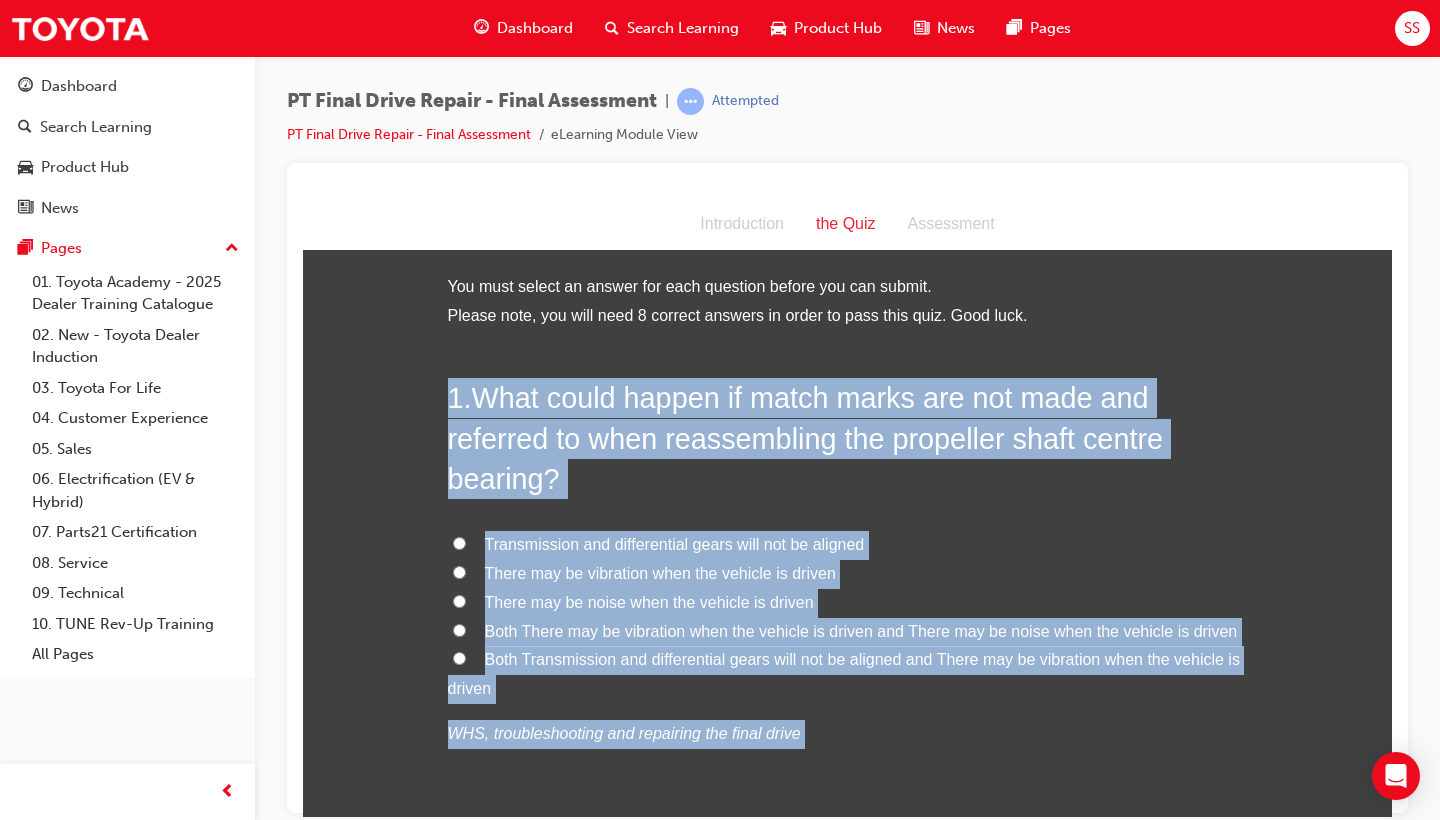 scroll, scrollTop: 0, scrollLeft: 0, axis: both 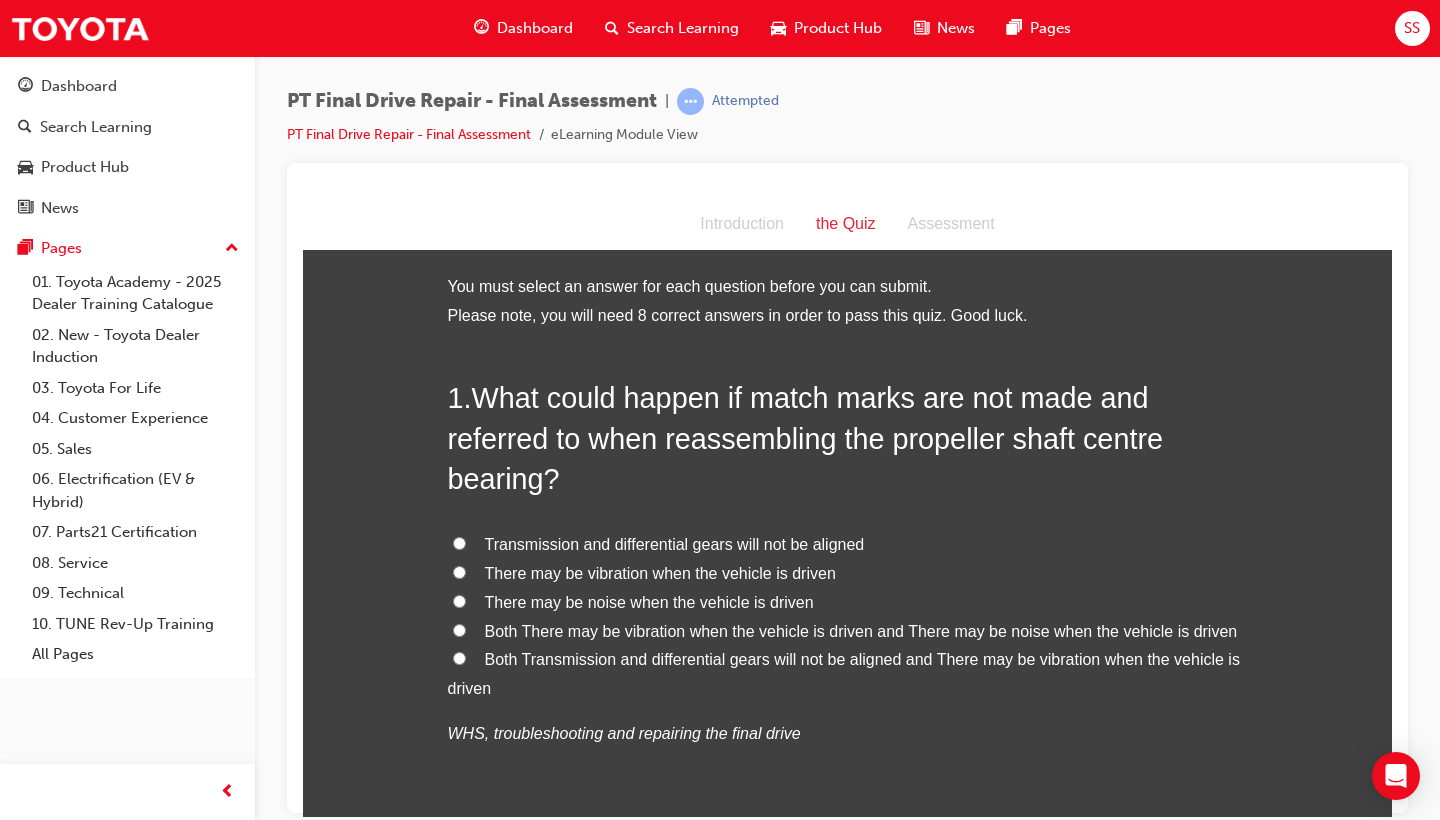 click on "Both Transmission and differential gears will not be aligned and There may be vibration when the vehicle is driven" at bounding box center (848, 674) 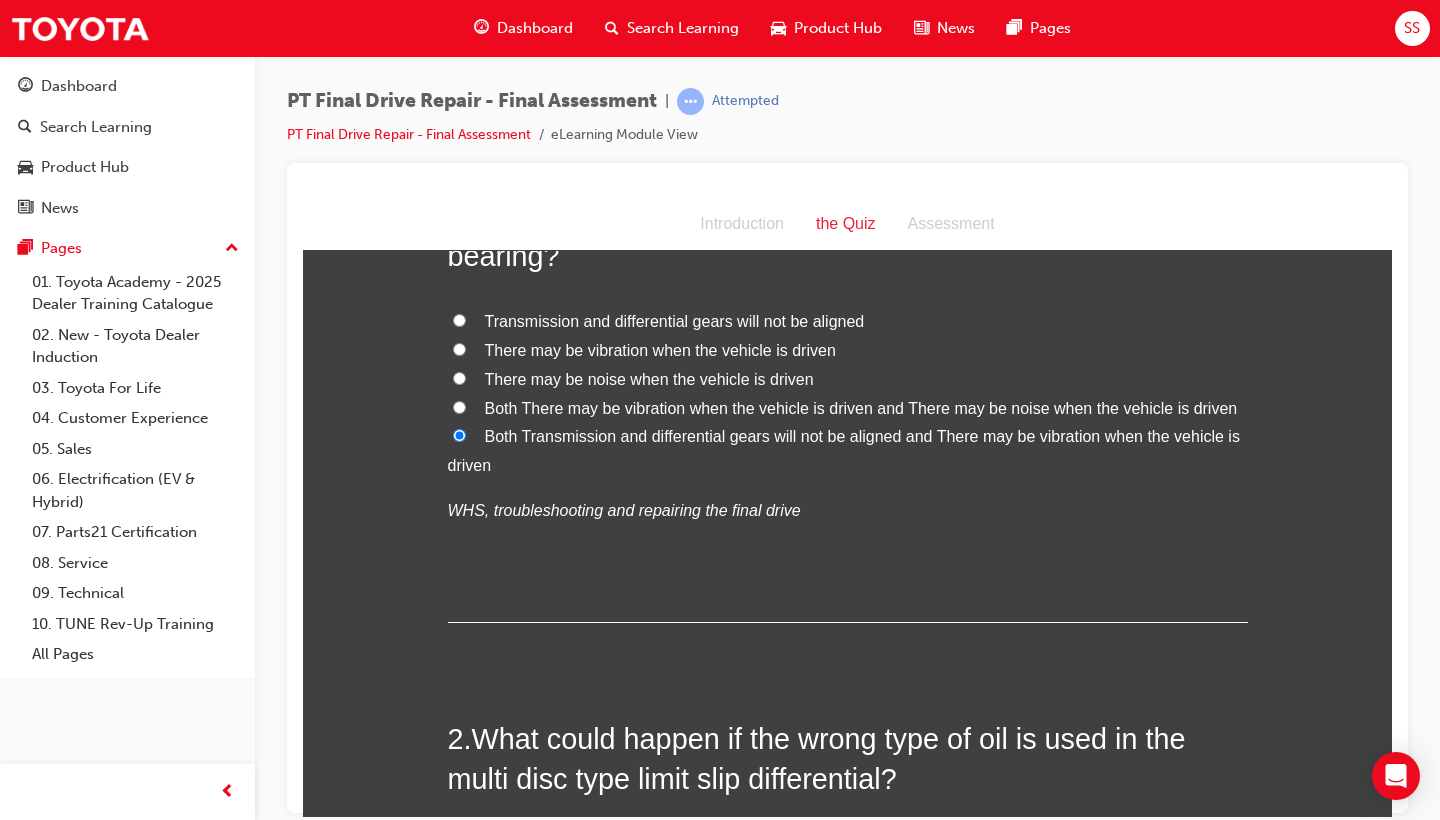 scroll, scrollTop: 217, scrollLeft: 0, axis: vertical 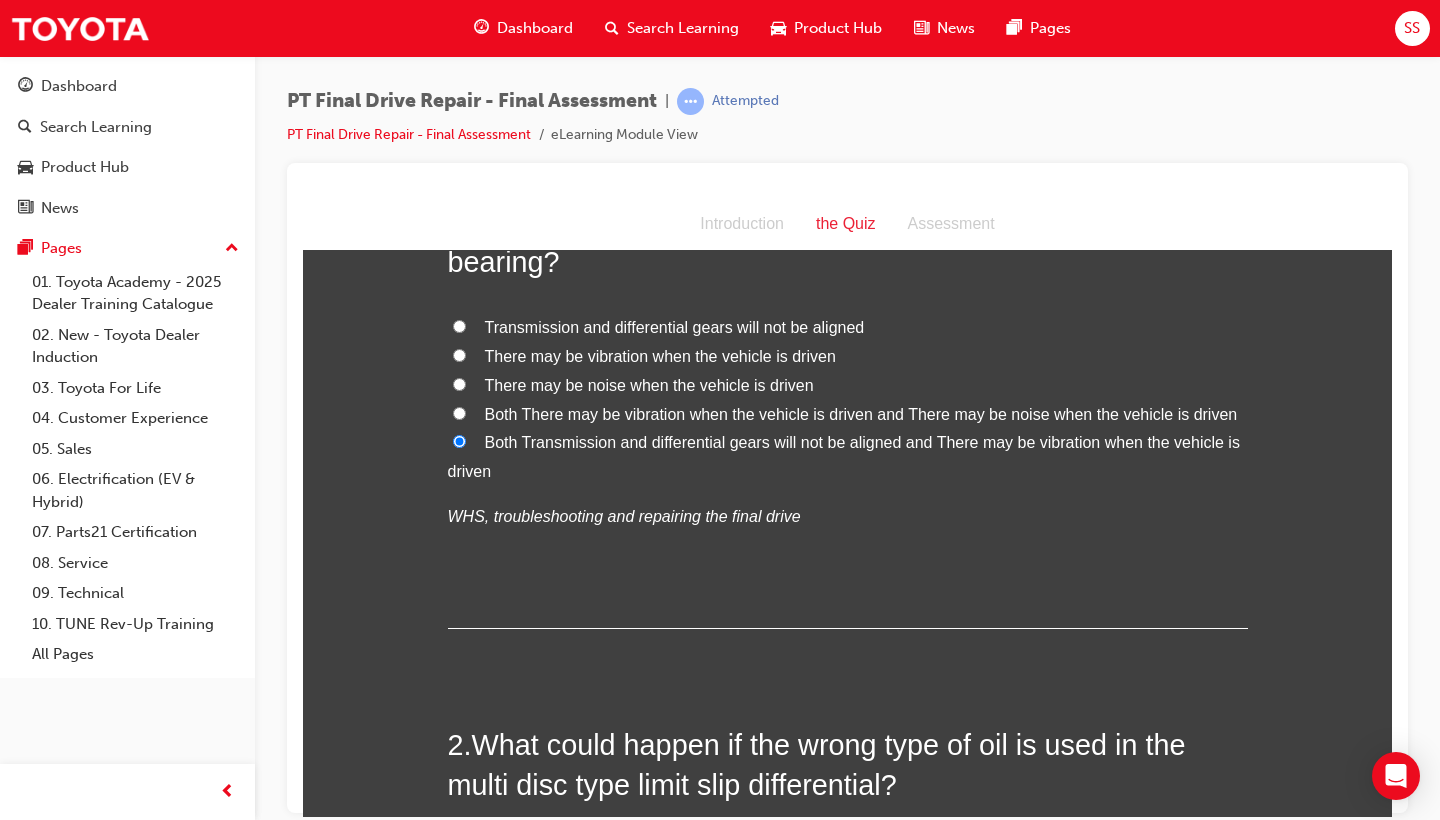 click on "Both There may be vibration when the vehicle is driven and There may be noise when the vehicle is driven" at bounding box center (861, 413) 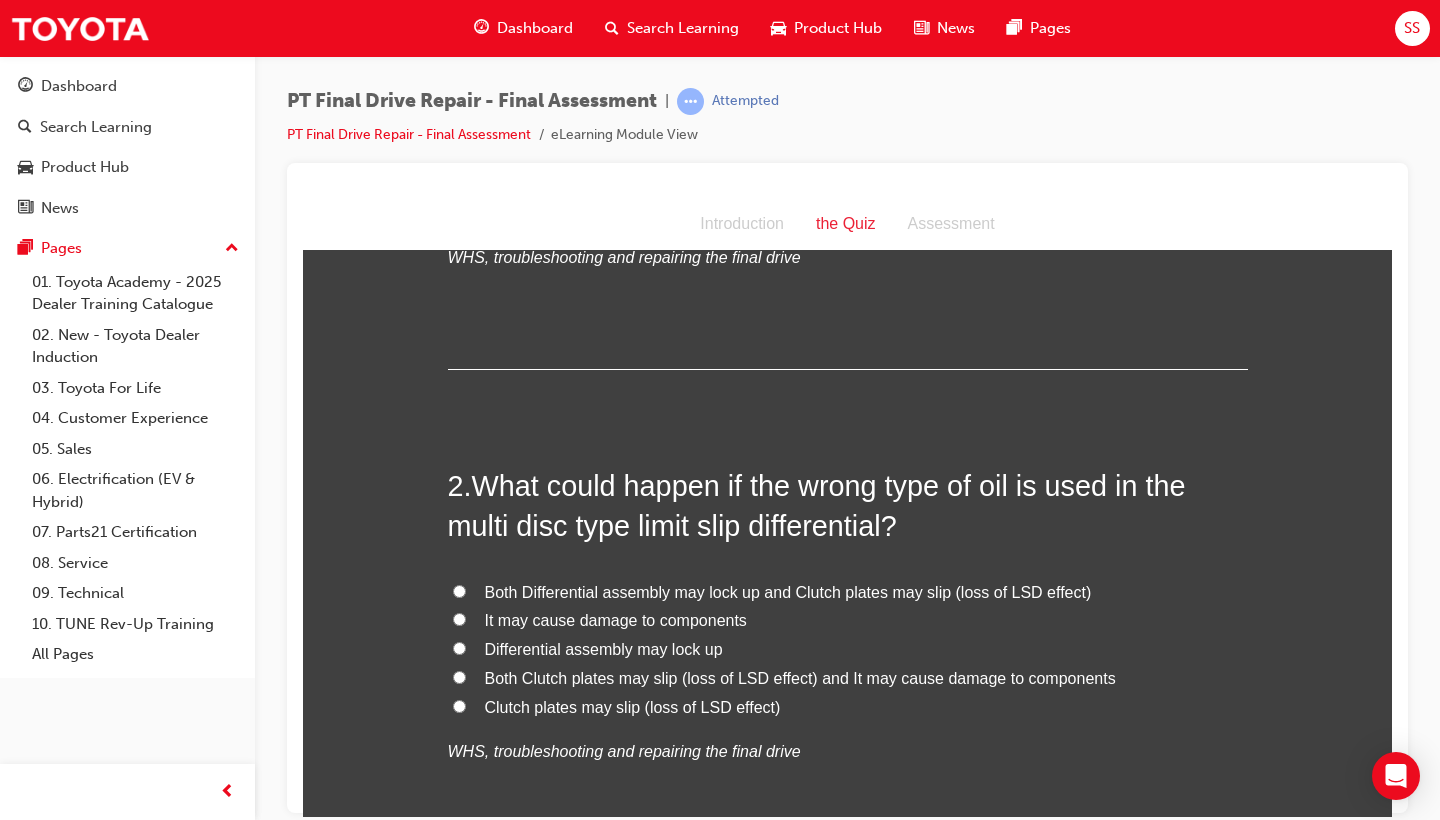 scroll, scrollTop: 550, scrollLeft: 0, axis: vertical 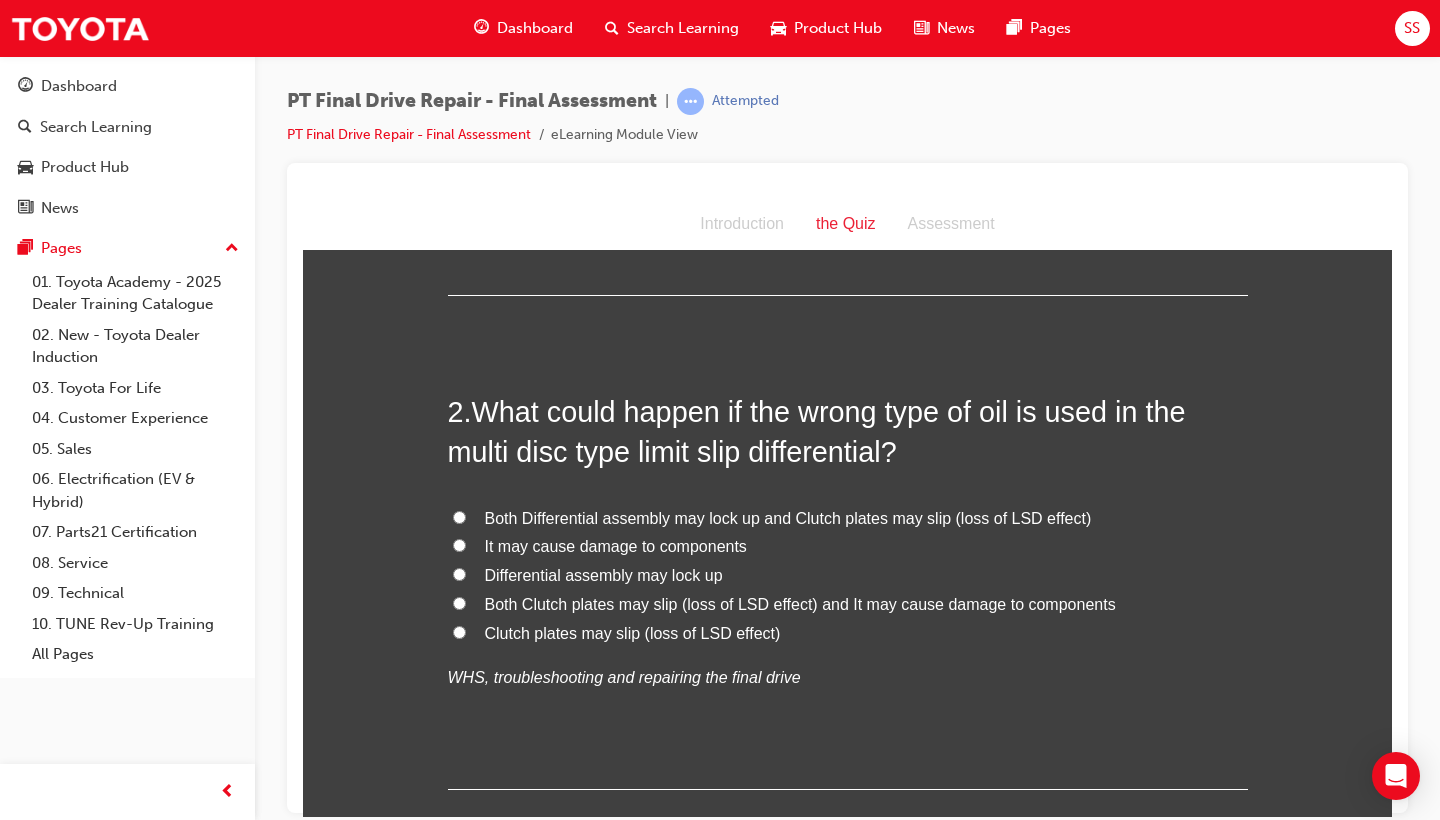click on "Both Clutch plates may slip (loss of LSD effect) and It may cause damage to components" at bounding box center (800, 603) 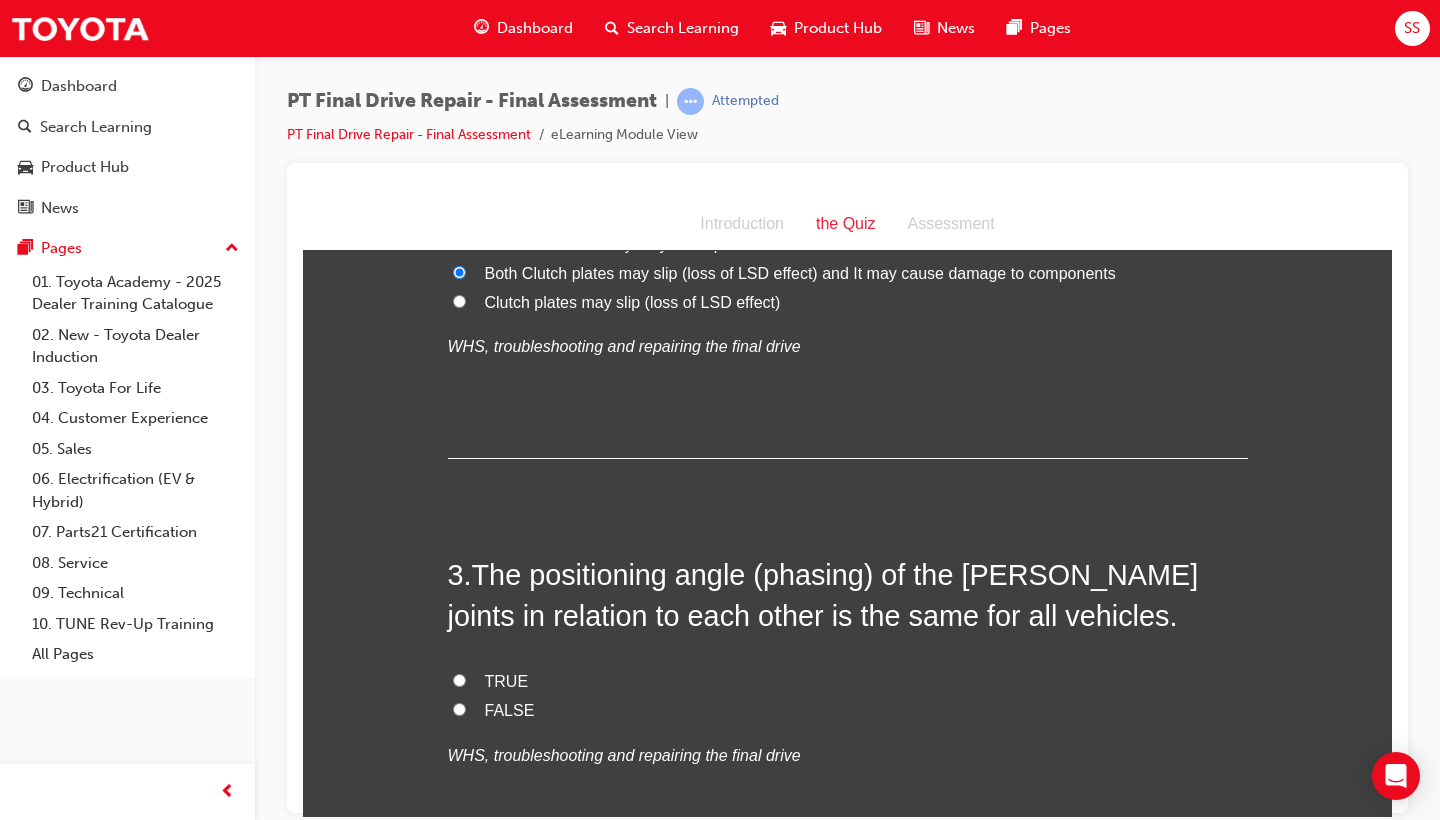 scroll, scrollTop: 886, scrollLeft: 0, axis: vertical 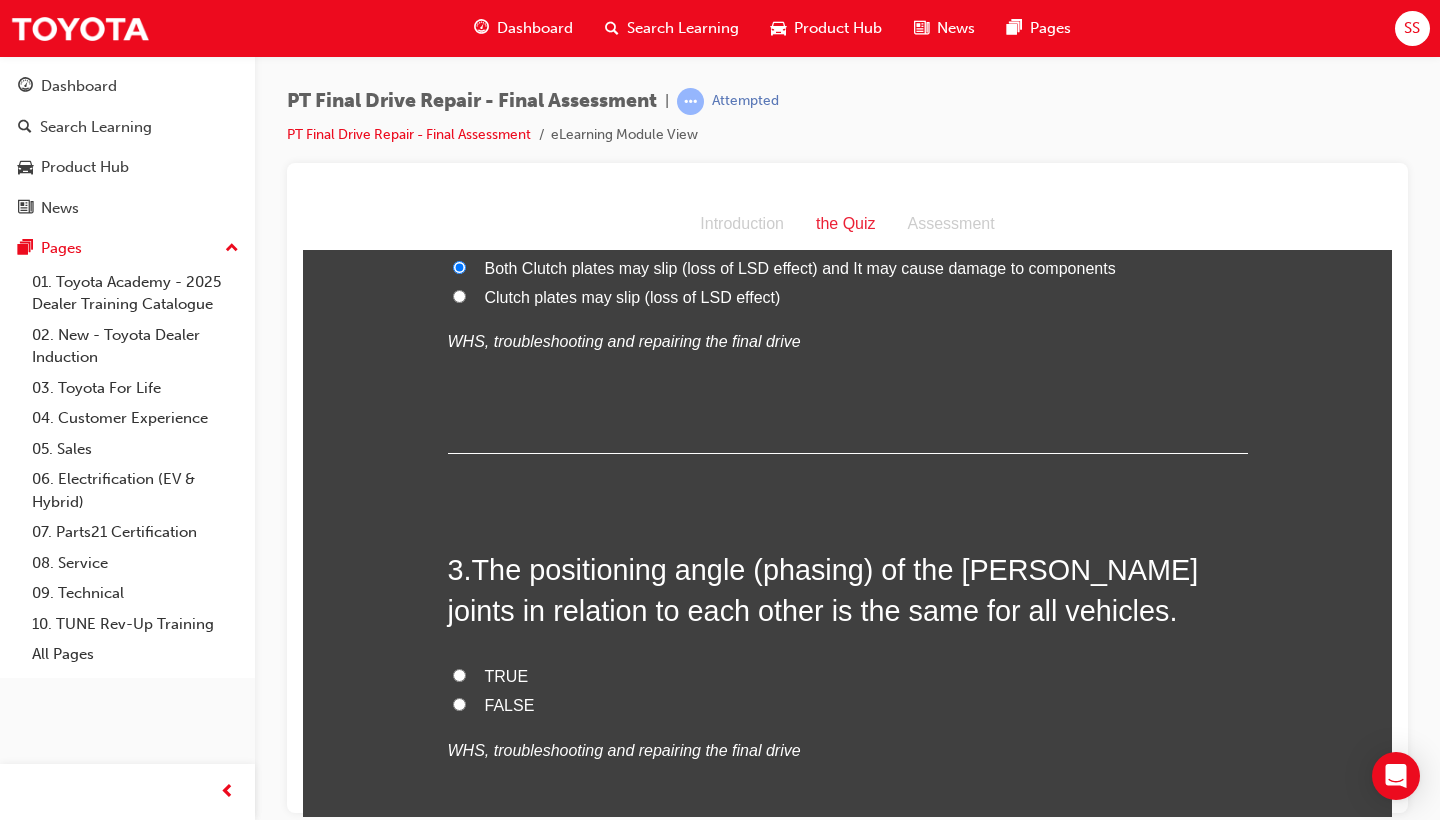 click on "TRUE FALSE
WHS, troubleshooting and repairing the final drive" at bounding box center (848, 713) 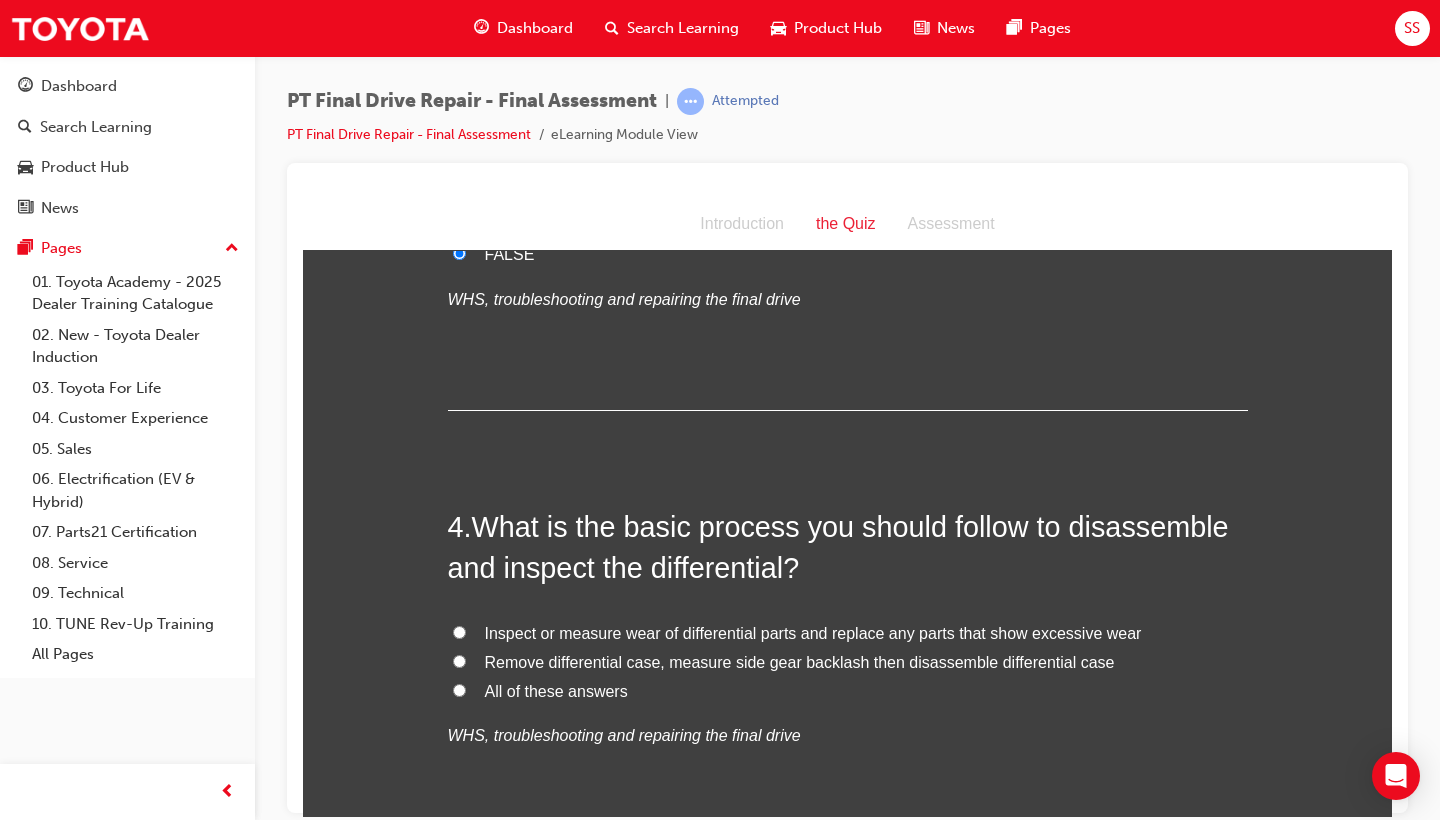 scroll, scrollTop: 1347, scrollLeft: 0, axis: vertical 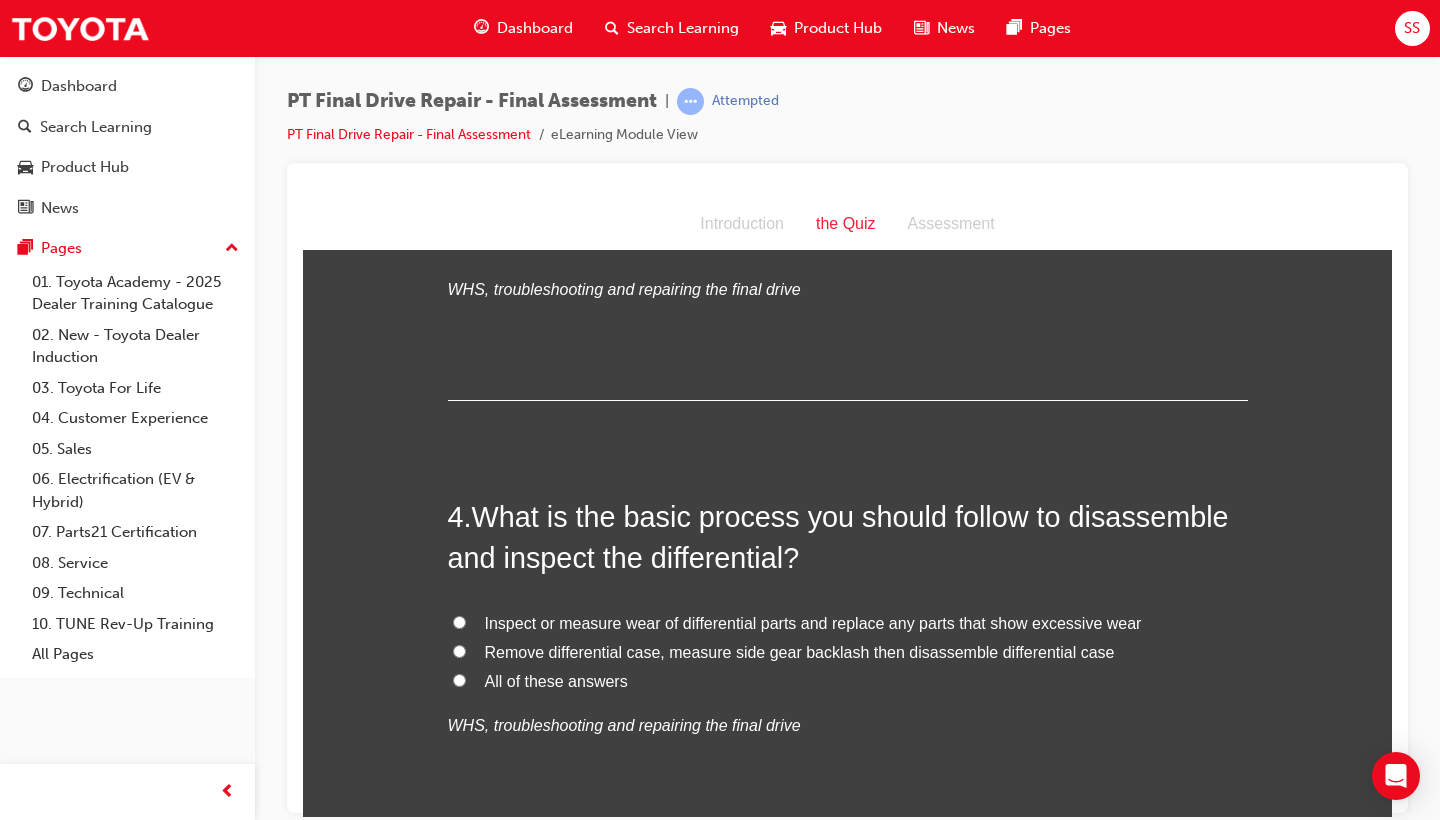 click on "All of these answers" at bounding box center (848, 681) 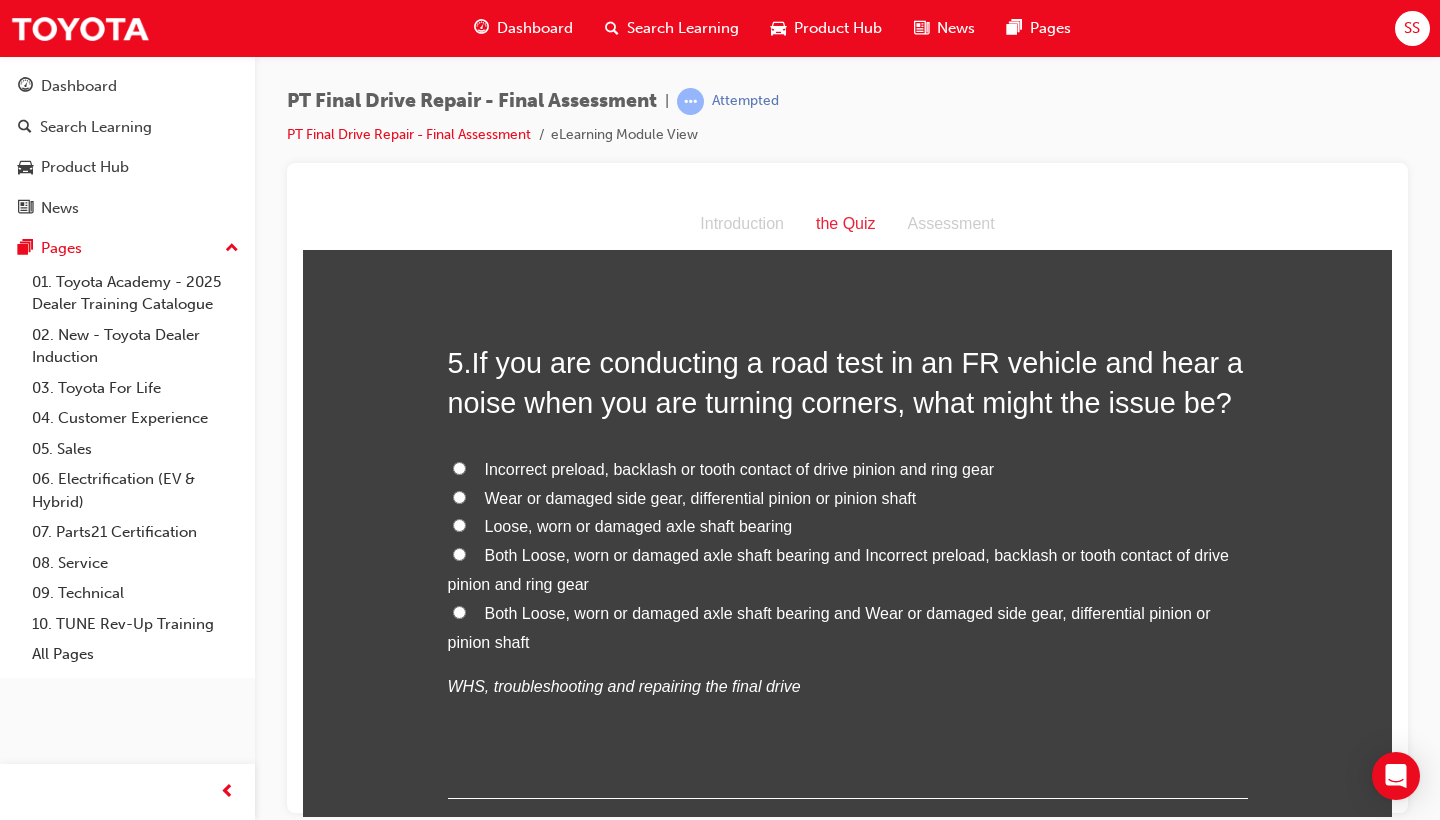 scroll, scrollTop: 1940, scrollLeft: 0, axis: vertical 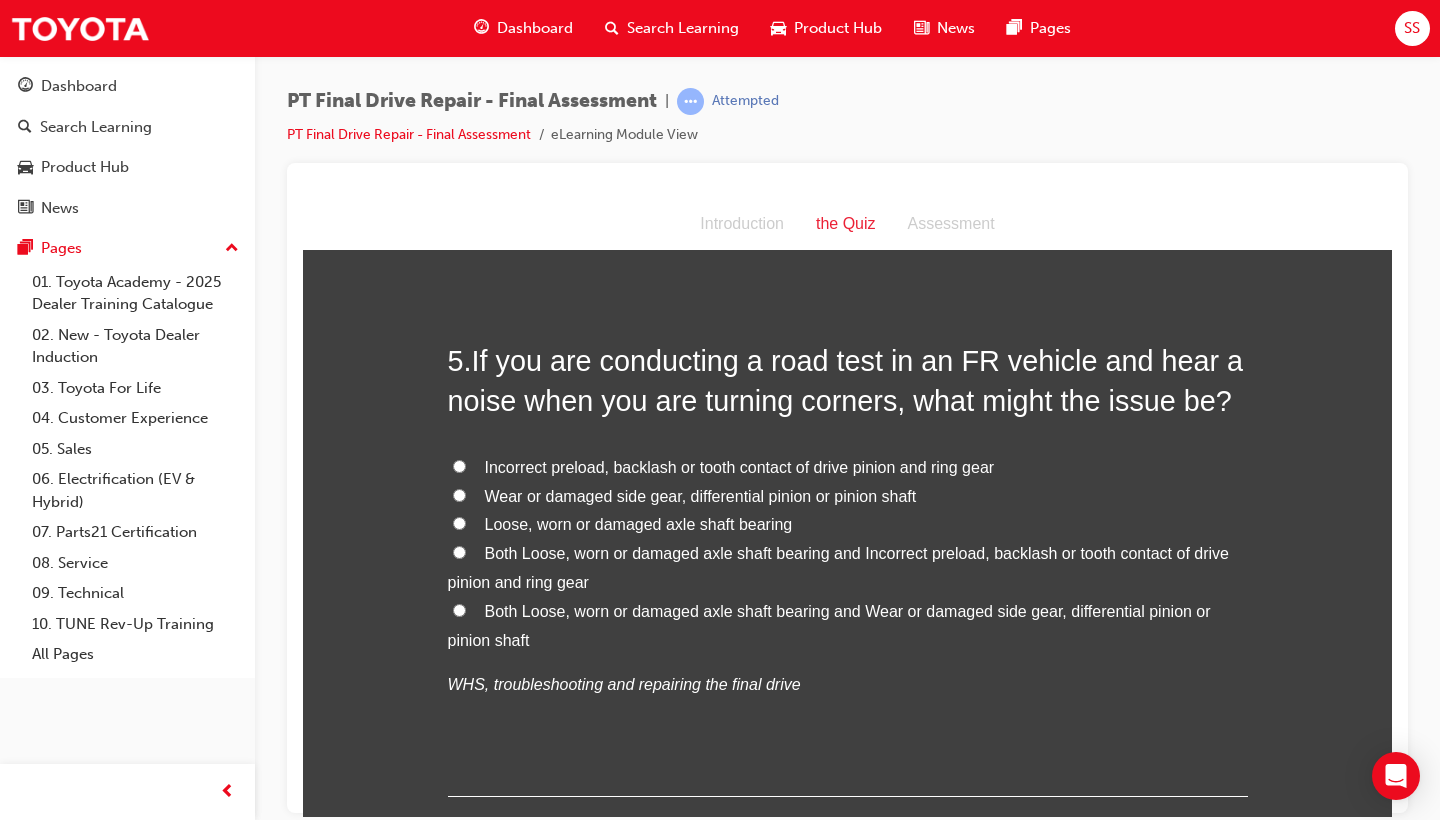 click on "Both Loose, worn or damaged axle shaft bearing and Wear or damaged side gear, differential pinion or pinion shaft" at bounding box center [848, 626] 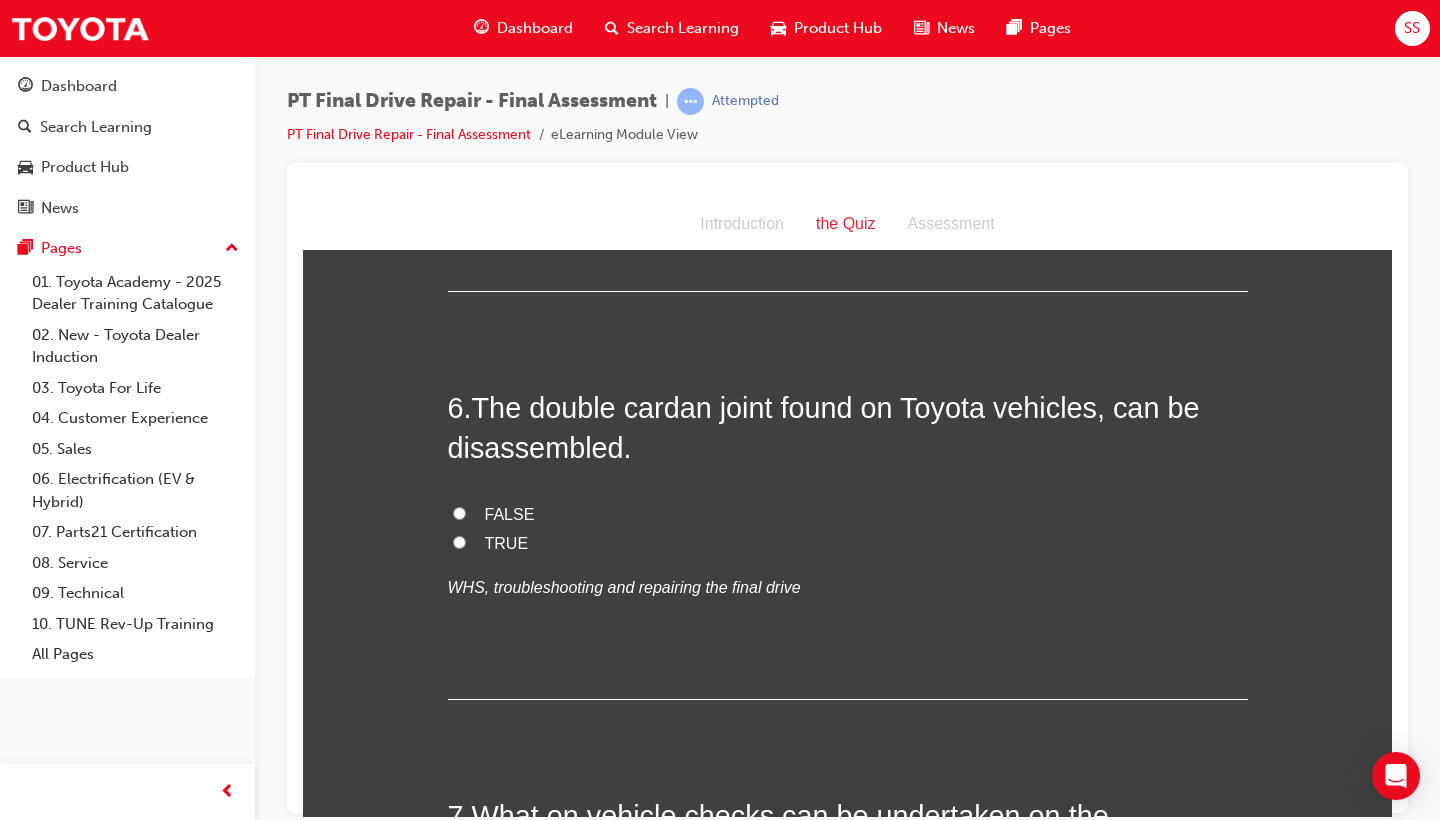 scroll, scrollTop: 2447, scrollLeft: 0, axis: vertical 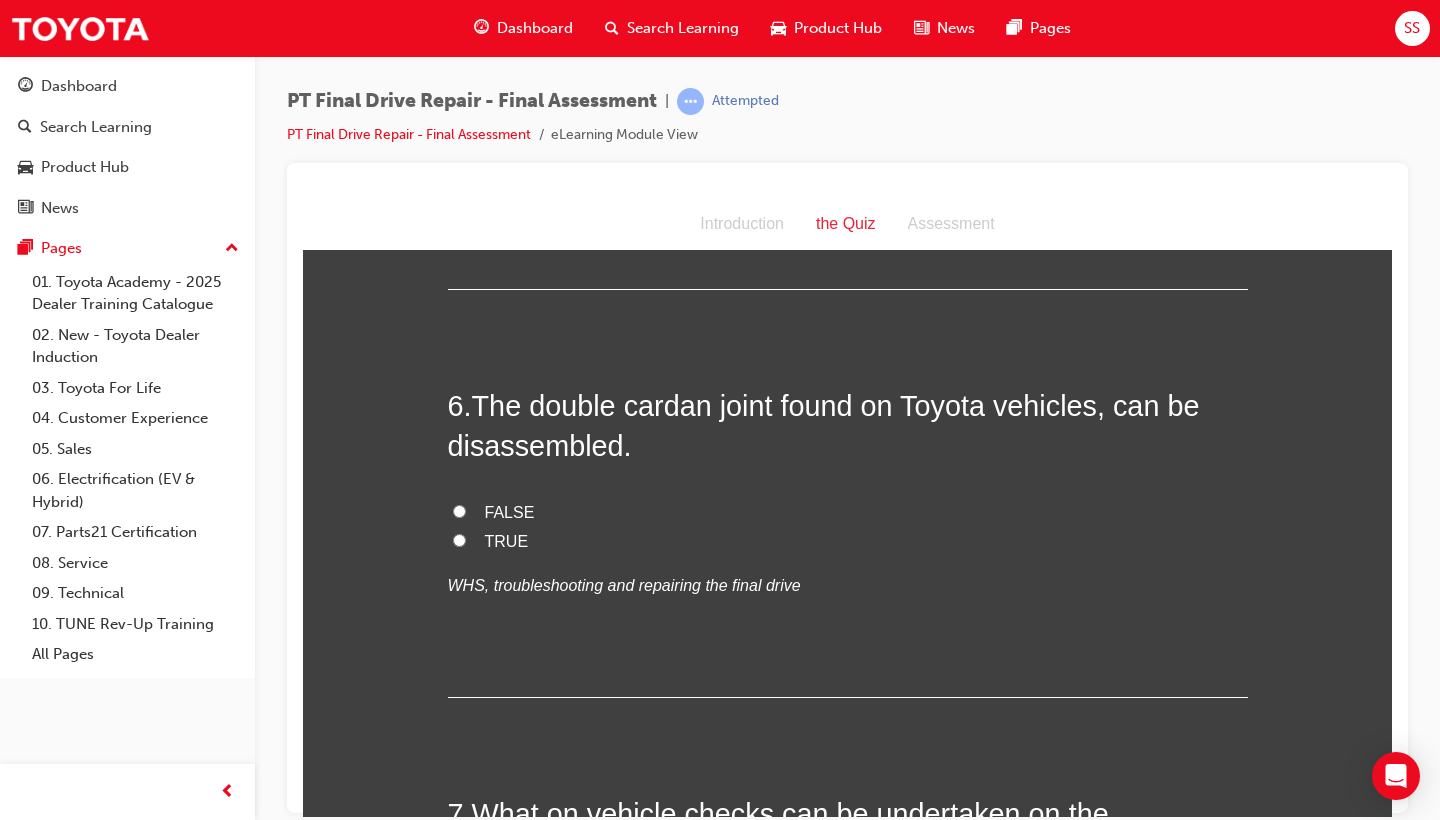 click on "FALSE" at bounding box center [510, 511] 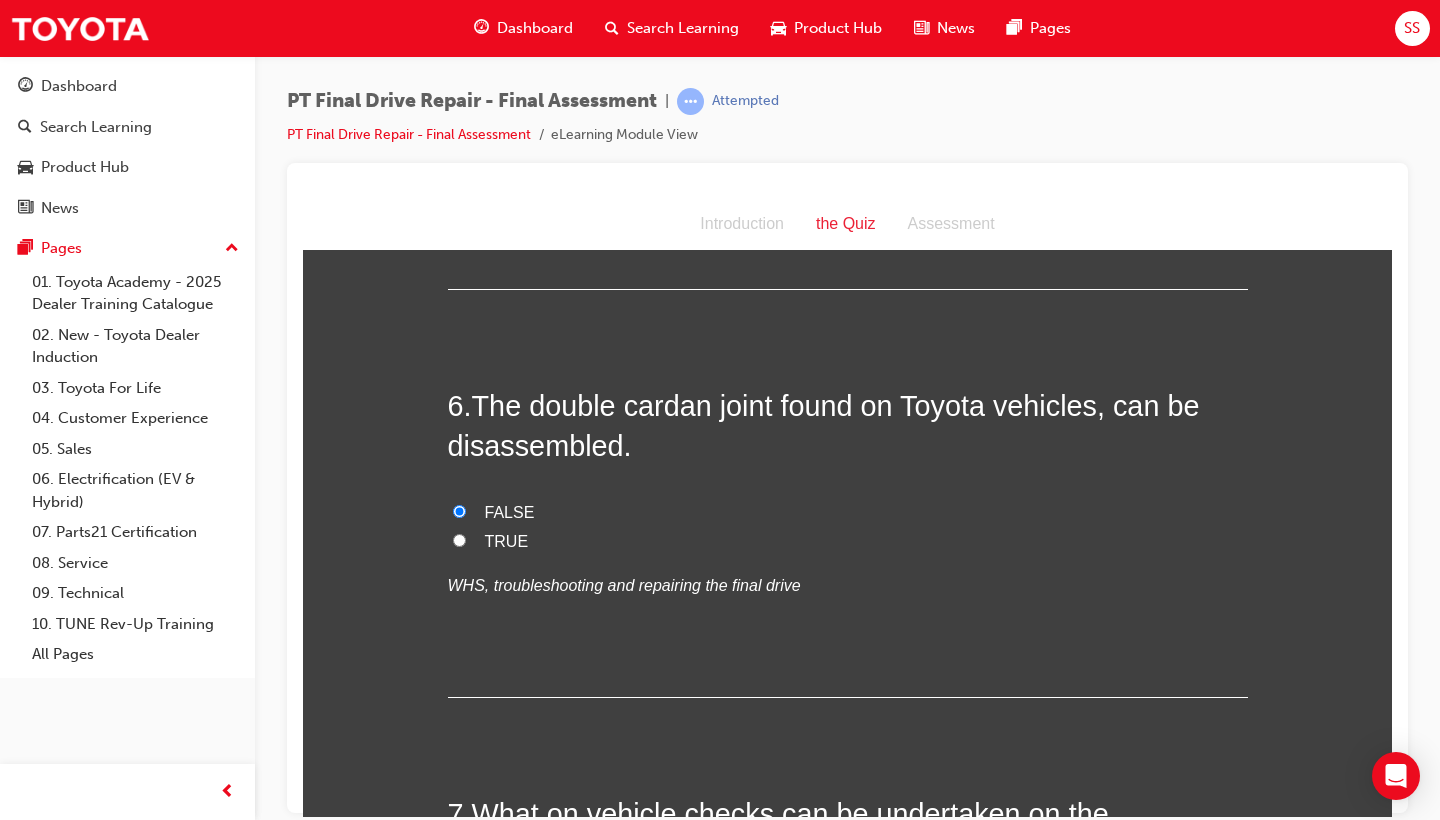 click on "TRUE" at bounding box center [848, 541] 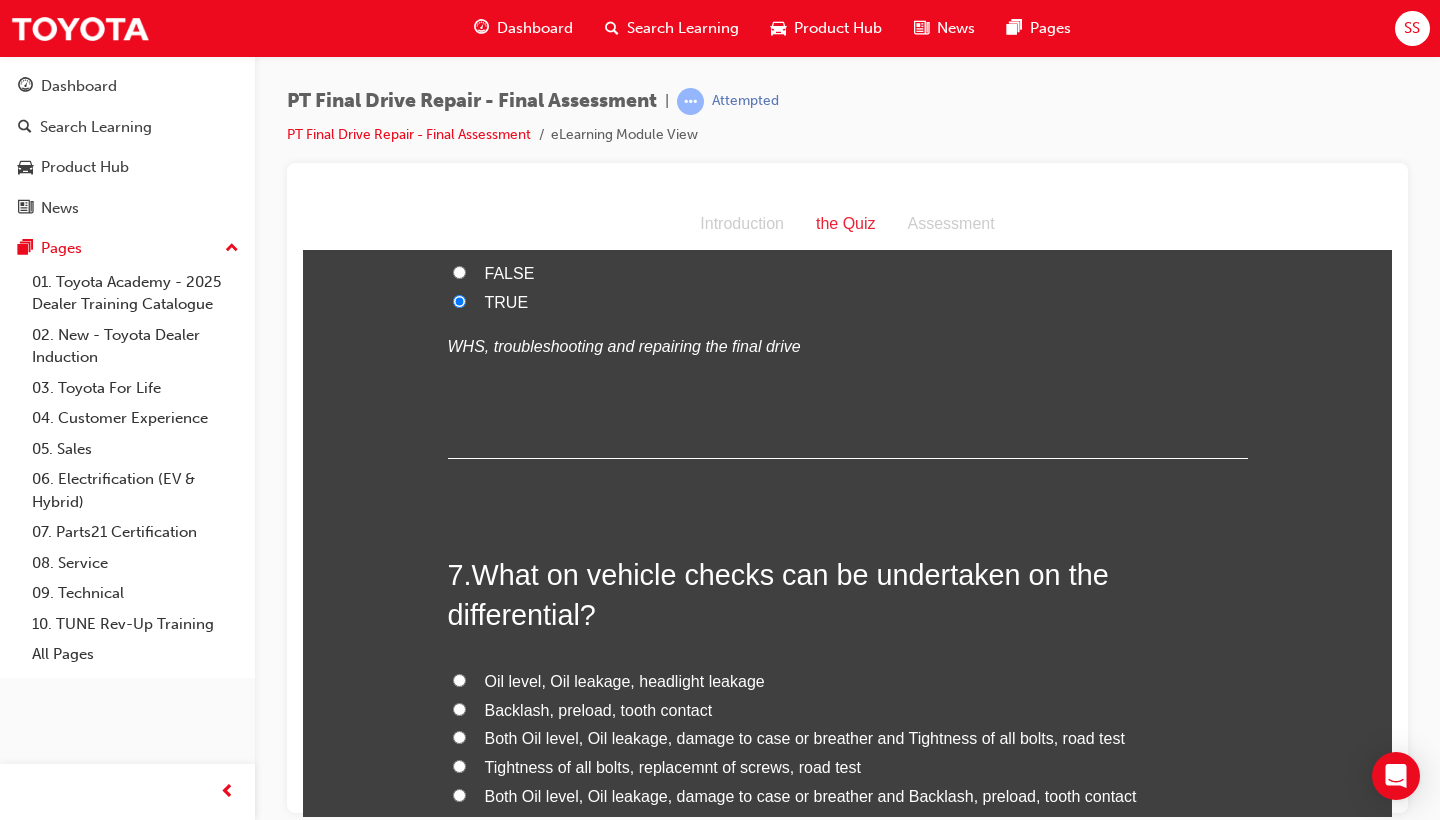 scroll, scrollTop: 2720, scrollLeft: 0, axis: vertical 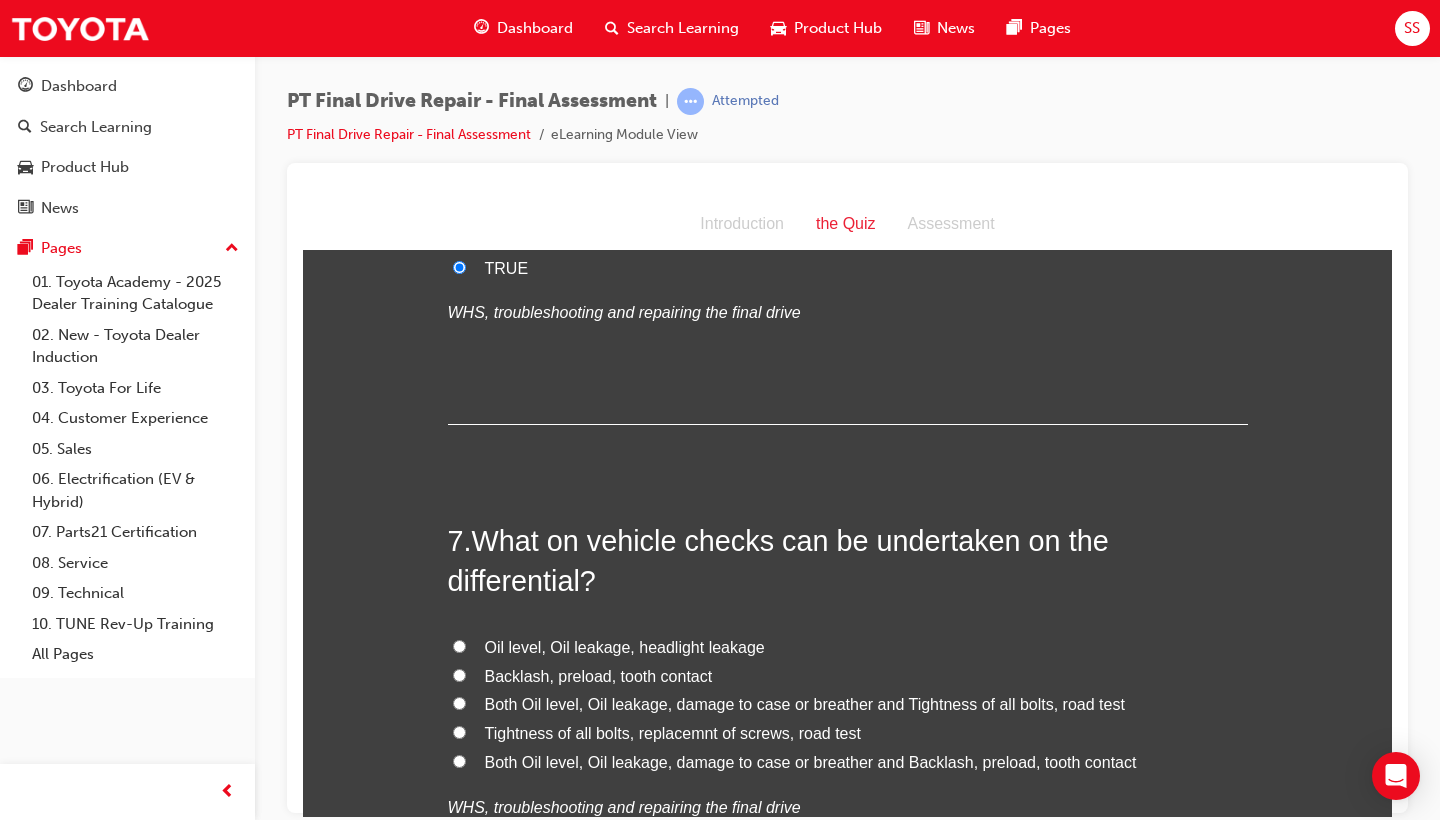 click on "Both Oil level, Oil leakage, damage to case or breather and Backlash, preload, tooth contact" at bounding box center (811, 761) 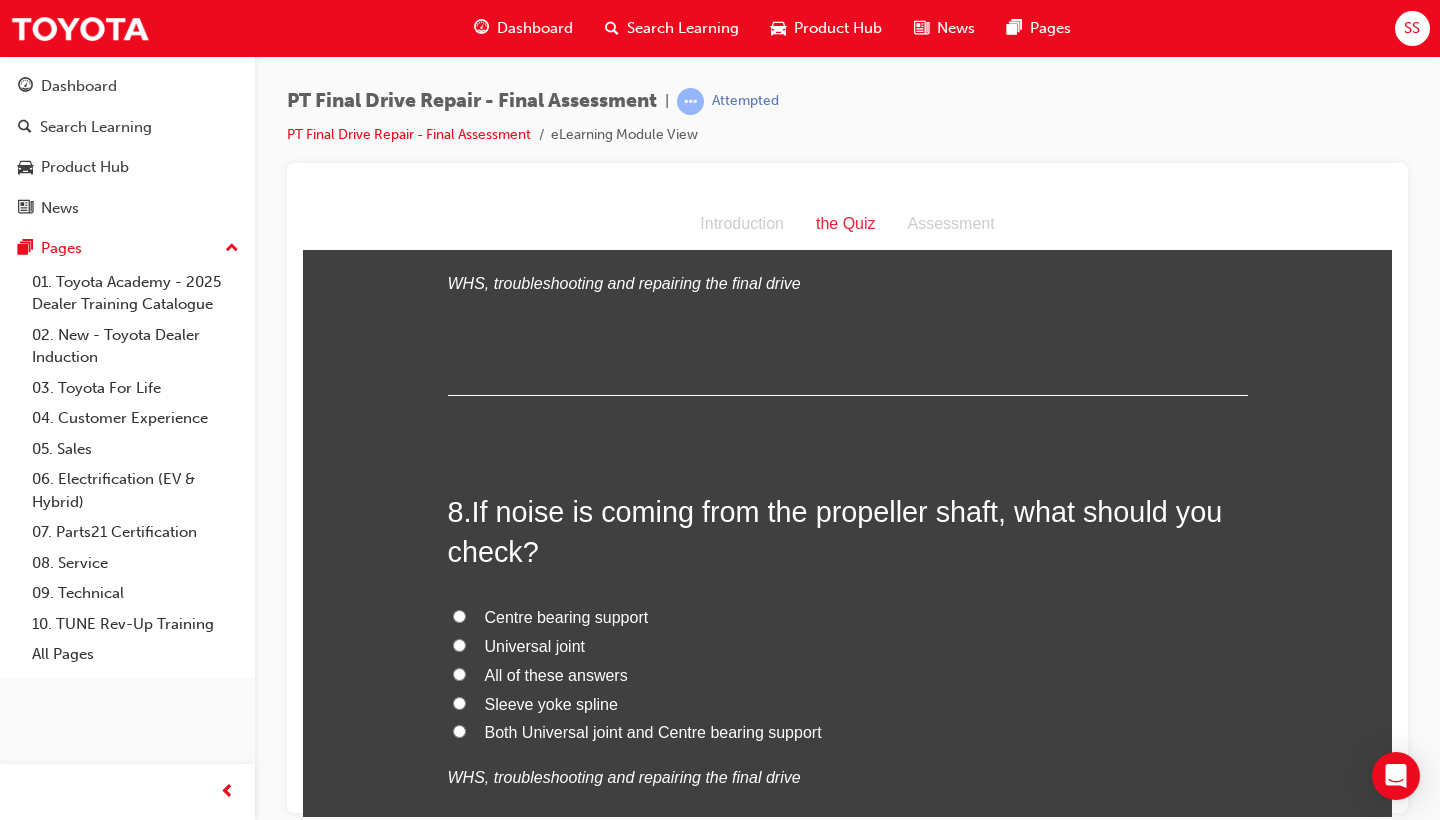 scroll, scrollTop: 3251, scrollLeft: 0, axis: vertical 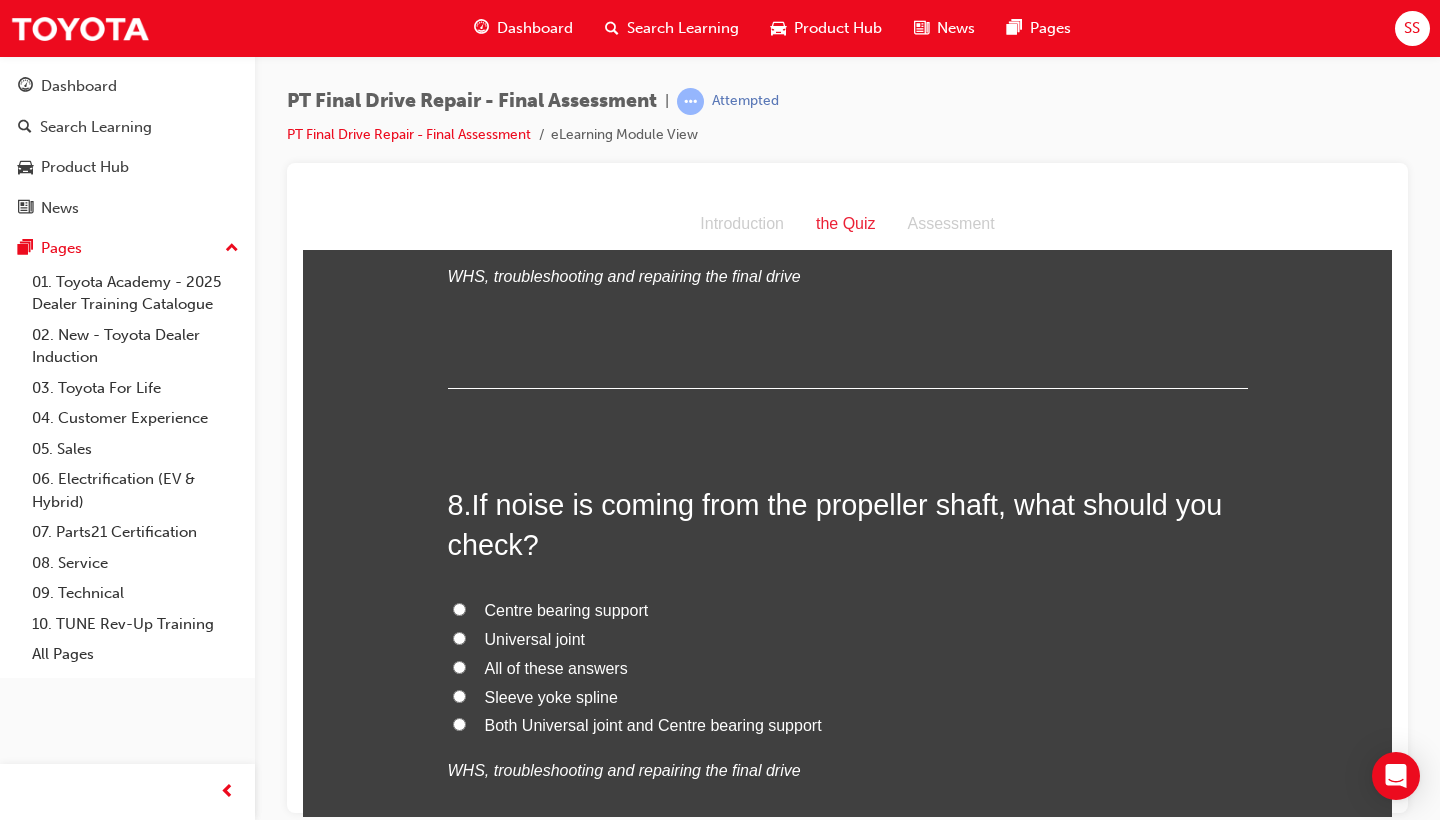 click on "All of these answers" at bounding box center [848, 668] 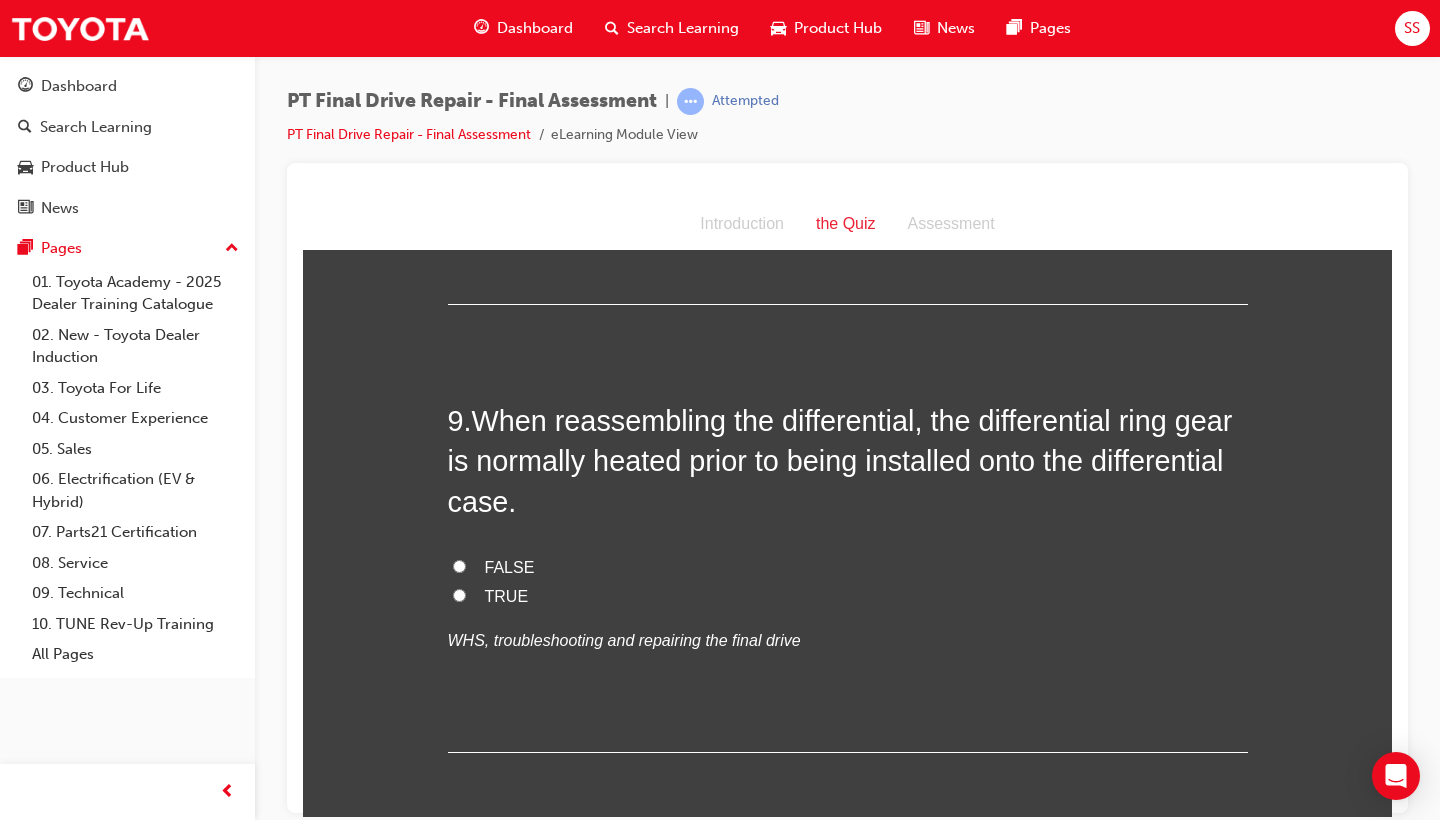 scroll, scrollTop: 3855, scrollLeft: 0, axis: vertical 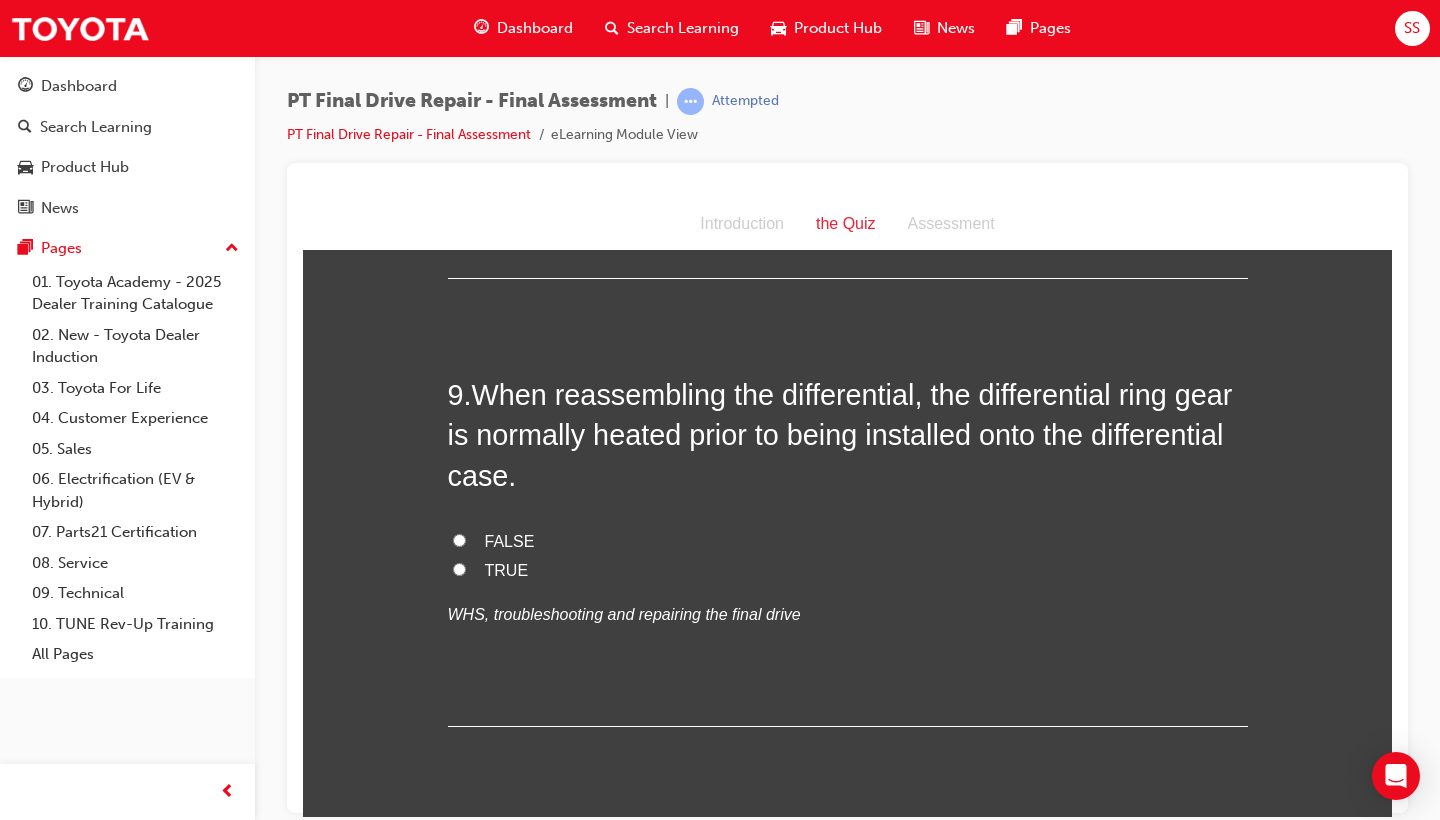 click on "TRUE" at bounding box center (848, 570) 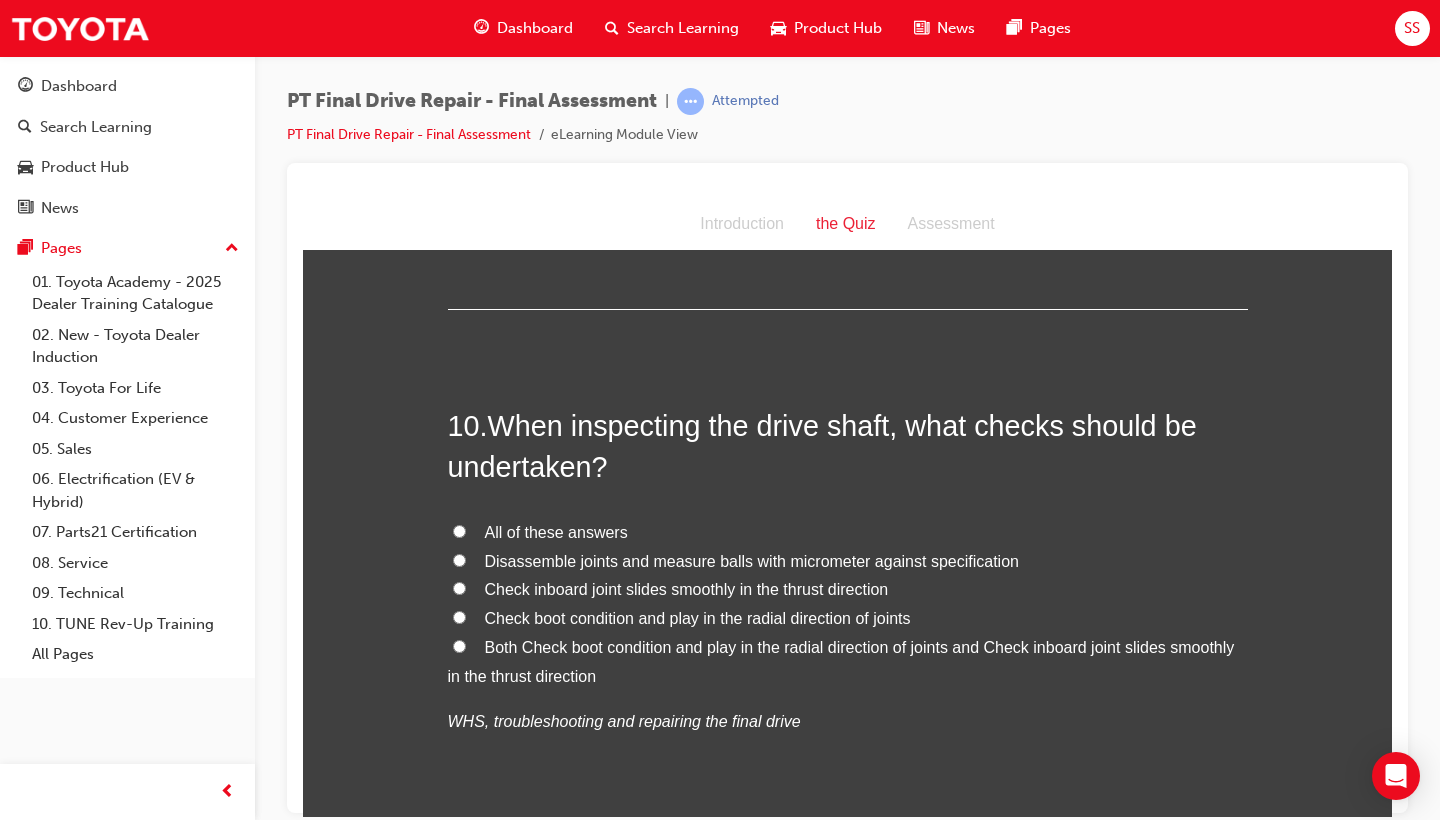 scroll, scrollTop: 4273, scrollLeft: 0, axis: vertical 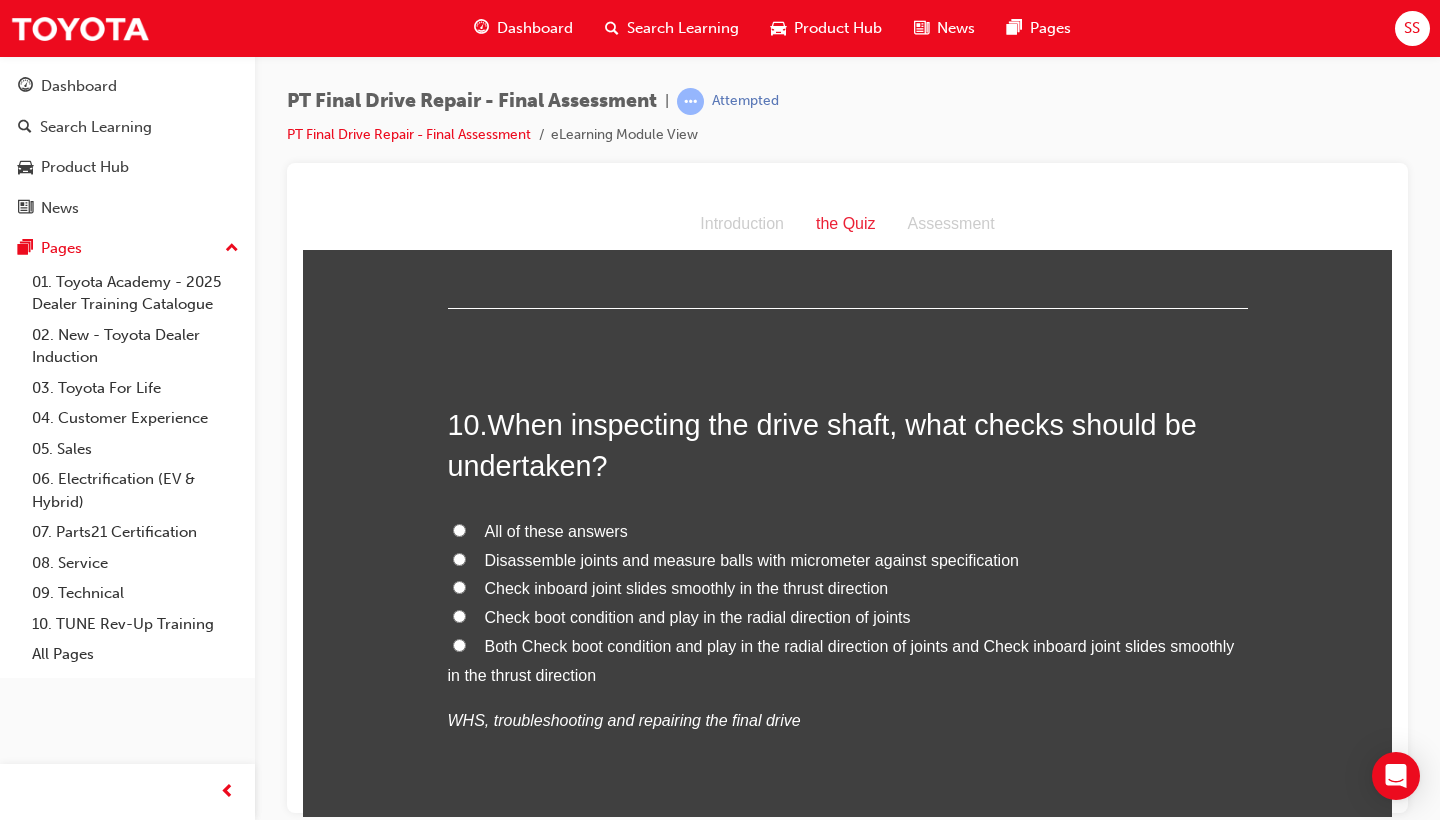 click on "All of these answers" at bounding box center (848, 531) 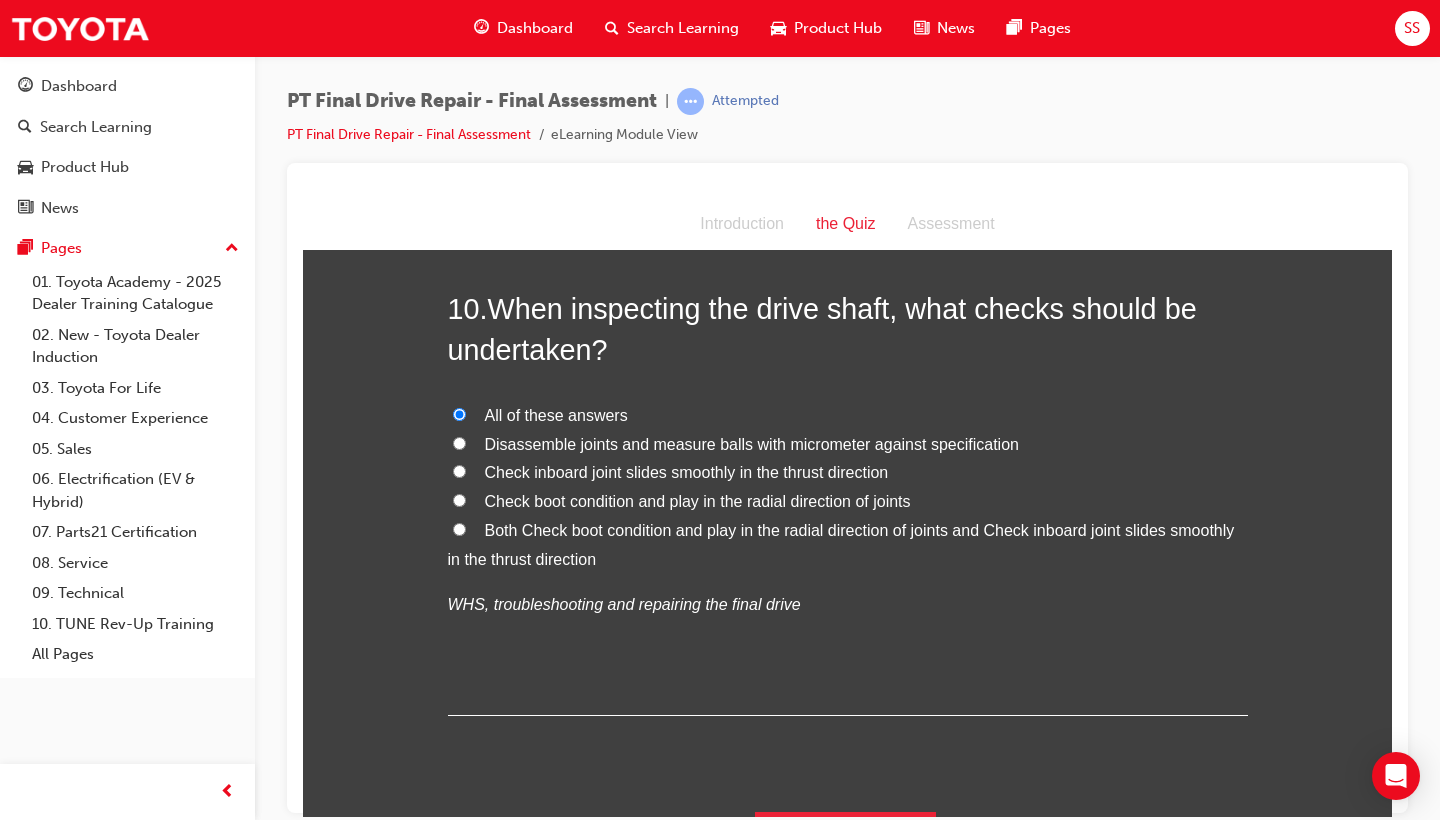 scroll, scrollTop: 4388, scrollLeft: 0, axis: vertical 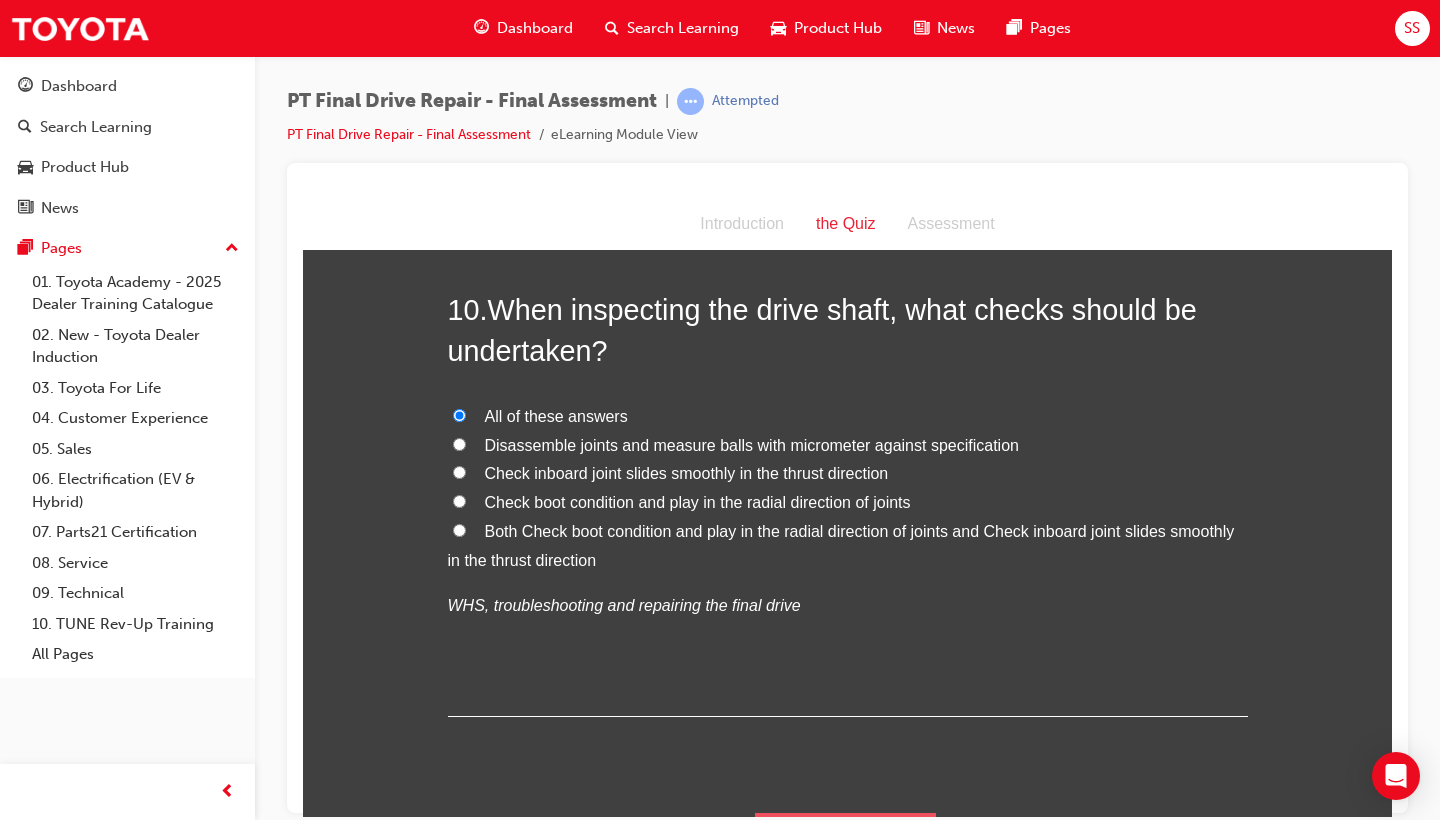 click on "Submit Answers" at bounding box center [846, 840] 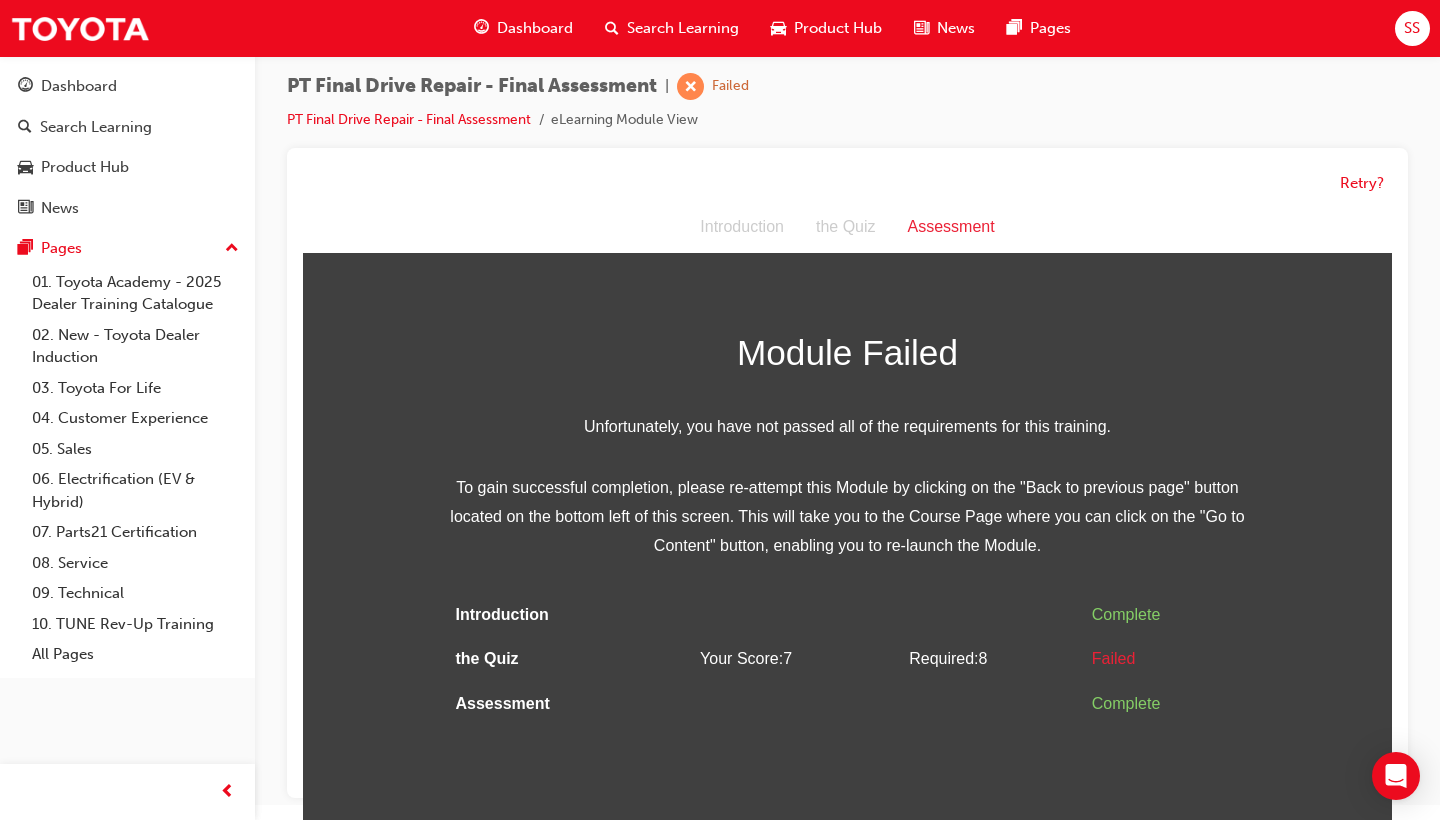 scroll, scrollTop: 14, scrollLeft: 0, axis: vertical 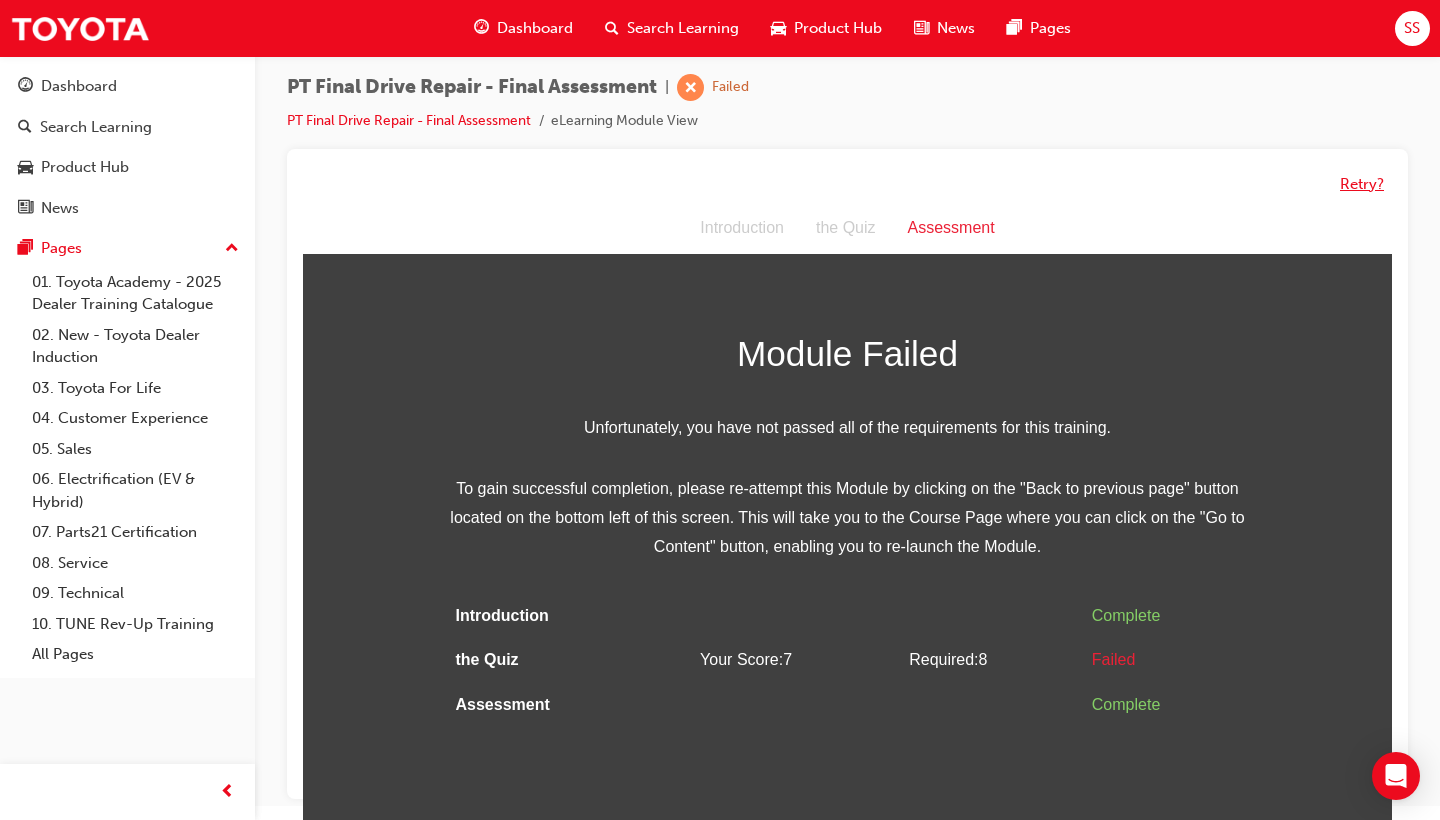 click on "Retry?" at bounding box center (1362, 184) 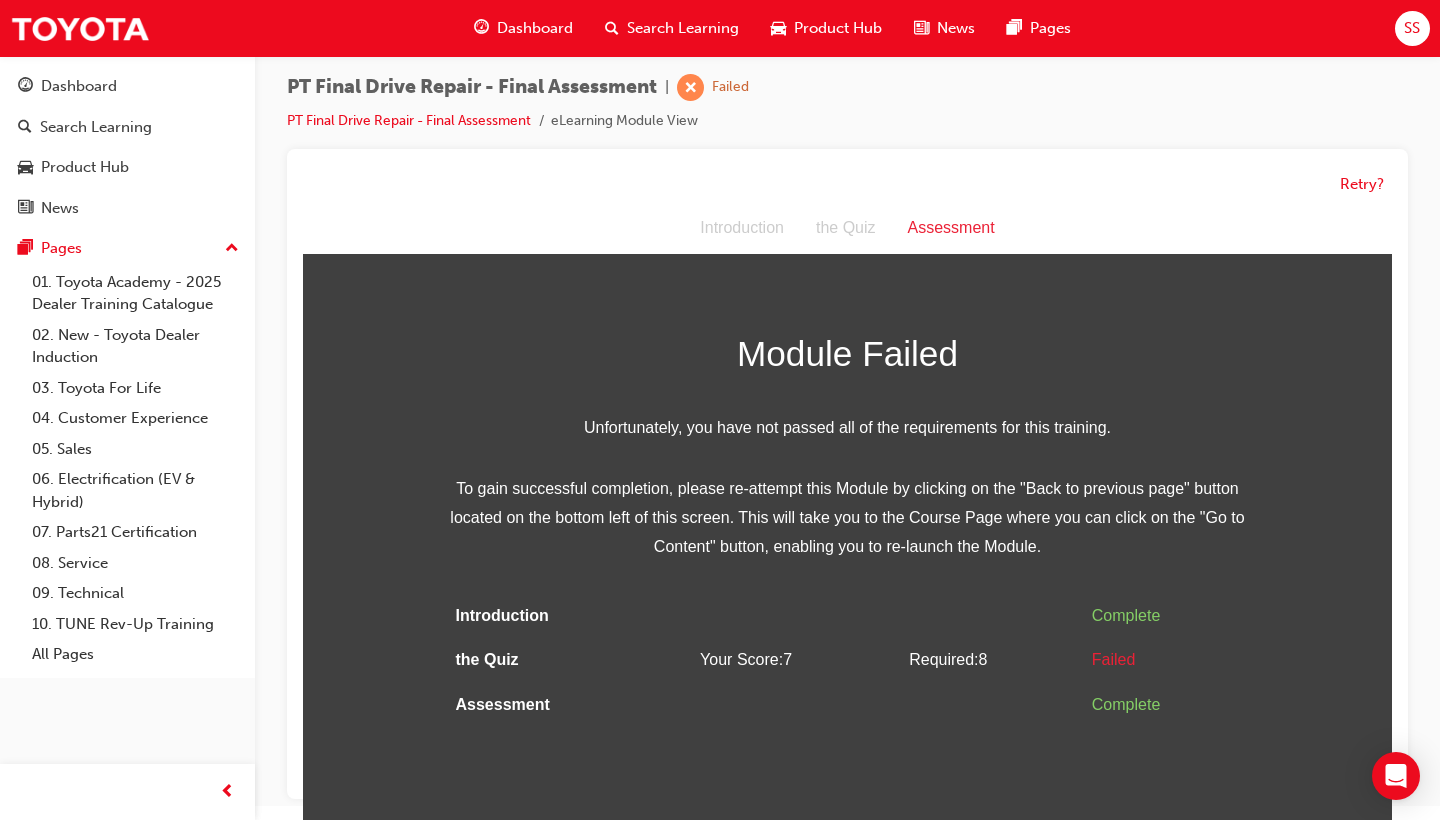 scroll, scrollTop: 0, scrollLeft: 0, axis: both 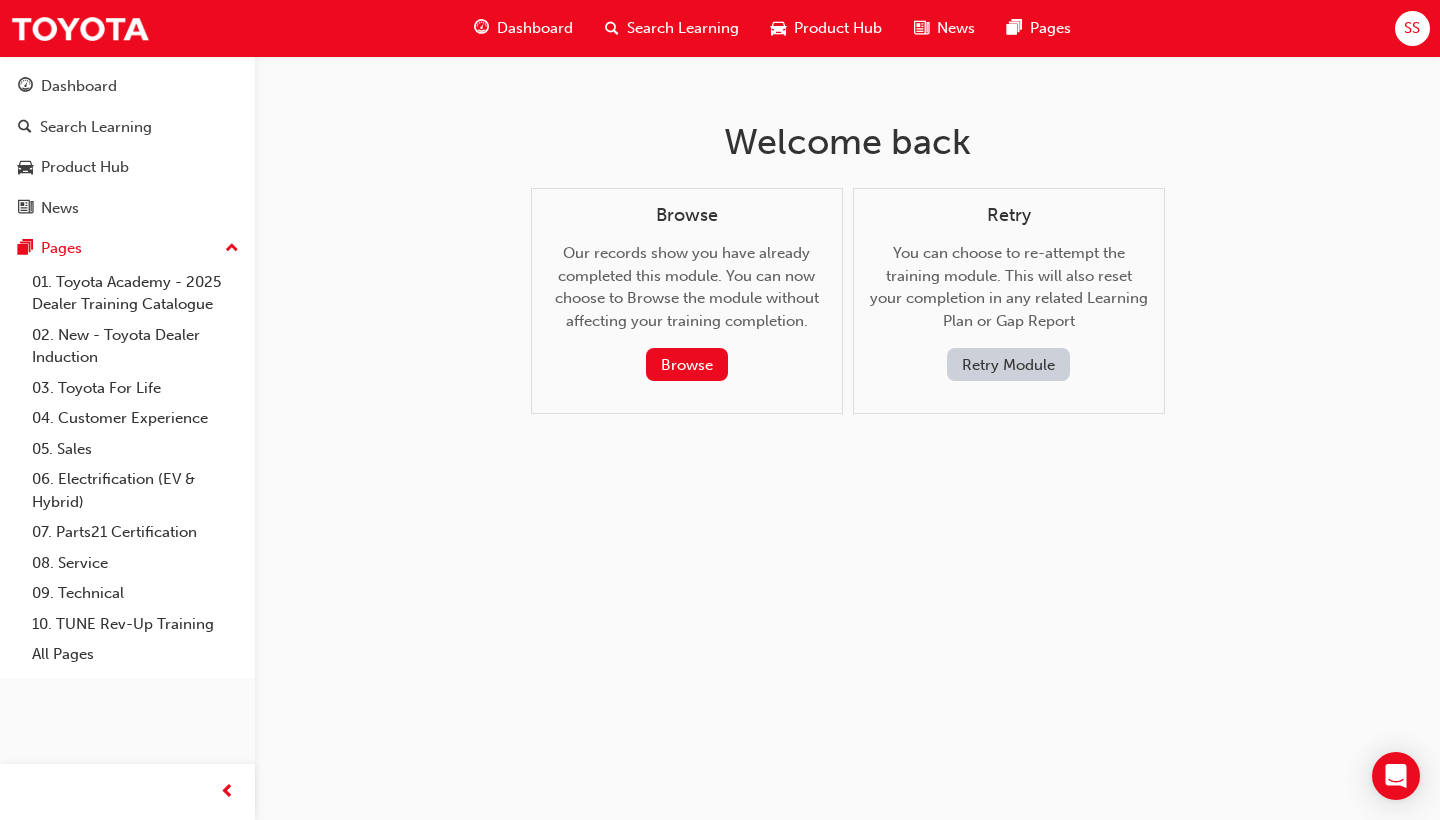 click on "Retry Module" at bounding box center (1008, 364) 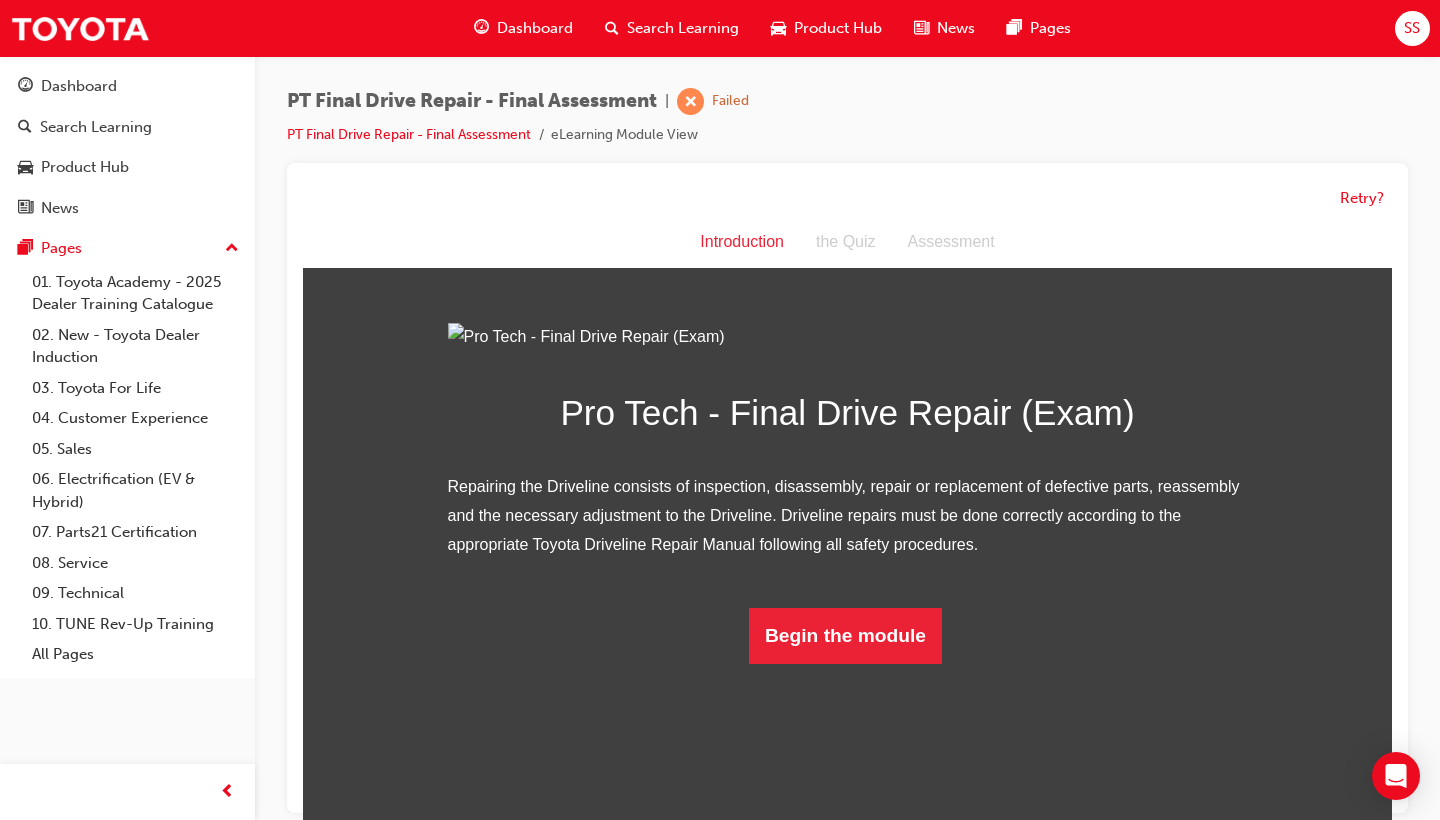 scroll, scrollTop: 45, scrollLeft: 0, axis: vertical 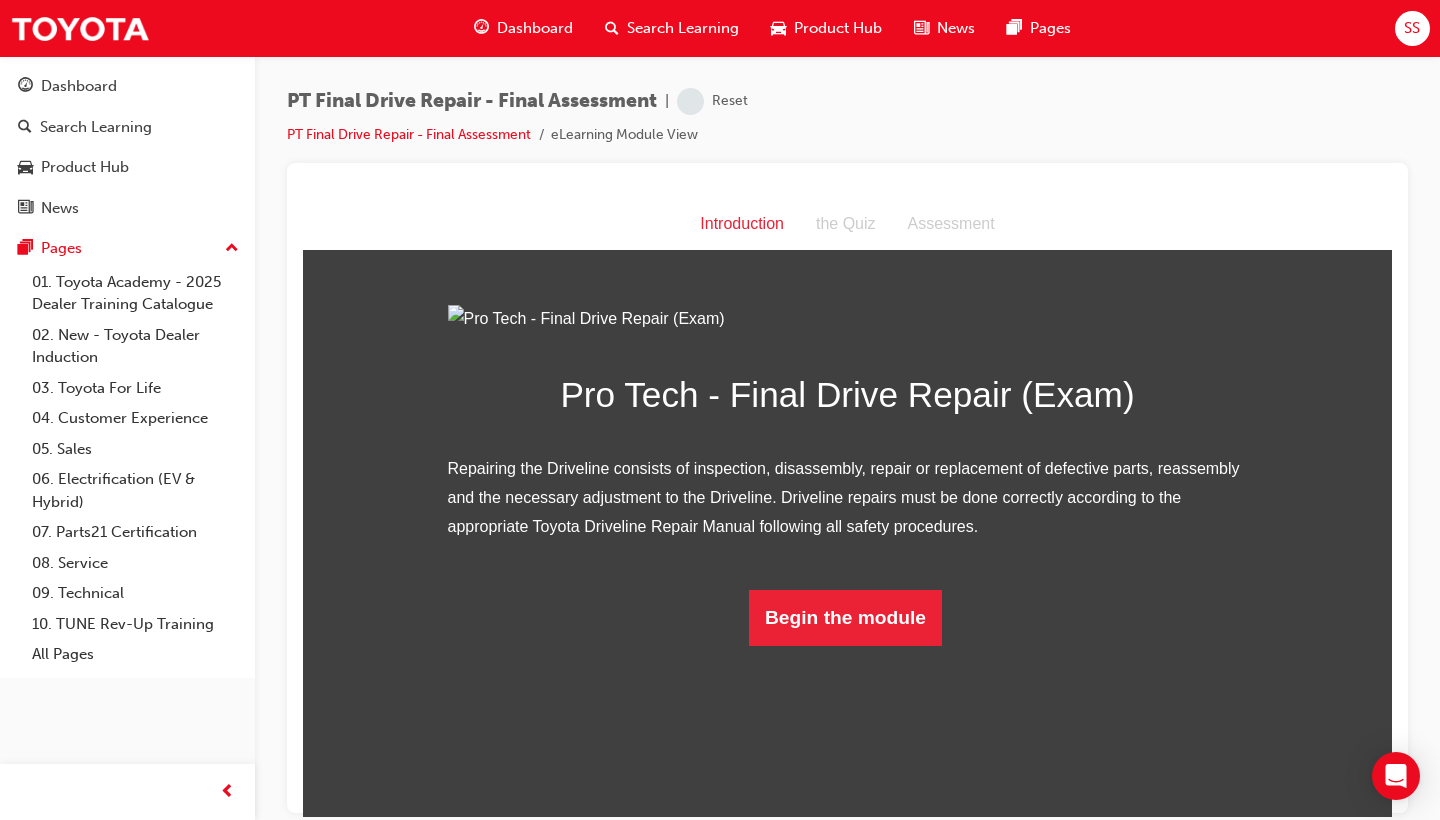 click on "PT Final Drive Repair - Final Assessment | Reset PT Final Drive Repair - Final Assessment eLearning Module View" at bounding box center (720, 410) 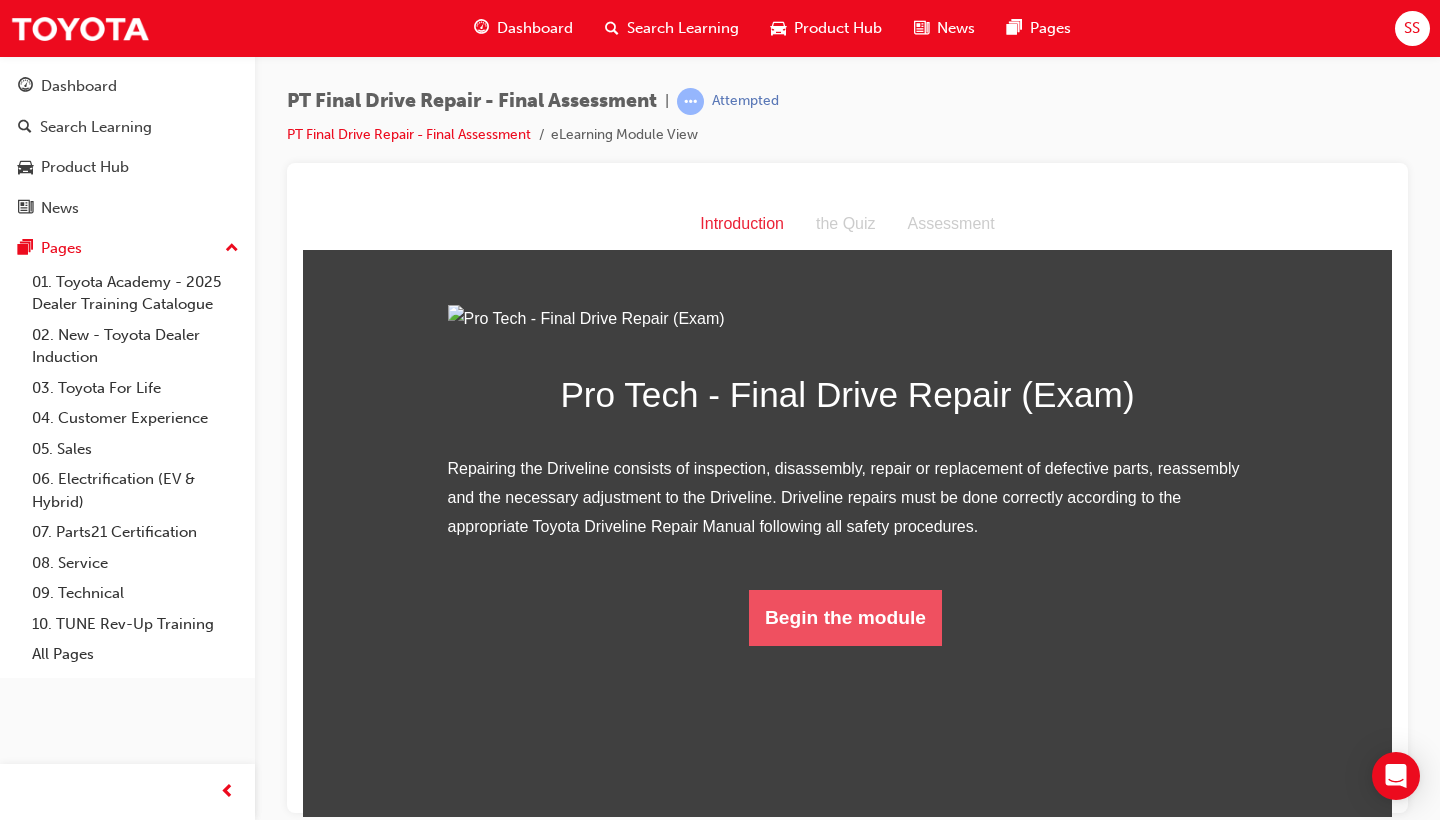 click on "Begin the module" at bounding box center [845, 617] 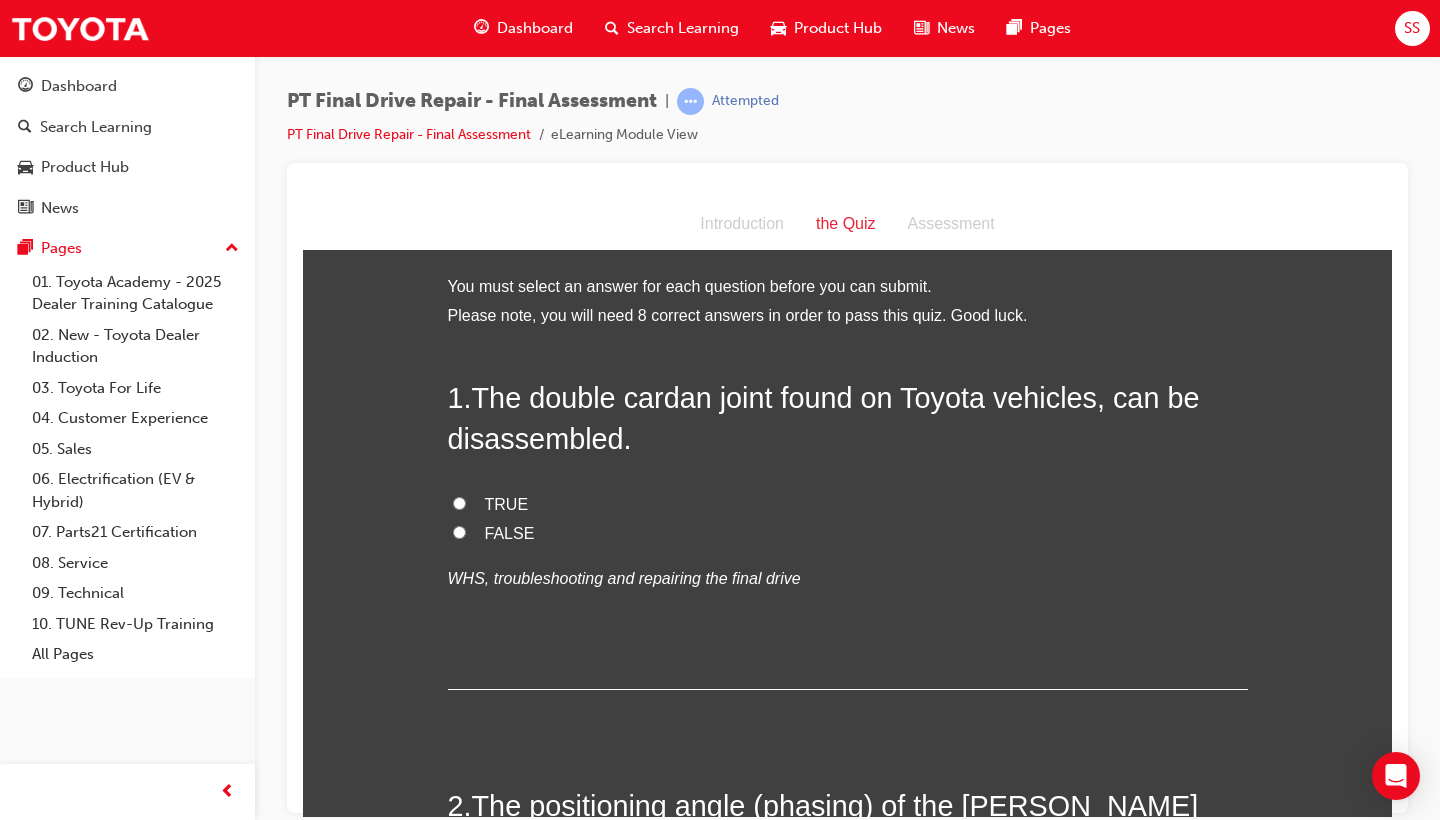 scroll, scrollTop: 0, scrollLeft: 0, axis: both 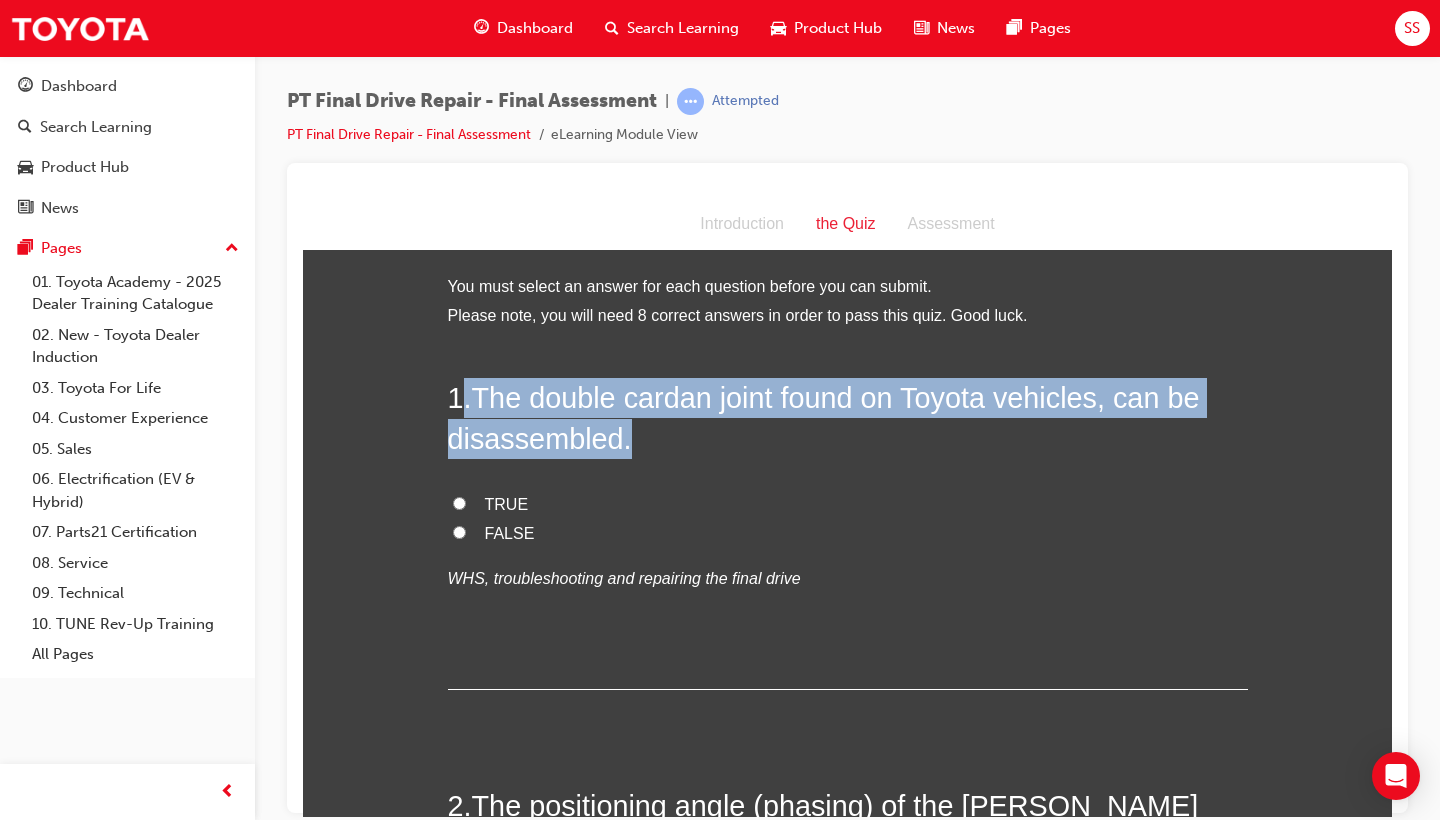 drag, startPoint x: 460, startPoint y: 381, endPoint x: 513, endPoint y: 481, distance: 113.17685 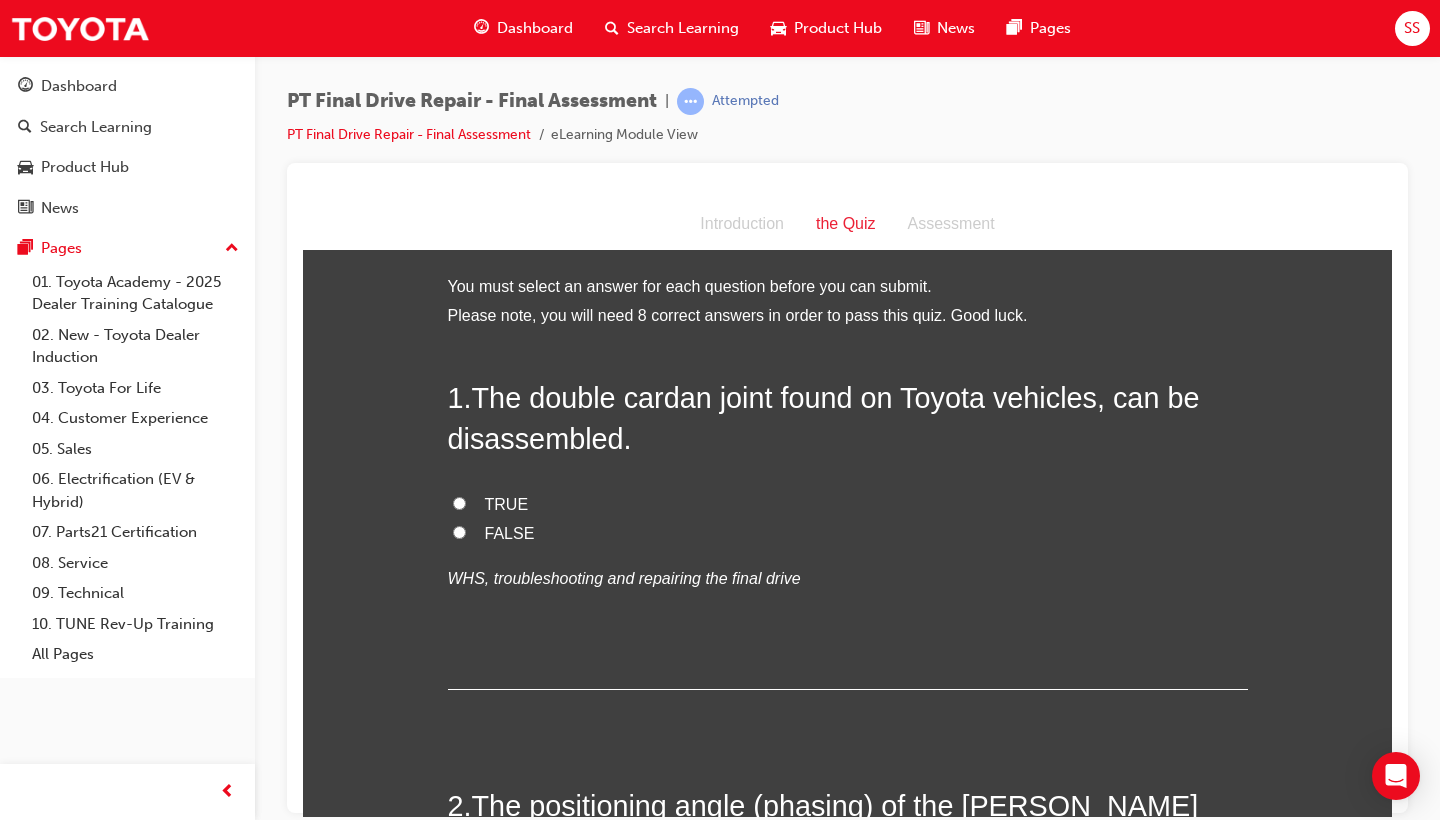 click on "1 .  The double cardan joint found on Toyota vehicles, can be disassembled." at bounding box center (848, 417) 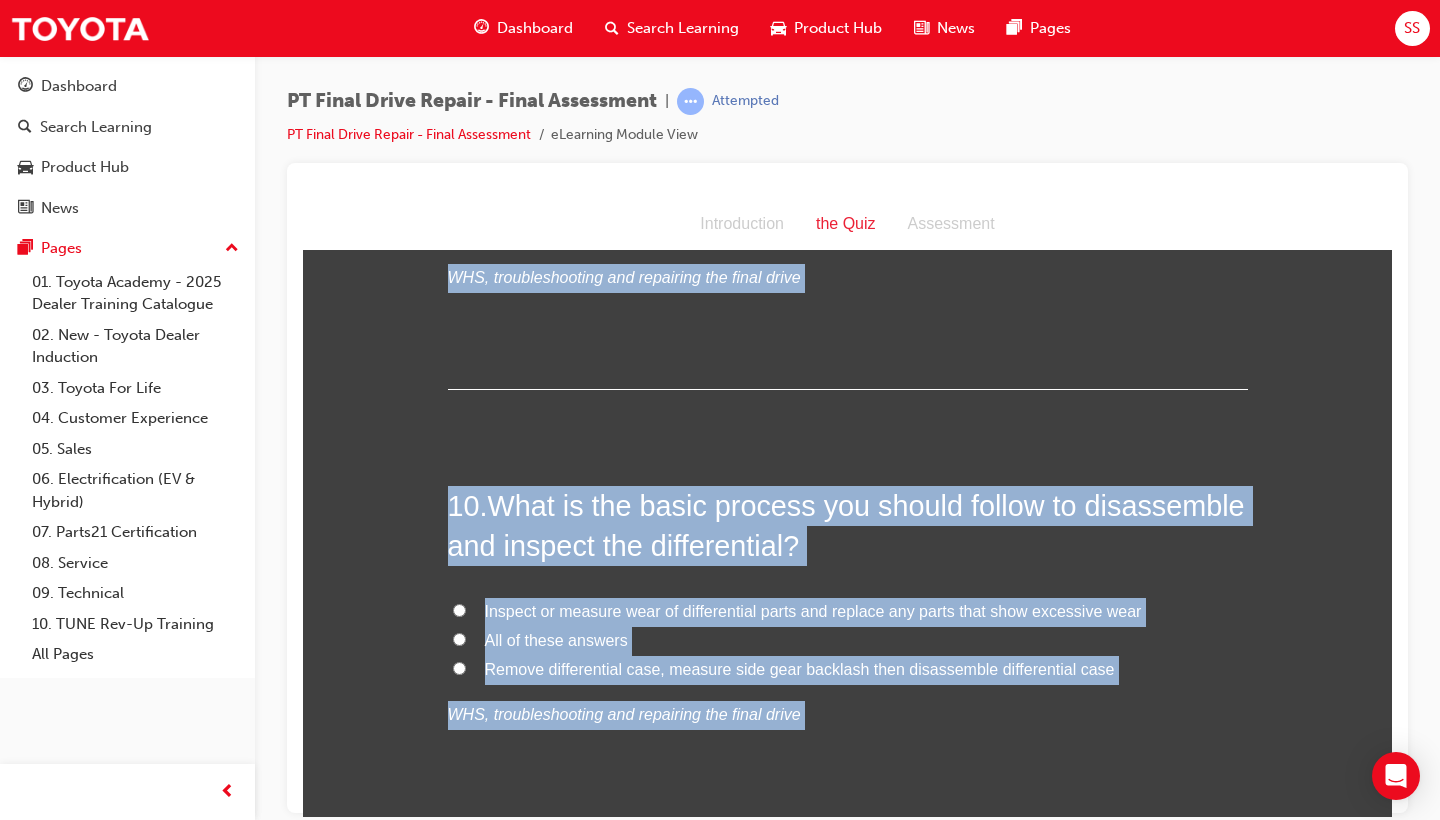 scroll, scrollTop: 4328, scrollLeft: 0, axis: vertical 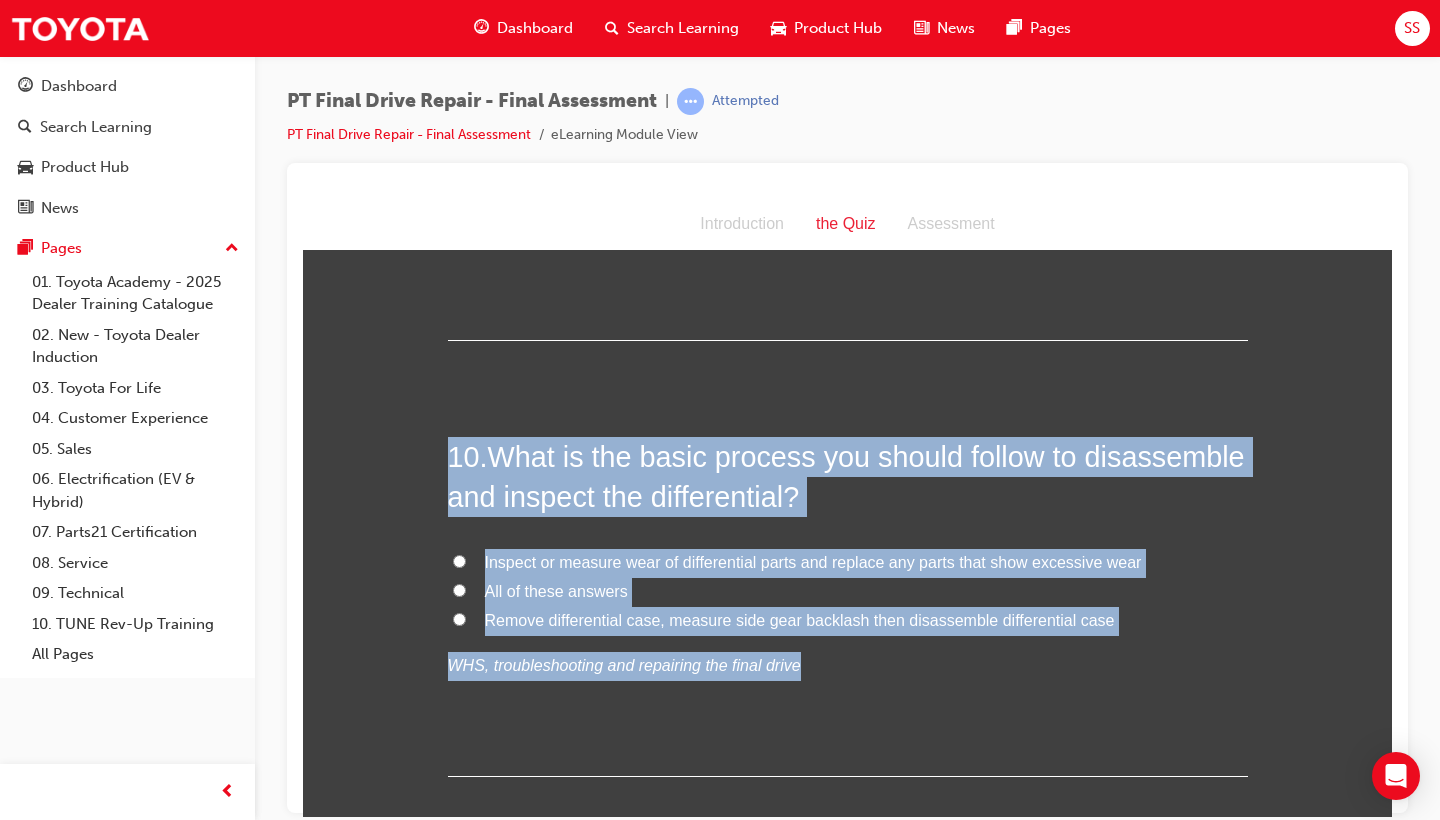 drag, startPoint x: 450, startPoint y: 387, endPoint x: 787, endPoint y: 607, distance: 402.45374 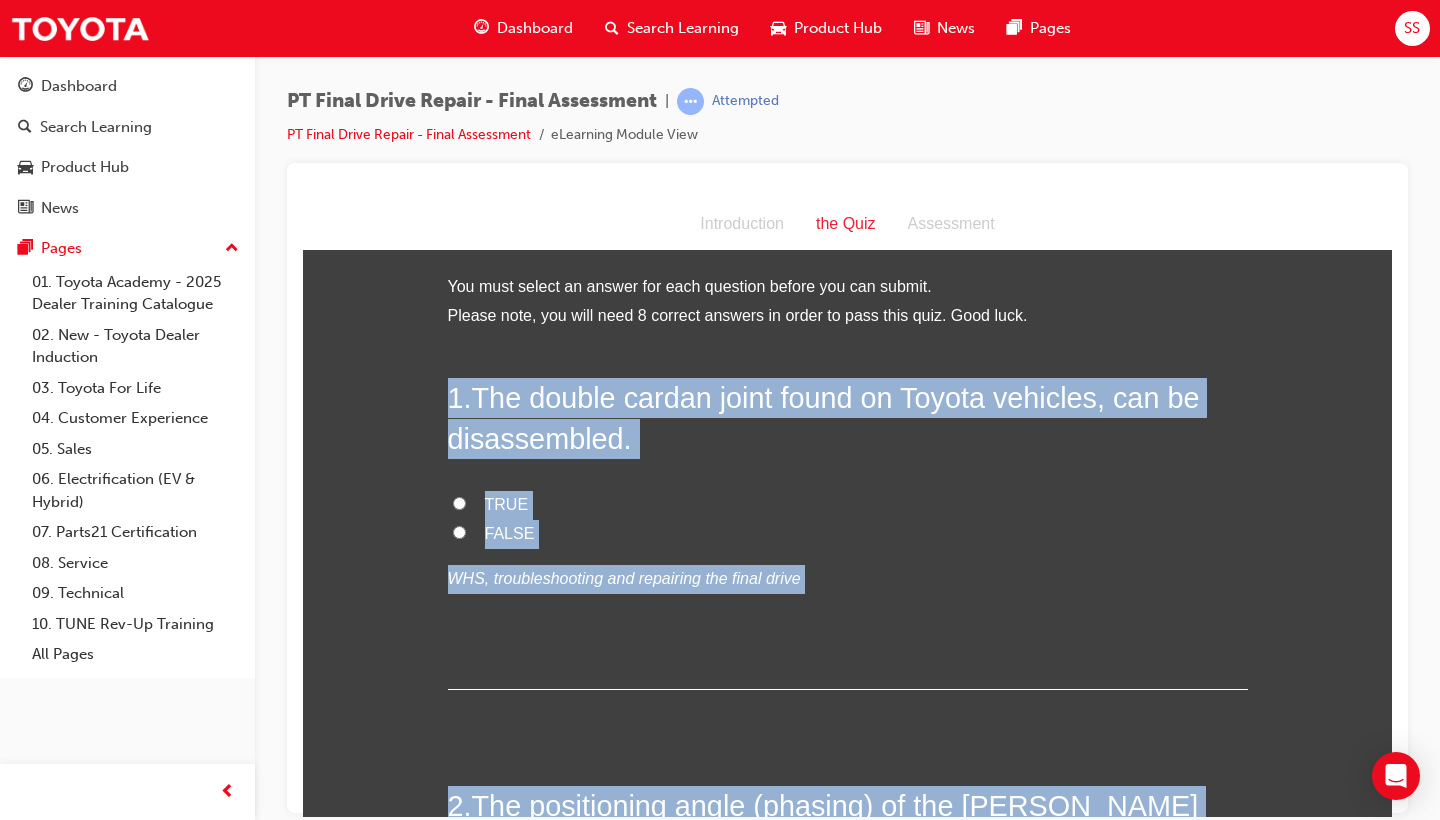 scroll, scrollTop: 0, scrollLeft: 0, axis: both 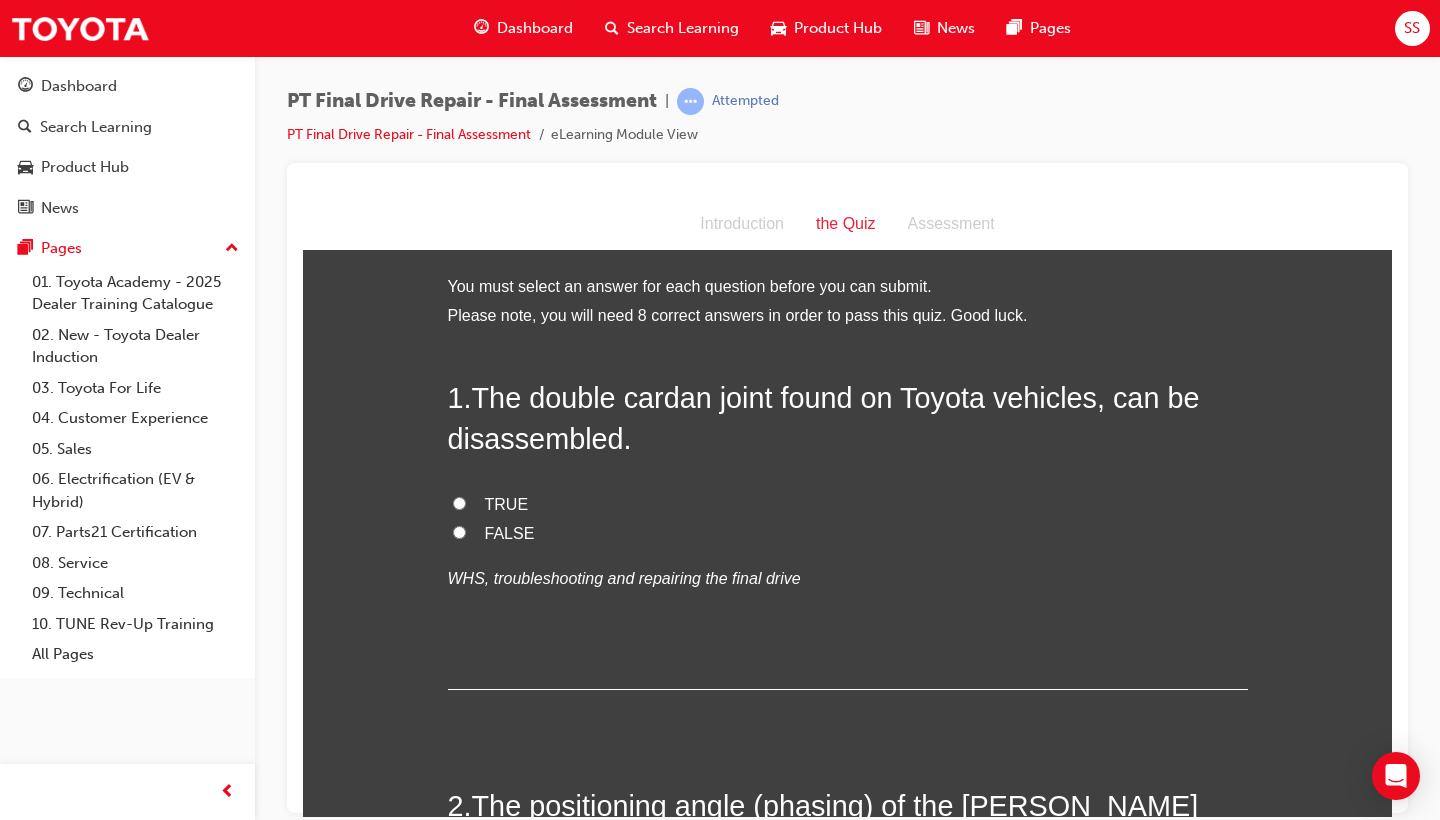 drag, startPoint x: 773, startPoint y: 477, endPoint x: 680, endPoint y: 450, distance: 96.84007 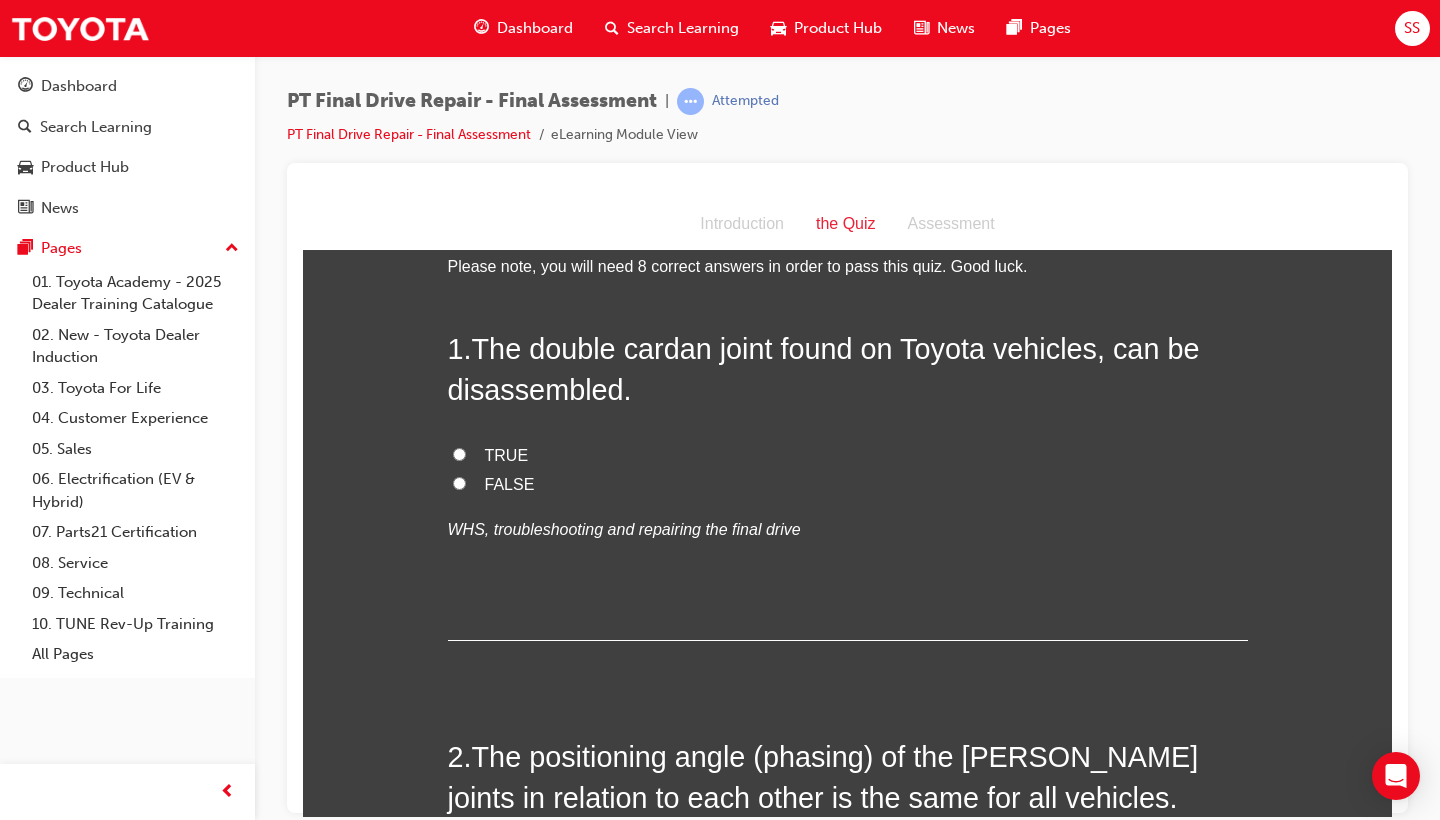 scroll, scrollTop: 51, scrollLeft: 0, axis: vertical 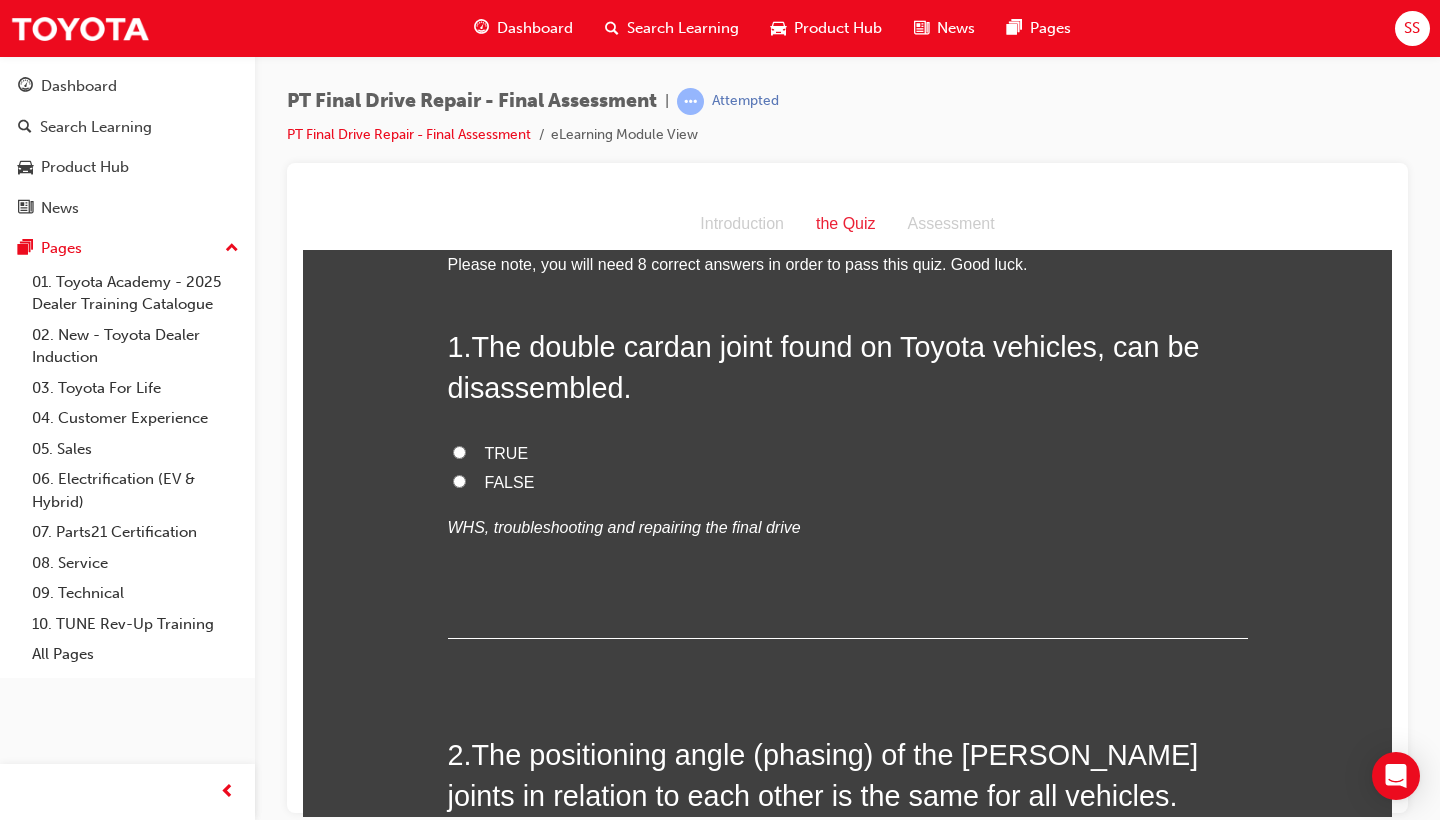 click on "TRUE" at bounding box center (507, 452) 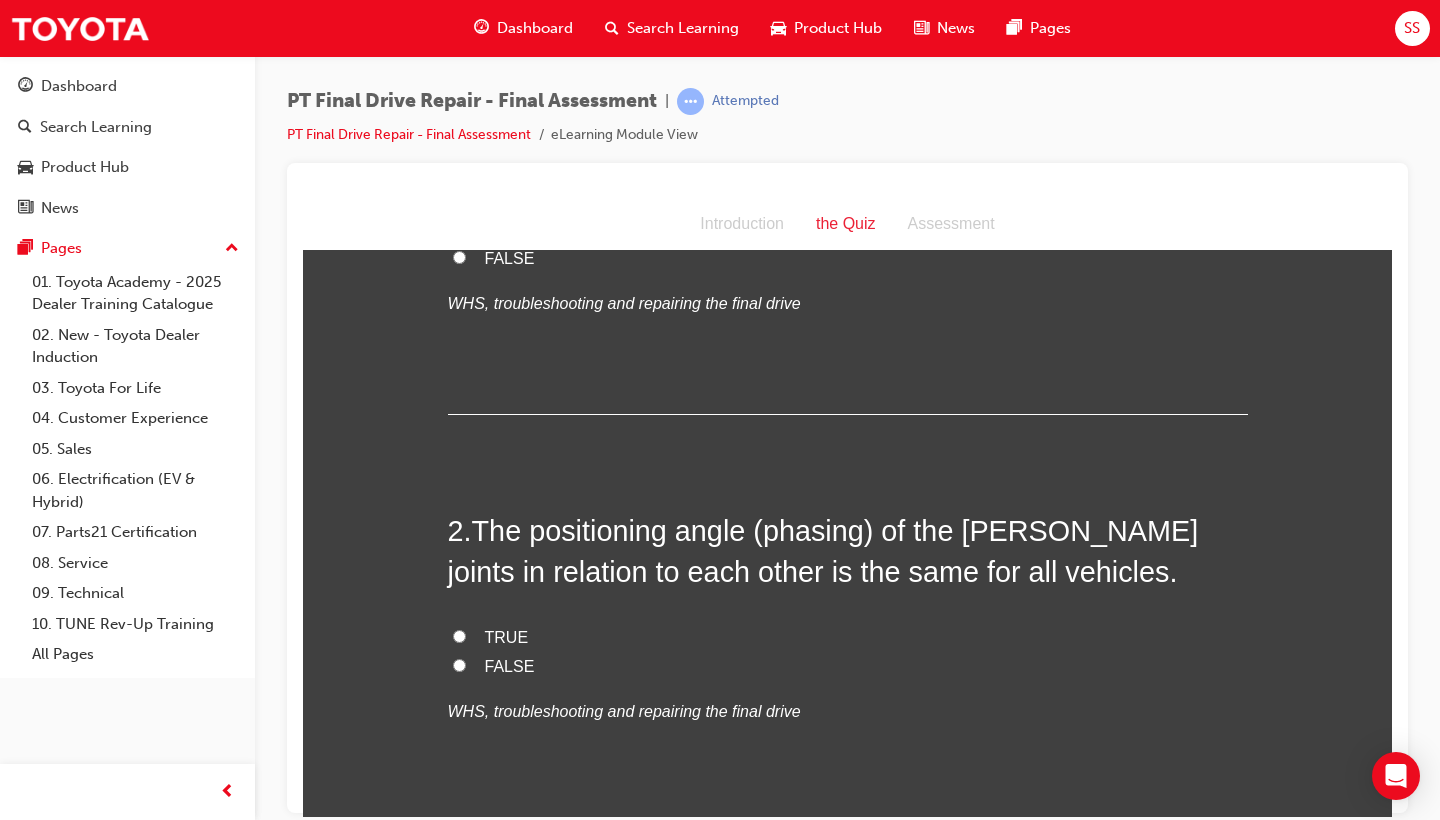 scroll, scrollTop: 283, scrollLeft: 0, axis: vertical 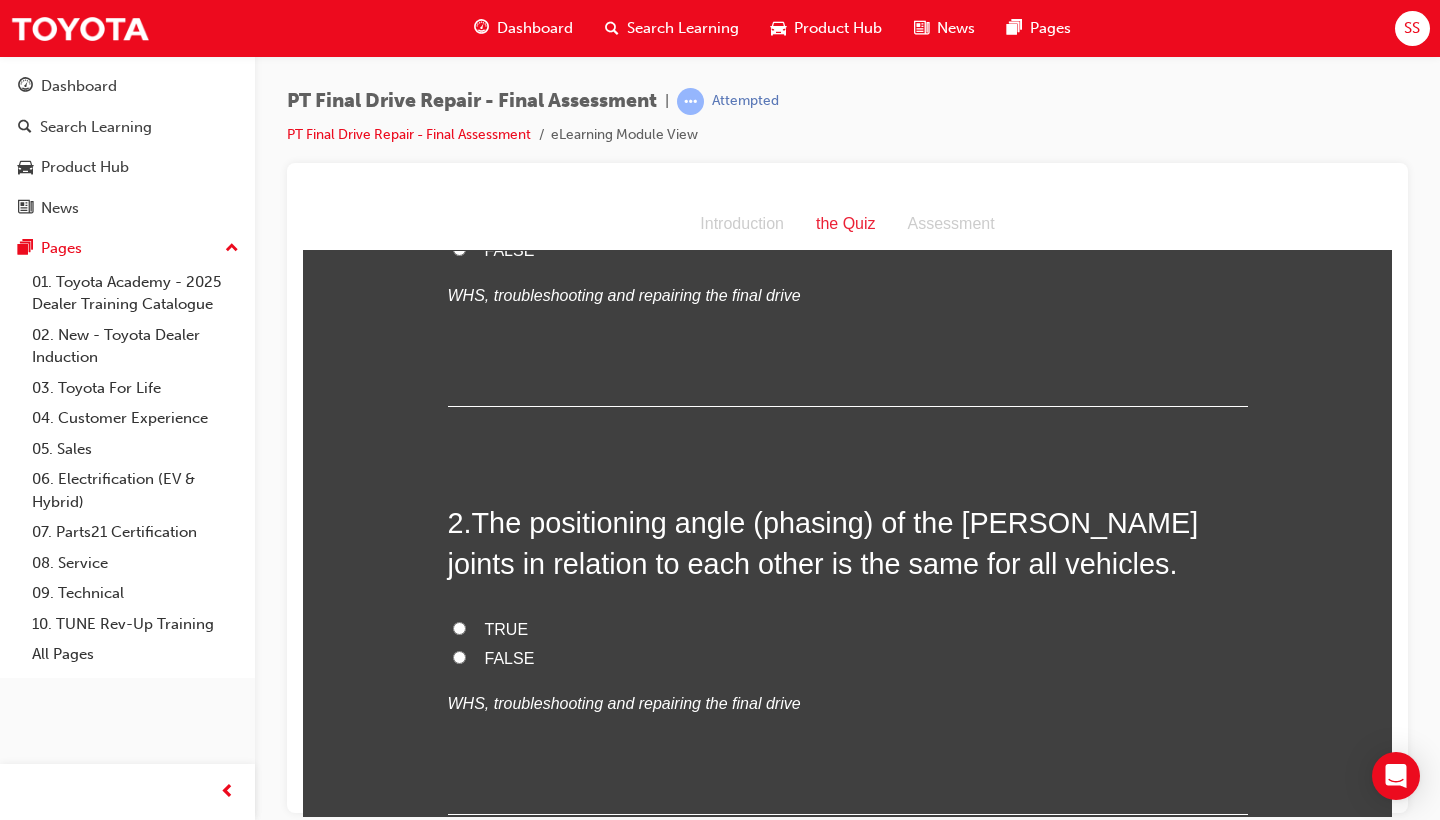 click on "FALSE" at bounding box center [848, 658] 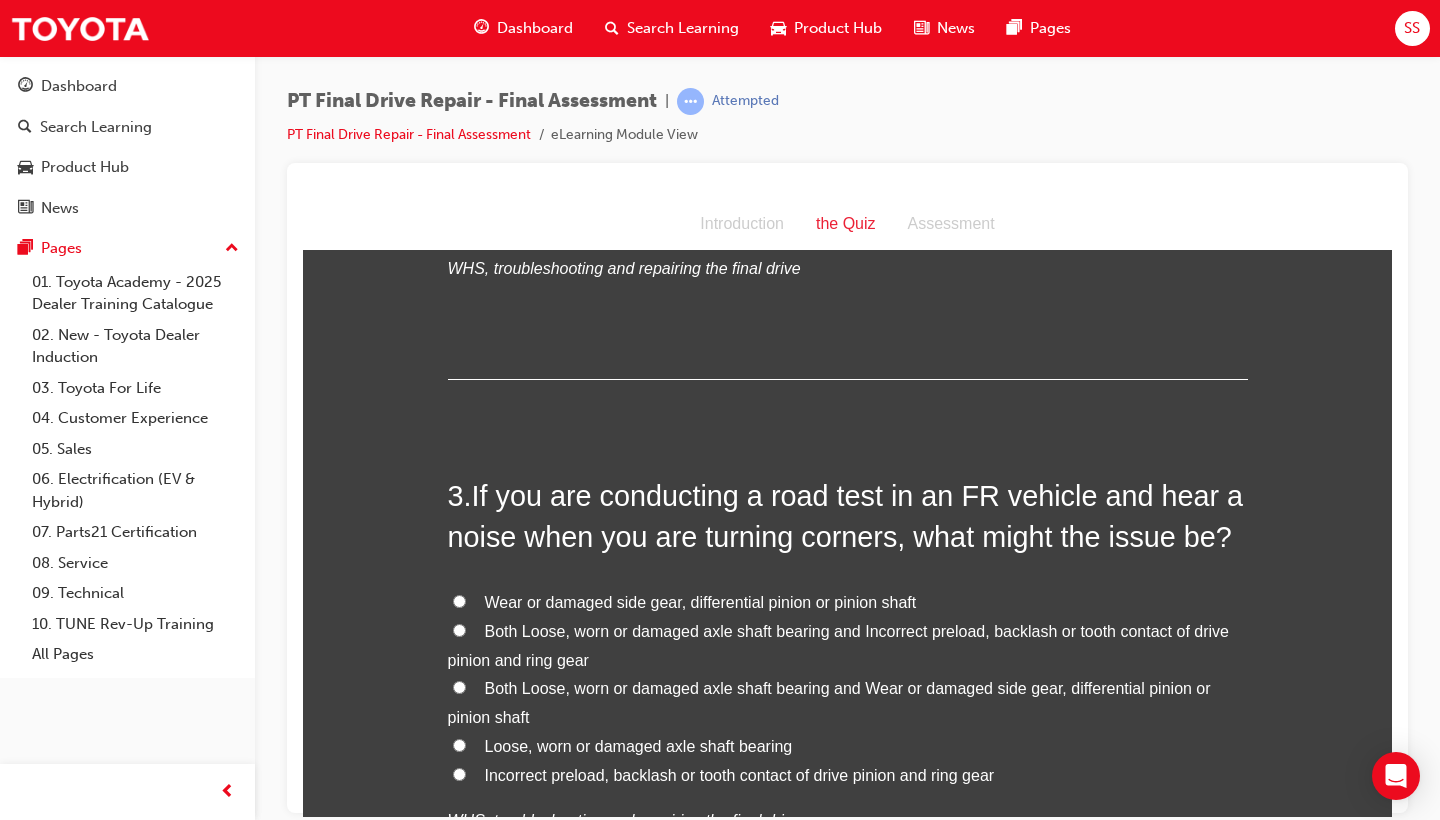 scroll, scrollTop: 723, scrollLeft: 0, axis: vertical 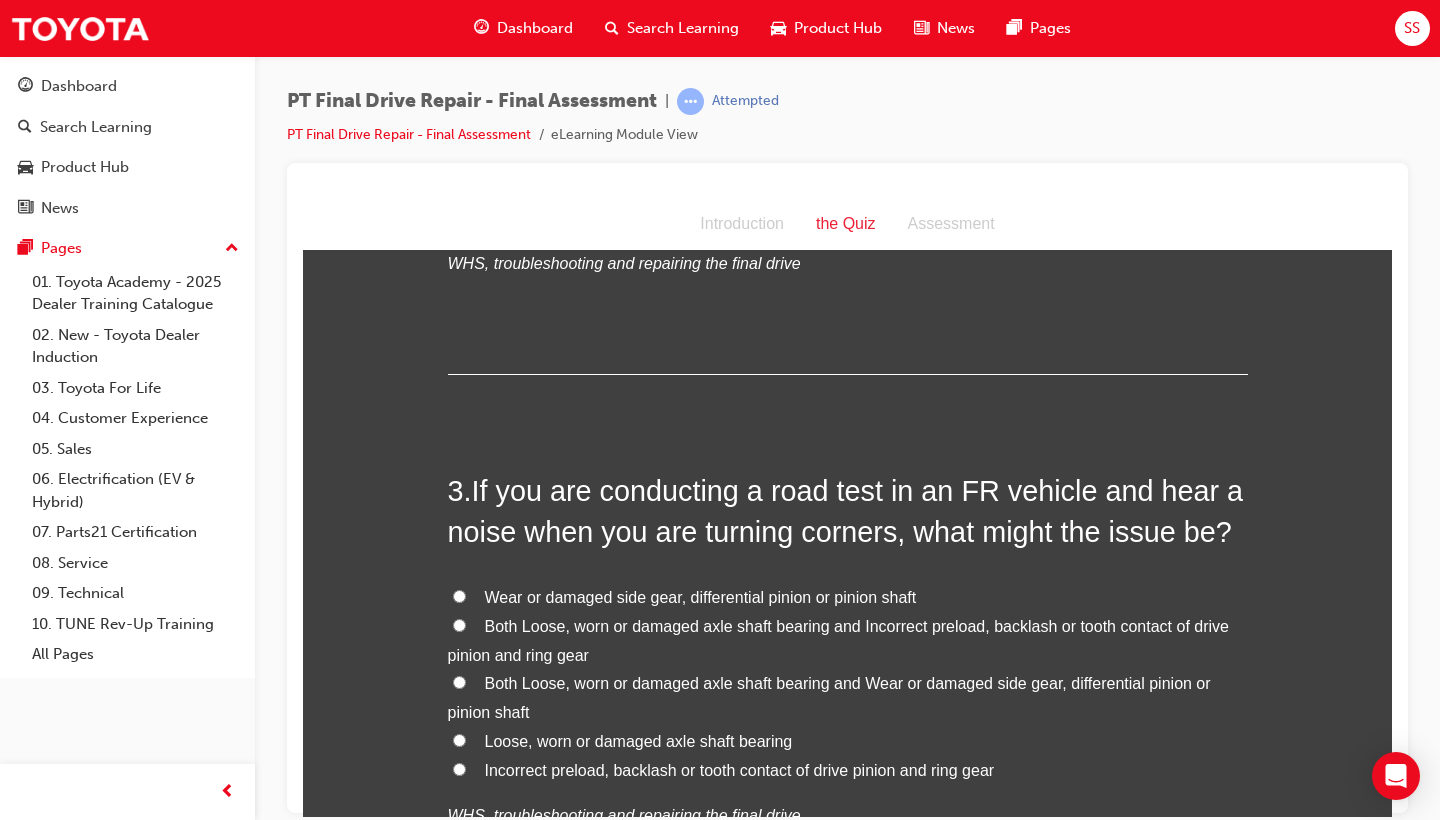 click on "Both Loose, worn or damaged axle shaft bearing and Wear or damaged side gear, differential pinion or pinion shaft" at bounding box center [829, 697] 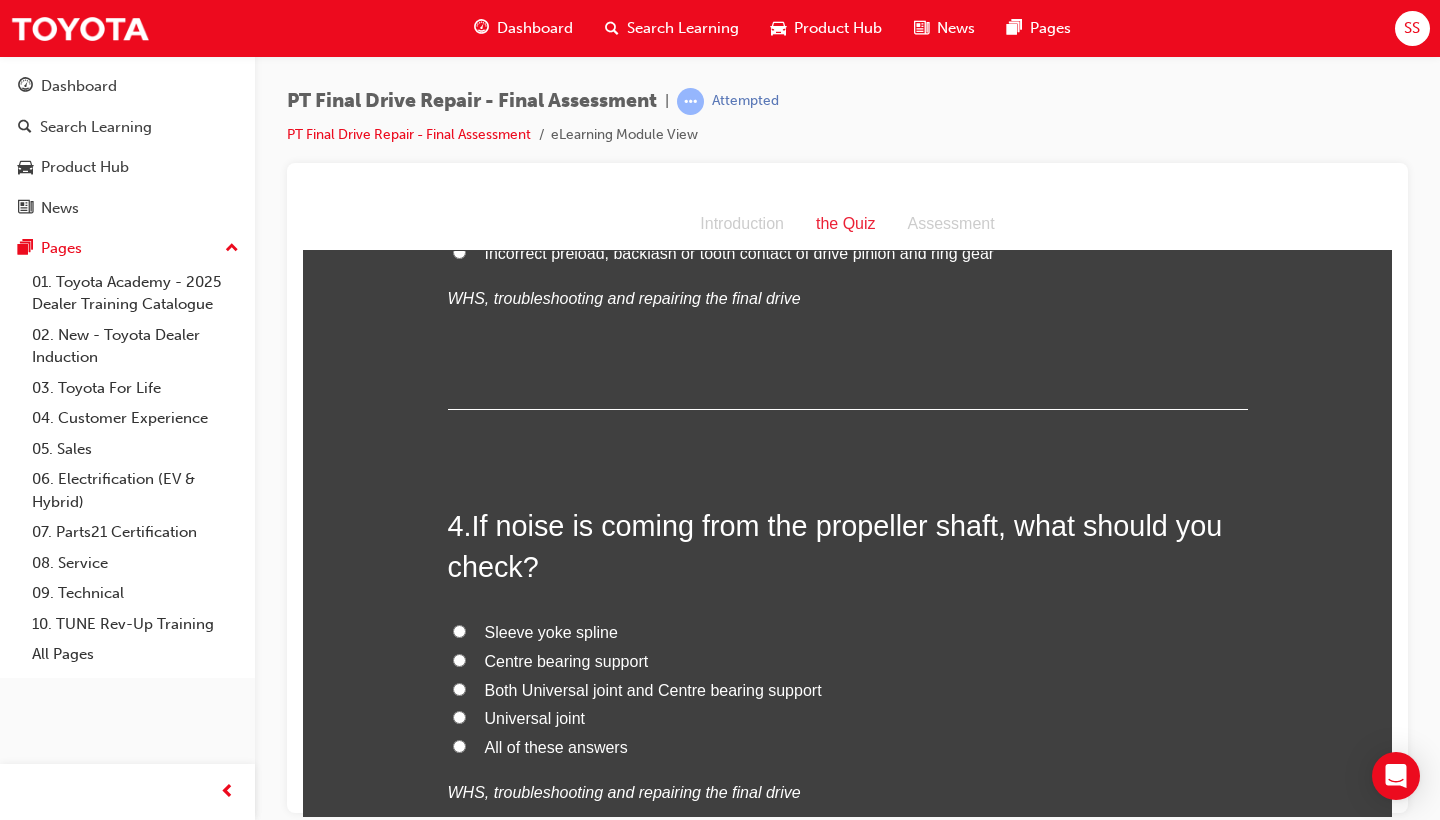 scroll, scrollTop: 1242, scrollLeft: 0, axis: vertical 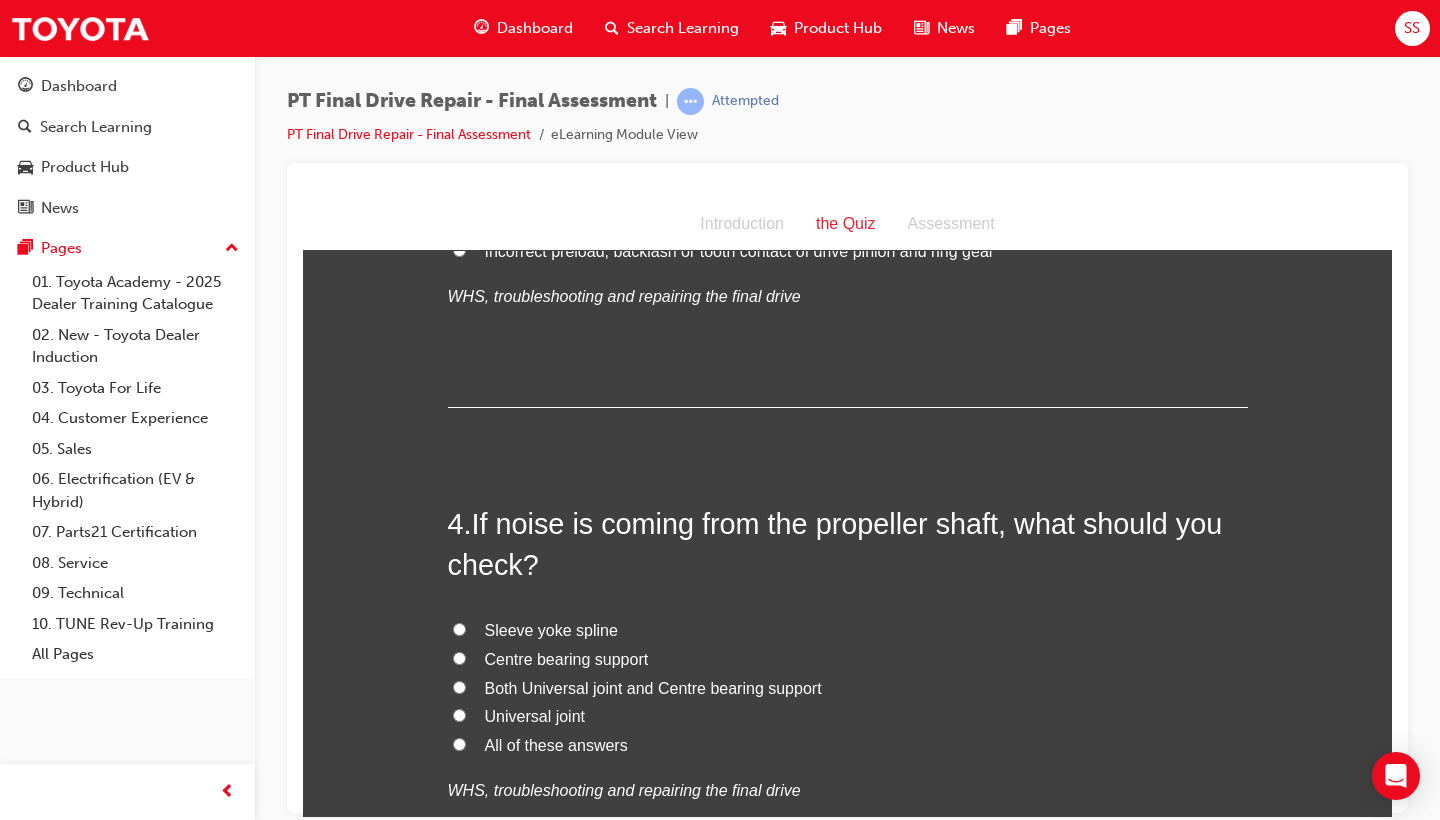 click on "All of these answers" at bounding box center (556, 744) 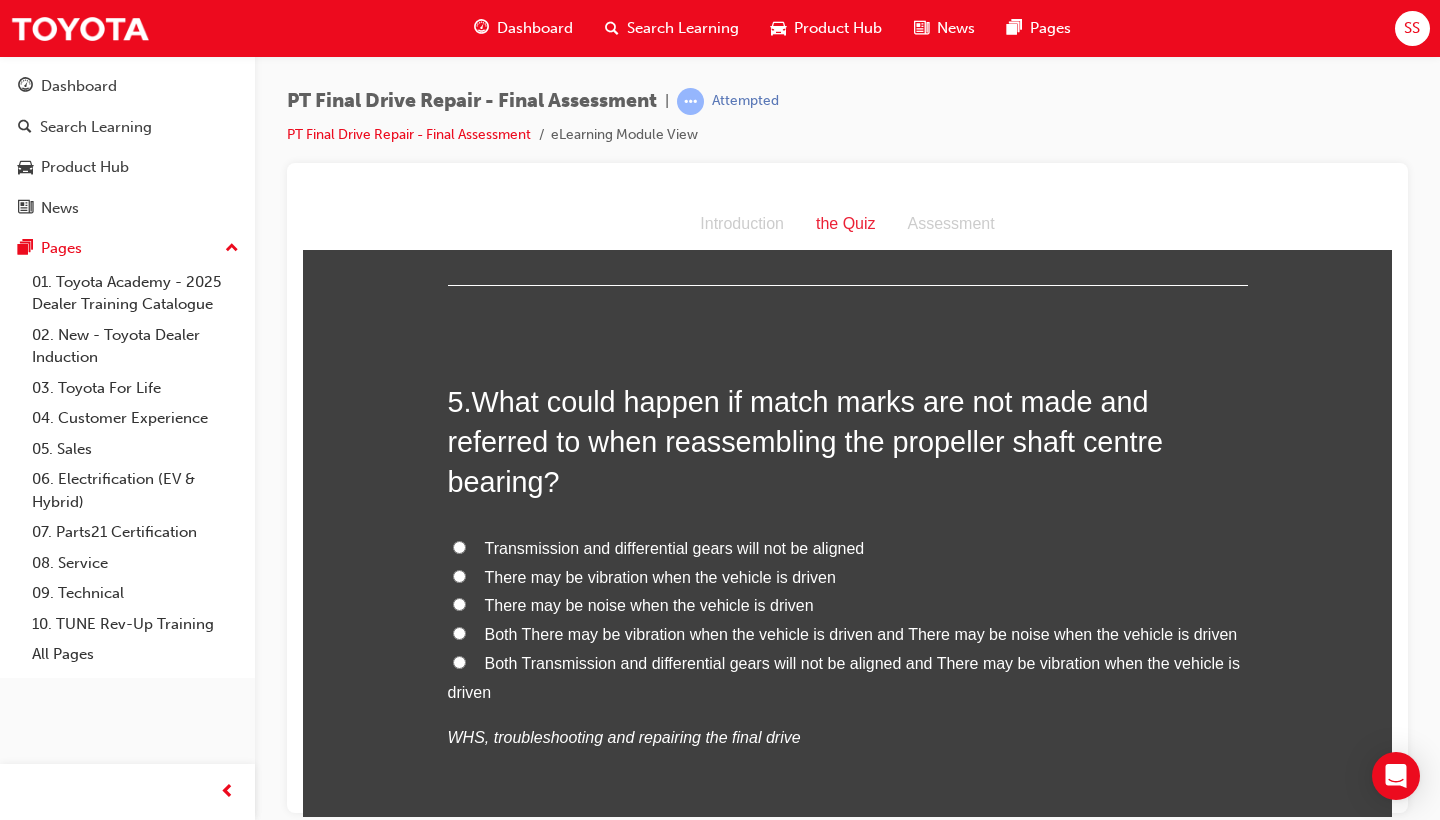 scroll, scrollTop: 1860, scrollLeft: 0, axis: vertical 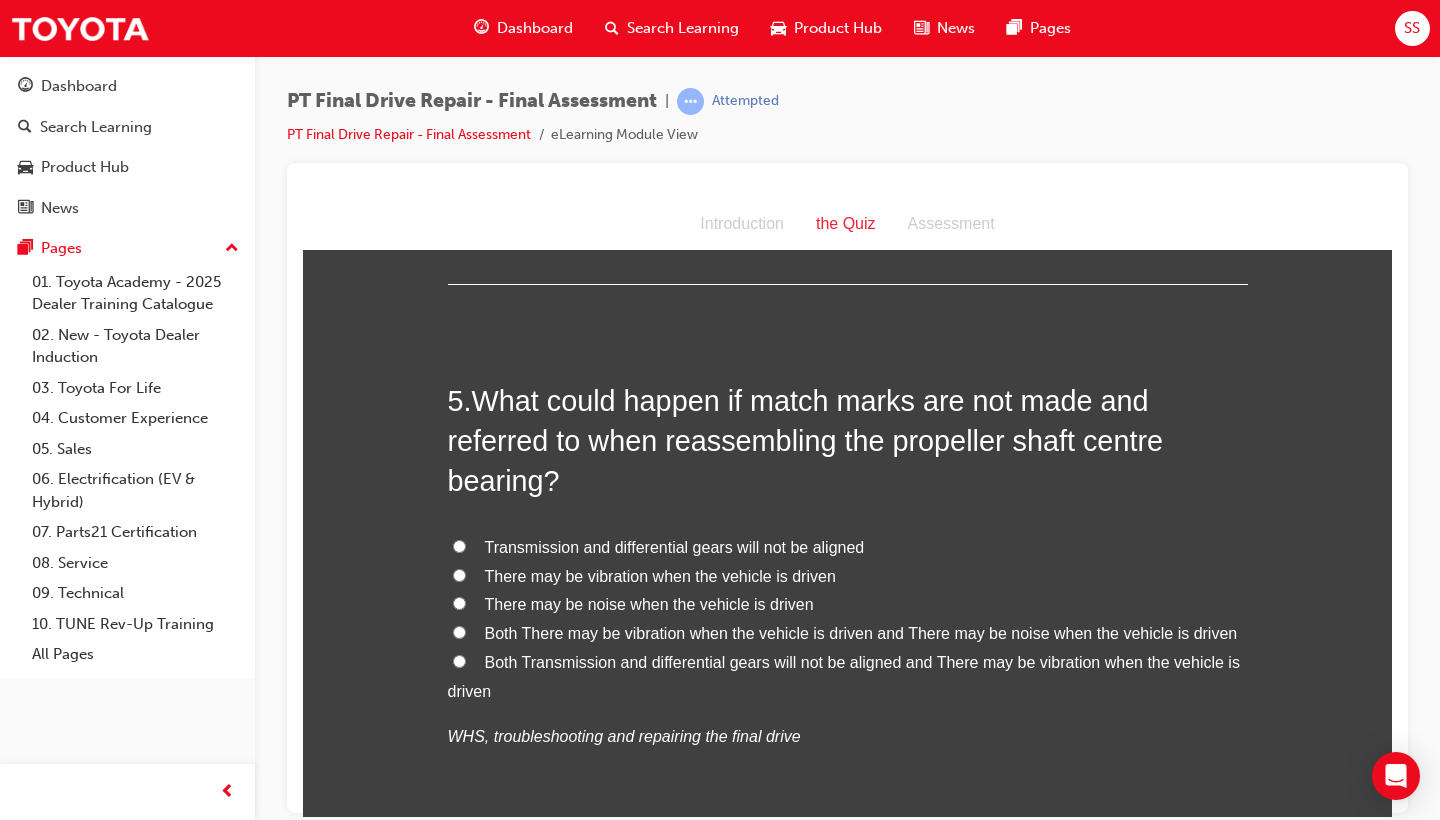 click on "Both Transmission and differential gears will not be aligned and There may be vibration when the vehicle is driven" at bounding box center (844, 676) 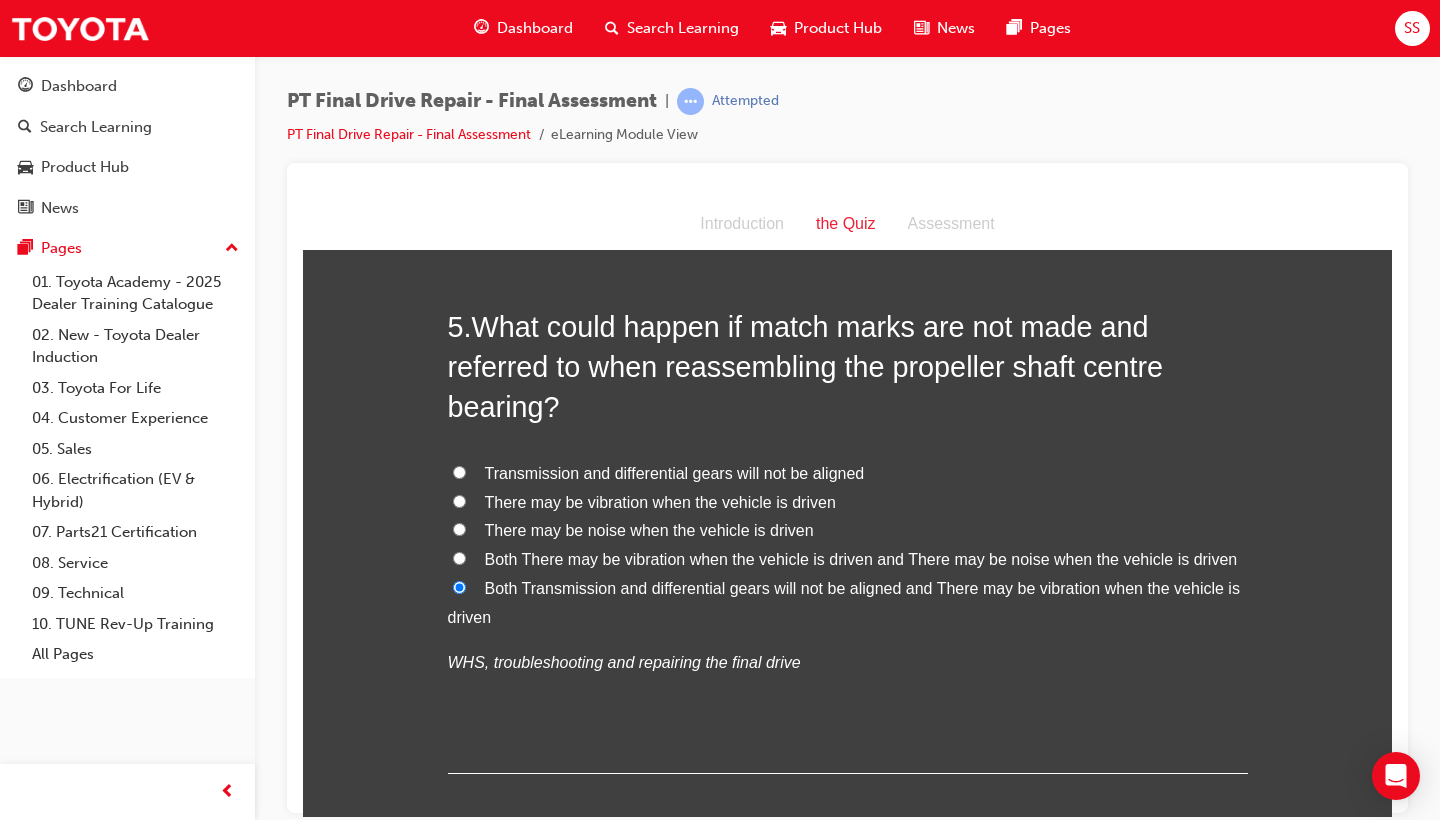 scroll, scrollTop: 1936, scrollLeft: 0, axis: vertical 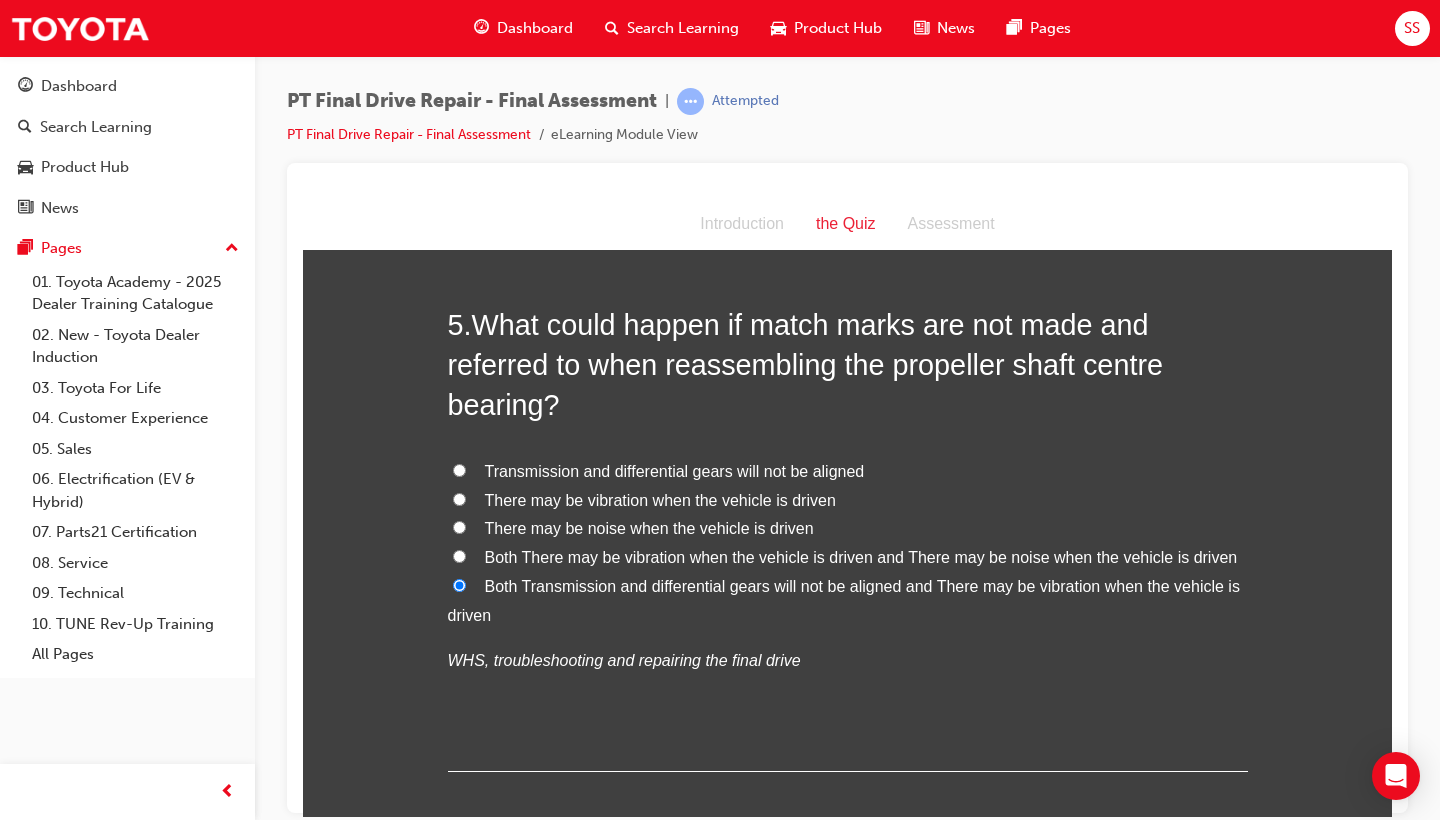 click on "Both There may be vibration when the vehicle is driven and There may be noise when the vehicle is driven" at bounding box center [861, 556] 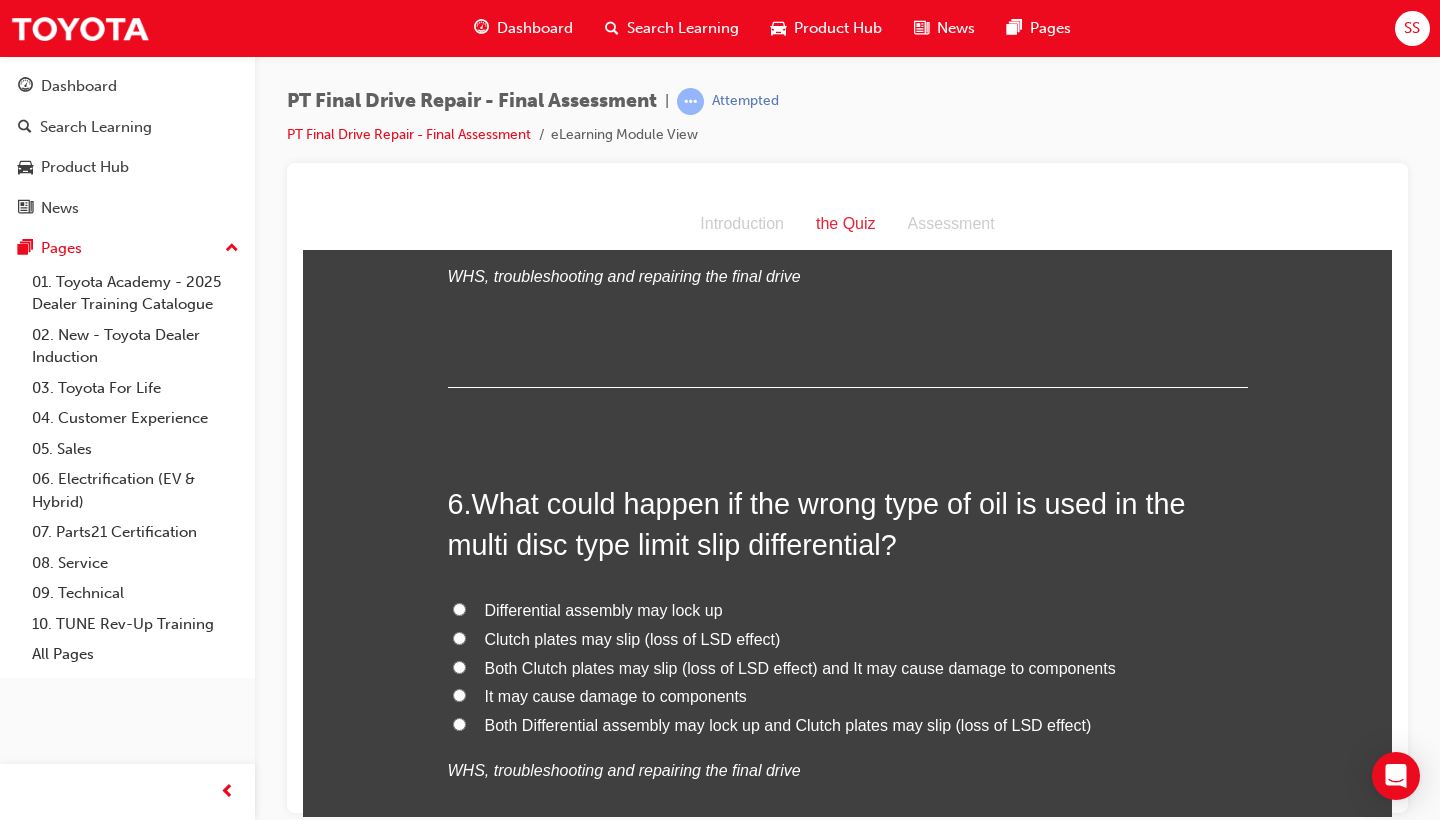 scroll, scrollTop: 2322, scrollLeft: 0, axis: vertical 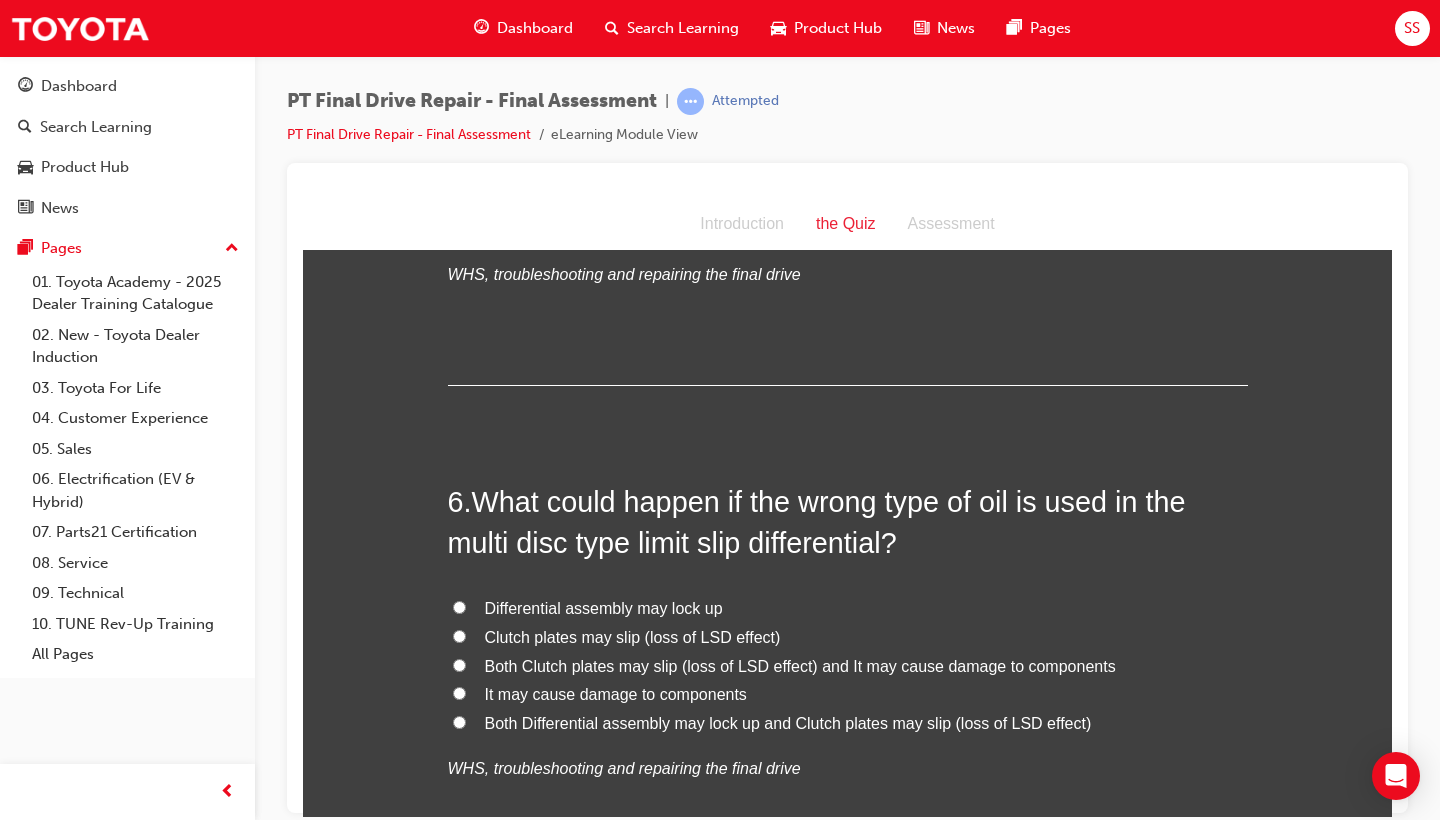 click on "Both Clutch plates may slip (loss of LSD effect) and It may cause damage to components" at bounding box center [800, 665] 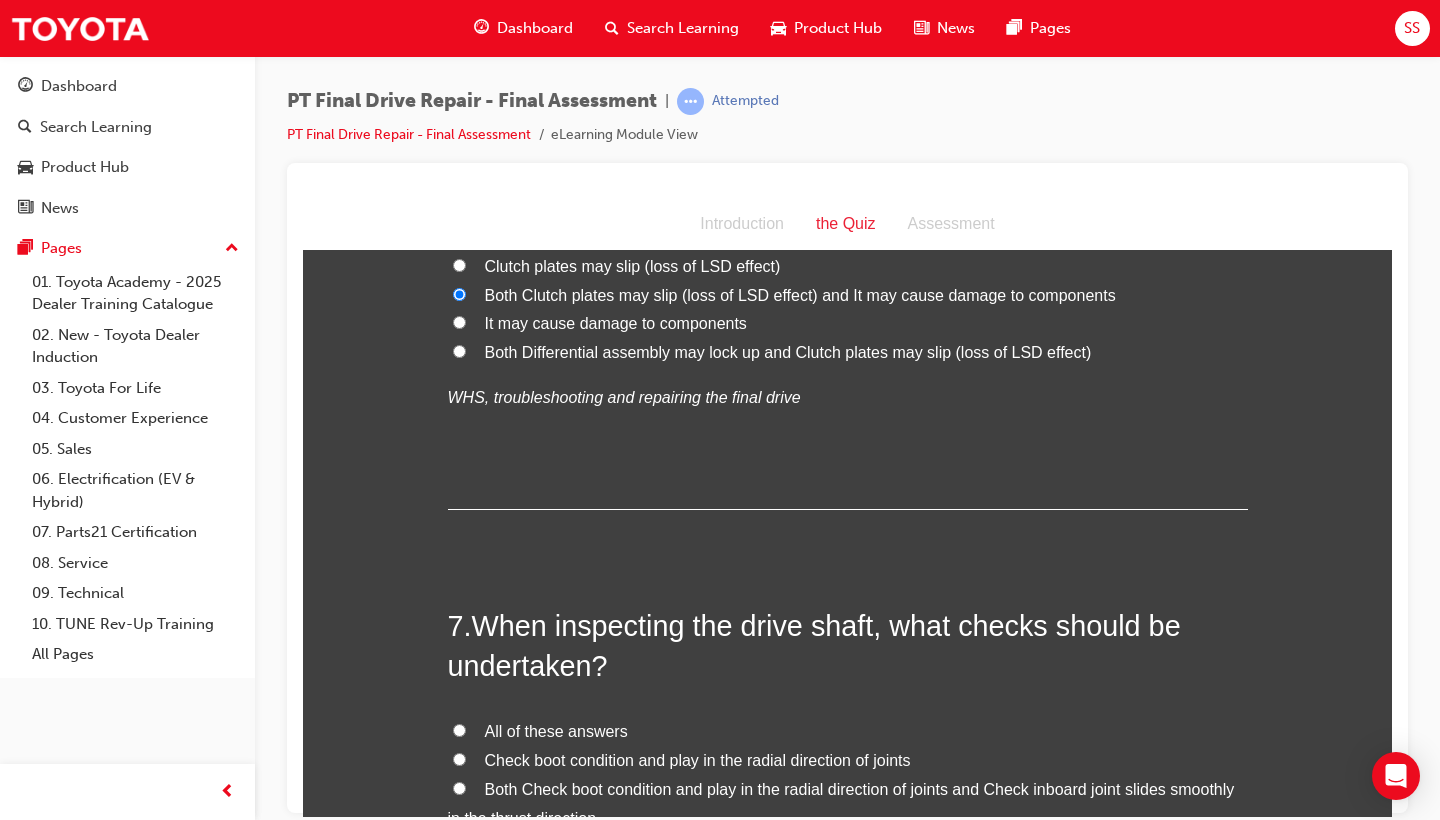 scroll, scrollTop: 2700, scrollLeft: 0, axis: vertical 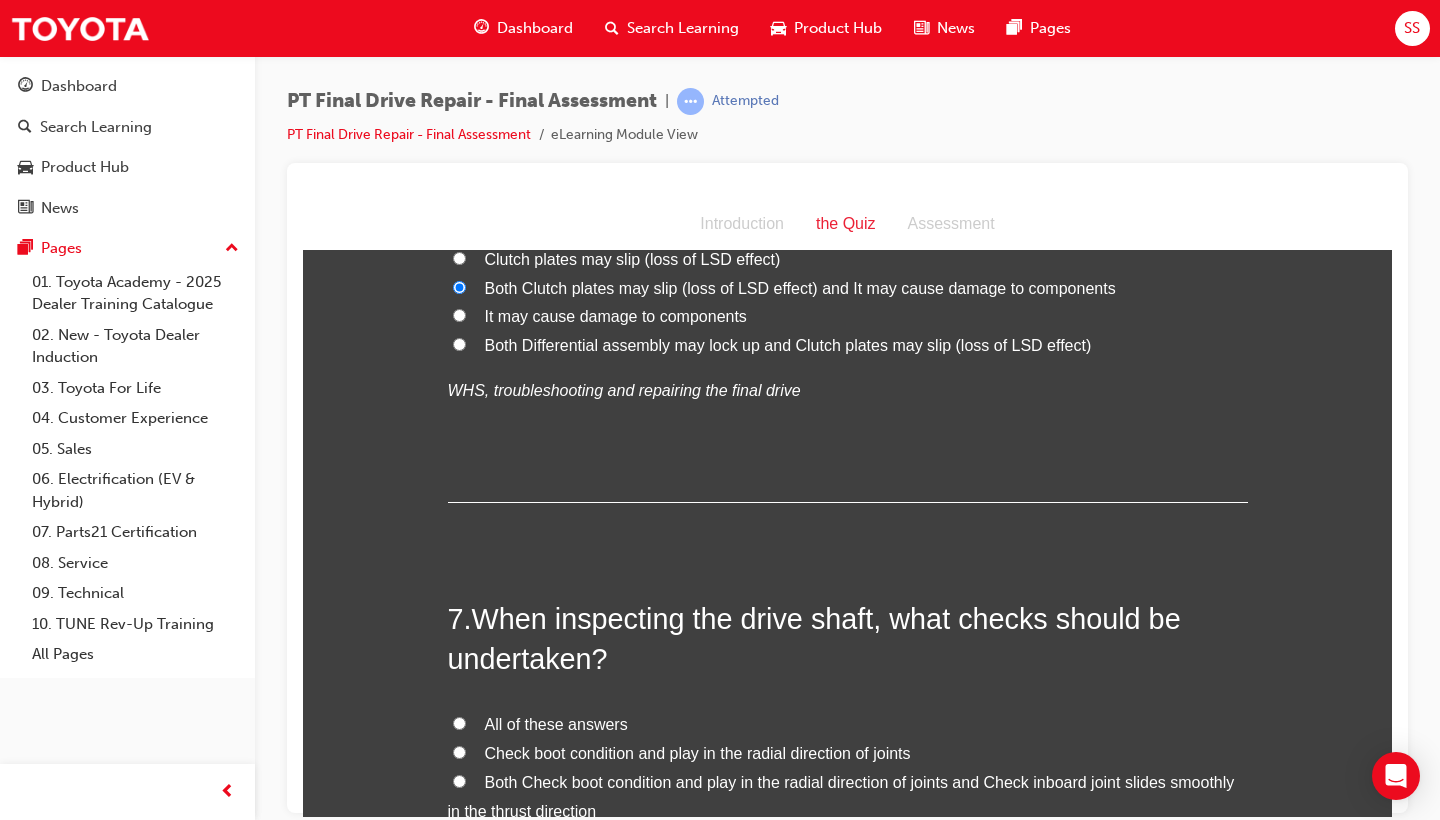 click on "All of these answers" at bounding box center [556, 723] 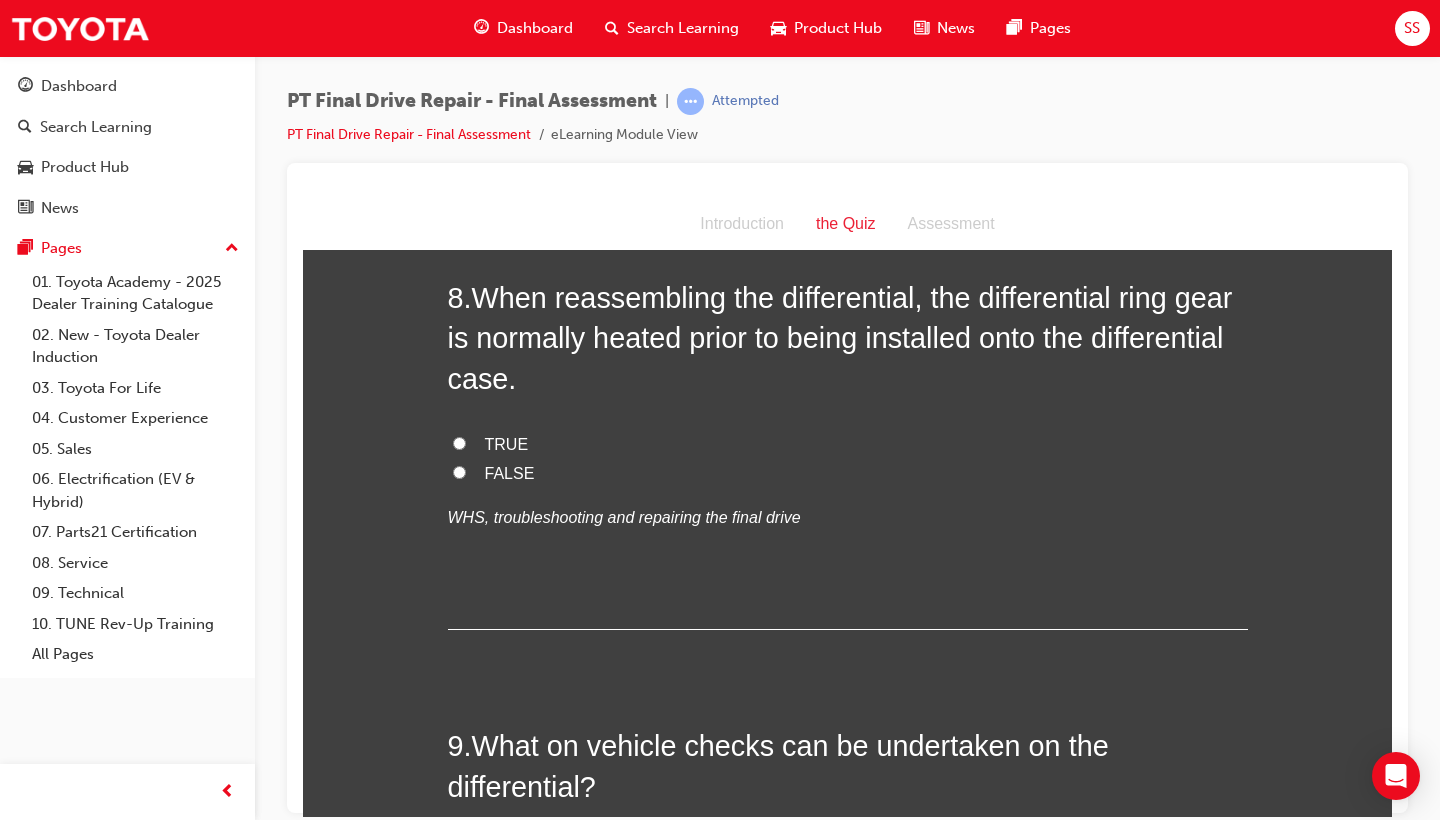 scroll, scrollTop: 3545, scrollLeft: 0, axis: vertical 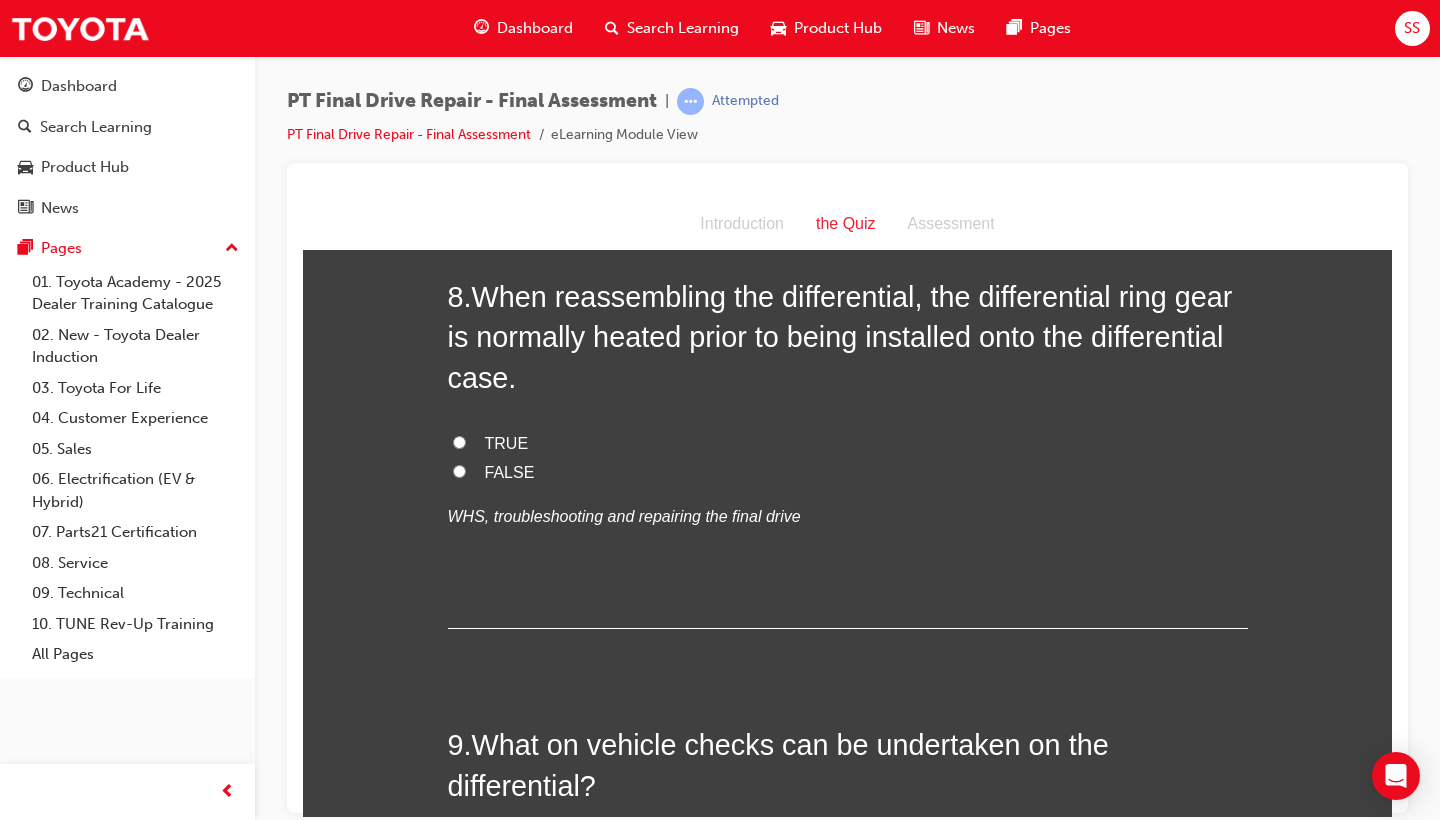 click on "TRUE" at bounding box center (507, 442) 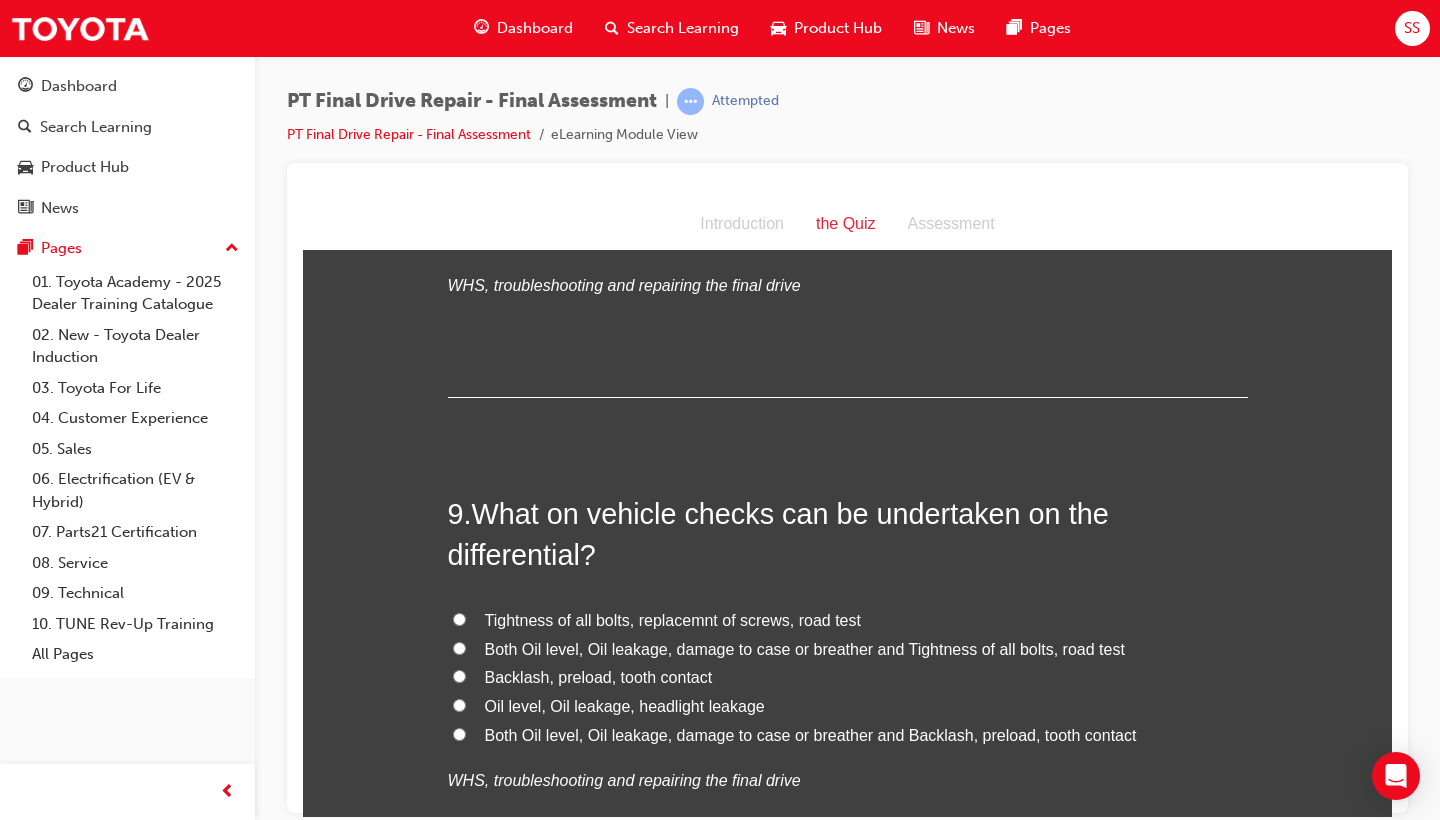 scroll, scrollTop: 3789, scrollLeft: 0, axis: vertical 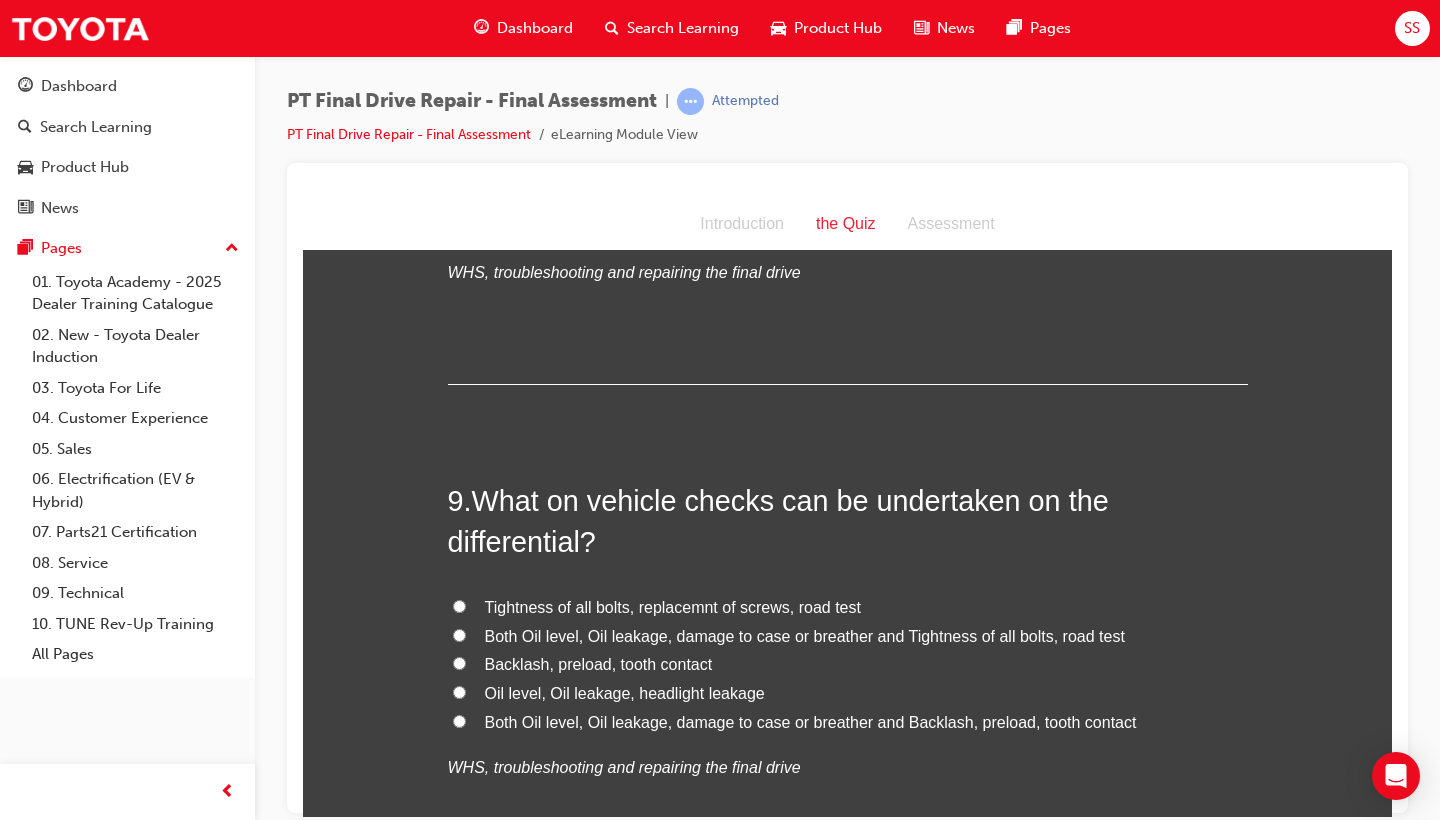 click on "Both Oil level, Oil leakage, damage to case or breather and Backlash, preload, tooth contact" at bounding box center [848, 722] 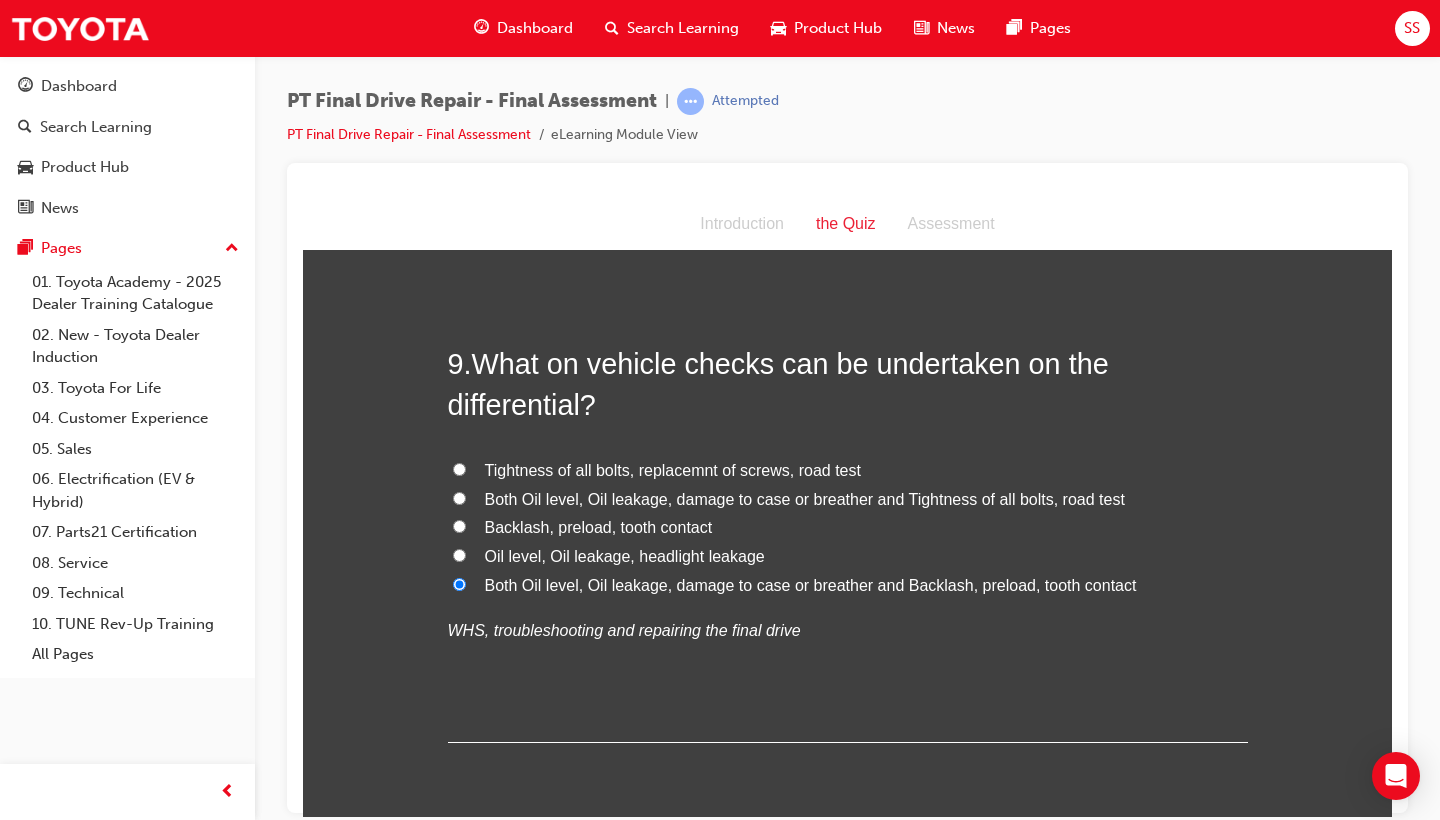 scroll, scrollTop: 4169, scrollLeft: 0, axis: vertical 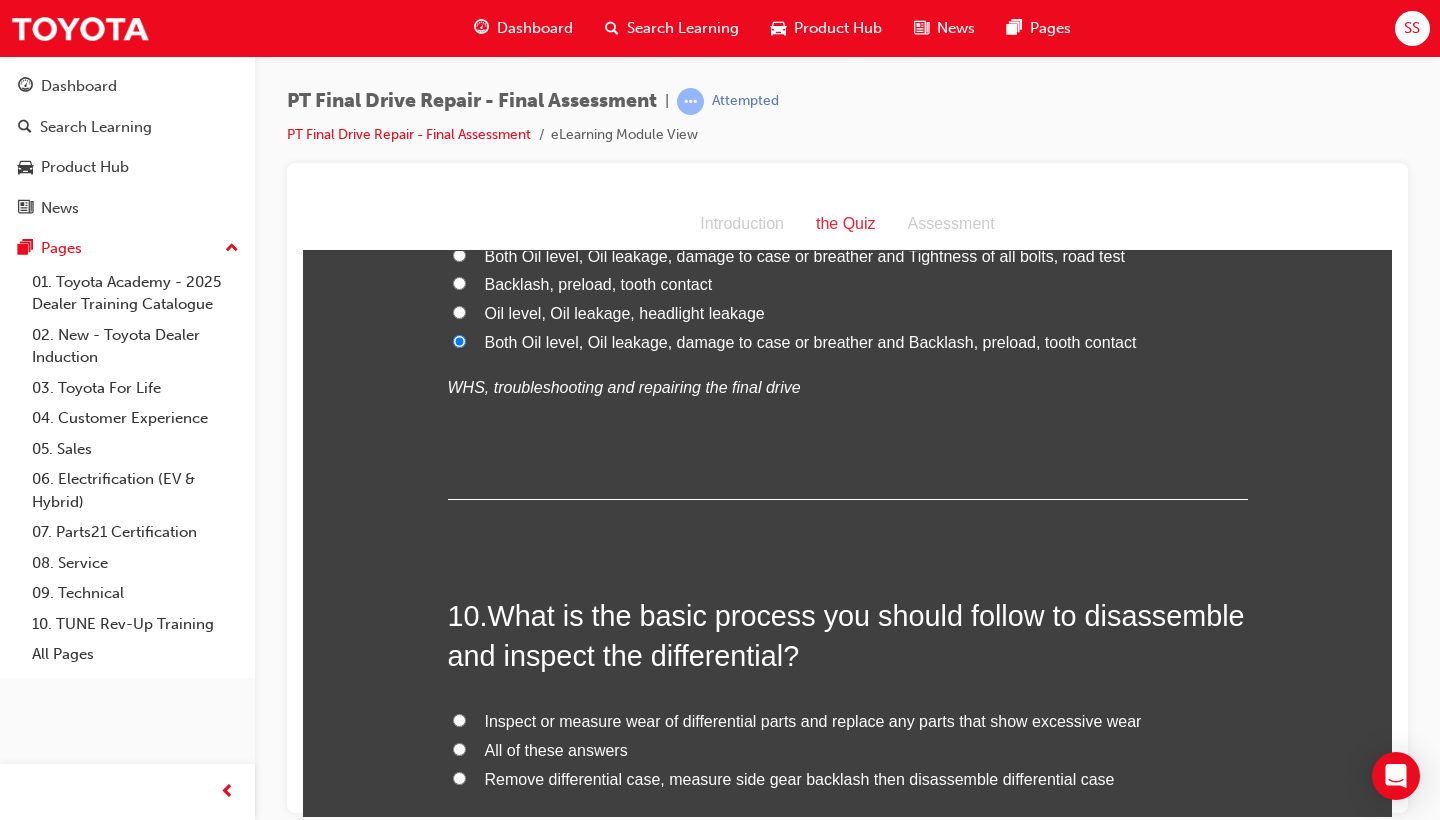 click on "All of these answers" at bounding box center [556, 749] 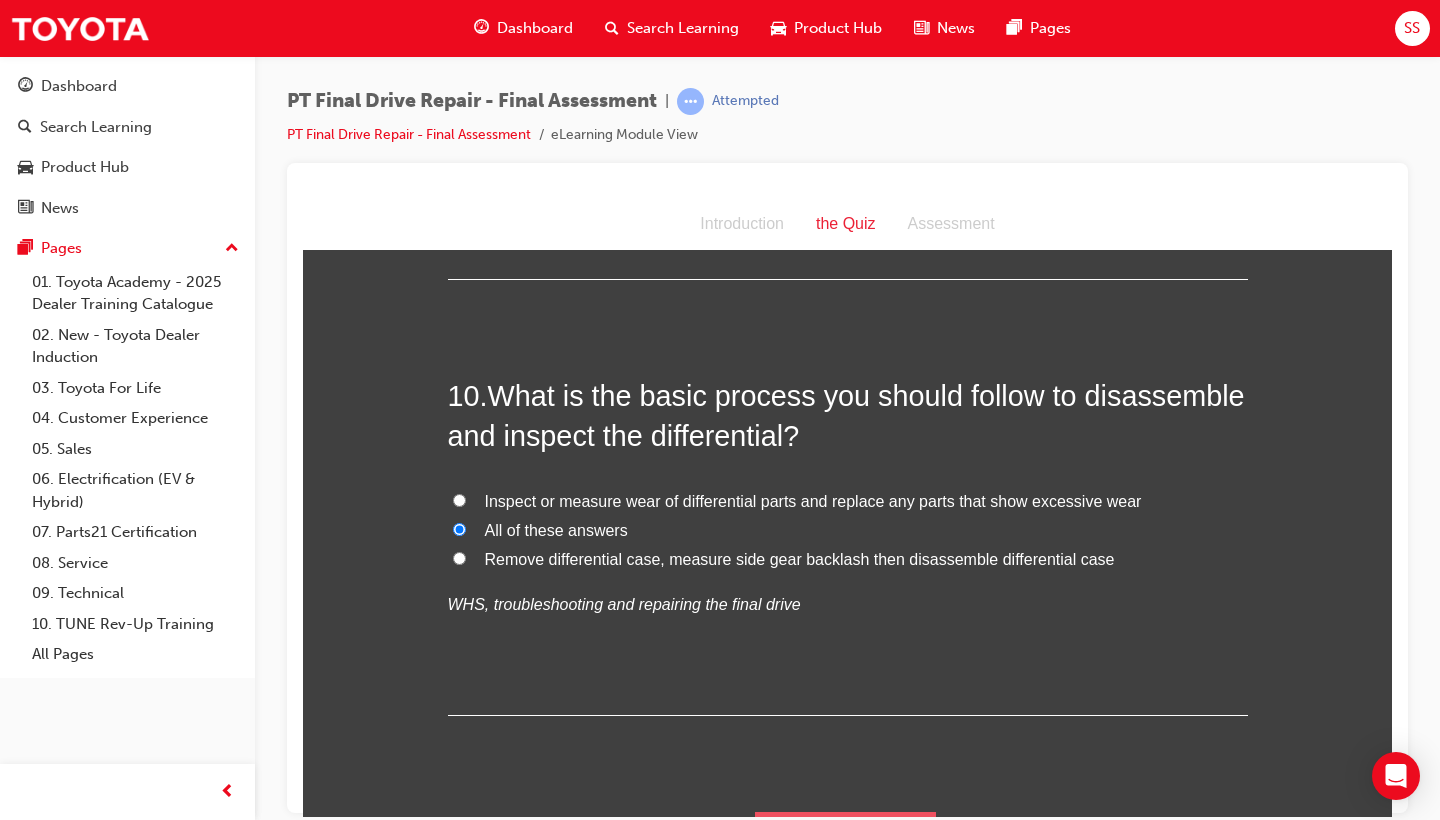 scroll, scrollTop: 4388, scrollLeft: 0, axis: vertical 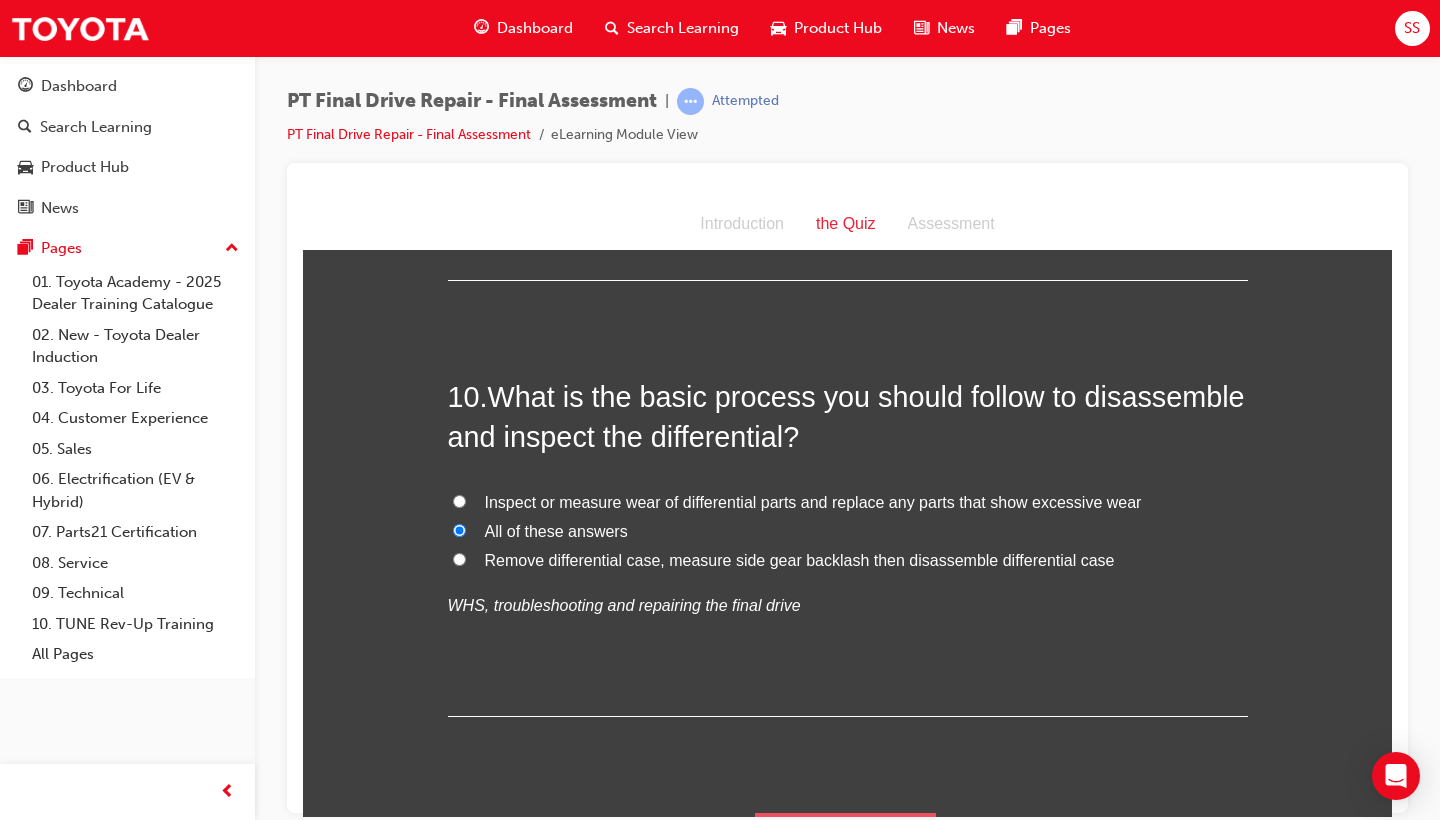 click on "Submit Answers" at bounding box center (846, 840) 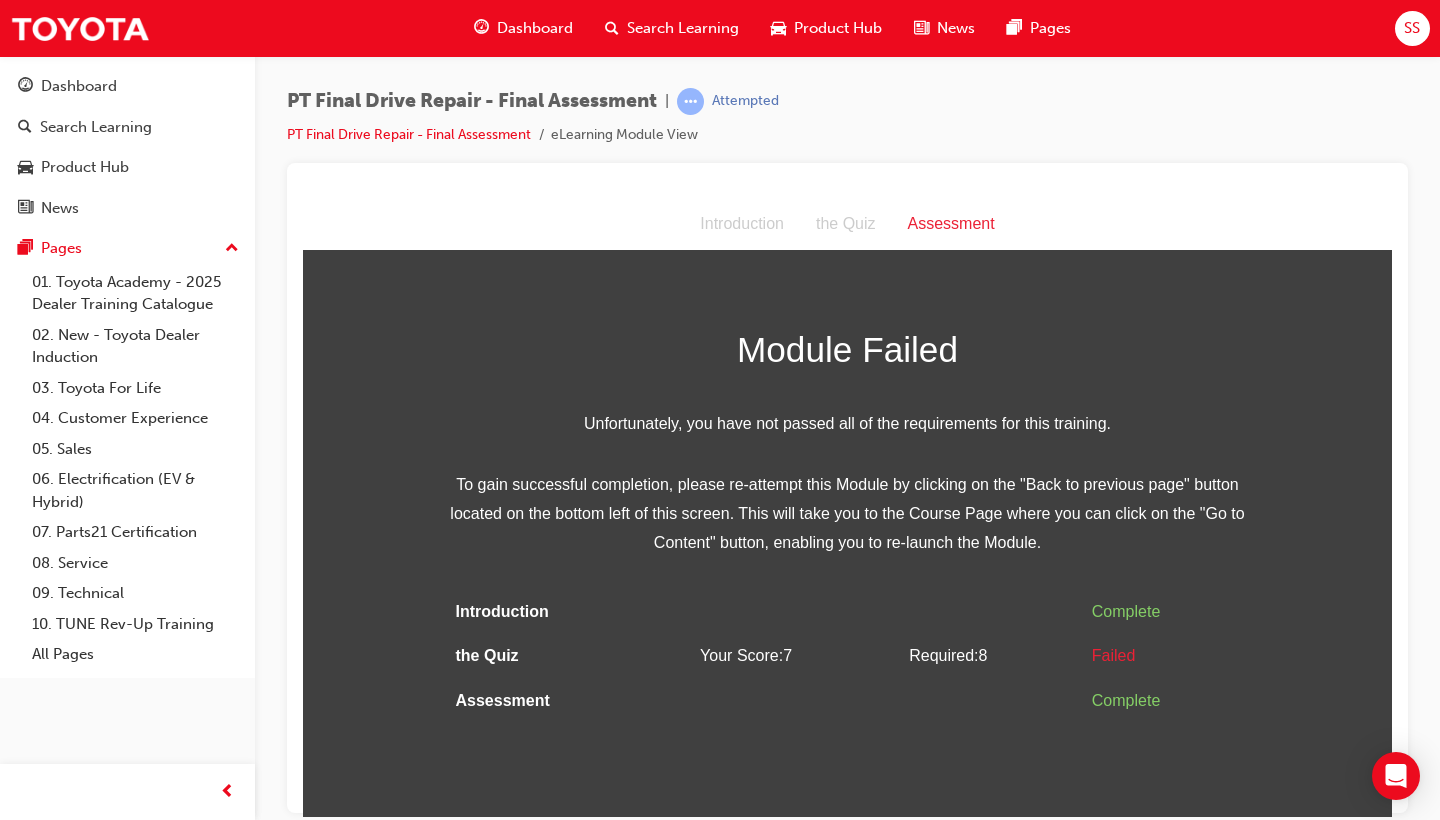 scroll, scrollTop: 0, scrollLeft: 0, axis: both 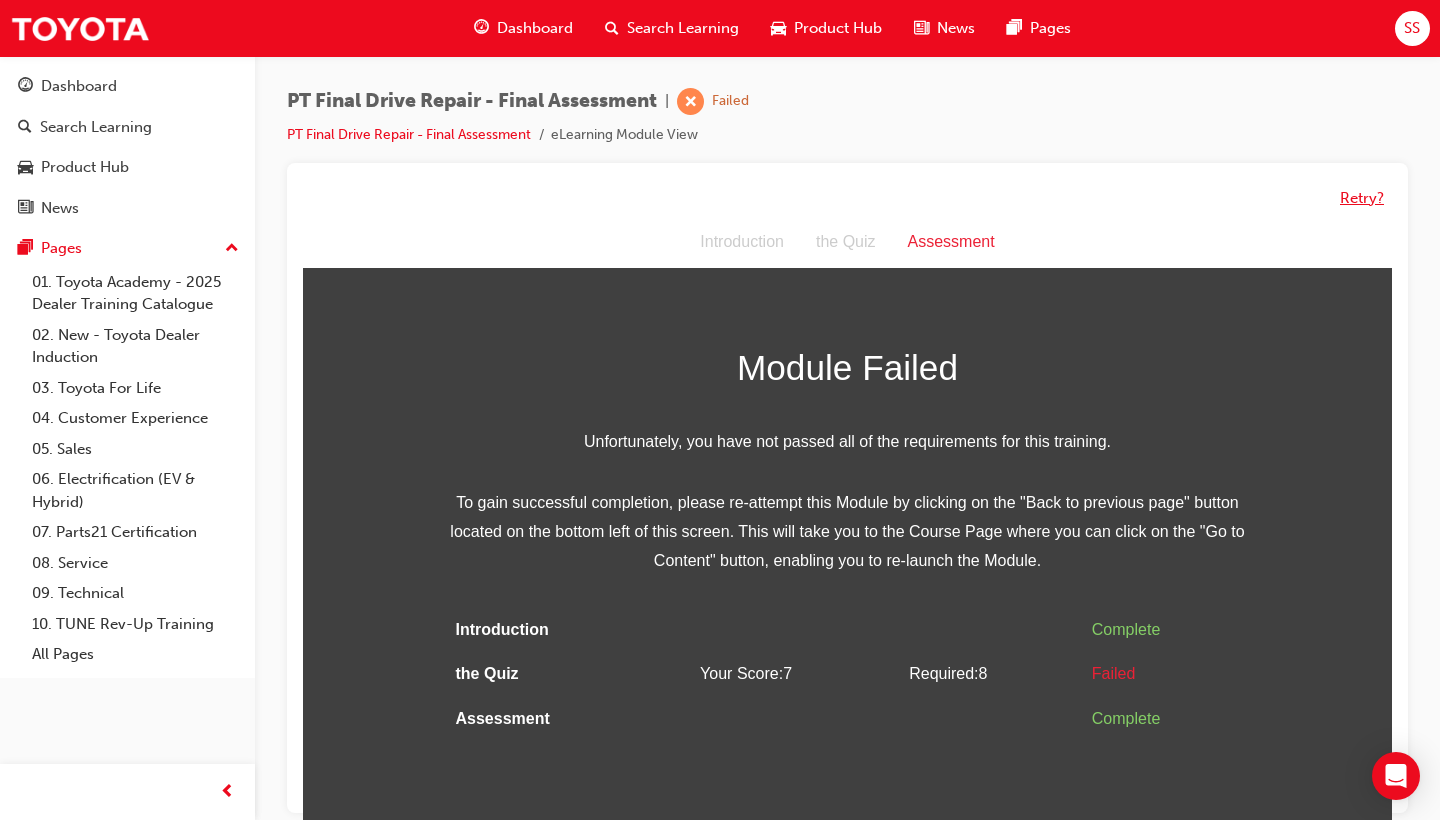 click on "Retry?" at bounding box center (1362, 198) 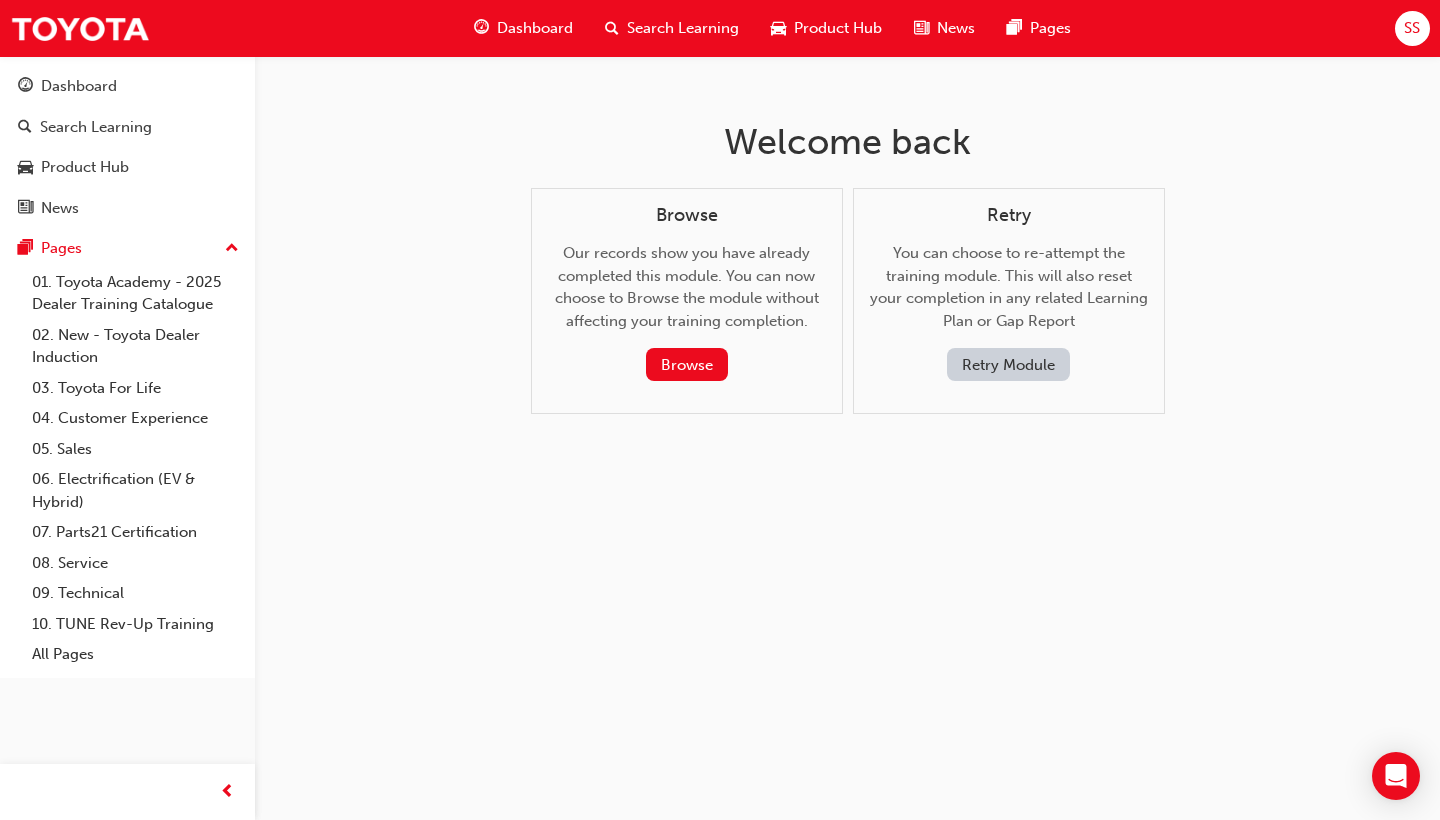 click on "Retry Module" at bounding box center (1008, 364) 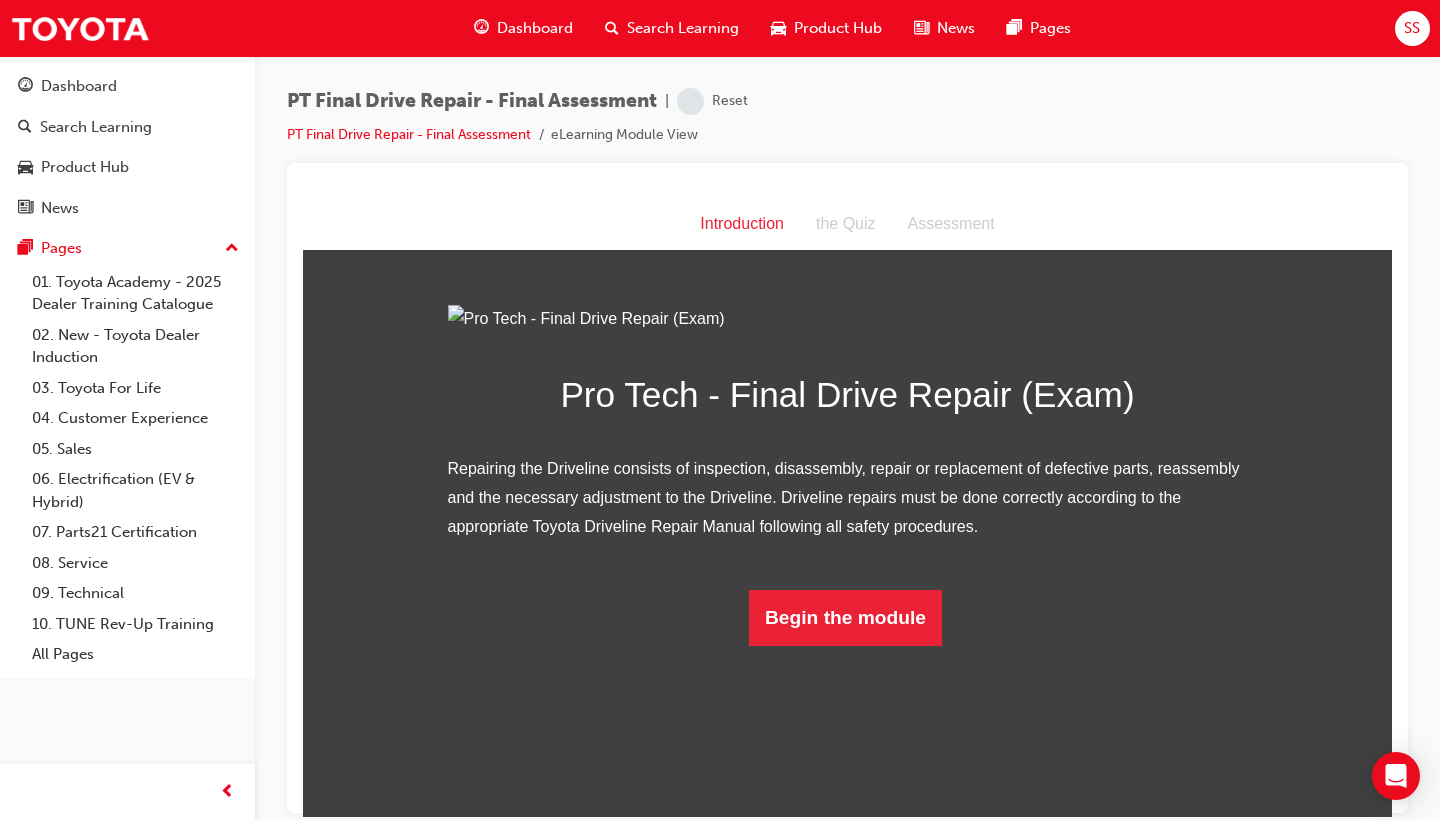 scroll, scrollTop: 45, scrollLeft: 0, axis: vertical 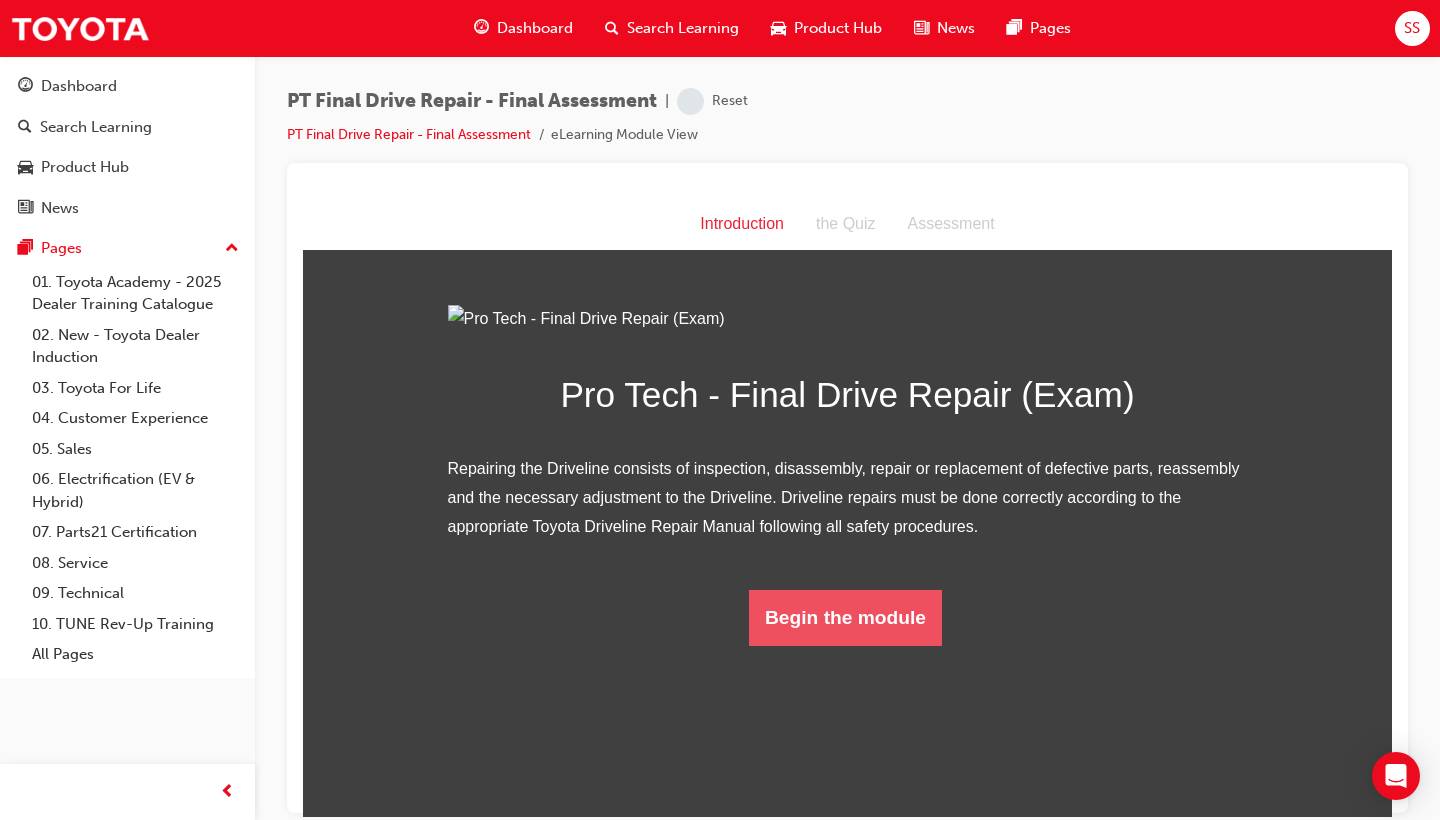 click on "Begin the module" at bounding box center [845, 617] 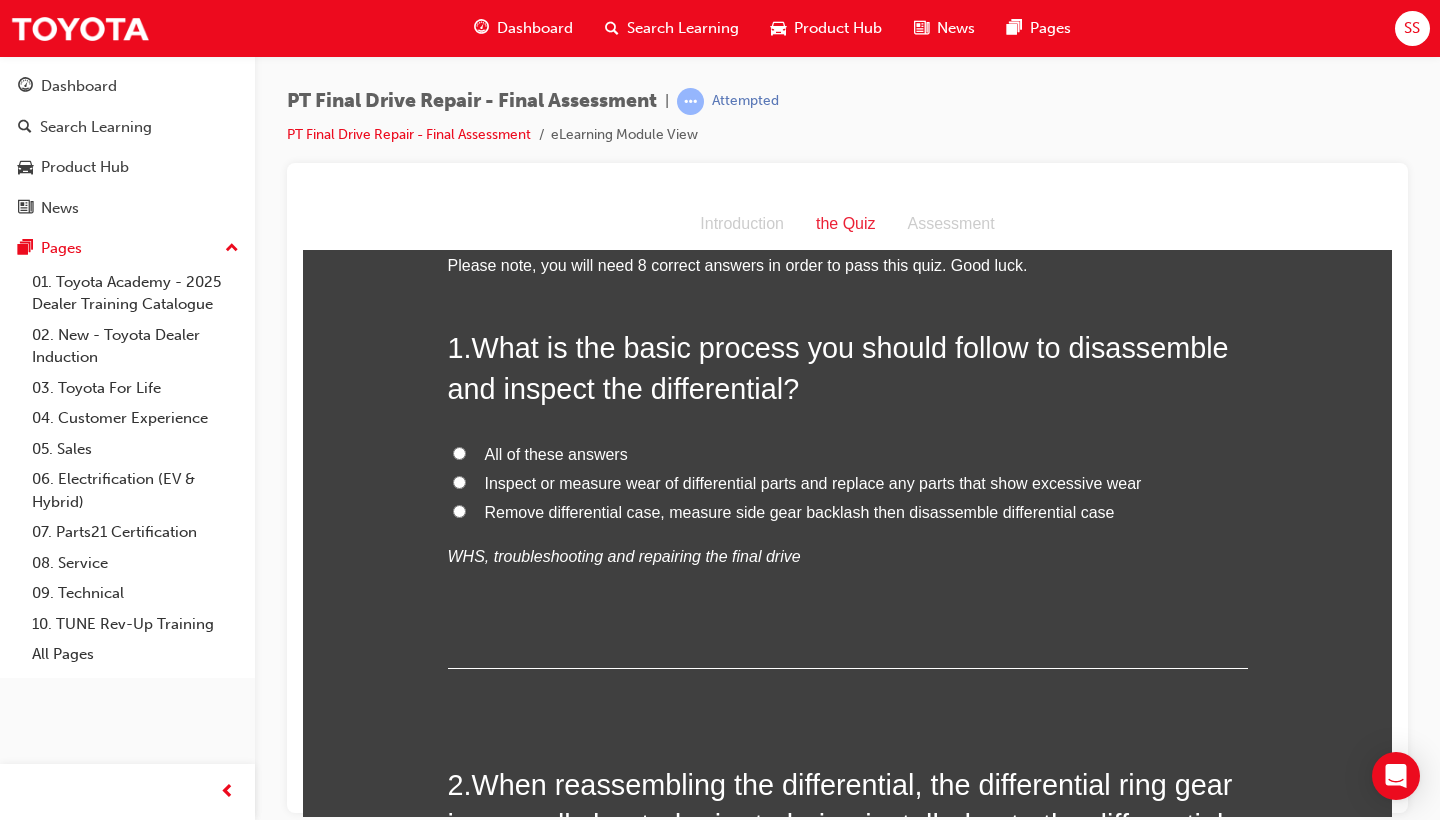 scroll, scrollTop: 70, scrollLeft: 0, axis: vertical 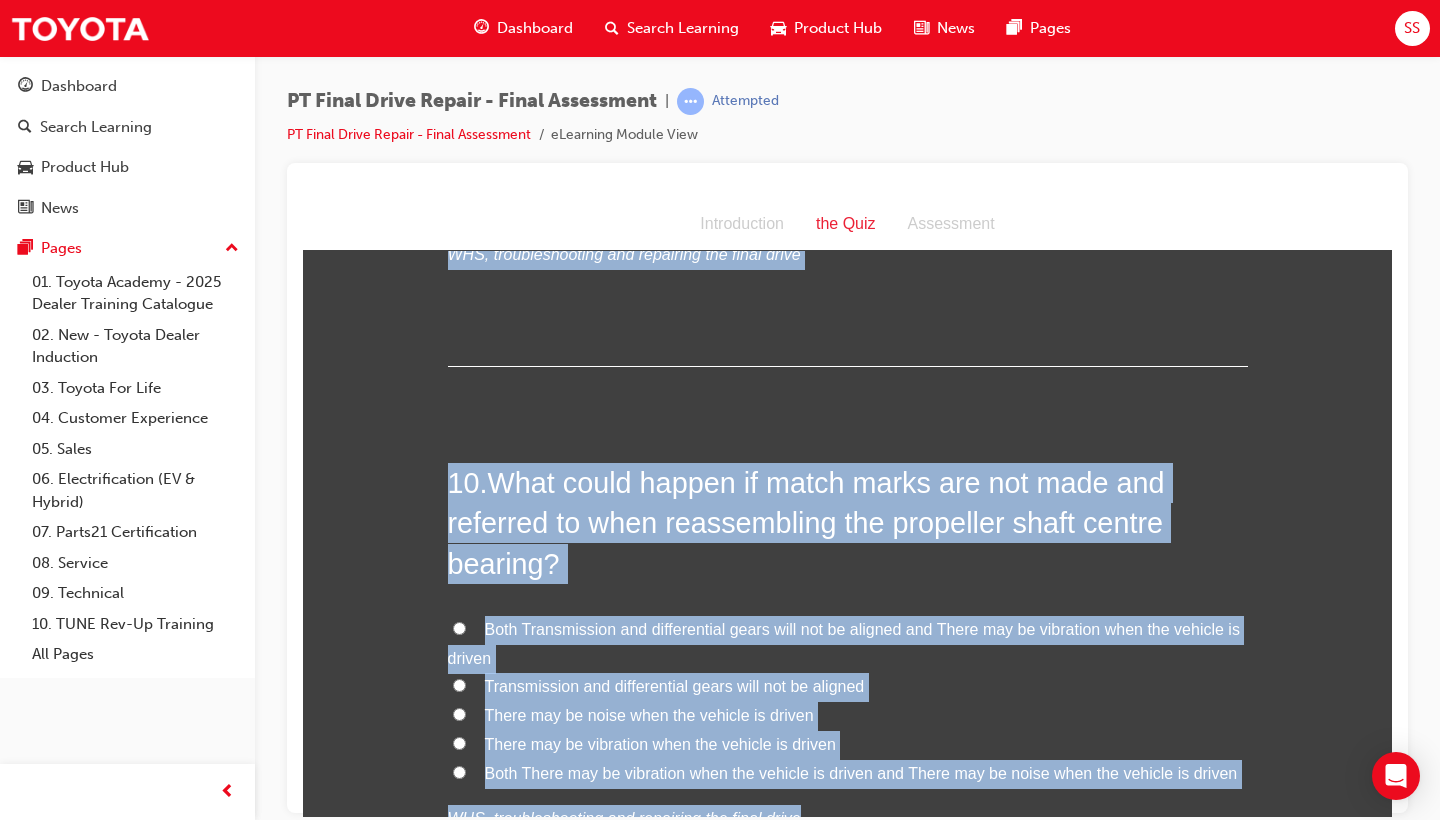 drag, startPoint x: 449, startPoint y: 318, endPoint x: 892, endPoint y: 768, distance: 631.46576 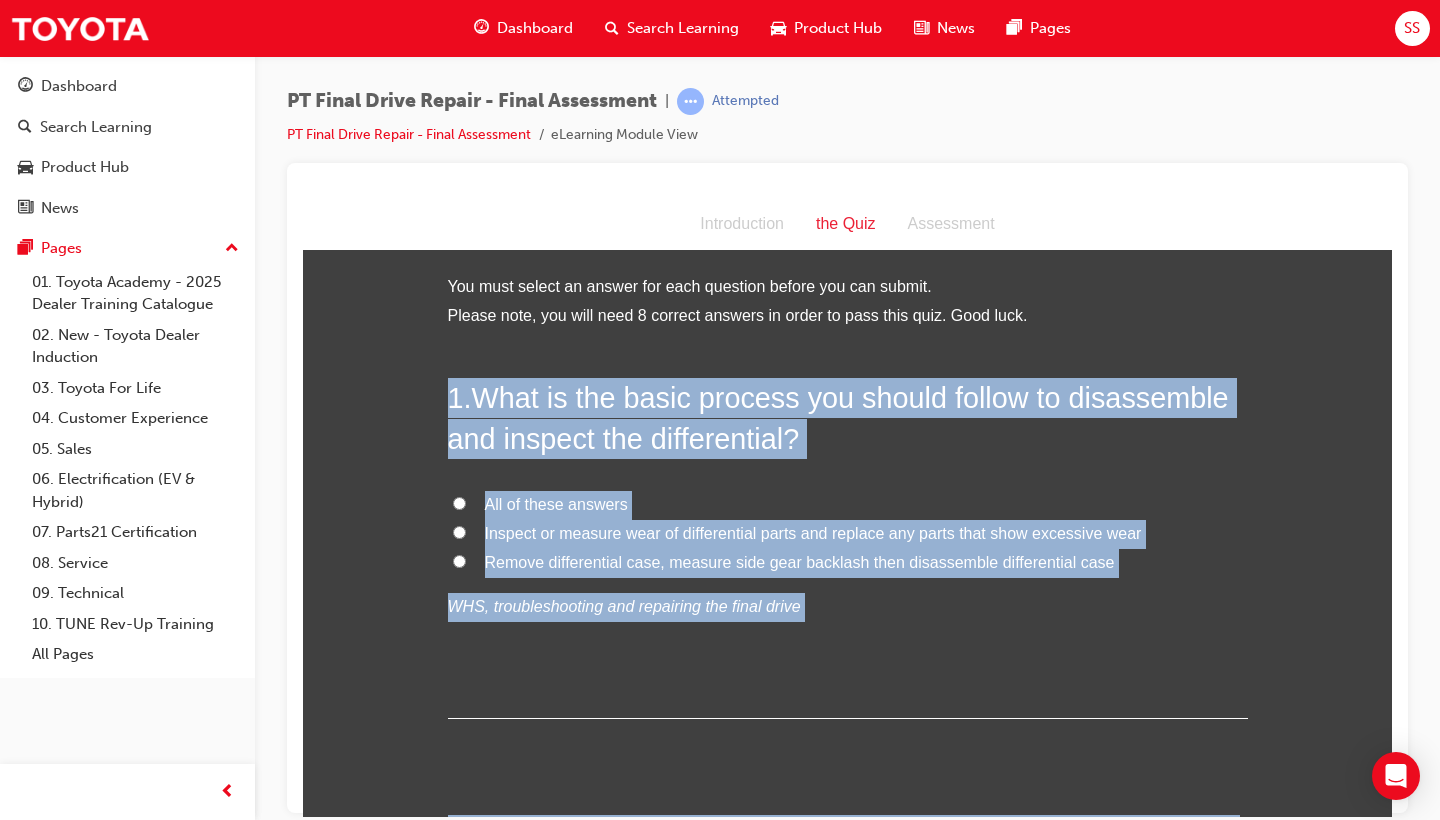 scroll, scrollTop: -1, scrollLeft: 0, axis: vertical 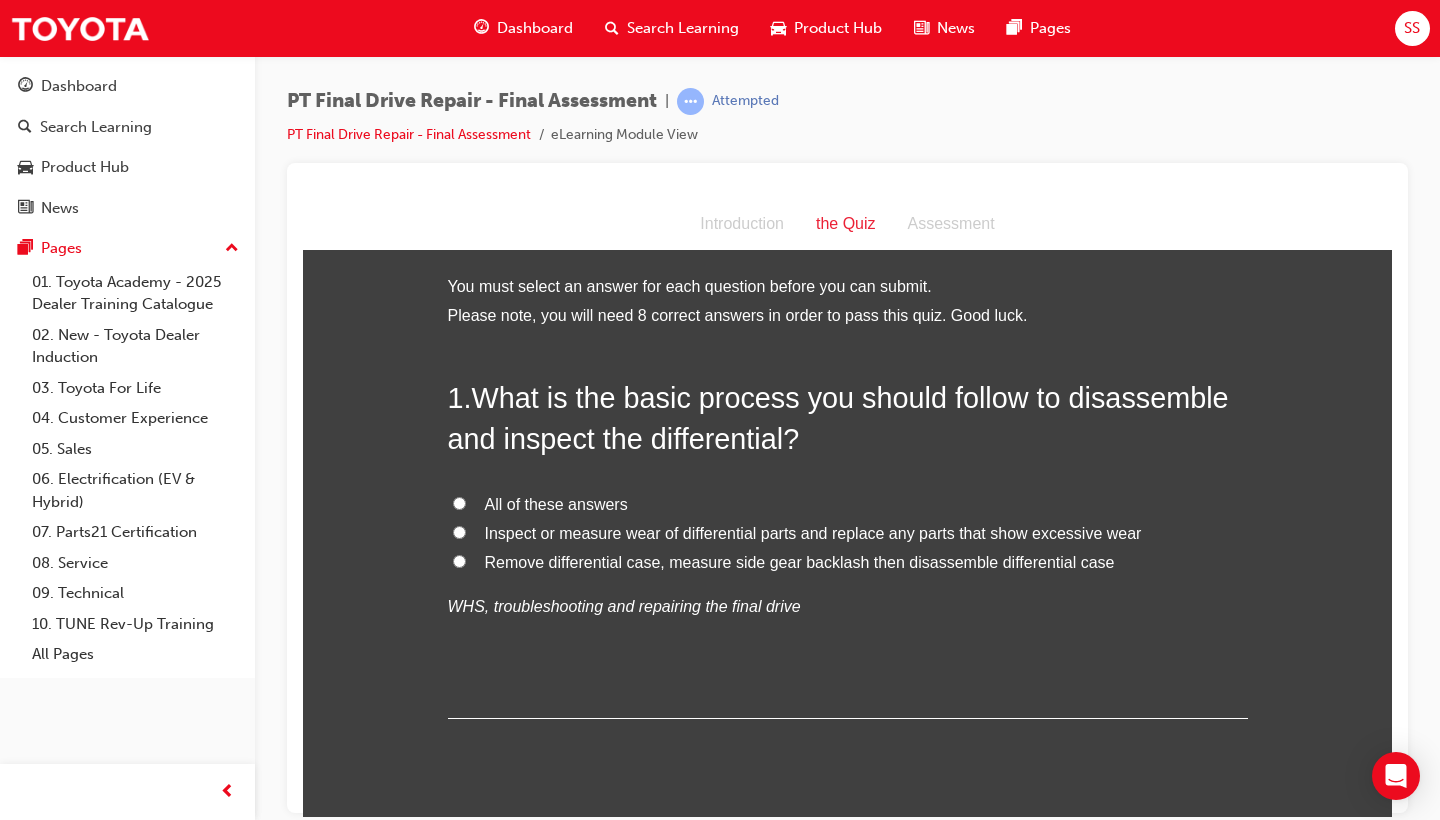 click on "1 .  What is the basic process you should follow to disassemble and inspect the differential? All of these answers Inspect or measure wear of differential parts and replace any parts that show excessive wear Remove differential case, measure side gear backlash then disassemble differential case
WHS, troubleshooting and repairing the final drive" at bounding box center (848, 547) 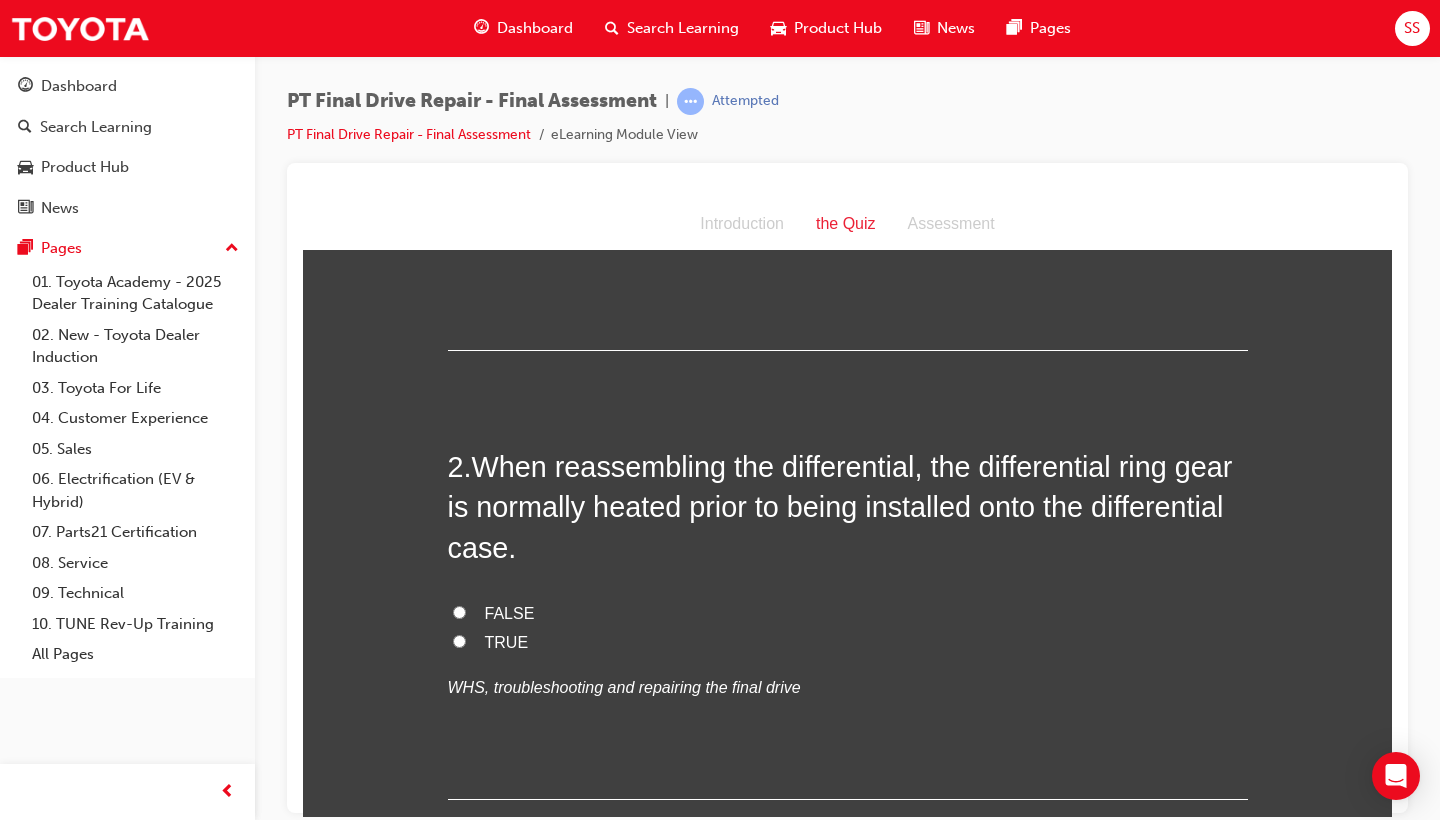 scroll, scrollTop: 369, scrollLeft: 0, axis: vertical 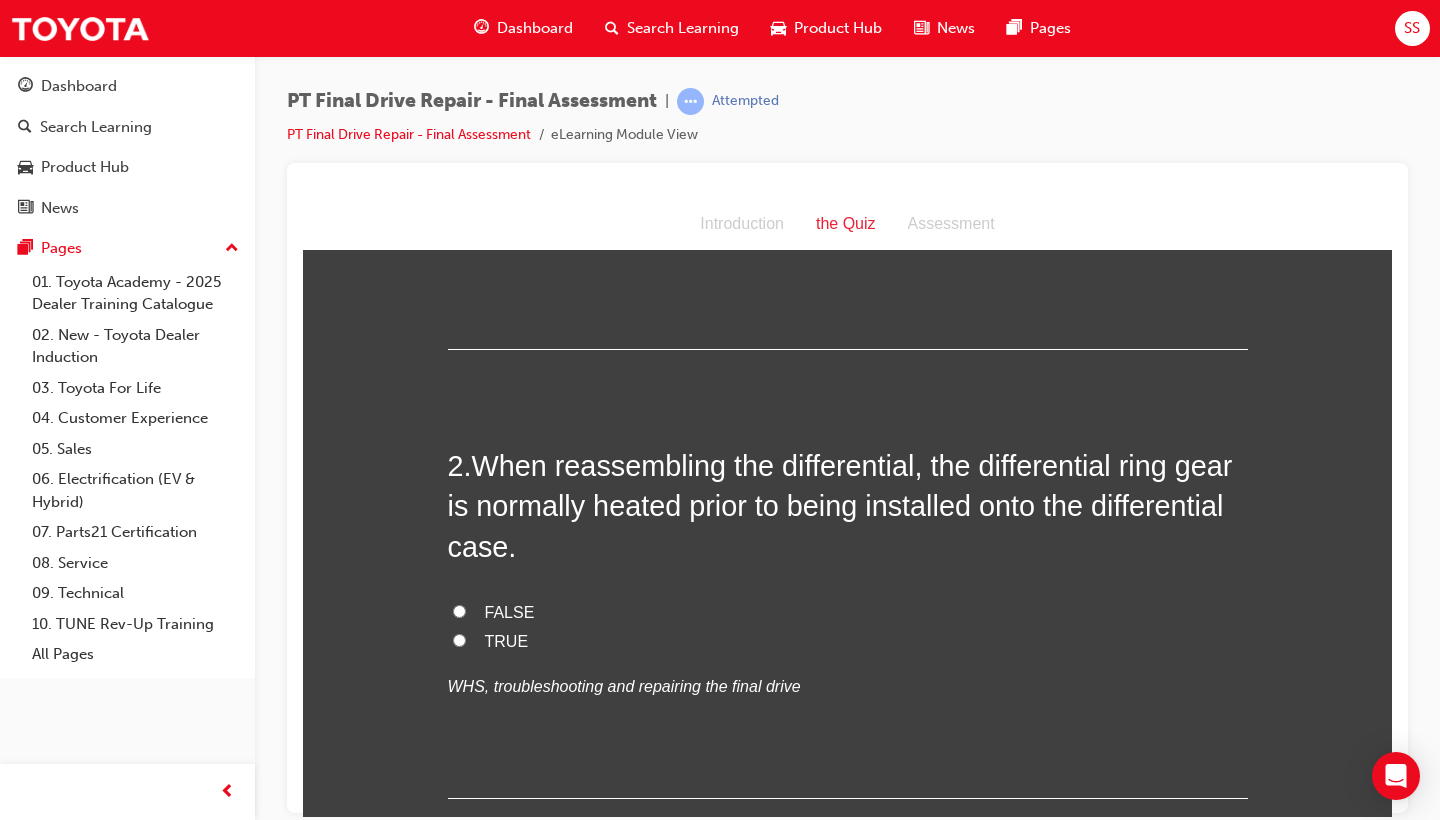 click on "TRUE" at bounding box center (848, 641) 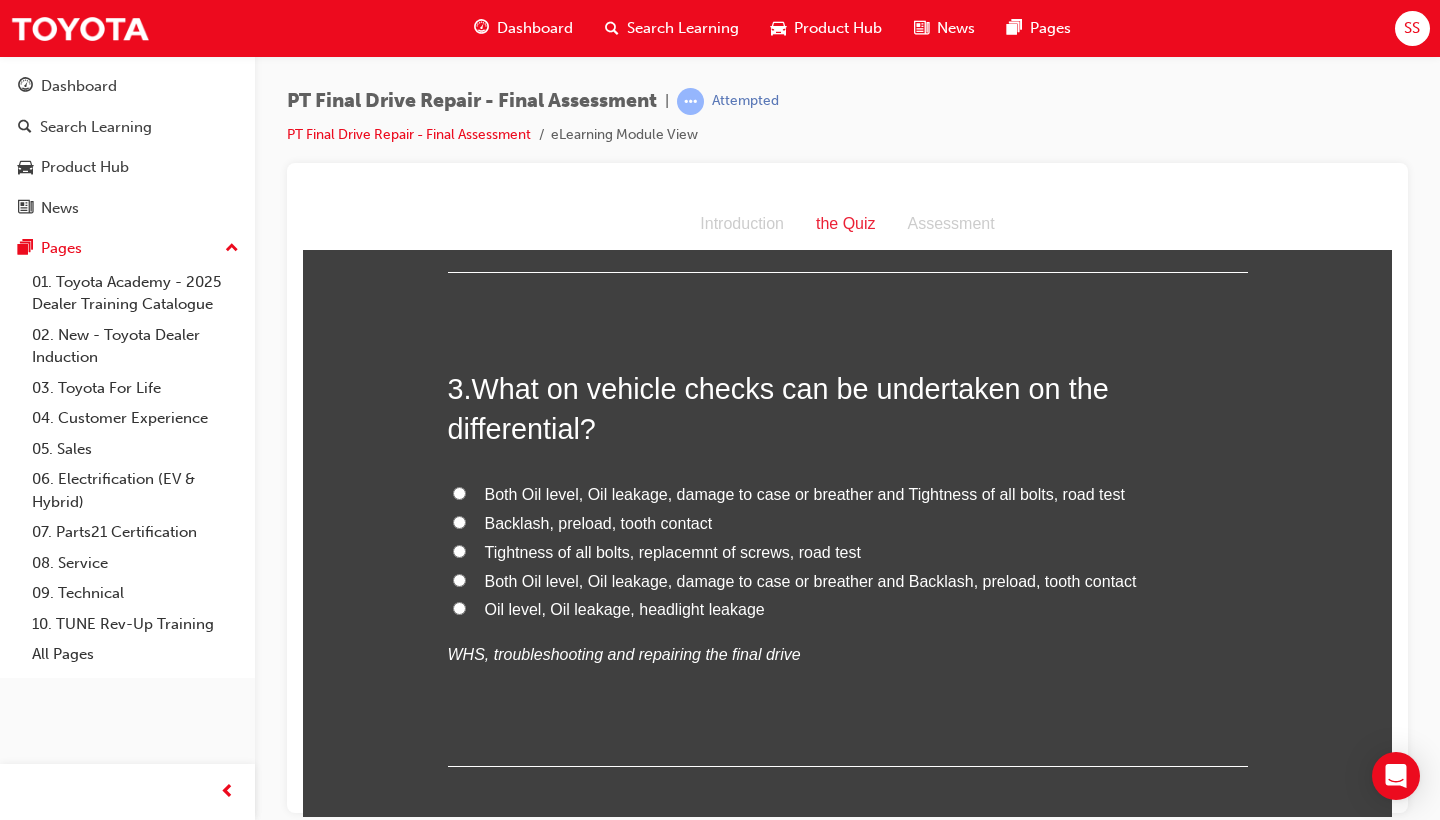 scroll, scrollTop: 897, scrollLeft: 0, axis: vertical 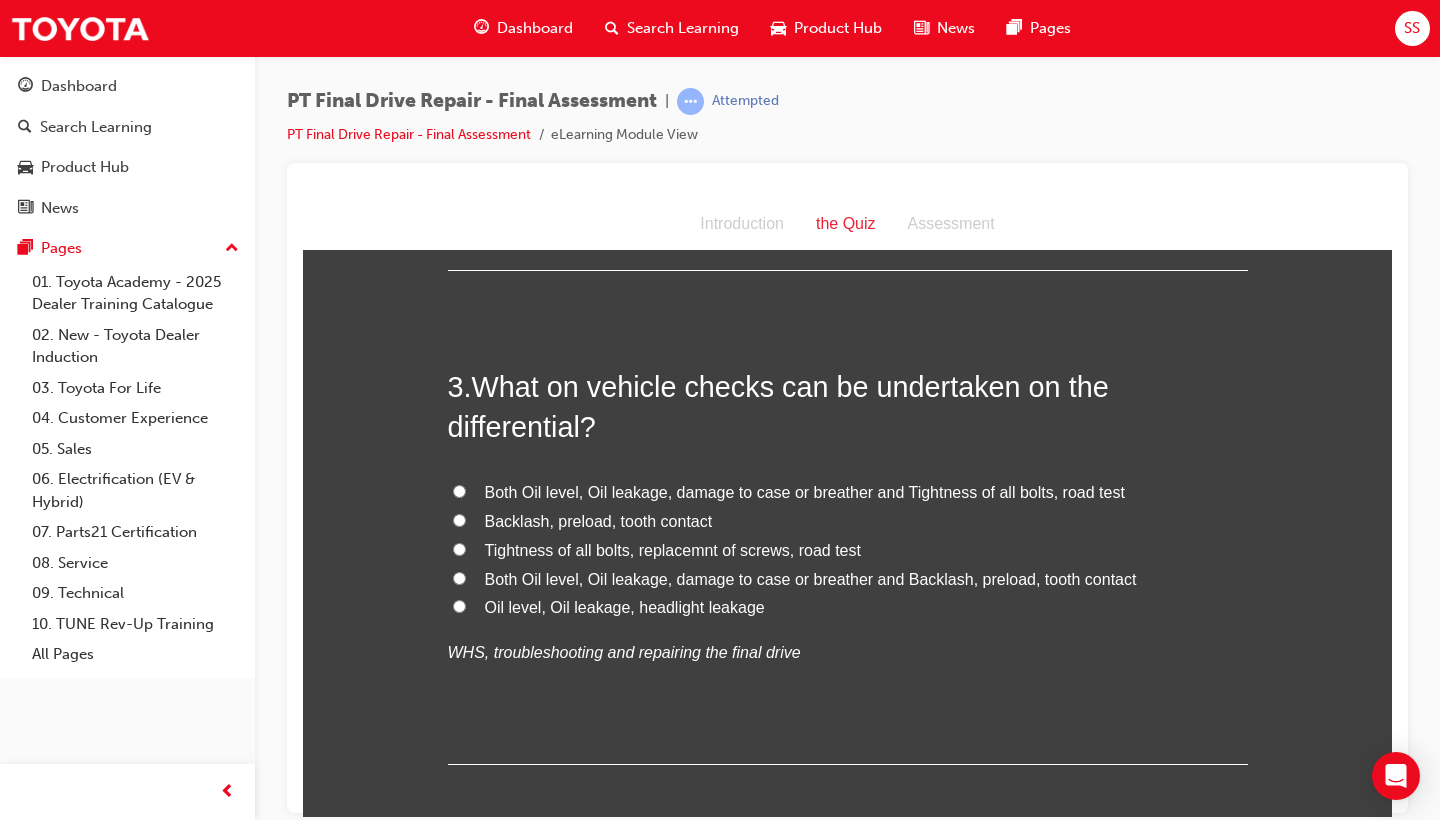 click on "Both Oil level, Oil leakage, damage to case or breather and Backlash, preload, tooth contact" at bounding box center [811, 578] 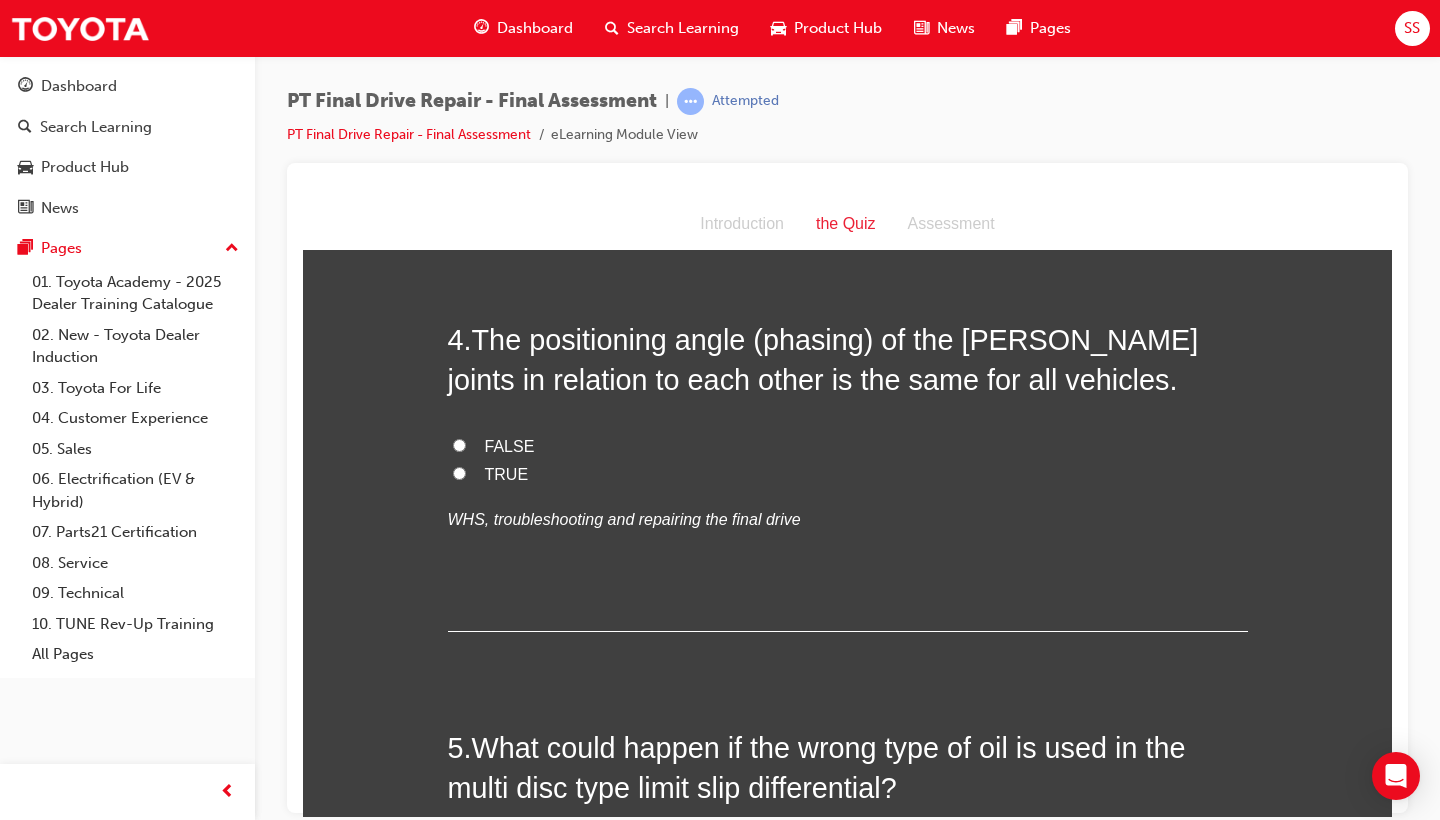 scroll, scrollTop: 1480, scrollLeft: 0, axis: vertical 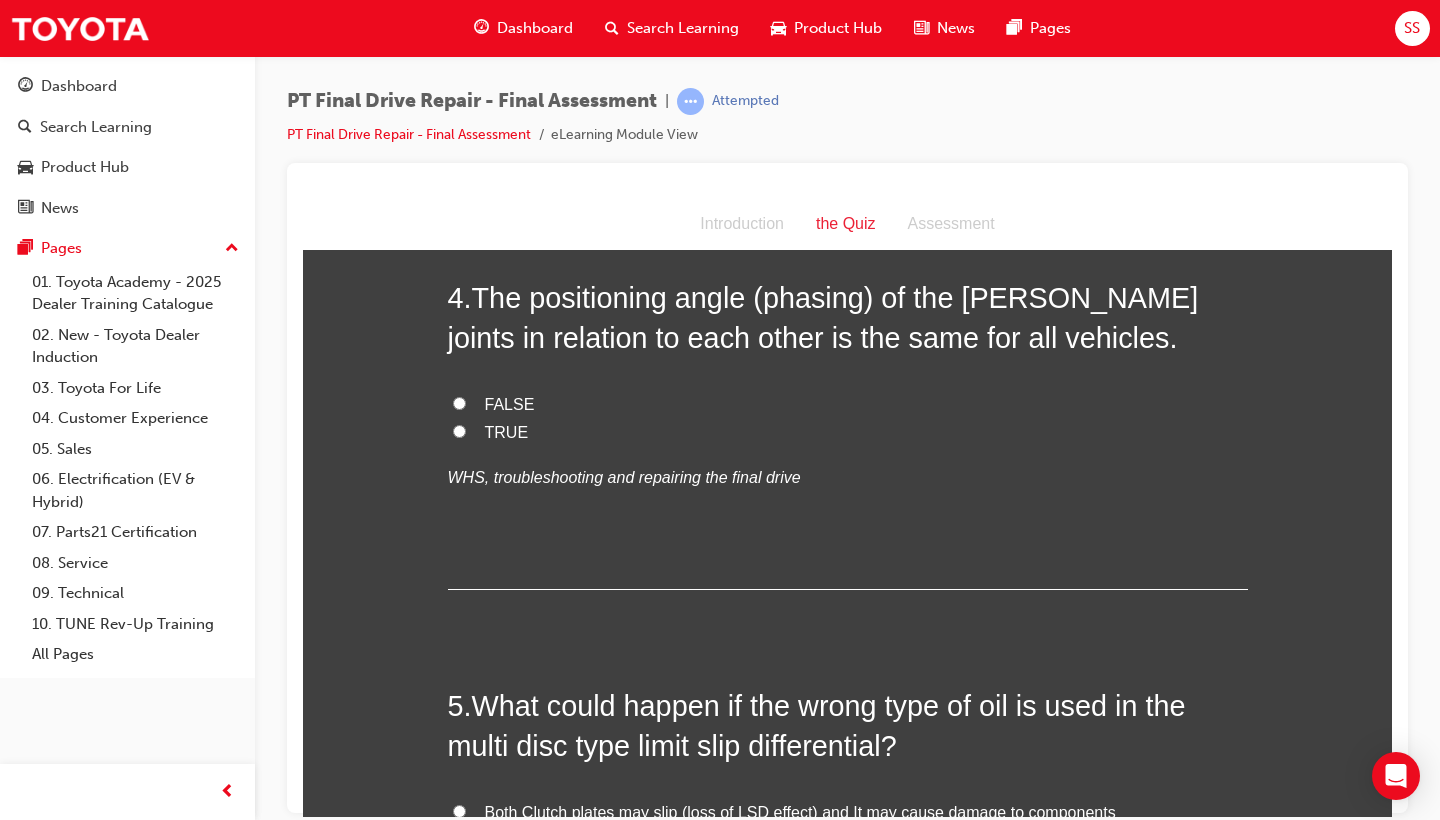 click on "FALSE" at bounding box center (510, 403) 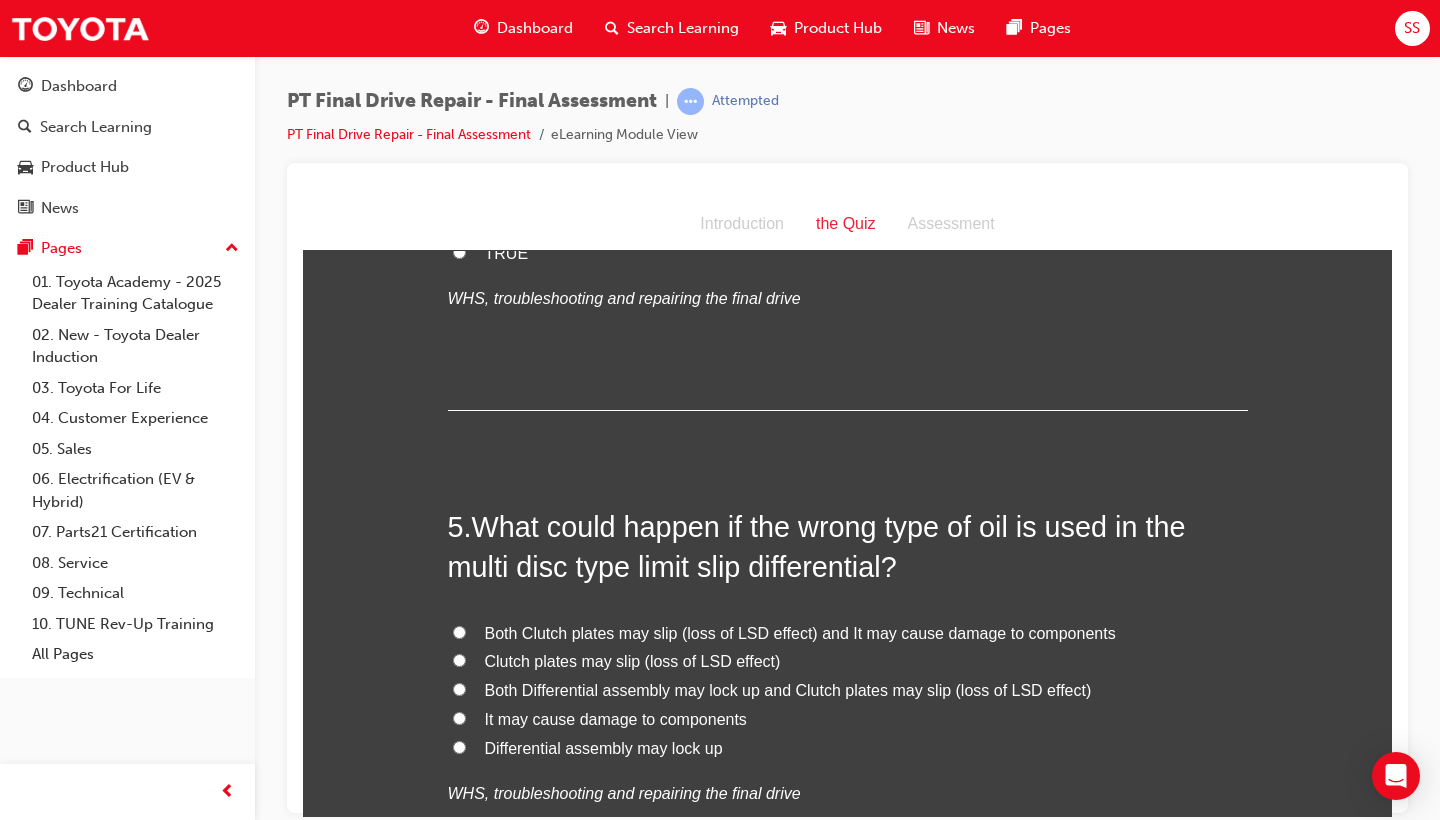 scroll, scrollTop: 1663, scrollLeft: 0, axis: vertical 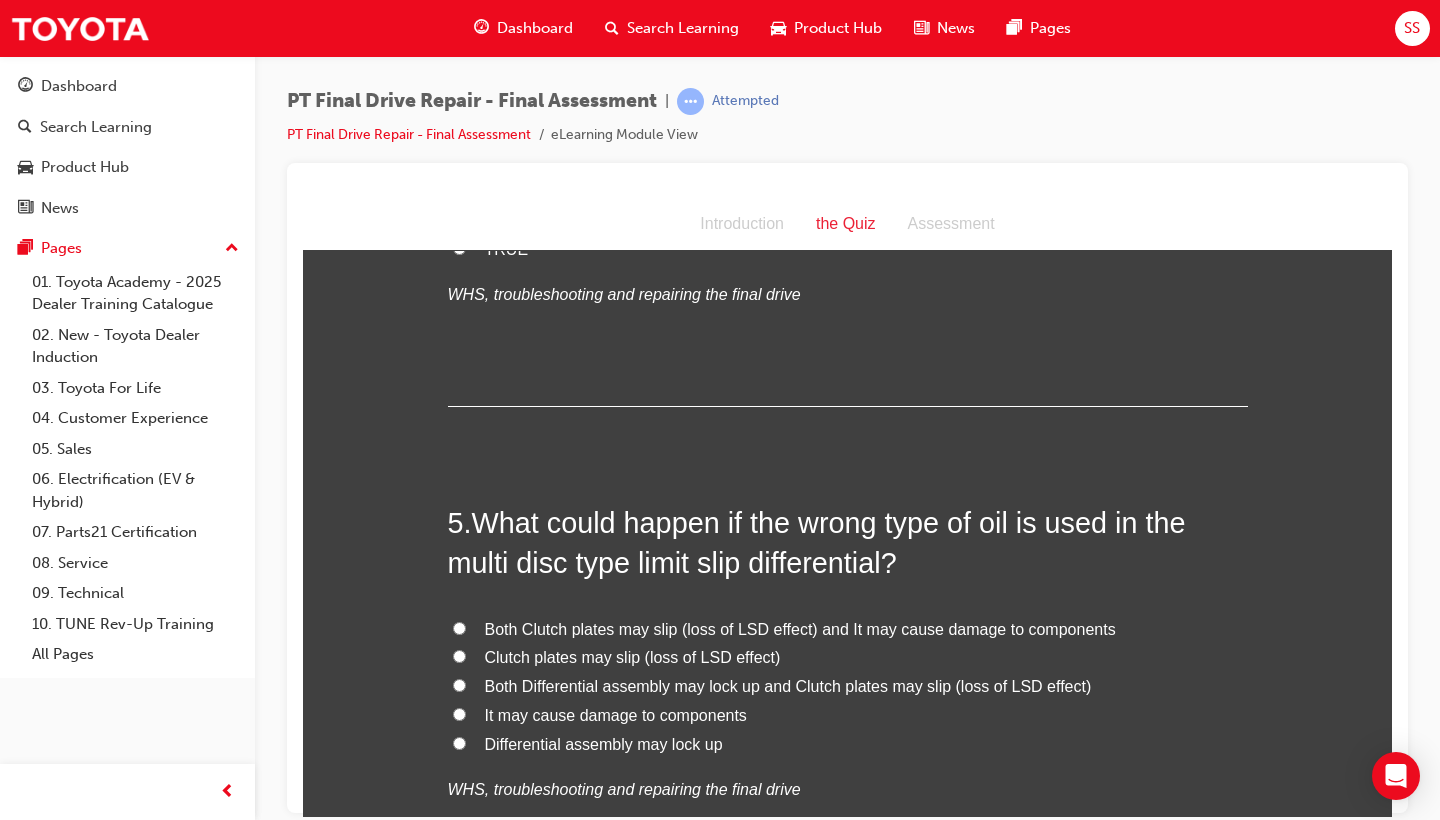 click on "Both Clutch plates may slip (loss of LSD effect) and It may cause damage to components" at bounding box center (848, 629) 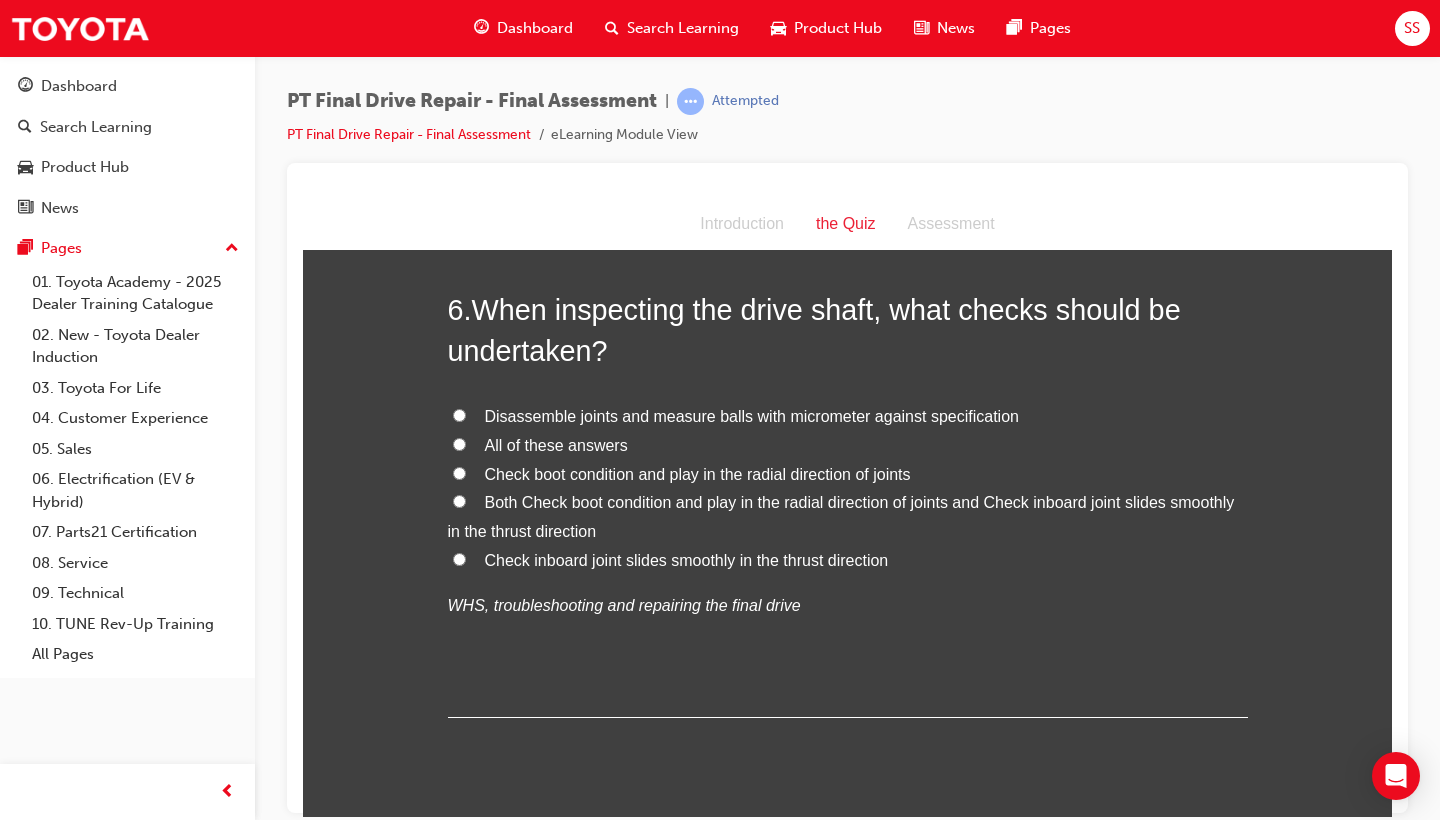 scroll, scrollTop: 2348, scrollLeft: 0, axis: vertical 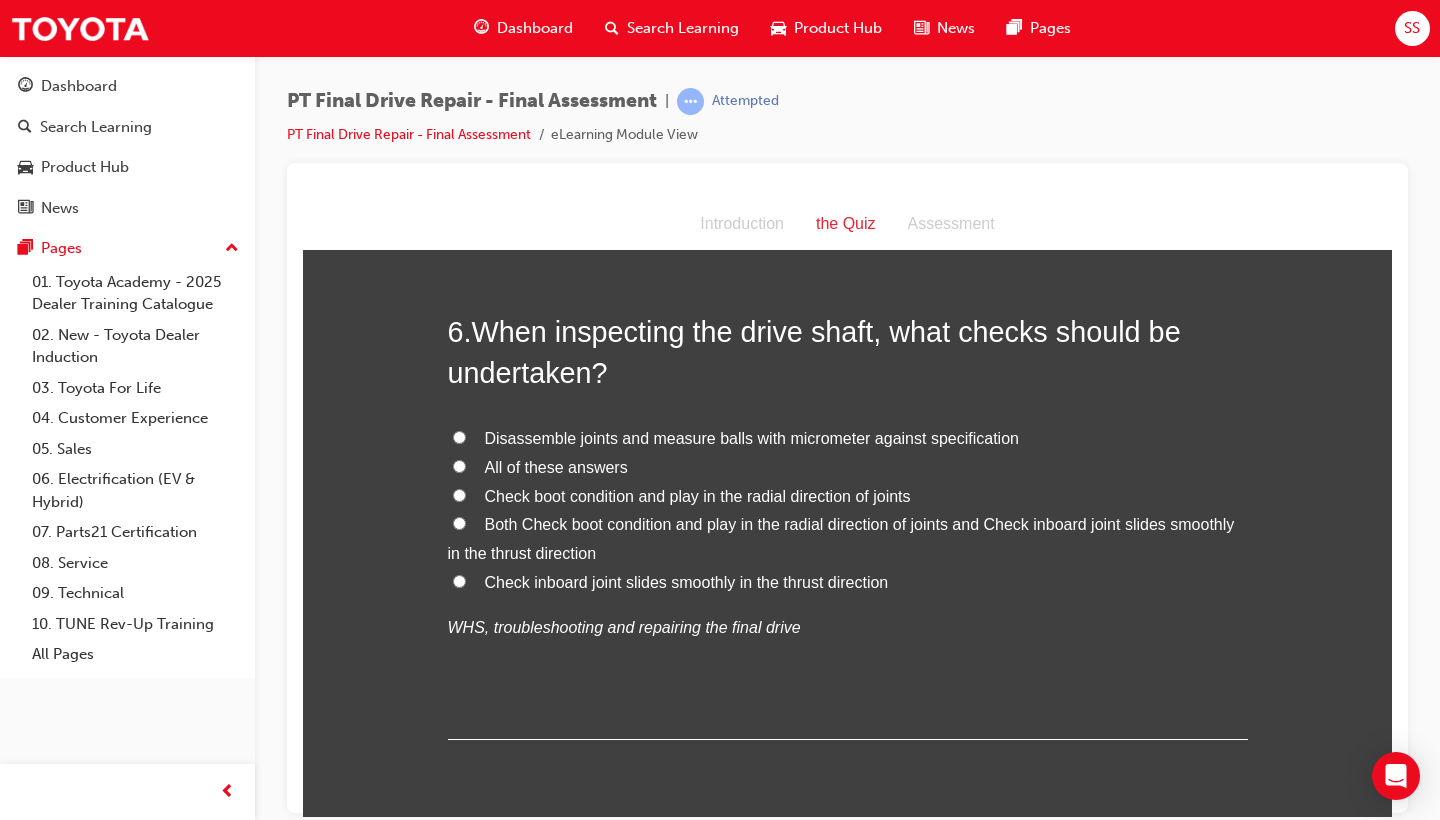 click on "All of these answers" at bounding box center [556, 466] 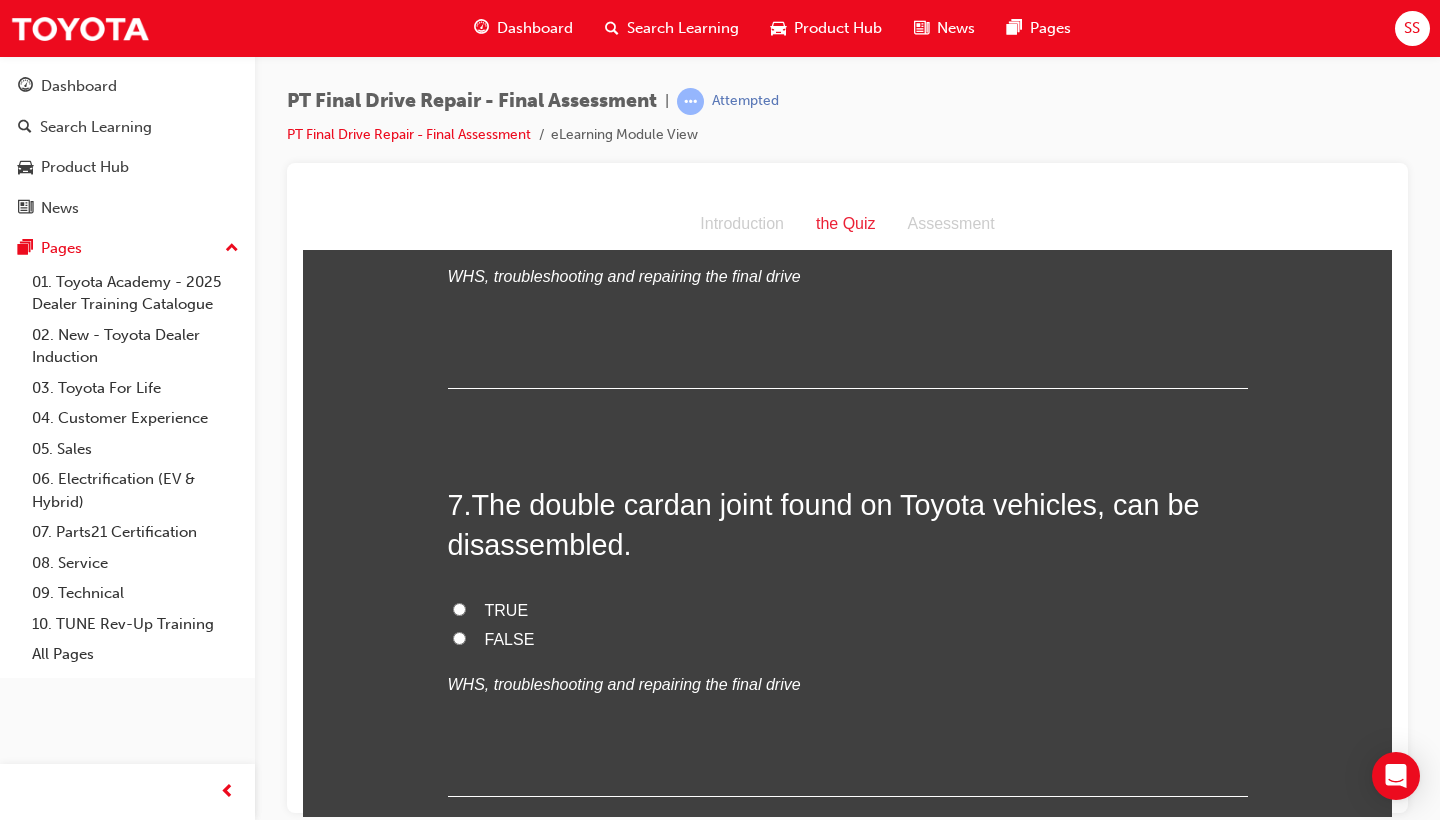 scroll, scrollTop: 2701, scrollLeft: 0, axis: vertical 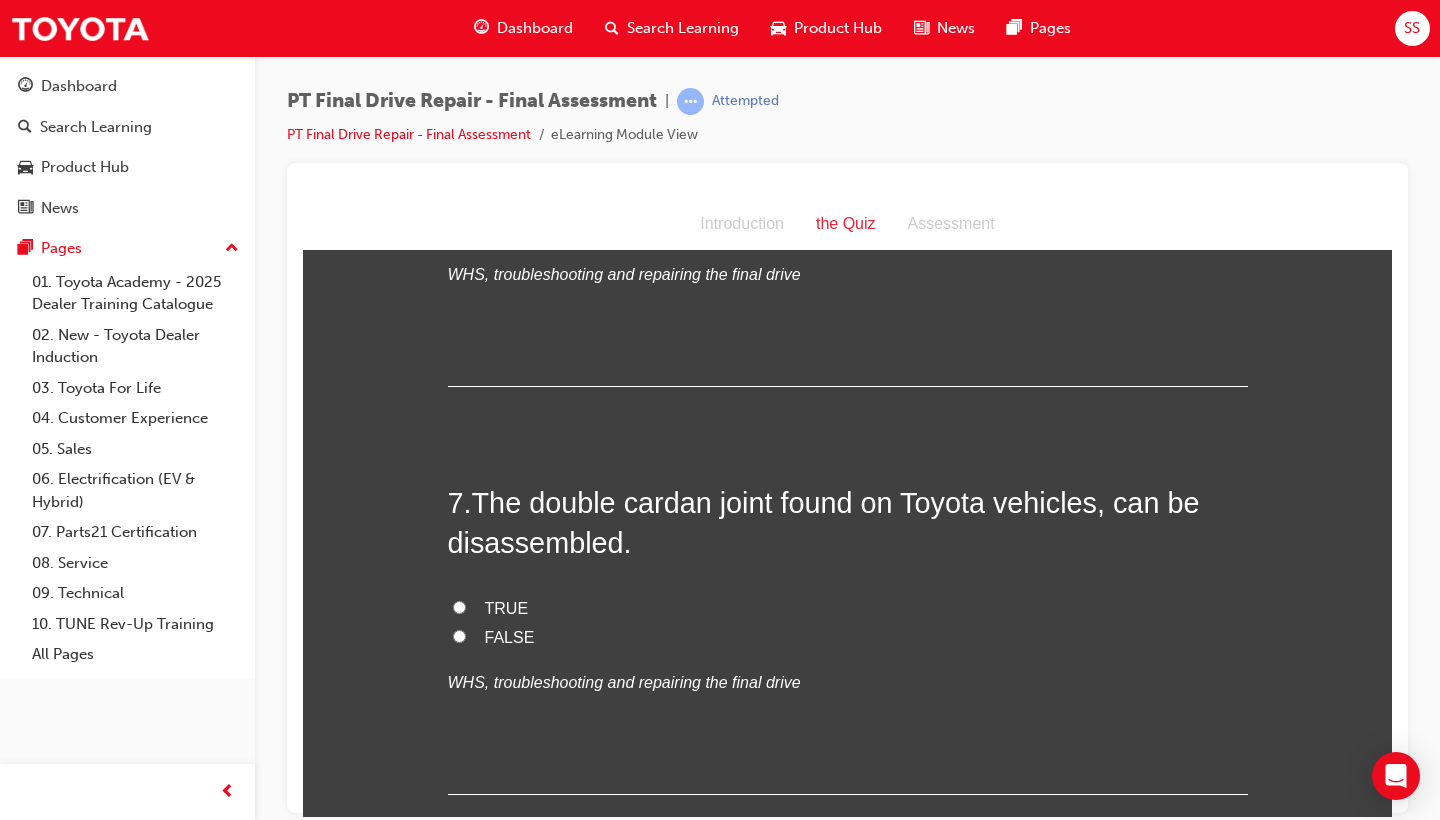 click on "TRUE" at bounding box center [507, 607] 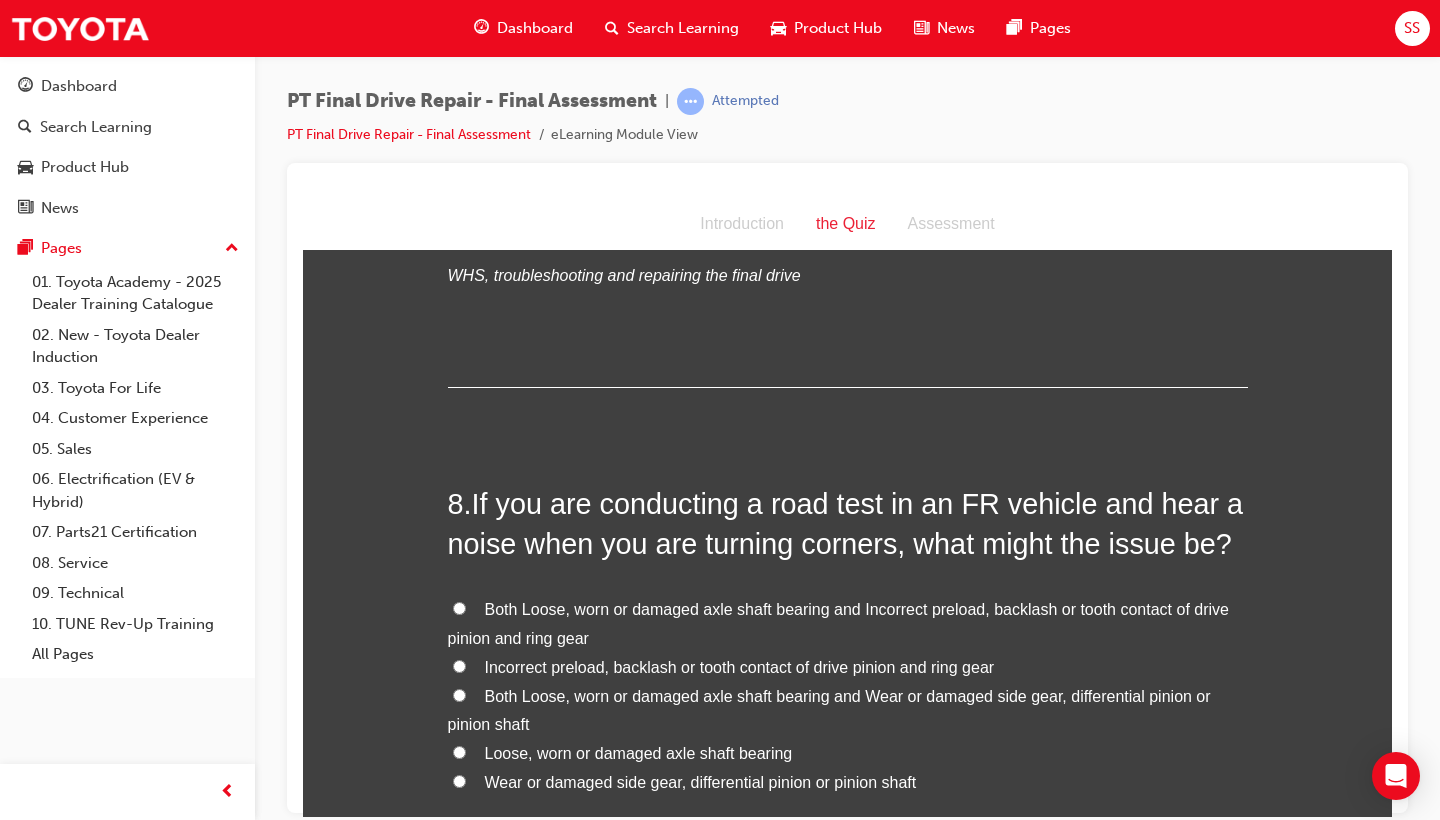scroll, scrollTop: 3134, scrollLeft: 0, axis: vertical 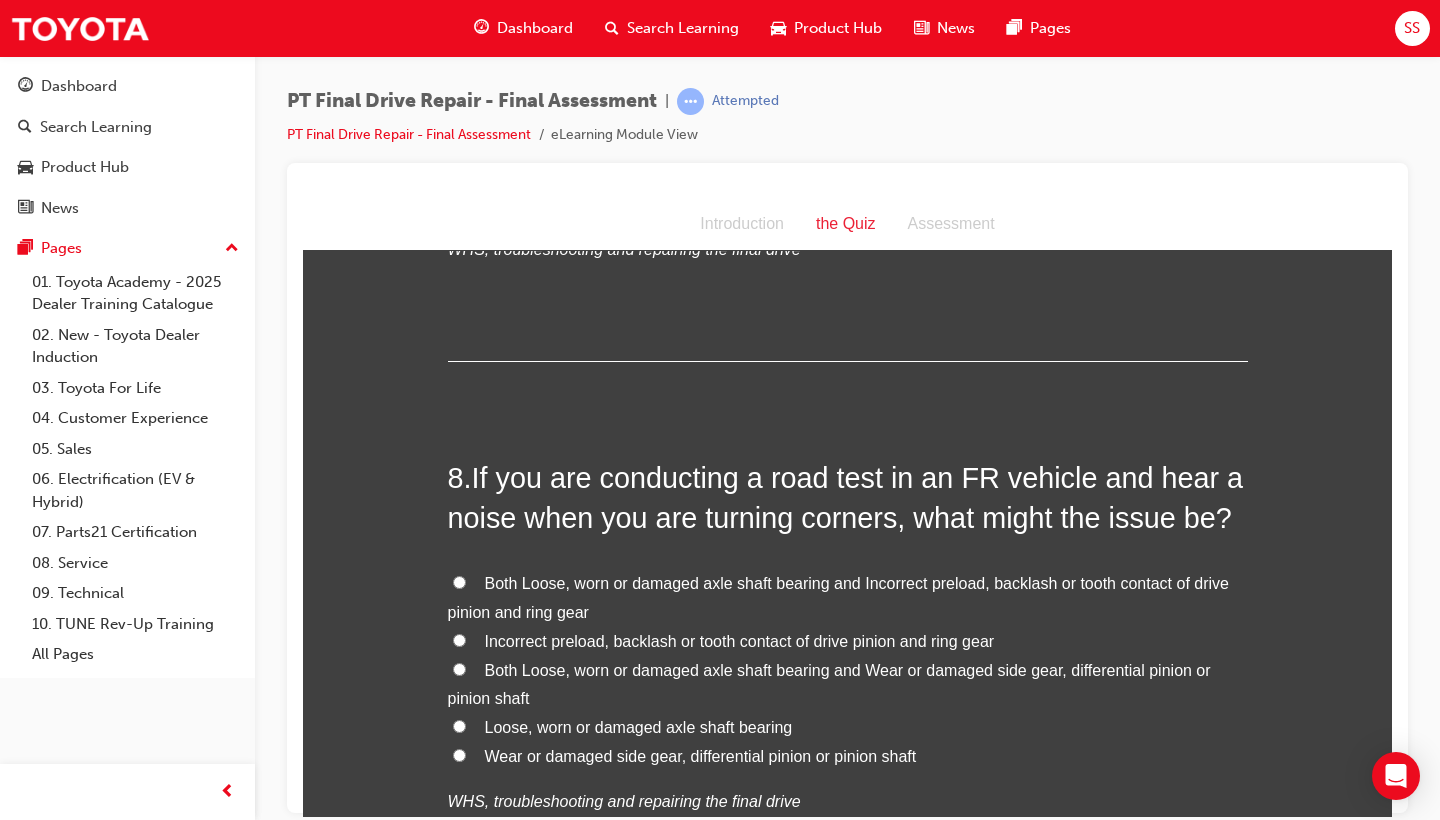 click on "Both Loose, worn or damaged axle shaft bearing and Wear or damaged side gear, differential pinion or pinion shaft" at bounding box center [829, 684] 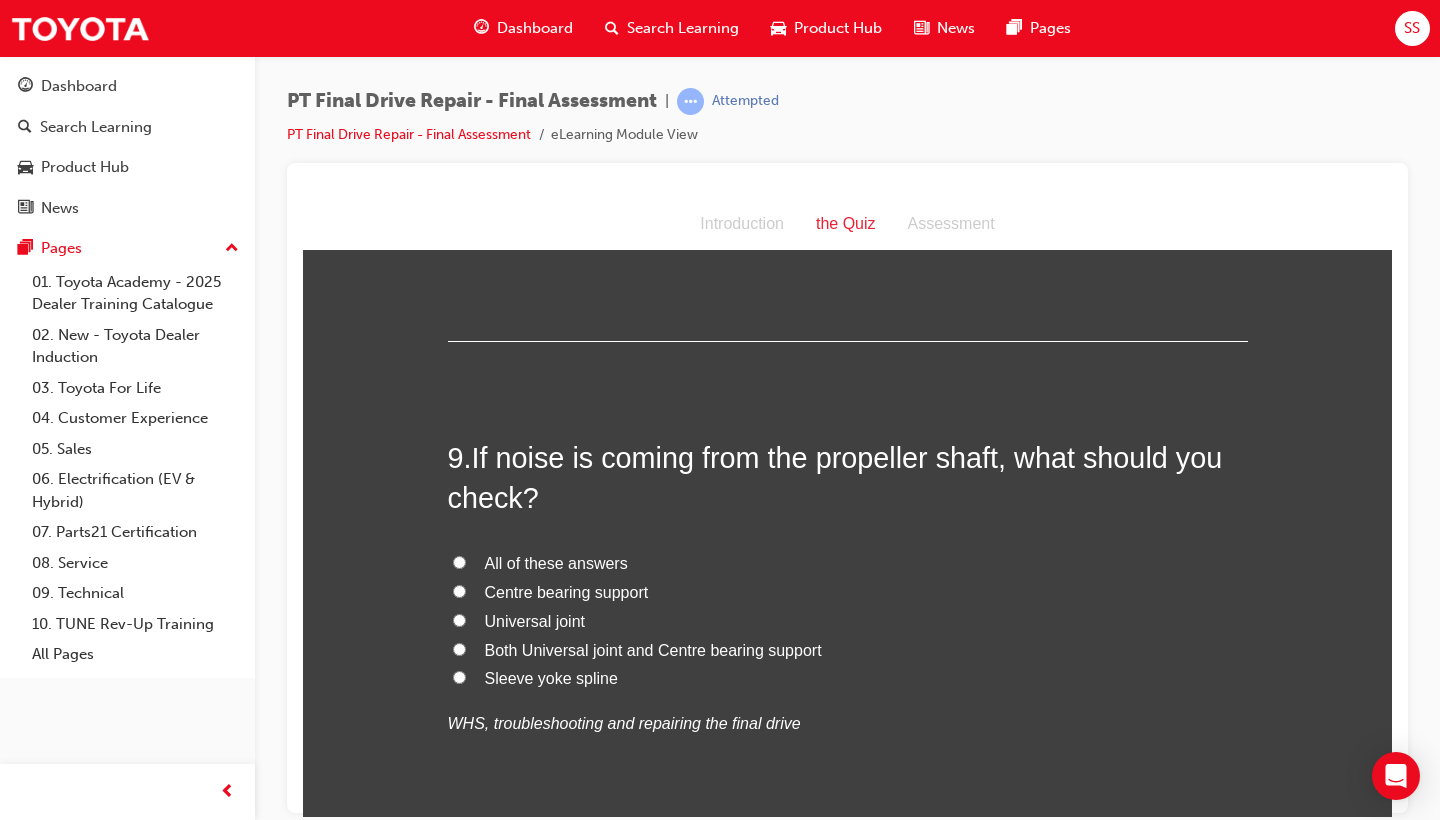 scroll, scrollTop: 3730, scrollLeft: 0, axis: vertical 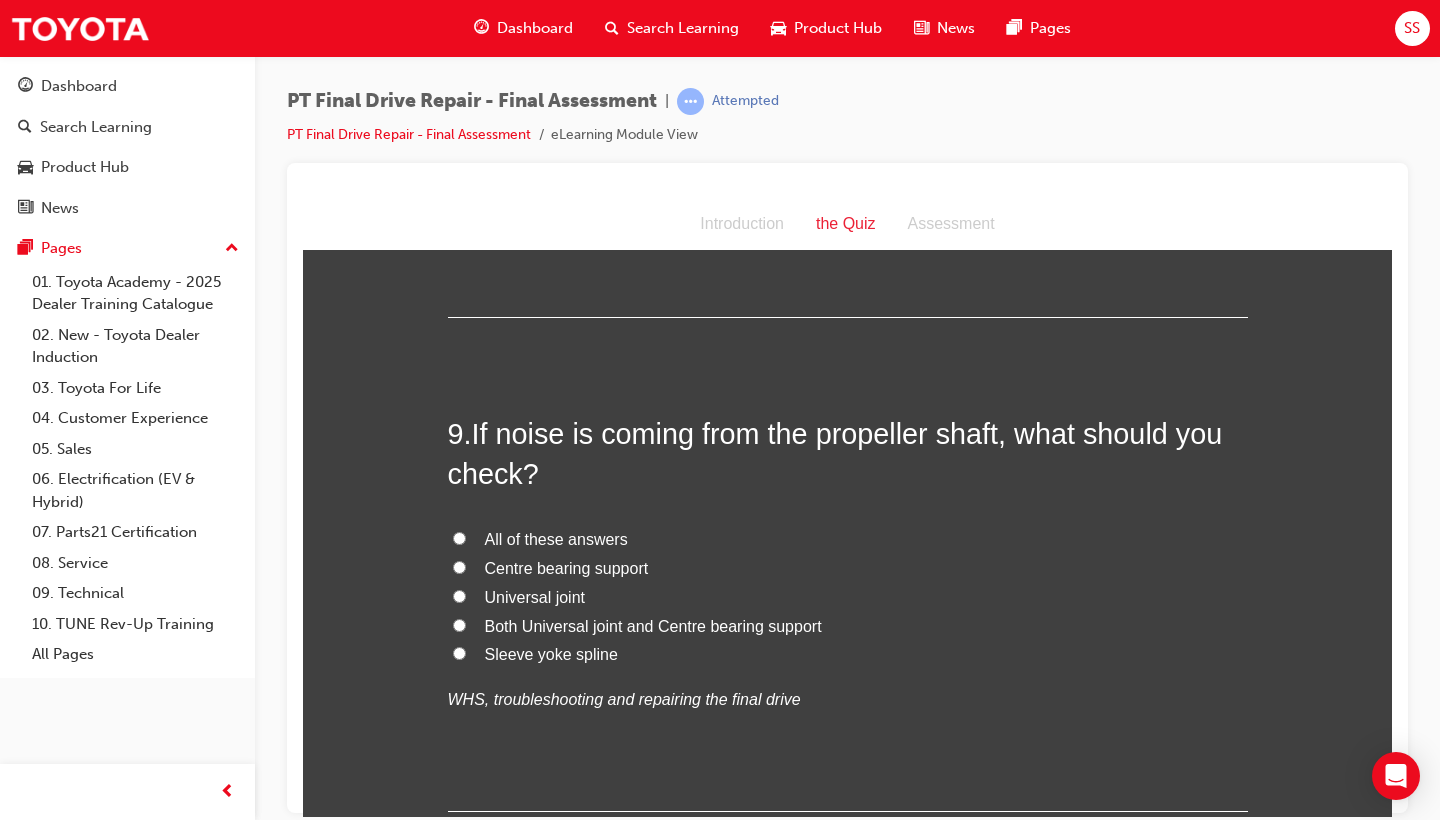 click on "All of these answers" at bounding box center (848, 539) 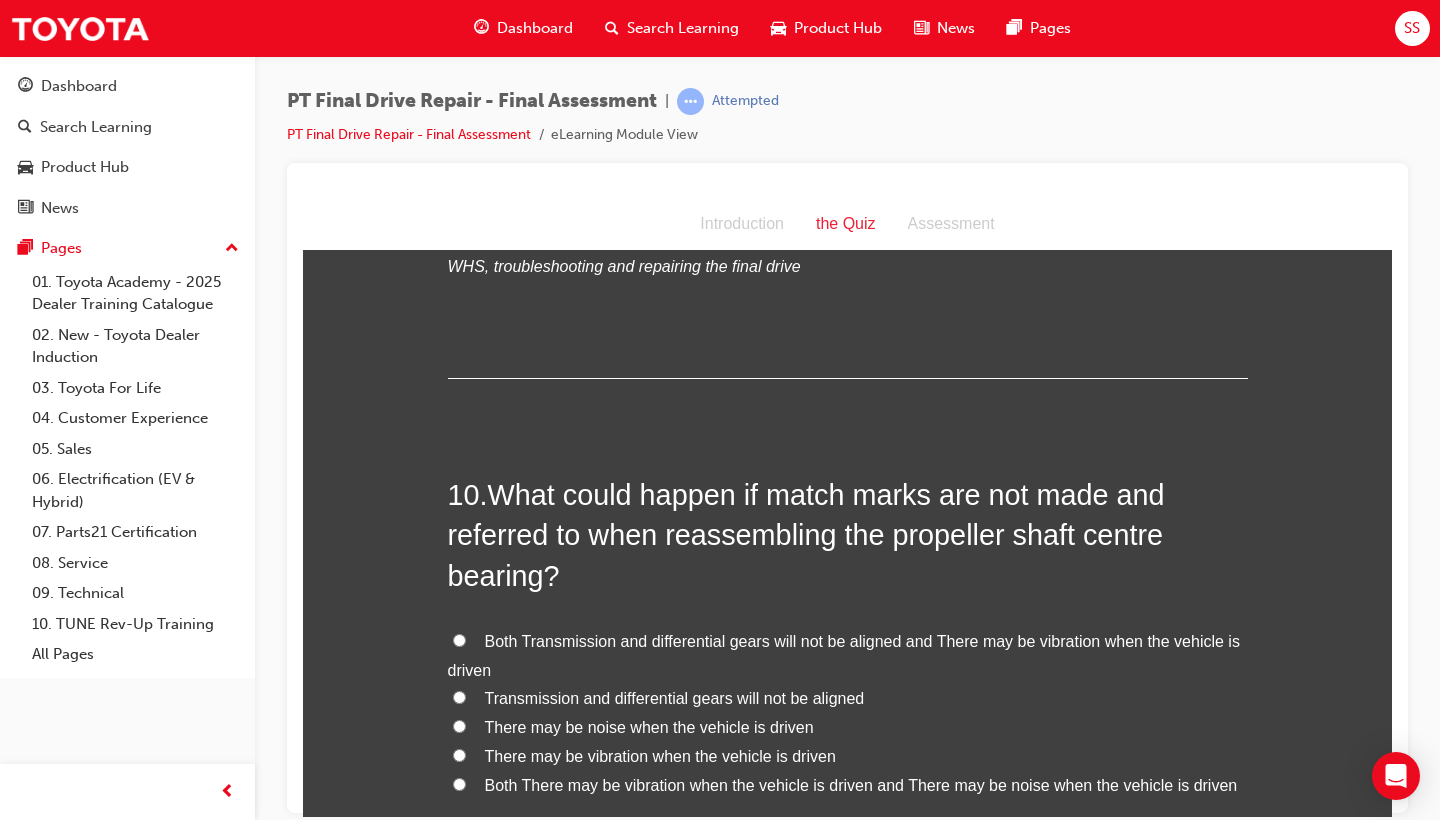 scroll, scrollTop: 4216, scrollLeft: 0, axis: vertical 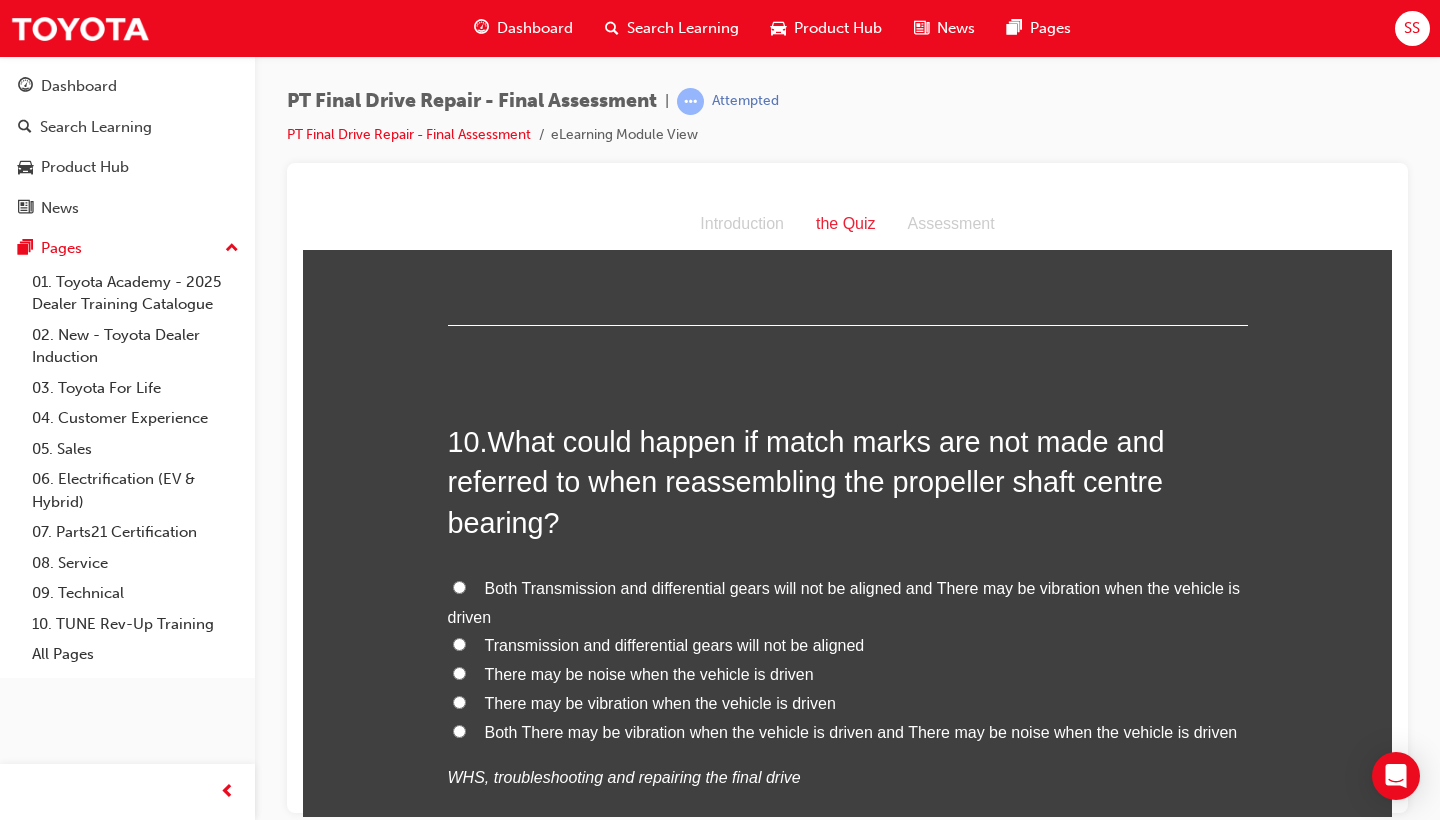 click on "Both There may be vibration when the vehicle is driven and There may be noise when the vehicle is driven" at bounding box center [861, 731] 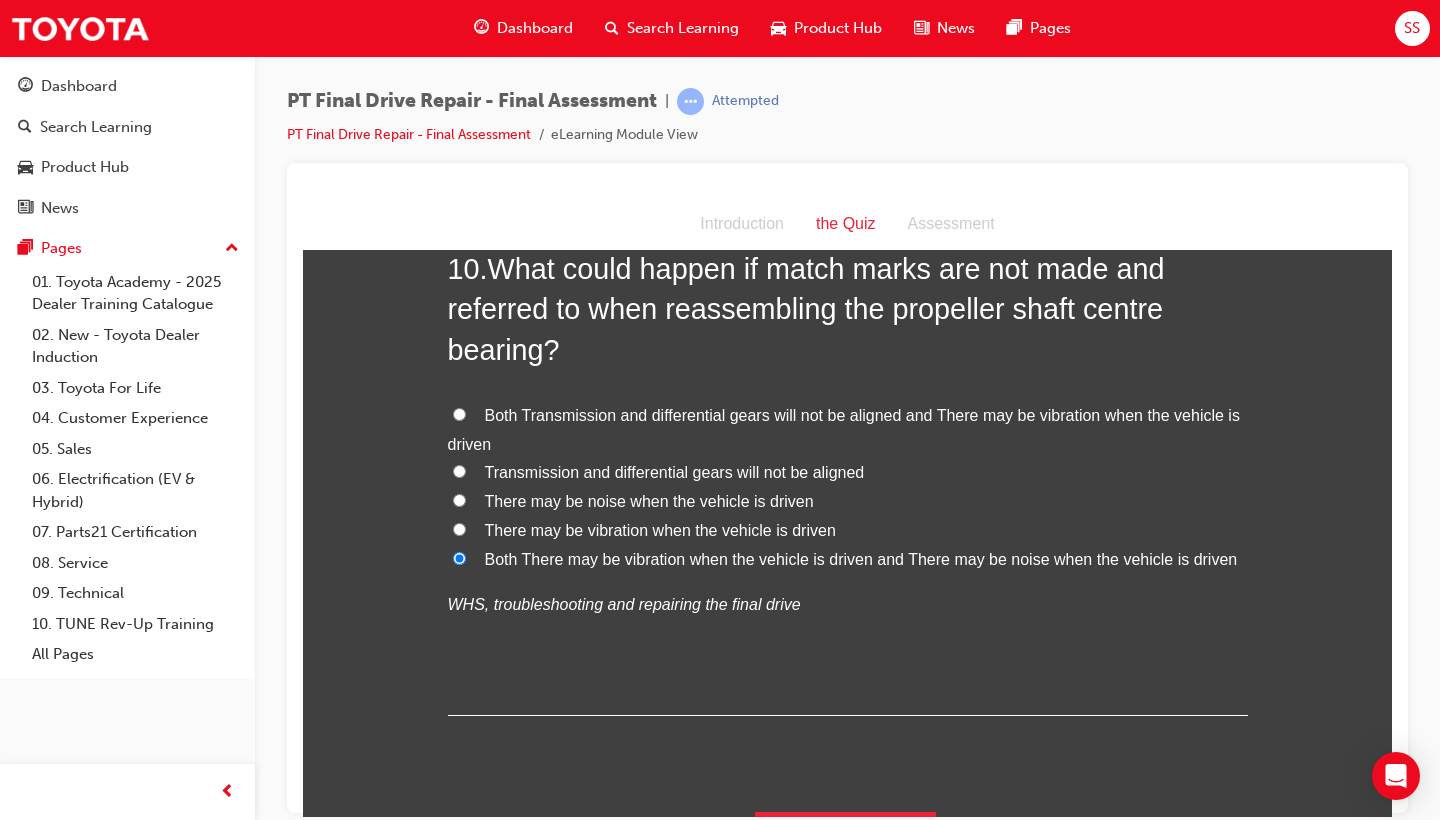 scroll, scrollTop: 4388, scrollLeft: 0, axis: vertical 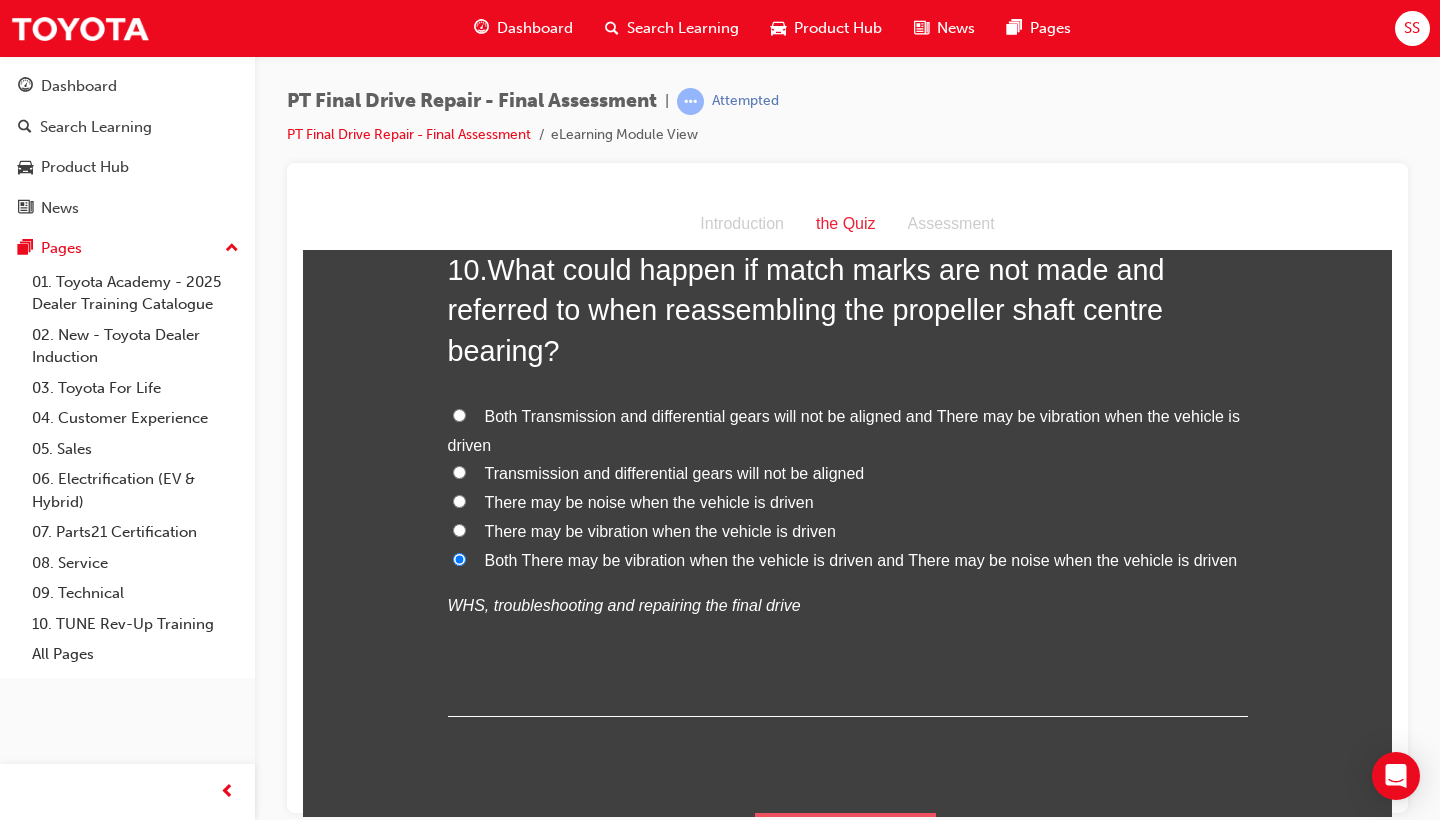 click on "Submit Answers" at bounding box center [846, 840] 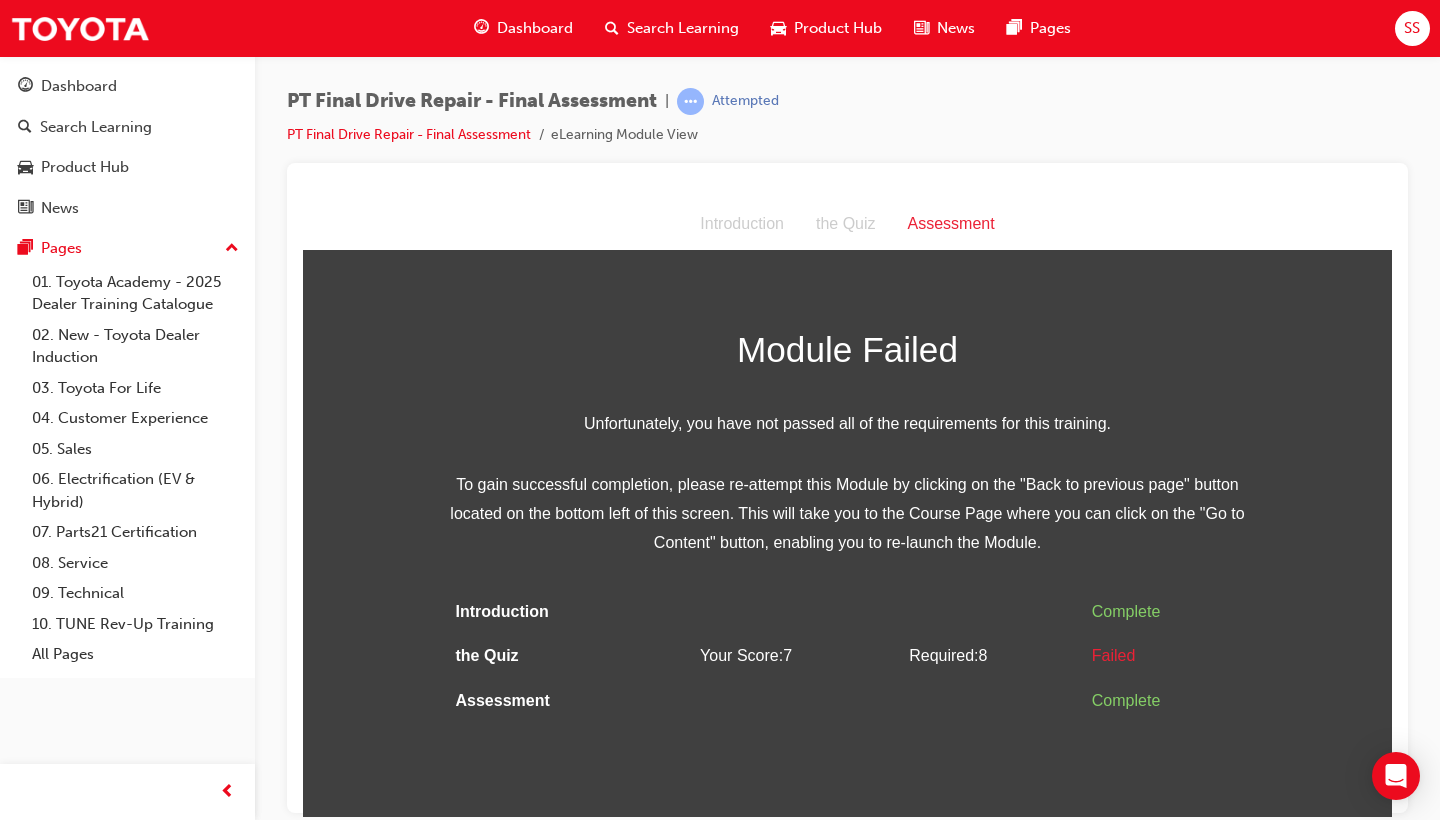 scroll, scrollTop: 0, scrollLeft: 0, axis: both 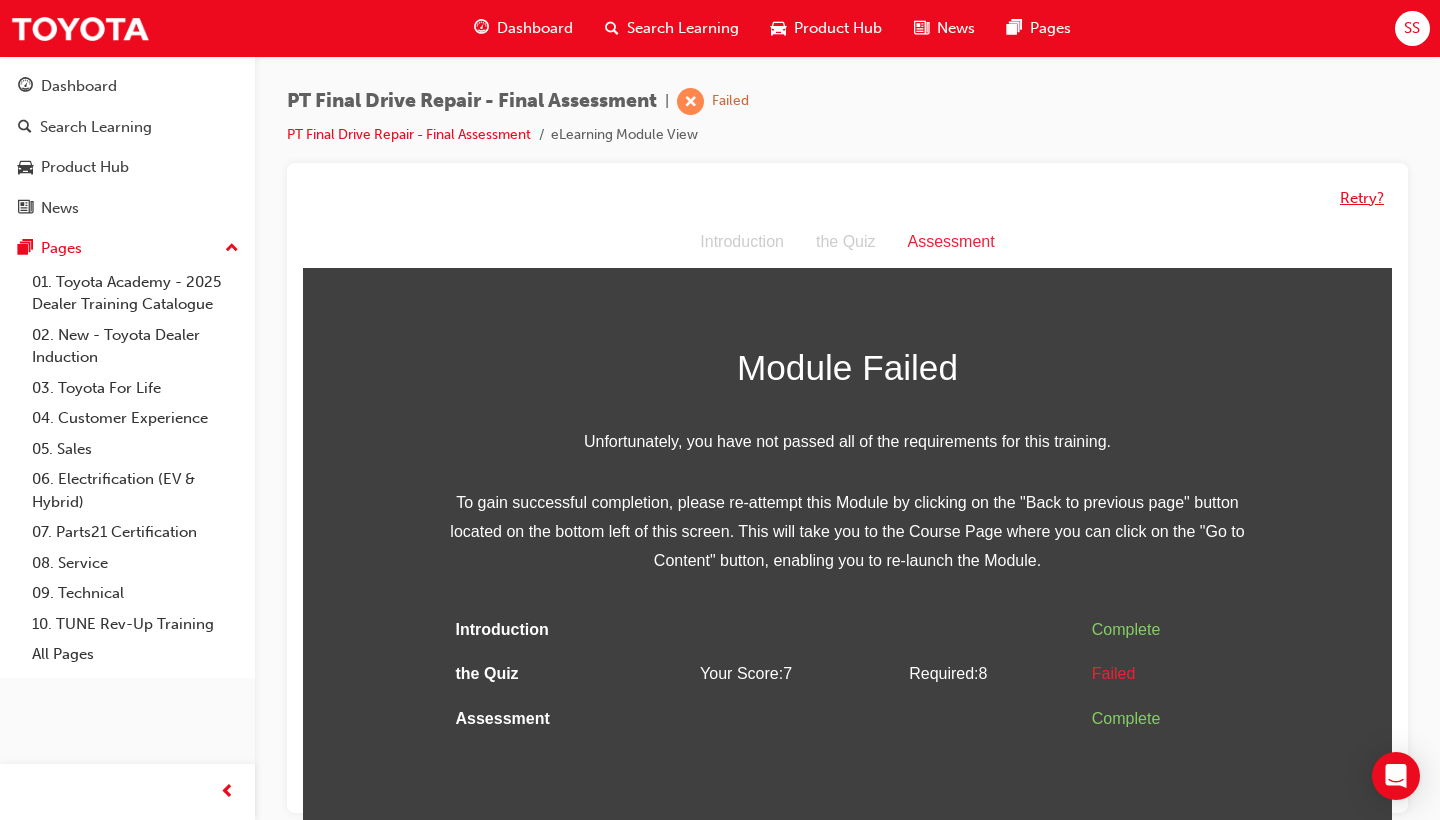 click on "Retry?" at bounding box center (1362, 198) 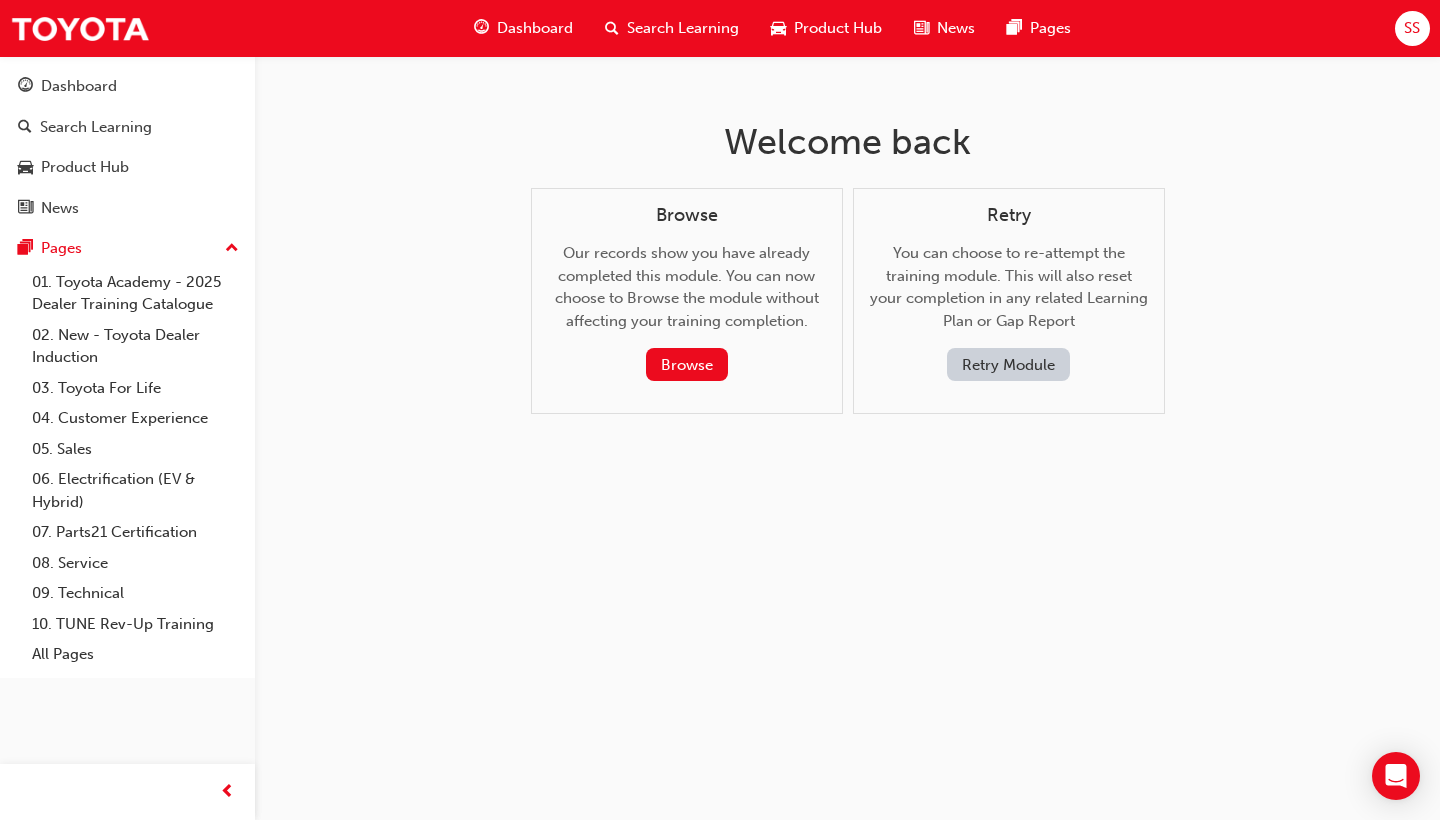 click on "Retry You can choose to re-attempt the training module. This will also reset your completion in any related Learning Plan or Gap Report Retry Module" at bounding box center [1009, 293] 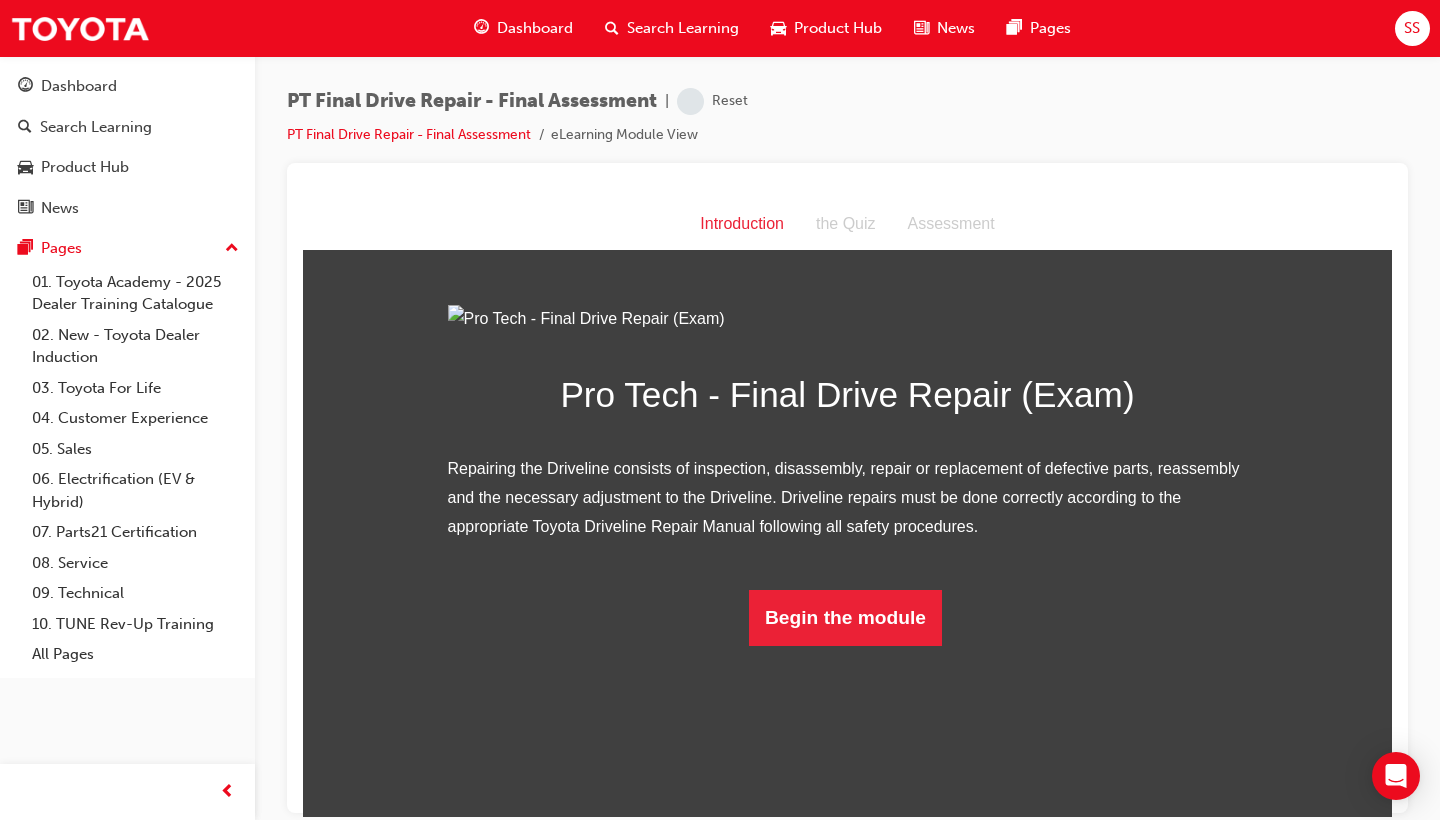 scroll, scrollTop: 45, scrollLeft: 0, axis: vertical 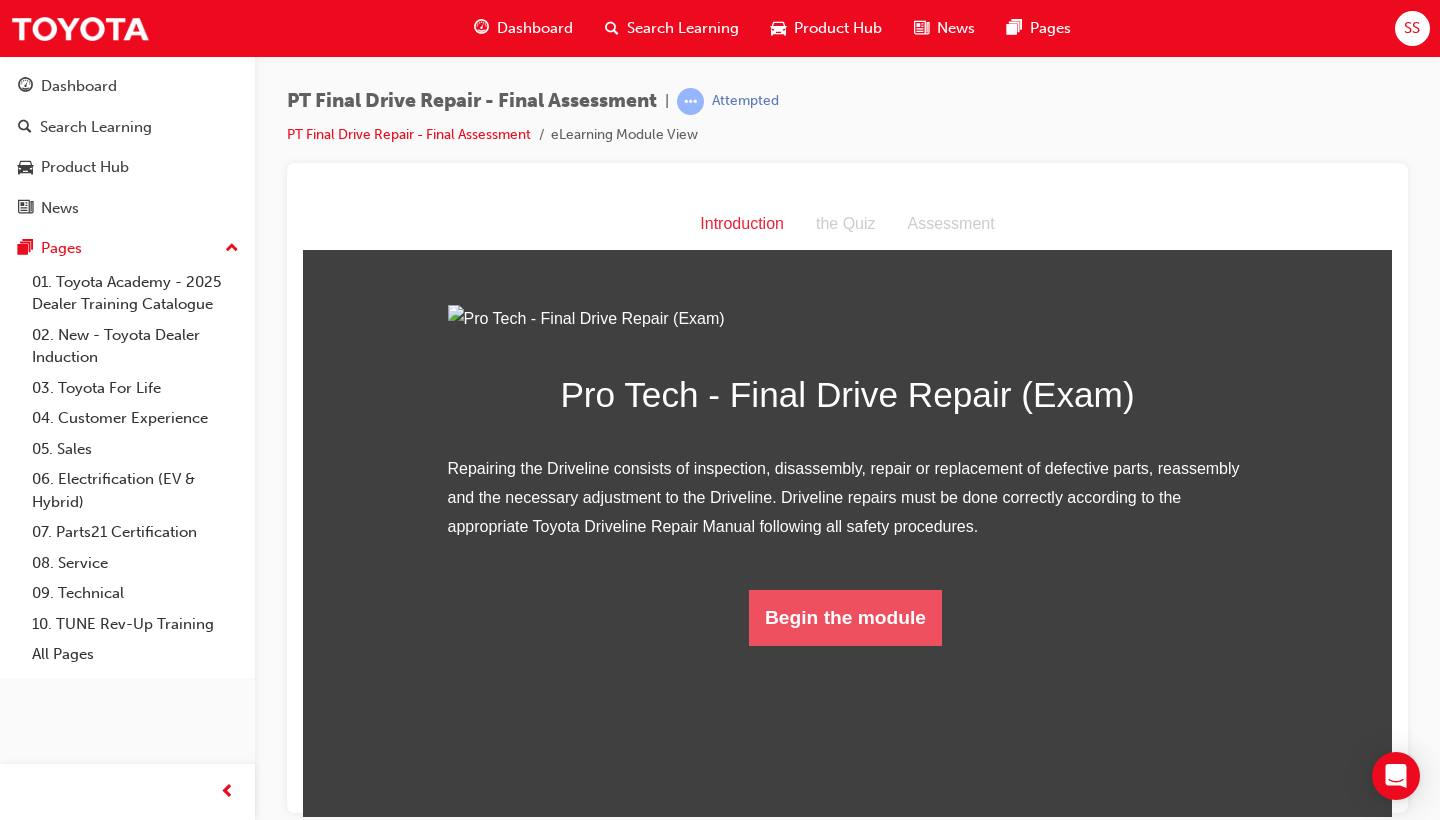 click on "Begin the module" at bounding box center [845, 617] 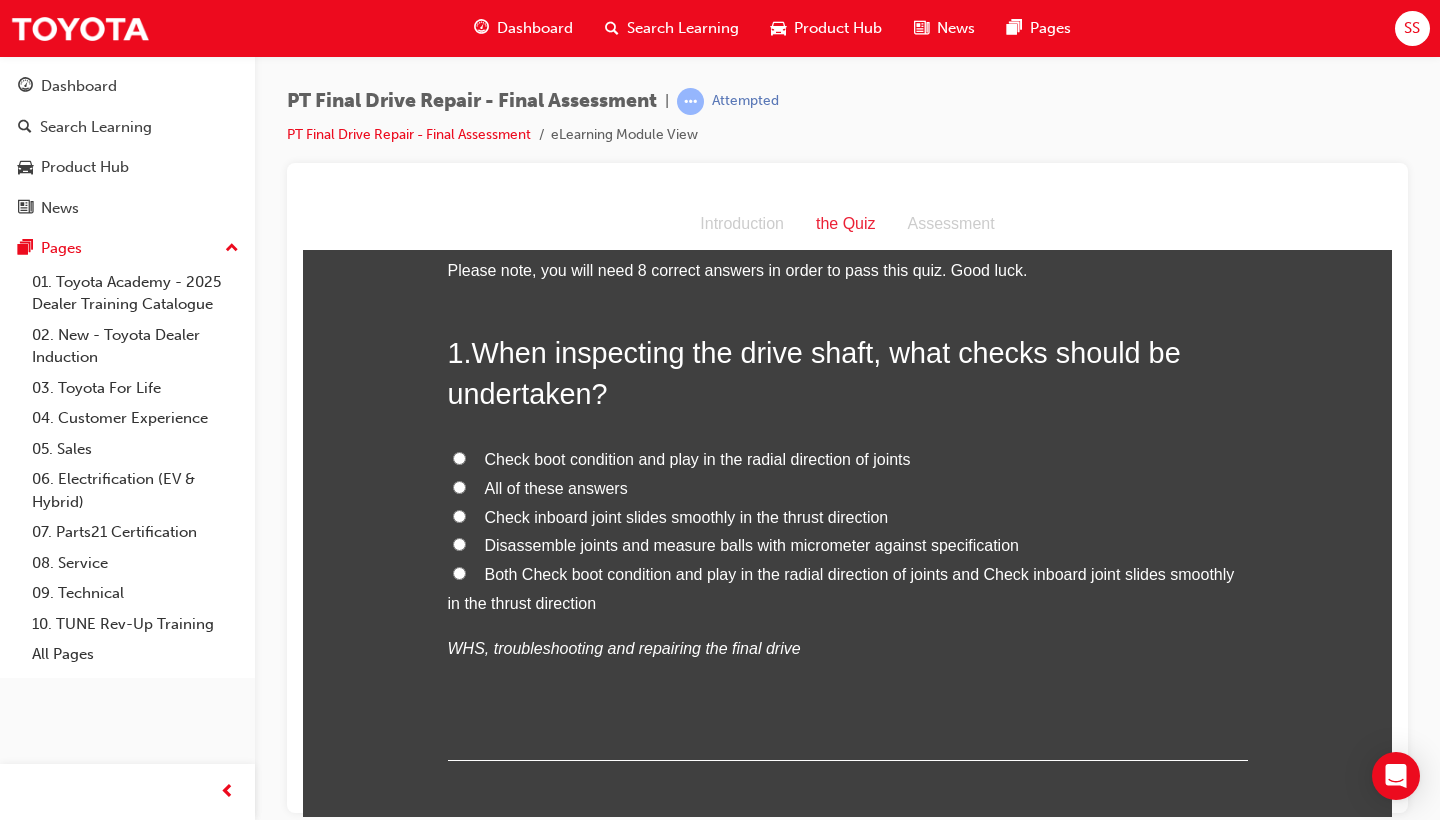 scroll, scrollTop: 0, scrollLeft: 0, axis: both 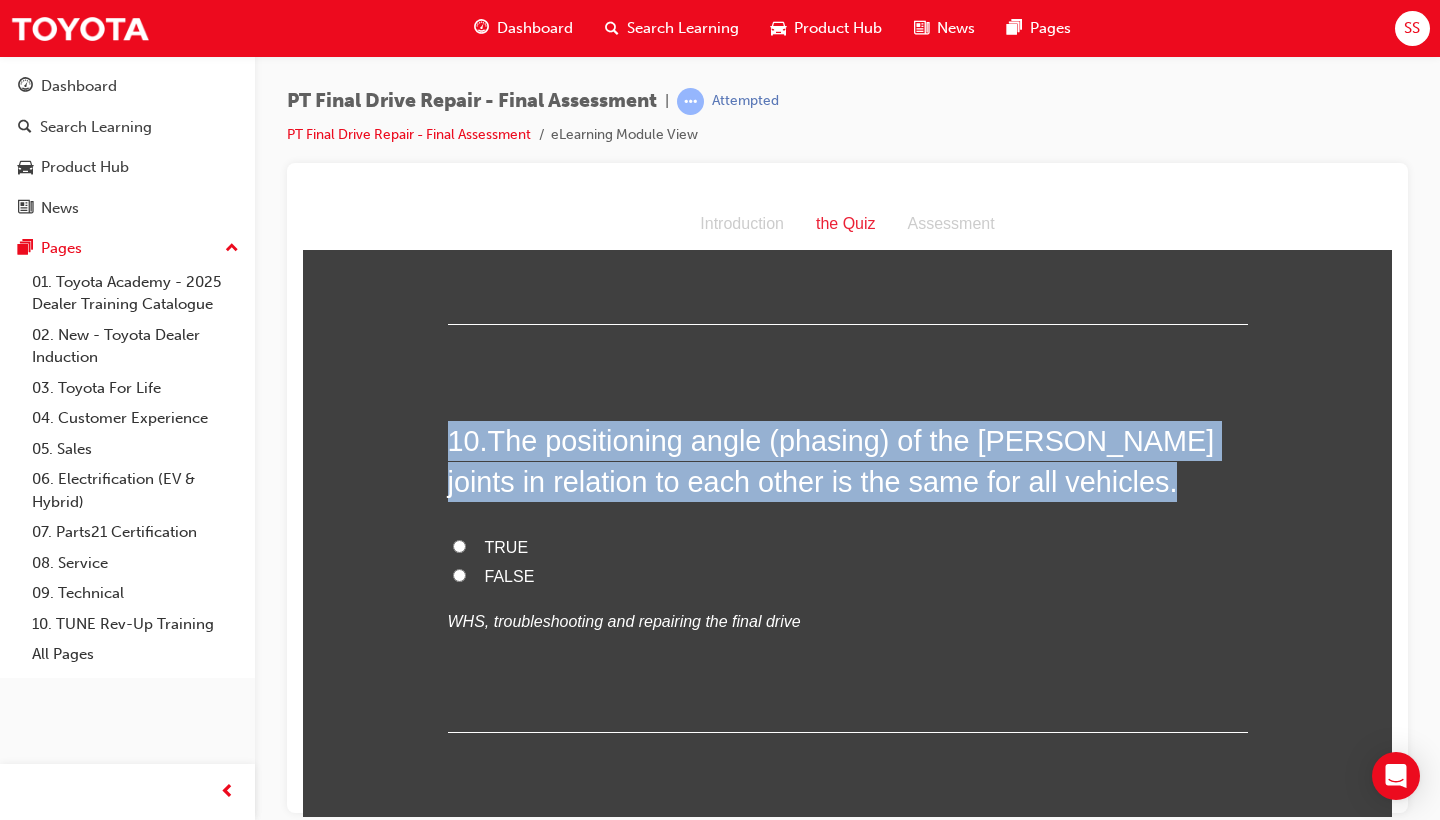 drag, startPoint x: 446, startPoint y: 387, endPoint x: 924, endPoint y: 582, distance: 516.2451 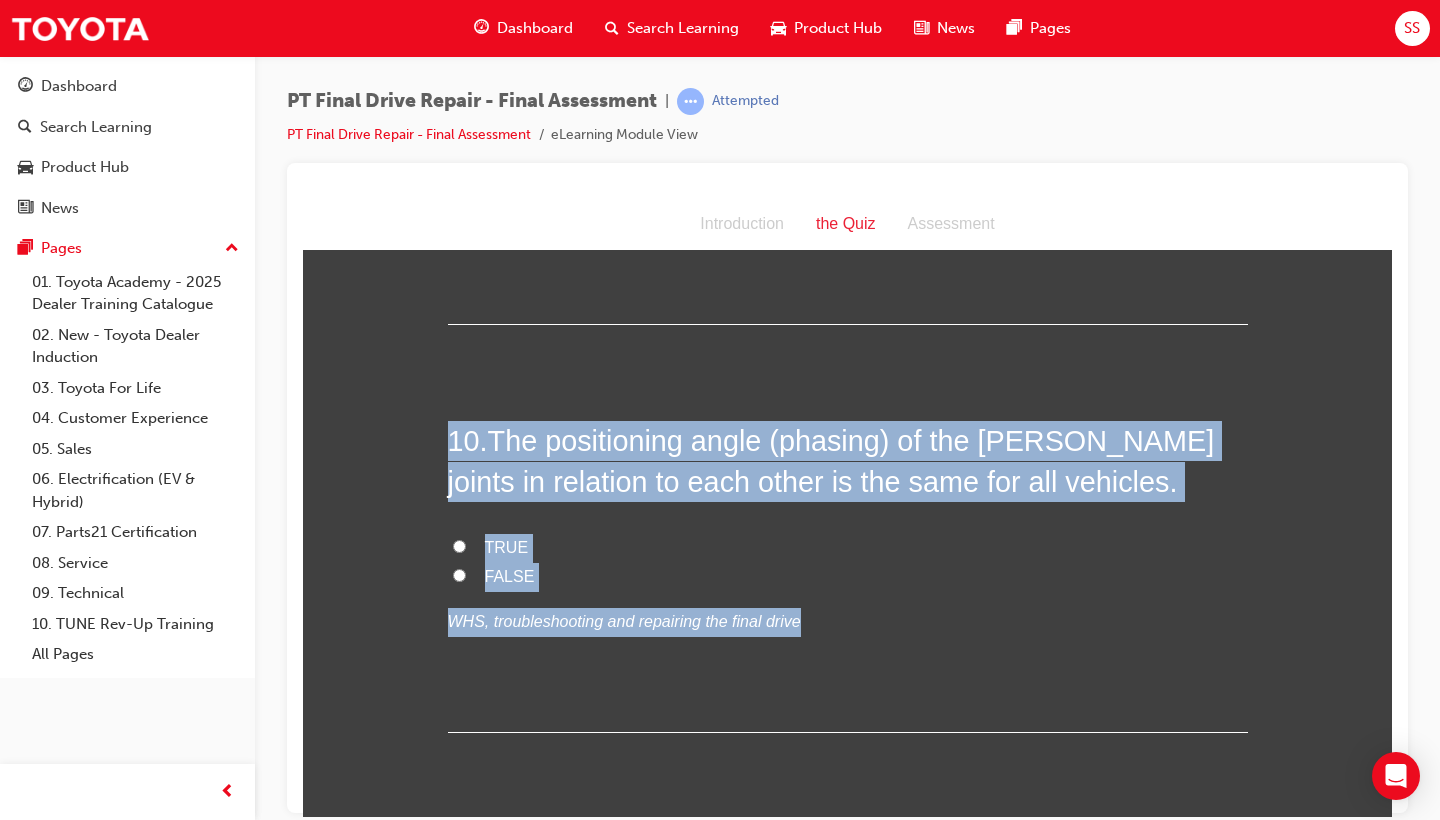 copy on "1 .  When inspecting the drive shaft, what checks should be undertaken? Check boot condition and play in the radial direction of joints All of these answers Check inboard joint slides smoothly in the thrust direction Disassemble joints and measure balls with micrometer against specification Both Check boot condition and play in the radial direction of joints and Check inboard joint slides smoothly in the thrust direction
WHS, troubleshooting and repairing the final drive 2 .  The double cardan joint found on Toyota vehicles, can be disassembled. TRUE FALSE
WHS, troubleshooting and repairing the final drive 3 .  If you are conducting a road test in an FR vehicle and hear a noise when you are turning corners, what might the issue be? Both Loose, worn or damaged axle shaft bearing and Wear or damaged side gear, differential pinion or pinion shaft Loose, worn or damaged axle shaft bearing Both Loose, worn or damaged axle shaft bearing and Incorrect preload, backlash or tooth contact of drive pinion and rin..." 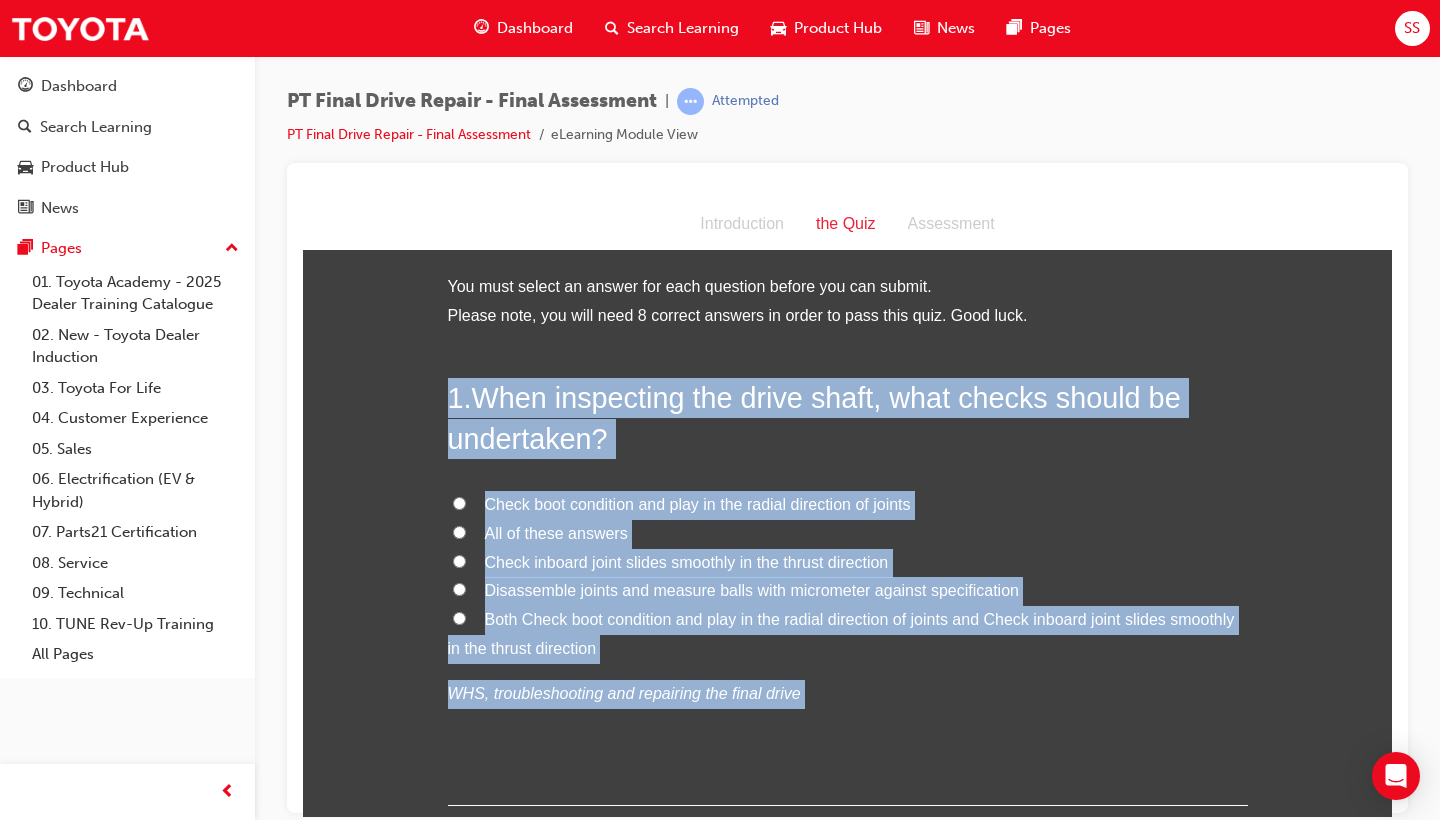 scroll, scrollTop: 0, scrollLeft: 0, axis: both 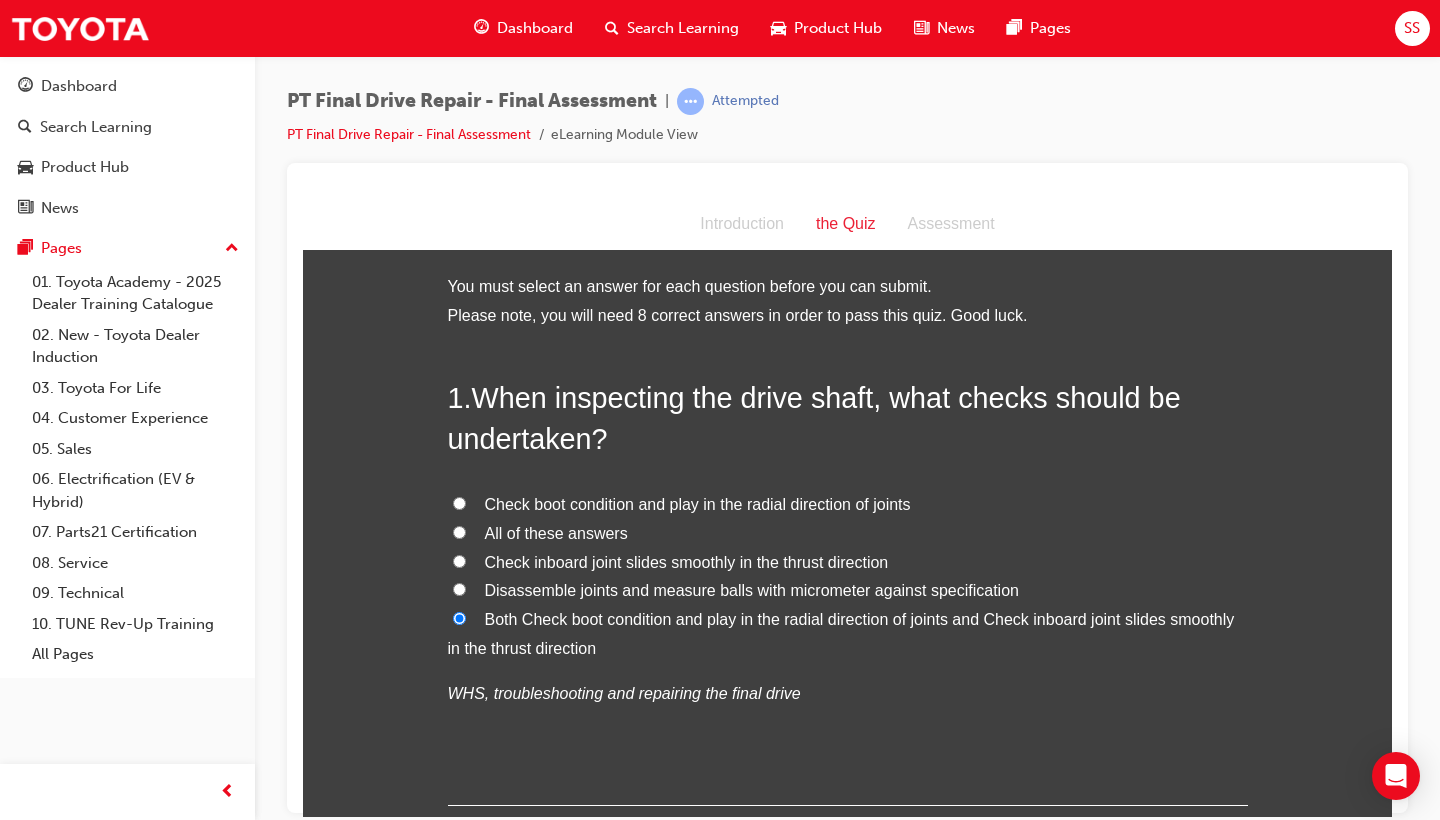 click on "All of these answers" at bounding box center [848, 533] 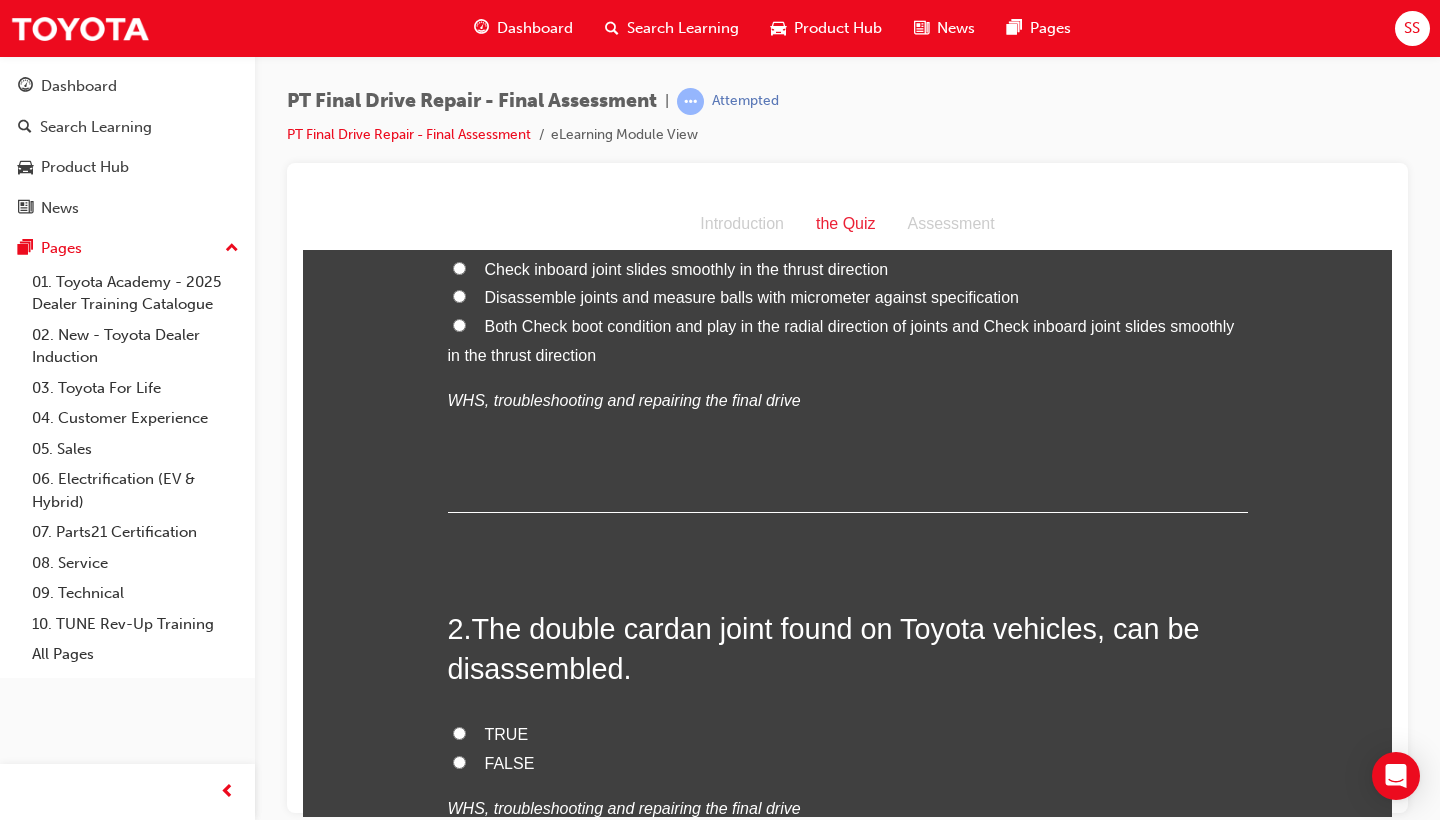 scroll, scrollTop: 301, scrollLeft: 0, axis: vertical 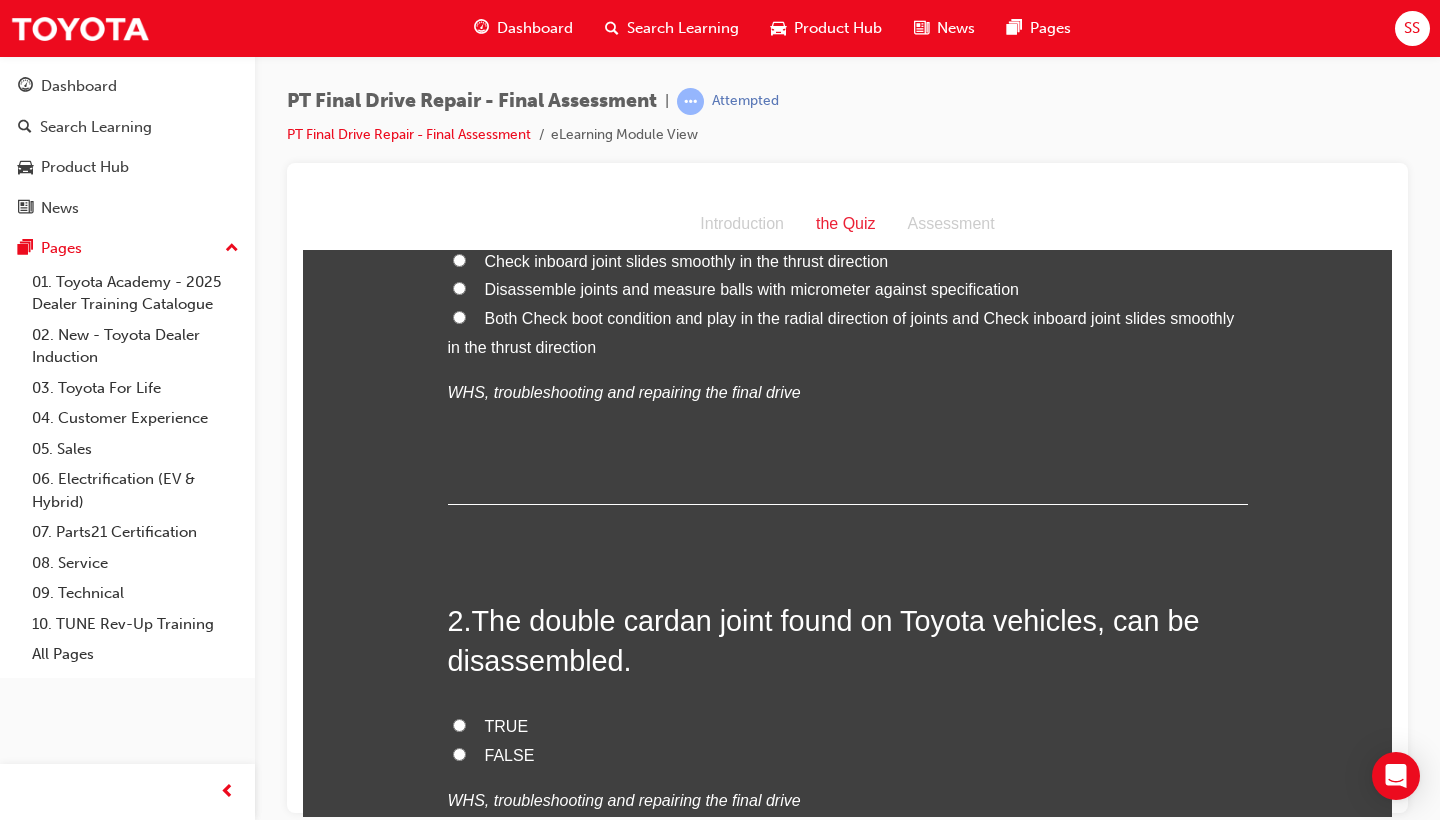 click on "TRUE" at bounding box center [507, 725] 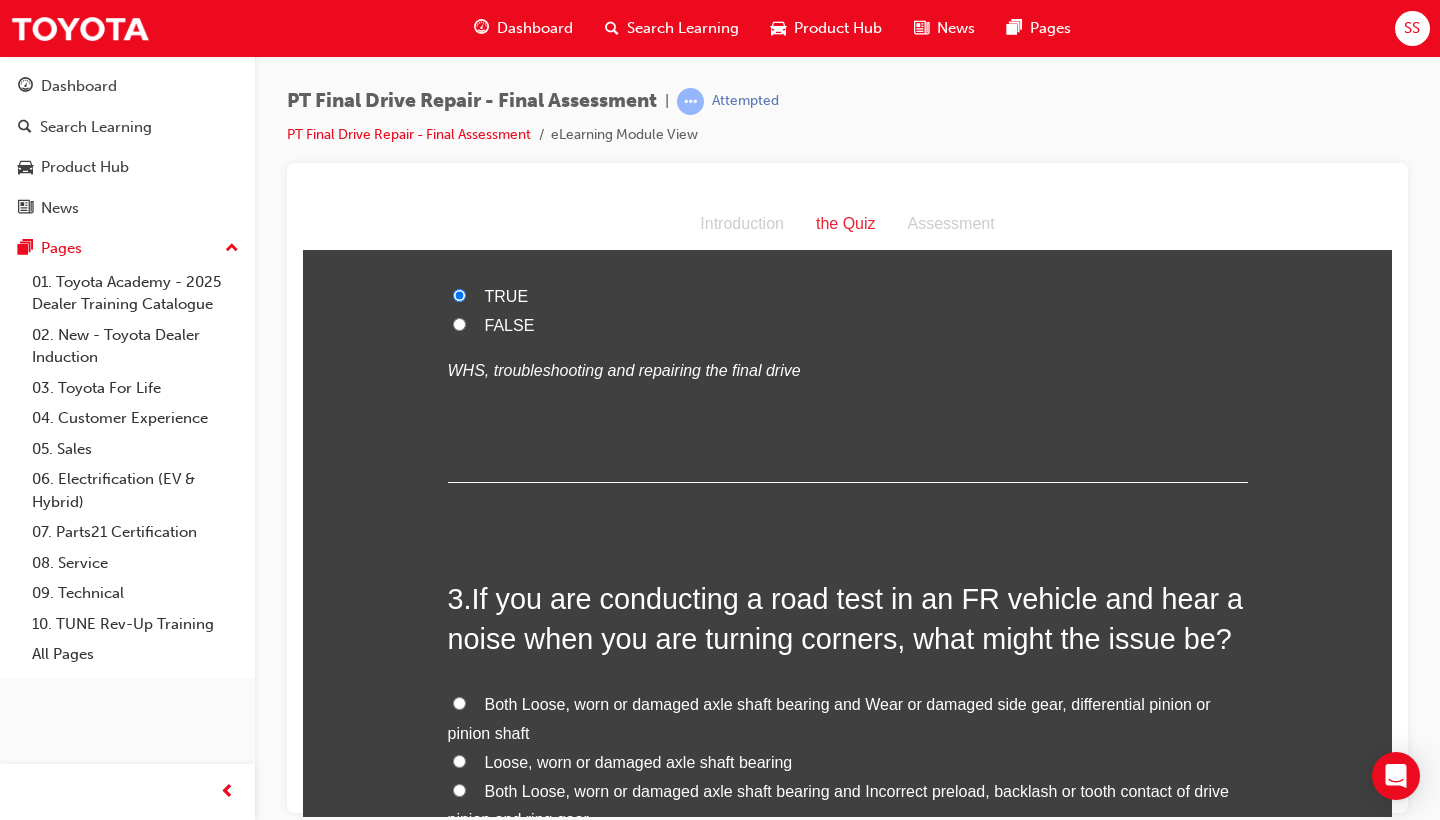 scroll, scrollTop: 736, scrollLeft: 0, axis: vertical 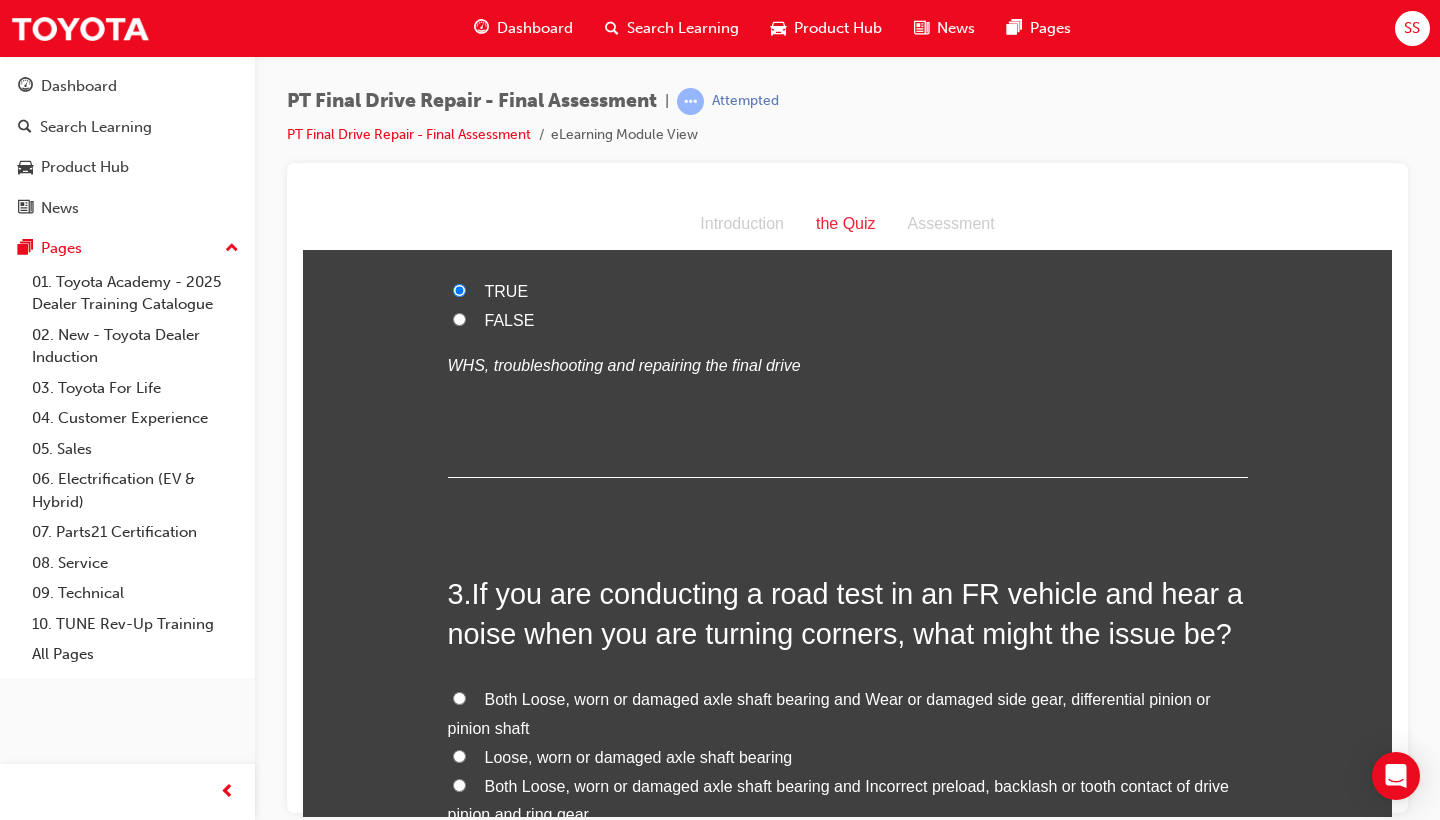 click on "Both Loose, worn or damaged axle shaft bearing and Wear or damaged side gear, differential pinion or pinion shaft" at bounding box center (848, 714) 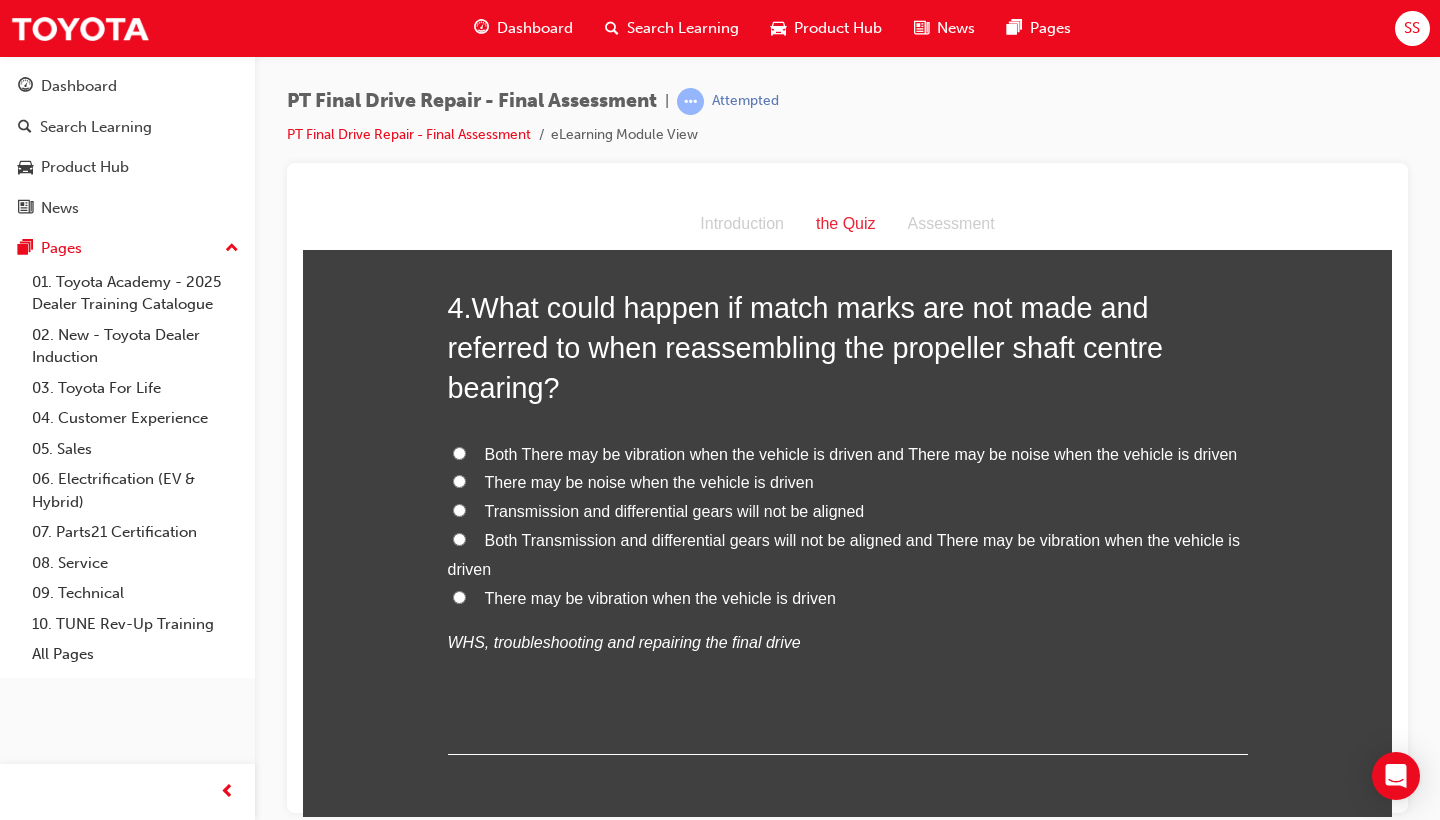 scroll, scrollTop: 1579, scrollLeft: 0, axis: vertical 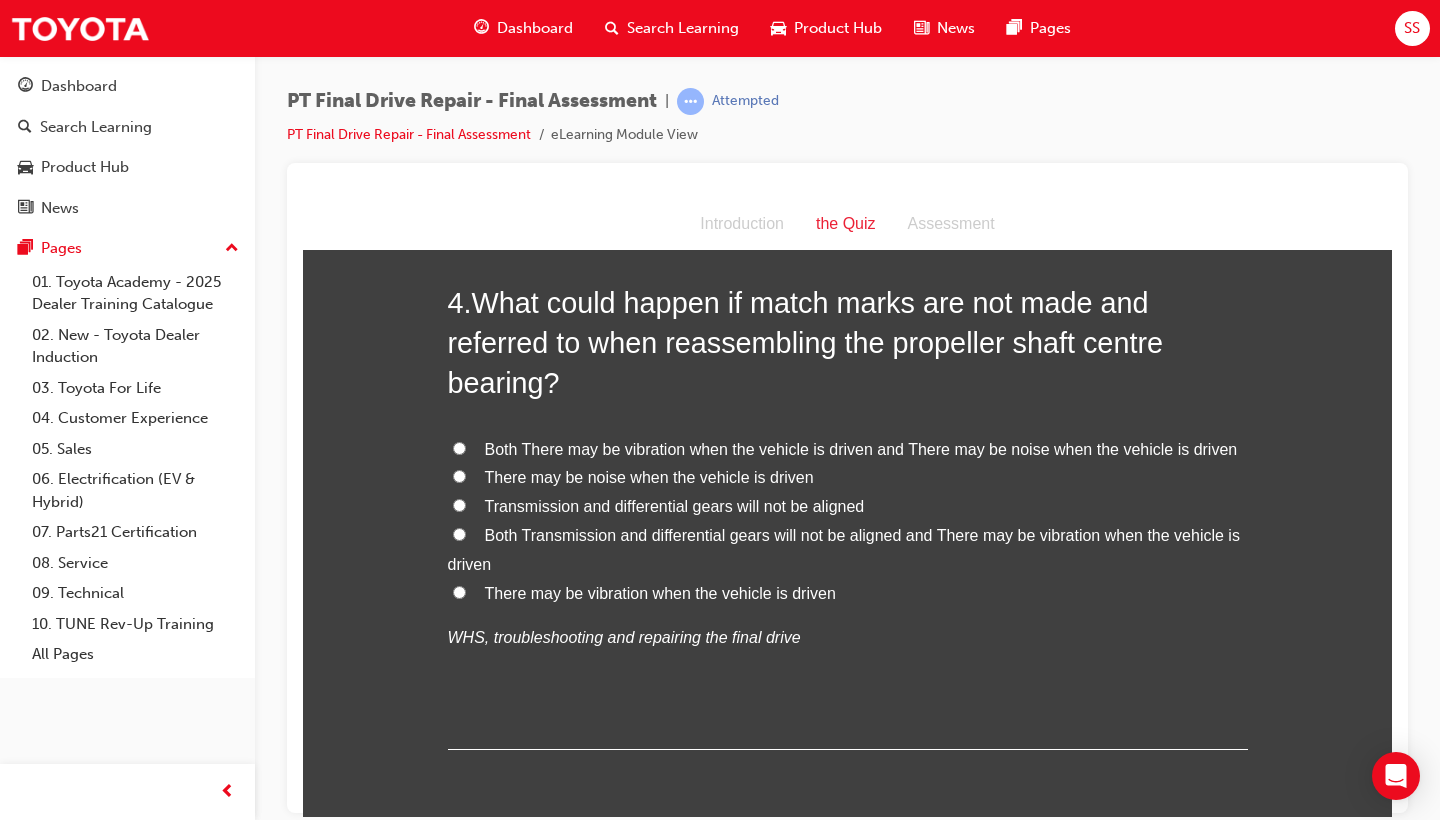 click on "Both There may be vibration when the vehicle is driven and There may be noise when the vehicle is driven" at bounding box center [861, 448] 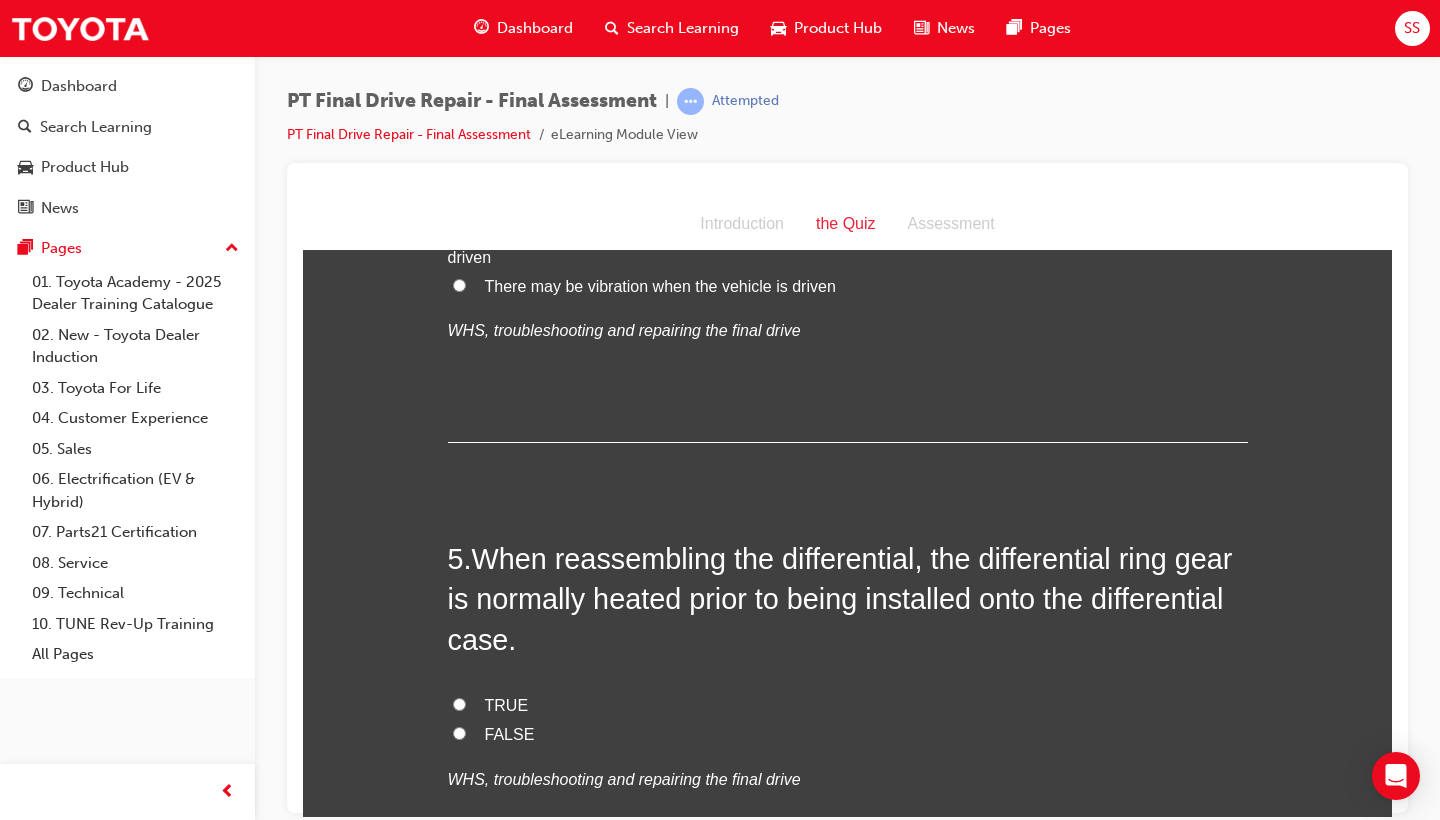 scroll, scrollTop: 1897, scrollLeft: 0, axis: vertical 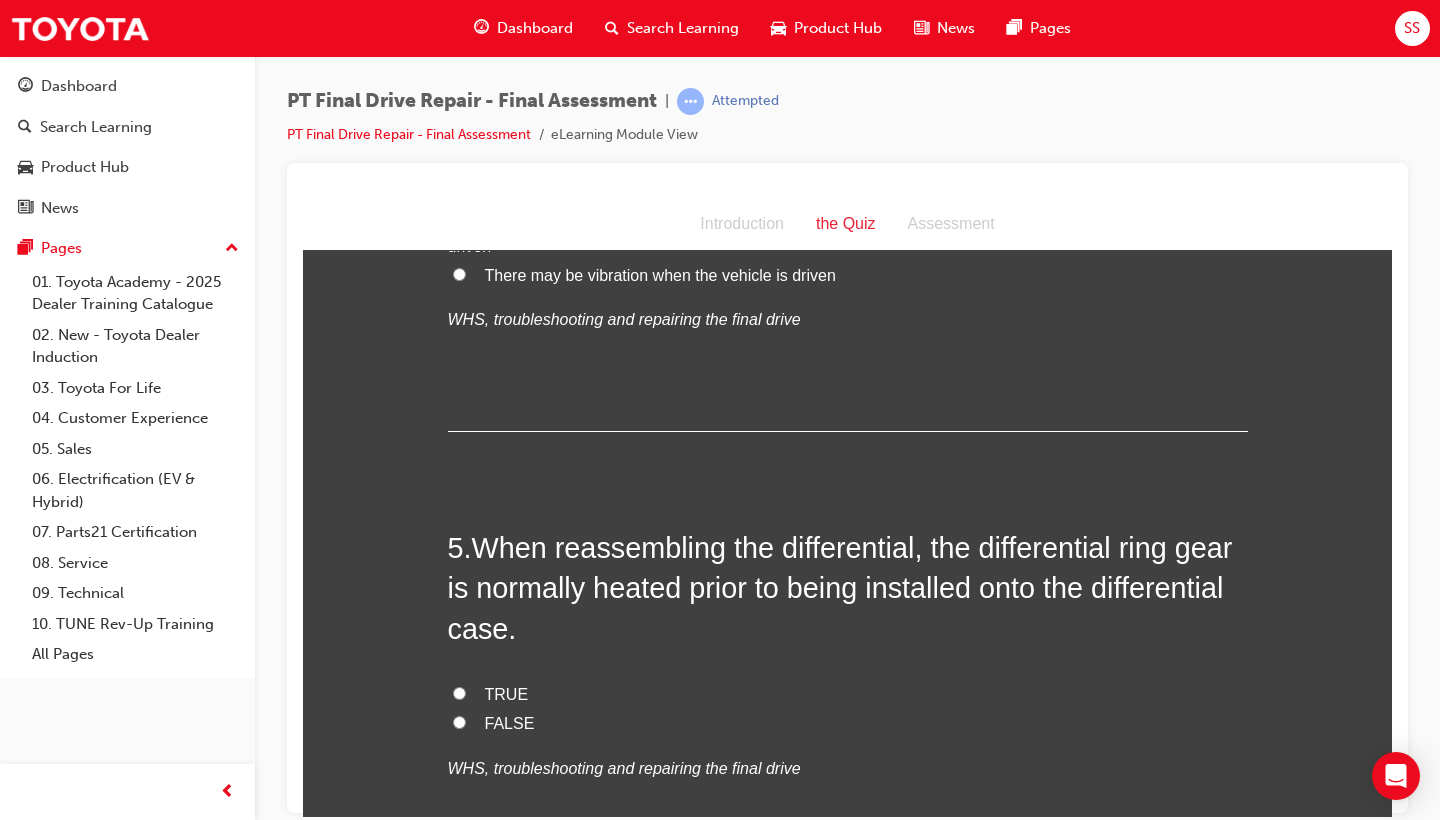 click on "TRUE" at bounding box center [507, 693] 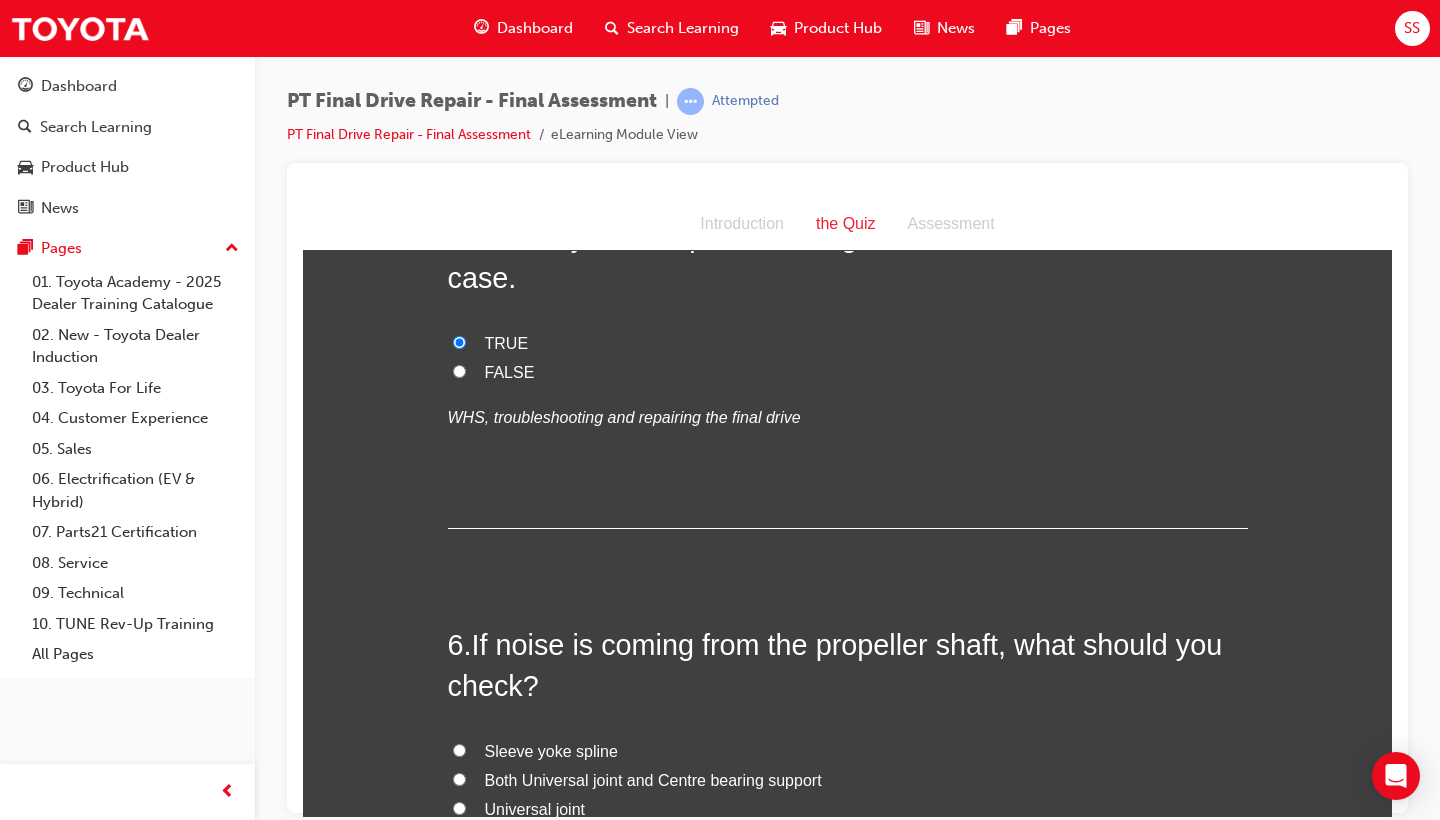 scroll, scrollTop: 2322, scrollLeft: 0, axis: vertical 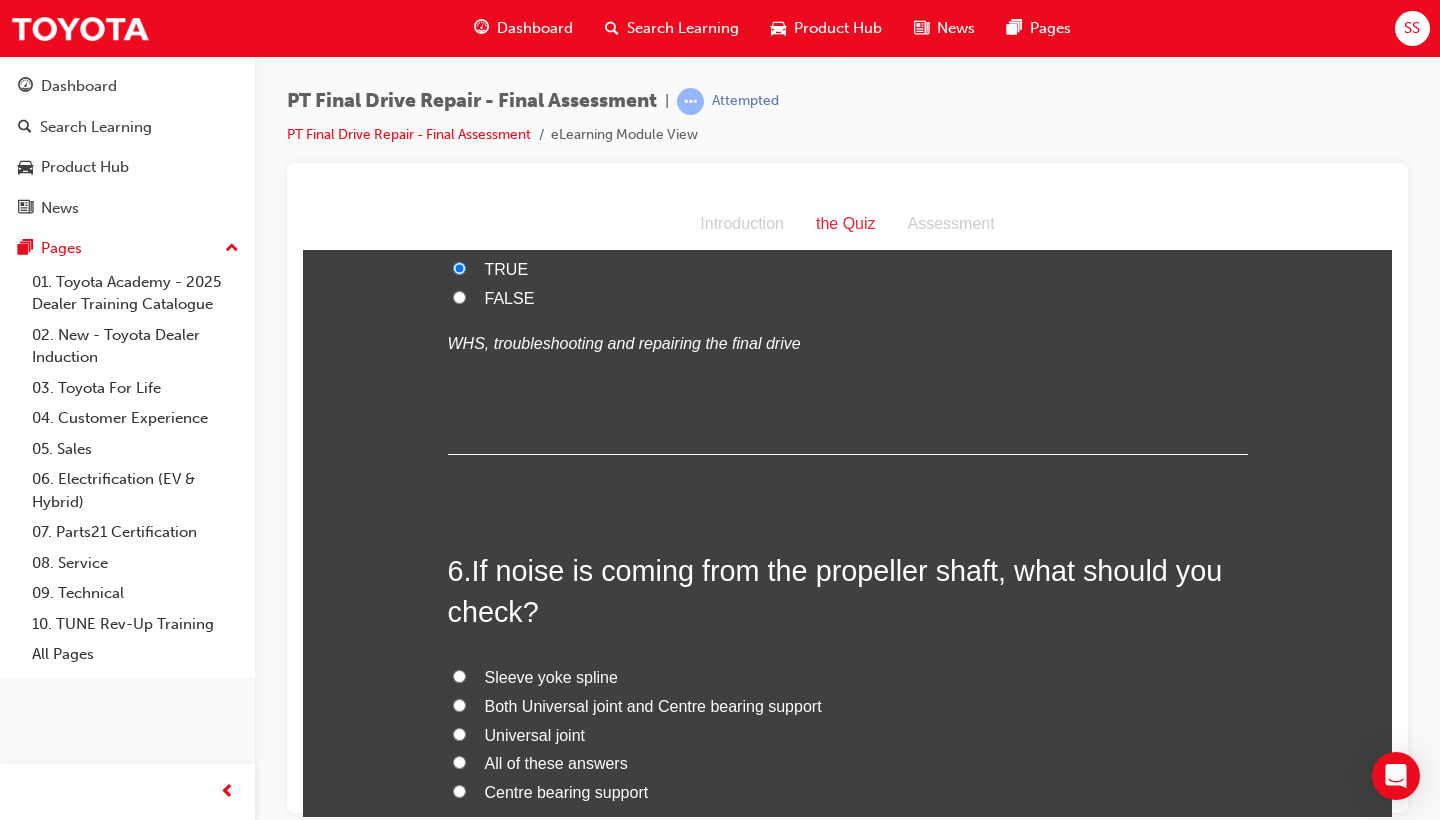 click on "All of these answers" at bounding box center [556, 762] 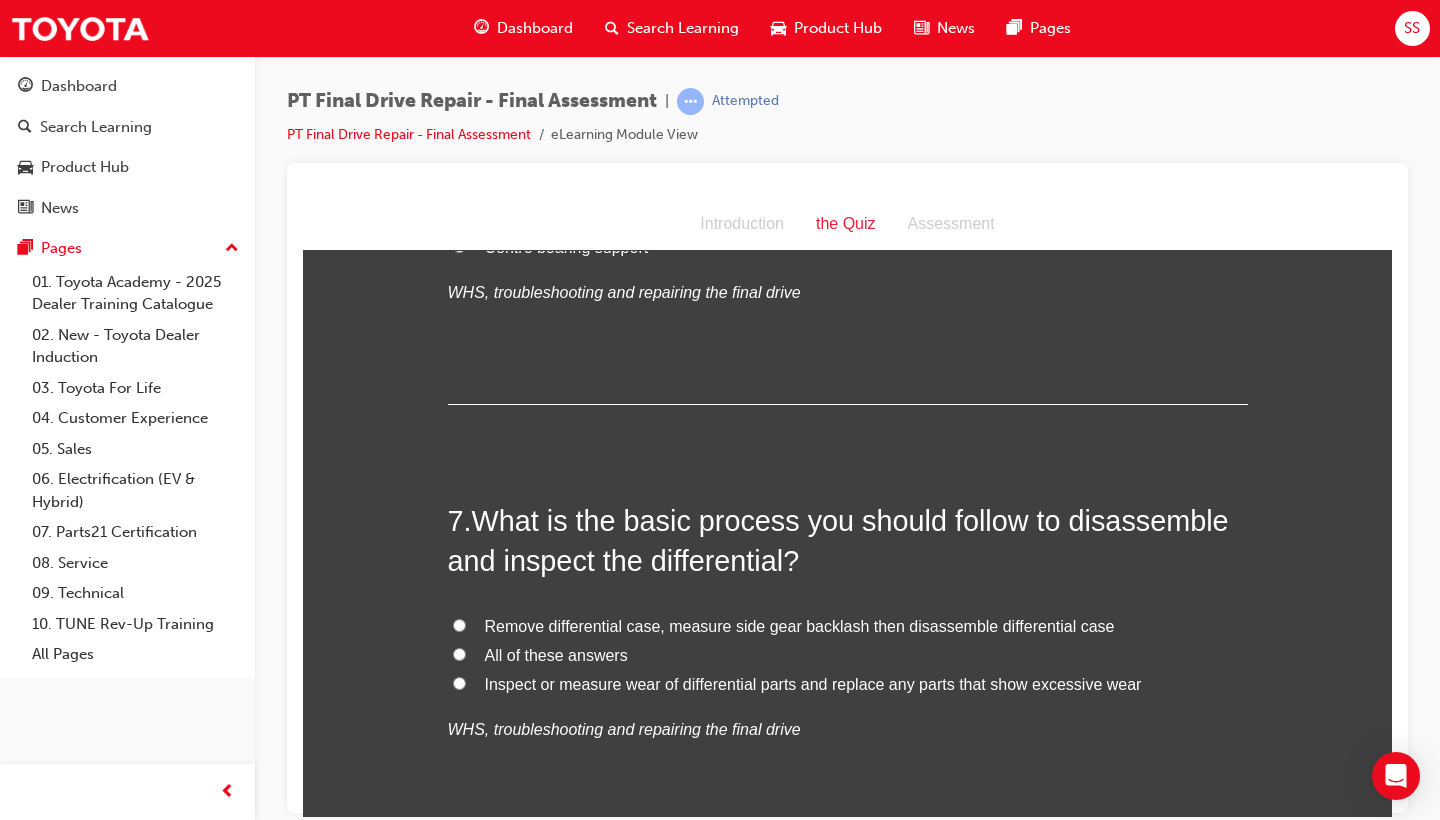 scroll, scrollTop: 2918, scrollLeft: 0, axis: vertical 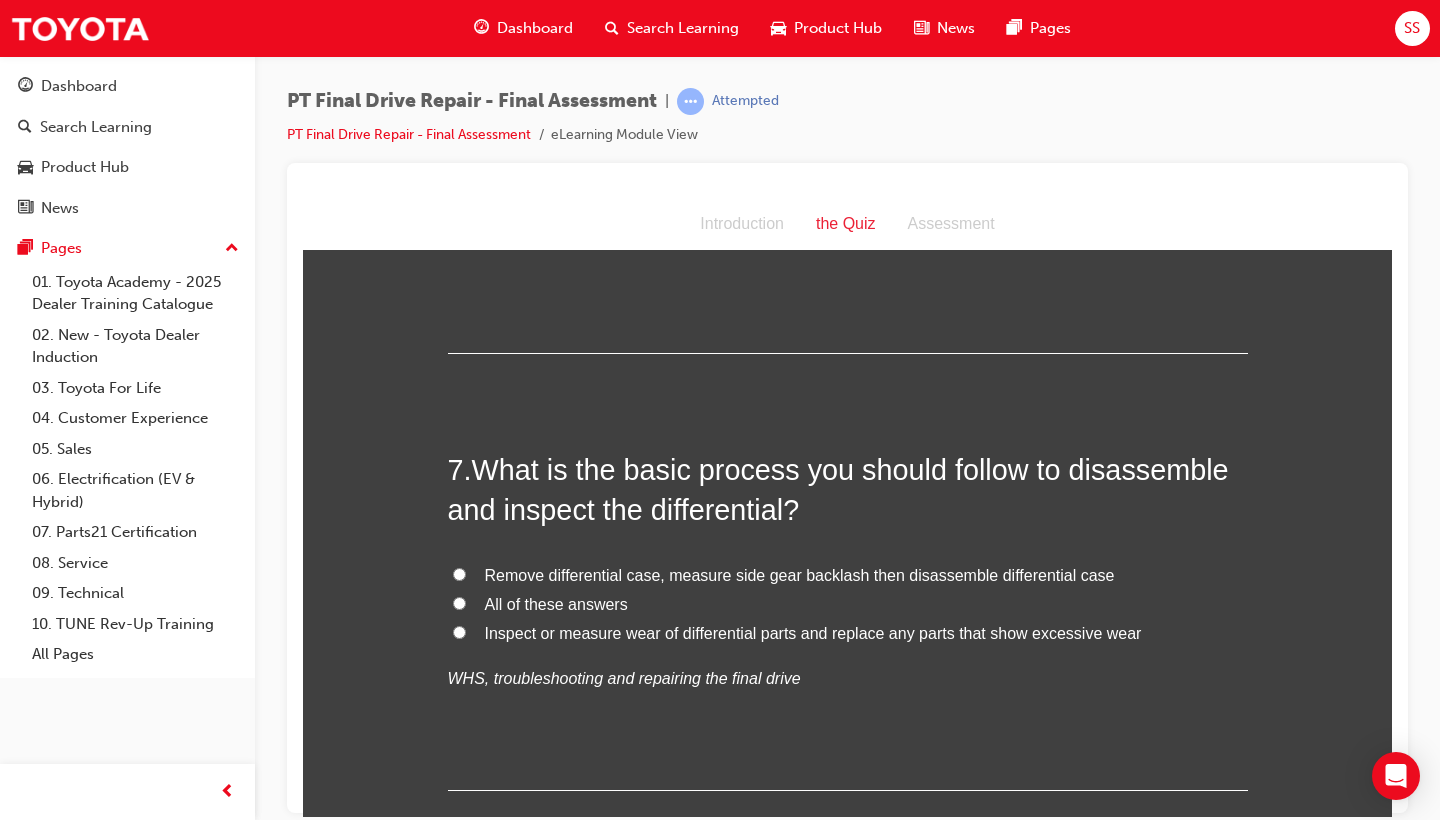 click on "All of these answers" at bounding box center (556, 603) 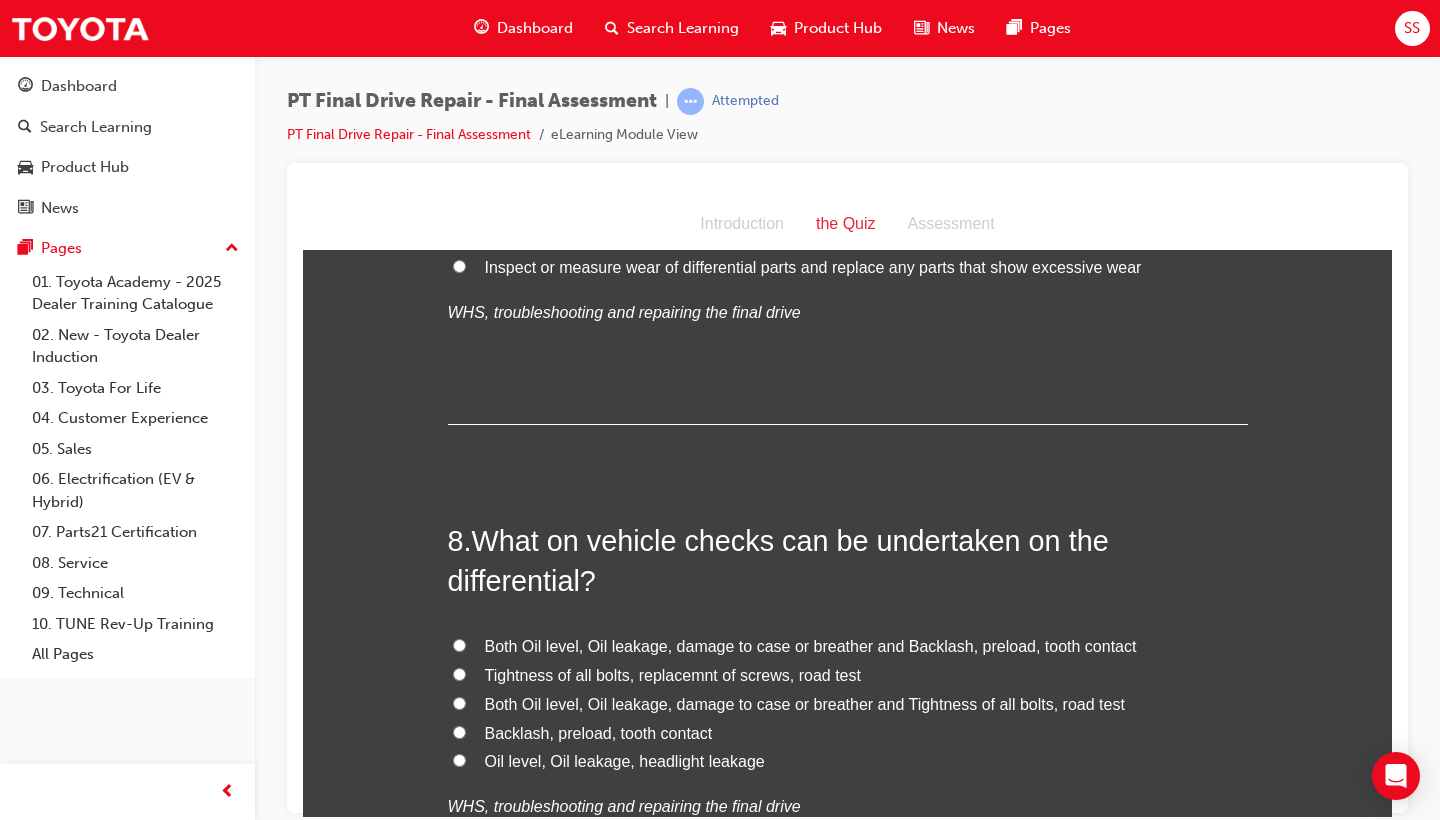 scroll, scrollTop: 3297, scrollLeft: 0, axis: vertical 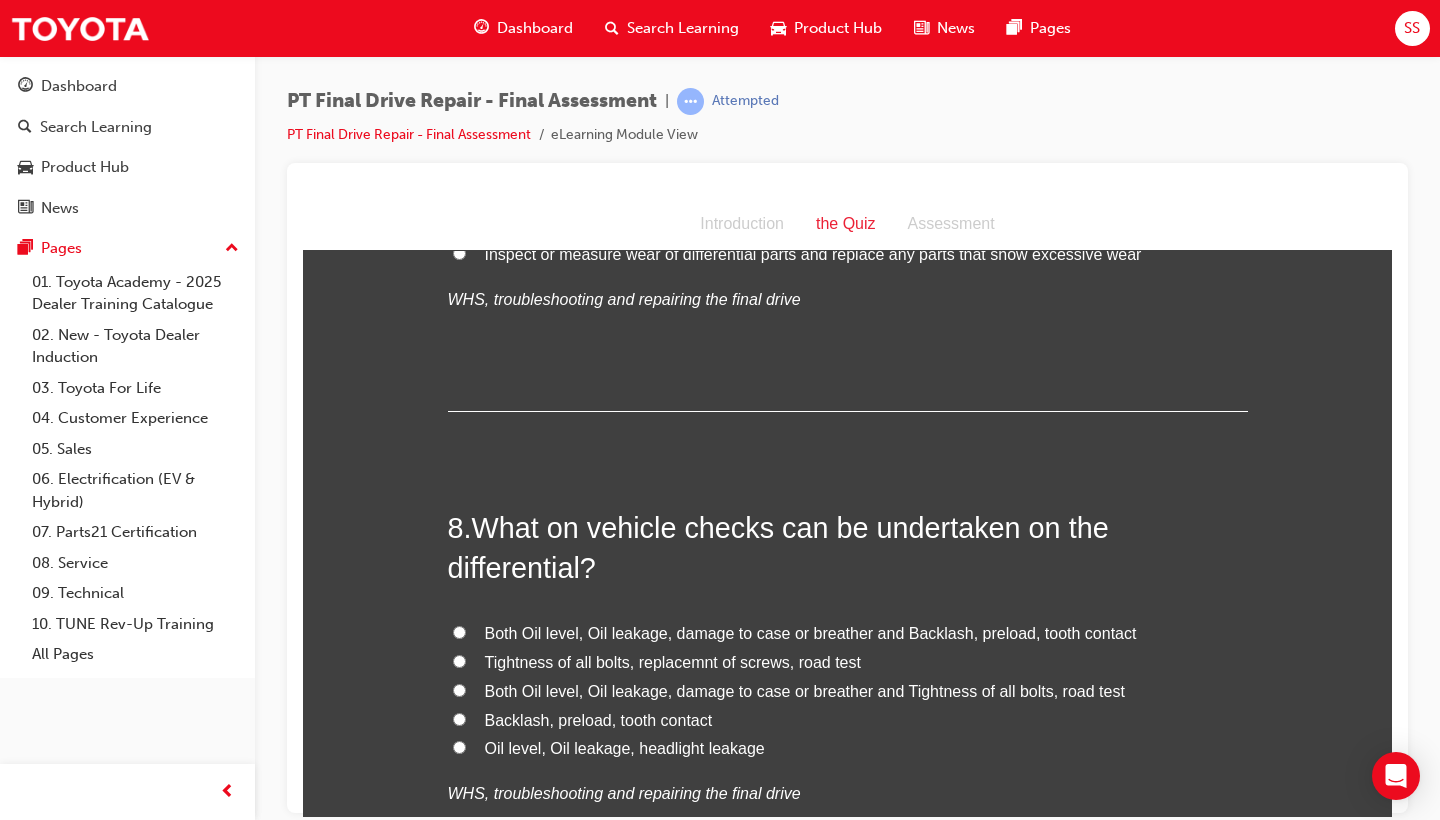 click on "Both Oil level, Oil leakage, damage to case or breather and Backlash, preload, tooth contact" at bounding box center (811, 632) 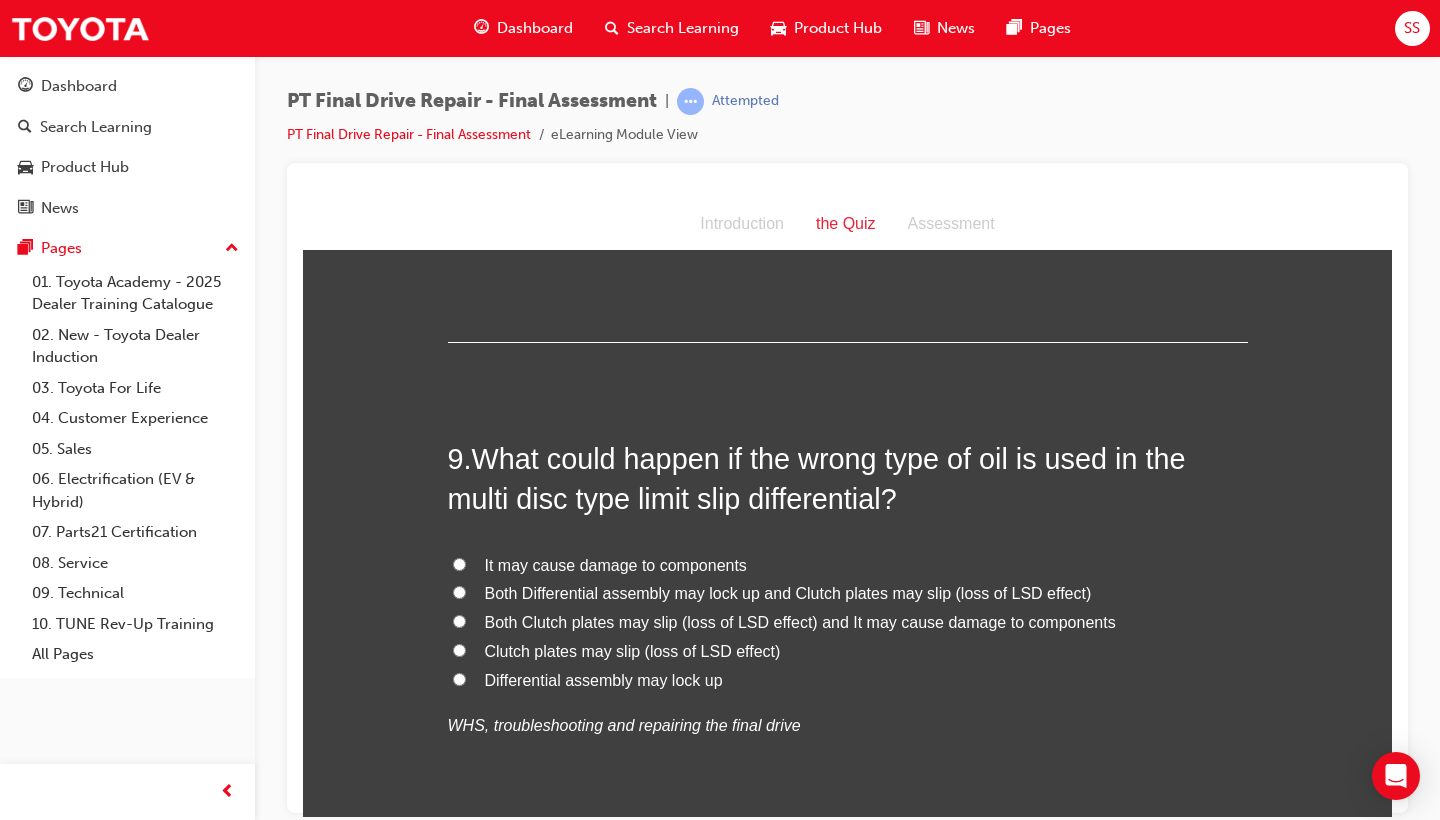 scroll, scrollTop: 3869, scrollLeft: 0, axis: vertical 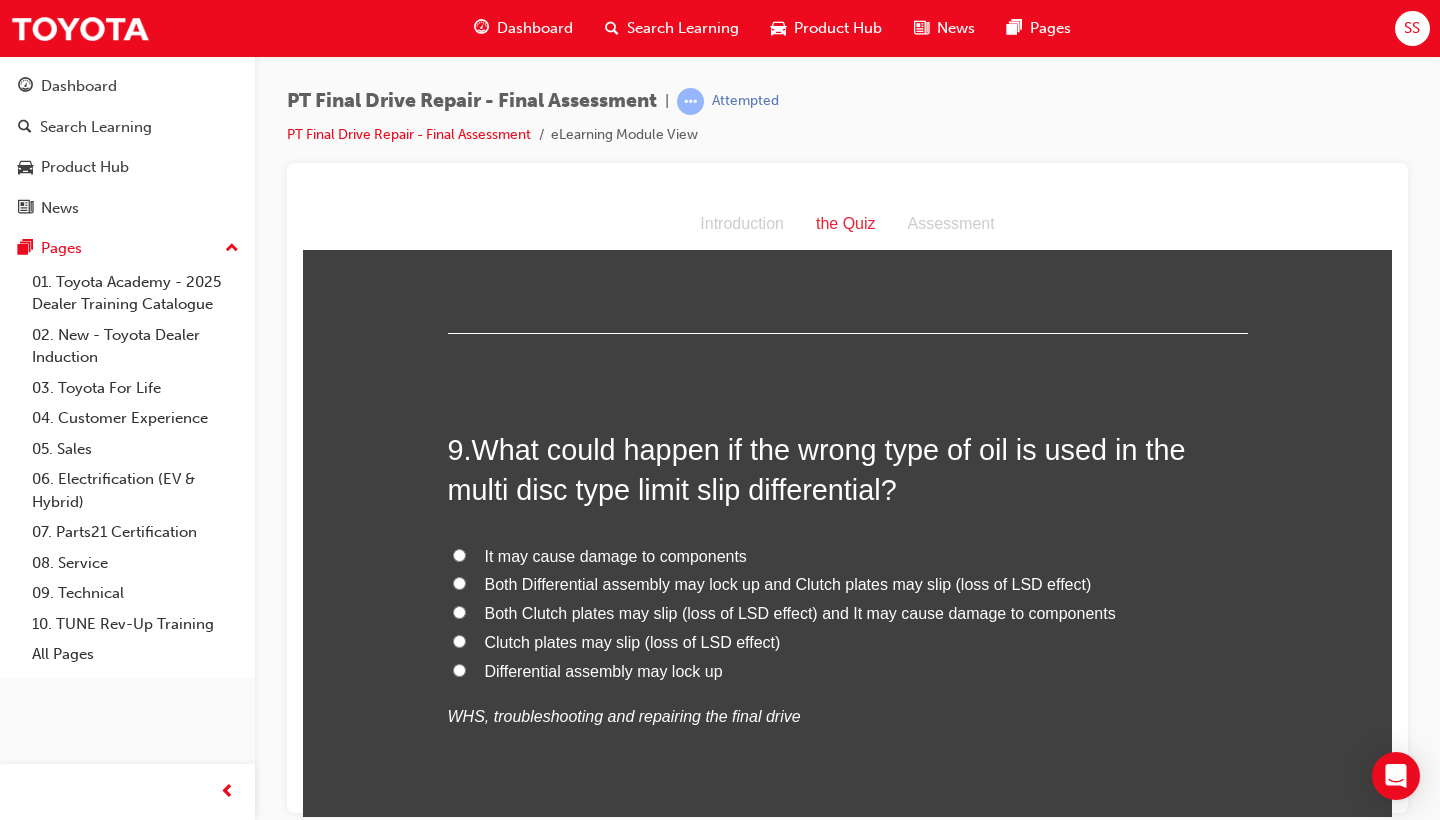 click on "Both Clutch plates may slip (loss of LSD effect) and It may cause damage to components" at bounding box center [800, 612] 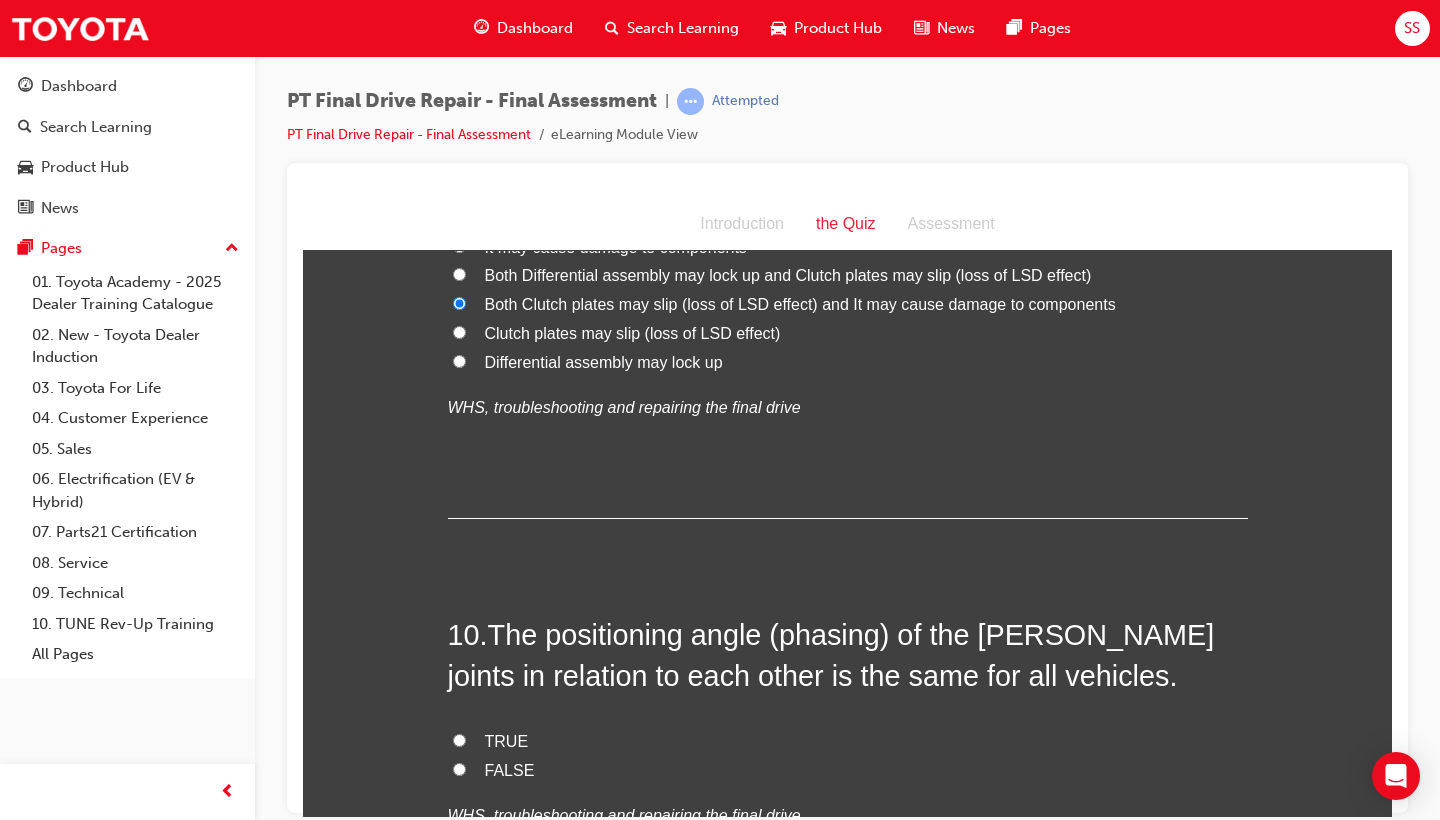scroll, scrollTop: 4236, scrollLeft: 0, axis: vertical 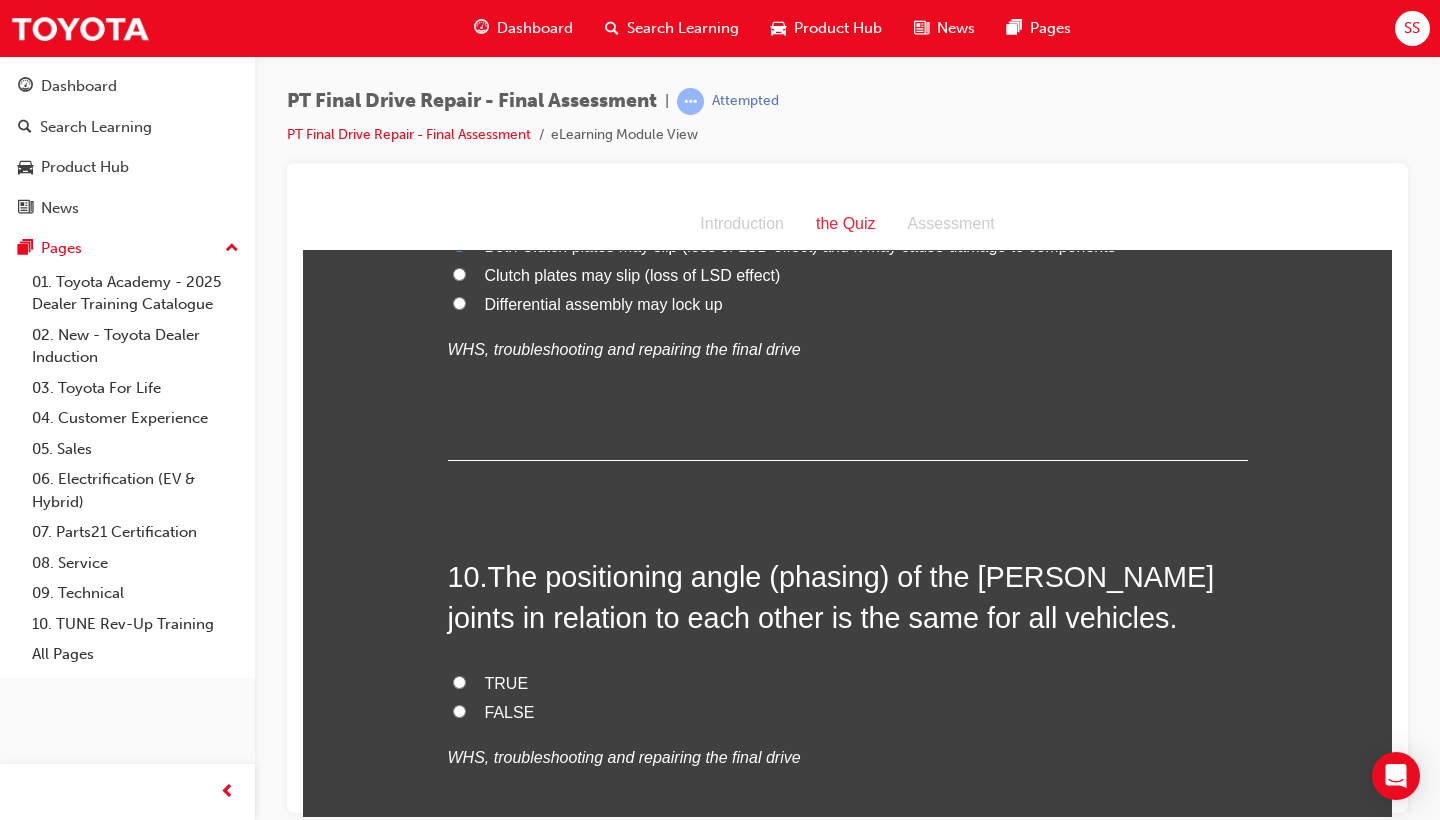 click on "FALSE" at bounding box center [510, 711] 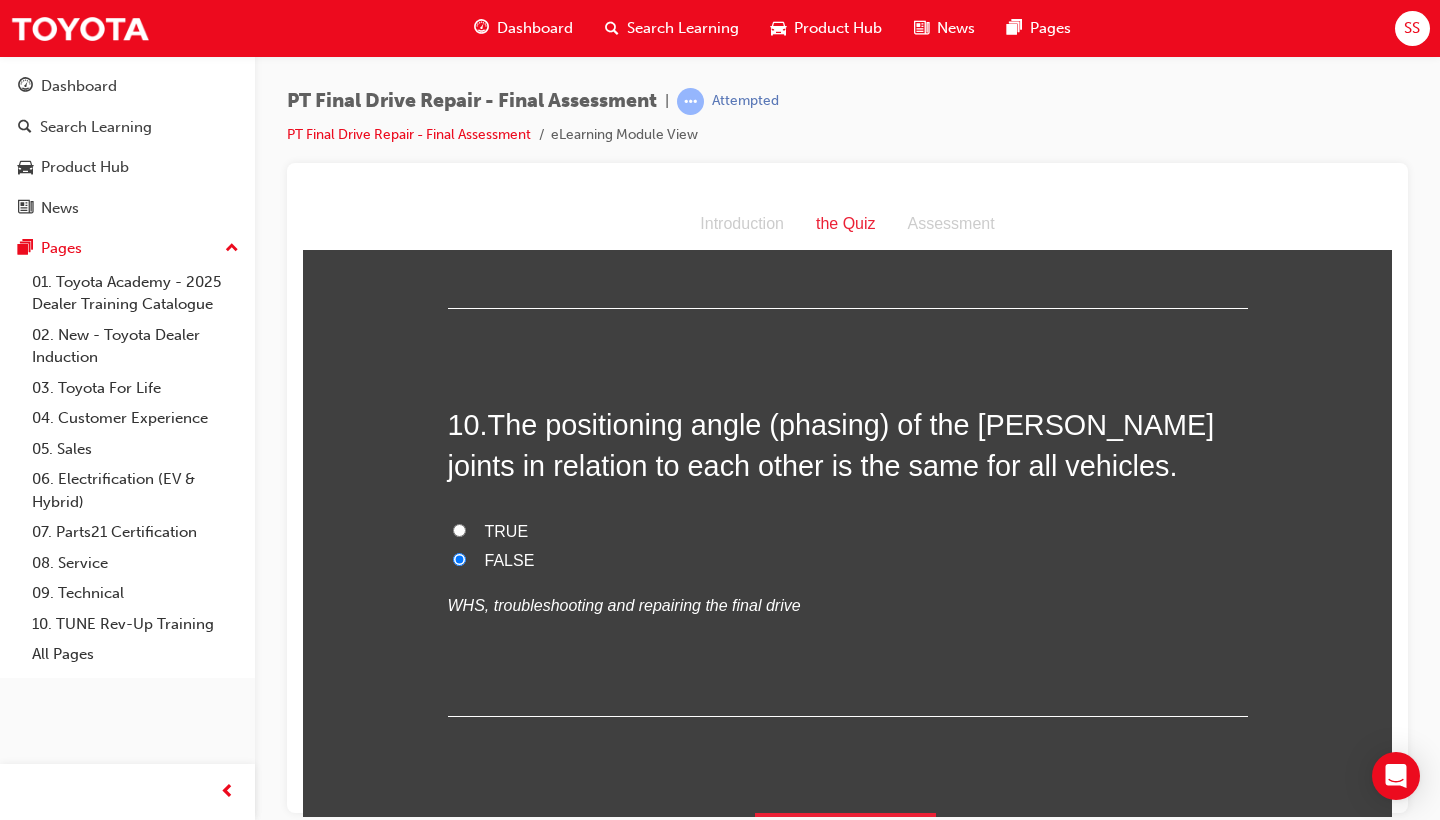 scroll, scrollTop: 0, scrollLeft: 0, axis: both 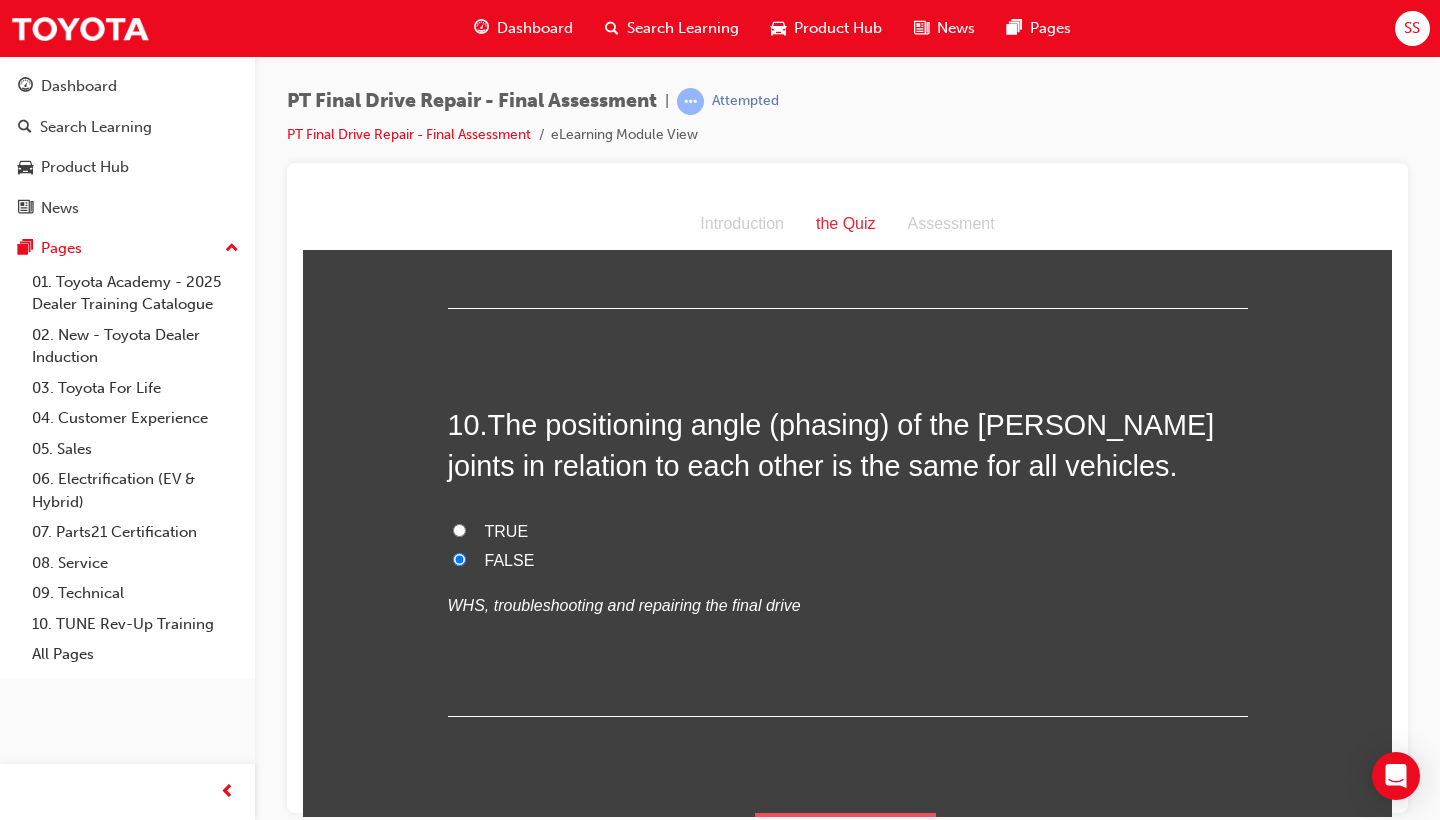 click on "Submit Answers" at bounding box center [846, 840] 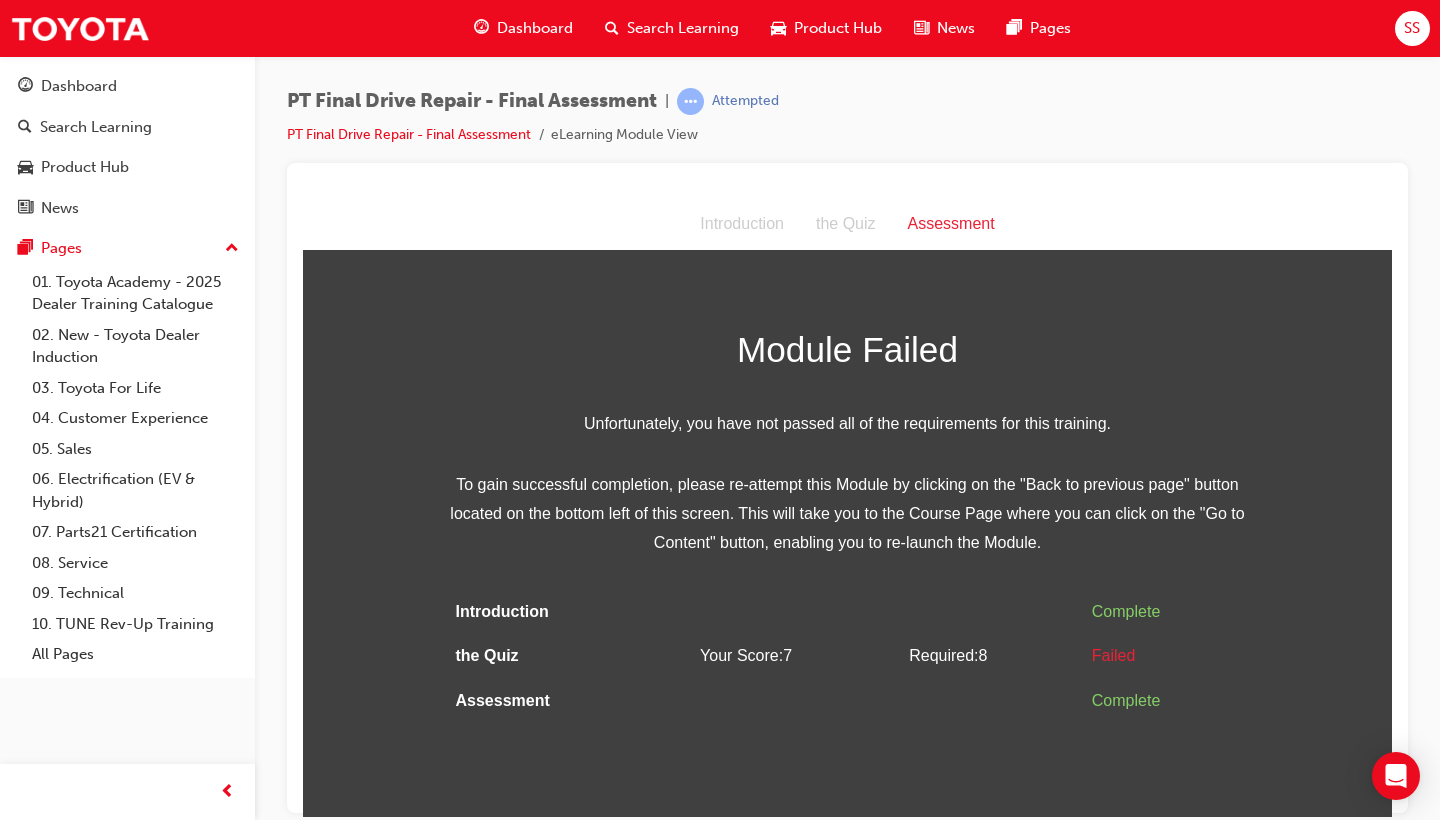 scroll, scrollTop: 0, scrollLeft: 0, axis: both 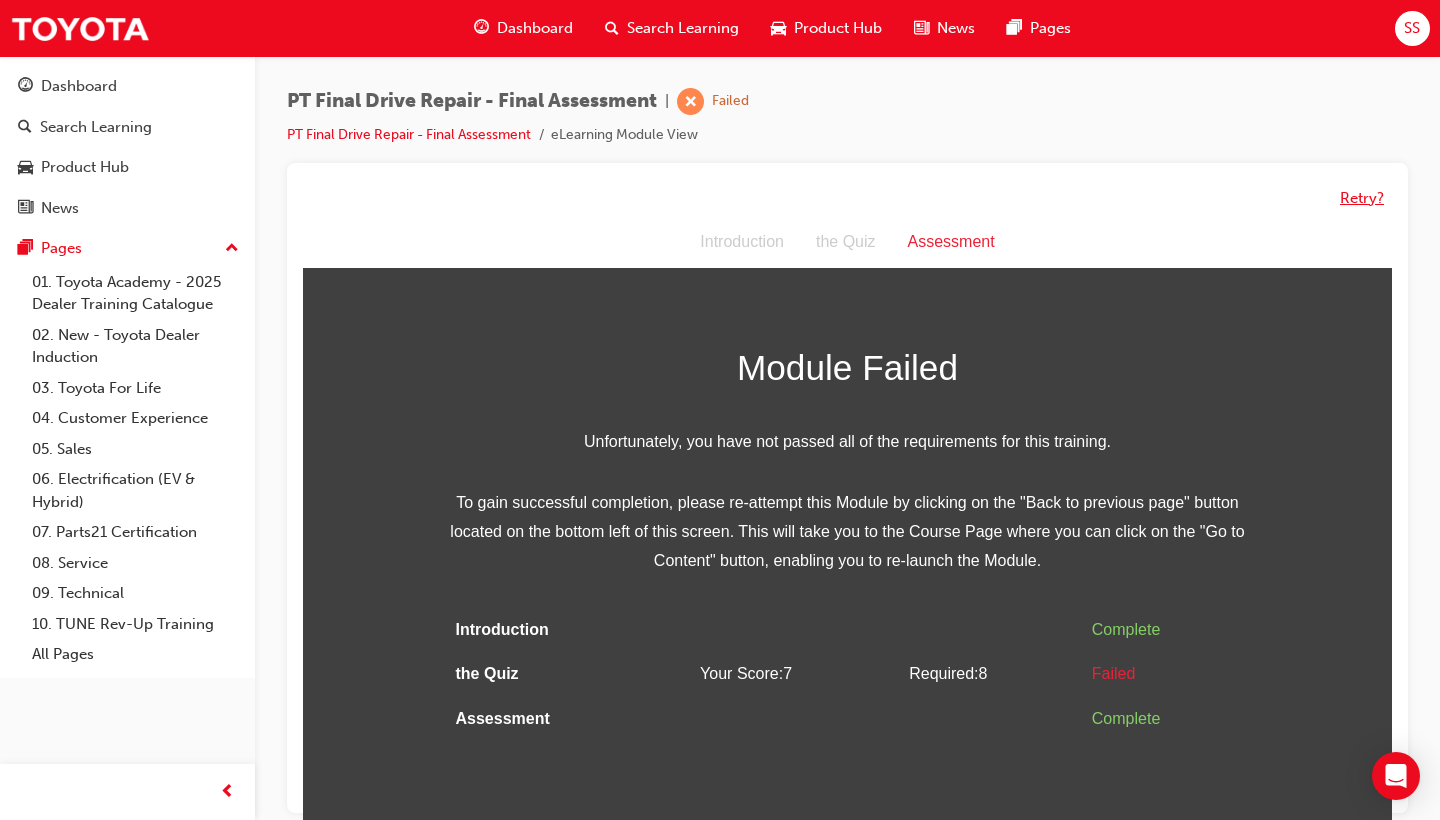 click on "Retry?" at bounding box center (1362, 198) 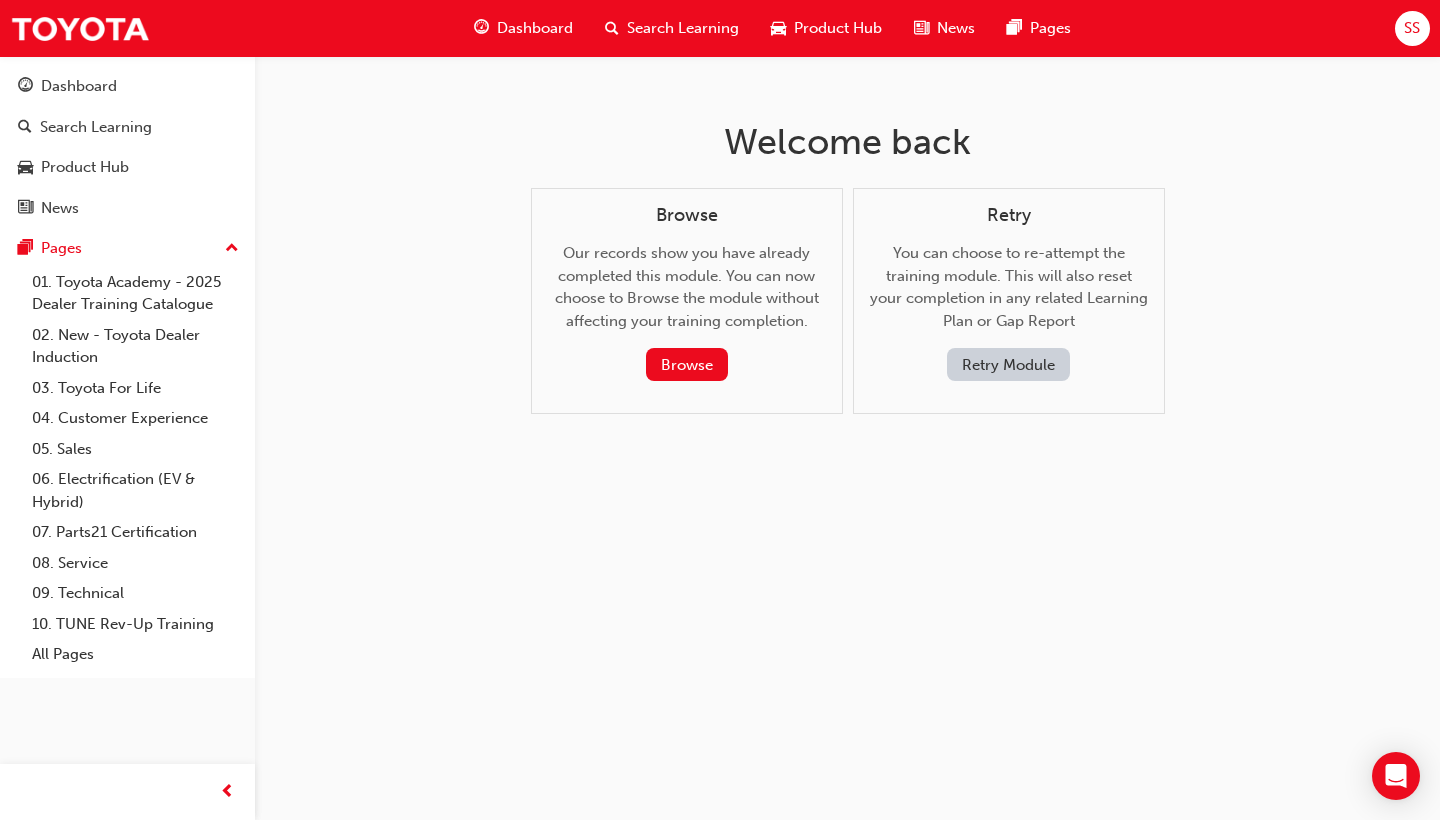 click on "Retry You can choose to re-attempt the training module. This will also reset your completion in any related Learning Plan or Gap Report Retry Module" at bounding box center (1009, 293) 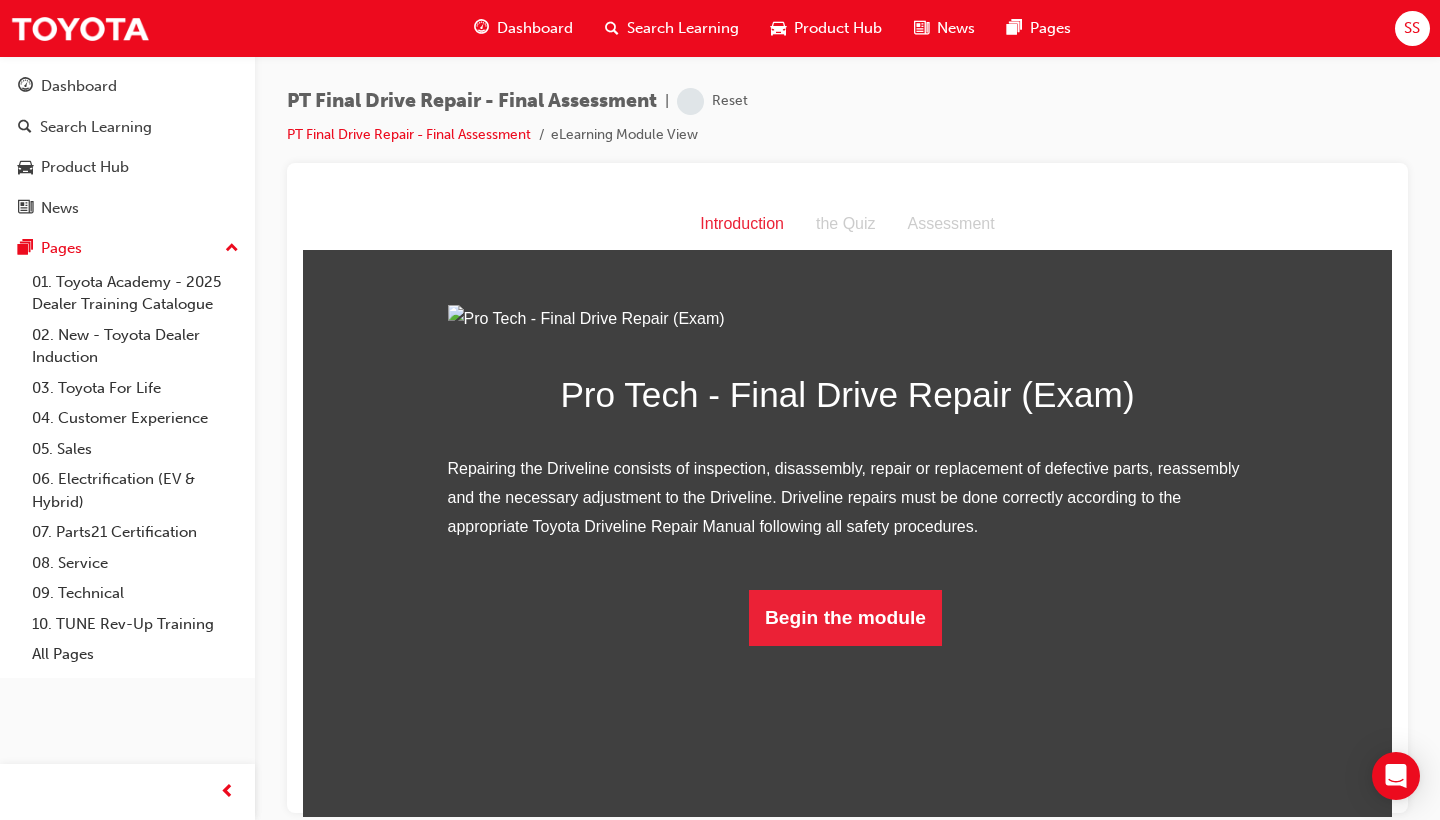scroll, scrollTop: 45, scrollLeft: 0, axis: vertical 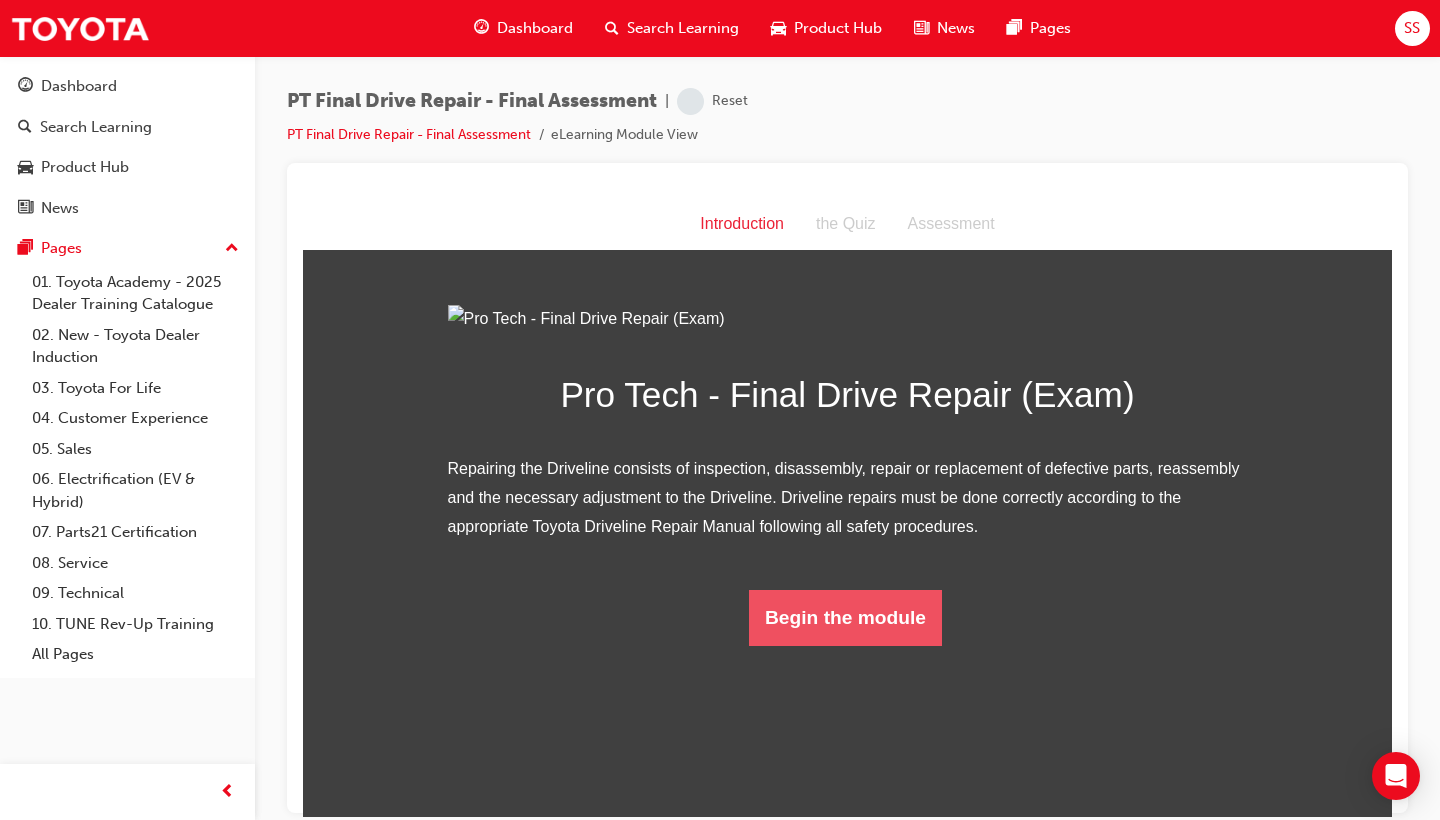 click on "Begin the module" at bounding box center [845, 617] 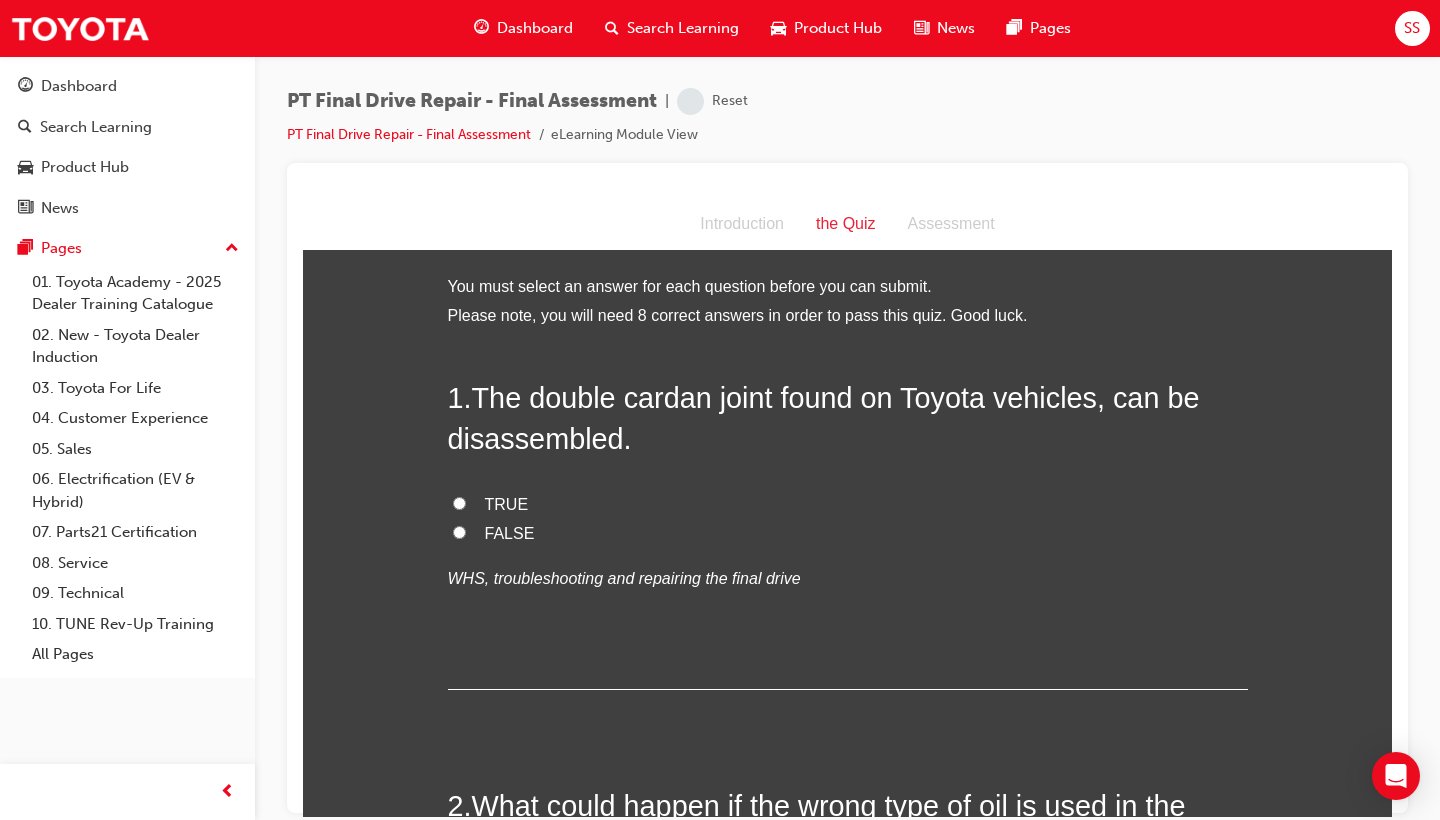 scroll, scrollTop: 56, scrollLeft: 0, axis: vertical 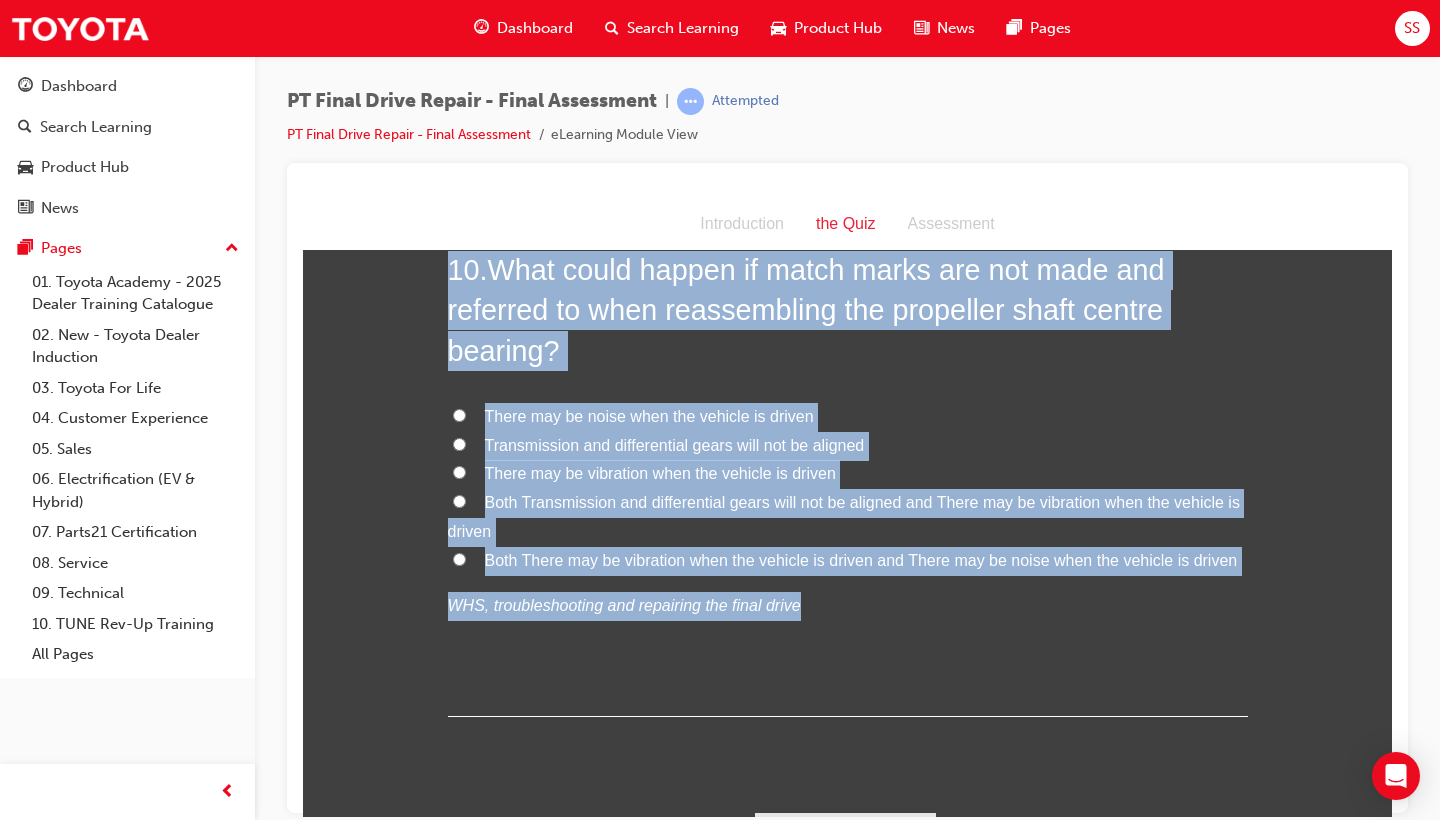 drag, startPoint x: 451, startPoint y: 333, endPoint x: 793, endPoint y: 560, distance: 410.47897 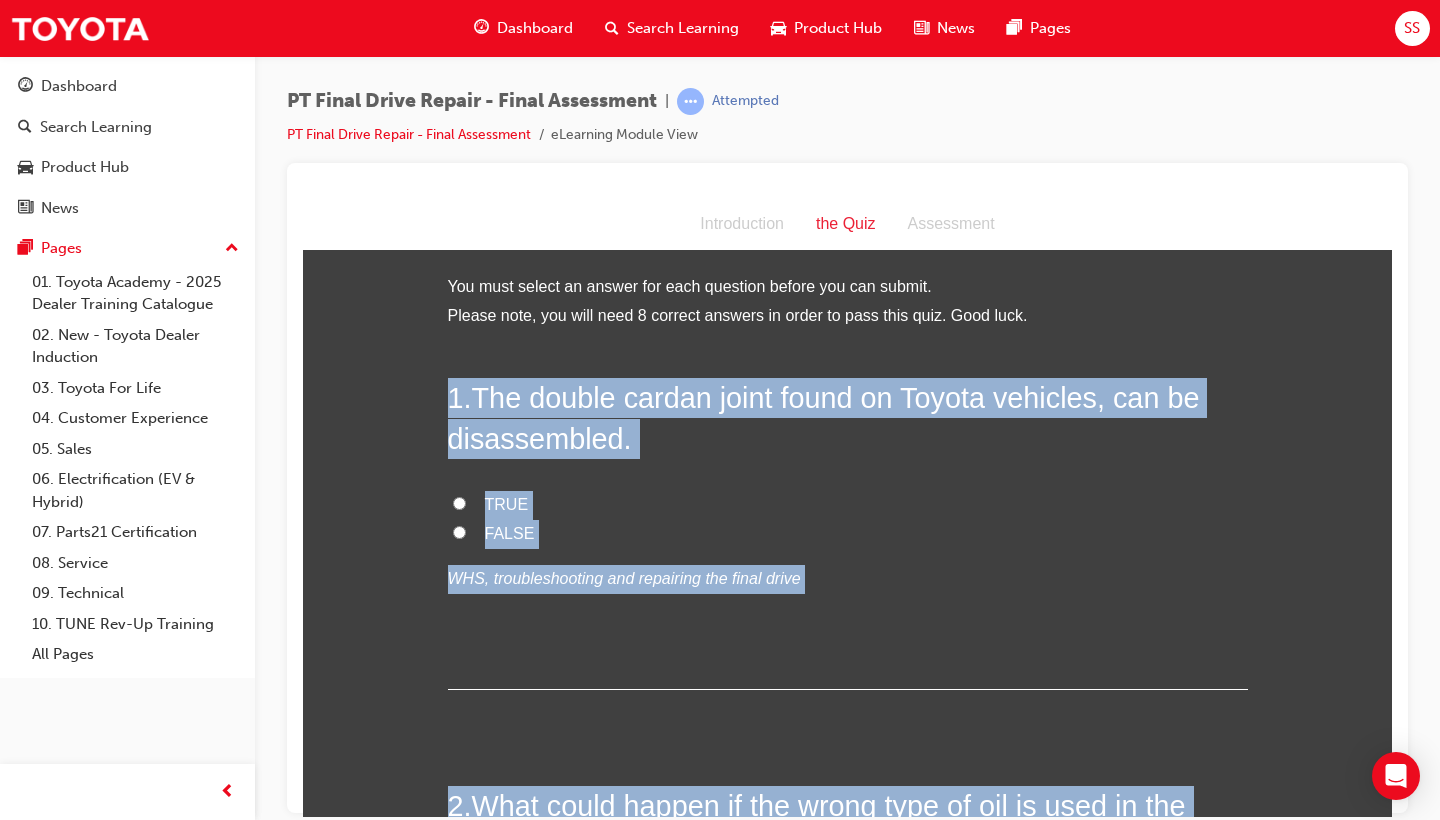 scroll, scrollTop: 0, scrollLeft: 0, axis: both 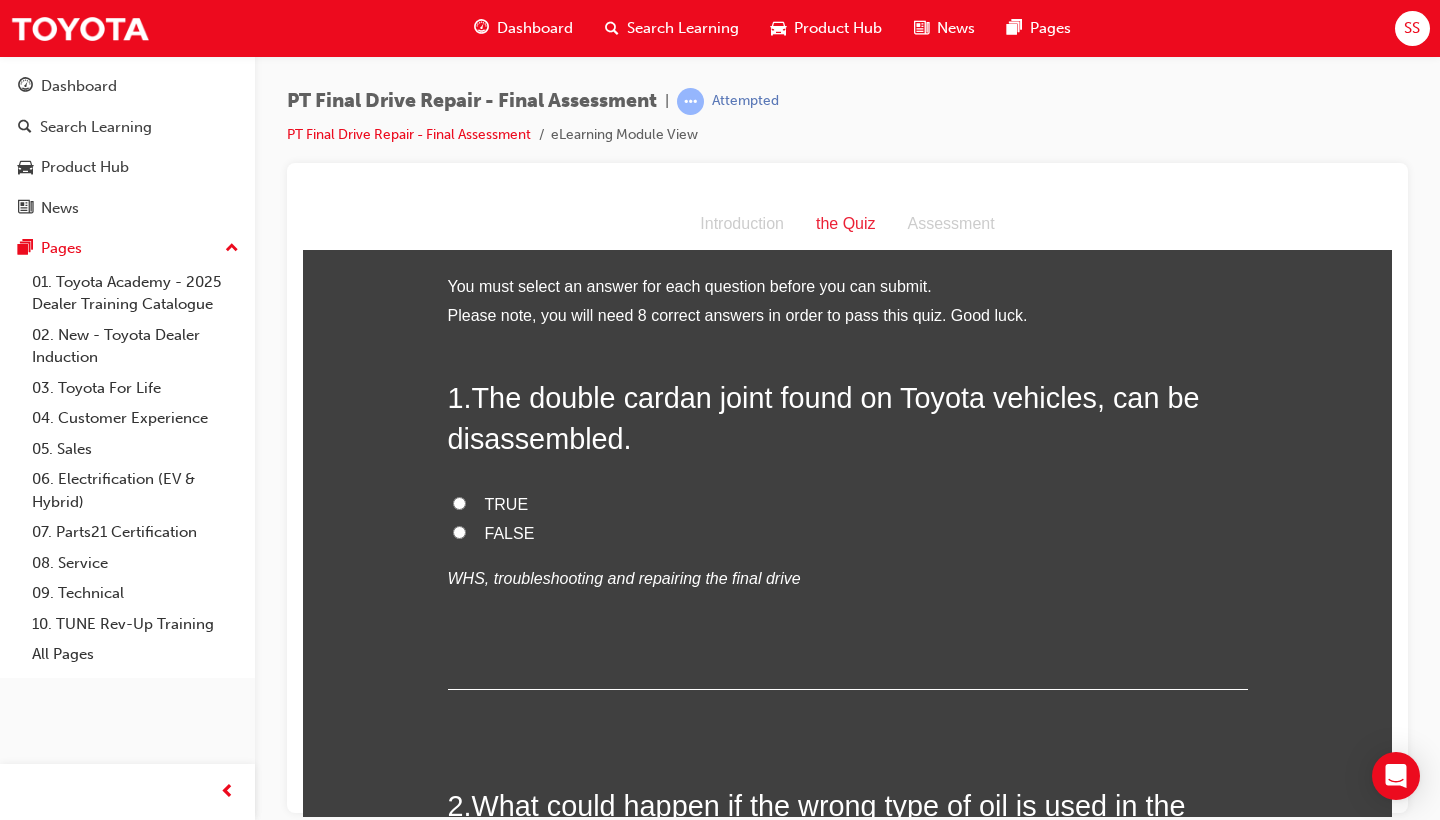 click on "TRUE" at bounding box center (848, 504) 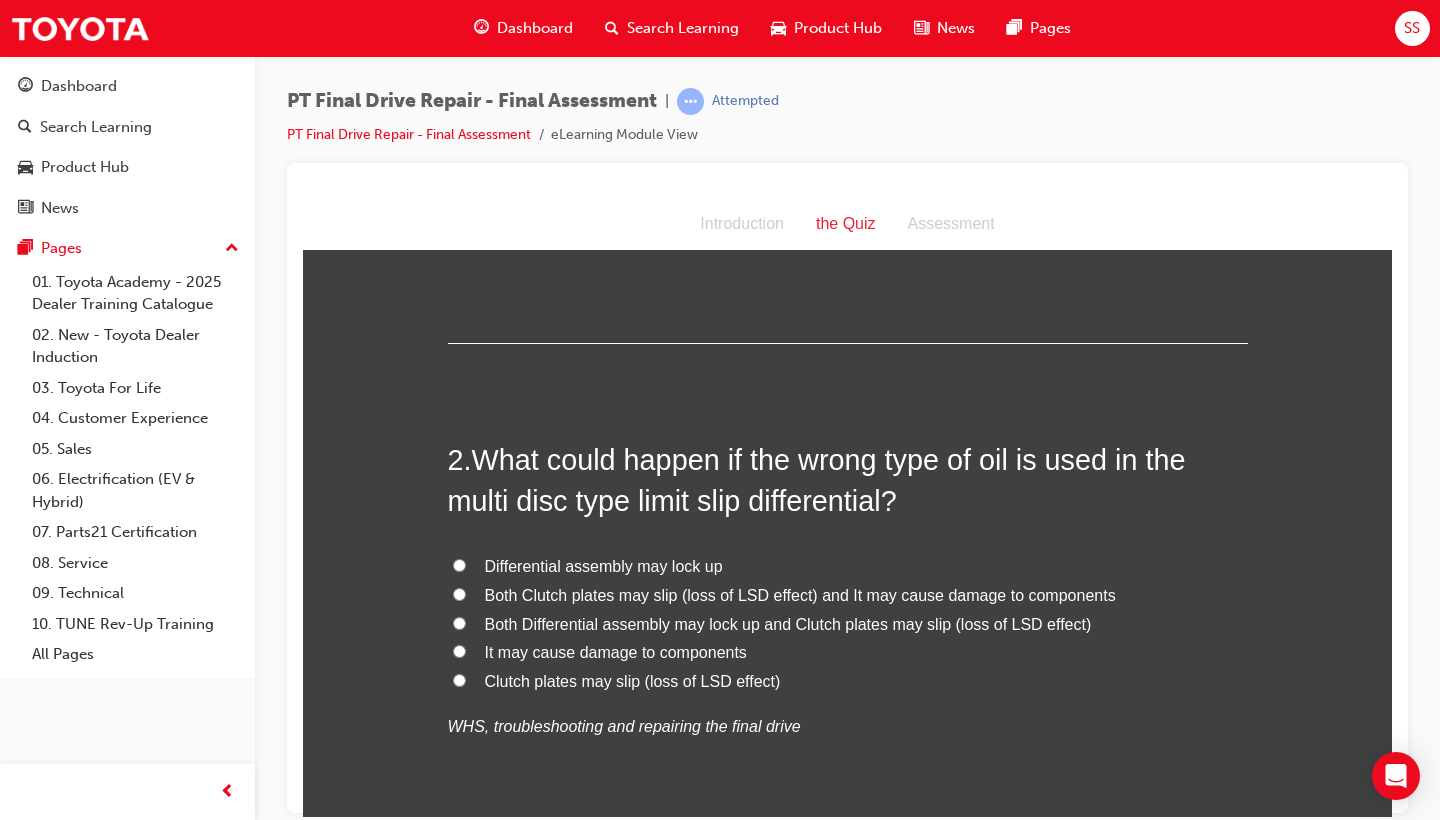 scroll, scrollTop: 347, scrollLeft: 0, axis: vertical 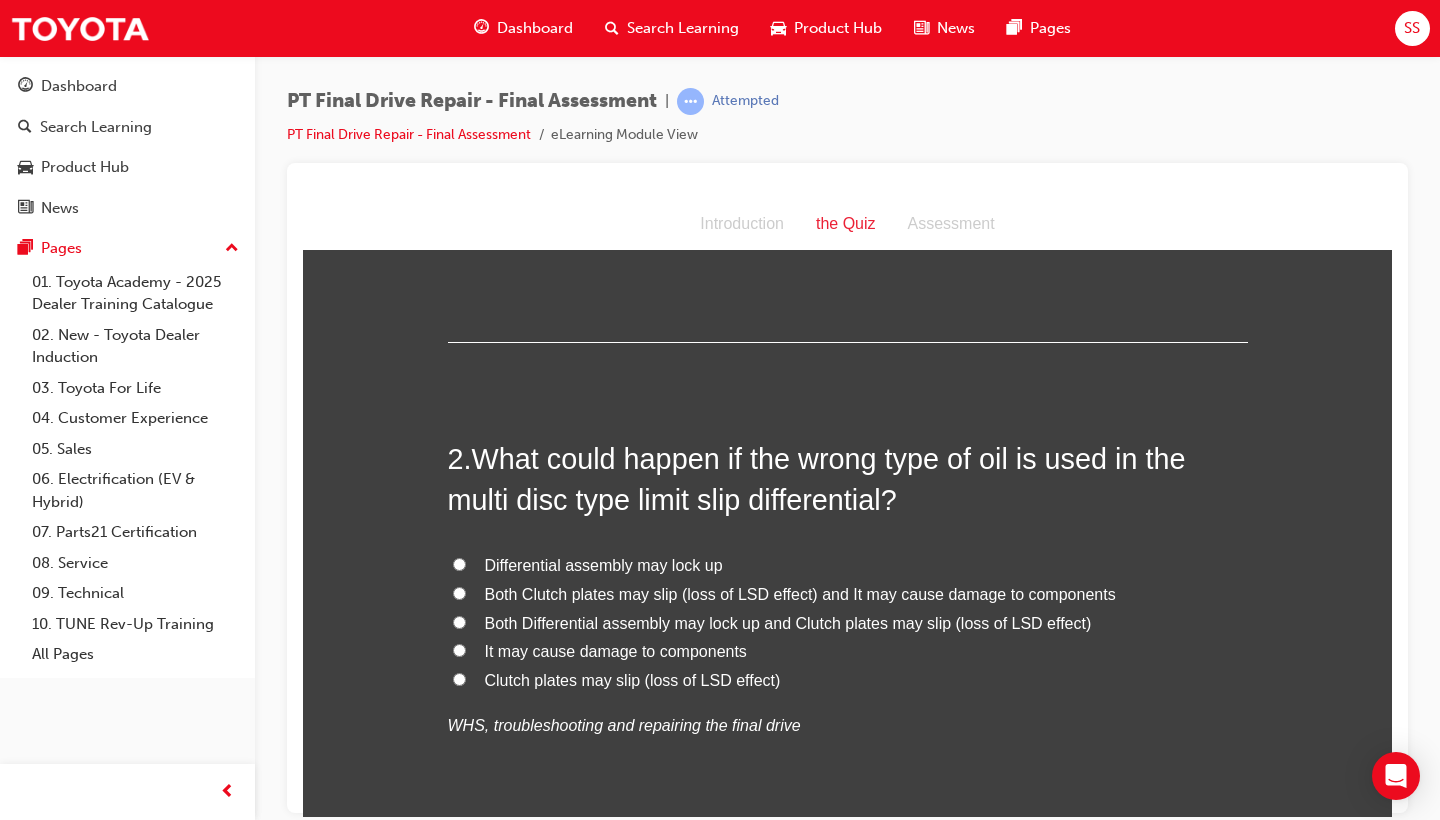 click on "Both Clutch plates may slip (loss of LSD effect) and It may cause damage to components" at bounding box center (800, 593) 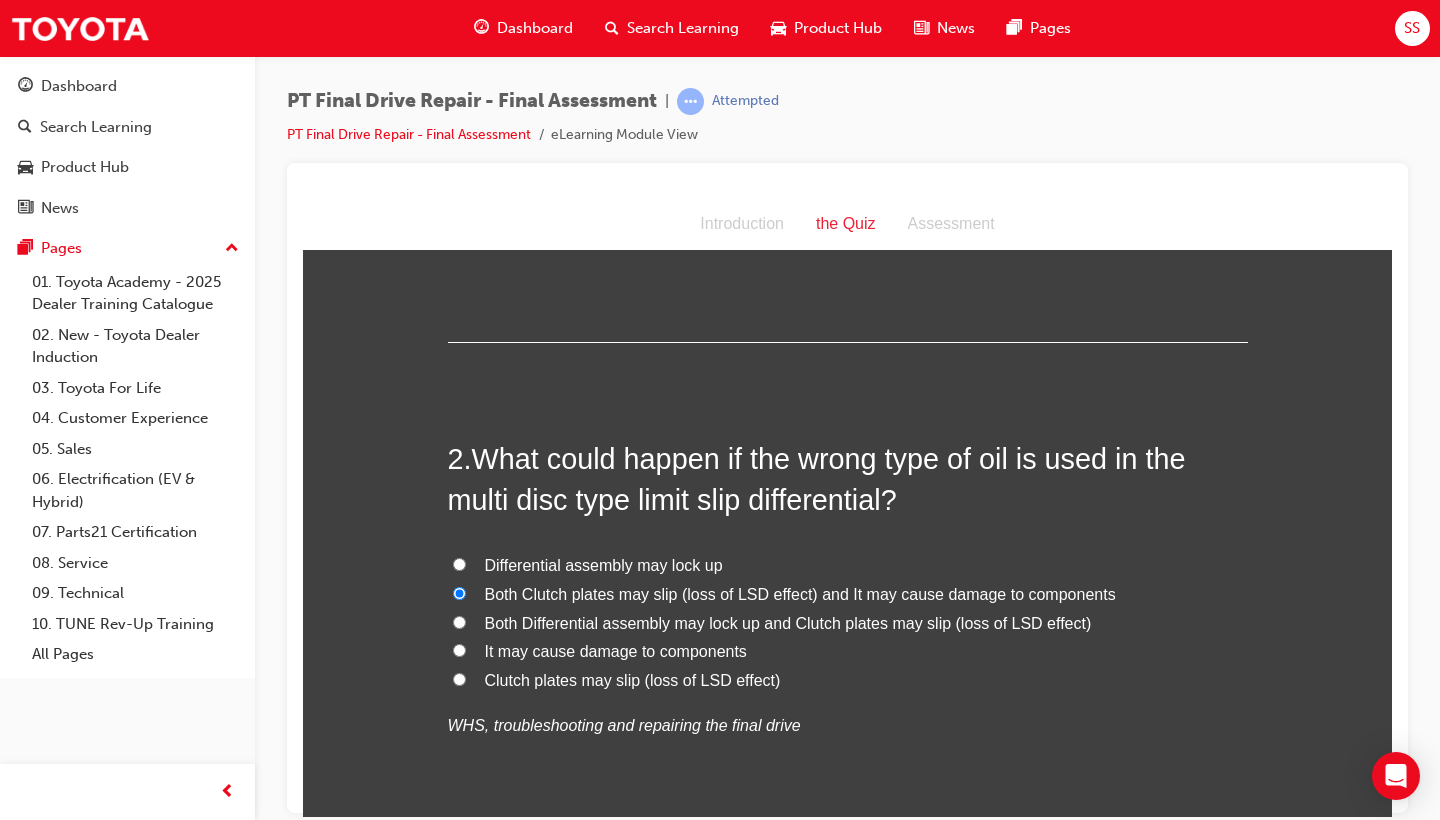 click on "Both Differential assembly may lock up and Clutch plates may slip (loss of LSD effect)" at bounding box center (788, 622) 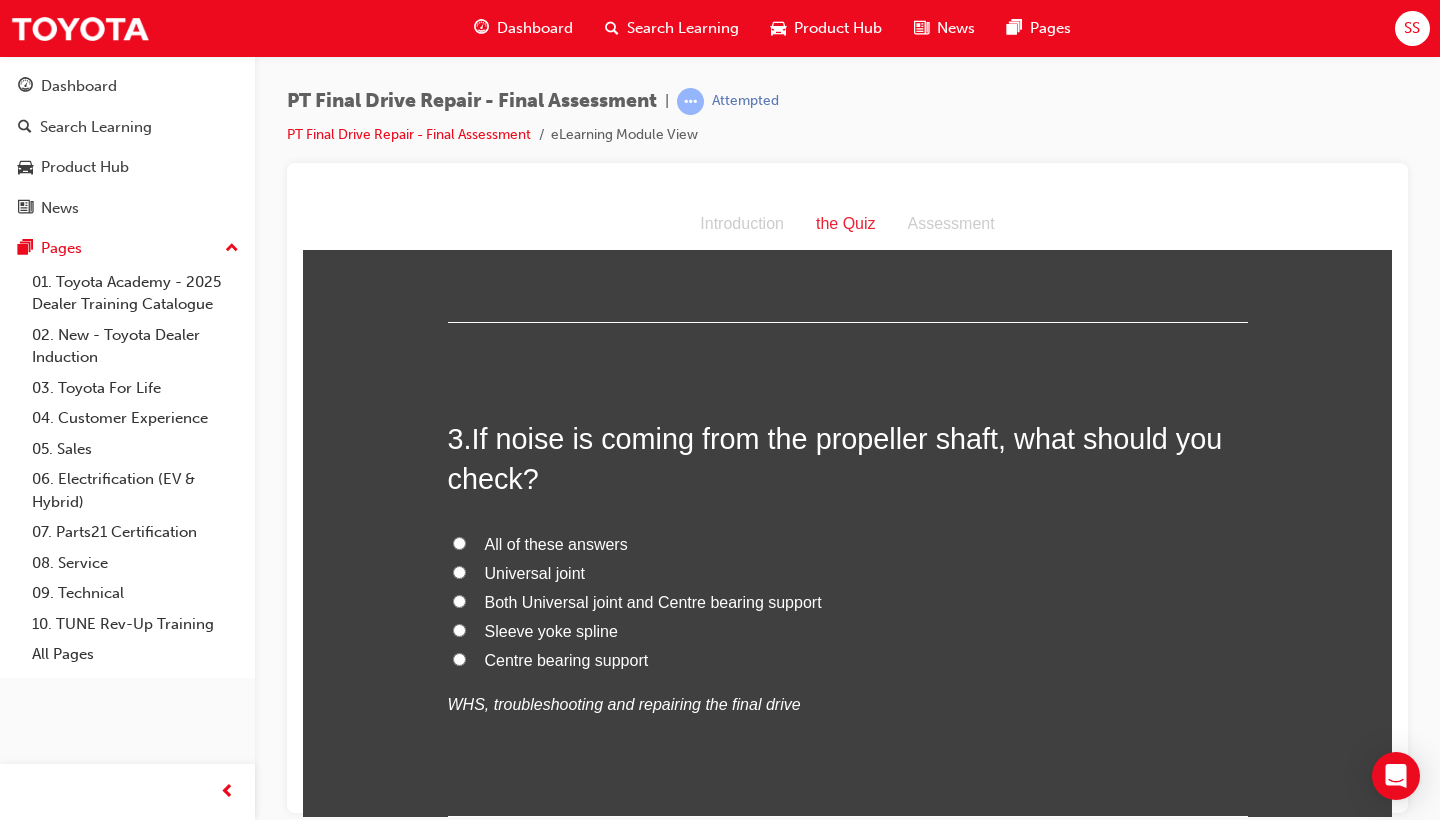 scroll, scrollTop: 882, scrollLeft: 0, axis: vertical 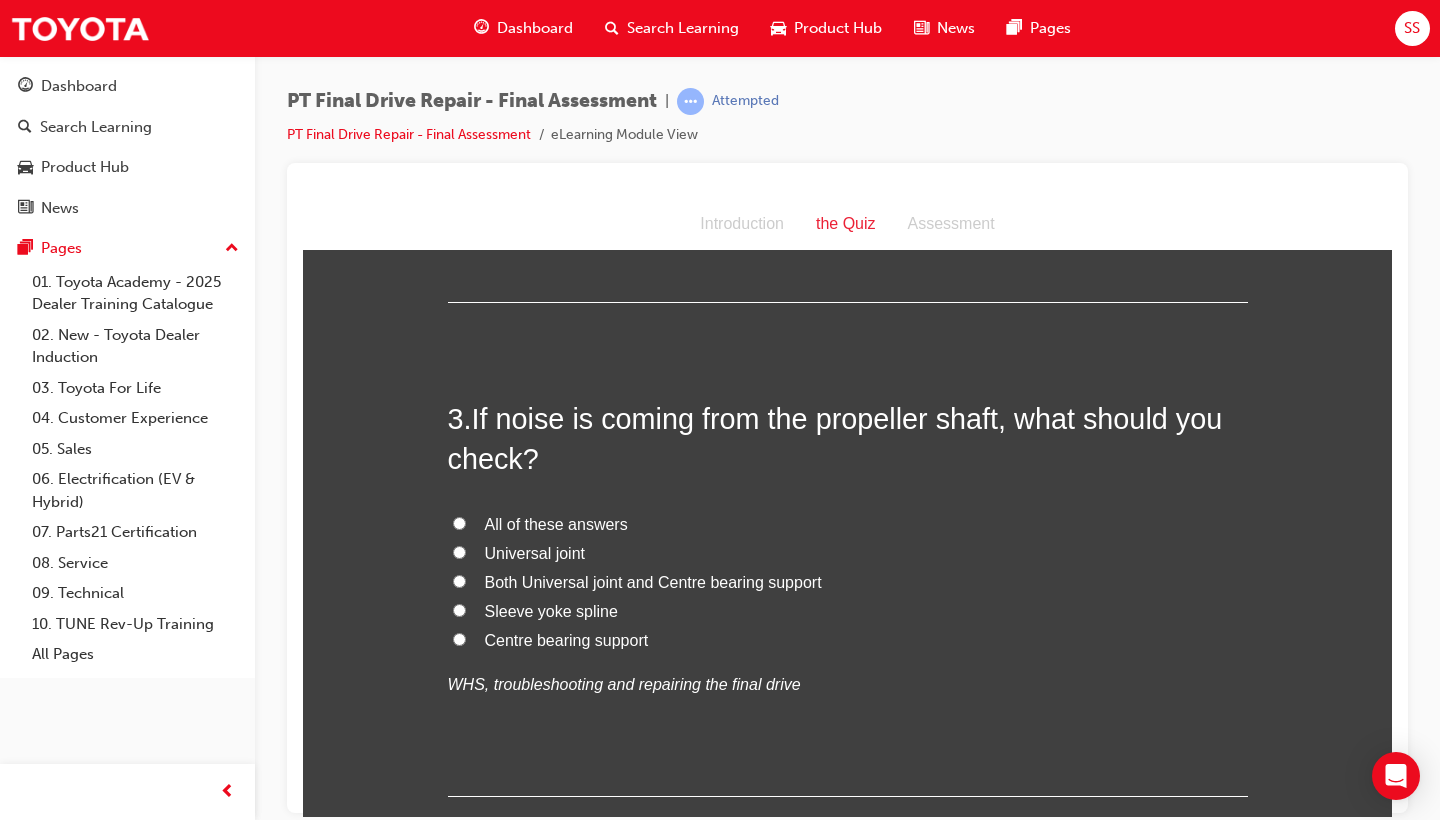 click on "All of these answers" at bounding box center (556, 523) 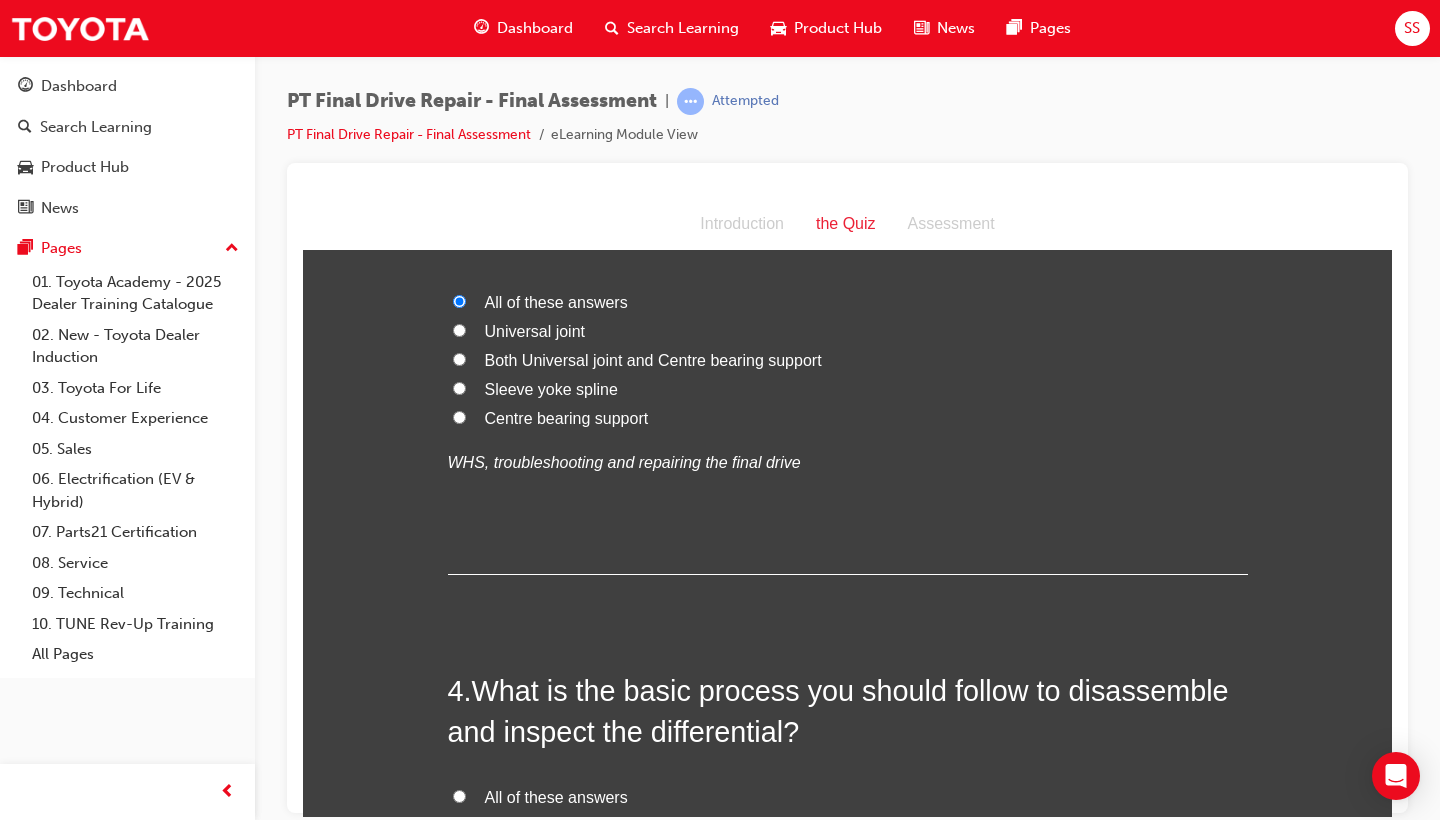 scroll, scrollTop: 1124, scrollLeft: 0, axis: vertical 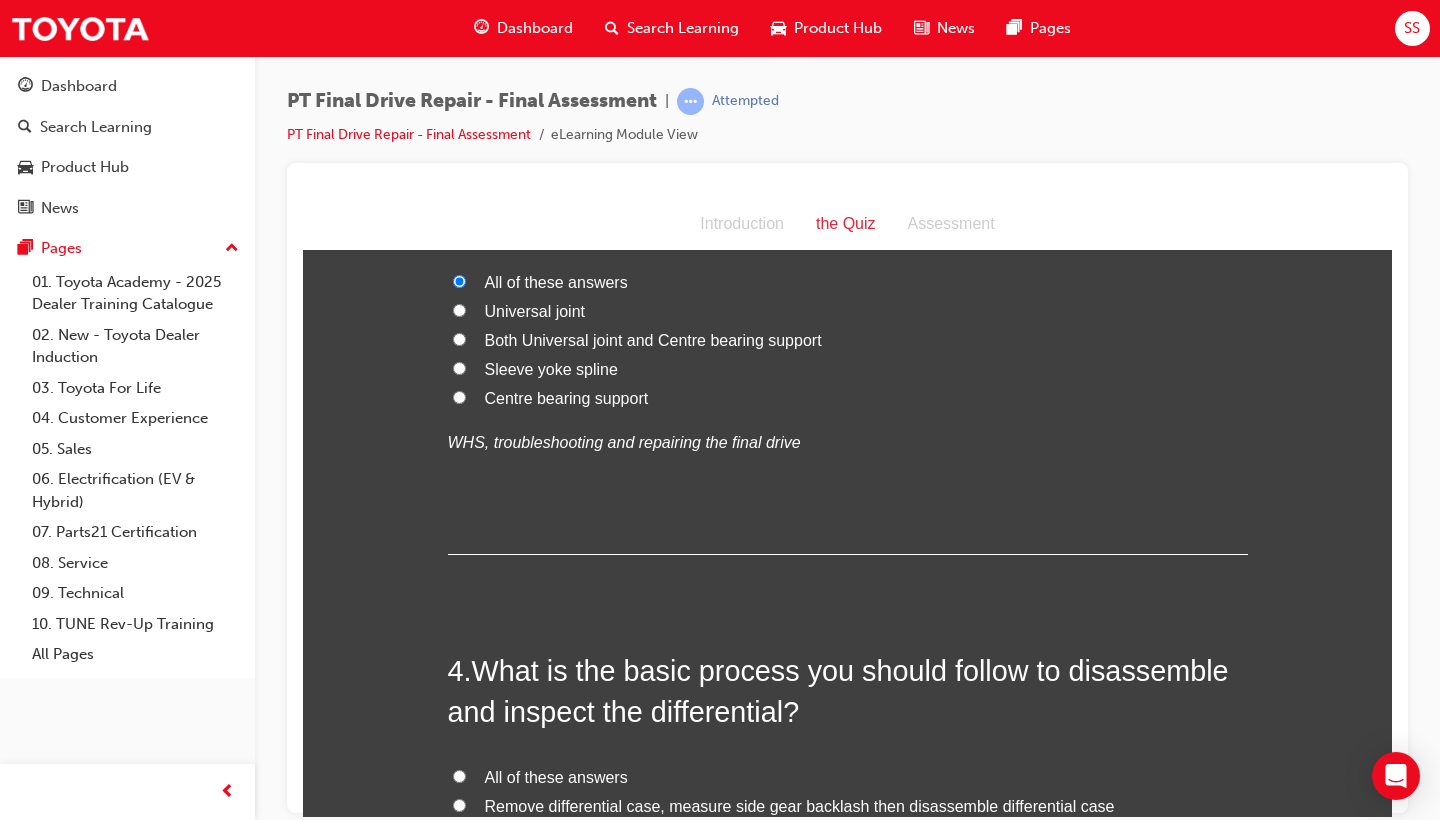 click on "All of these answers" at bounding box center (556, 776) 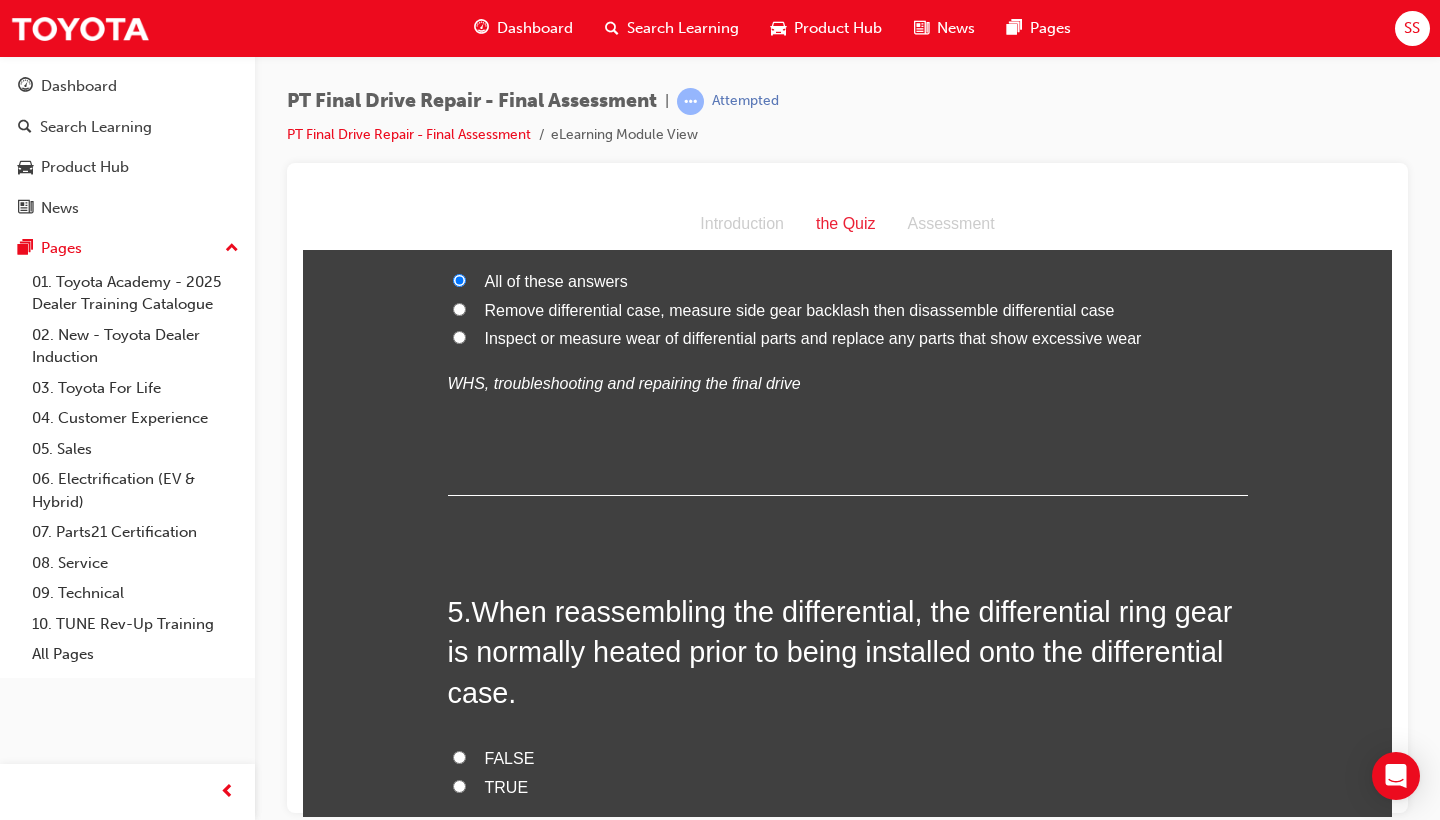 scroll, scrollTop: 1624, scrollLeft: 0, axis: vertical 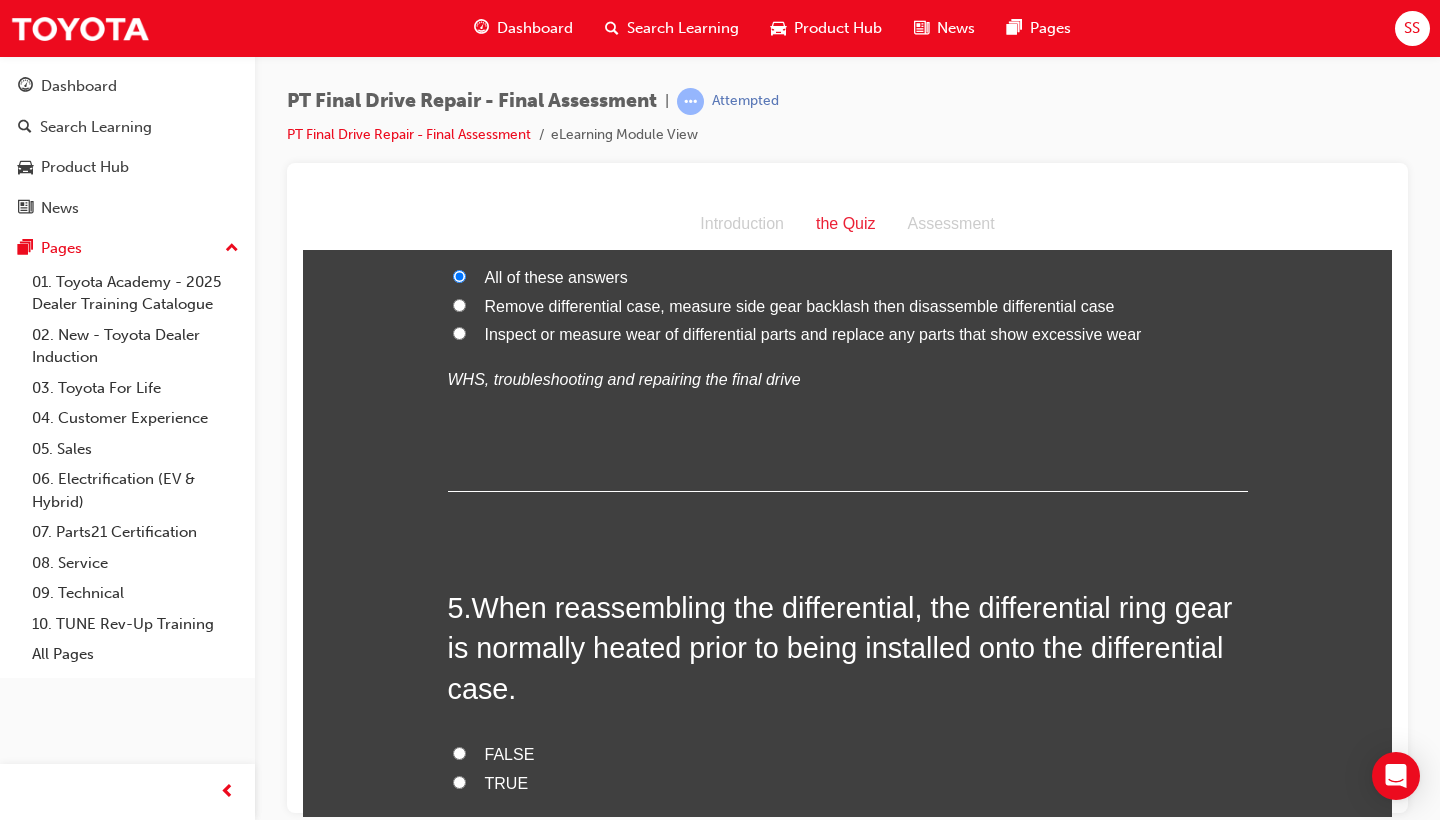 click on "TRUE" at bounding box center (848, 783) 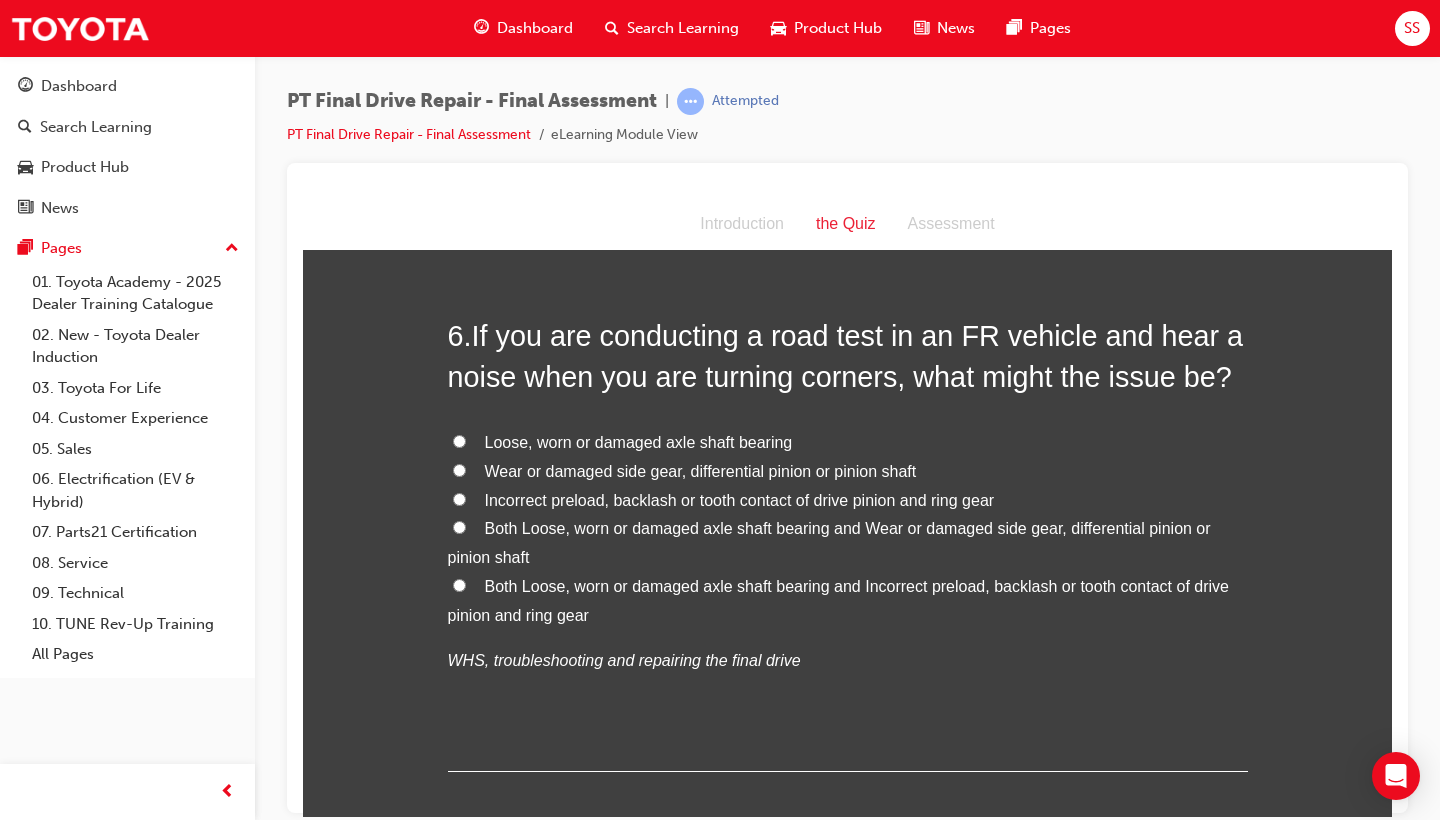 scroll, scrollTop: 2357, scrollLeft: 0, axis: vertical 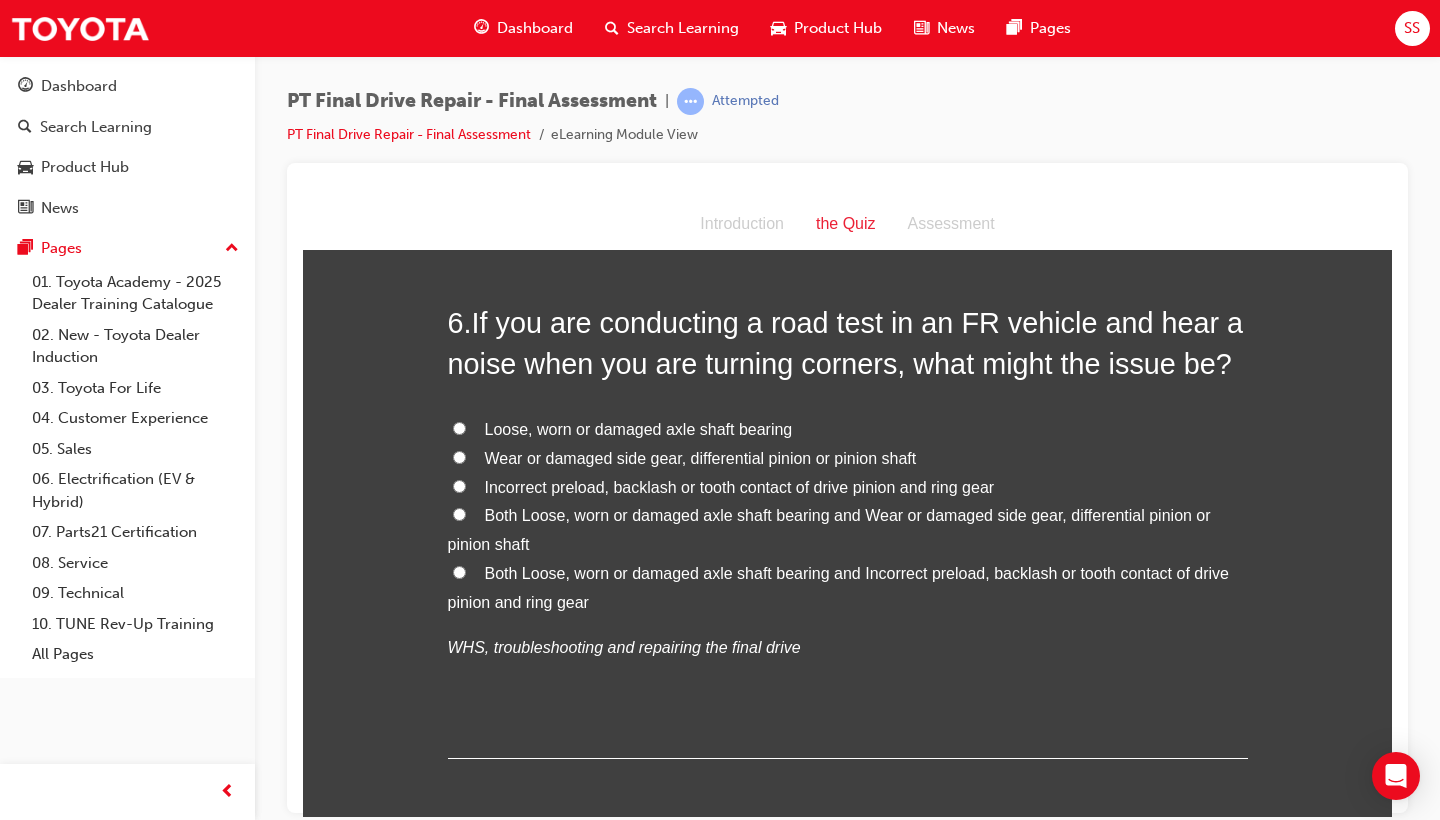 click on "Both Loose, worn or damaged axle shaft bearing and Incorrect preload, backlash or tooth contact of drive pinion and ring gear" at bounding box center (848, 588) 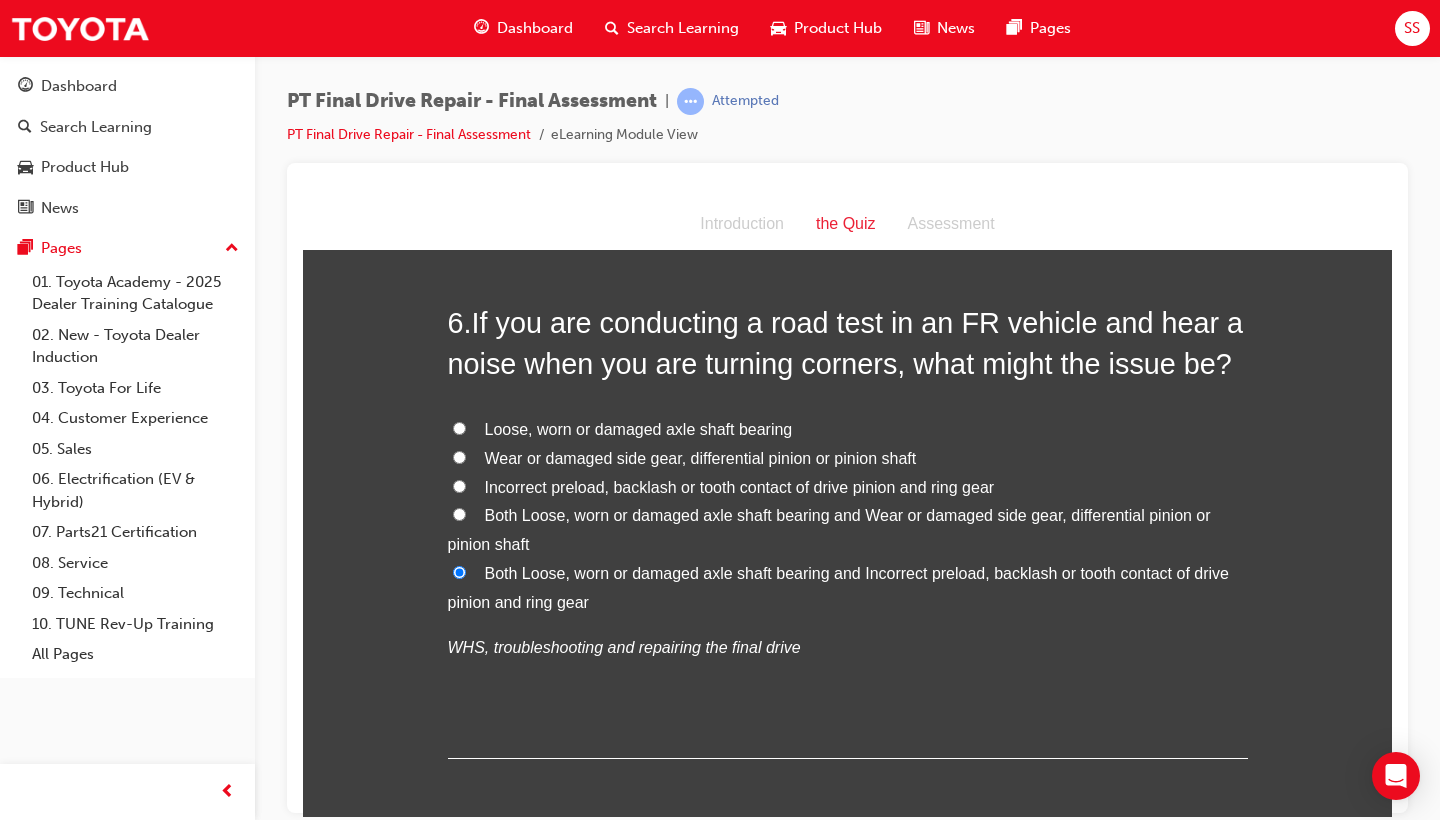 click on "Both Loose, worn or damaged axle shaft bearing and Wear or damaged side gear, differential pinion or pinion shaft" at bounding box center (829, 529) 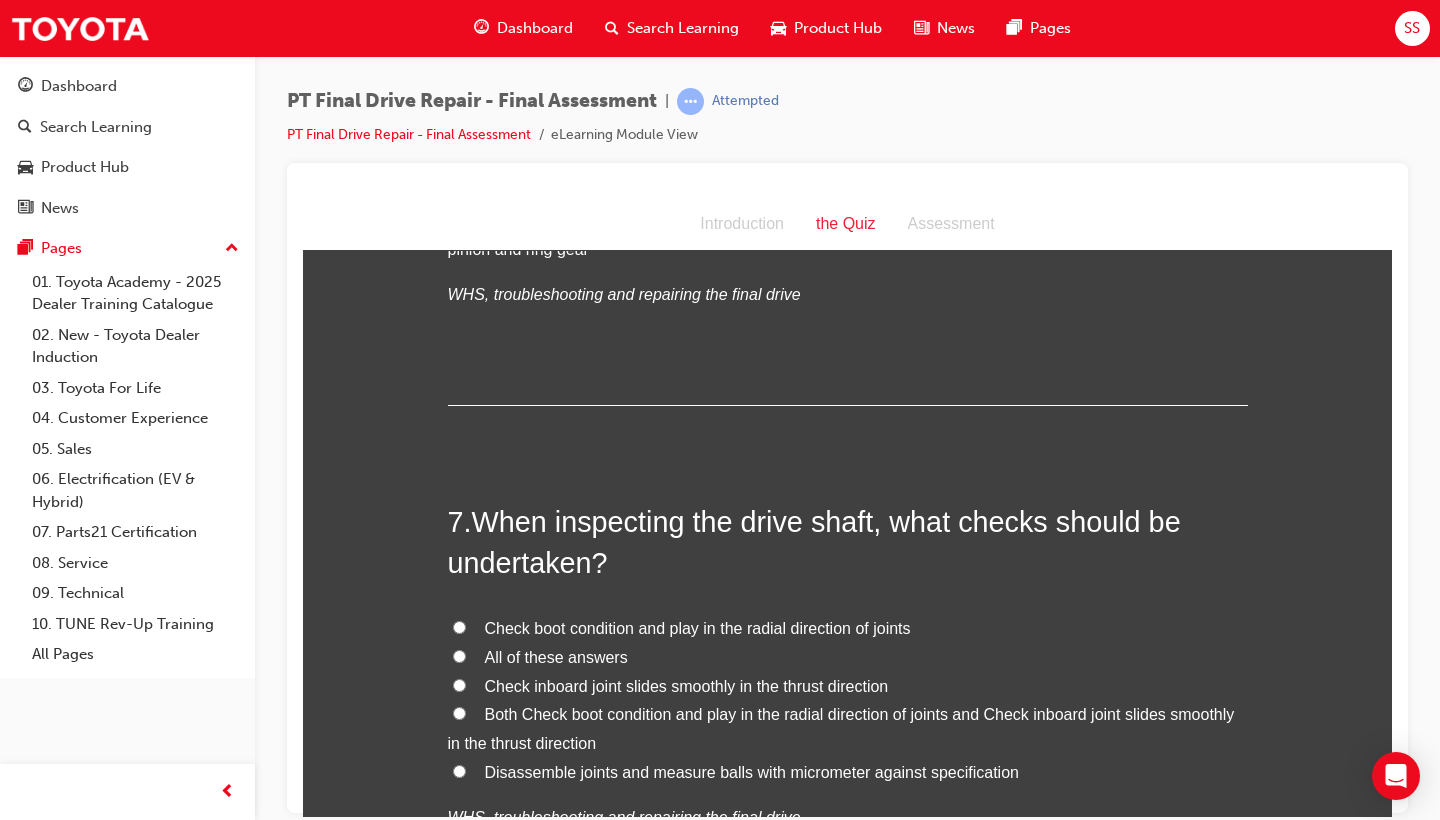 scroll, scrollTop: 2736, scrollLeft: 0, axis: vertical 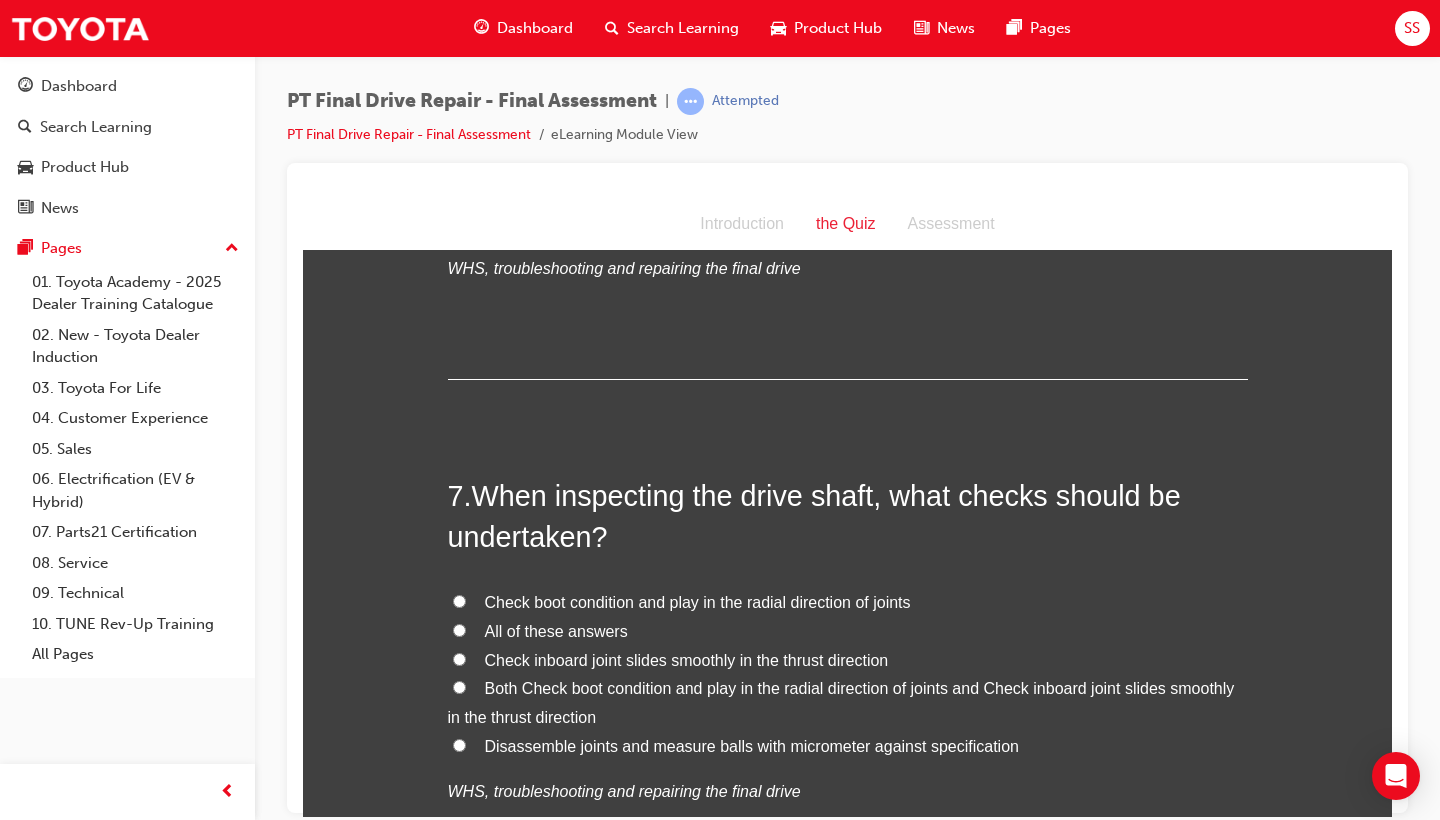 click on "All of these answers" at bounding box center (556, 630) 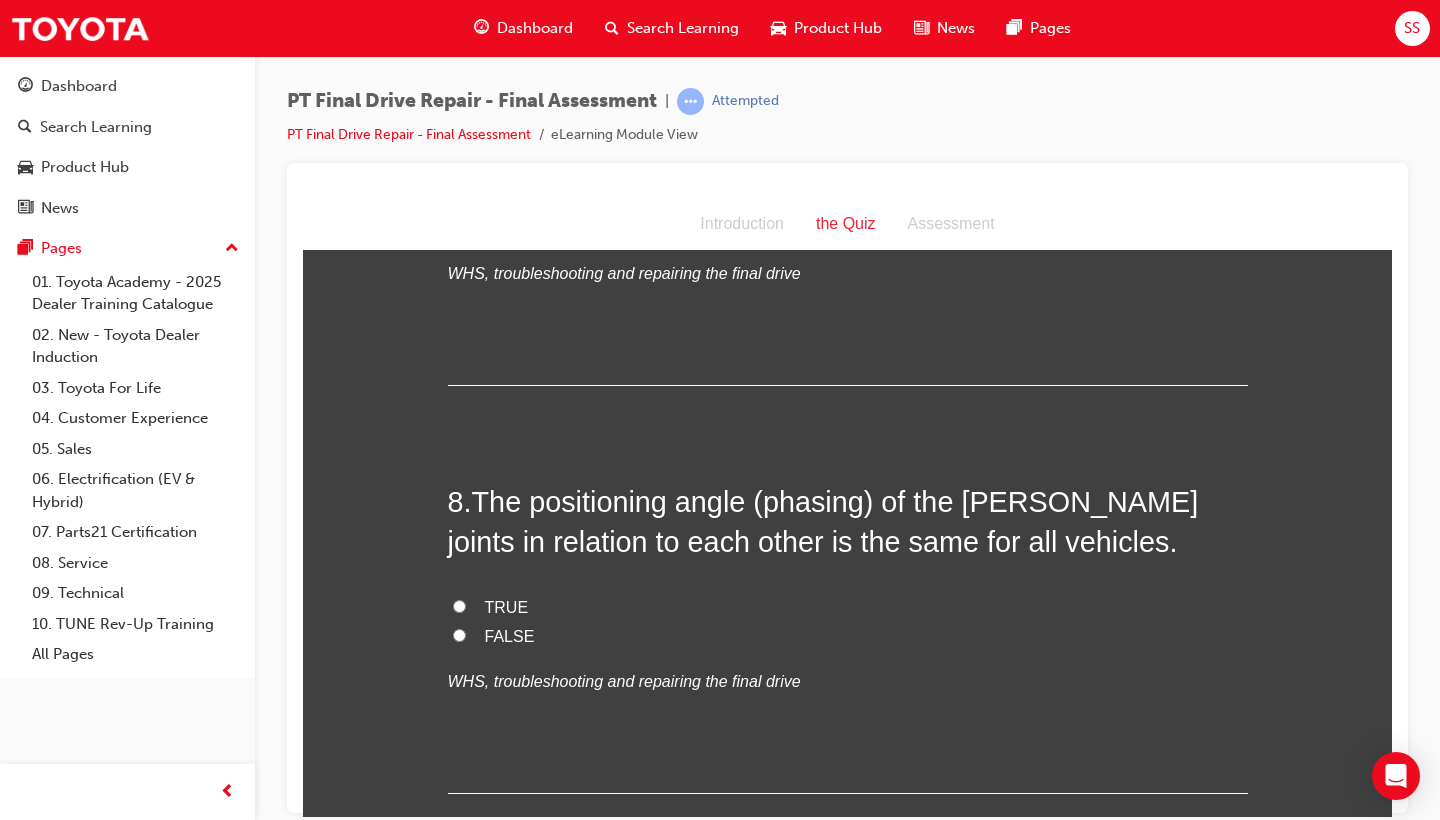scroll, scrollTop: 3364, scrollLeft: 0, axis: vertical 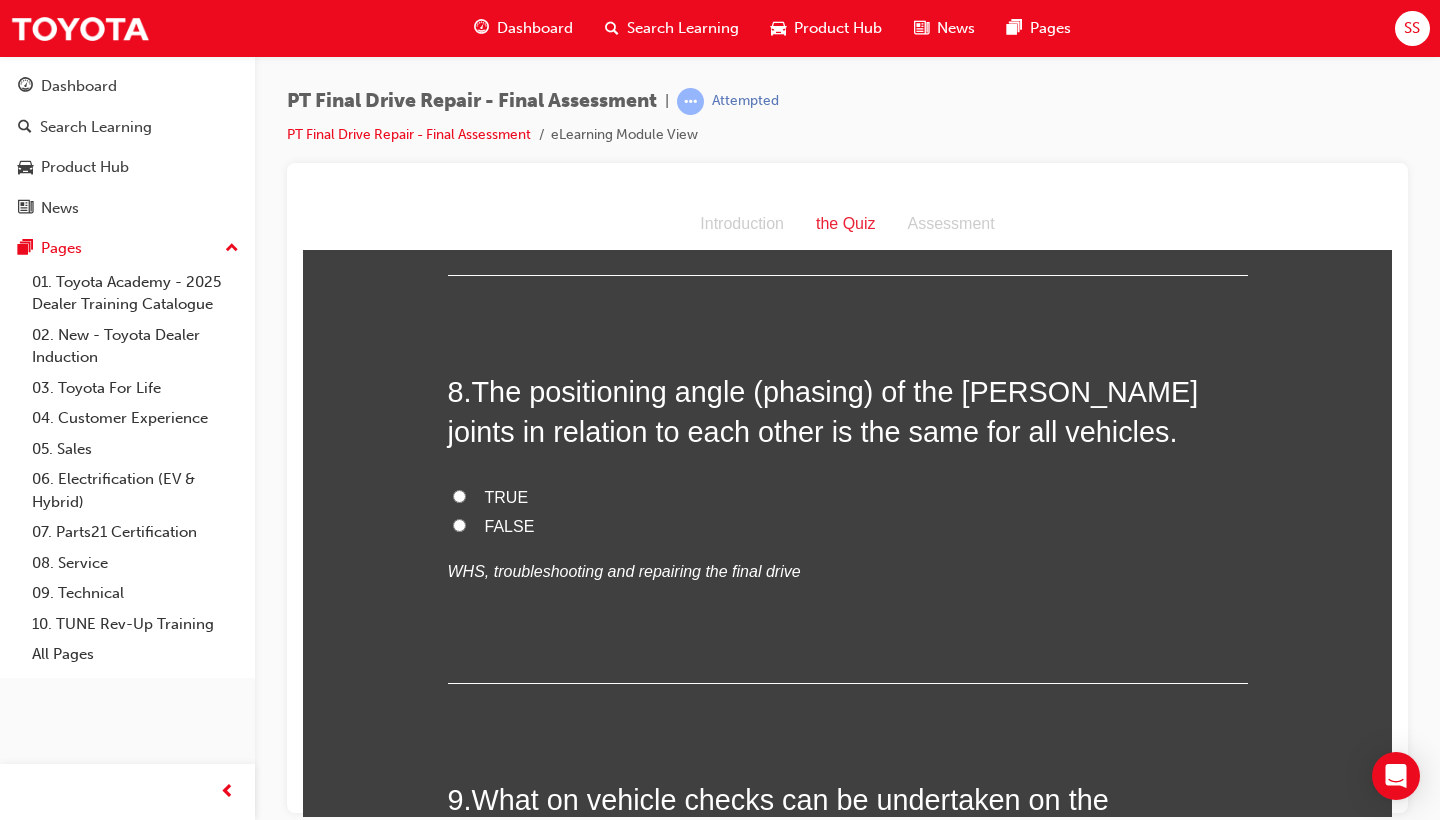 click on "FALSE" at bounding box center [510, 525] 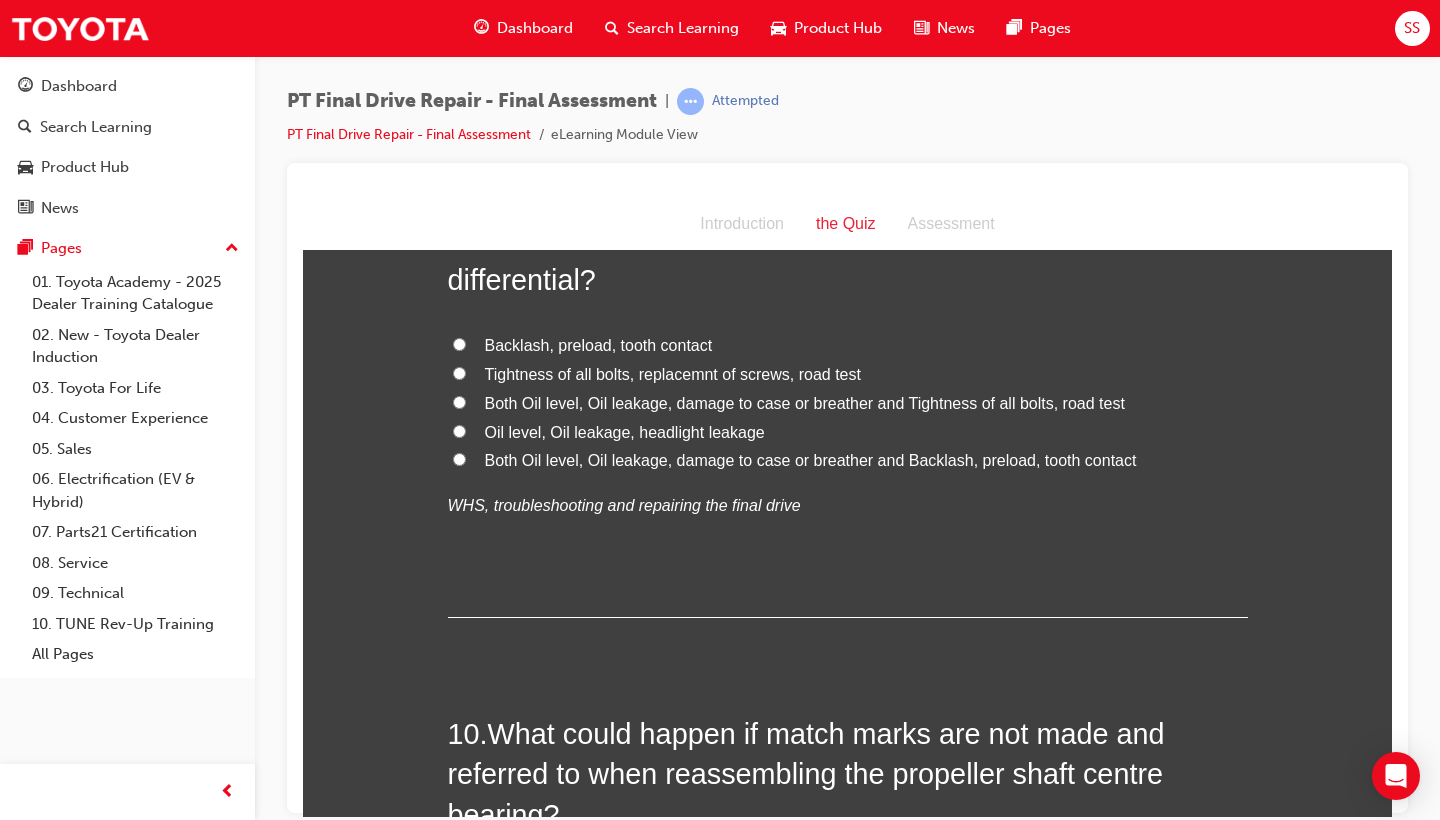 scroll, scrollTop: 3850, scrollLeft: 0, axis: vertical 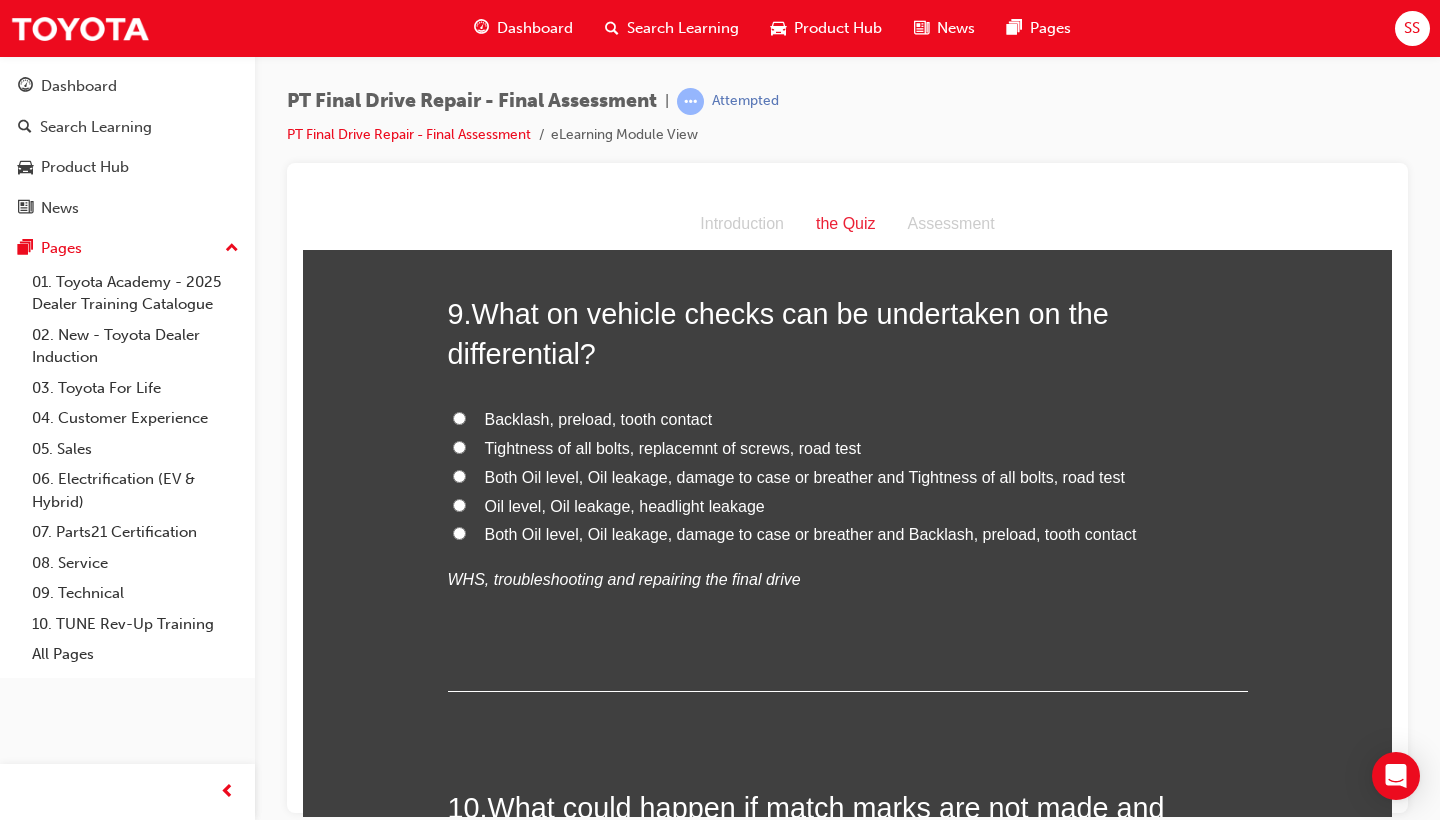 click on "Both Oil level, Oil leakage, damage to case or breather and Backlash, preload, tooth contact" at bounding box center [811, 533] 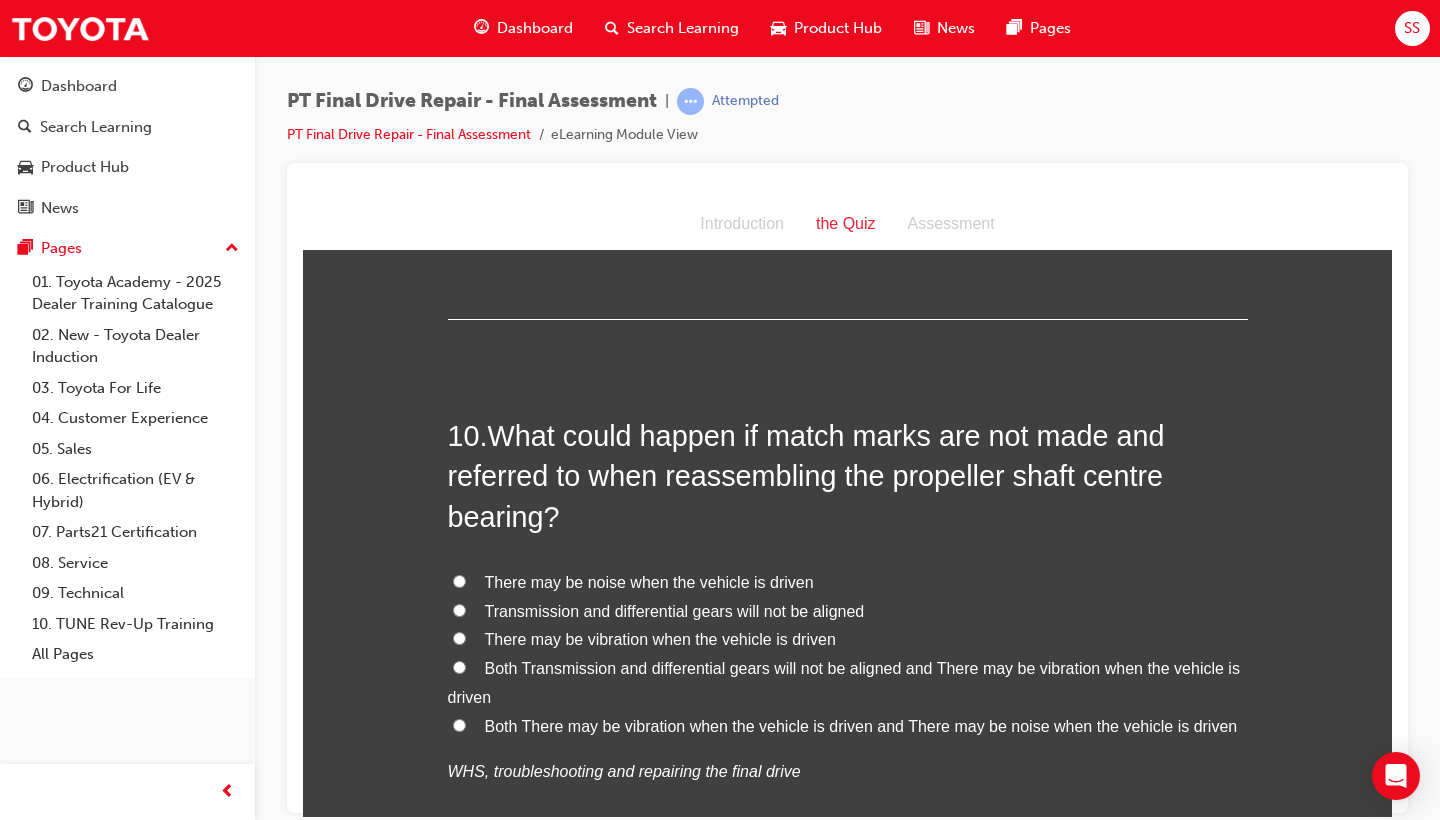 scroll, scrollTop: 4224, scrollLeft: 0, axis: vertical 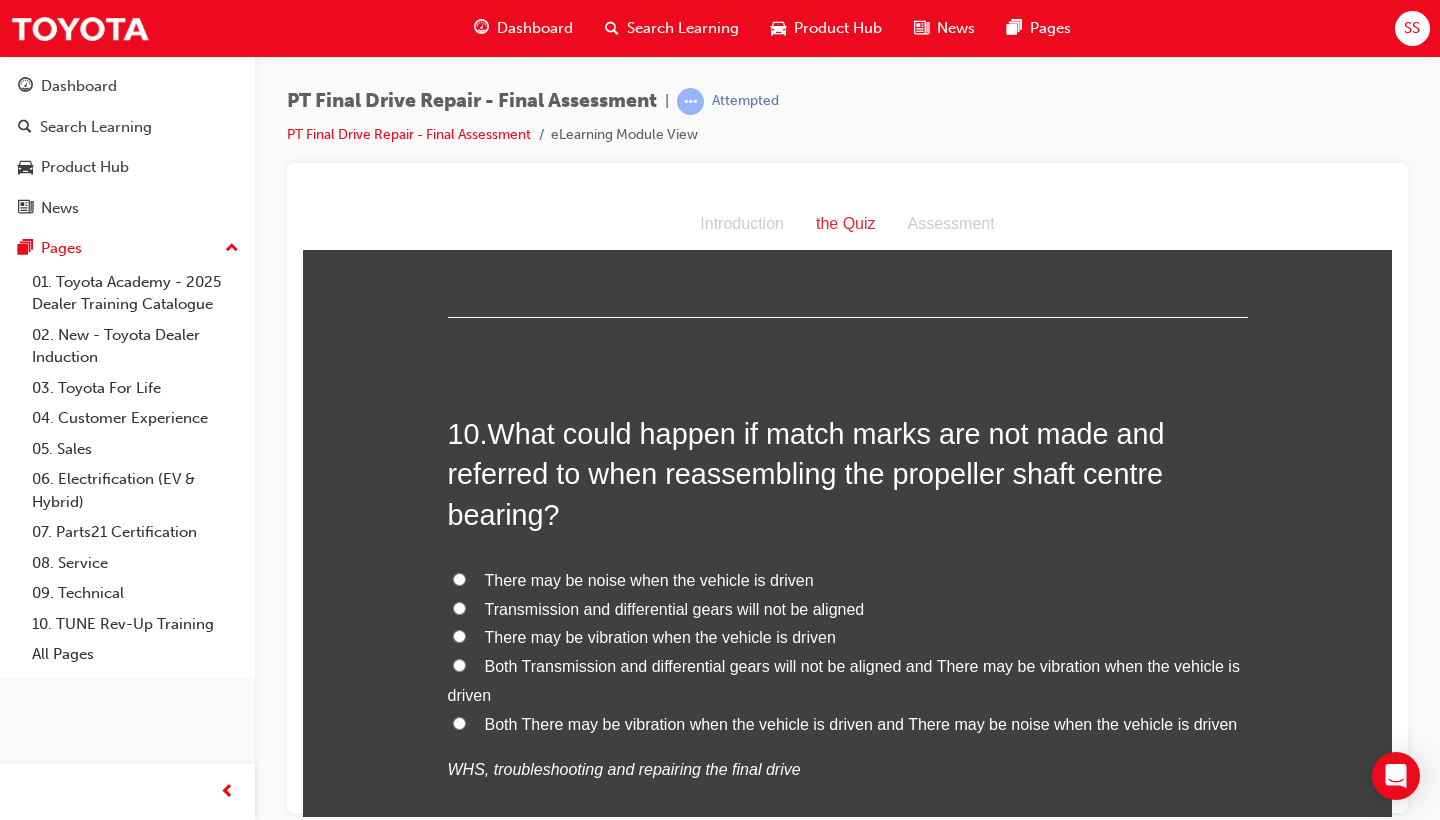 click on "Both There may be vibration when the vehicle is driven and There may be noise when the vehicle is driven" at bounding box center (861, 723) 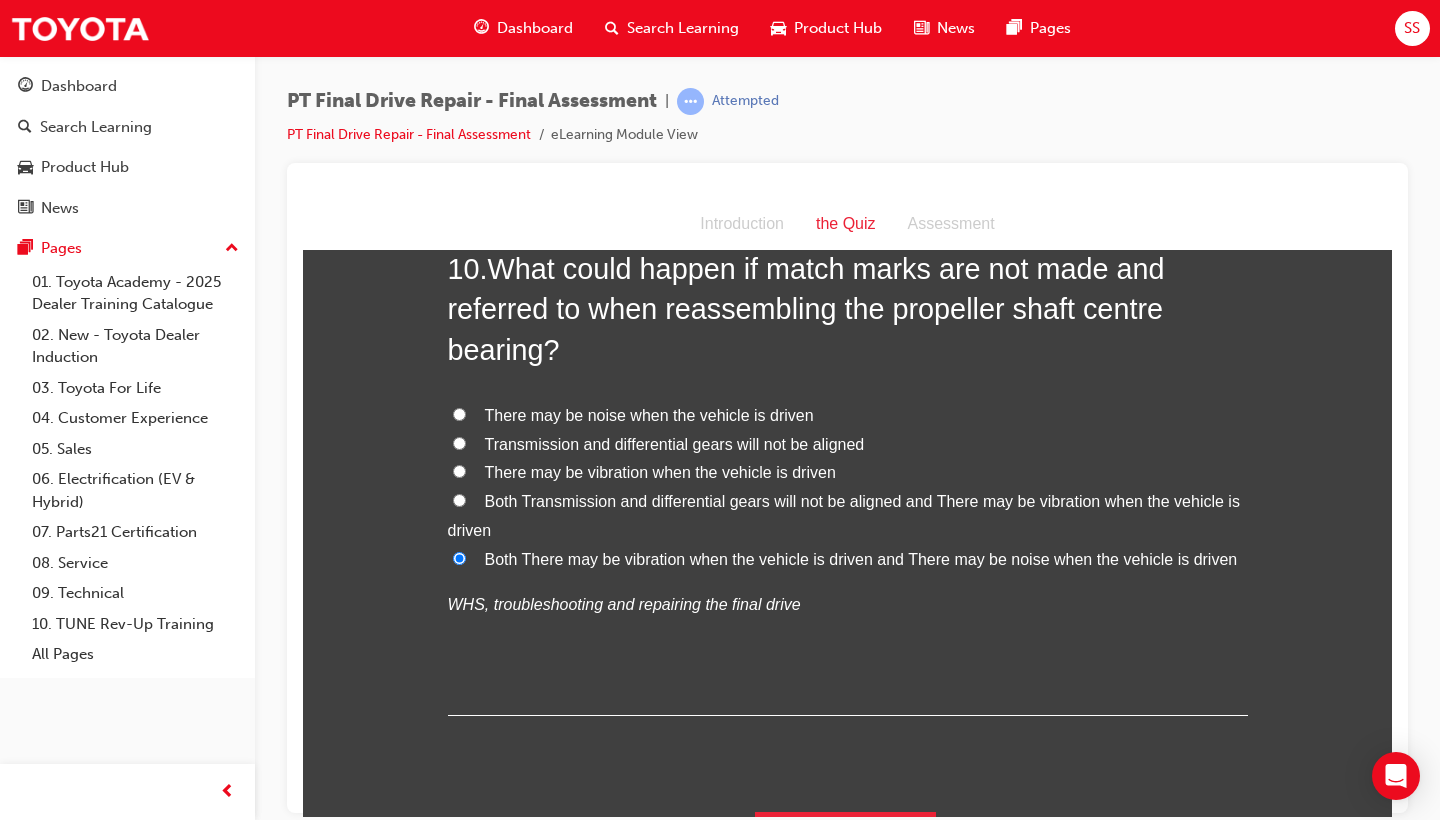 scroll, scrollTop: 4388, scrollLeft: 0, axis: vertical 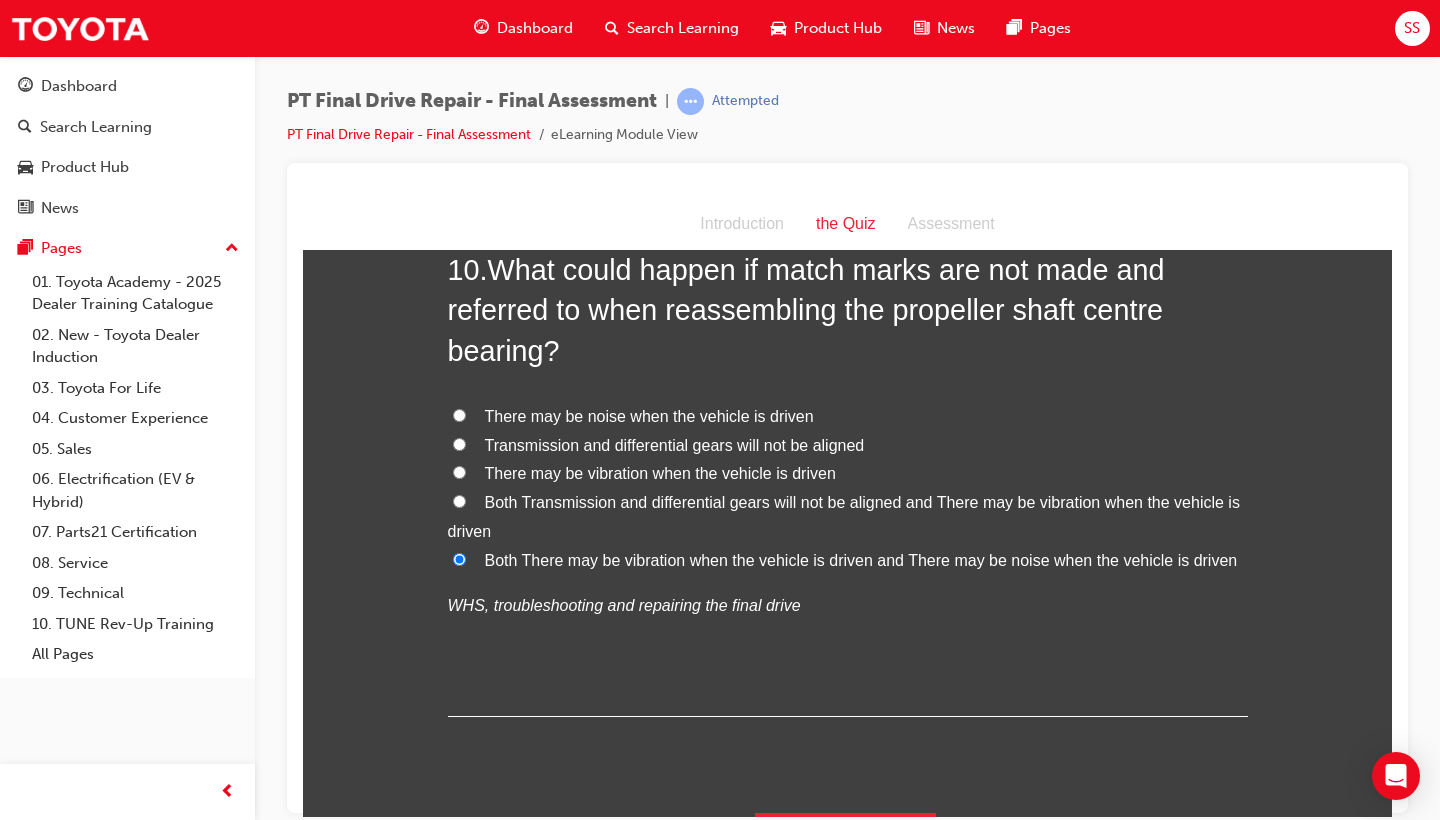 click on "1 .  The double cardan joint found on Toyota vehicles, can be disassembled. TRUE FALSE
WHS, troubleshooting and repairing the final drive 2 .  What could happen if the wrong type of oil is used in the multi disc type limit slip differential? Differential assembly may lock up Both Clutch plates may slip (loss of LSD effect) and It may cause damage to components Both Differential assembly may lock up and Clutch plates may slip (loss of LSD effect) It may cause damage to components Clutch plates may slip (loss of LSD effect)
WHS, troubleshooting and repairing the final drive 3 .  If noise is coming from the propeller shaft, what should you check? All of these answers Universal joint Both Universal joint and Centre bearing support Sleeve yoke spline Centre bearing support
WHS, troubleshooting and repairing the final drive 4 .  What is the basic process you should follow to disassemble and inspect the differential? All of these answers
WHS, troubleshooting and repairing the final drive 5 .  FALSE TRUE" at bounding box center [848, -1572] 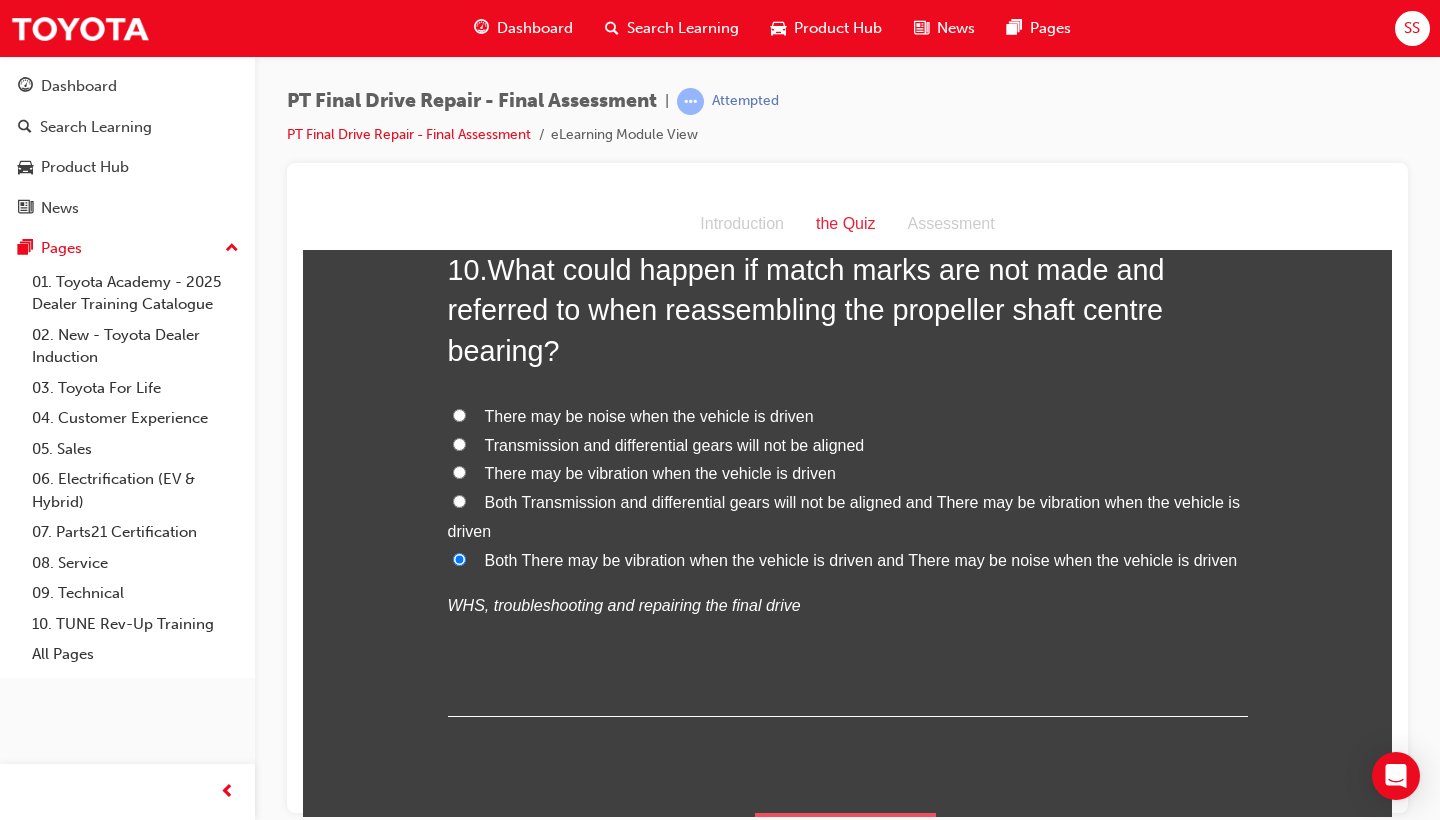 click on "Submit Answers" at bounding box center [846, 840] 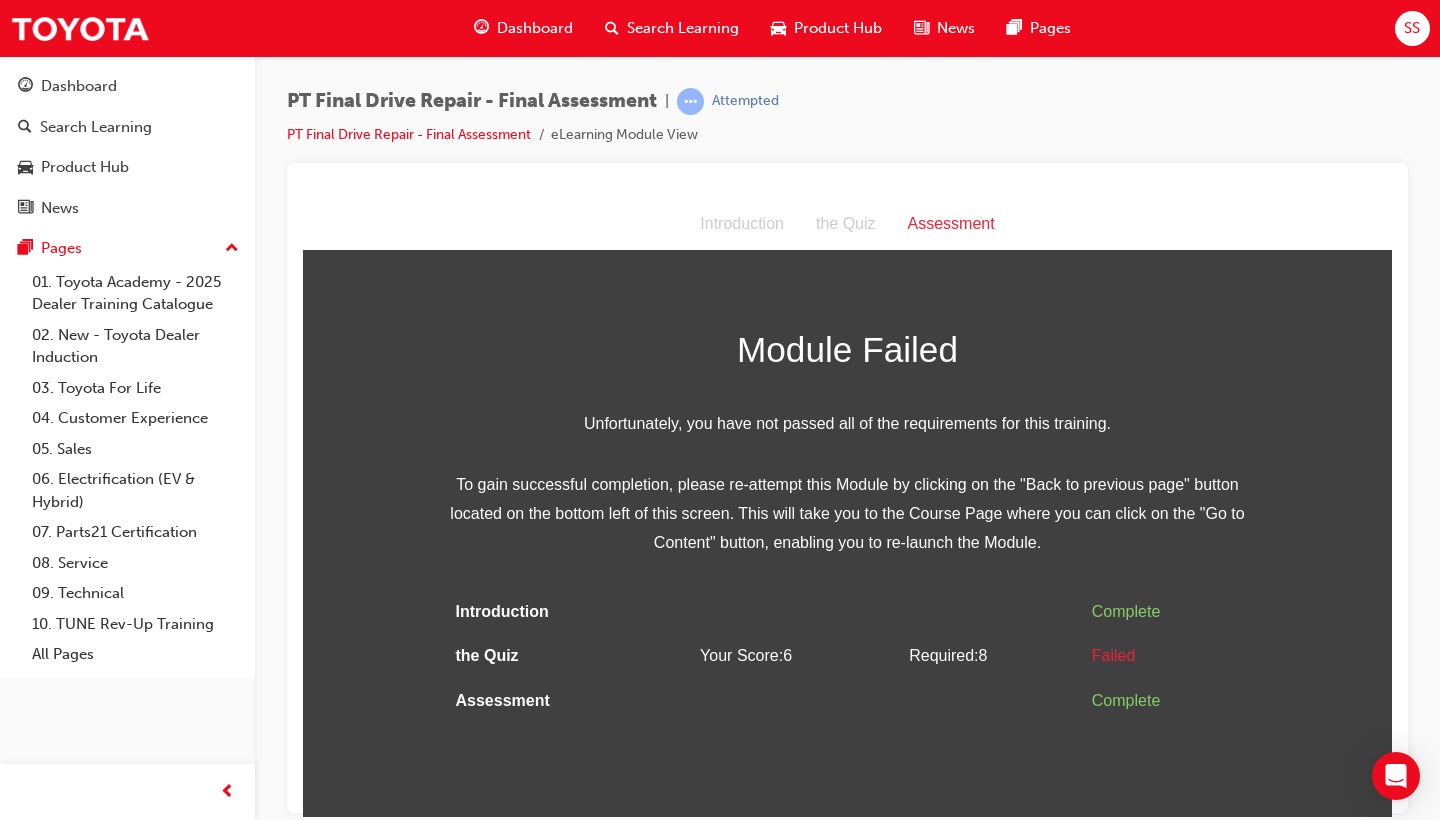scroll, scrollTop: 14, scrollLeft: 0, axis: vertical 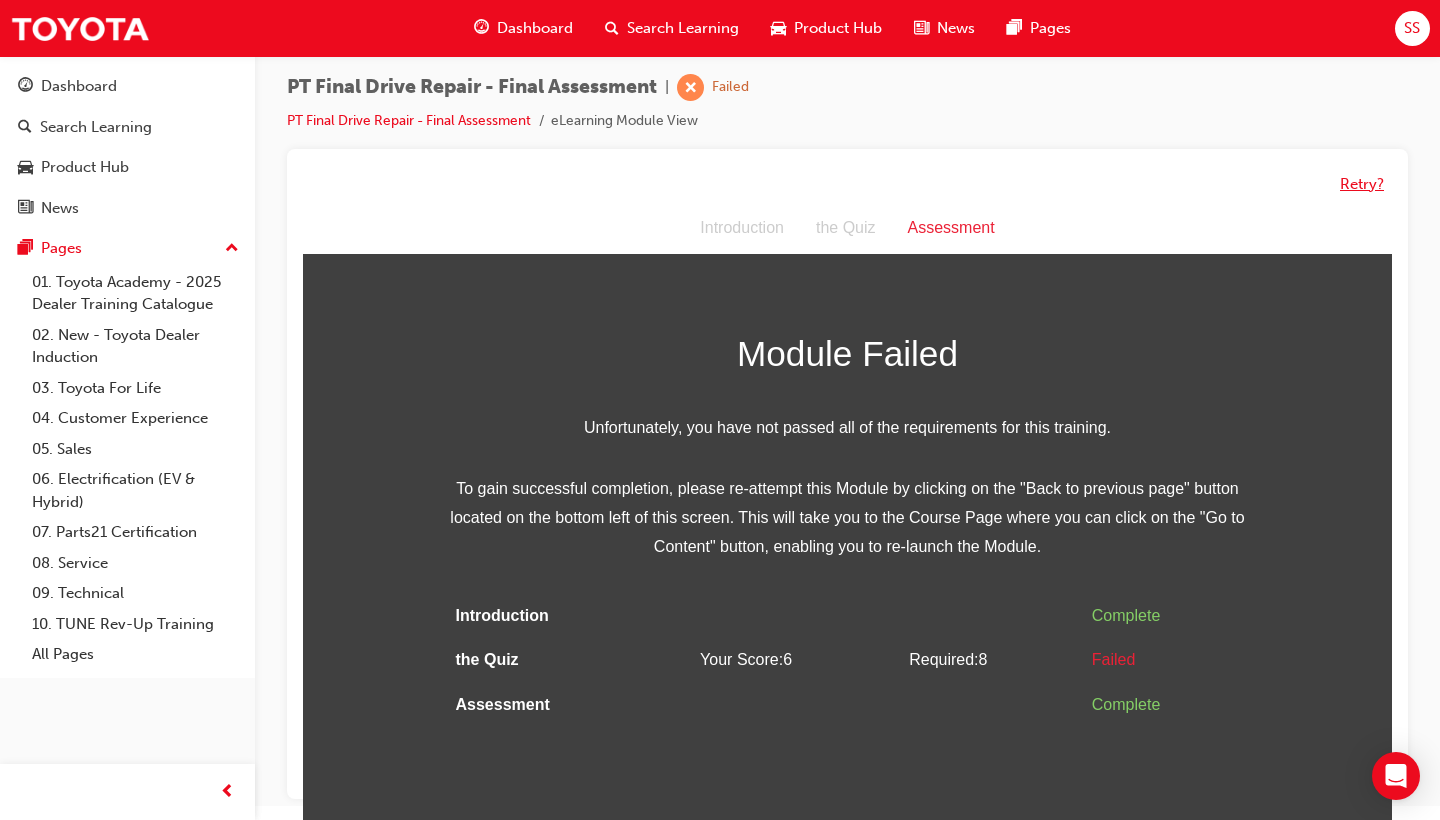 click on "Retry?" at bounding box center [1362, 184] 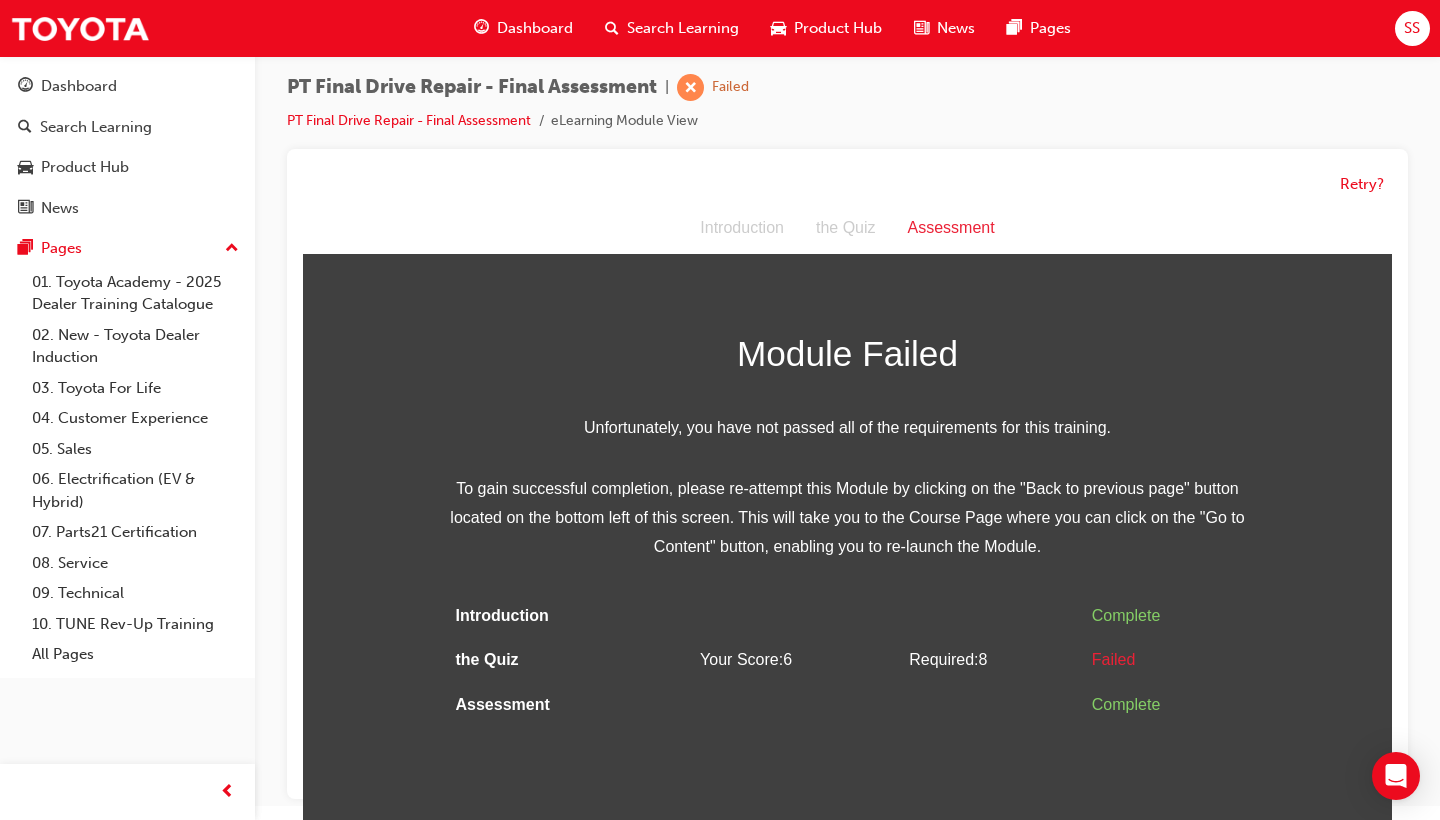 scroll, scrollTop: 0, scrollLeft: 0, axis: both 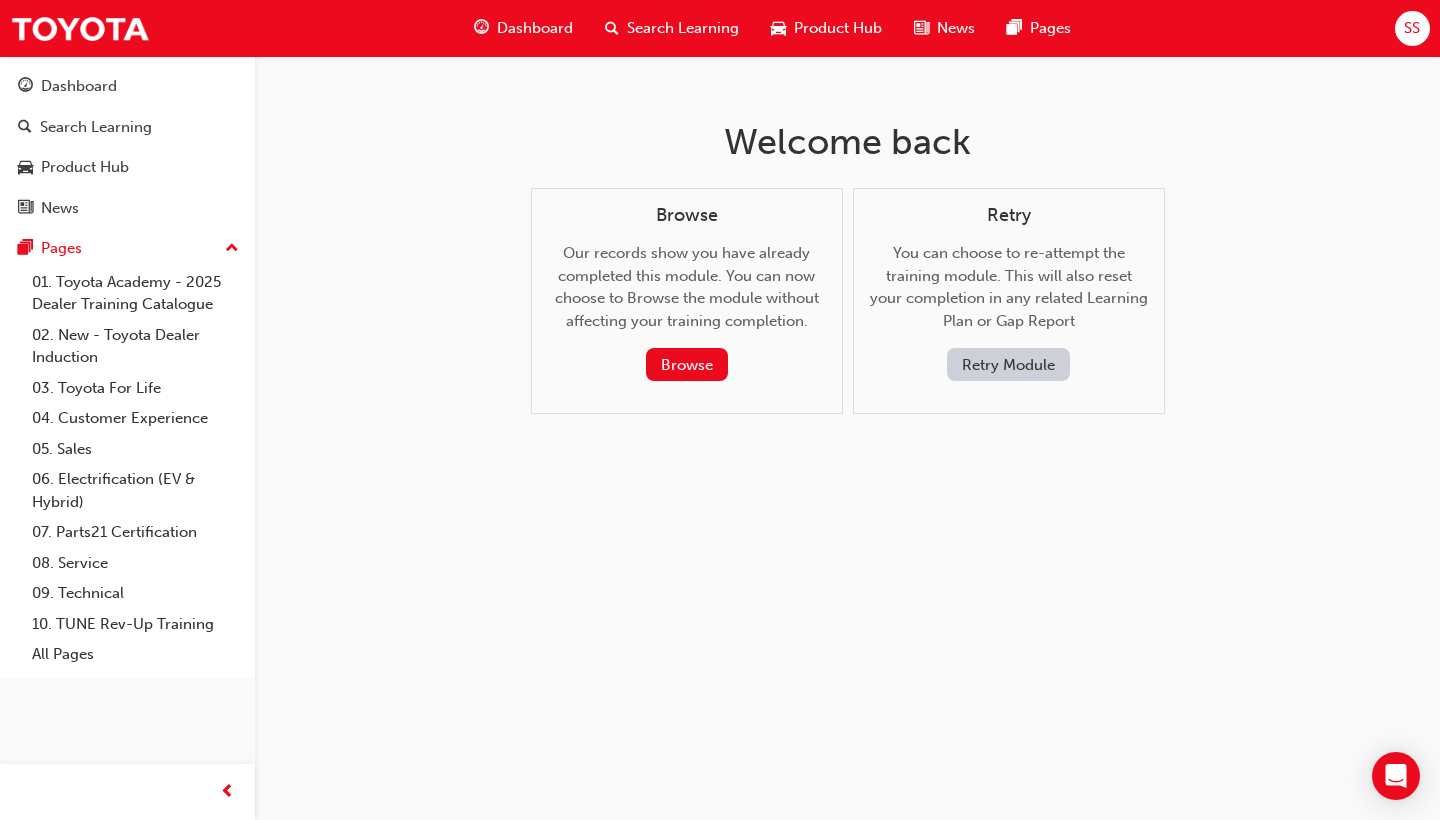 click on "Retry Module" at bounding box center [1008, 364] 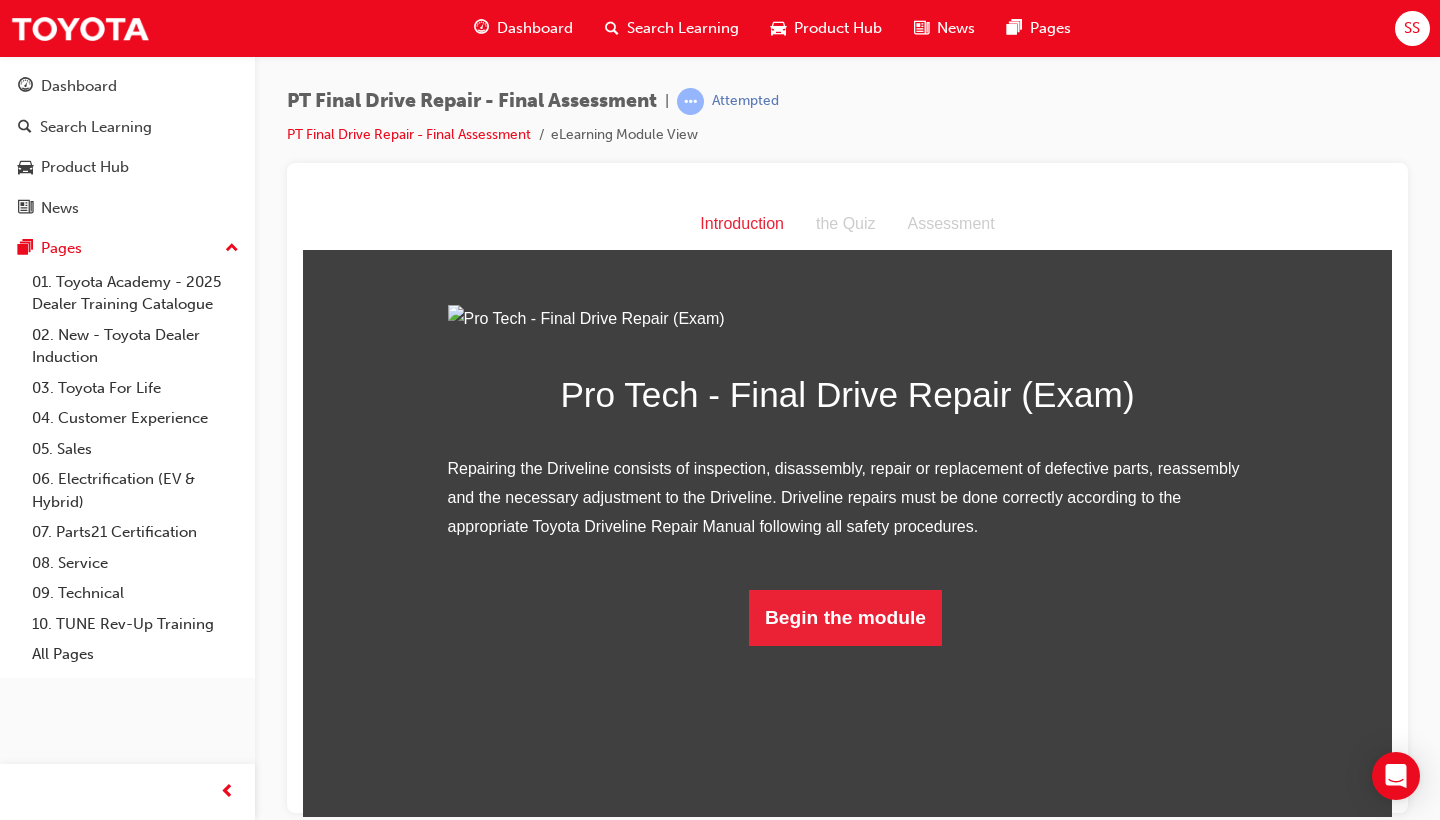 scroll, scrollTop: 45, scrollLeft: 0, axis: vertical 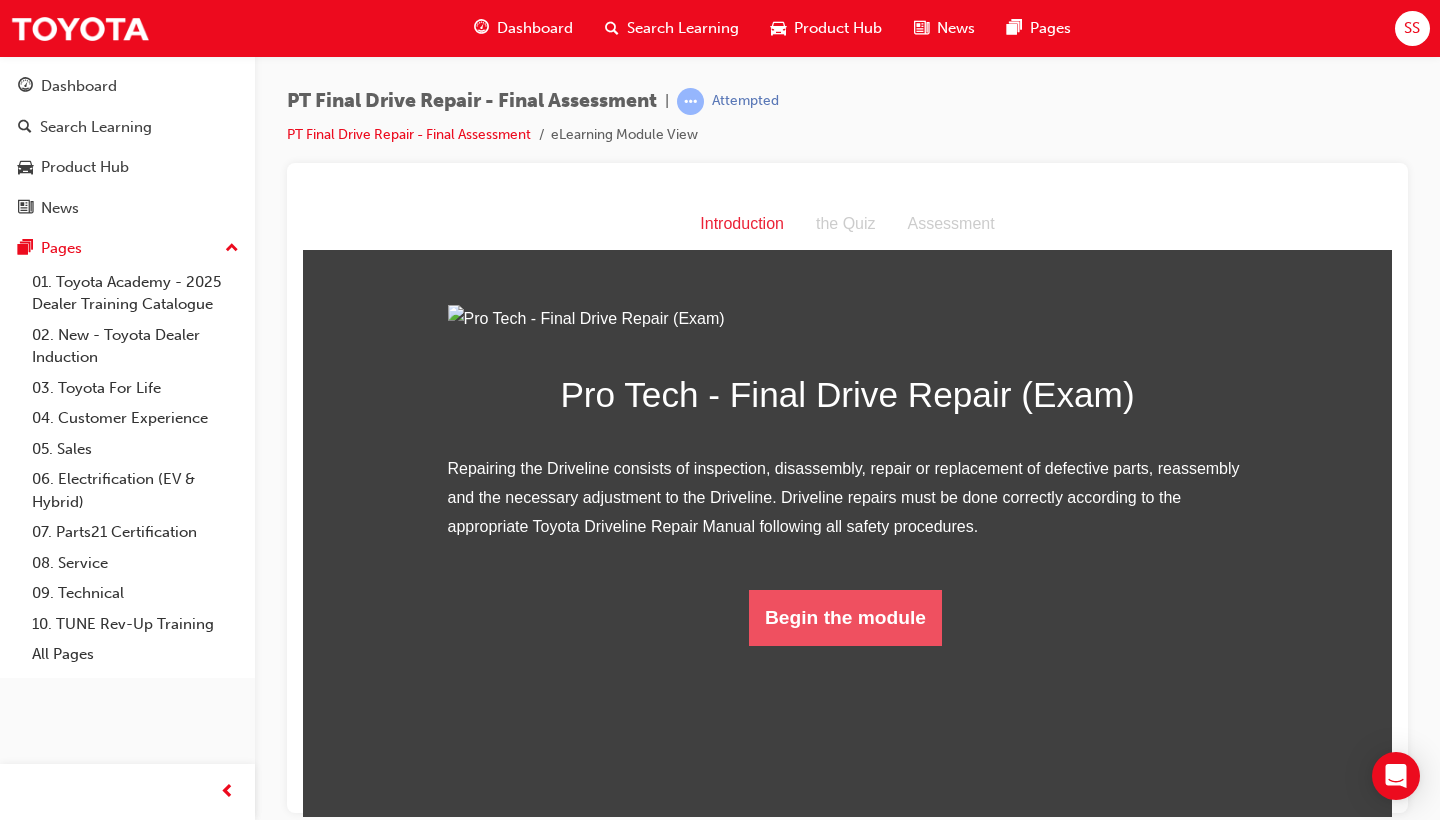 click on "Begin the module" at bounding box center (845, 617) 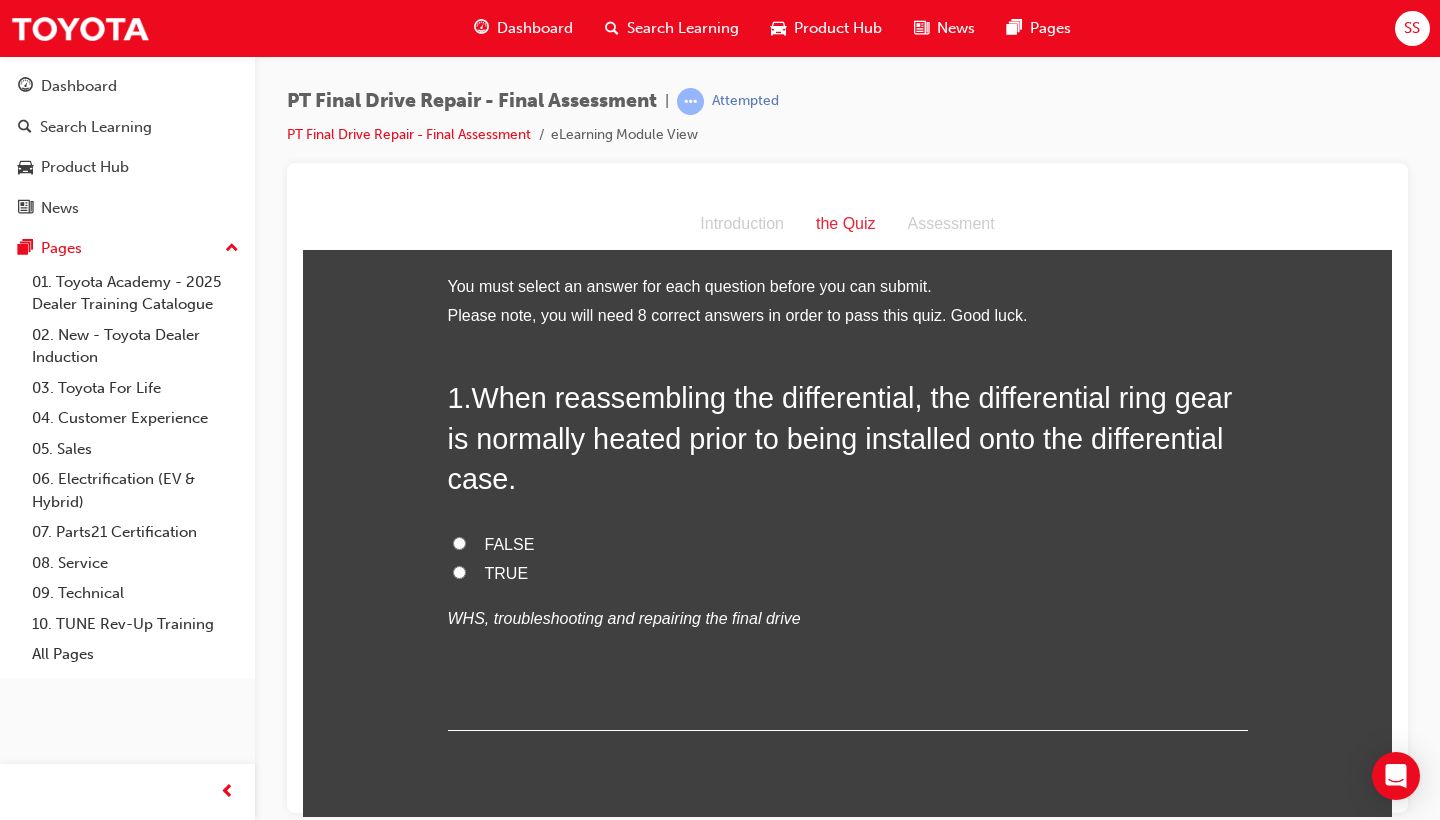 scroll, scrollTop: 0, scrollLeft: 0, axis: both 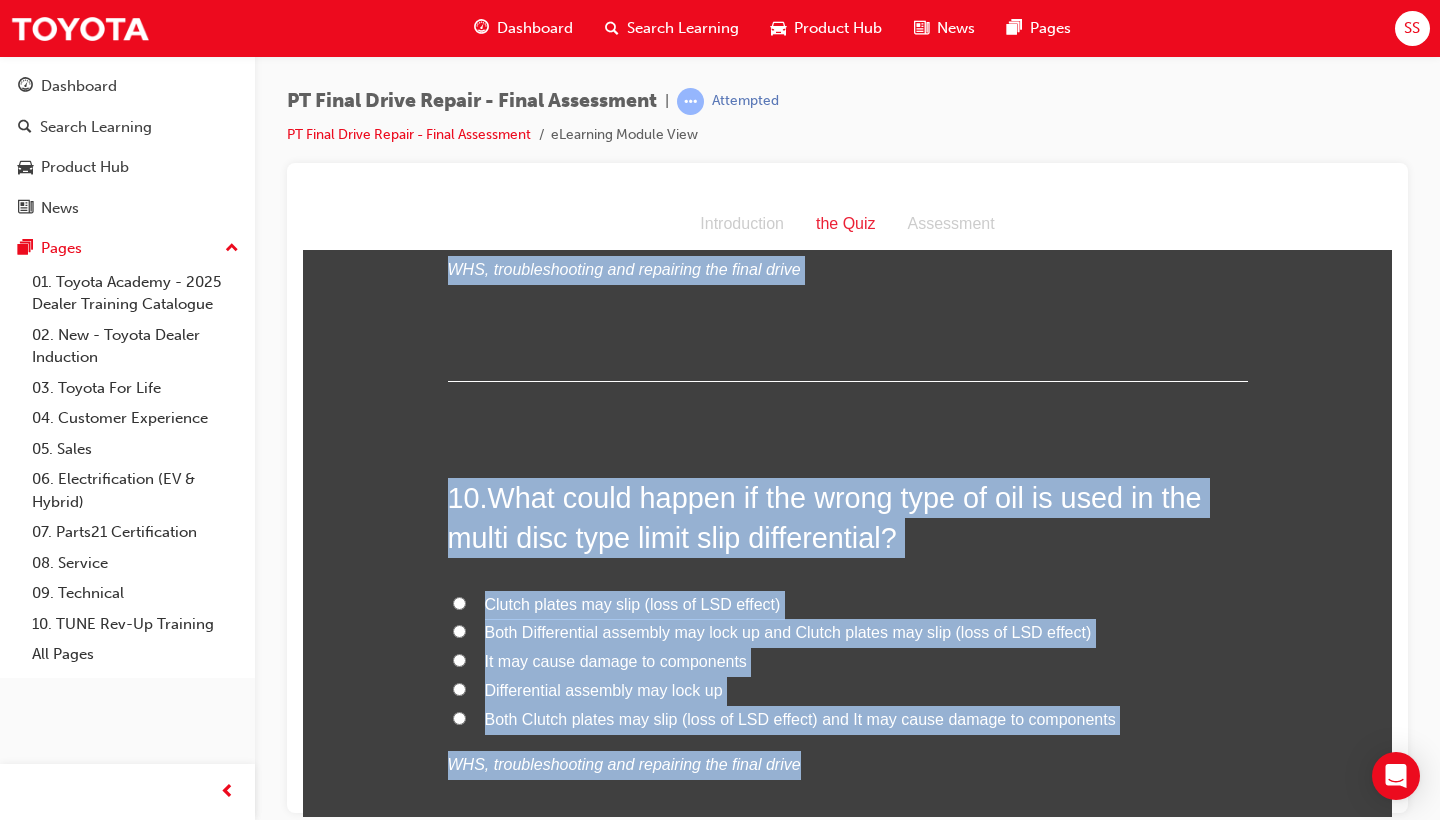 drag, startPoint x: 432, startPoint y: 389, endPoint x: 796, endPoint y: 712, distance: 486.6467 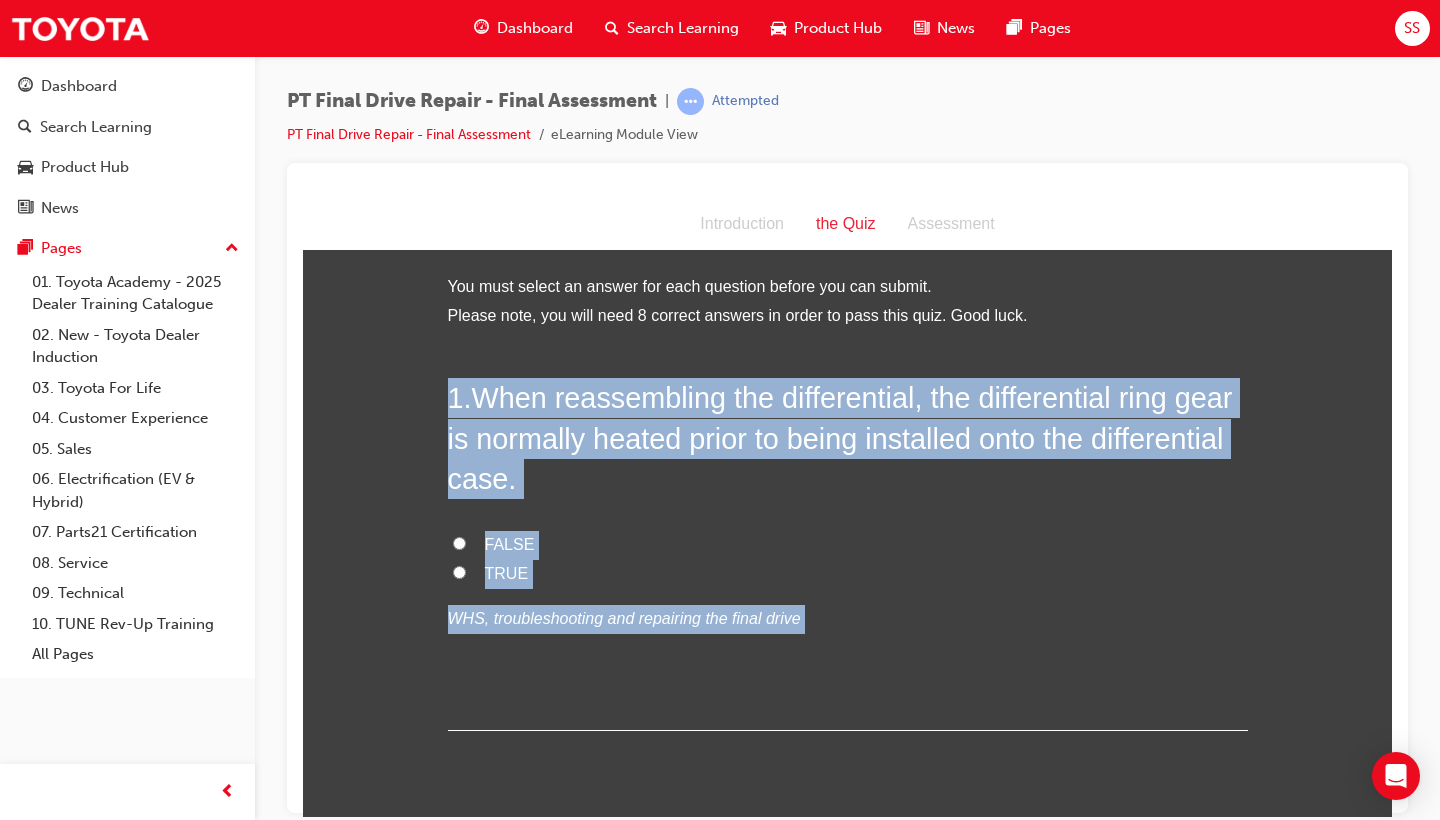 scroll, scrollTop: 0, scrollLeft: 0, axis: both 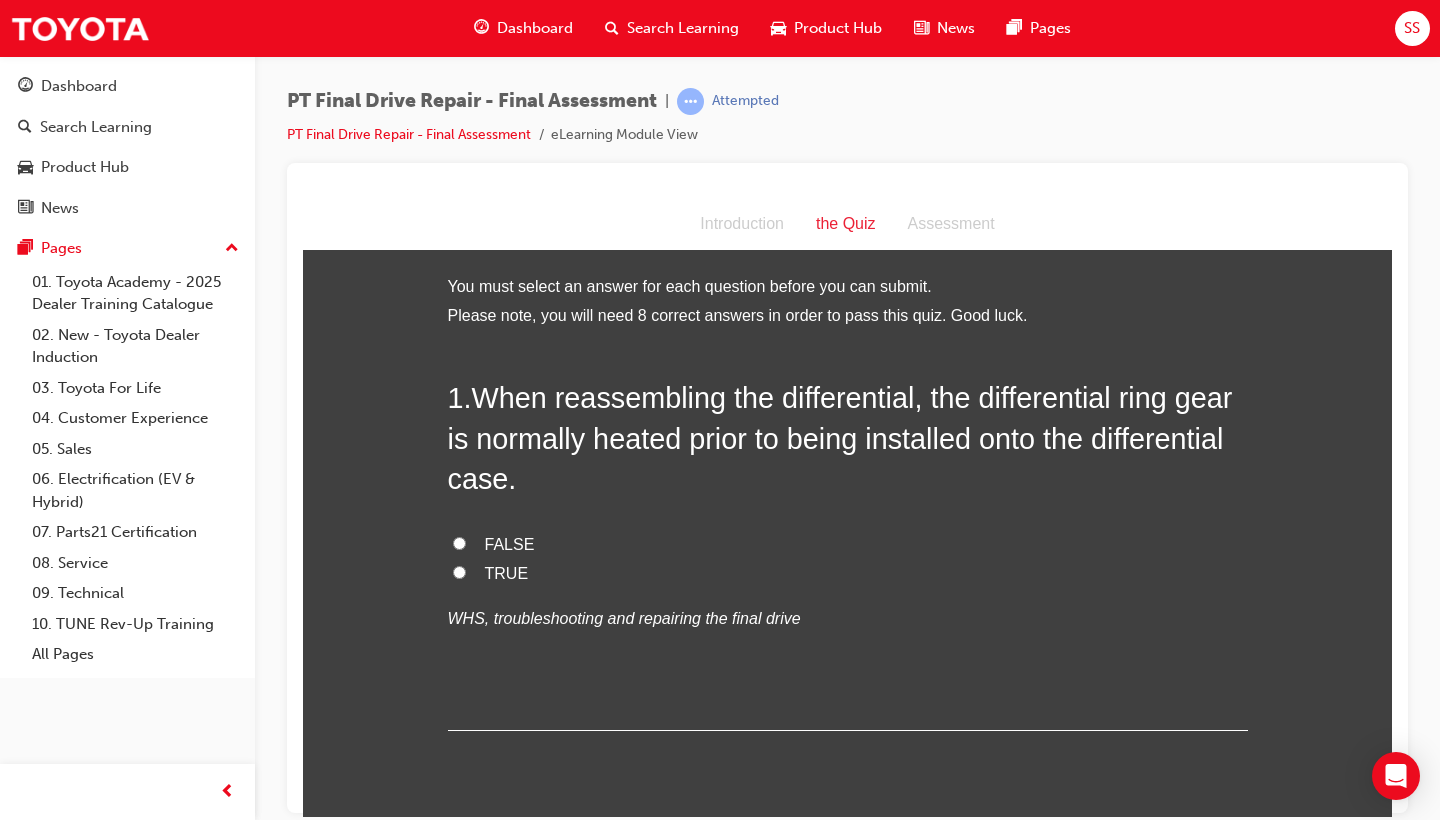 click on "WHS, troubleshooting and repairing the final drive" at bounding box center (848, 618) 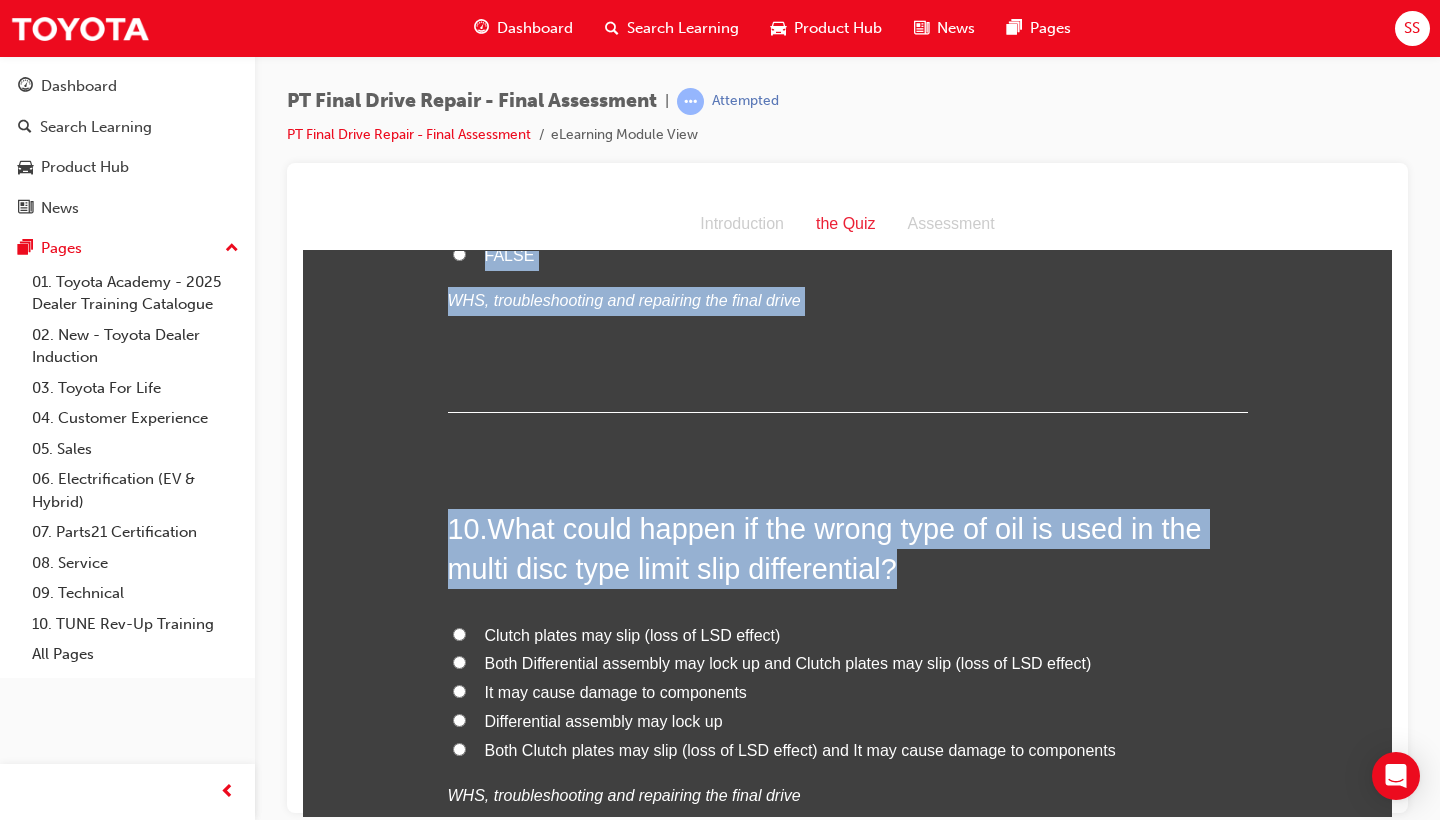 scroll, scrollTop: 4244, scrollLeft: 0, axis: vertical 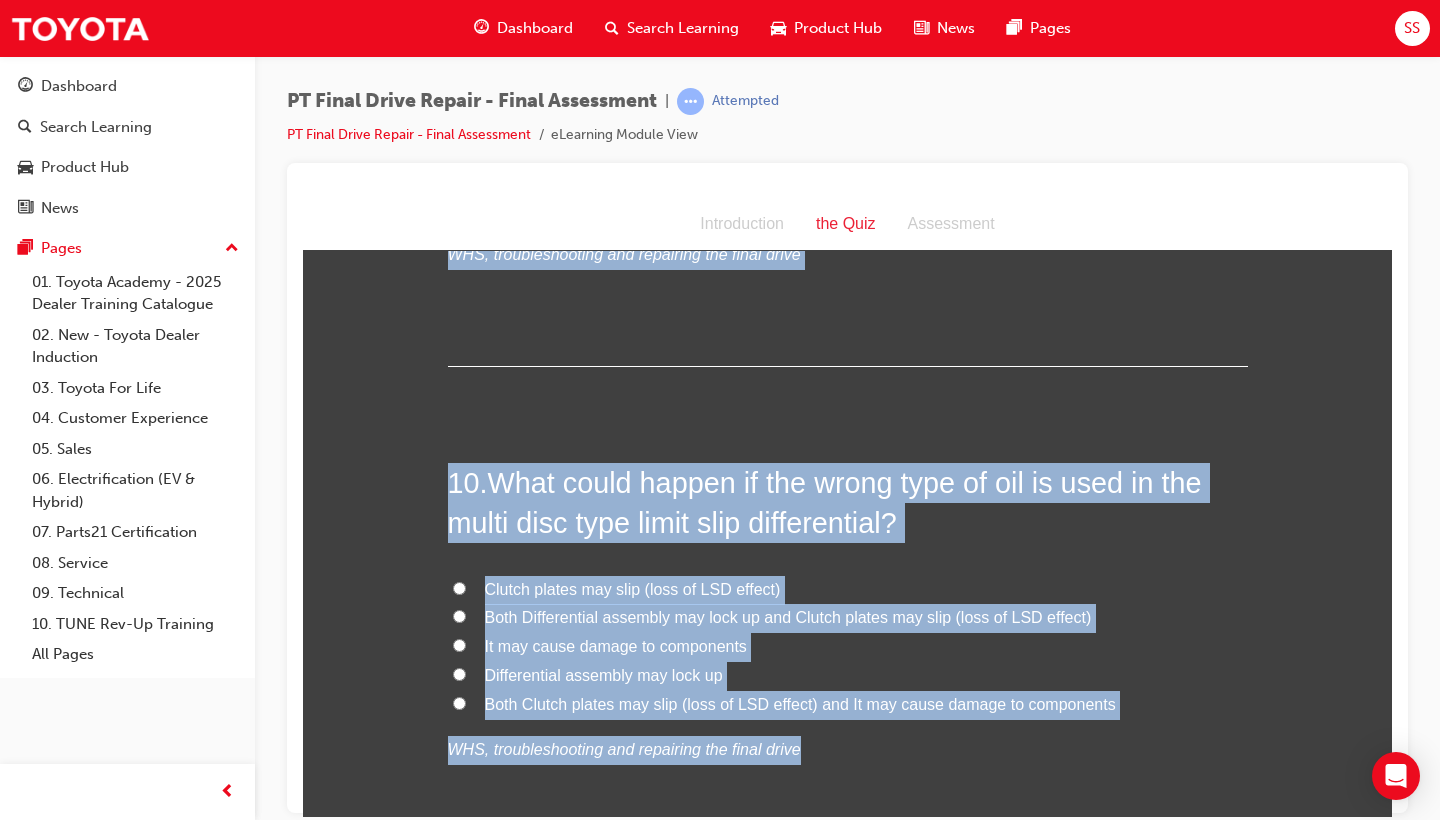 drag, startPoint x: 445, startPoint y: 388, endPoint x: 790, endPoint y: 697, distance: 463.14792 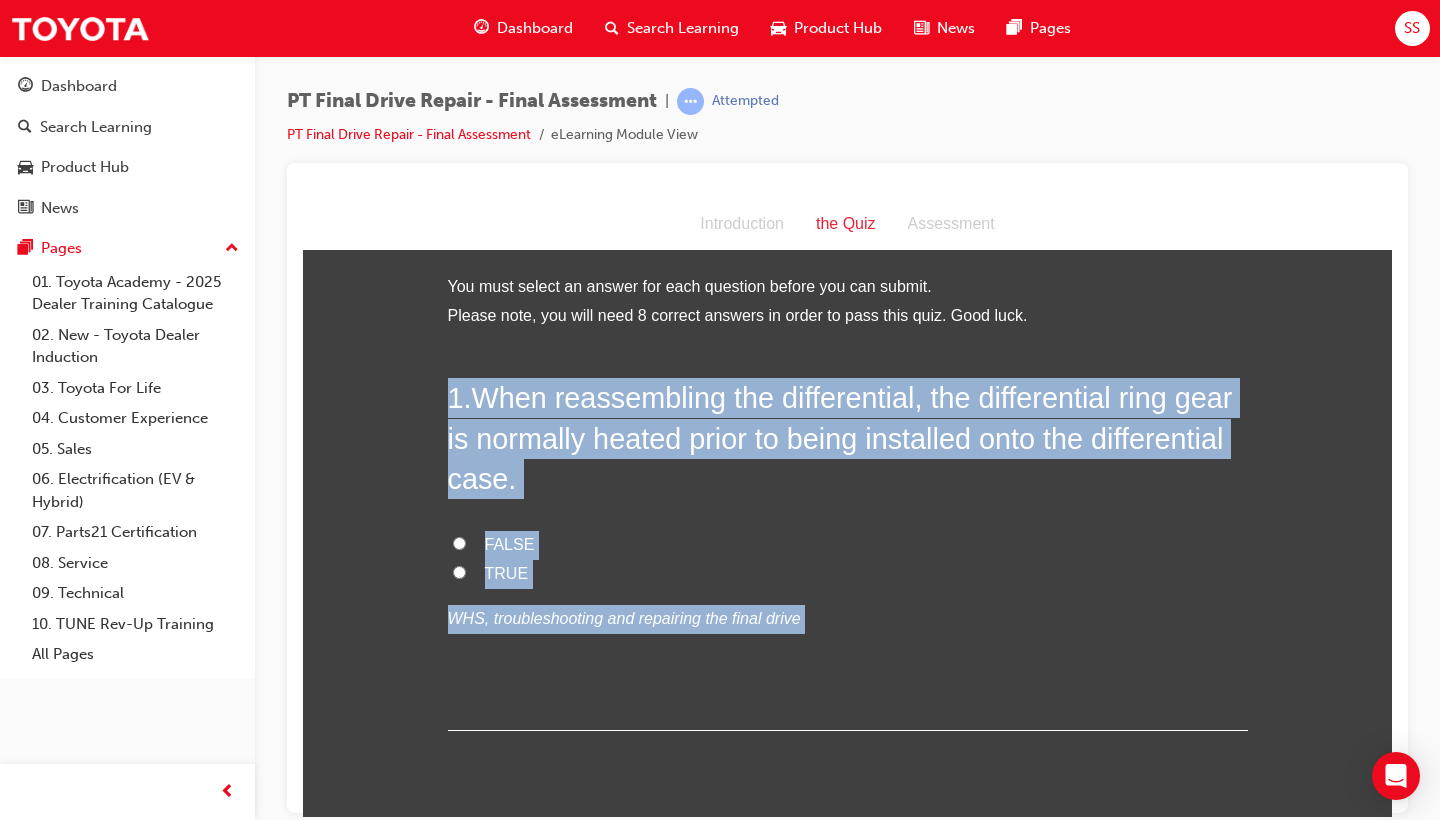 scroll, scrollTop: 0, scrollLeft: 0, axis: both 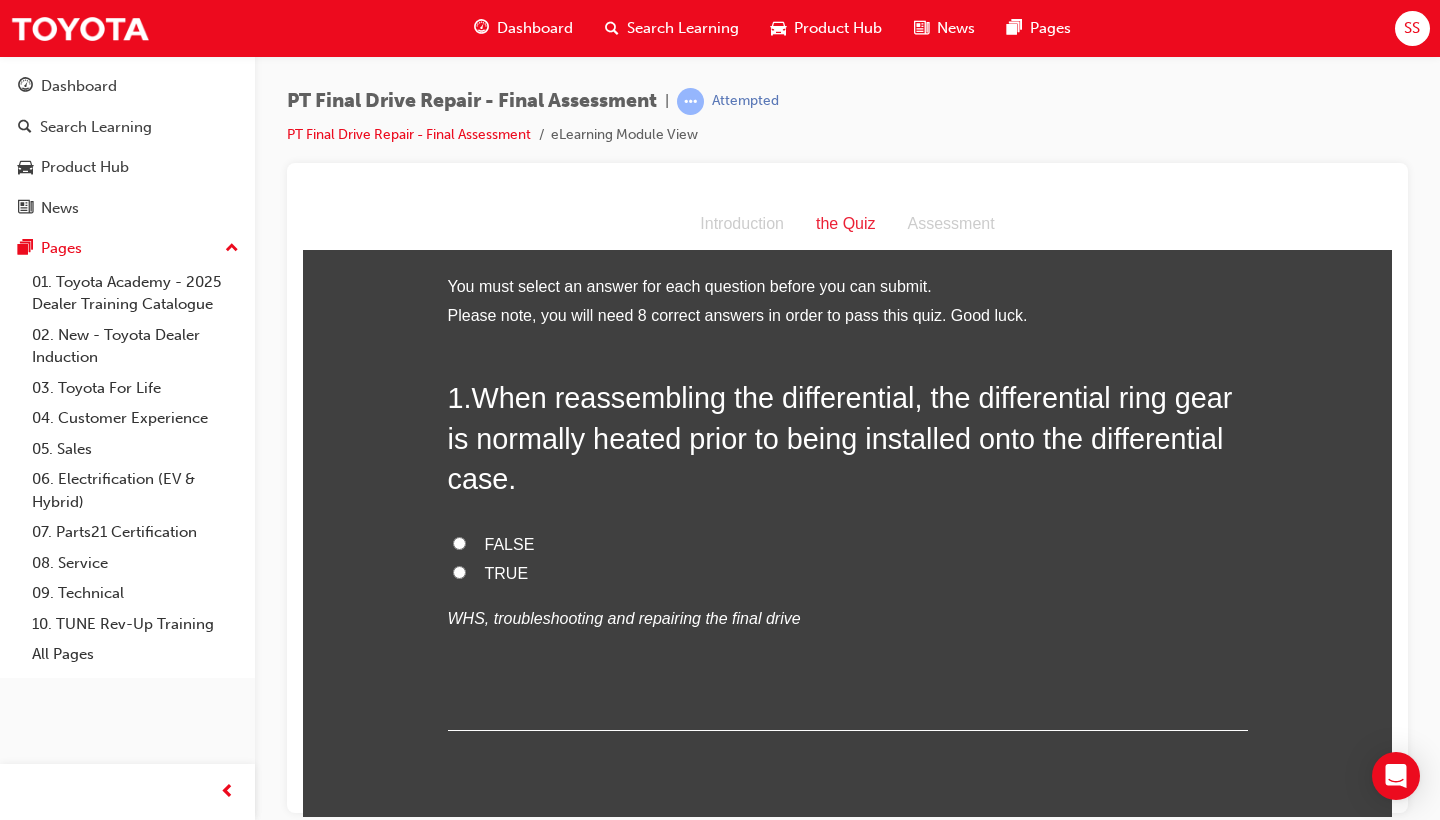 click on "TRUE" at bounding box center (848, 573) 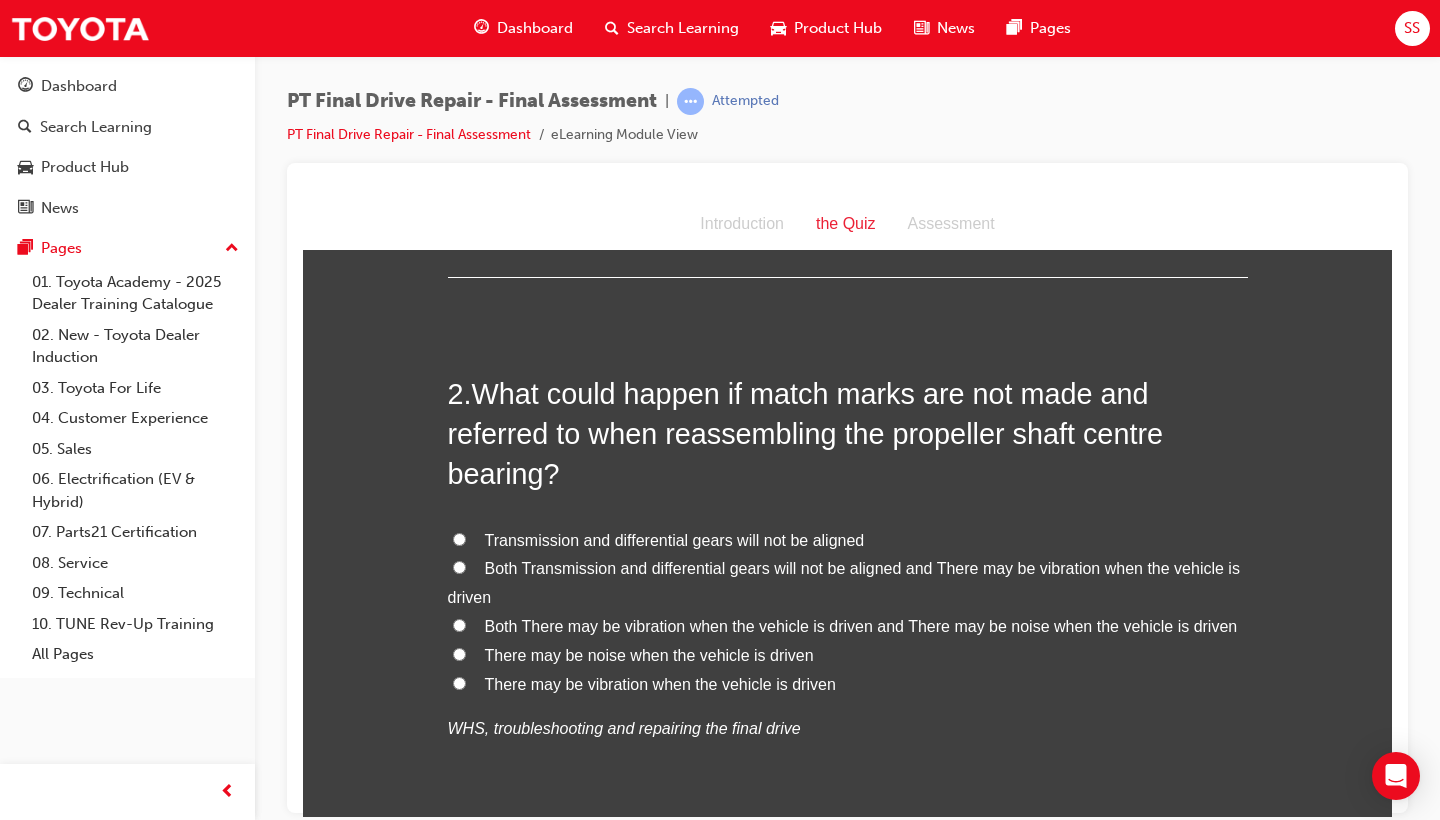 scroll, scrollTop: 455, scrollLeft: 0, axis: vertical 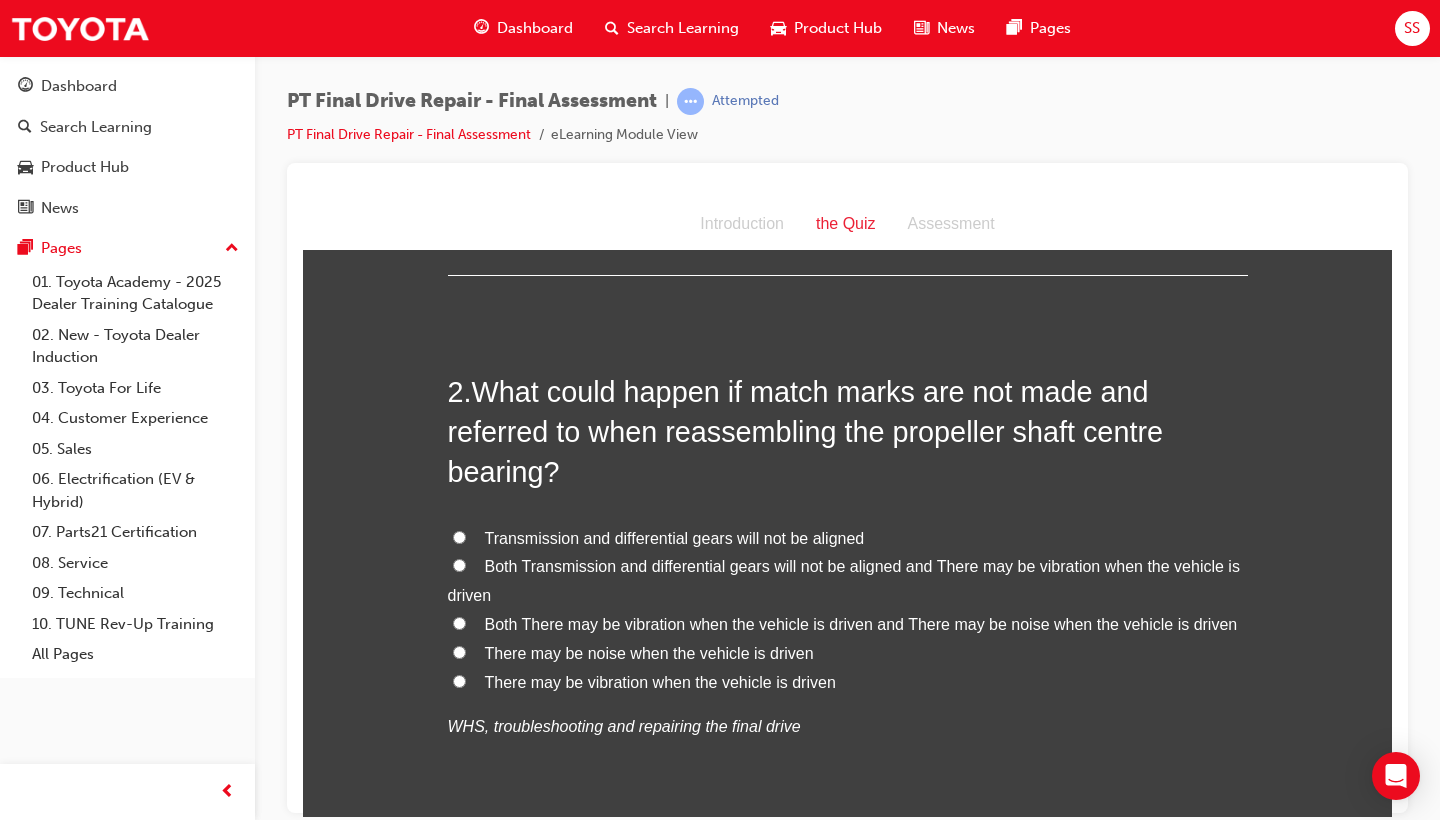 click on "Both There may be vibration when the vehicle is driven and There may be noise when the vehicle is driven" at bounding box center [861, 623] 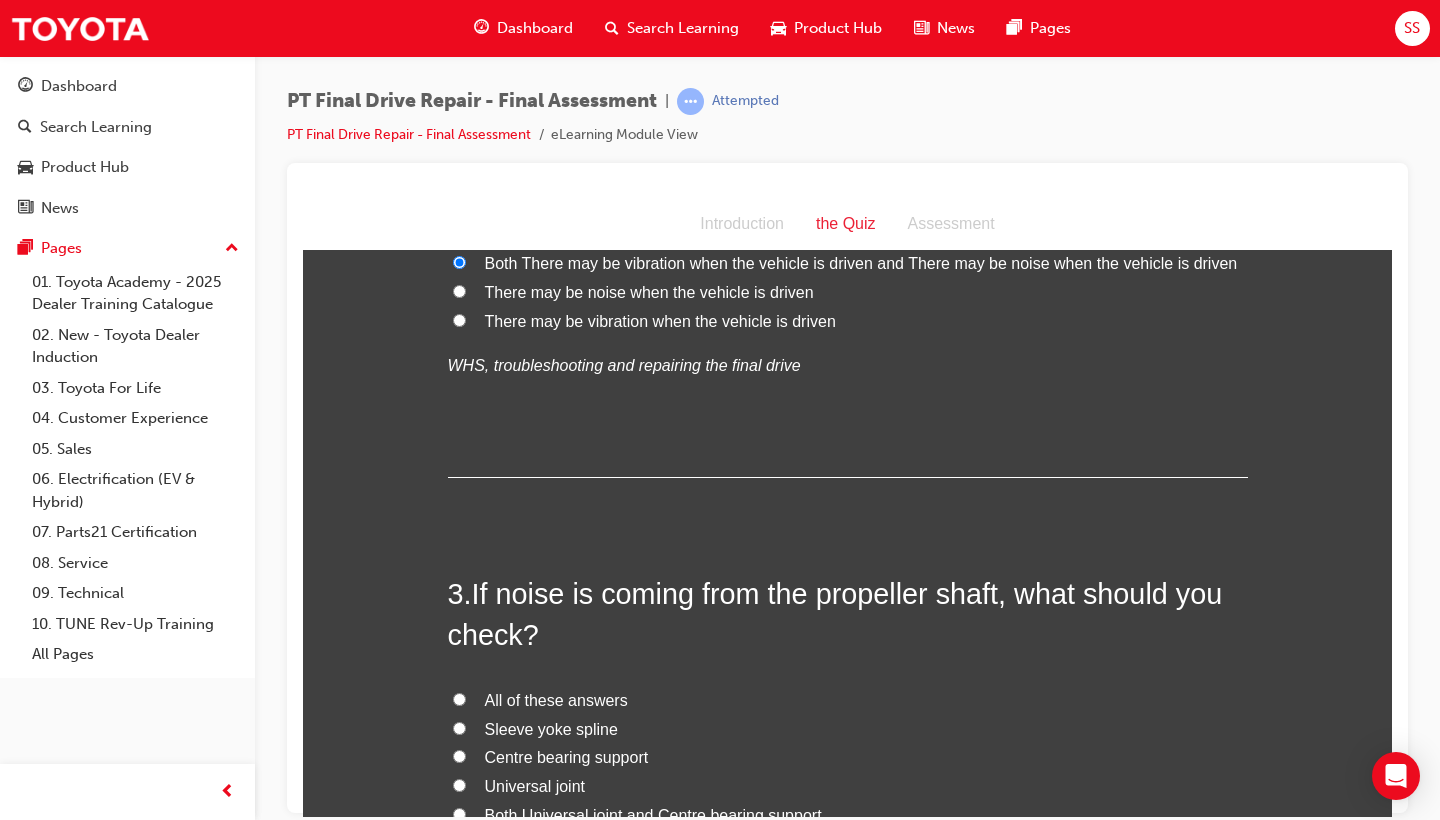 scroll, scrollTop: 912, scrollLeft: 0, axis: vertical 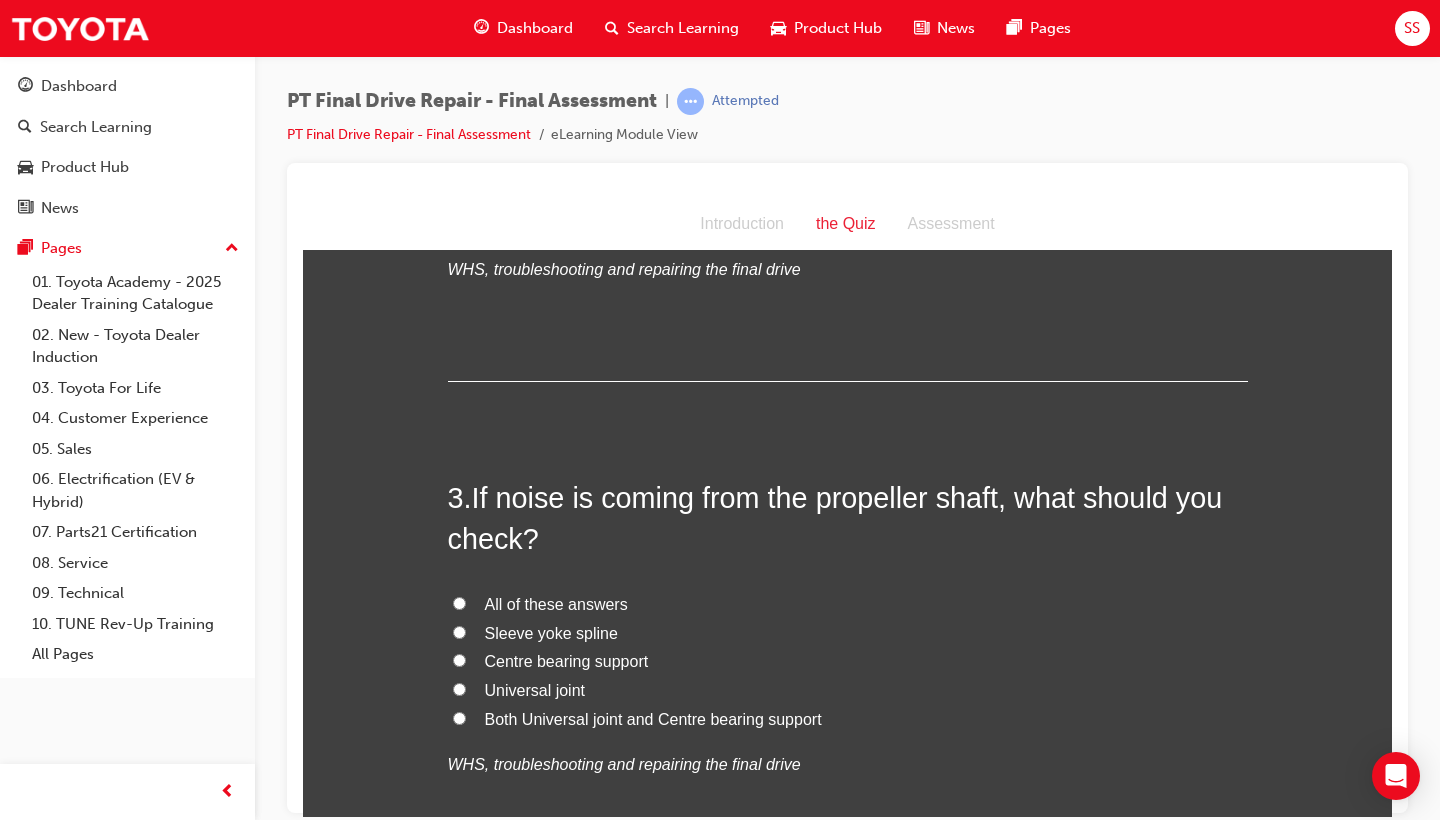 click on "All of these answers" at bounding box center [556, 603] 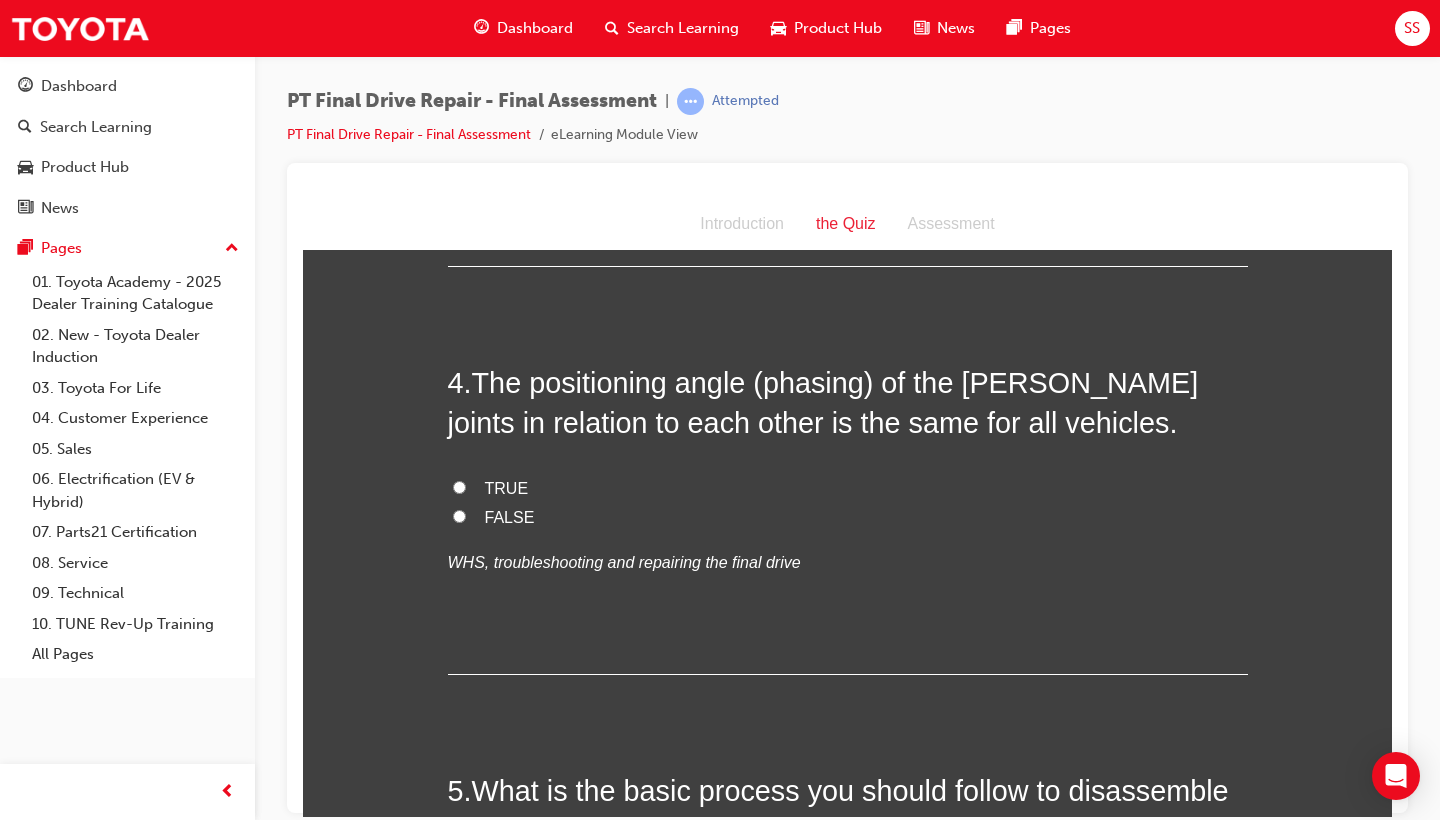 scroll, scrollTop: 1474, scrollLeft: 0, axis: vertical 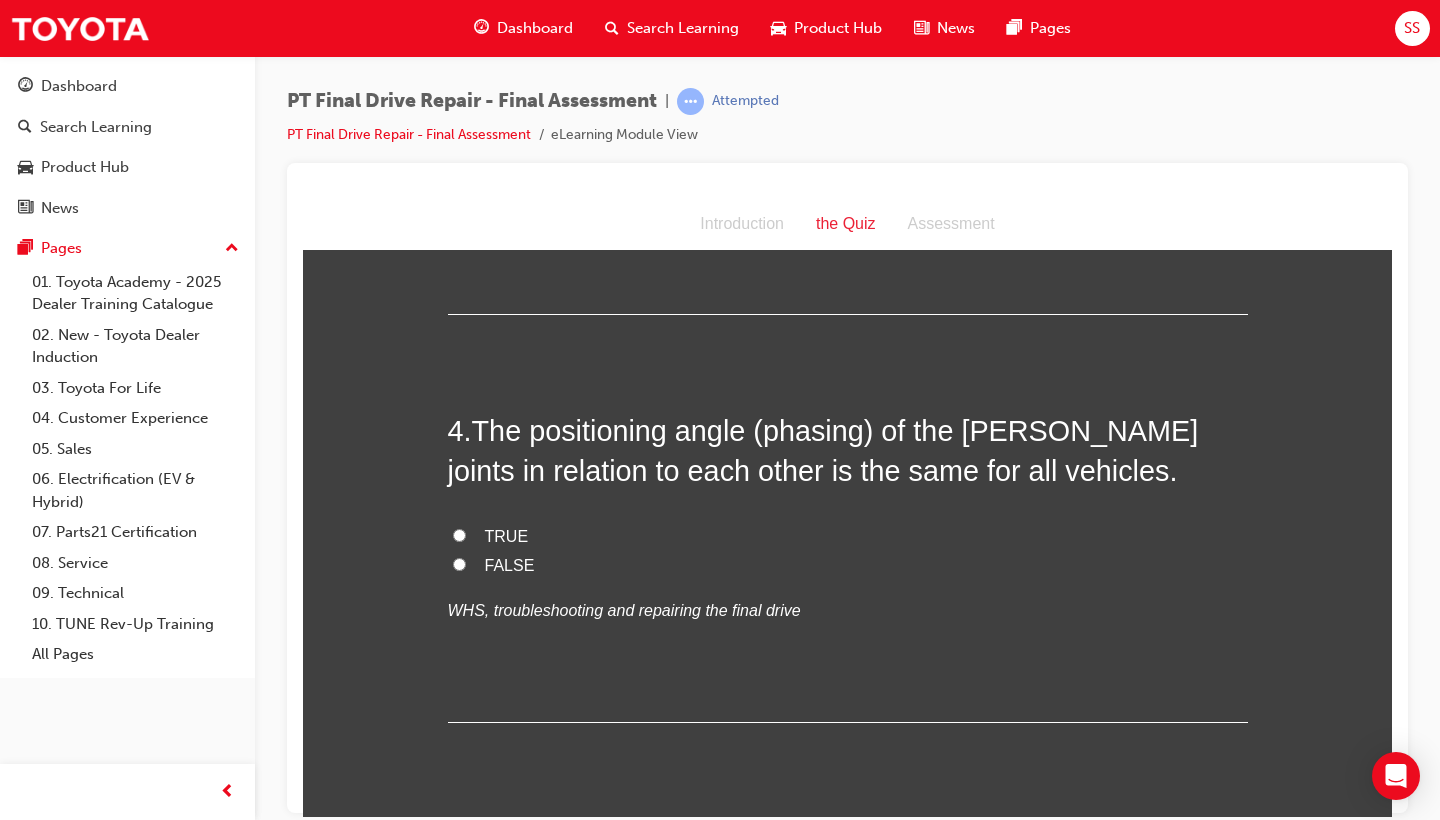 click on "TRUE FALSE
WHS, troubleshooting and repairing the final drive" at bounding box center [848, 573] 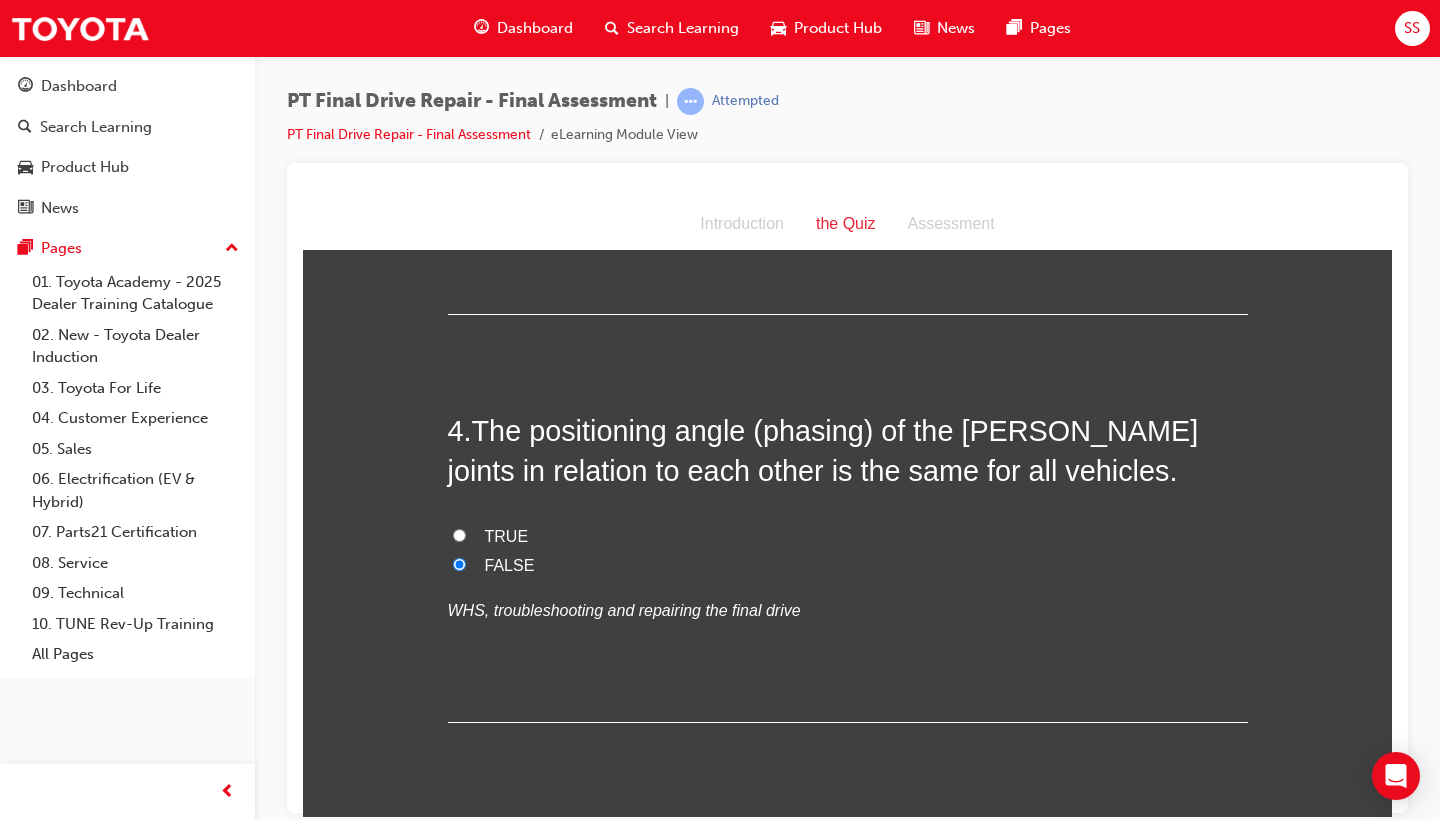 click on "FALSE" at bounding box center (510, 564) 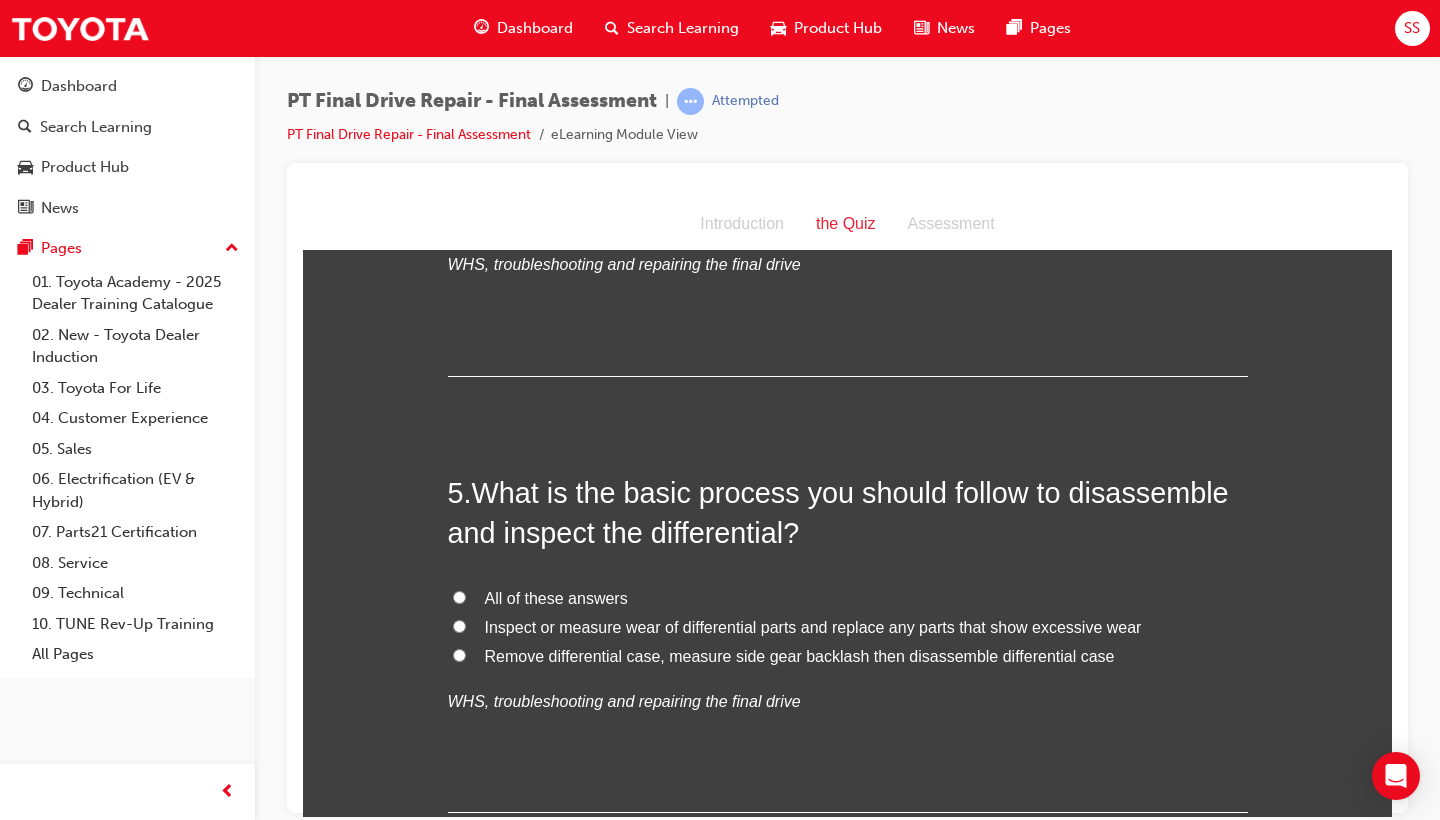 scroll, scrollTop: 1831, scrollLeft: 0, axis: vertical 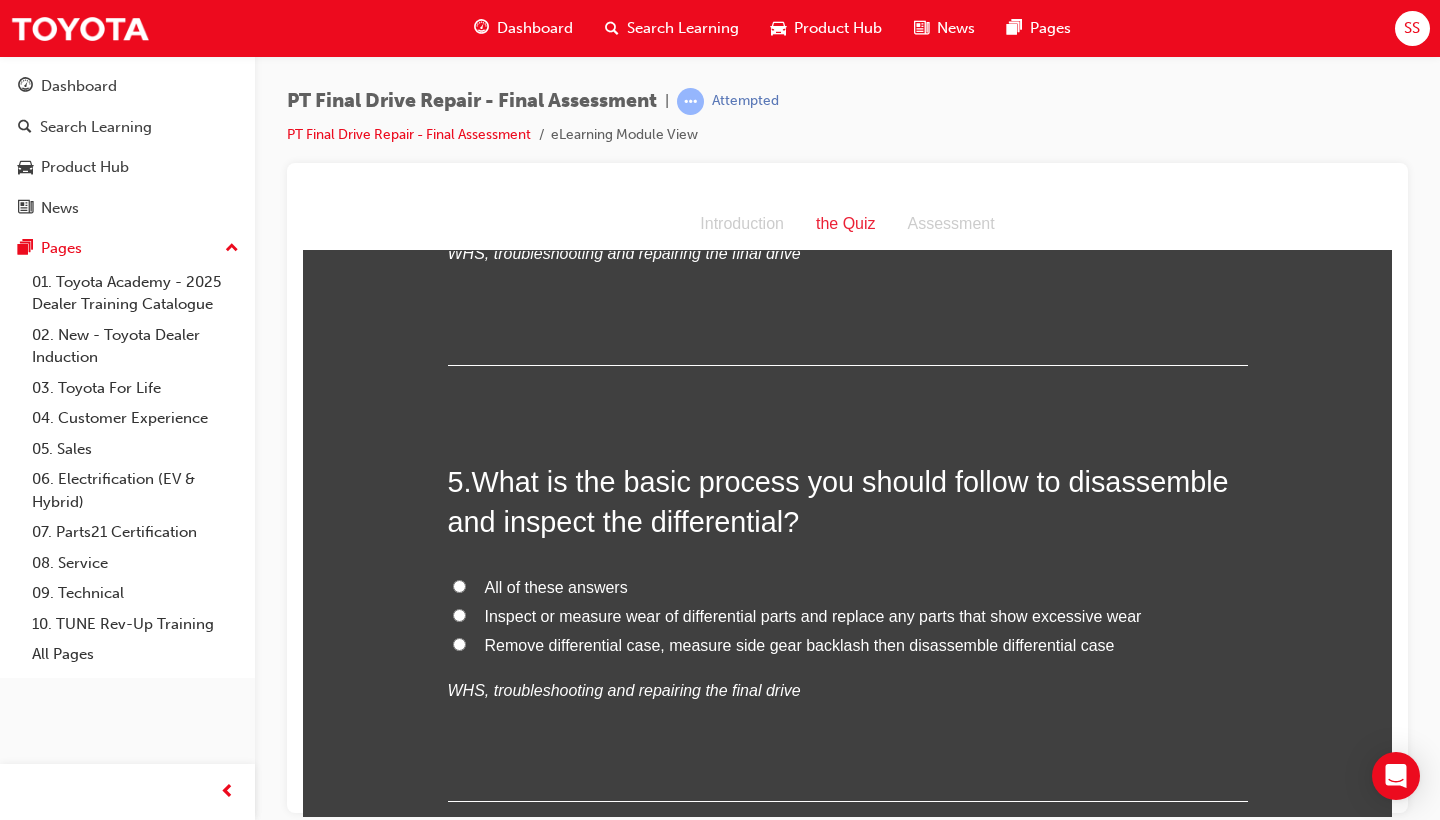click on "All of these answers" at bounding box center [848, 587] 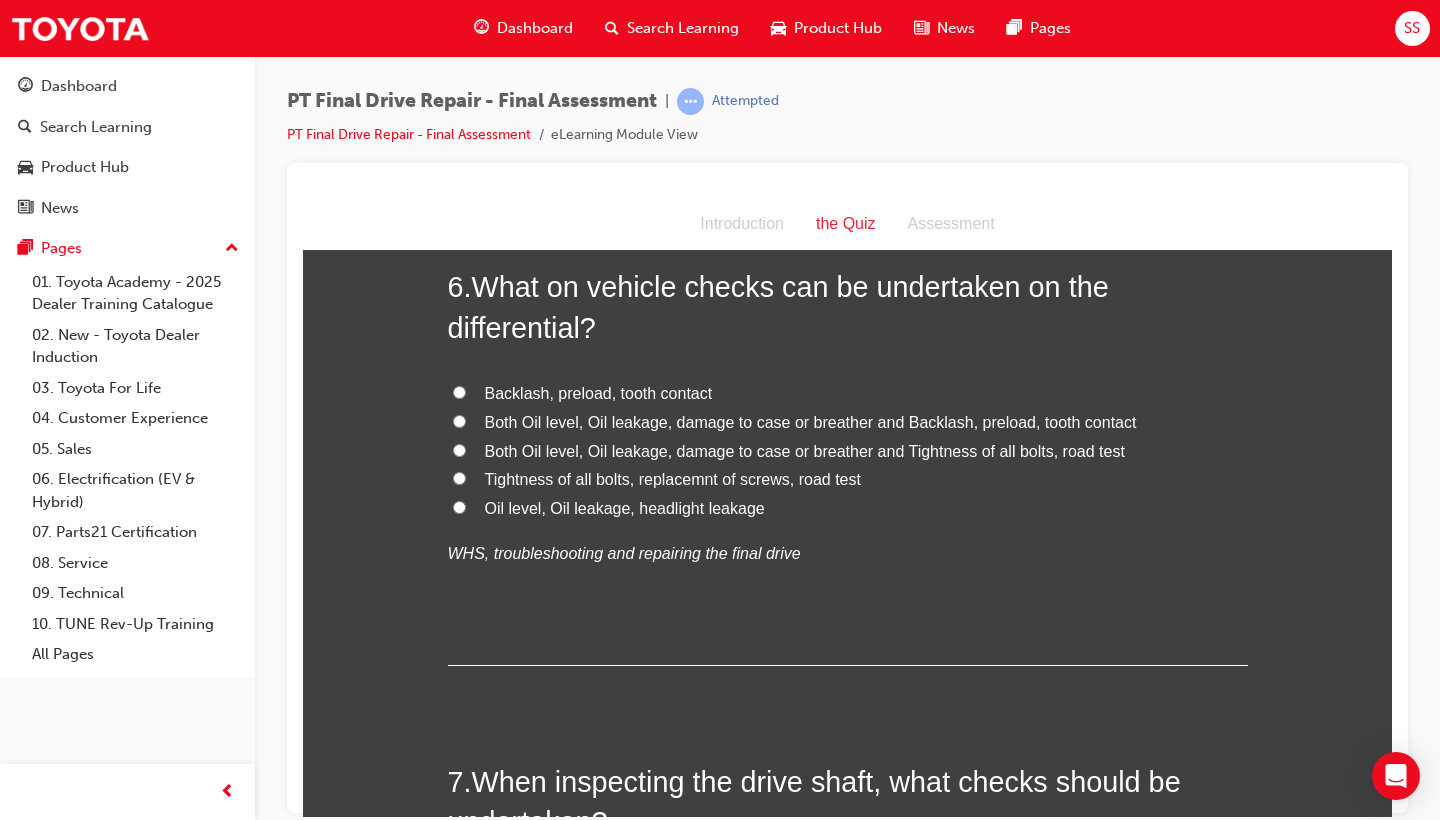 scroll, scrollTop: 2457, scrollLeft: 0, axis: vertical 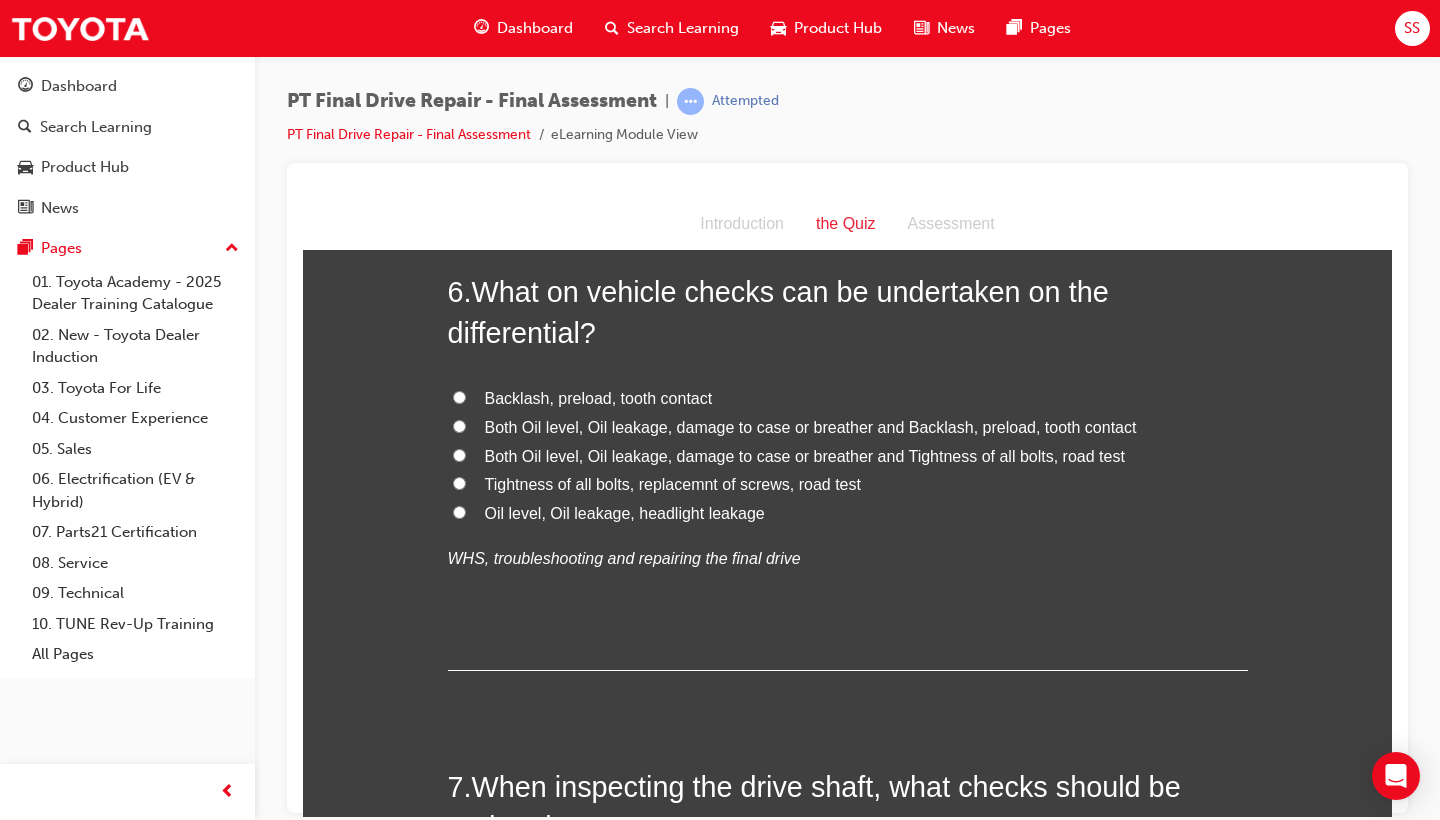 click on "Both Oil level, Oil leakage, damage to case or breather and Tightness of all bolts, road test" at bounding box center (805, 455) 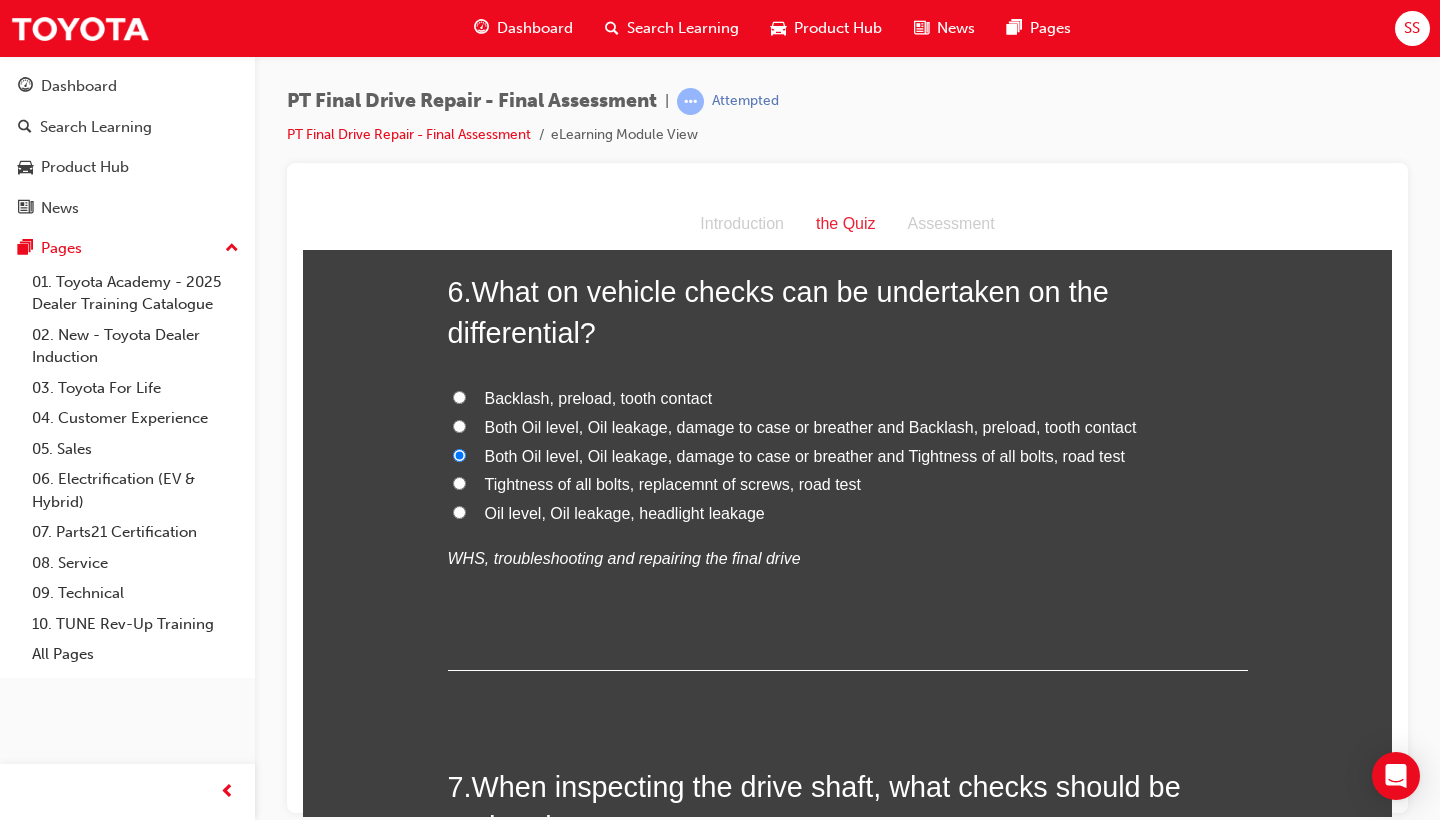 click on "Both Oil level, Oil leakage, damage to case or breather and Backlash, preload, tooth contact" at bounding box center [848, 427] 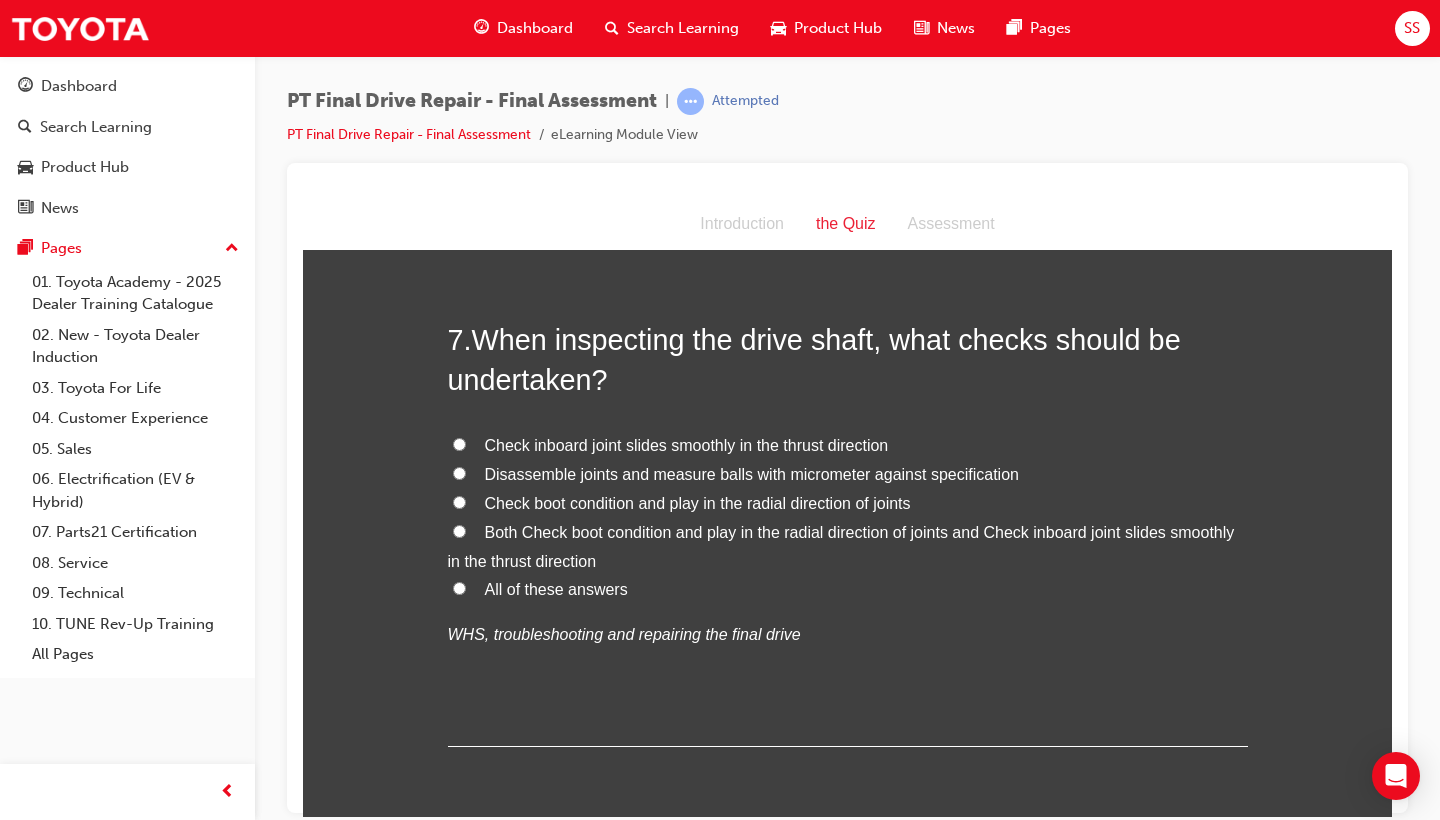 scroll, scrollTop: 2907, scrollLeft: 0, axis: vertical 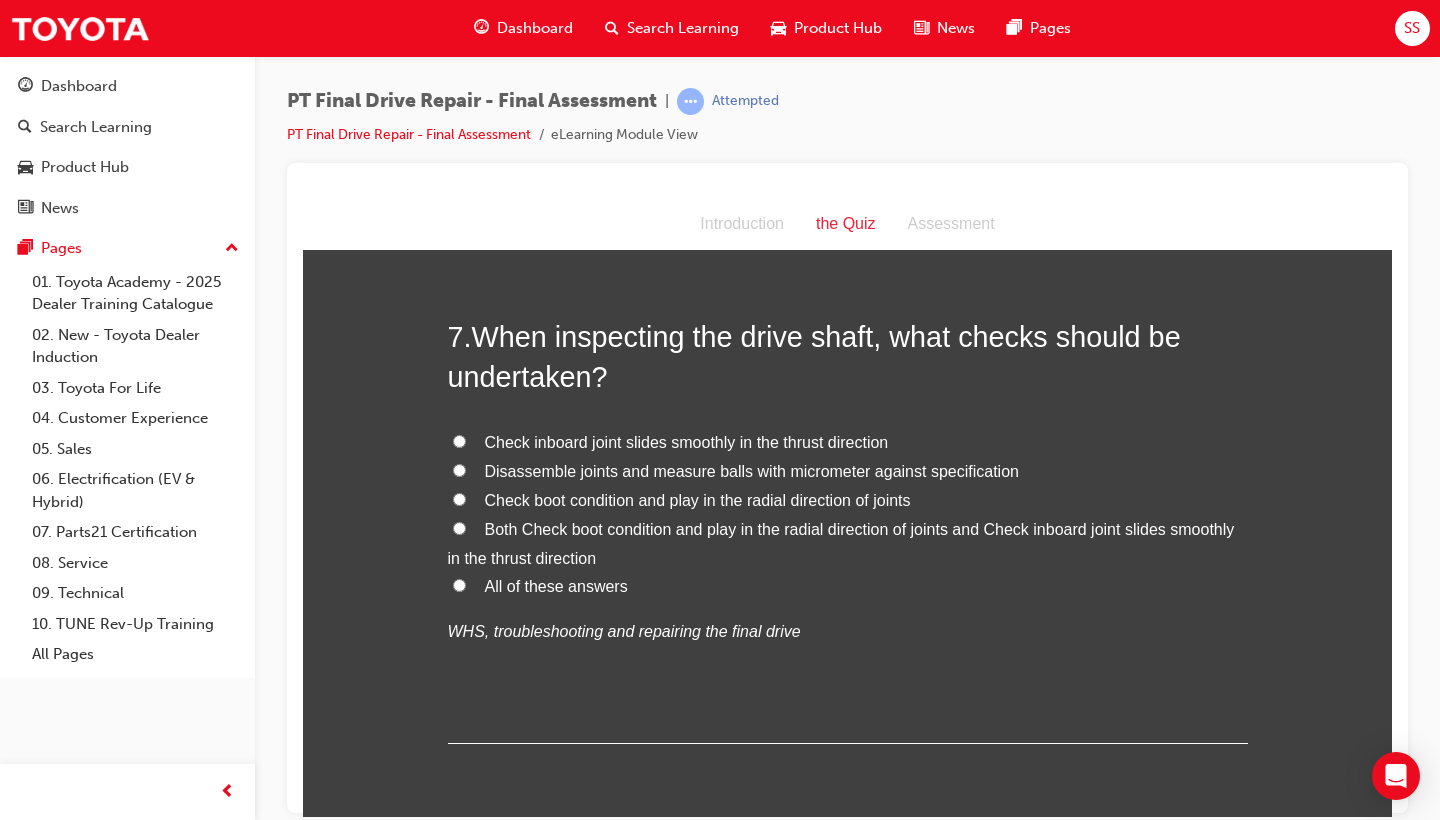 click on "All of these answers" at bounding box center [848, 586] 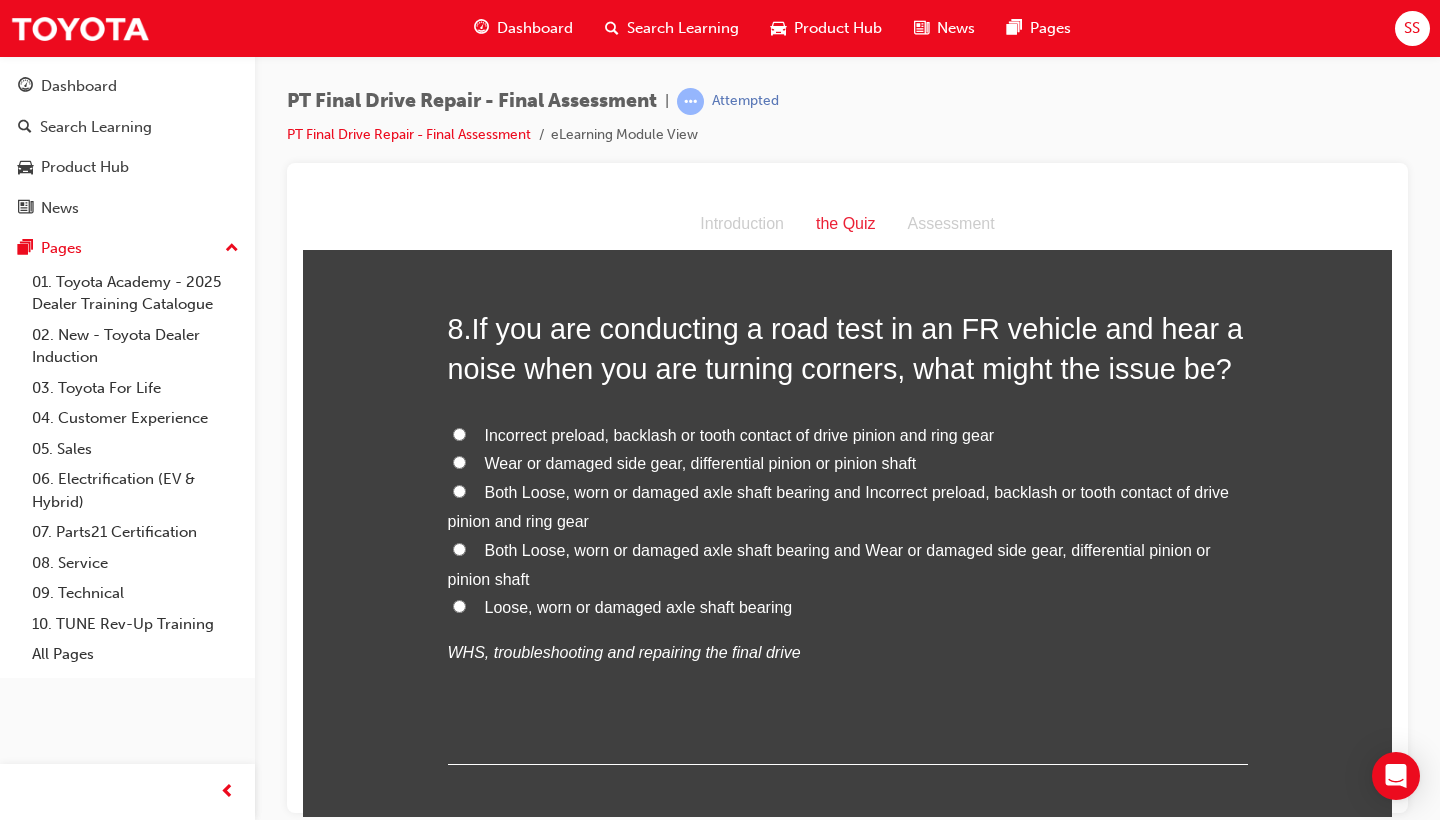 scroll, scrollTop: 3439, scrollLeft: 0, axis: vertical 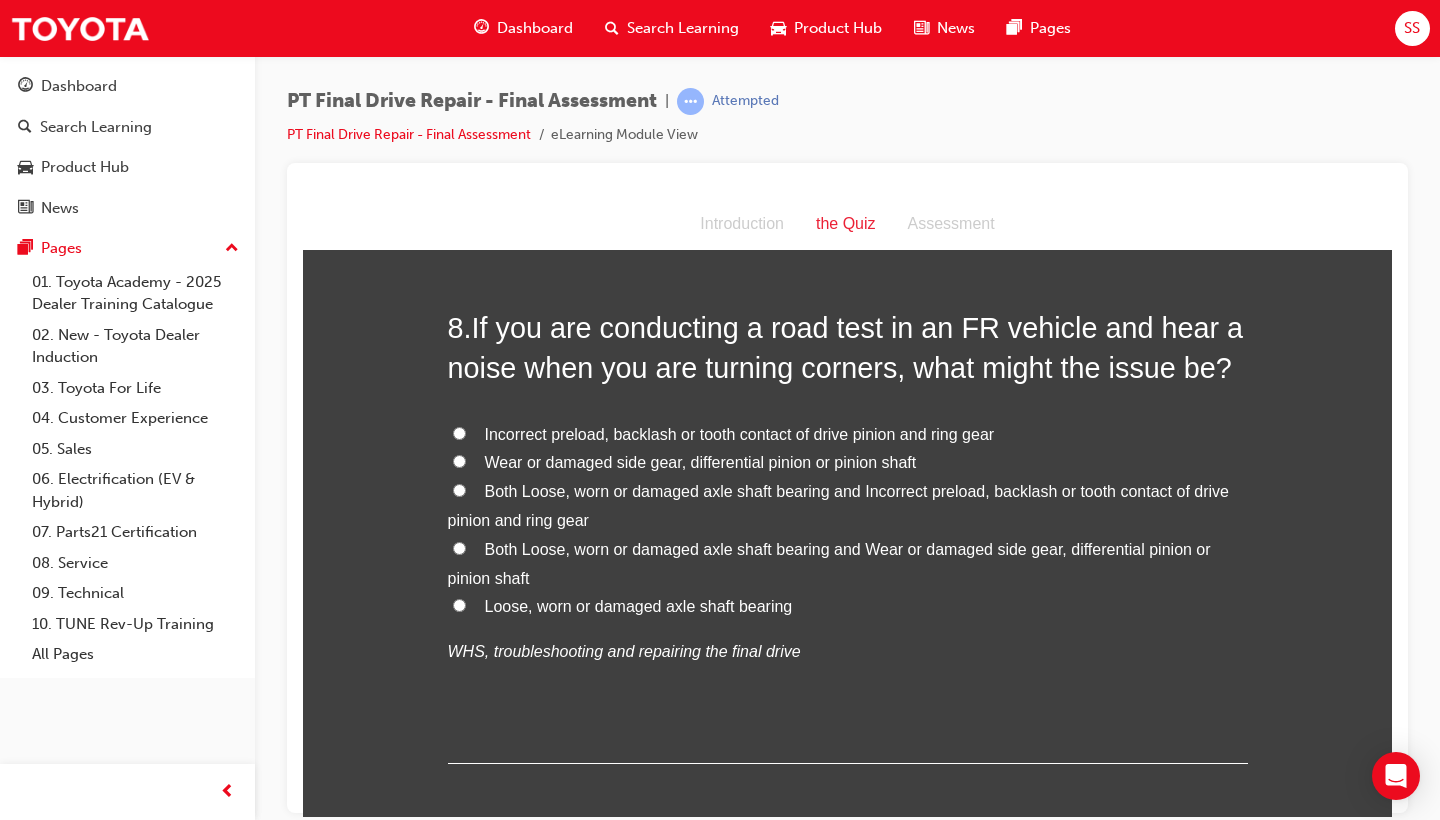 click on "Both Loose, worn or damaged axle shaft bearing and Incorrect preload, backlash or tooth contact of drive pinion and ring gear" at bounding box center [848, 506] 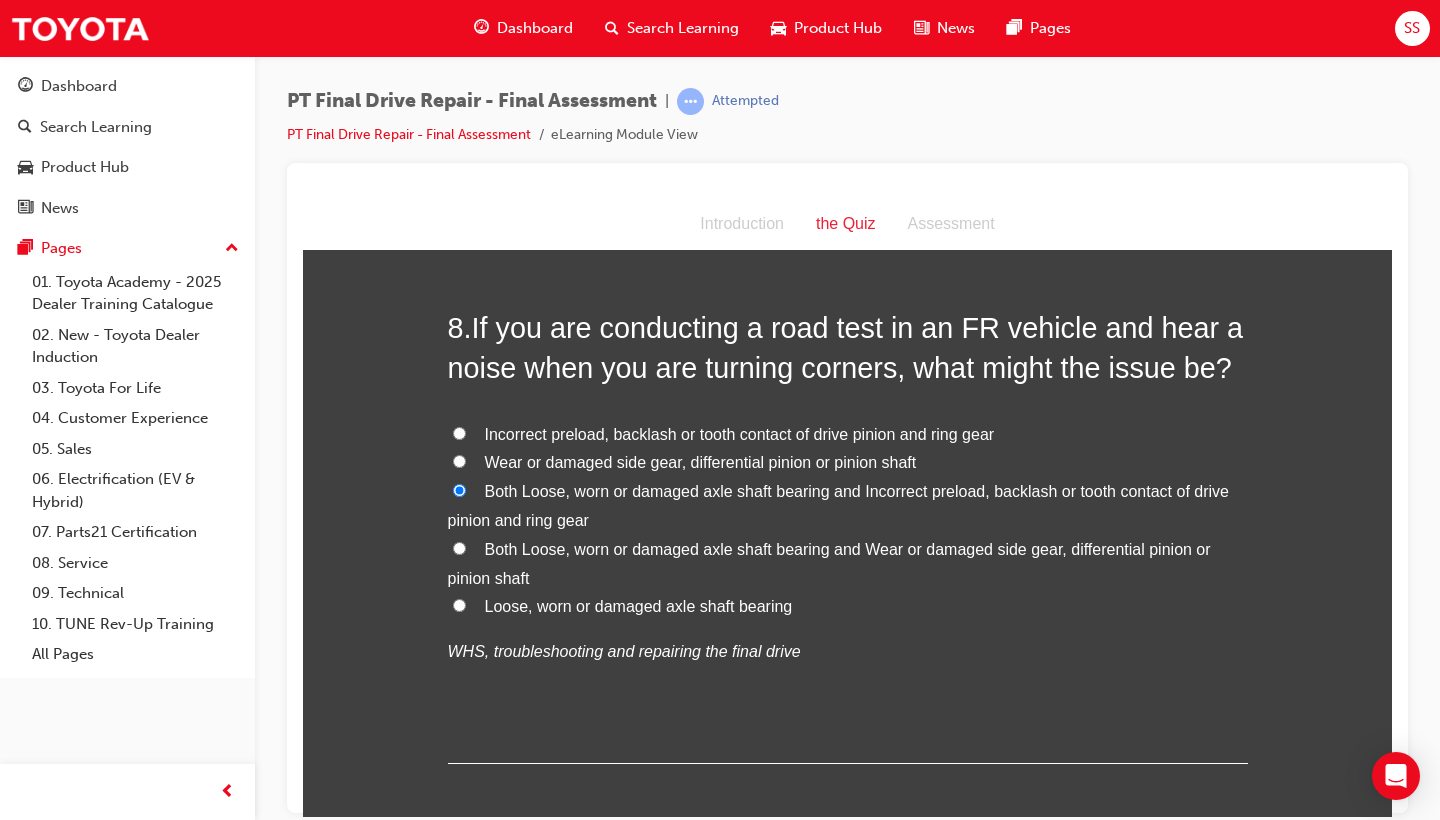 click on "Both Loose, worn or damaged axle shaft bearing and Wear or damaged side gear, differential pinion or pinion shaft" at bounding box center [829, 563] 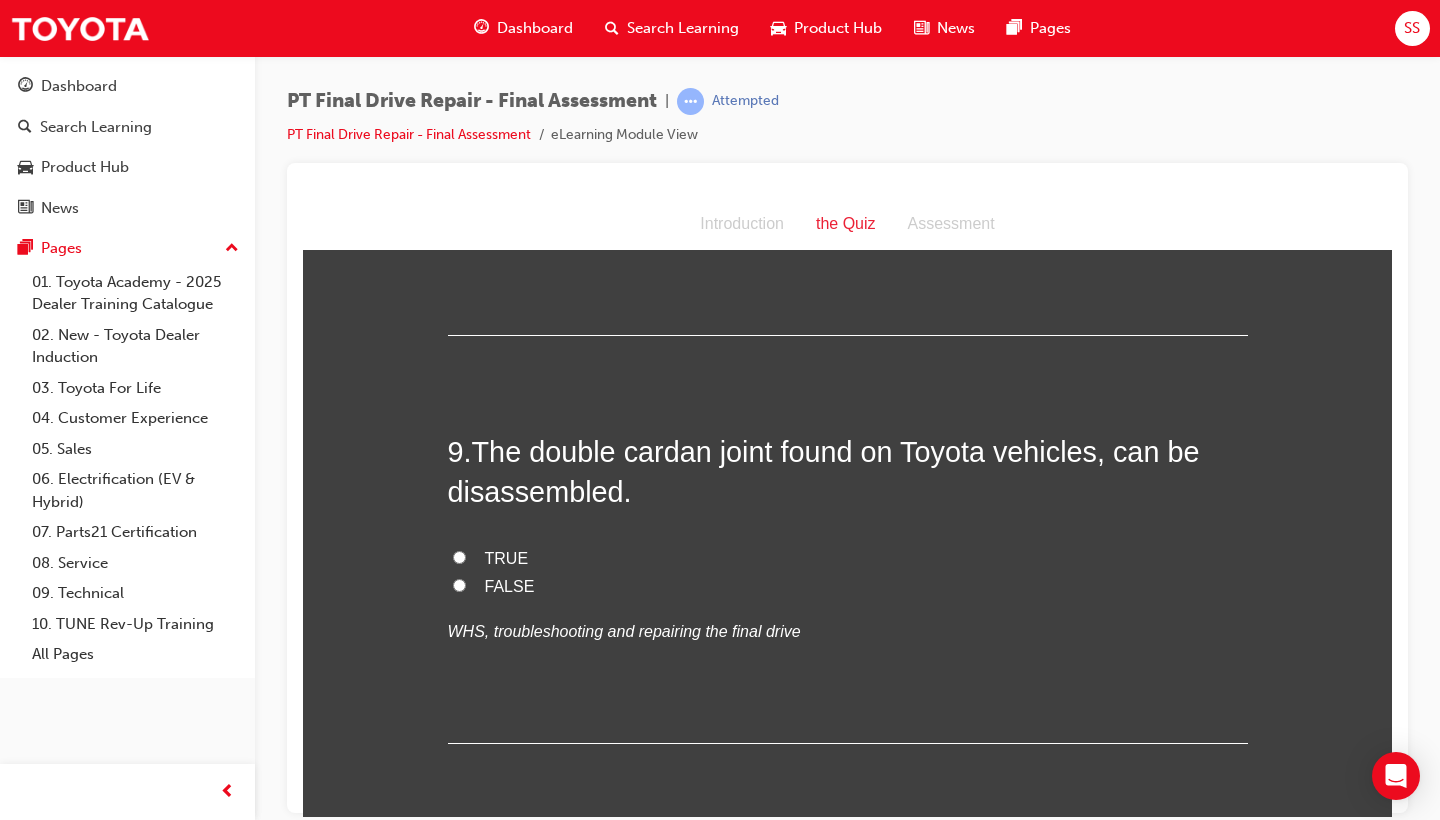 scroll, scrollTop: 3880, scrollLeft: 0, axis: vertical 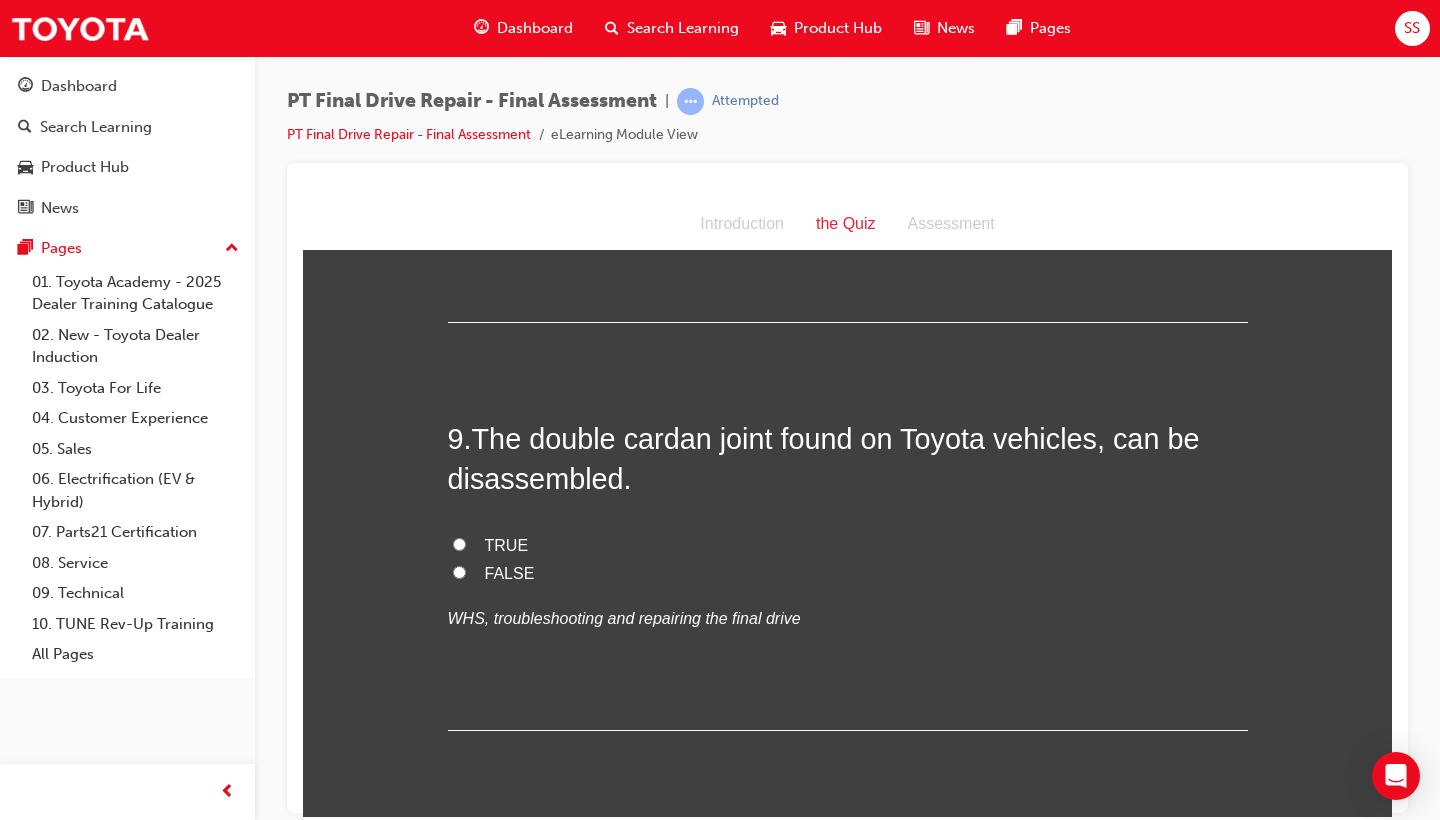 click on "TRUE" at bounding box center [507, 544] 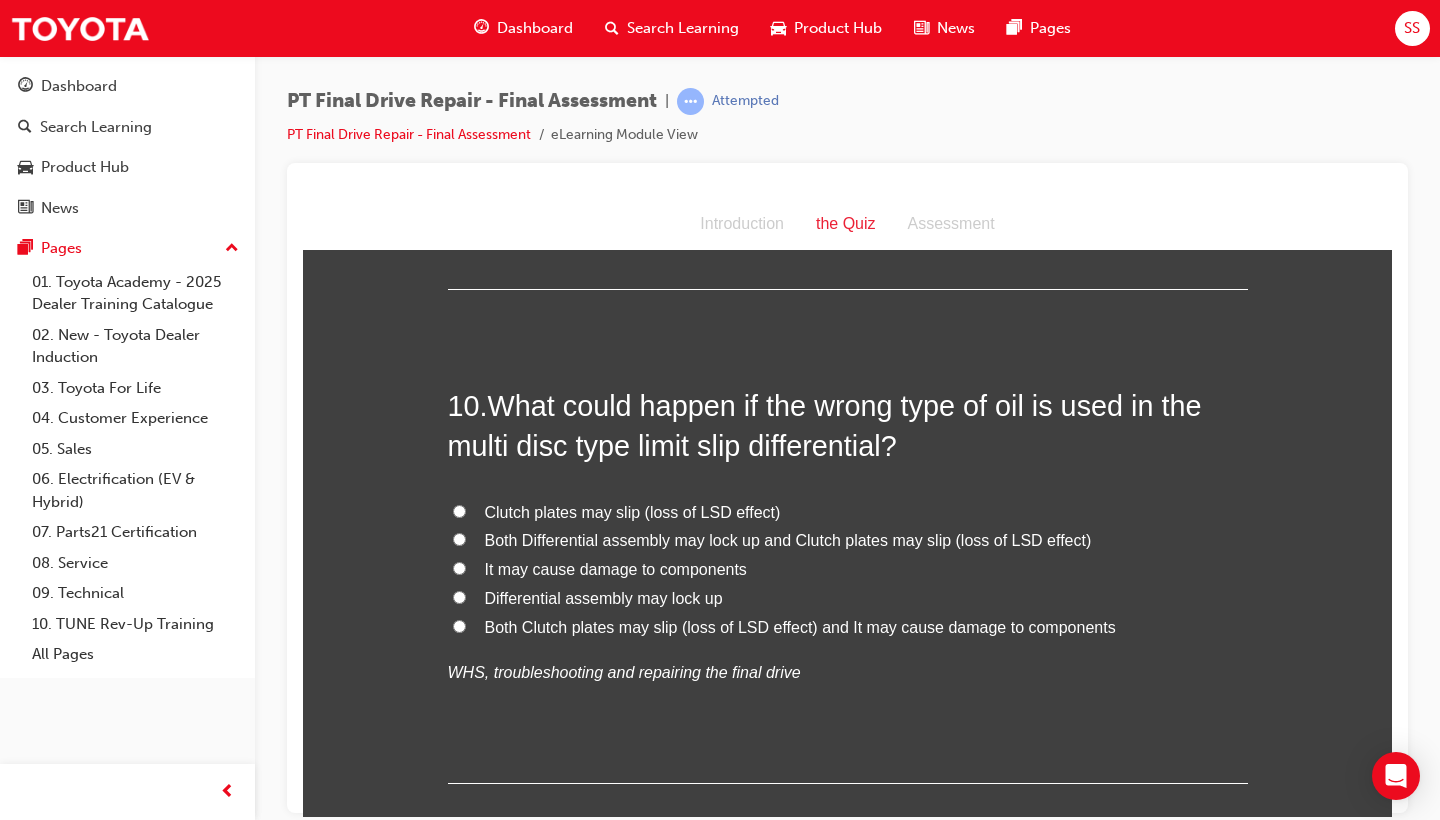 scroll, scrollTop: 4322, scrollLeft: 0, axis: vertical 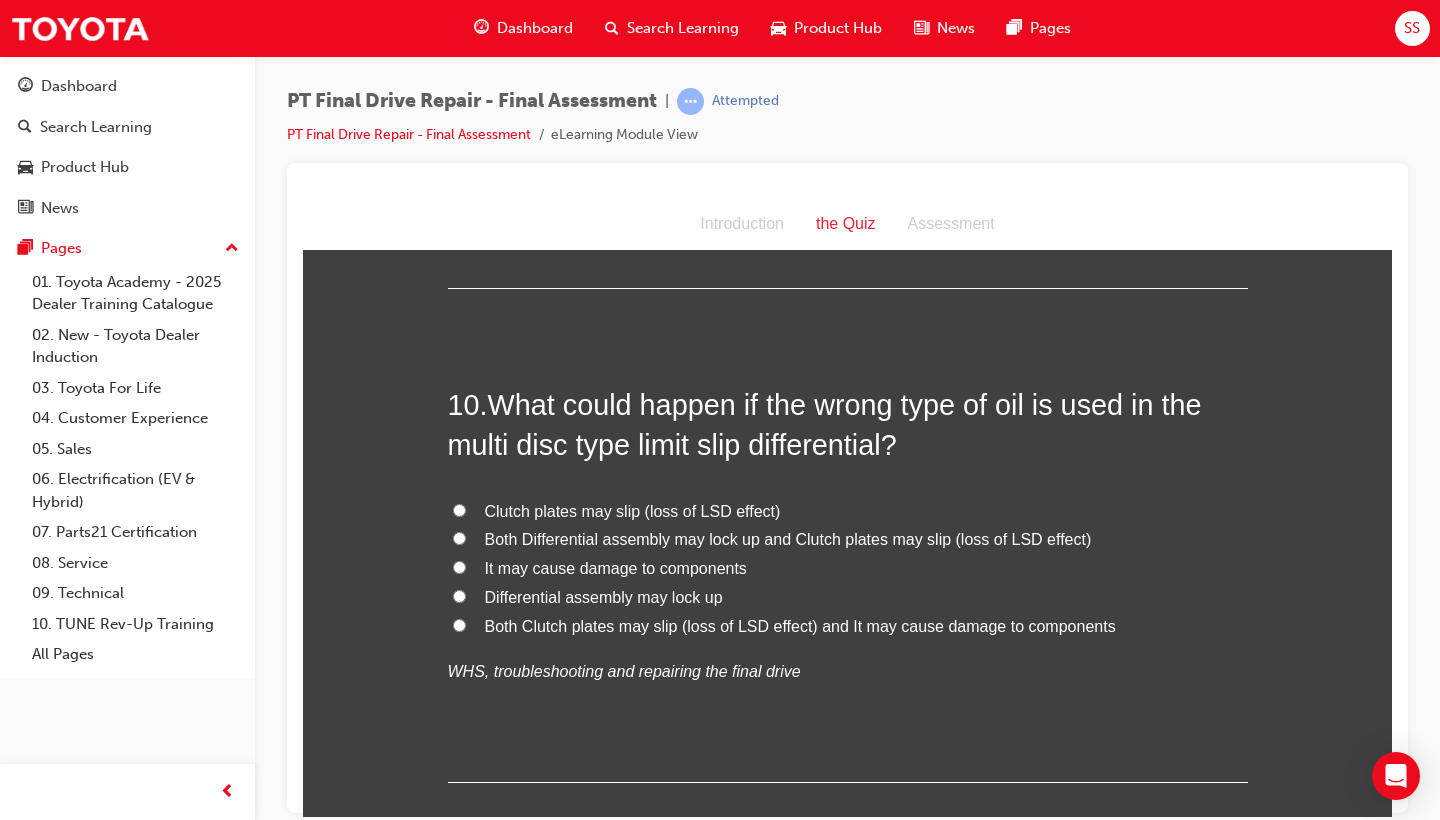 click on "Both Differential assembly may lock up and Clutch plates may slip (loss of LSD effect)" at bounding box center [788, 538] 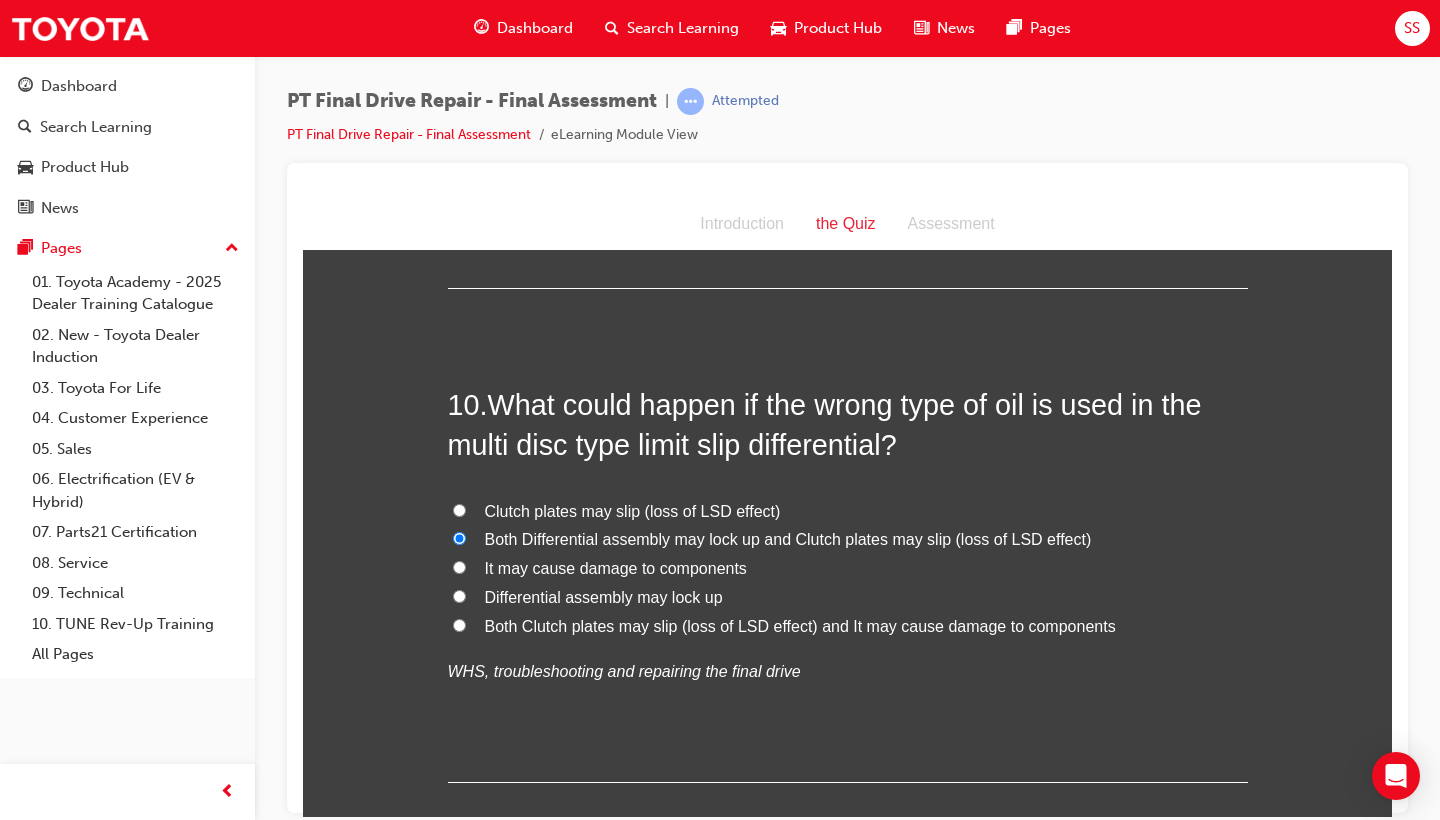 click on "Clutch plates may slip (loss of LSD effect) Both Differential assembly may lock up and Clutch plates may slip (loss of LSD effect) It may cause damage to components Differential assembly may lock up Both Clutch plates may slip (loss of LSD effect) and It may cause damage to components
WHS, troubleshooting and repairing the final drive" at bounding box center [848, 591] 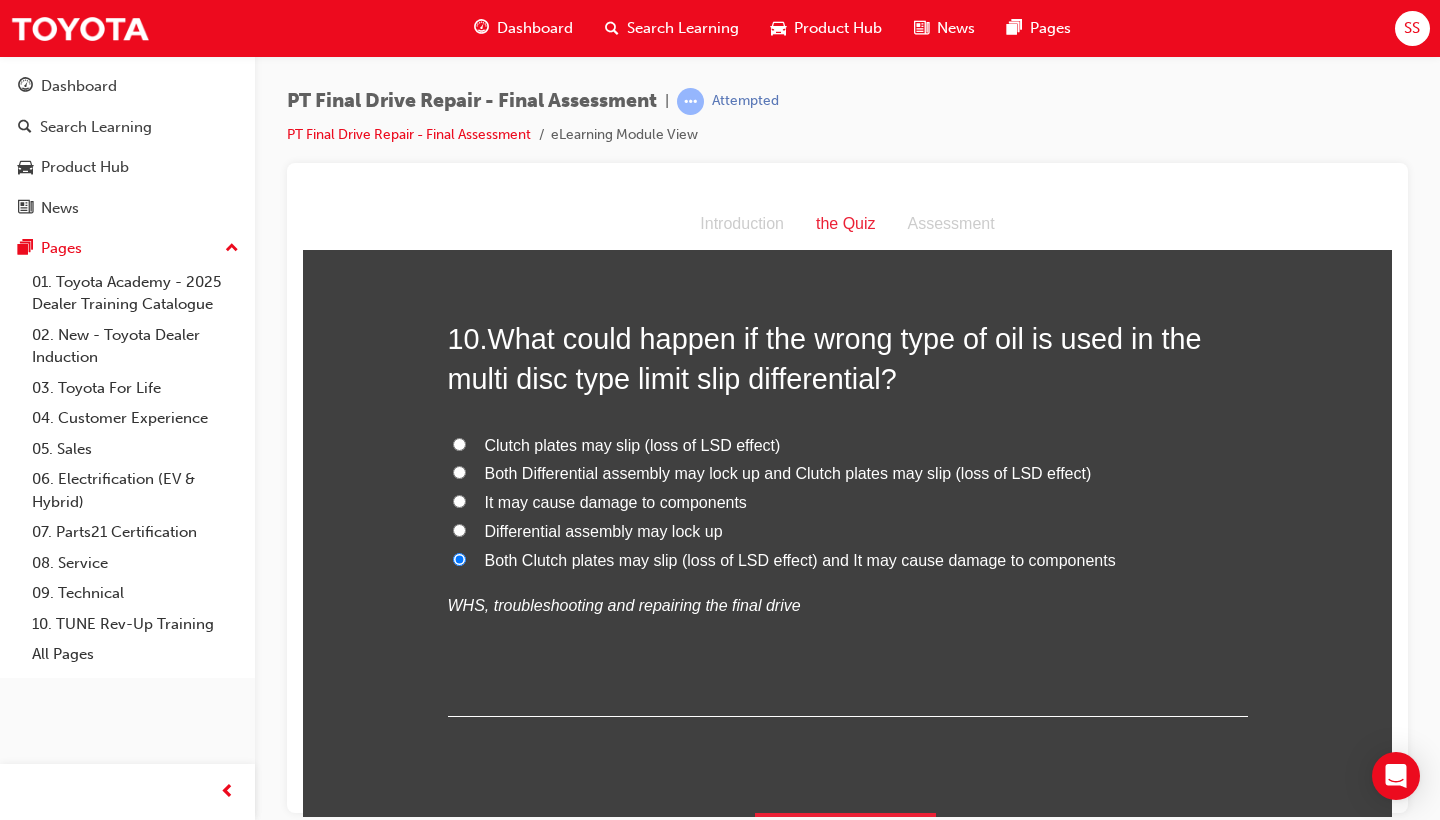 scroll, scrollTop: 0, scrollLeft: 0, axis: both 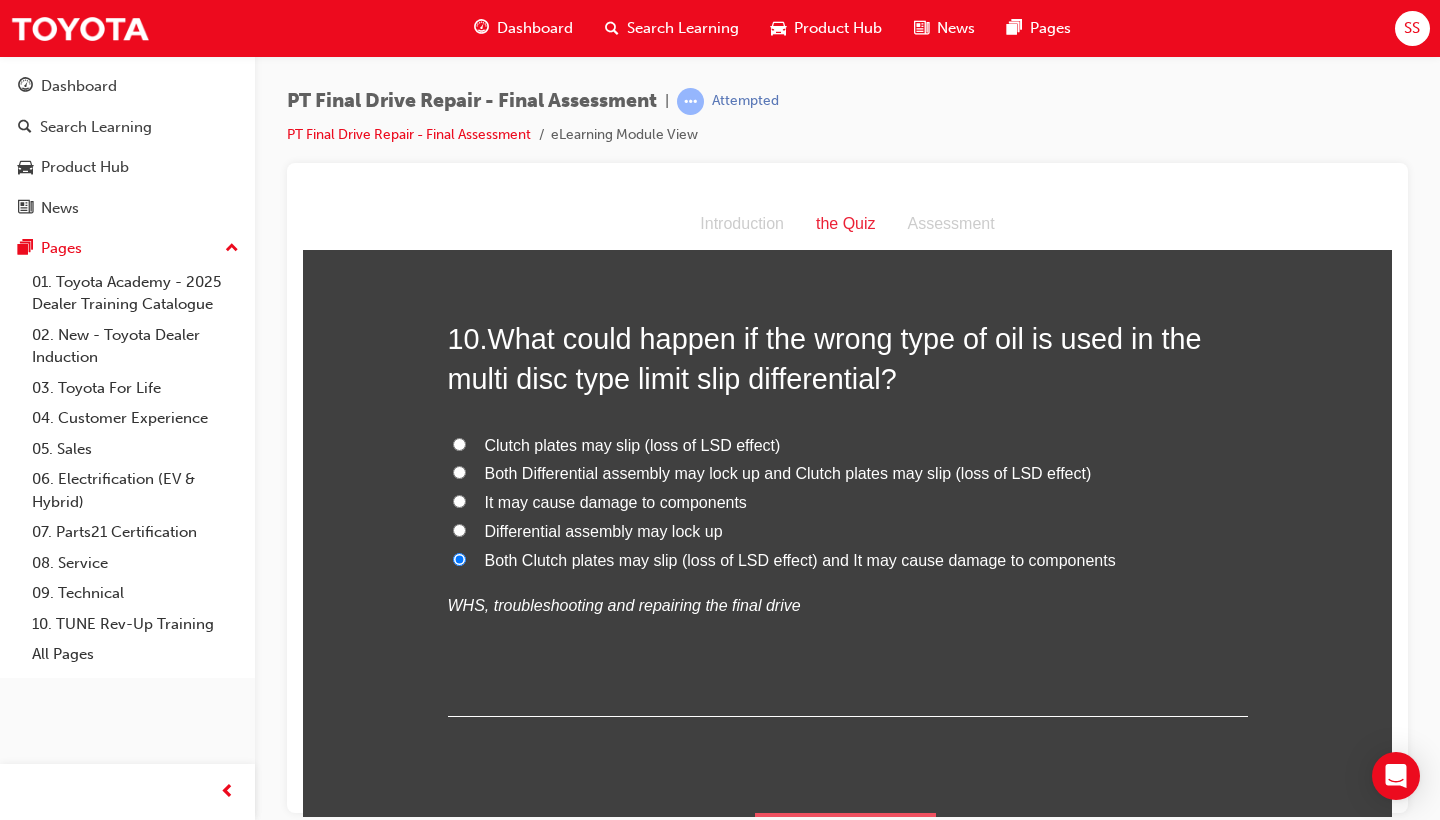 click on "Submit Answers" at bounding box center [846, 840] 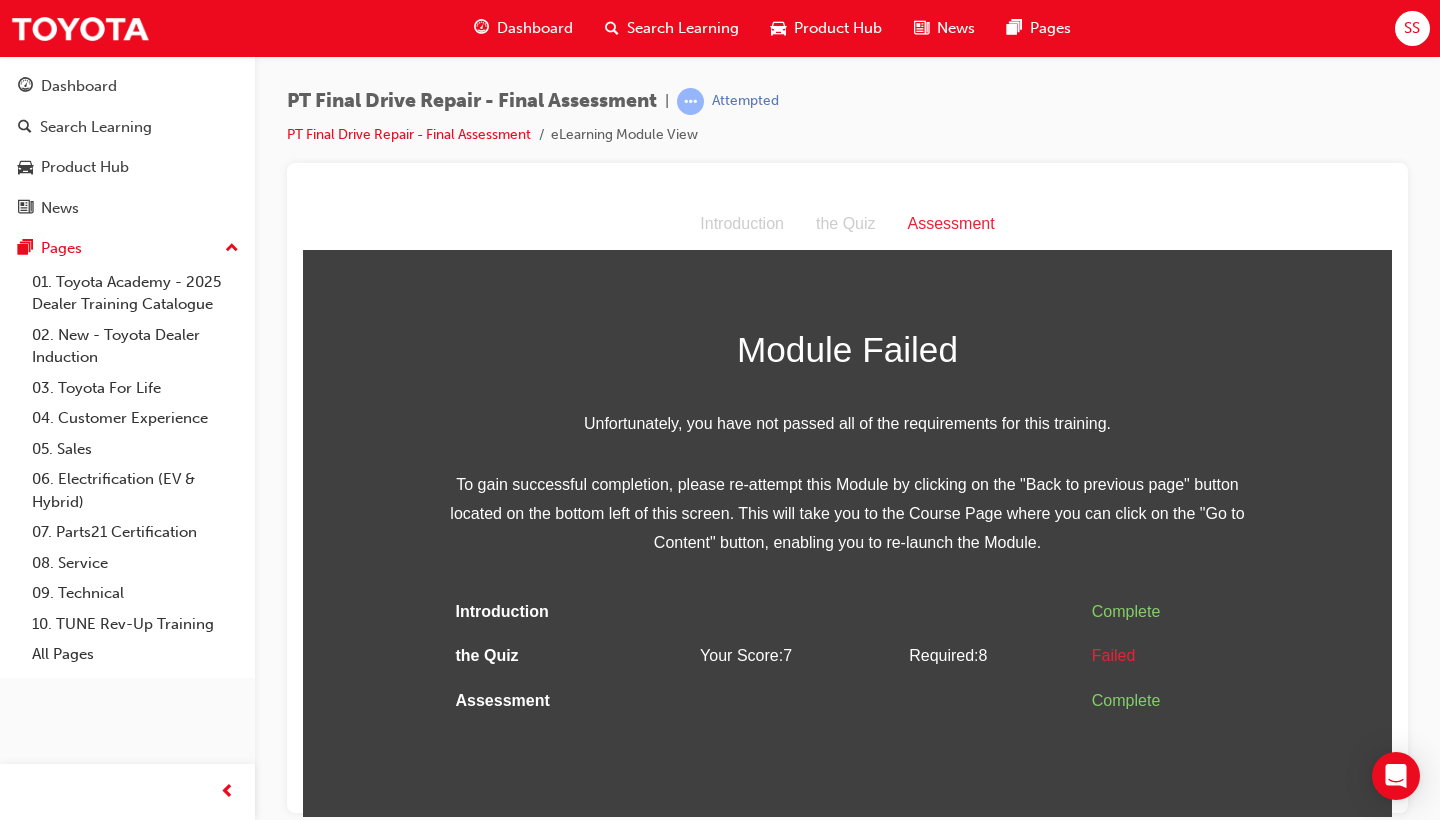 scroll, scrollTop: 0, scrollLeft: 0, axis: both 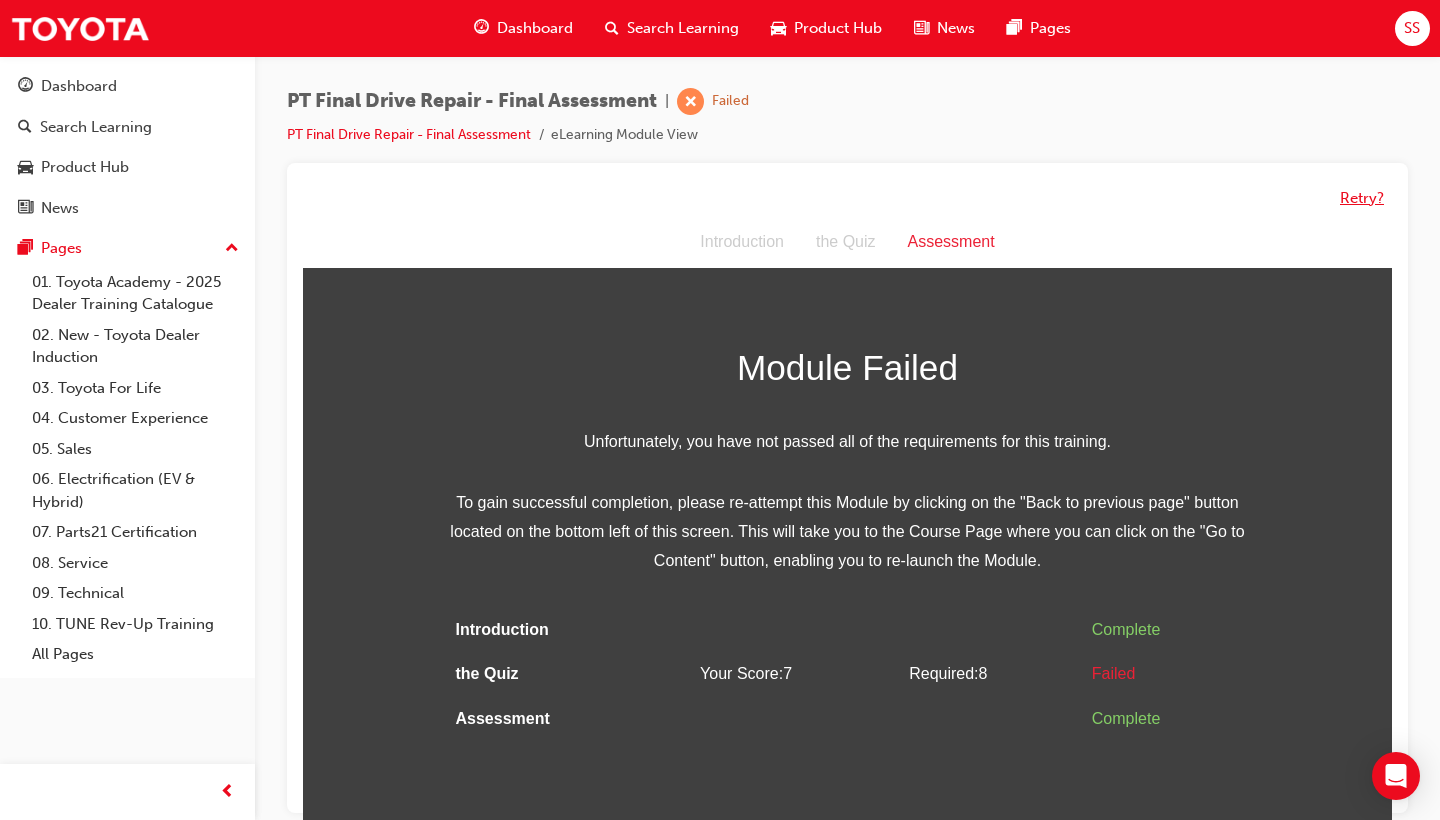 click on "Retry?" at bounding box center (1362, 198) 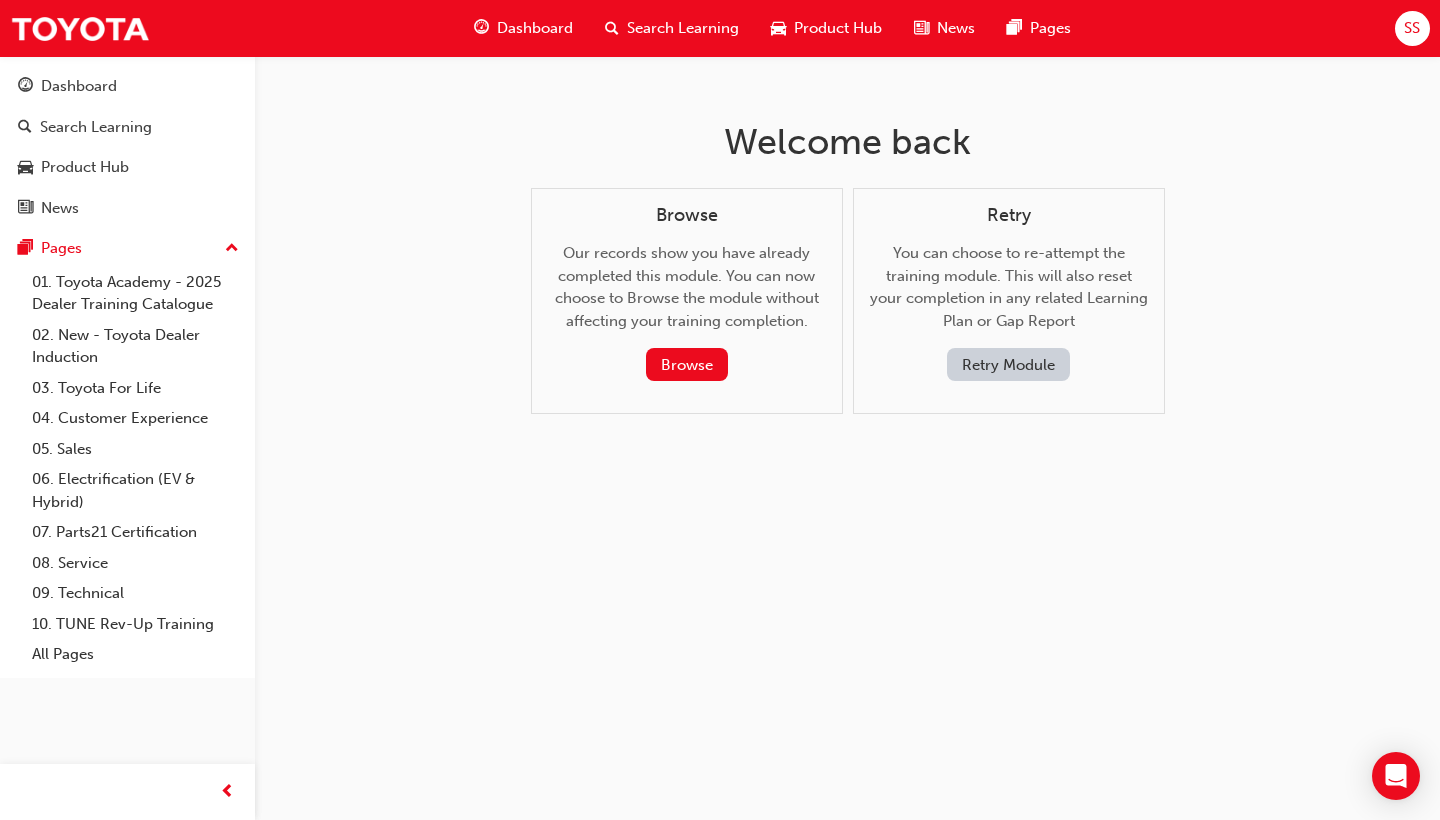 click on "Retry Module" at bounding box center [1008, 364] 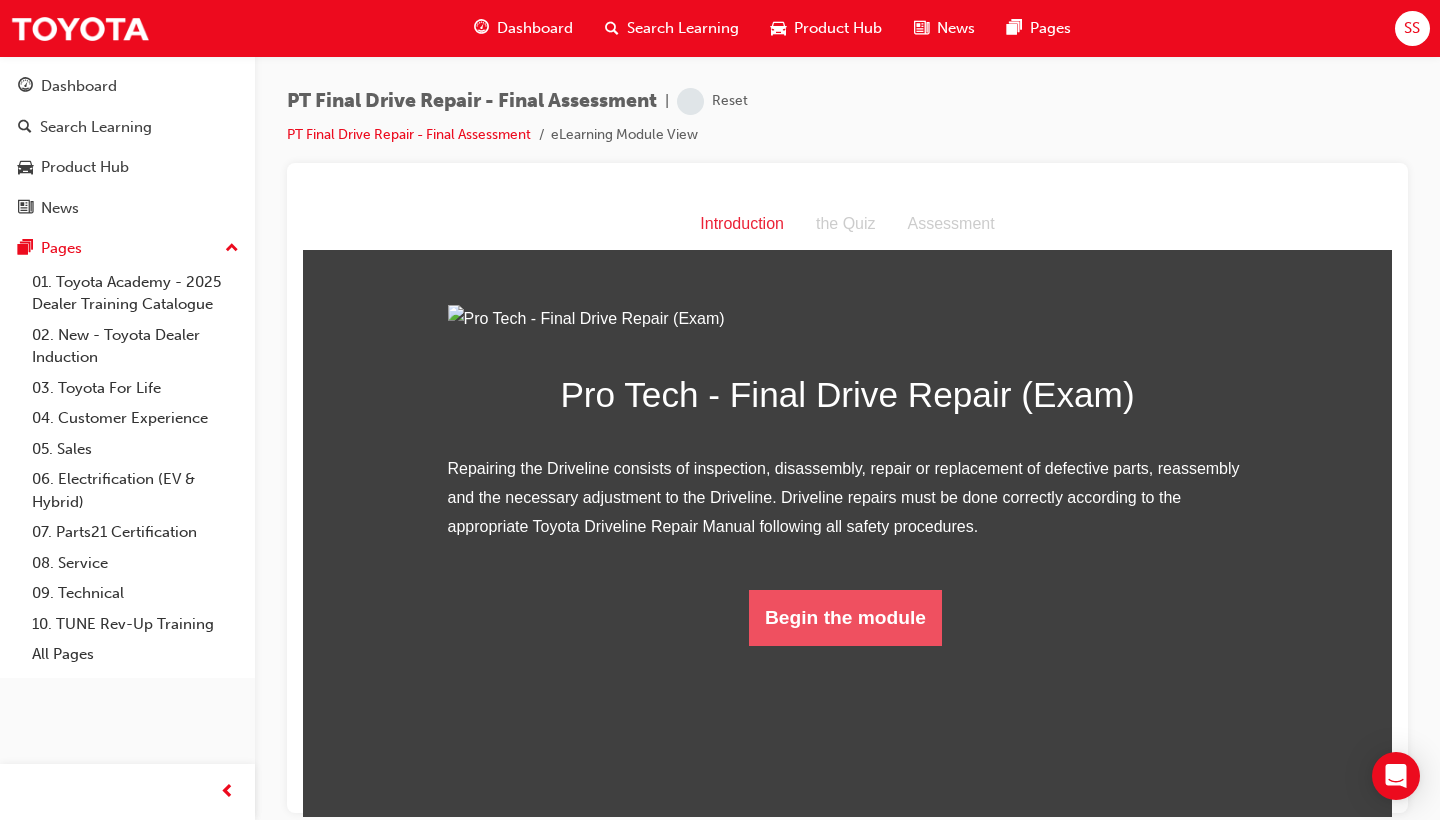 scroll, scrollTop: 45, scrollLeft: 0, axis: vertical 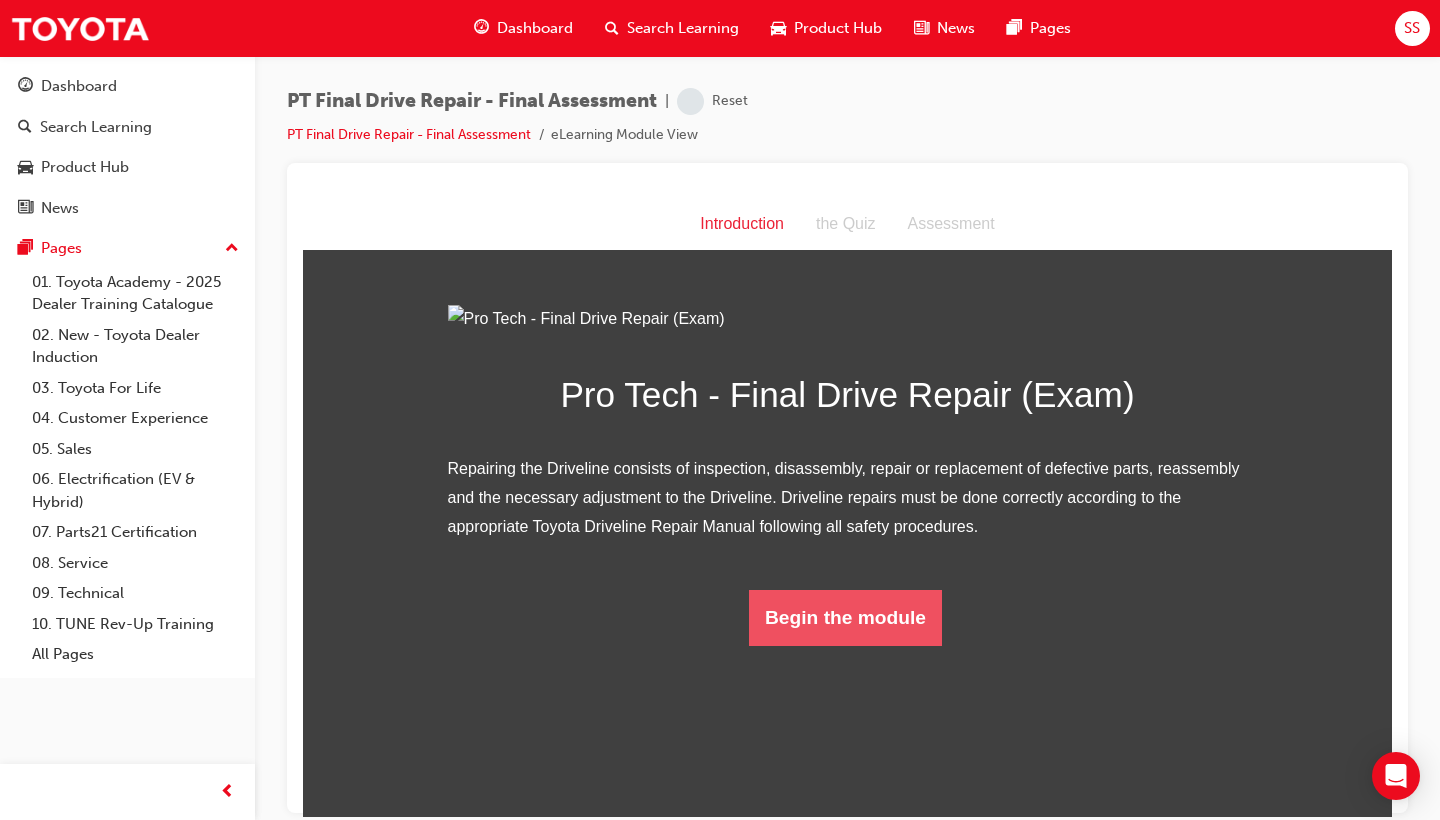 click on "Begin the module" at bounding box center [845, 617] 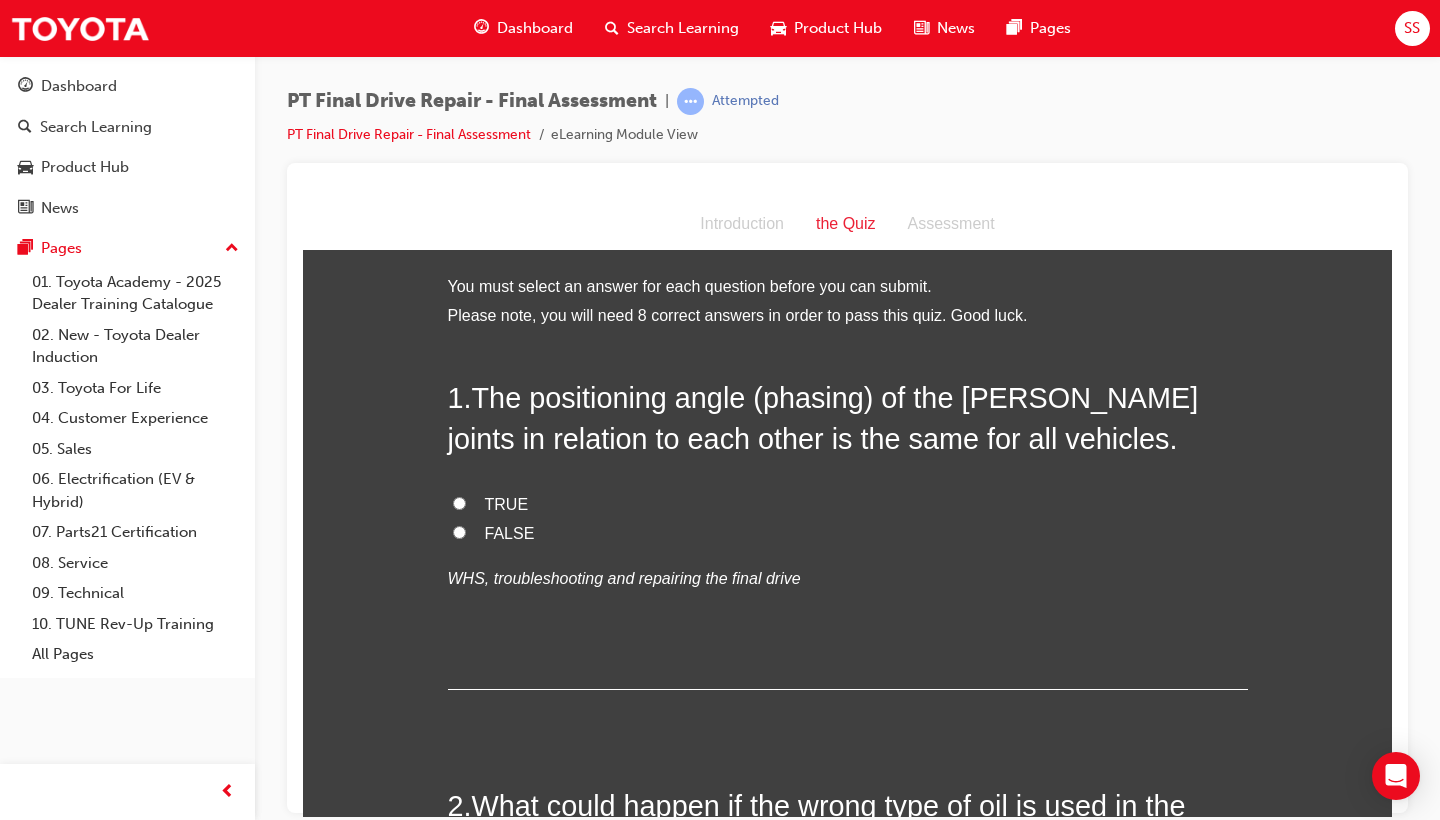scroll, scrollTop: 0, scrollLeft: 0, axis: both 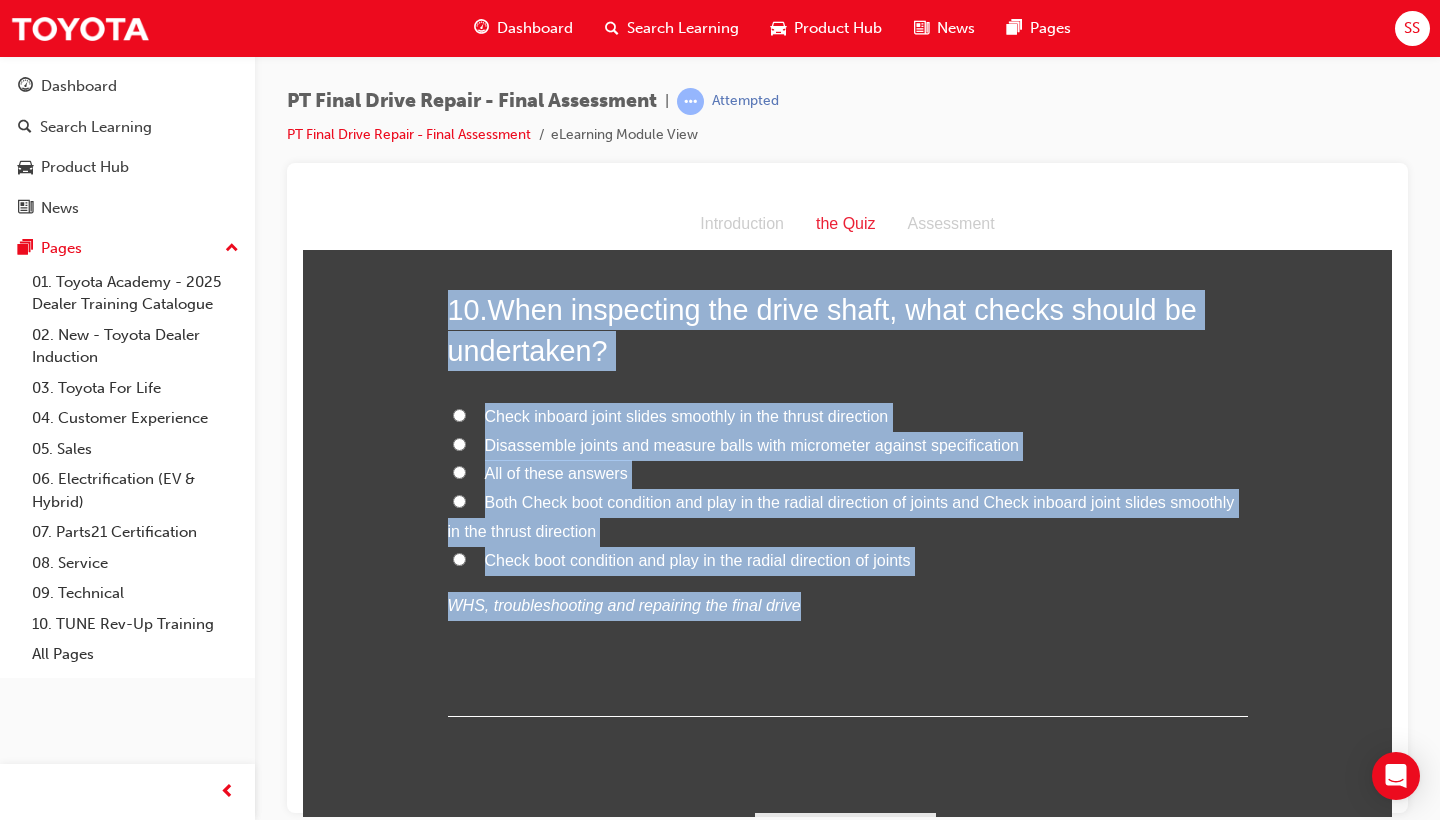 drag, startPoint x: 456, startPoint y: 389, endPoint x: 1202, endPoint y: 551, distance: 763.3872 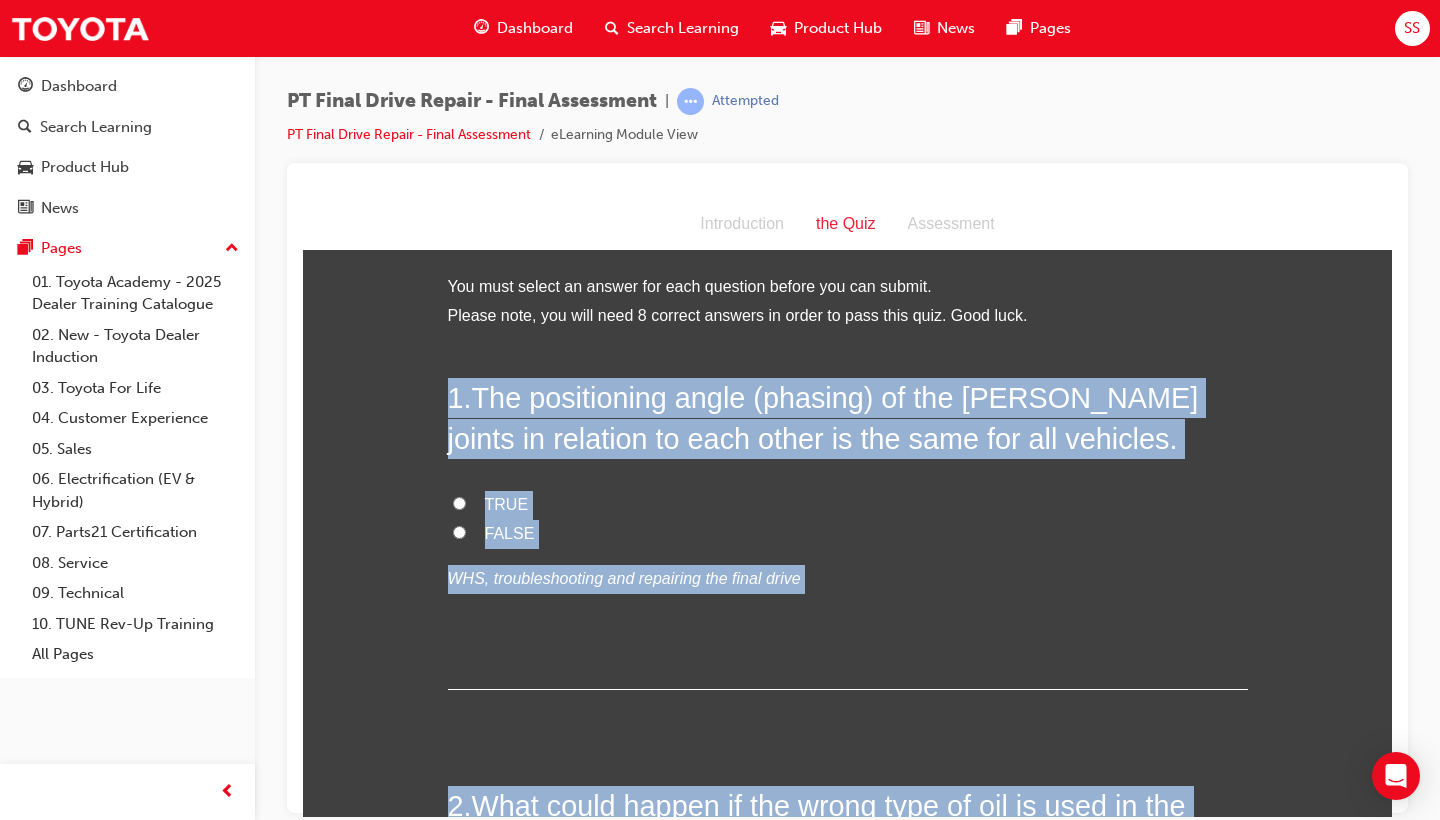 scroll, scrollTop: 0, scrollLeft: 0, axis: both 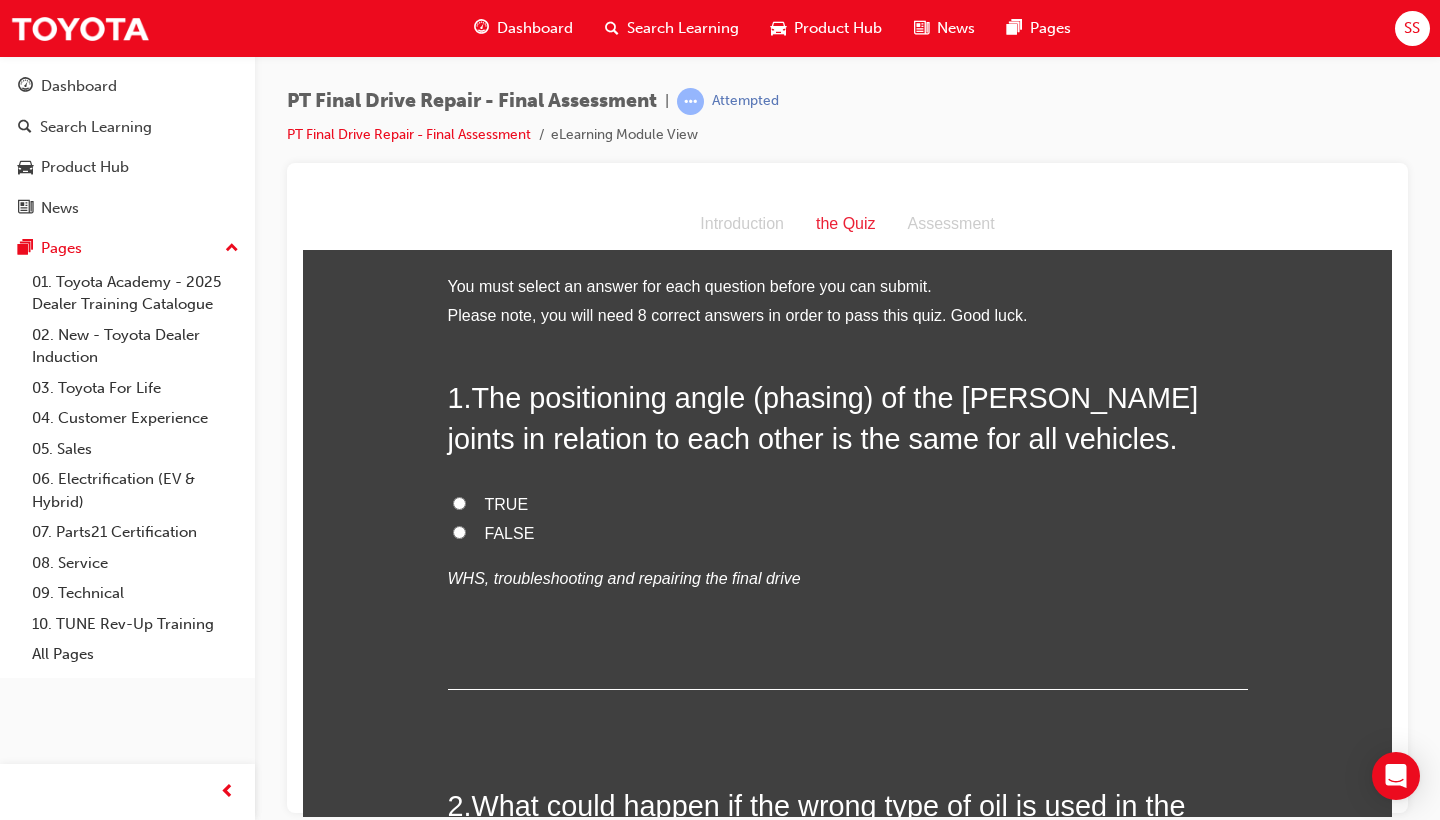 click on "FALSE" at bounding box center [848, 533] 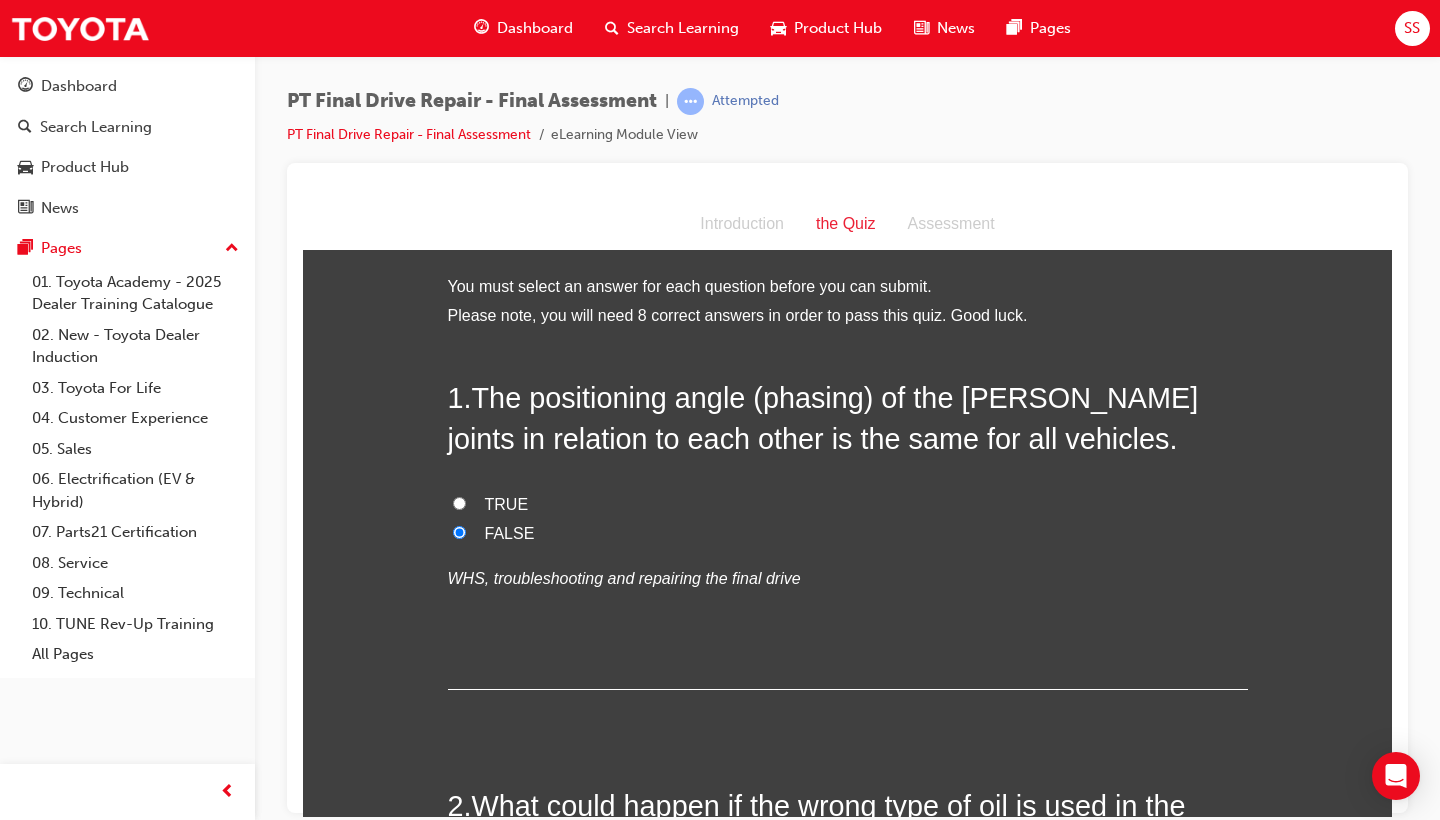 click on "FALSE" at bounding box center (848, 533) 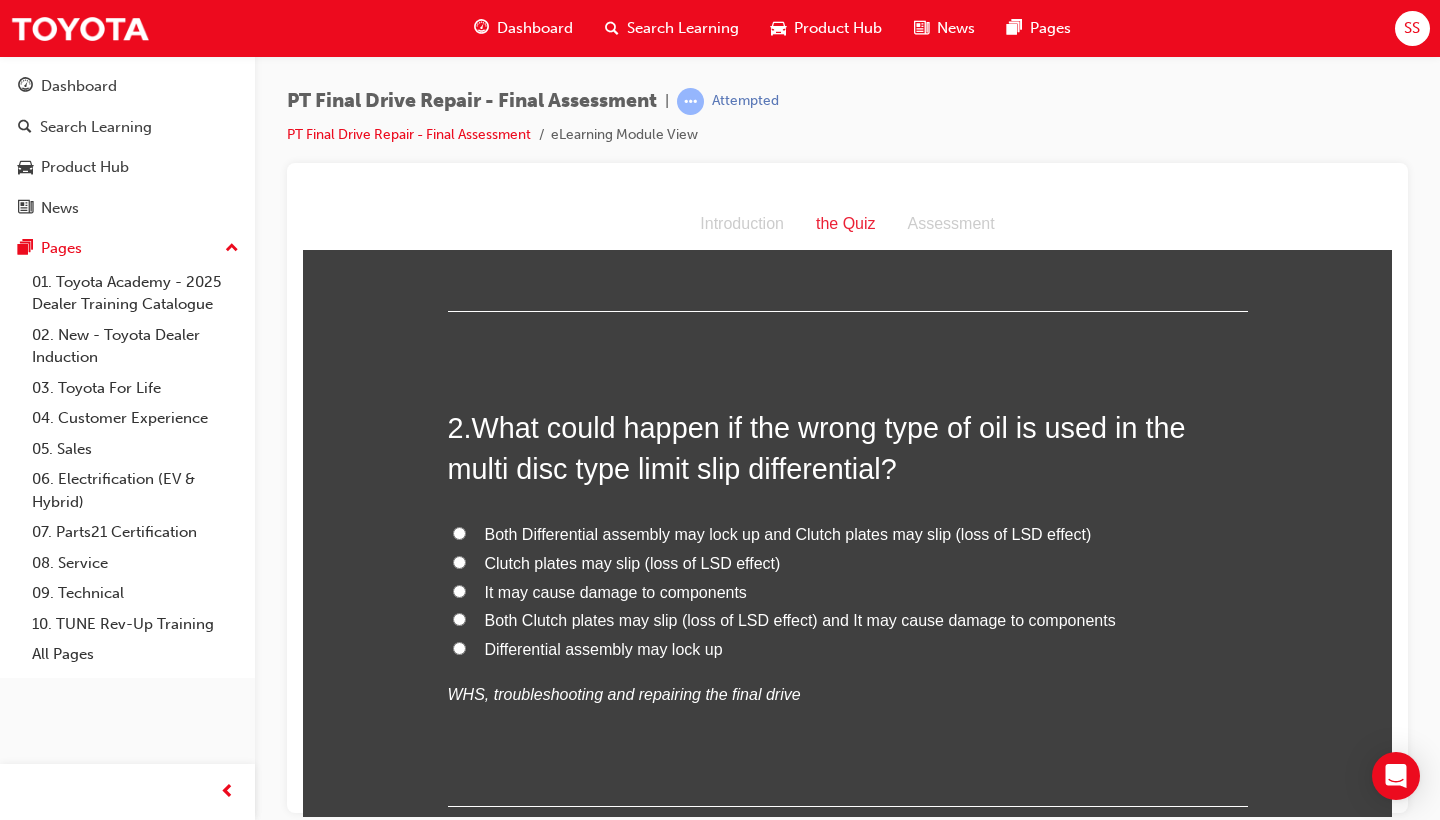 scroll, scrollTop: 382, scrollLeft: 0, axis: vertical 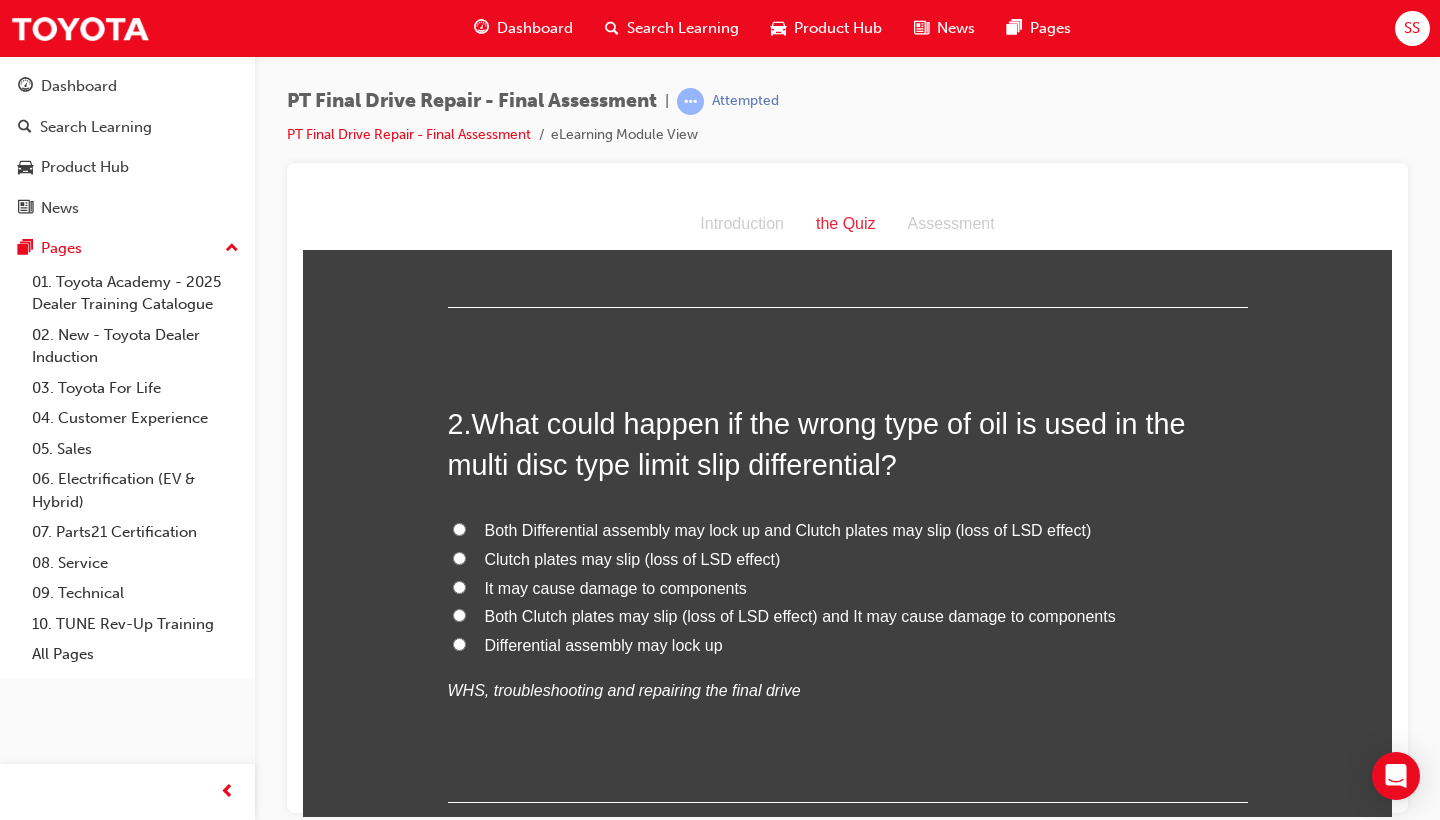 click on "Both Clutch plates may slip (loss of LSD effect) and It may cause damage to components" at bounding box center (800, 615) 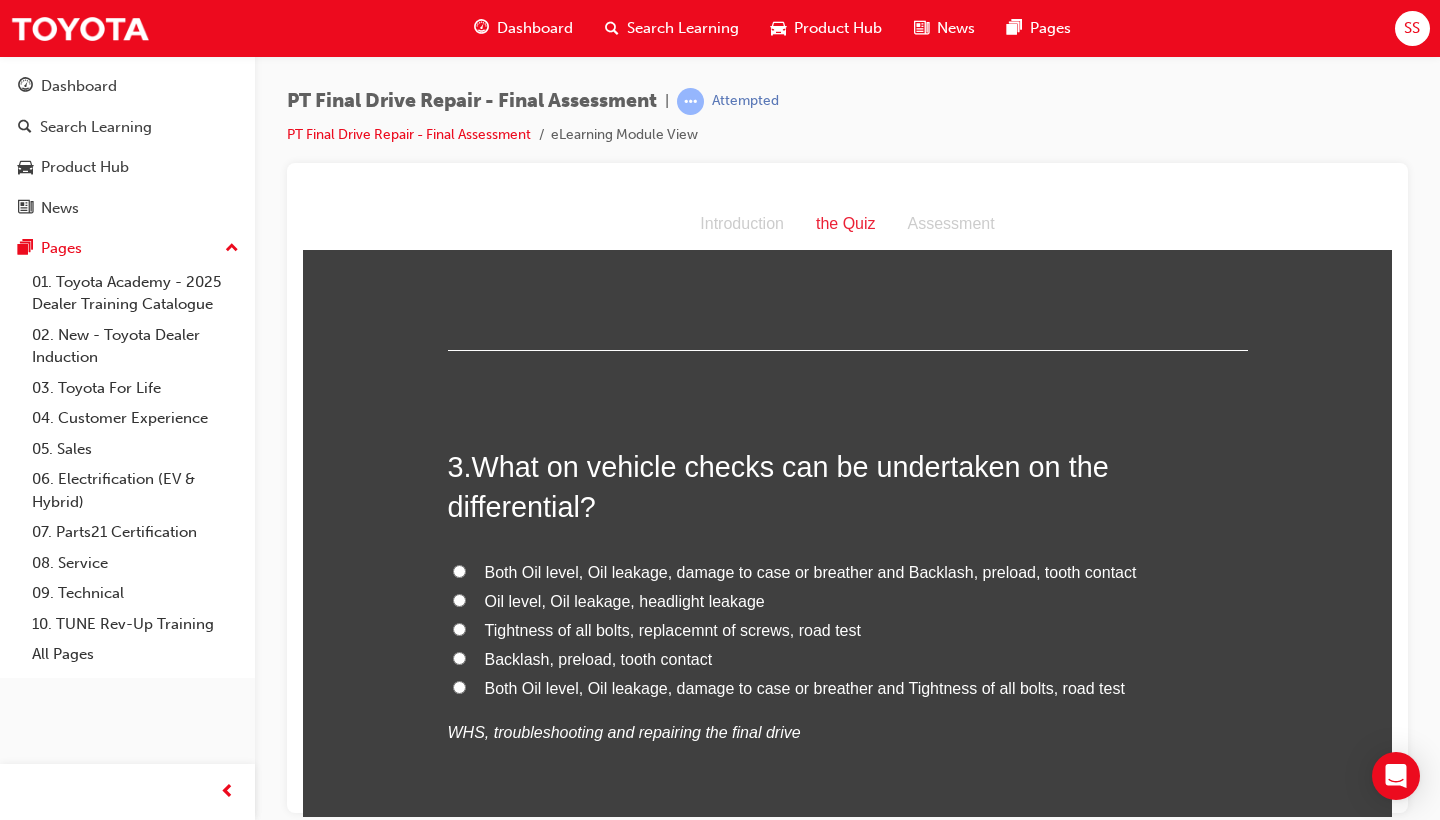 scroll, scrollTop: 859, scrollLeft: 0, axis: vertical 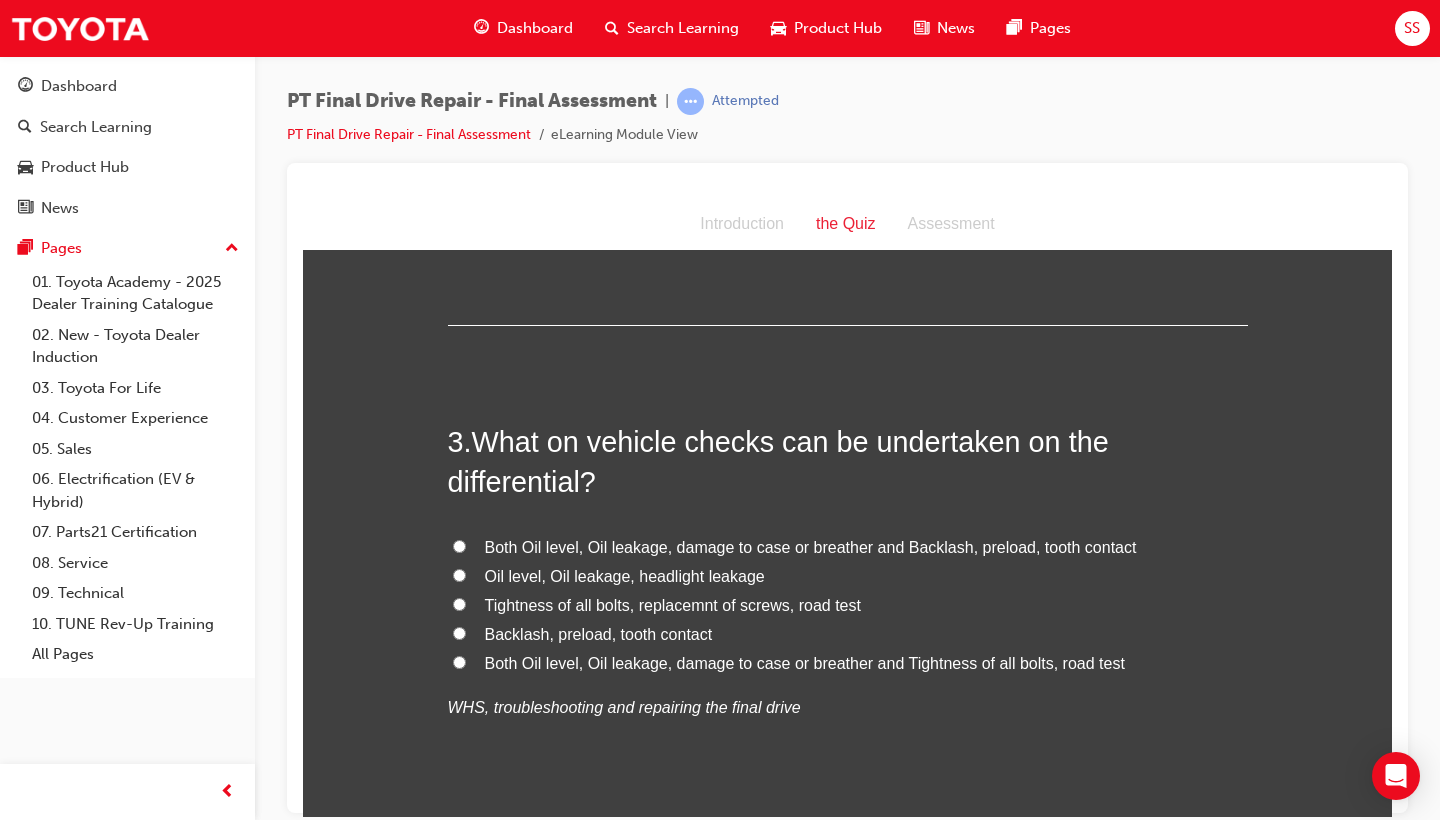 click on "Both Oil level, Oil leakage, damage to case or breather and Backlash, preload, tooth contact" at bounding box center [811, 546] 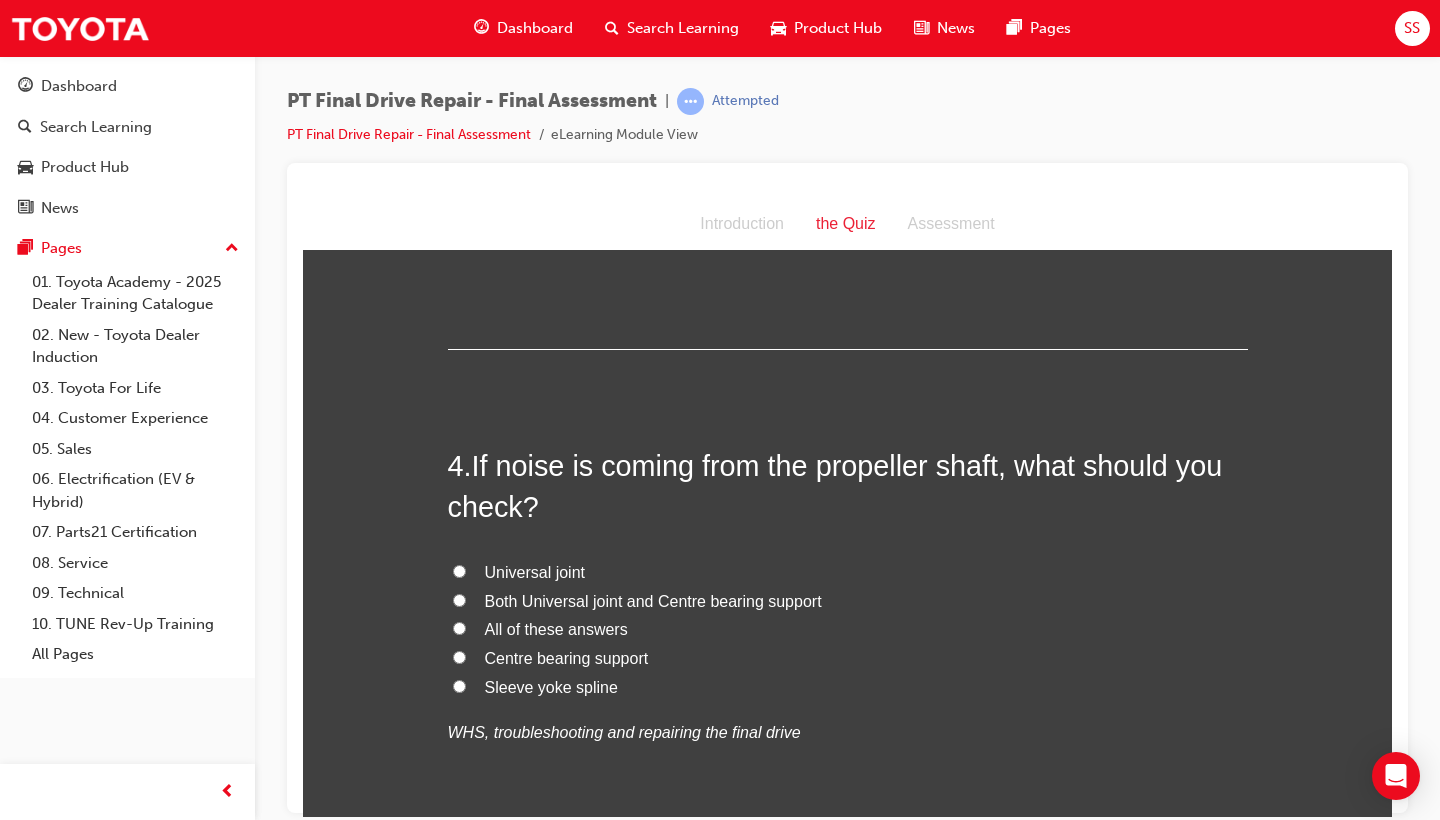 scroll, scrollTop: 1339, scrollLeft: 0, axis: vertical 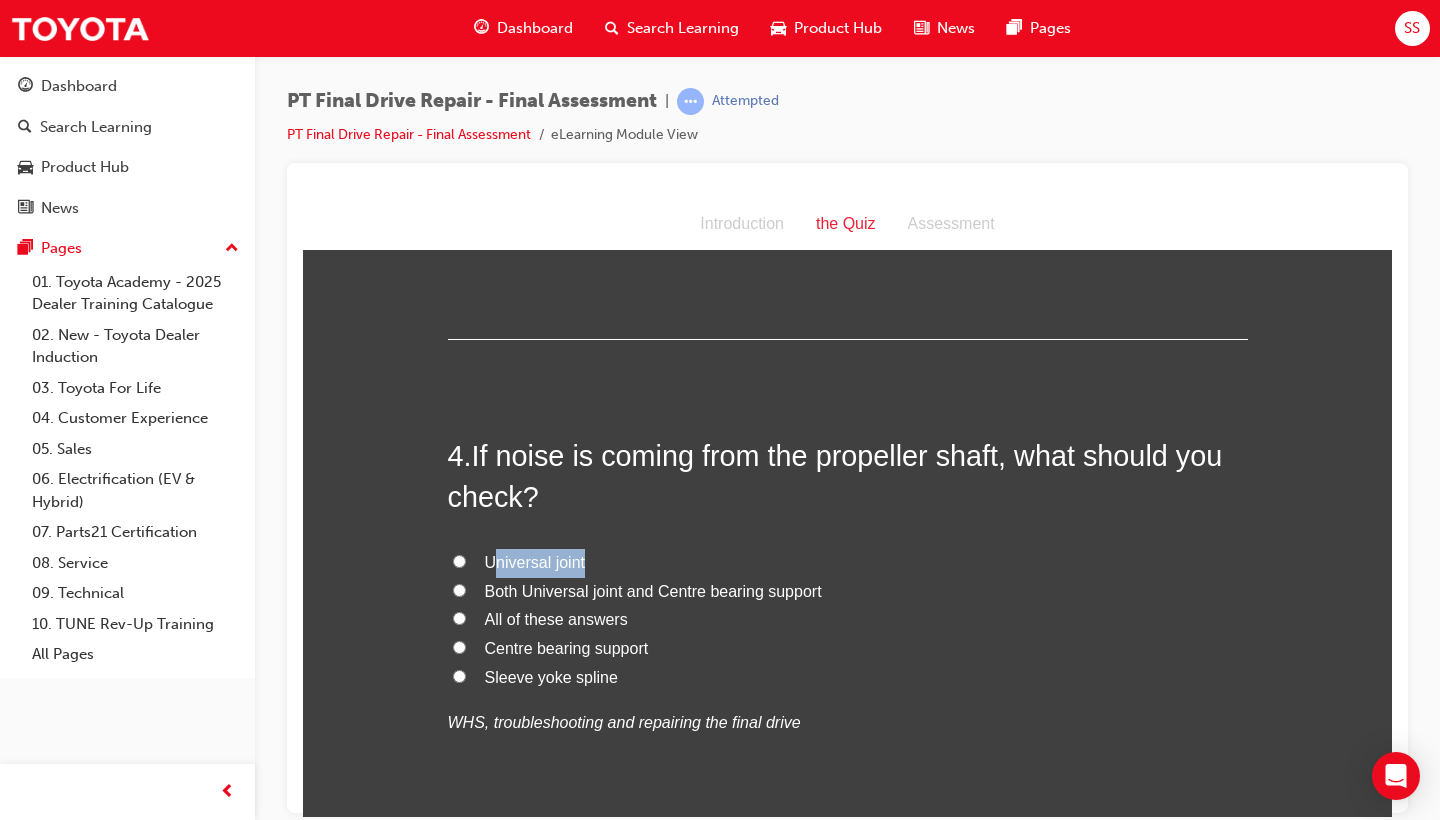 click on "Universal joint" at bounding box center (848, 562) 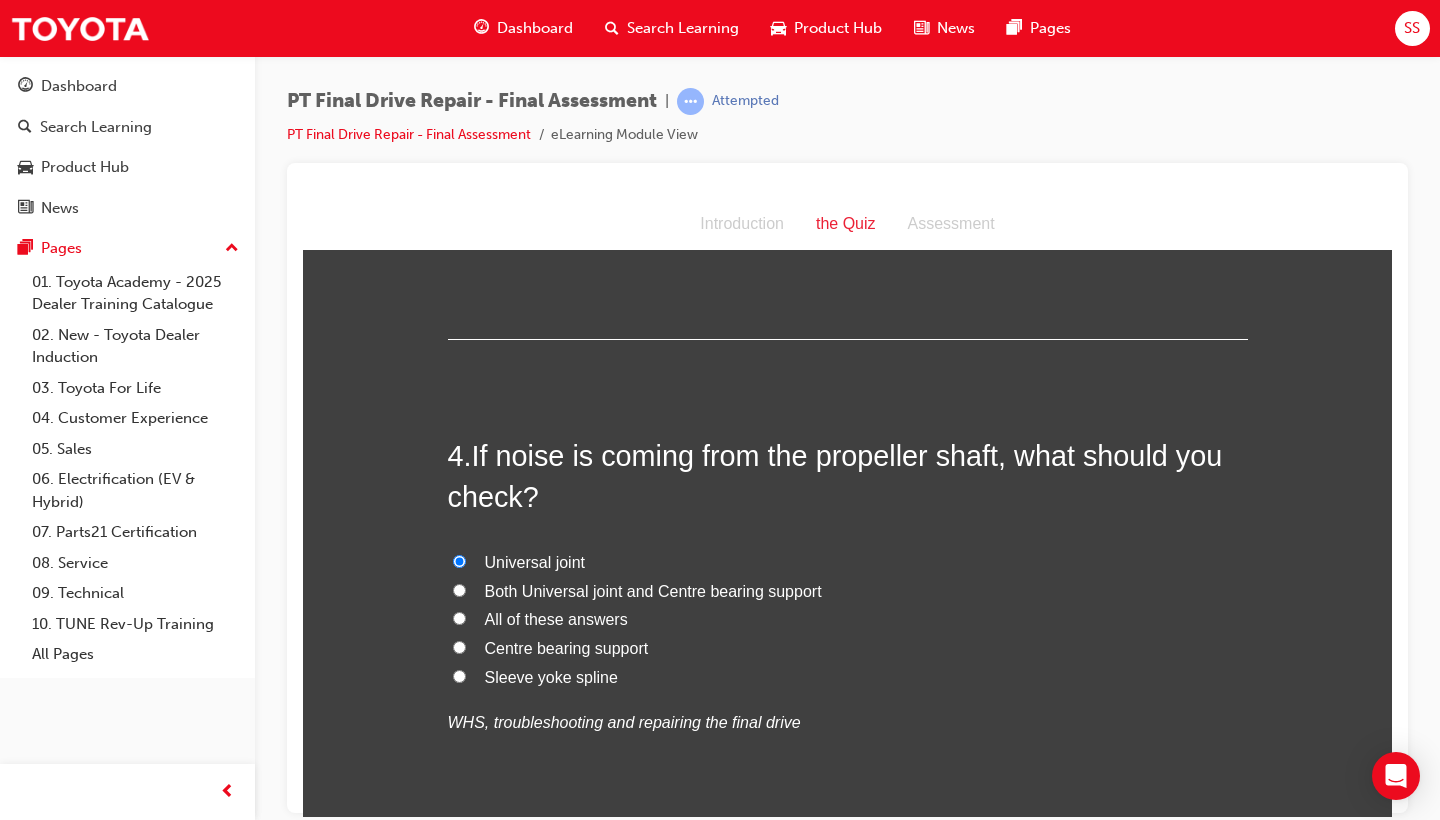 click on "All of these answers" at bounding box center (556, 618) 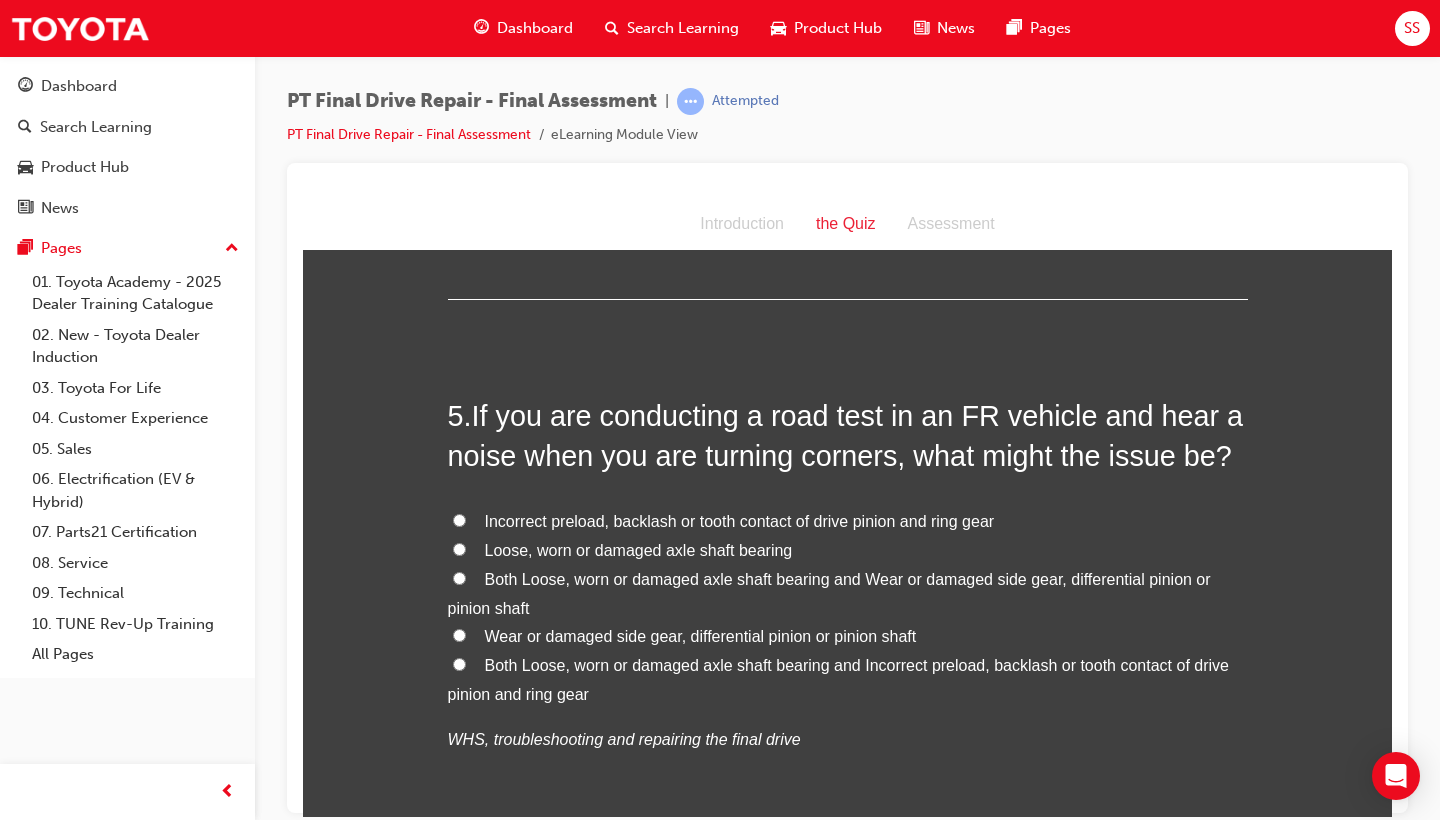 scroll, scrollTop: 1876, scrollLeft: 0, axis: vertical 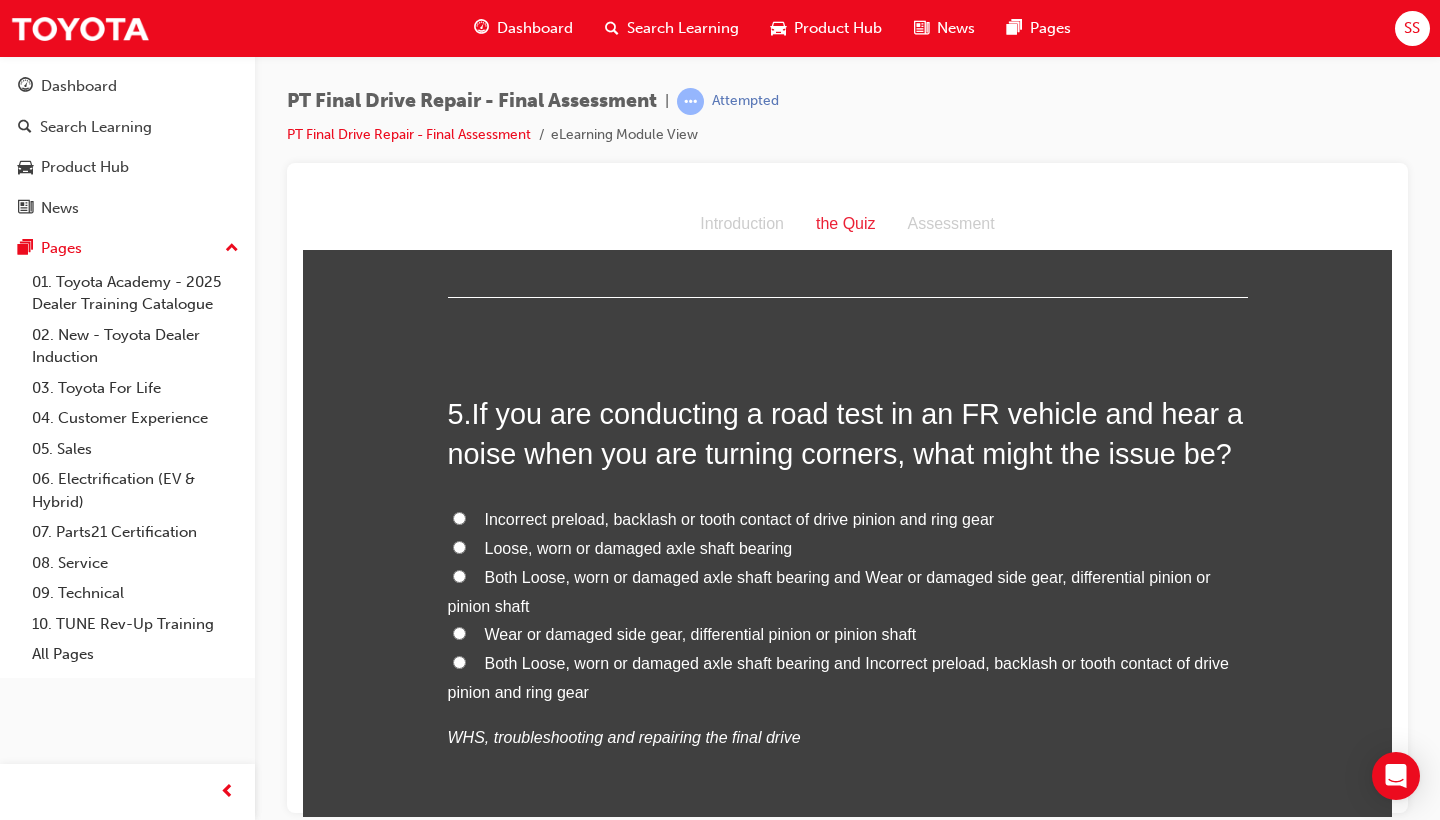 click on "Both Loose, worn or damaged axle shaft bearing and Incorrect preload, backlash or tooth contact of drive pinion and ring gear" at bounding box center (838, 677) 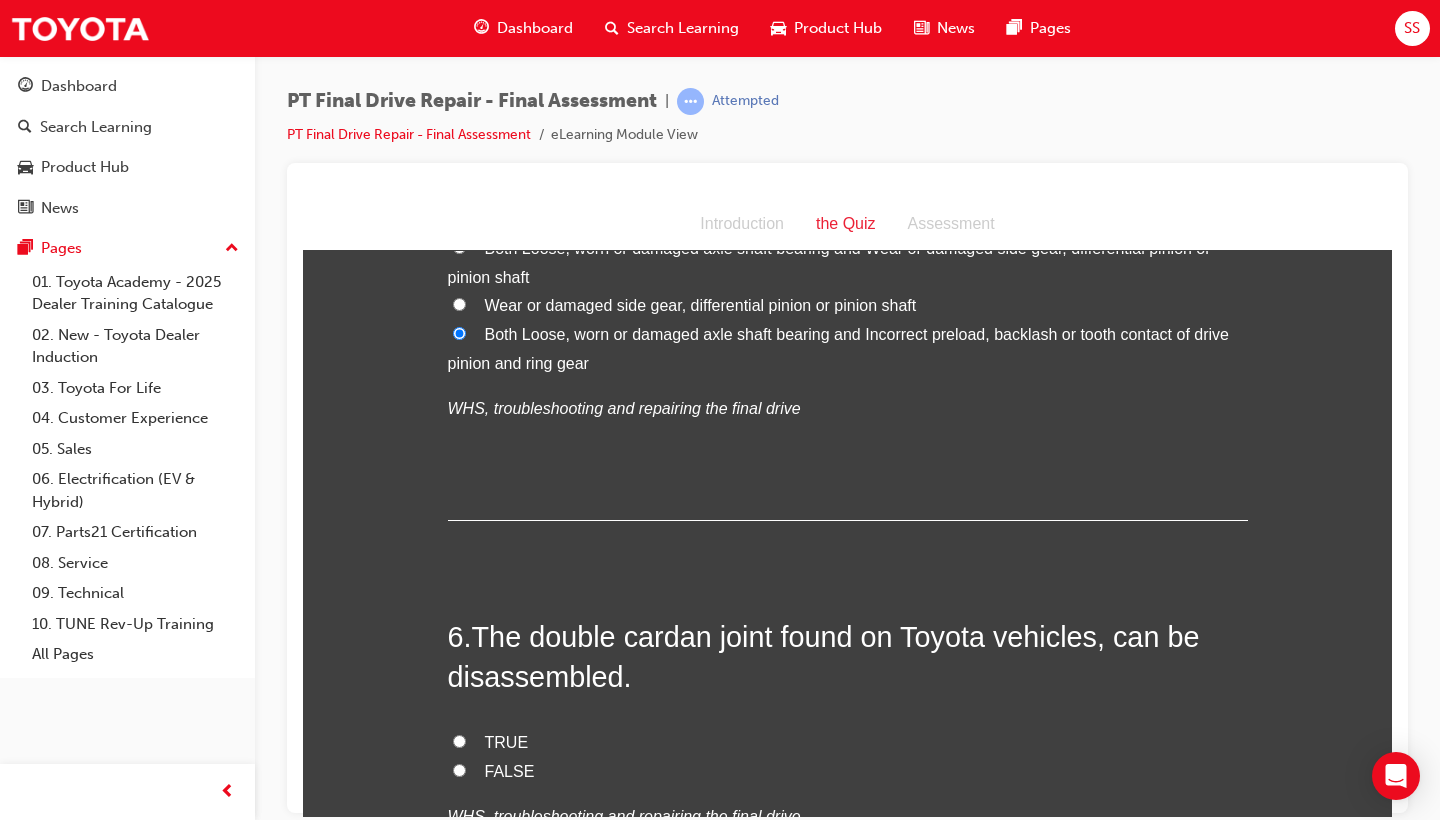 scroll, scrollTop: 2228, scrollLeft: 0, axis: vertical 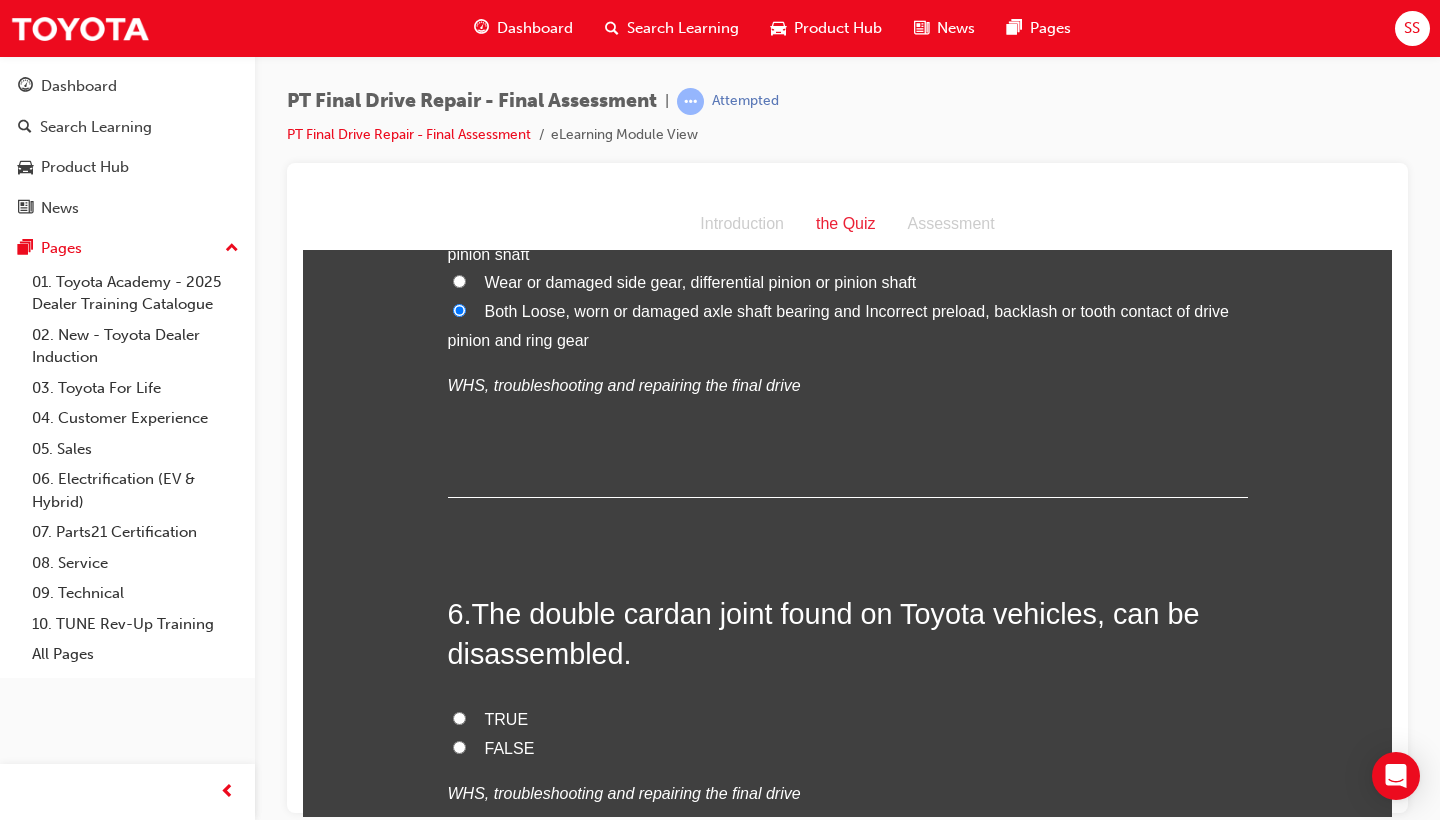 click on "TRUE" at bounding box center (507, 718) 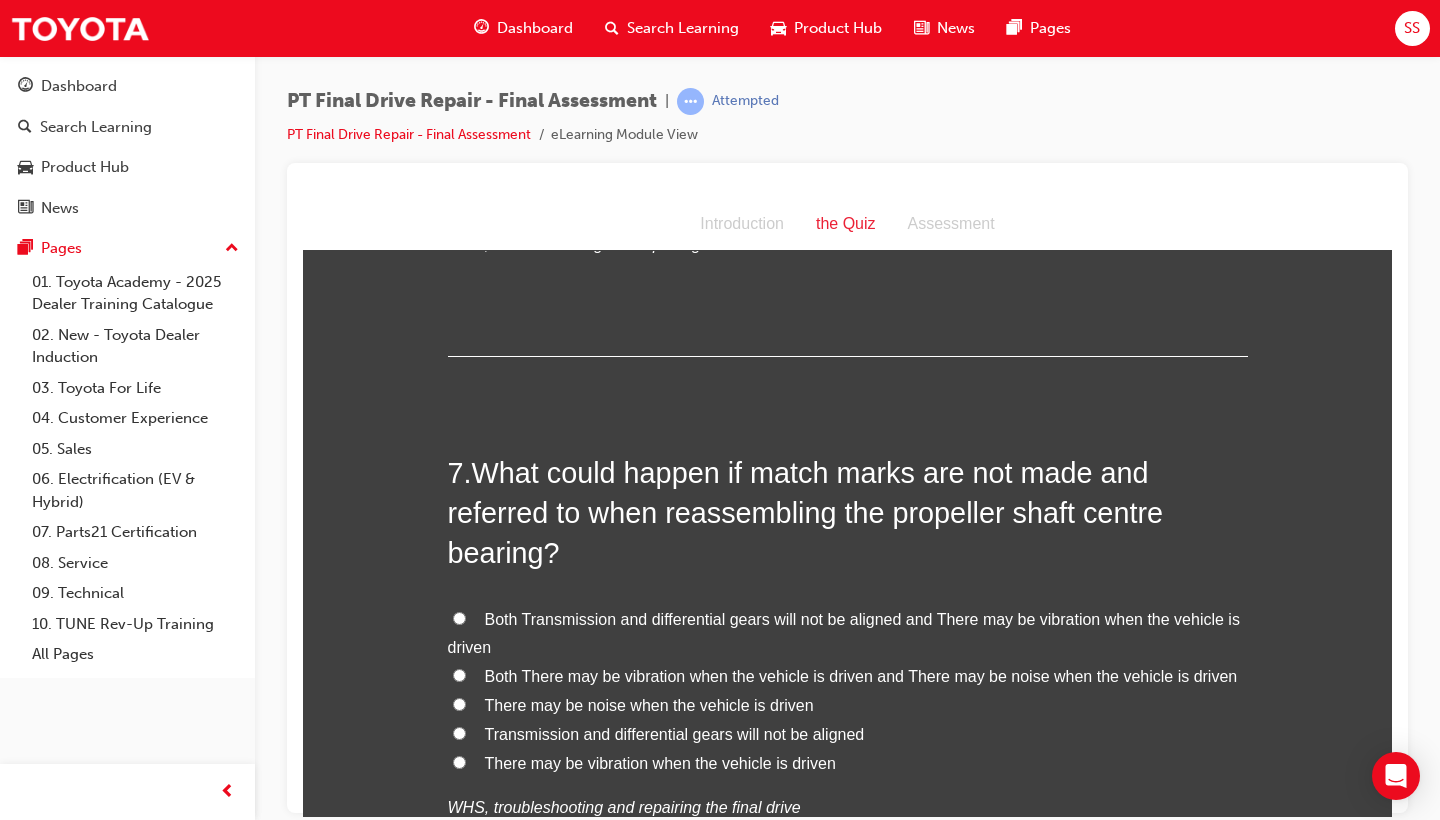 scroll, scrollTop: 2782, scrollLeft: 0, axis: vertical 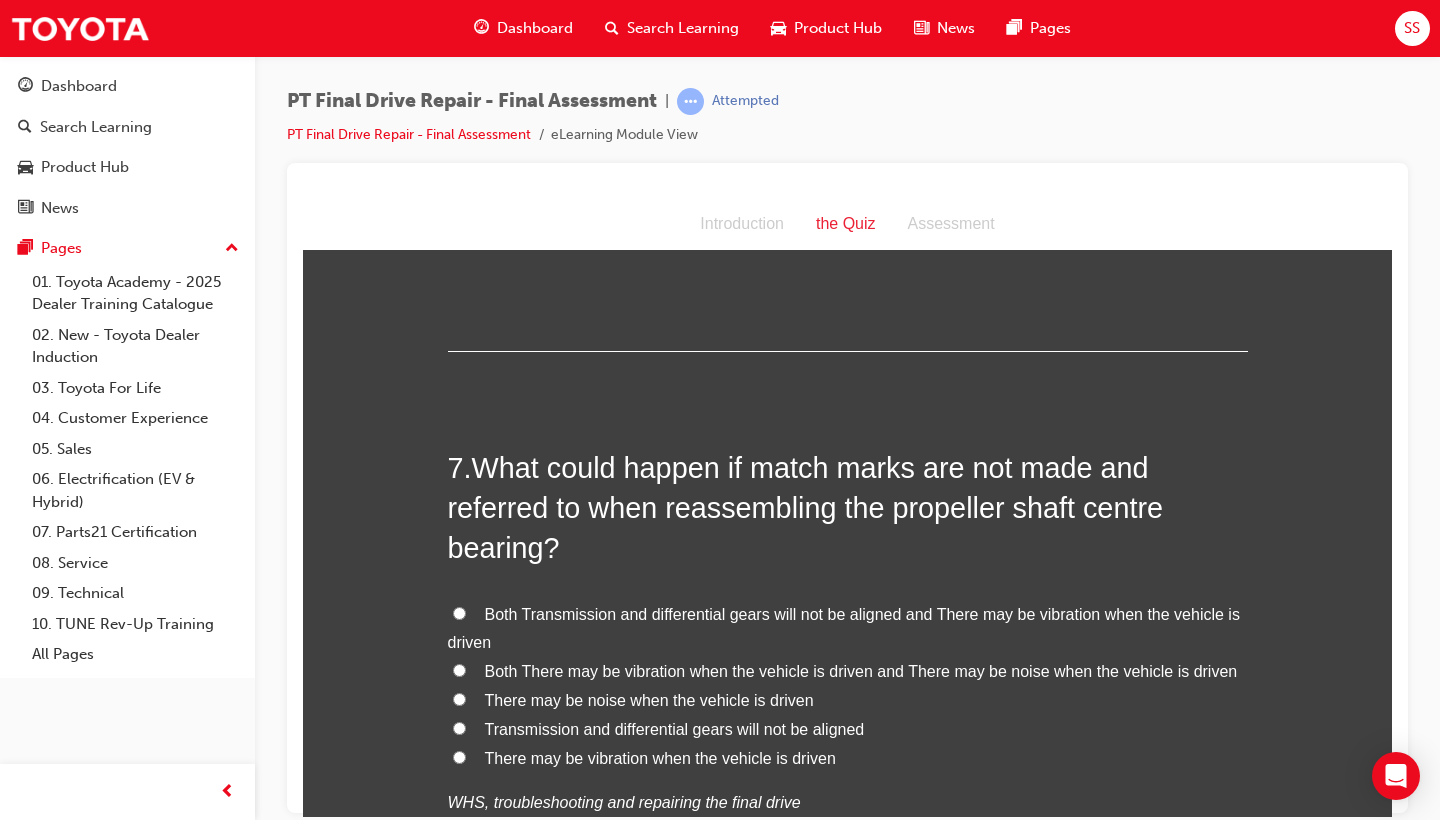 click on "Both There may be vibration when the vehicle is driven and There may be noise when the vehicle is driven" at bounding box center [861, 670] 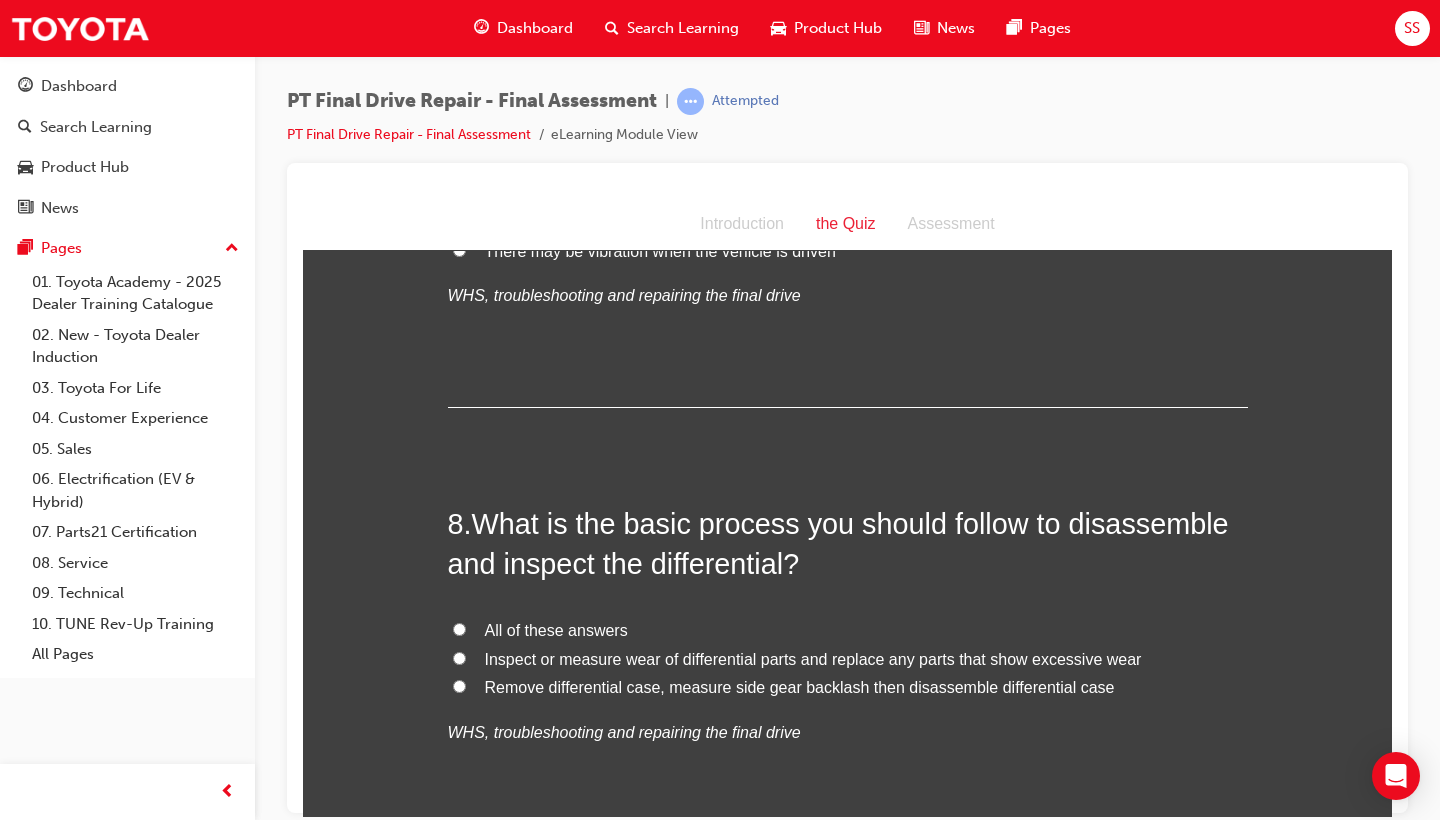 scroll, scrollTop: 3292, scrollLeft: 0, axis: vertical 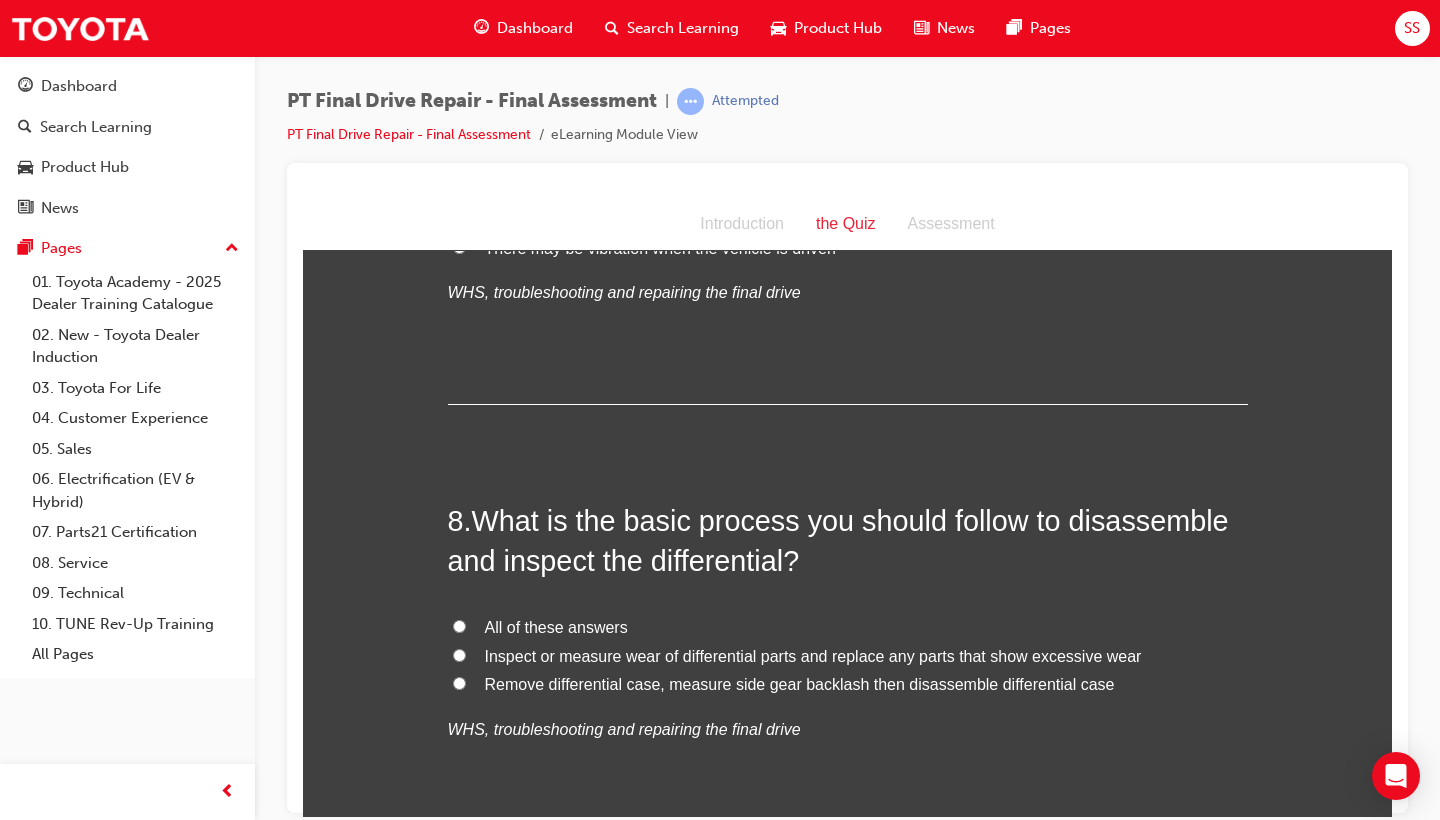 click on "All of these answers" at bounding box center (556, 626) 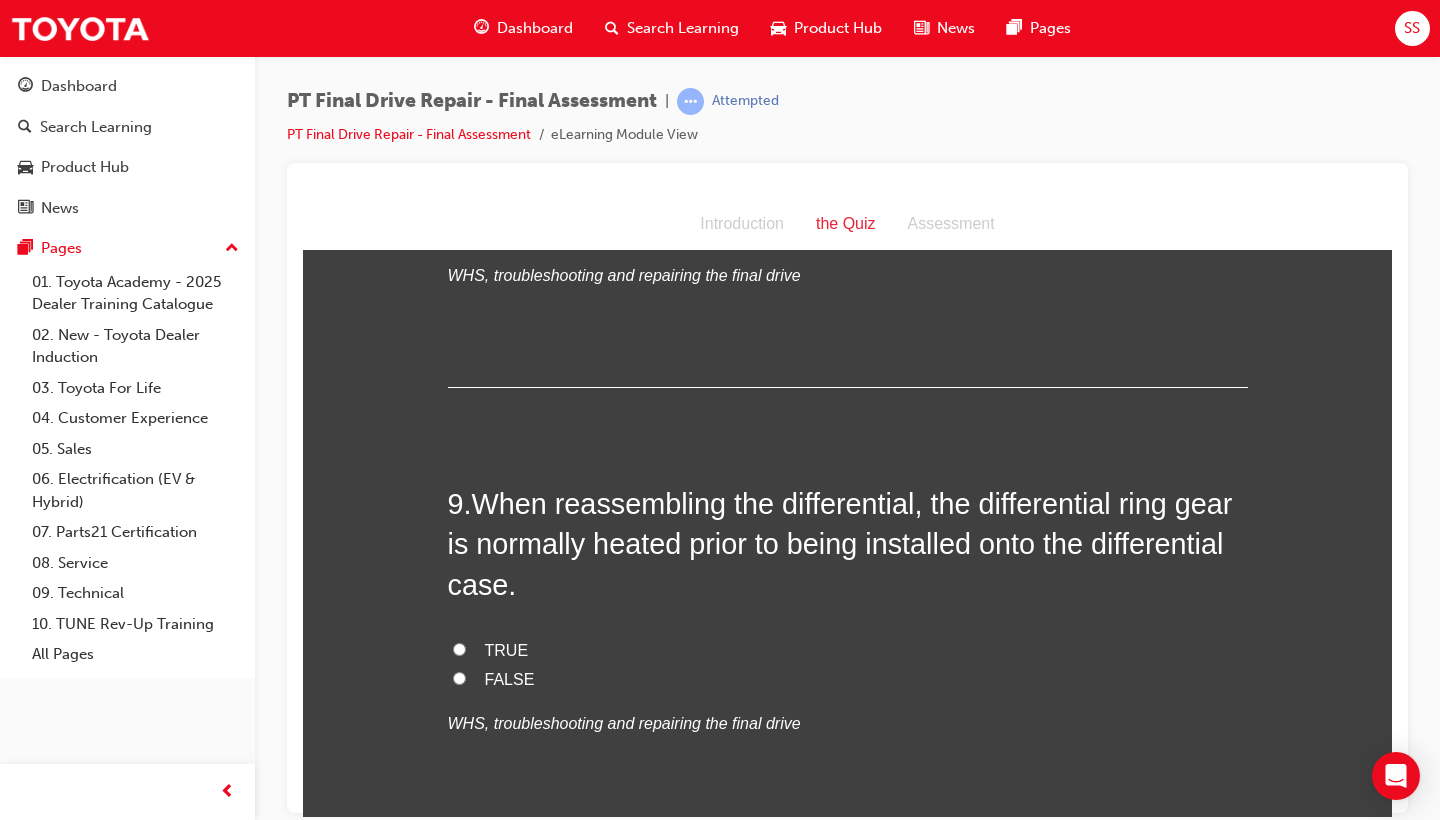 scroll, scrollTop: 3763, scrollLeft: 0, axis: vertical 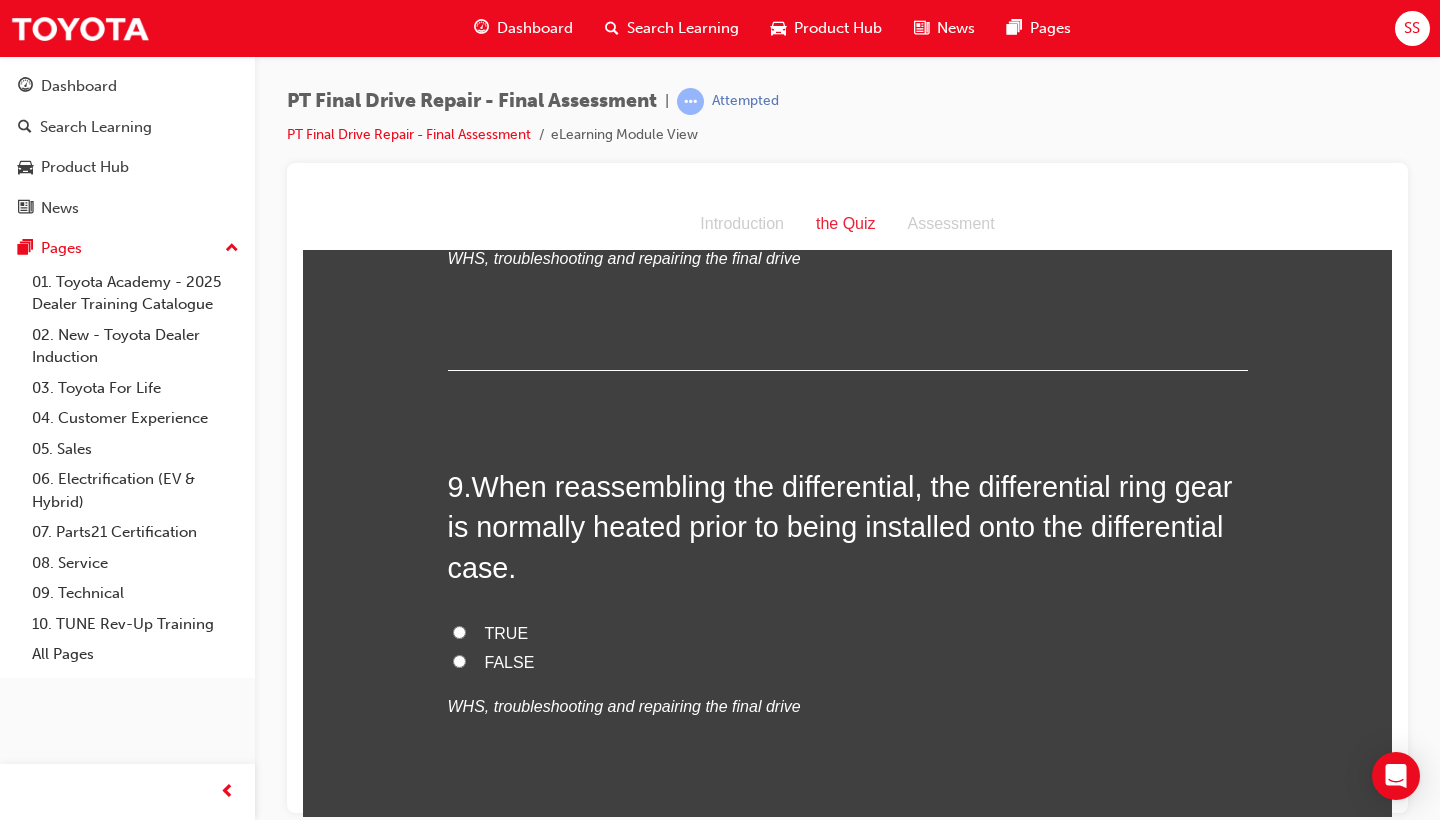 click on "TRUE" at bounding box center (507, 632) 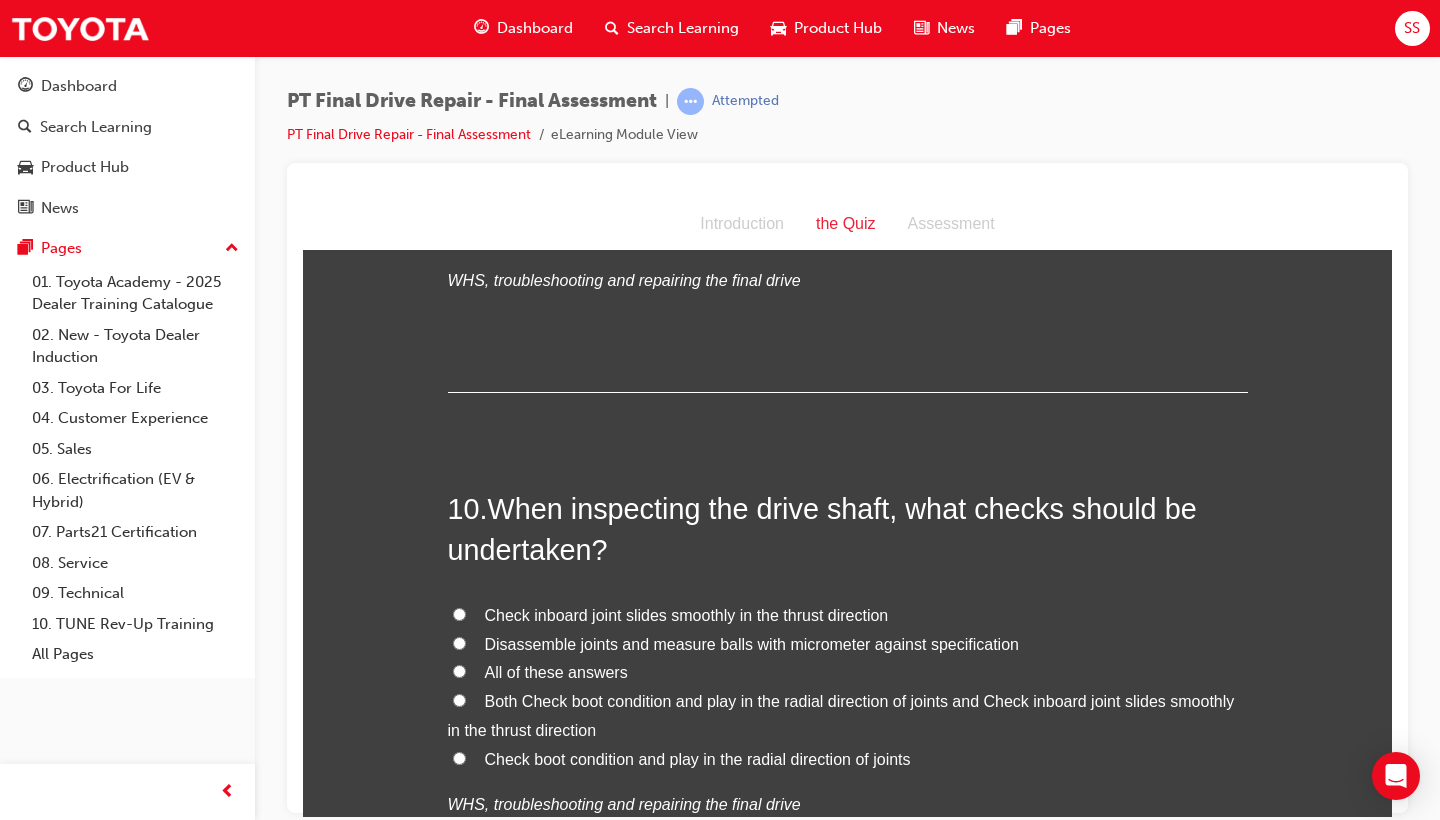 scroll, scrollTop: 4190, scrollLeft: 0, axis: vertical 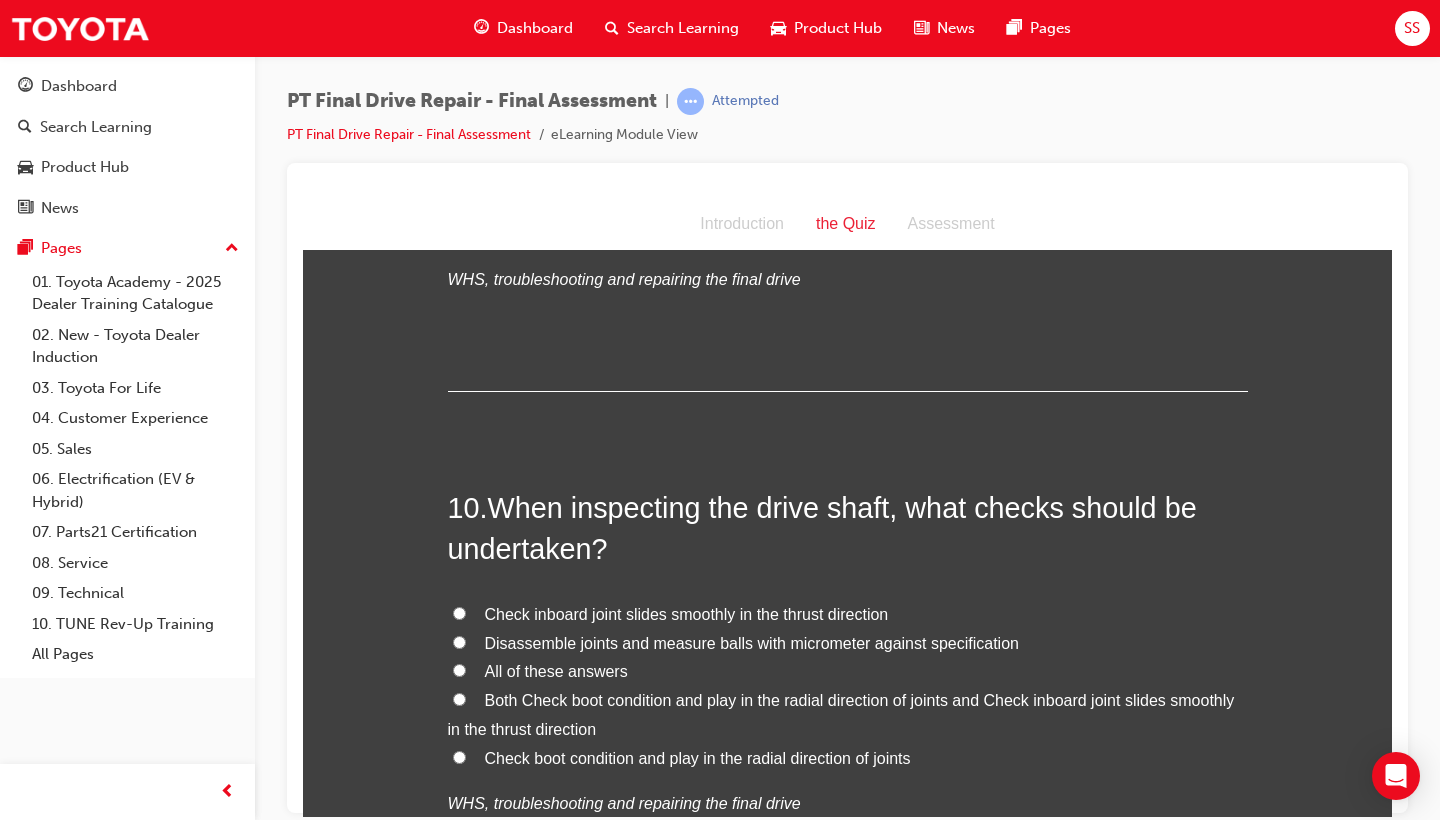 click on "All of these answers" at bounding box center [556, 670] 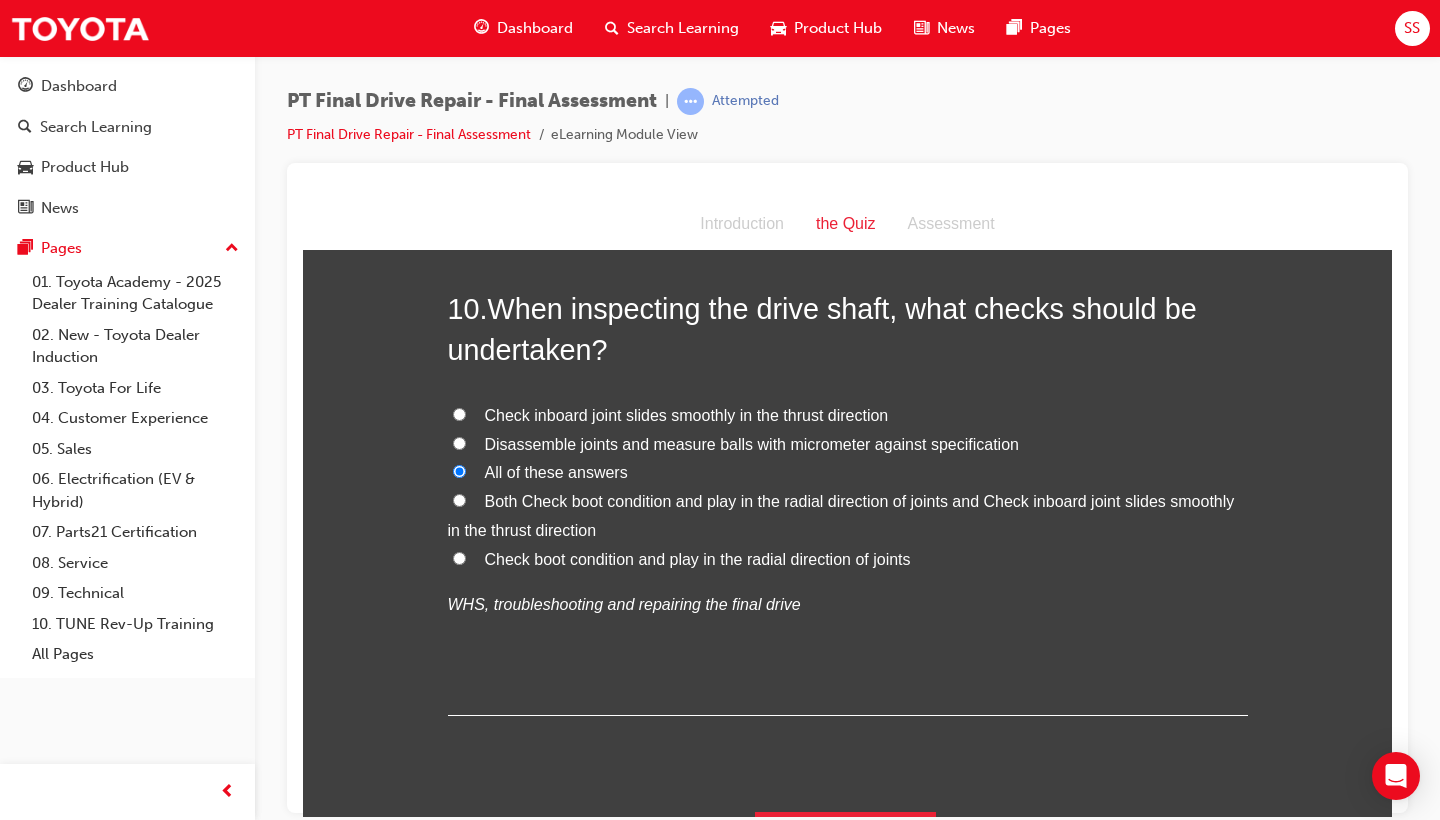 scroll, scrollTop: 4388, scrollLeft: 0, axis: vertical 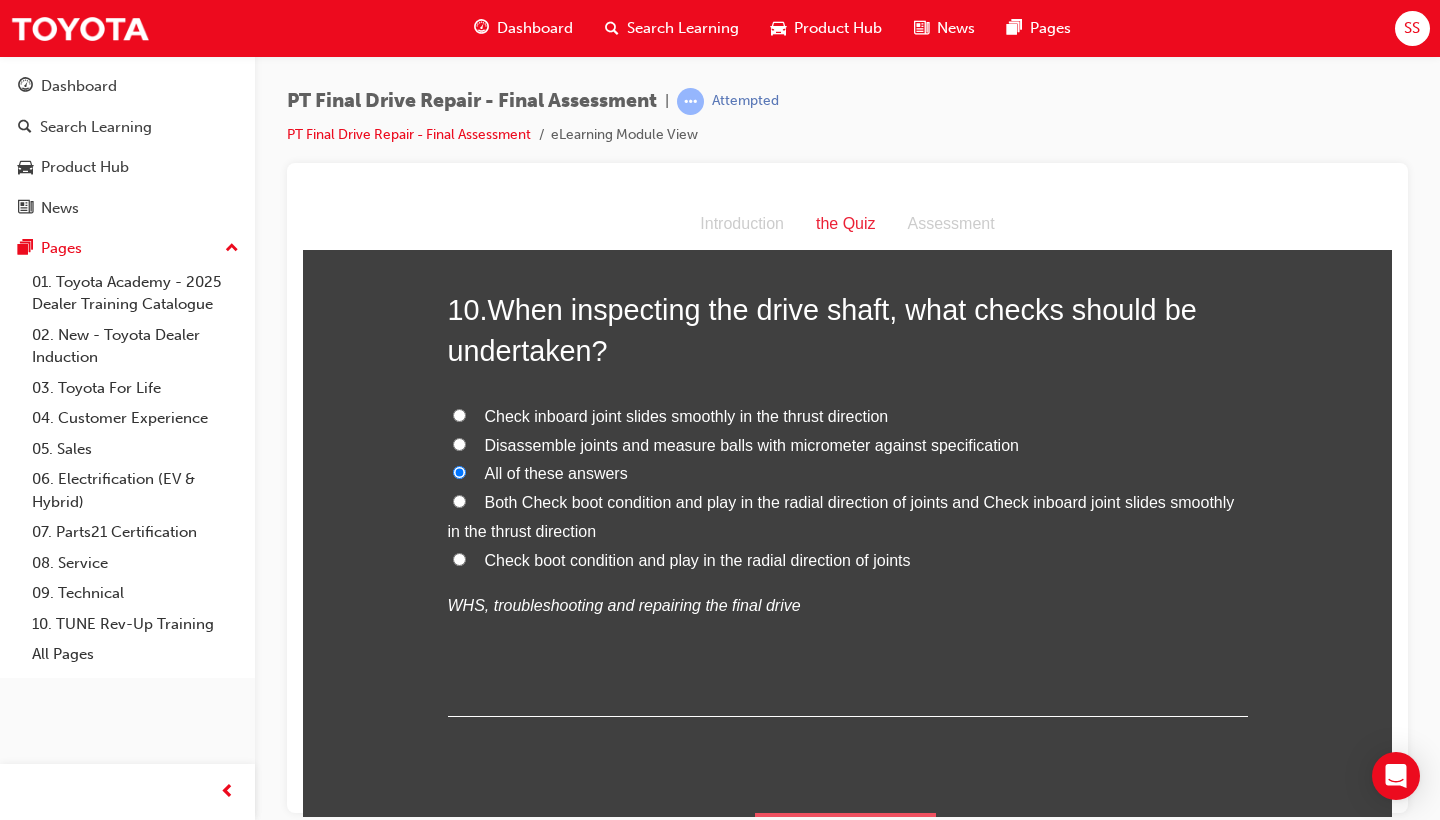 click on "Submit Answers" at bounding box center [846, 840] 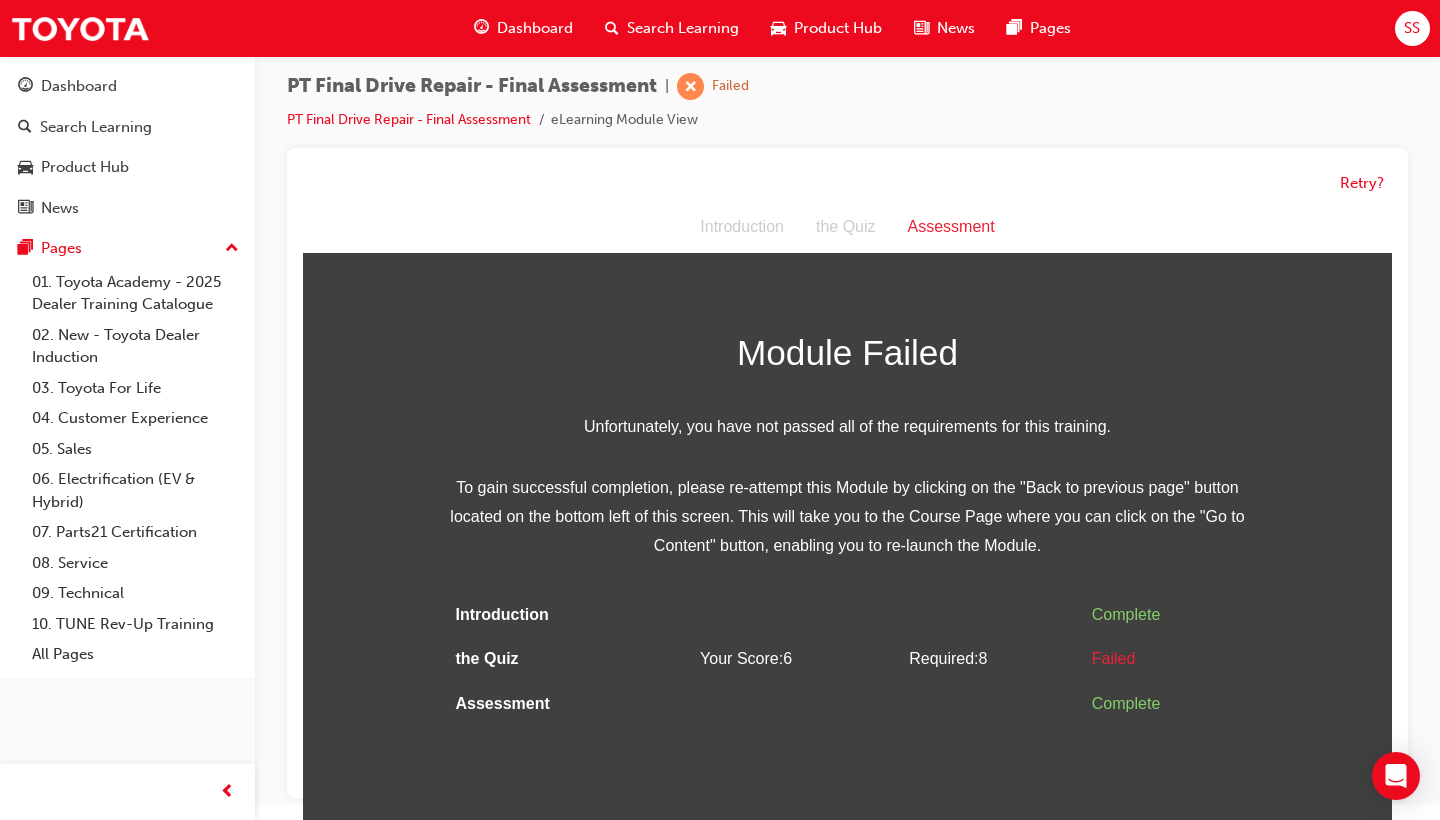 scroll, scrollTop: 14, scrollLeft: 0, axis: vertical 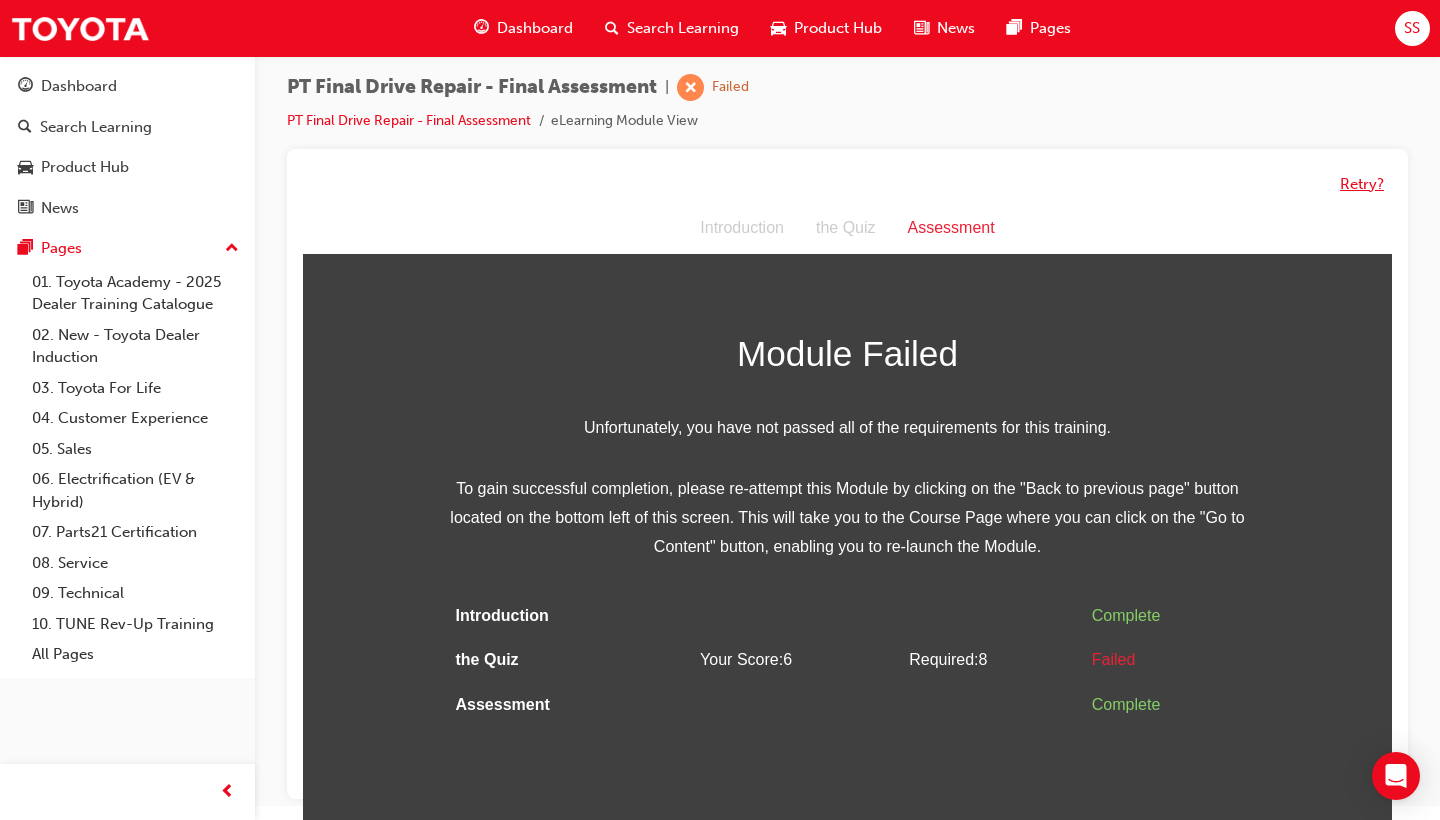 click on "Retry?" at bounding box center [1362, 184] 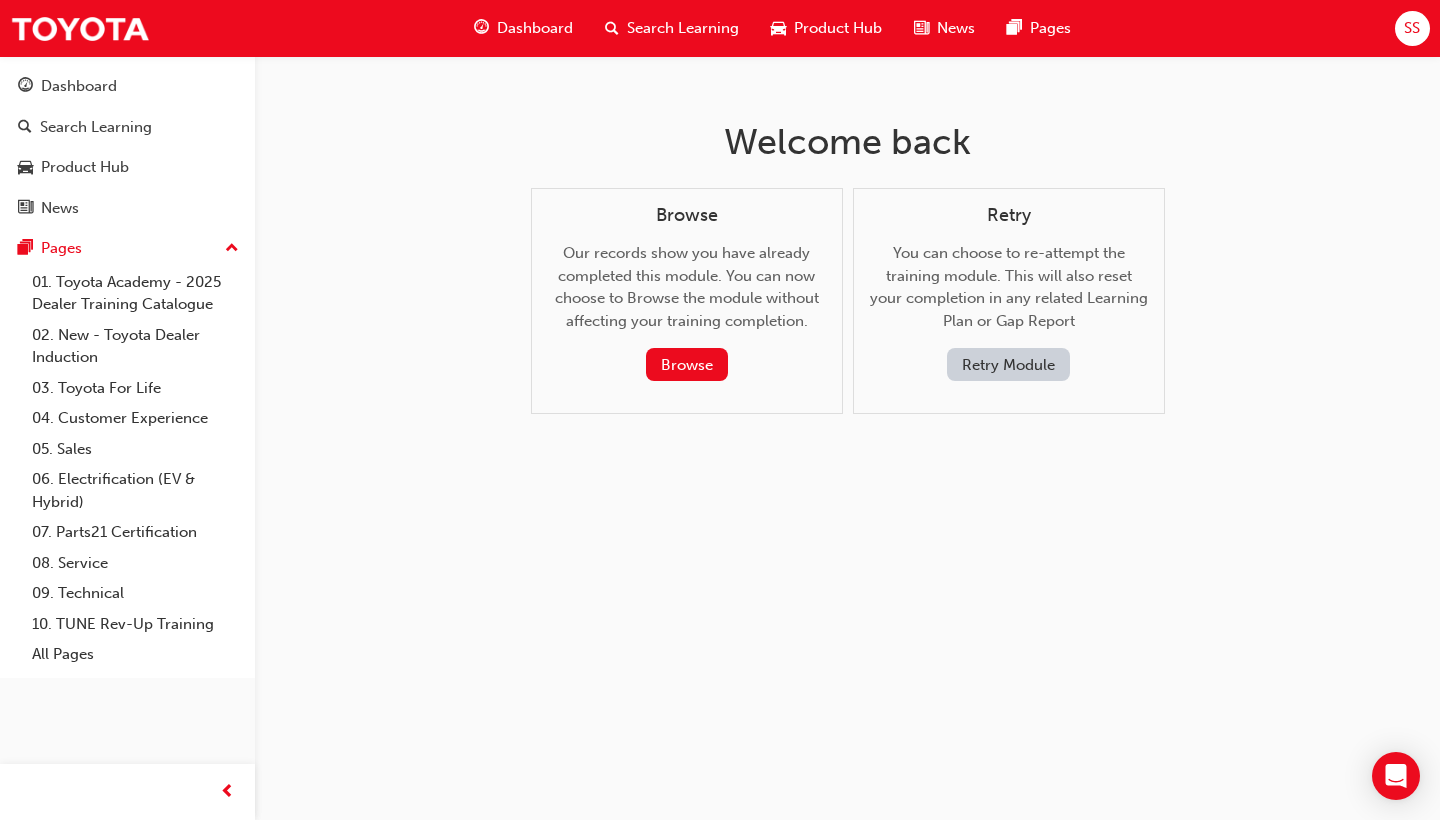 scroll, scrollTop: 0, scrollLeft: 0, axis: both 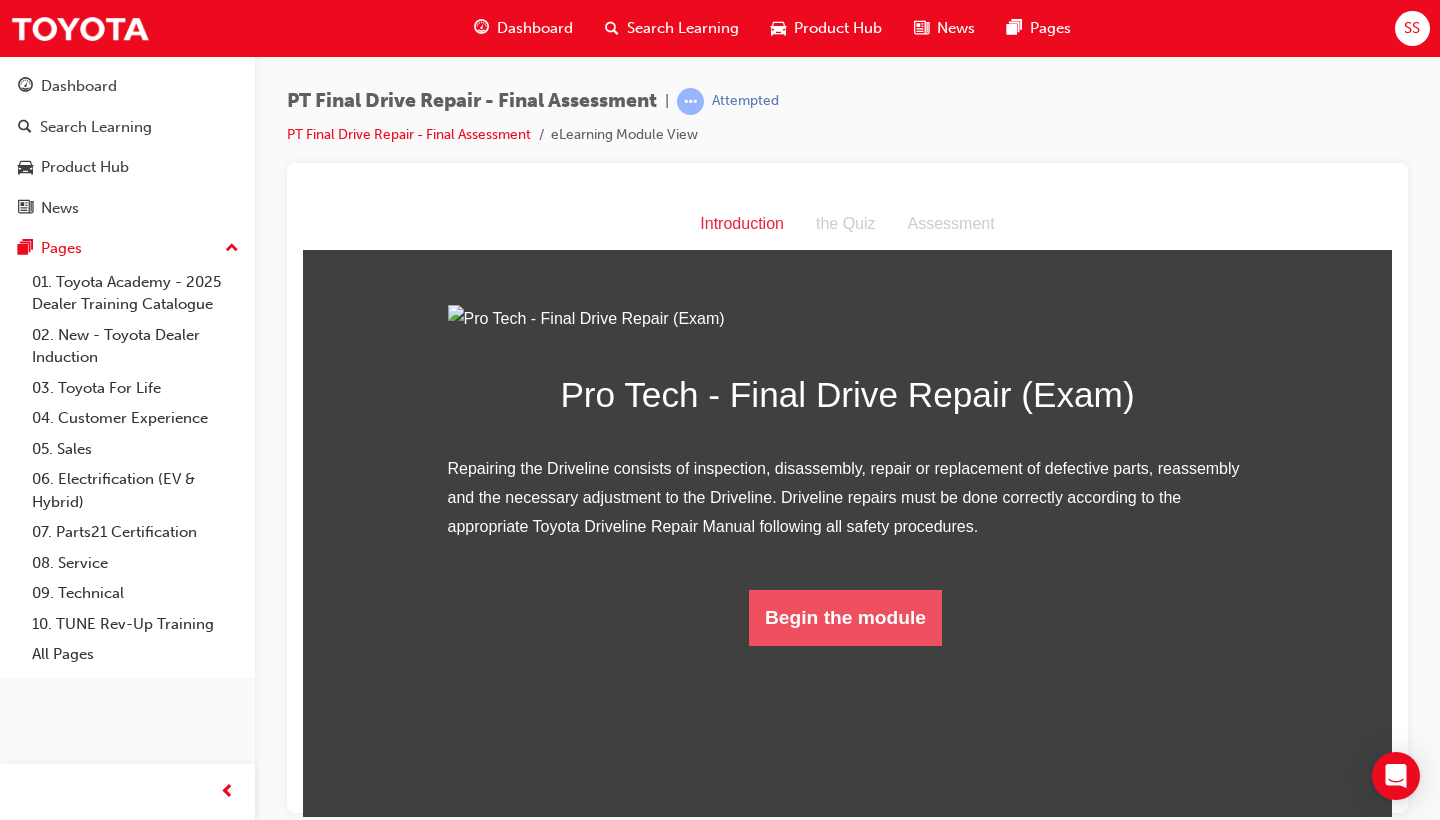 click on "Begin the module" at bounding box center [845, 617] 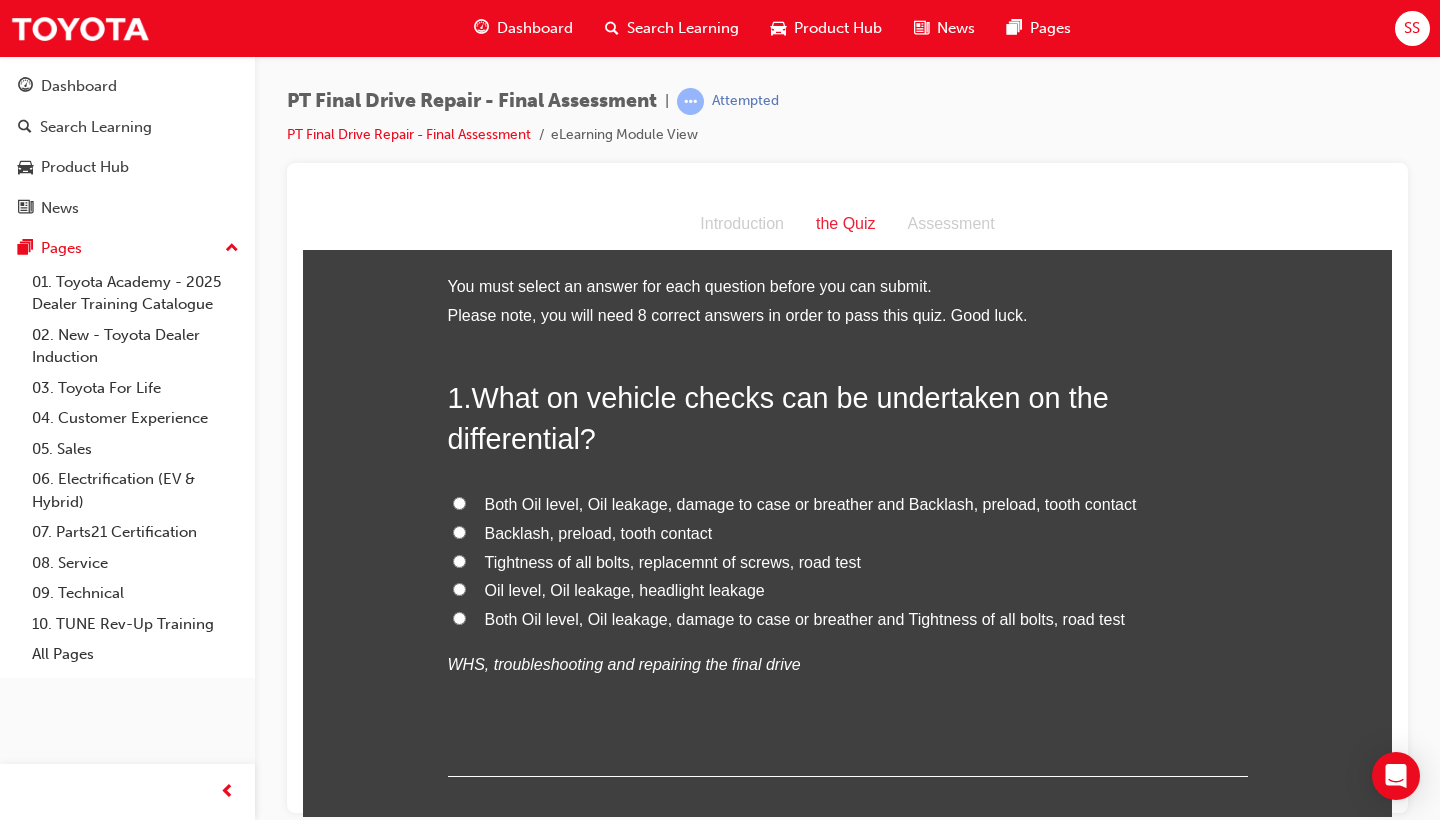 scroll, scrollTop: 0, scrollLeft: 0, axis: both 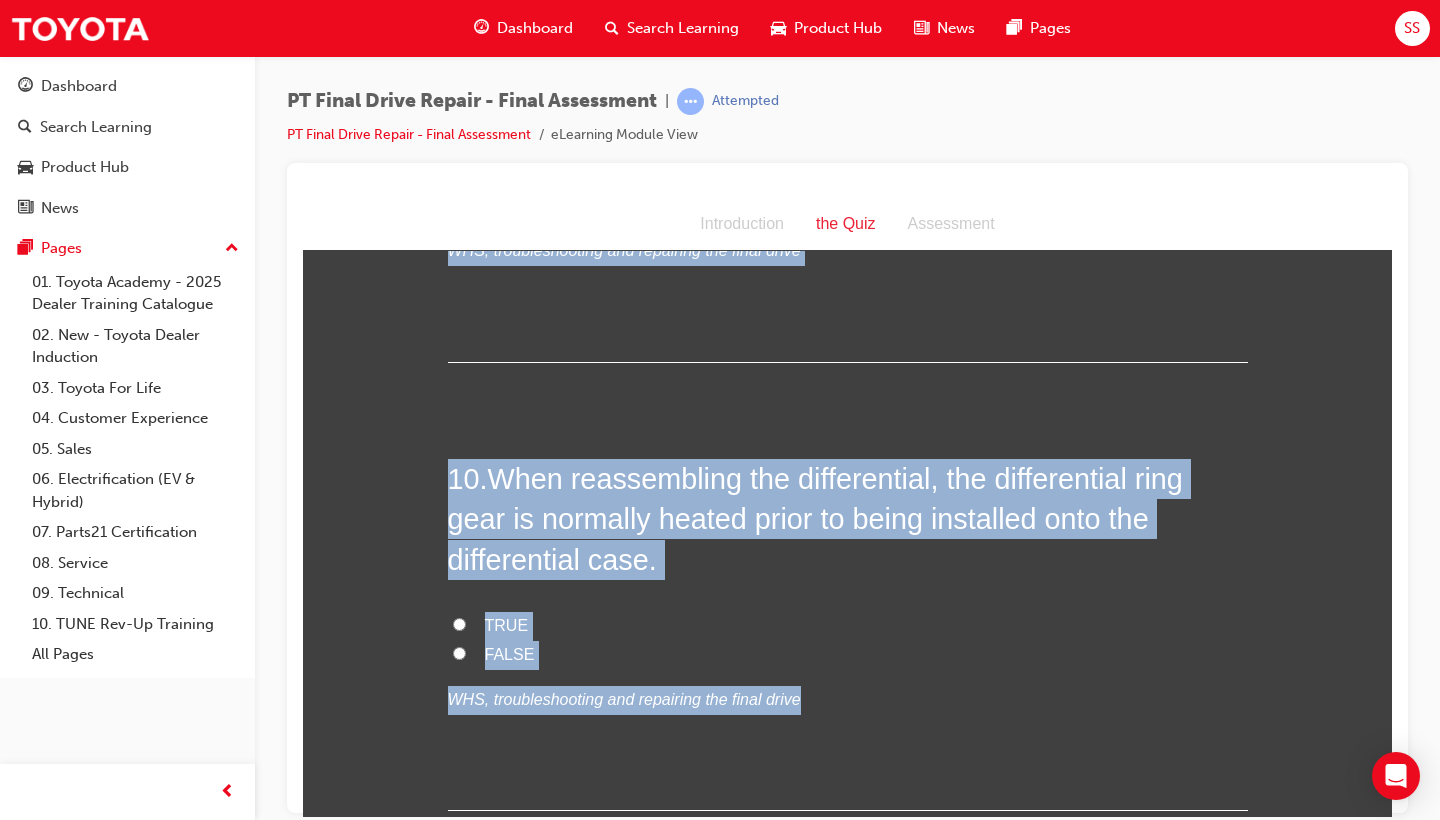 drag, startPoint x: 452, startPoint y: 393, endPoint x: 790, endPoint y: 654, distance: 427.04214 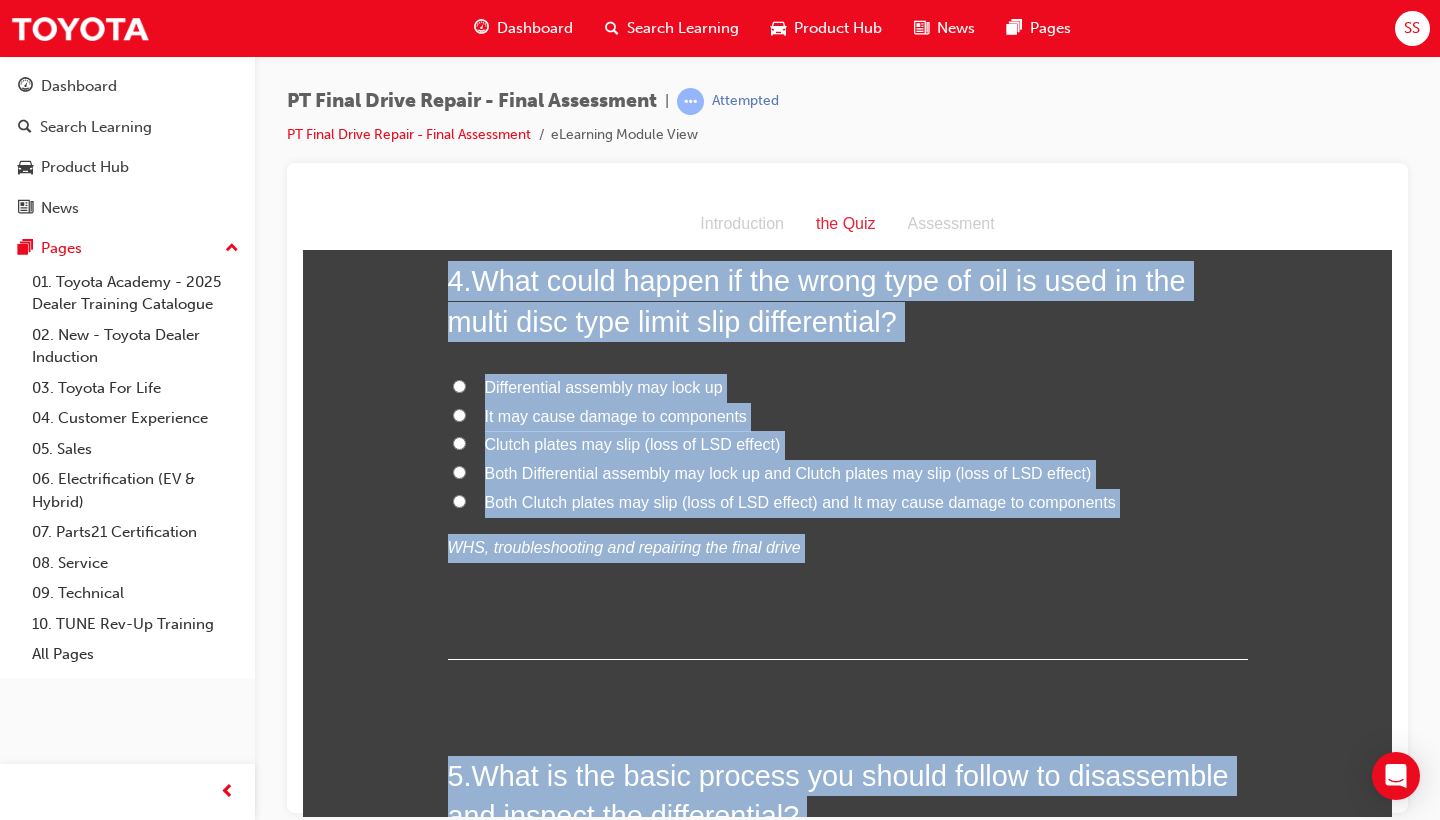 scroll, scrollTop: 0, scrollLeft: 0, axis: both 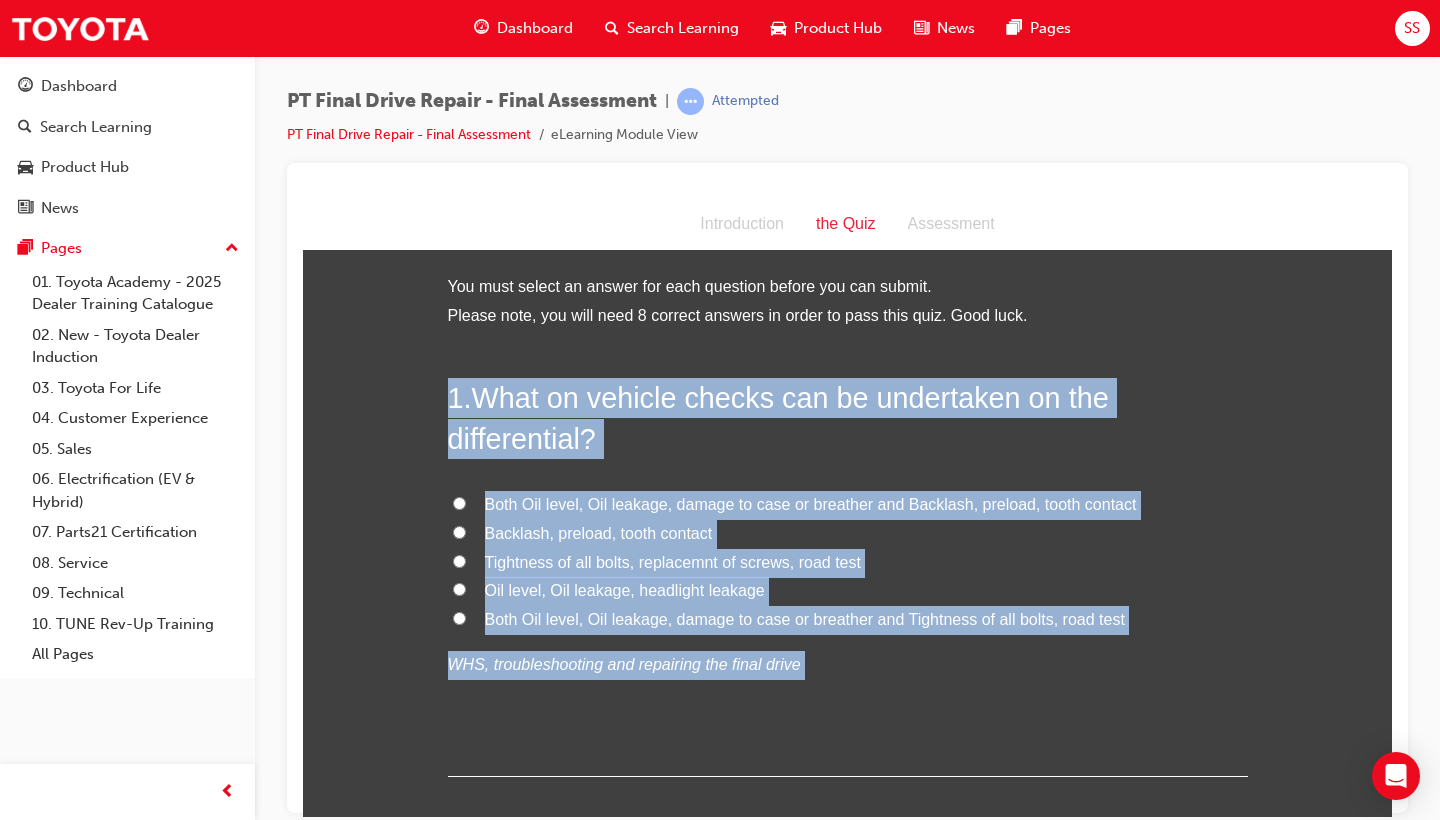 click on "WHS, troubleshooting and repairing the final drive" at bounding box center (848, 664) 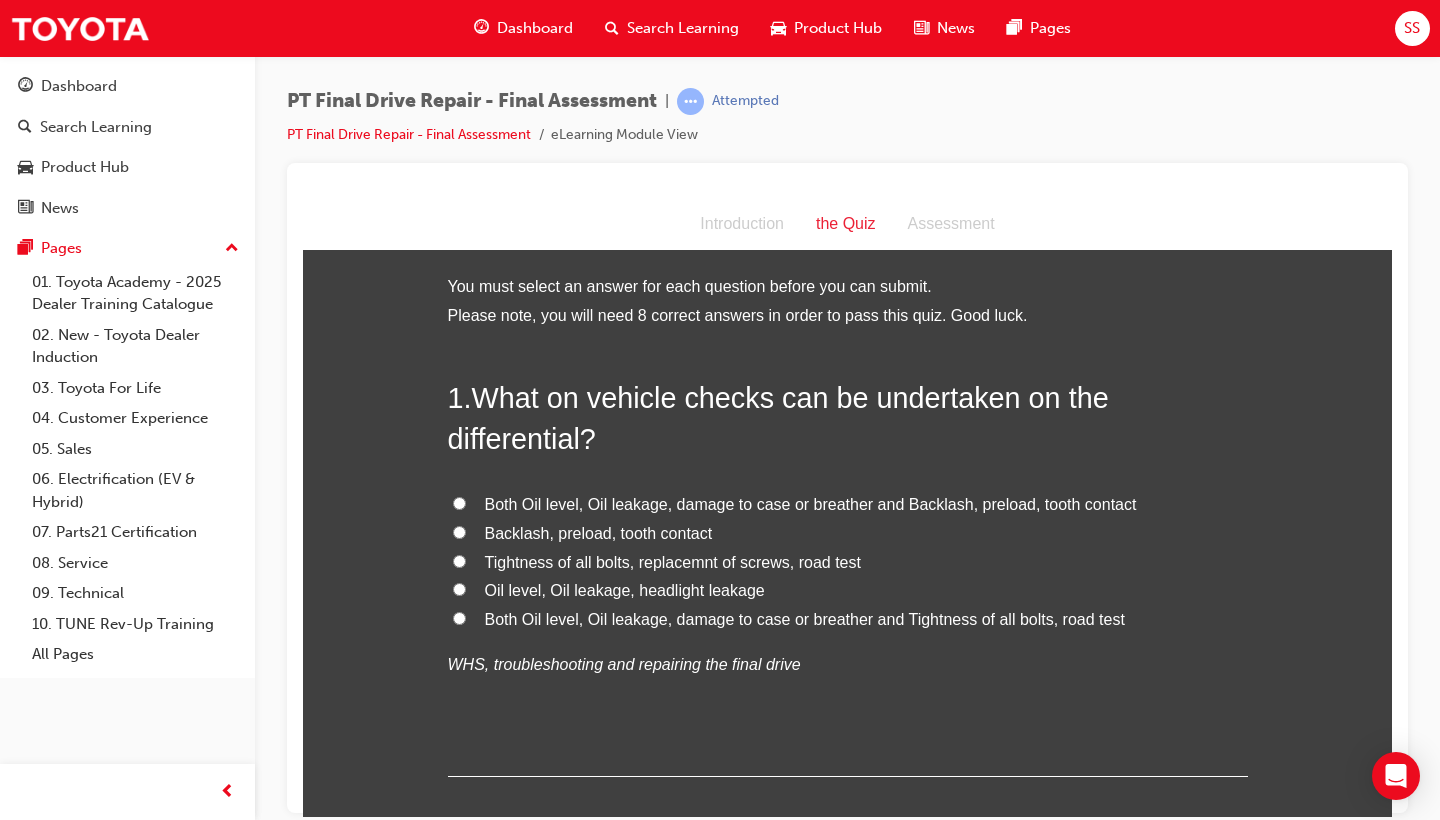 scroll, scrollTop: 0, scrollLeft: 0, axis: both 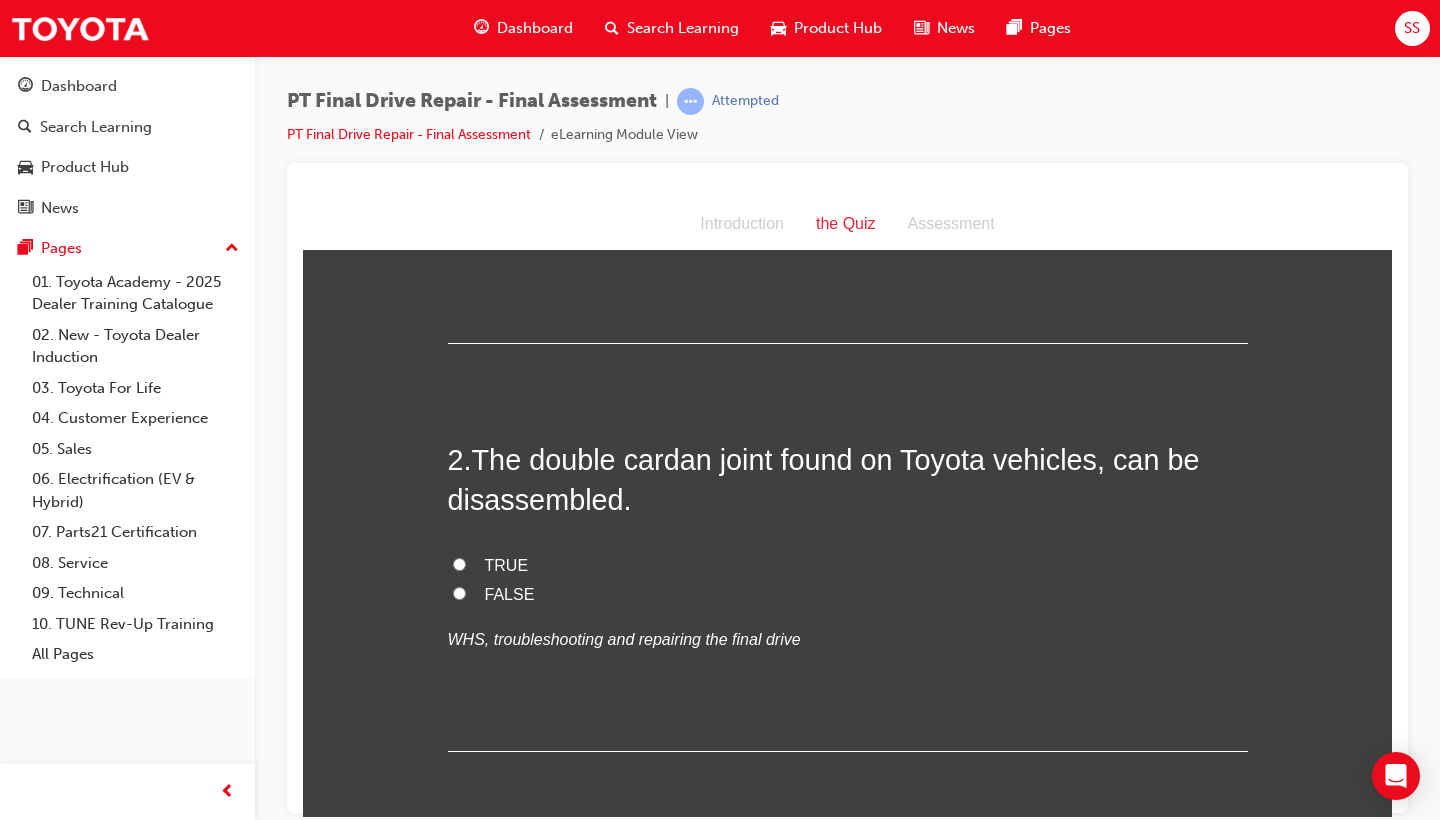 click on "FALSE" at bounding box center (510, 593) 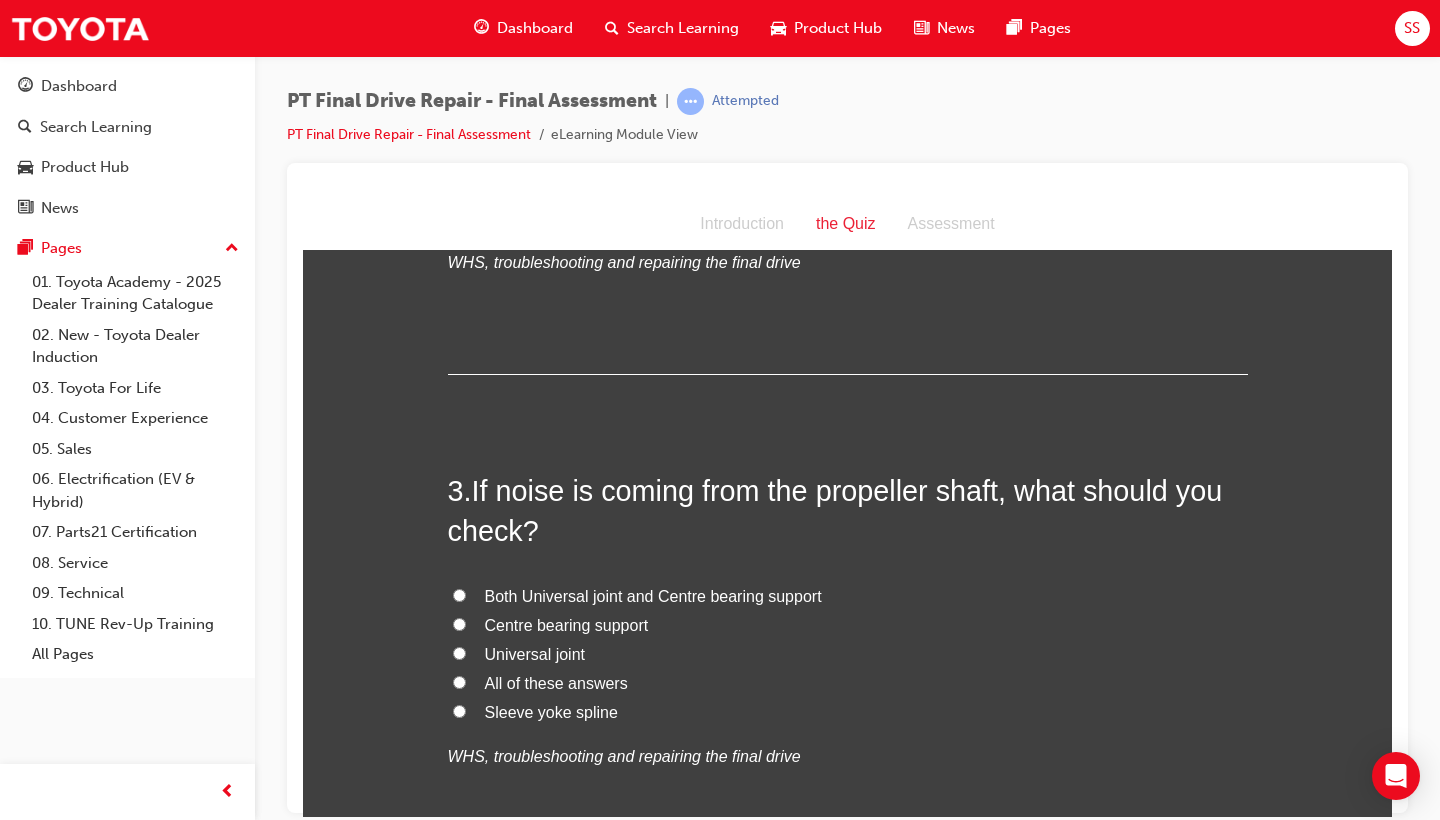 scroll, scrollTop: 831, scrollLeft: 0, axis: vertical 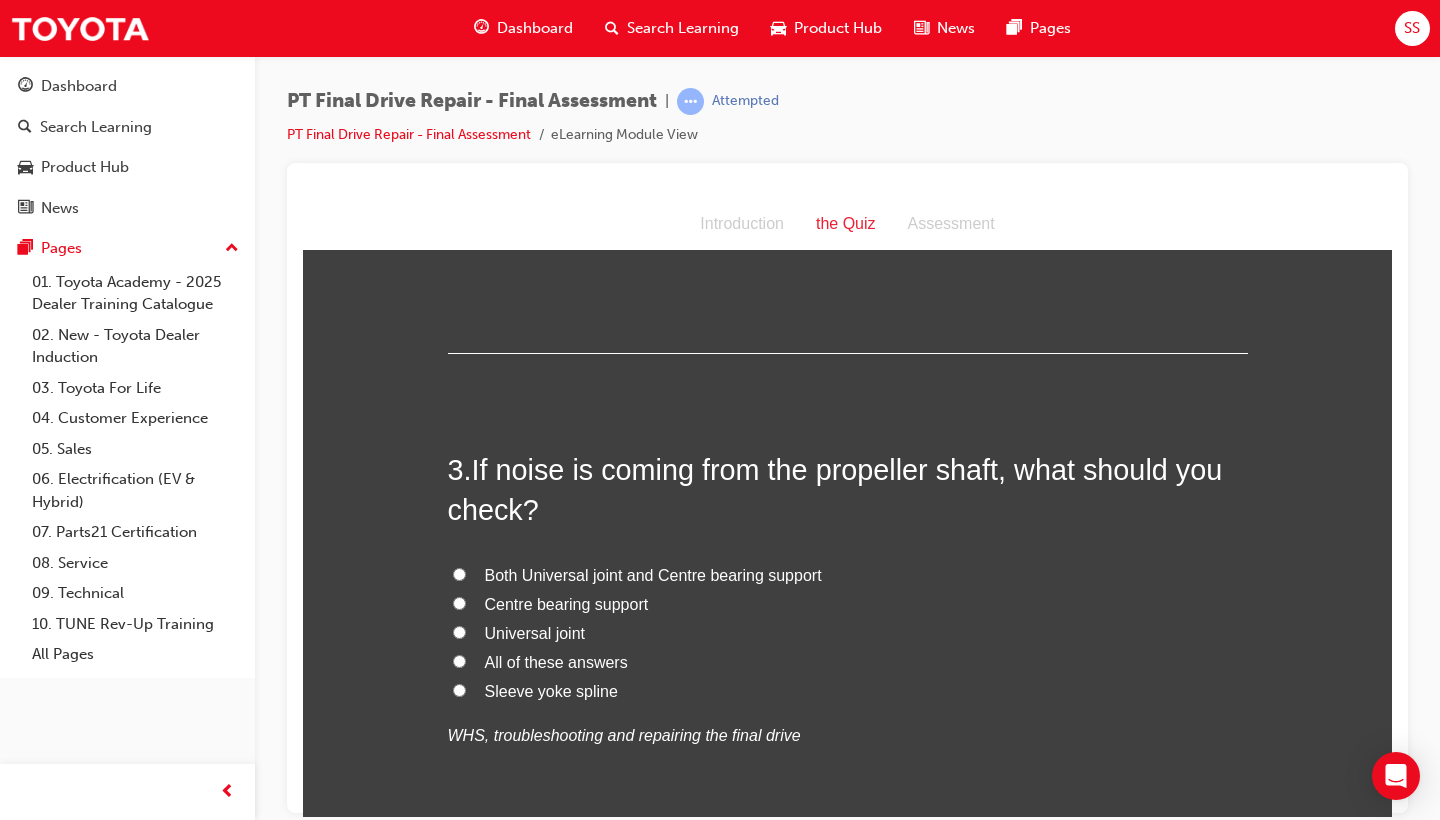 click on "All of these answers" at bounding box center (556, 661) 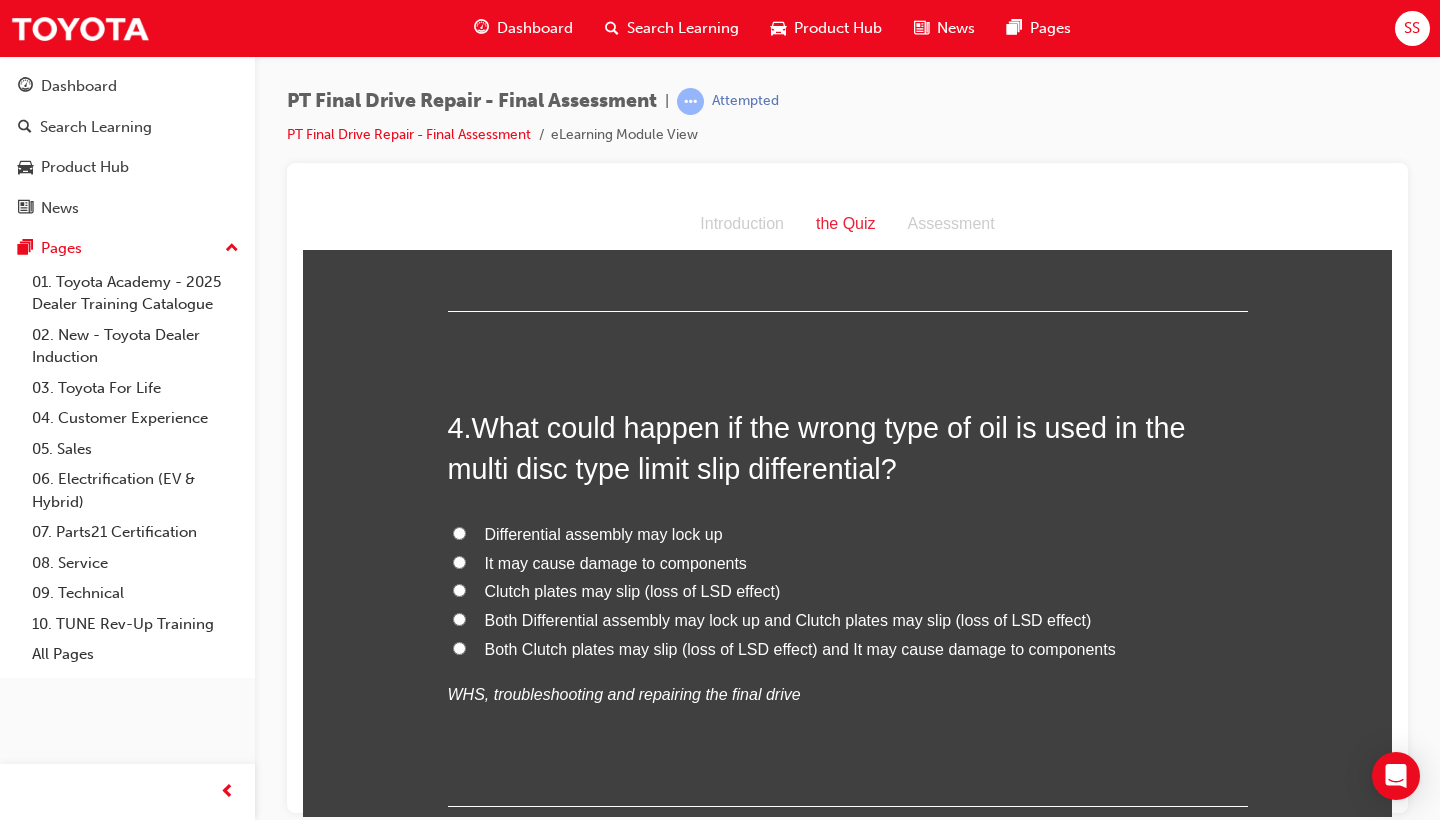 scroll, scrollTop: 1369, scrollLeft: 0, axis: vertical 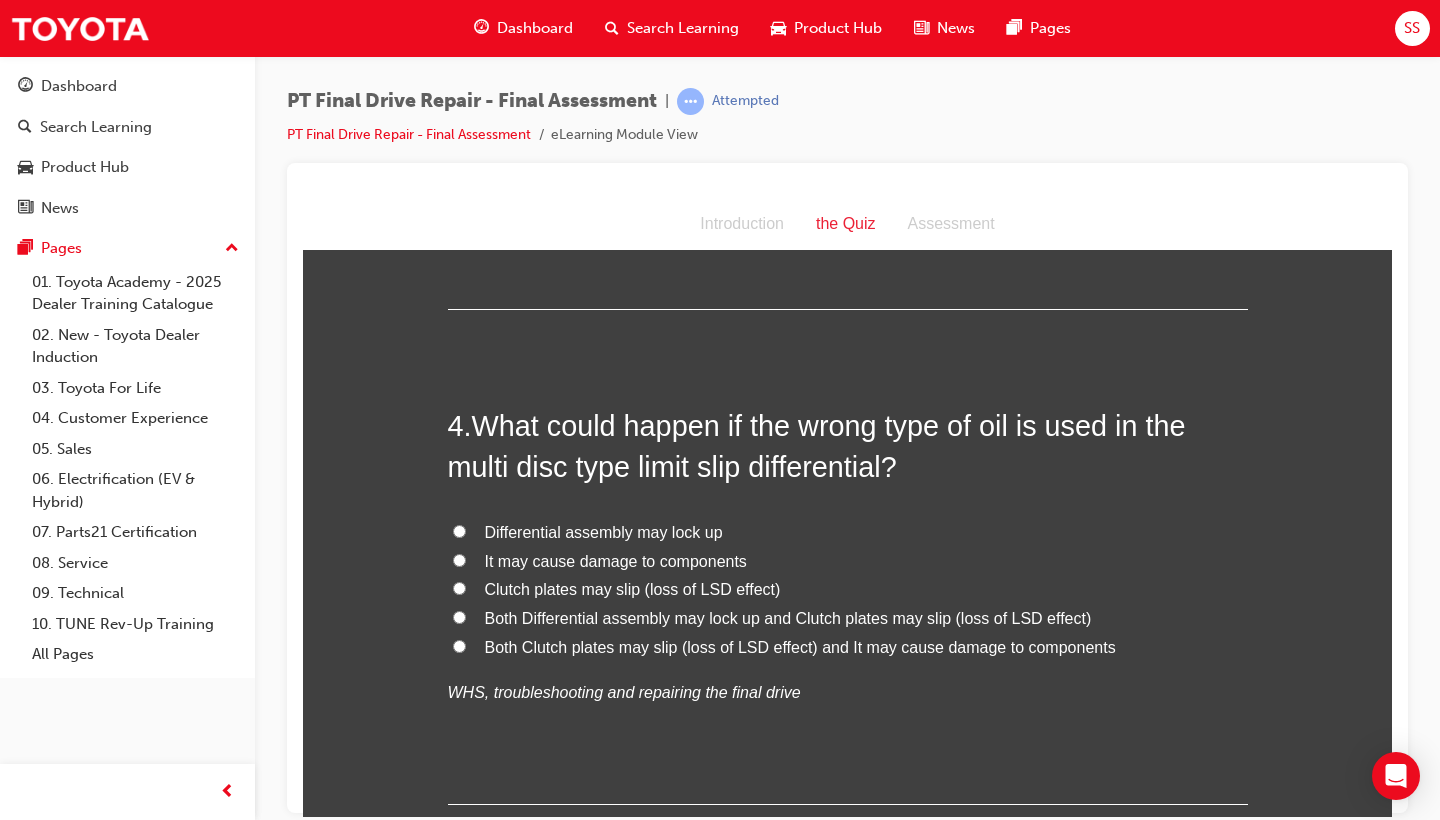 click on "Both Clutch plates may slip (loss of LSD effect) and It may cause damage to components" at bounding box center [800, 646] 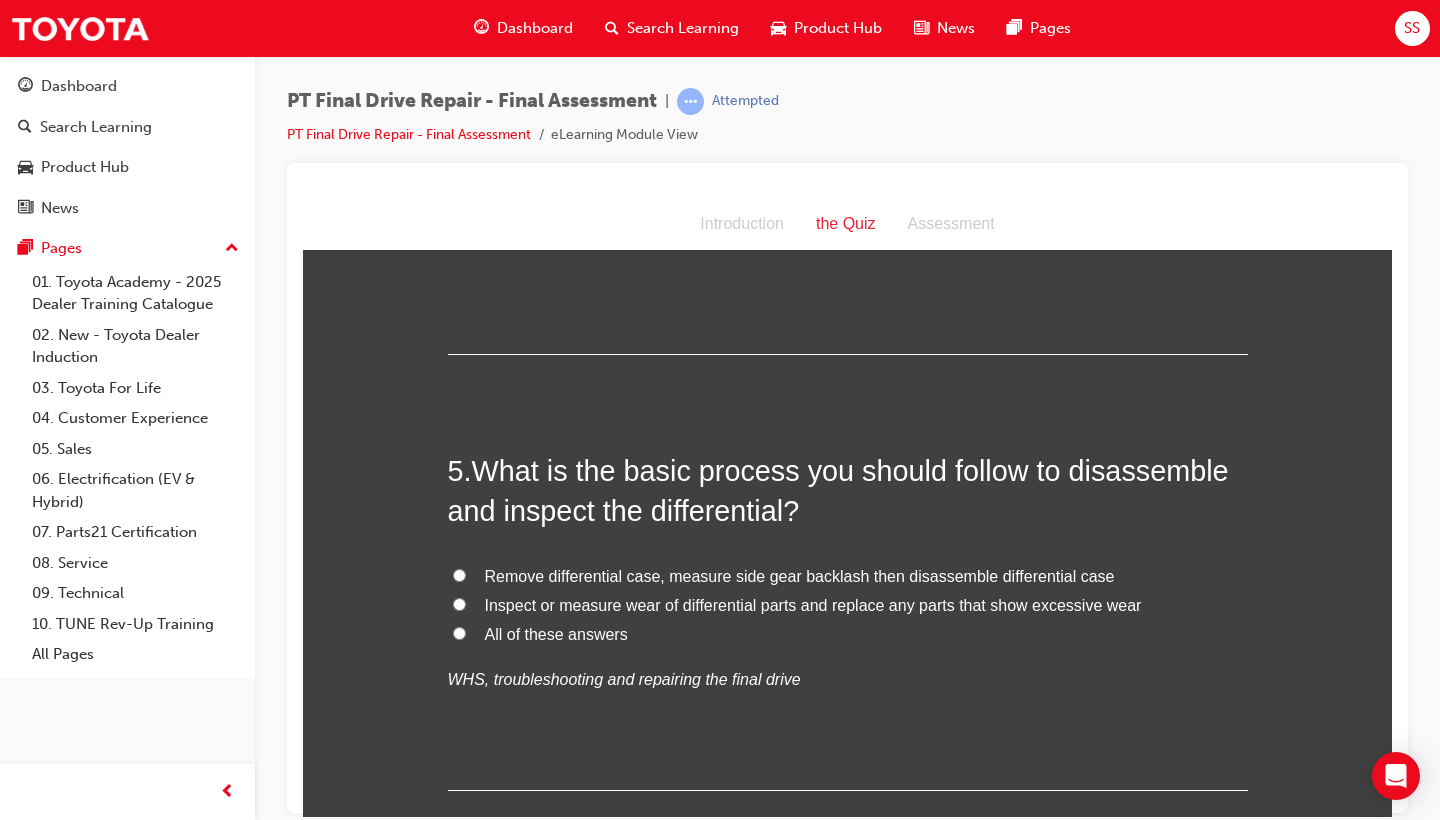 scroll, scrollTop: 1832, scrollLeft: 0, axis: vertical 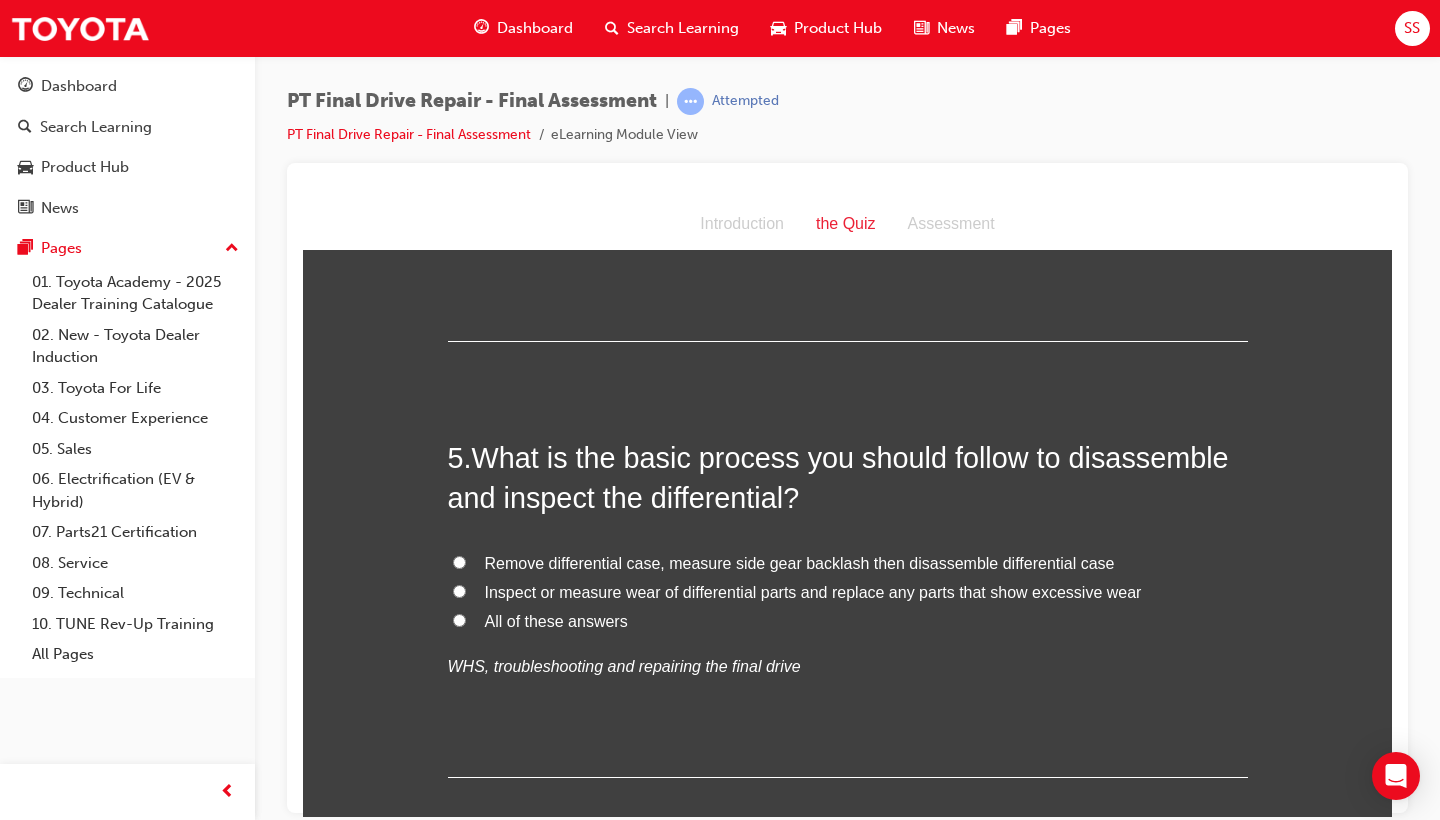 click on "All of these answers" at bounding box center (556, 620) 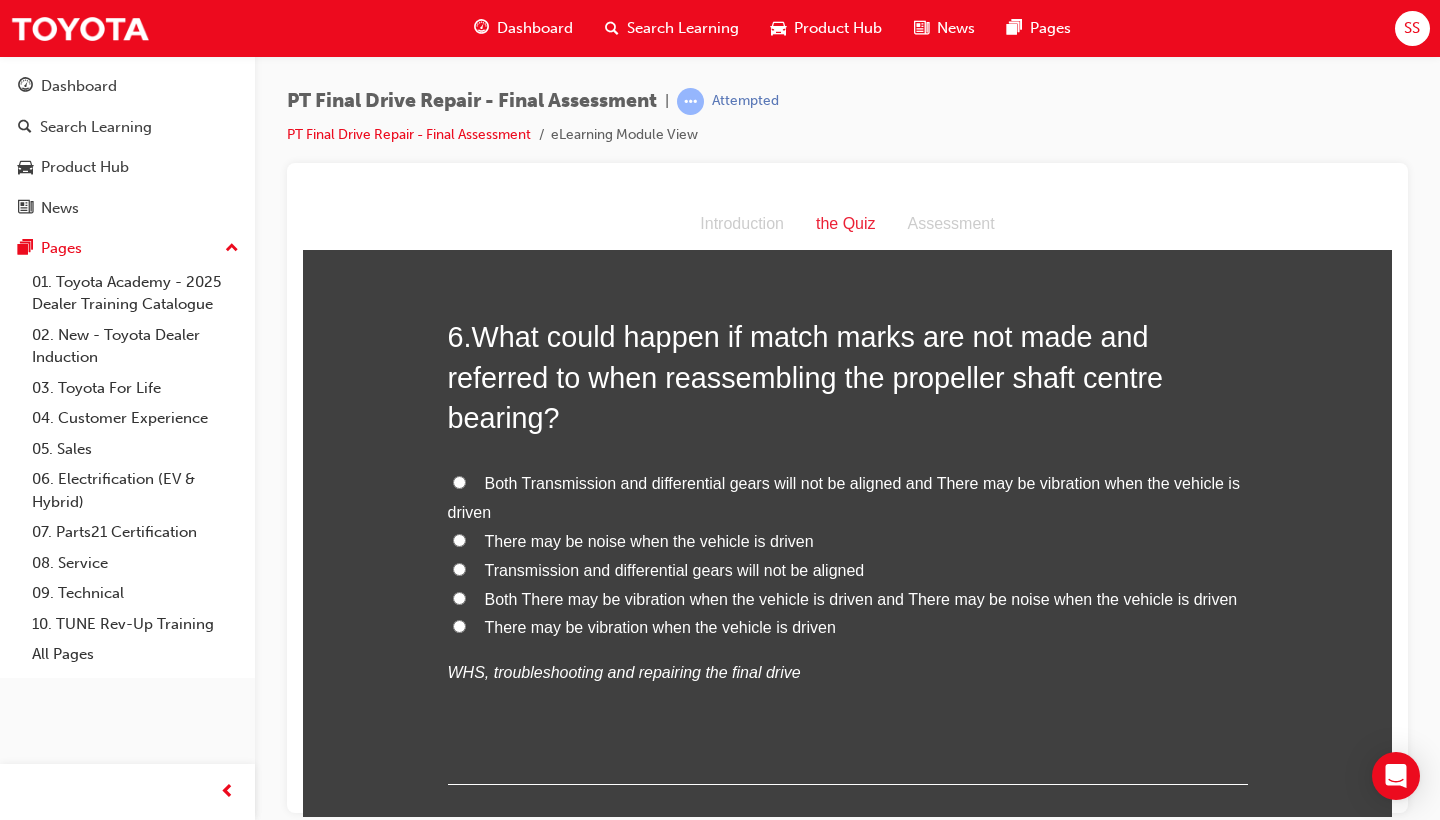scroll, scrollTop: 2390, scrollLeft: 0, axis: vertical 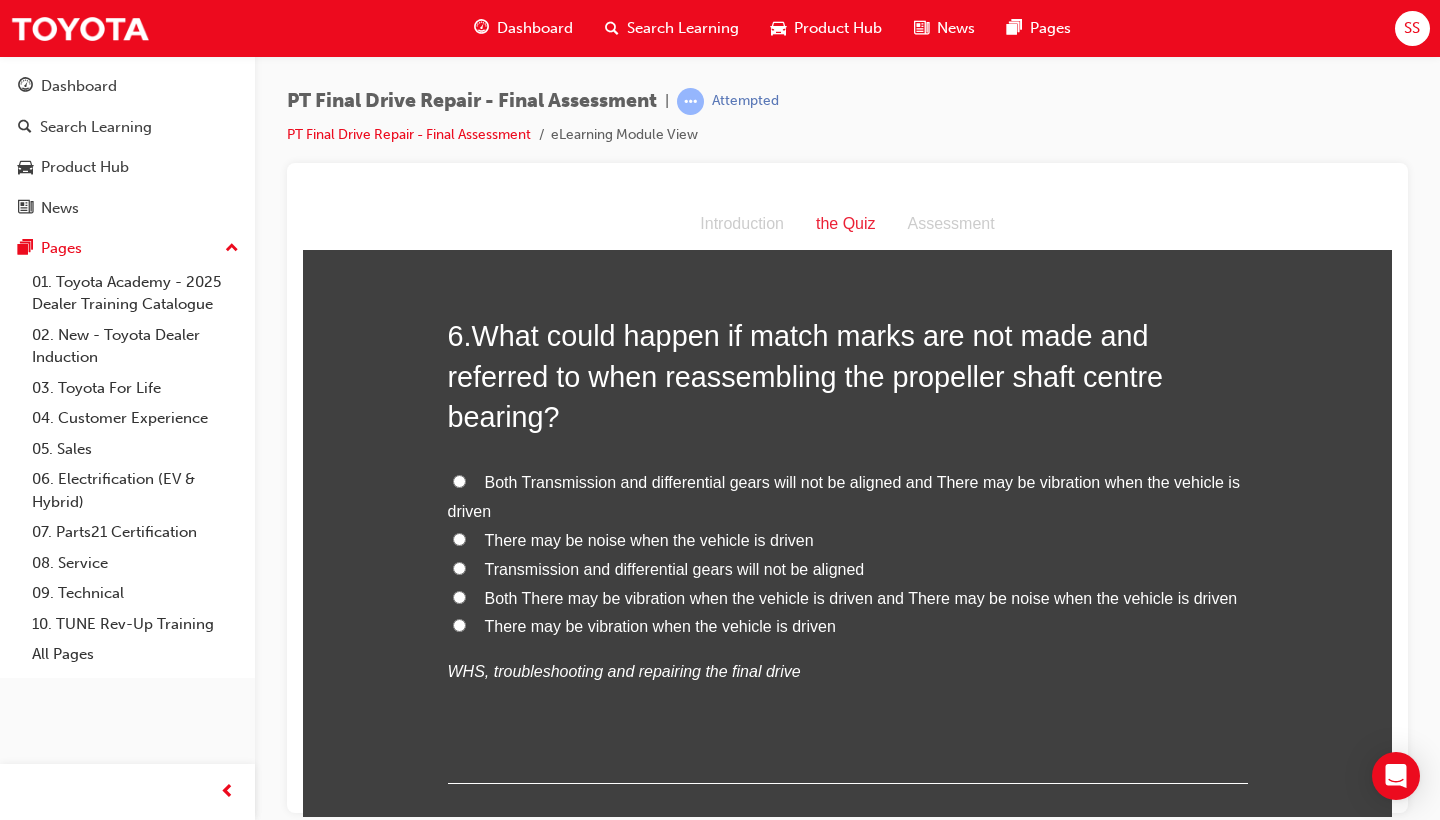 click on "There may be vibration when the vehicle is driven" at bounding box center [660, 625] 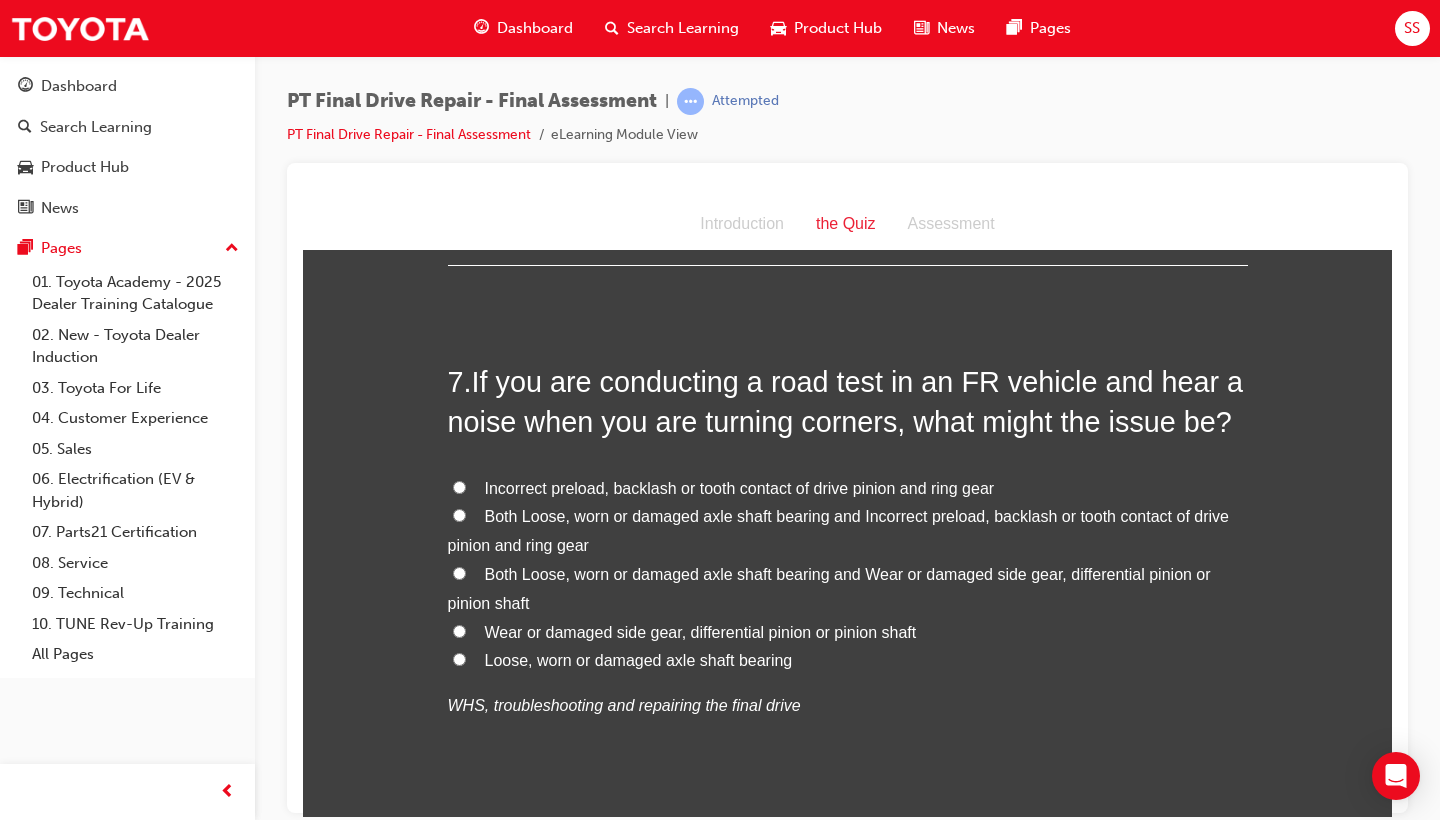 scroll, scrollTop: 2918, scrollLeft: 0, axis: vertical 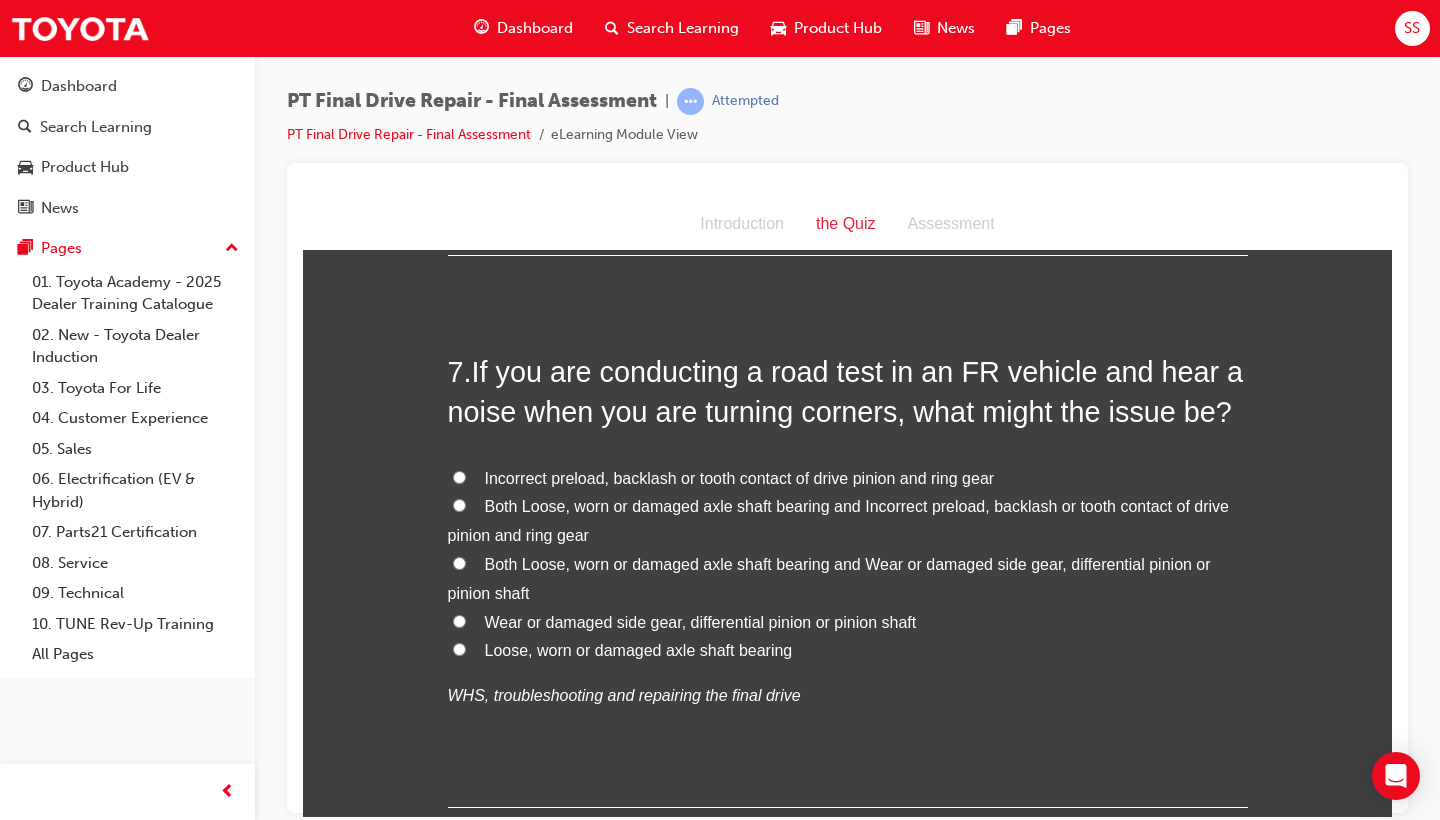 click on "Both Loose, worn or damaged axle shaft bearing and Wear or damaged side gear, differential pinion or pinion shaft" at bounding box center (829, 578) 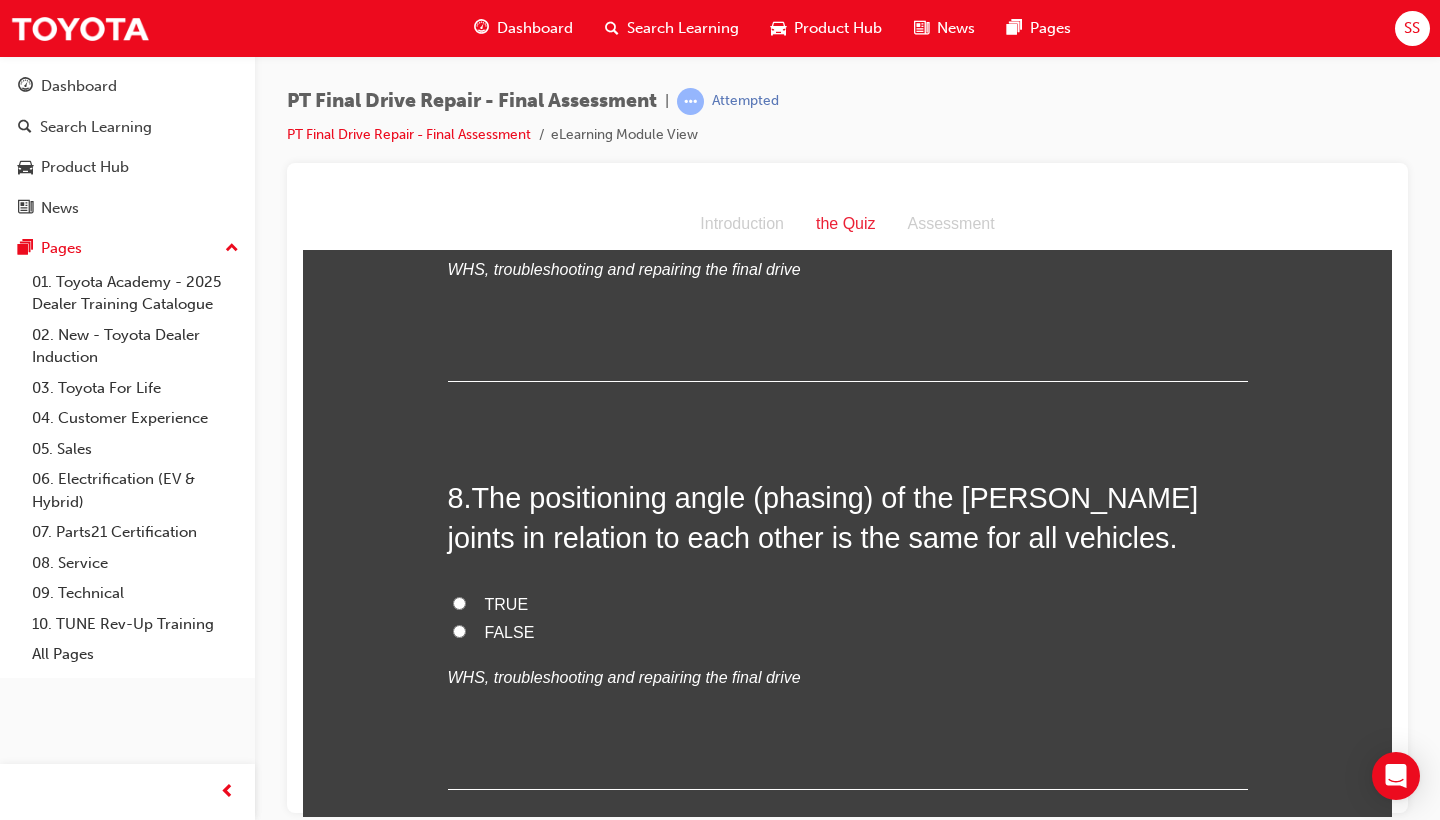 scroll, scrollTop: 3348, scrollLeft: 0, axis: vertical 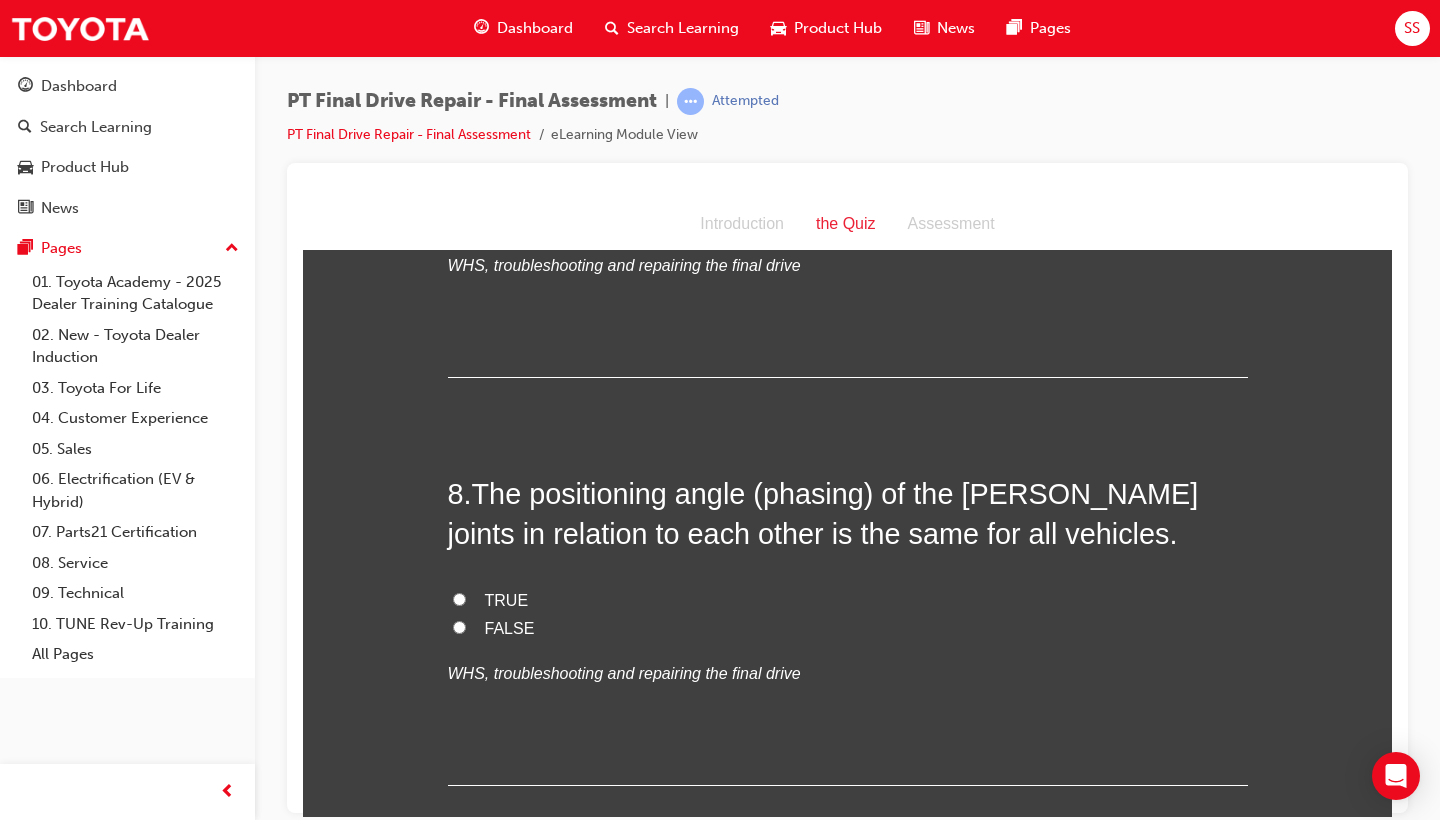 click on "TRUE FALSE
WHS, troubleshooting and repairing the final drive" at bounding box center [848, 637] 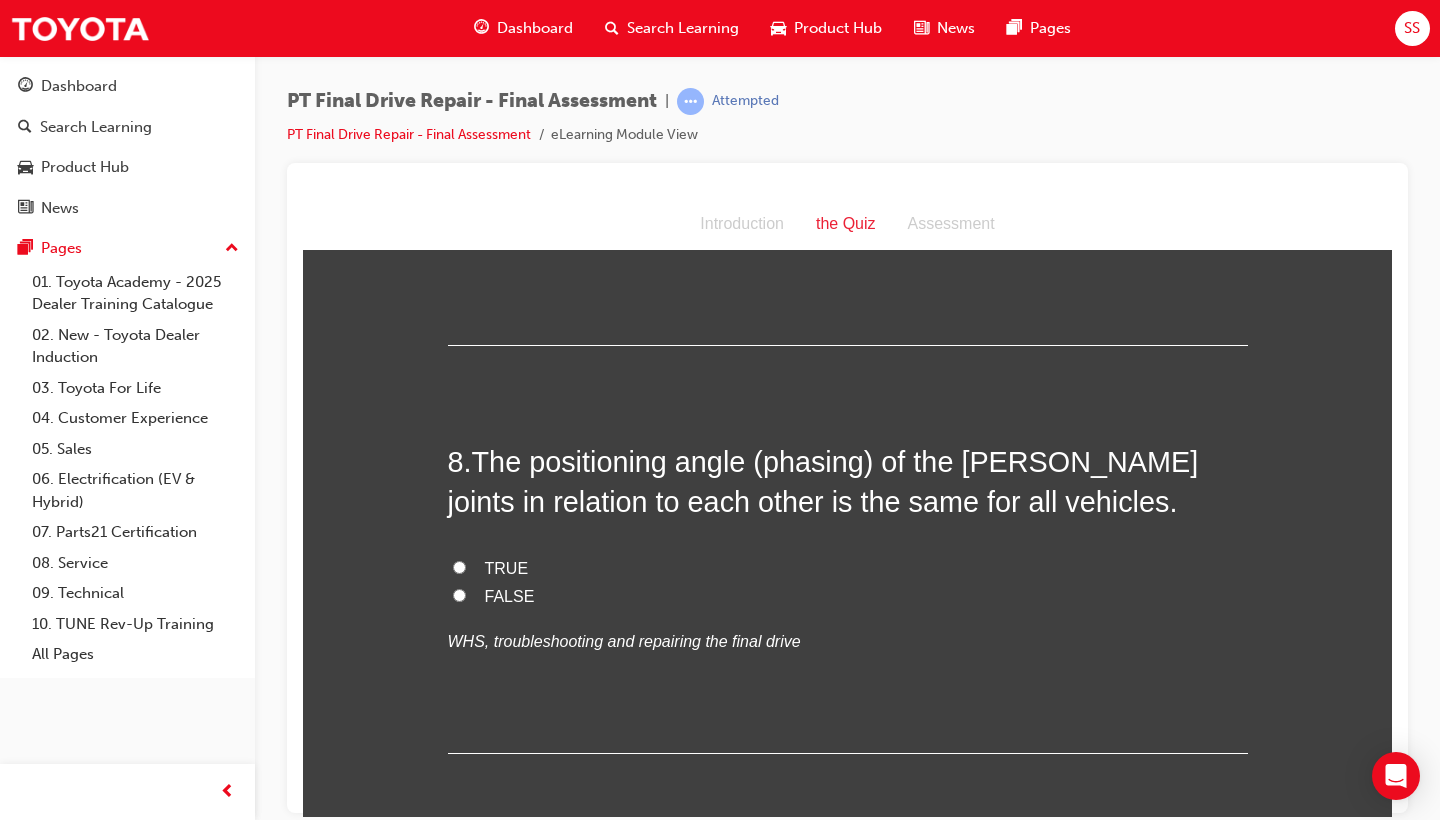scroll, scrollTop: 3387, scrollLeft: 0, axis: vertical 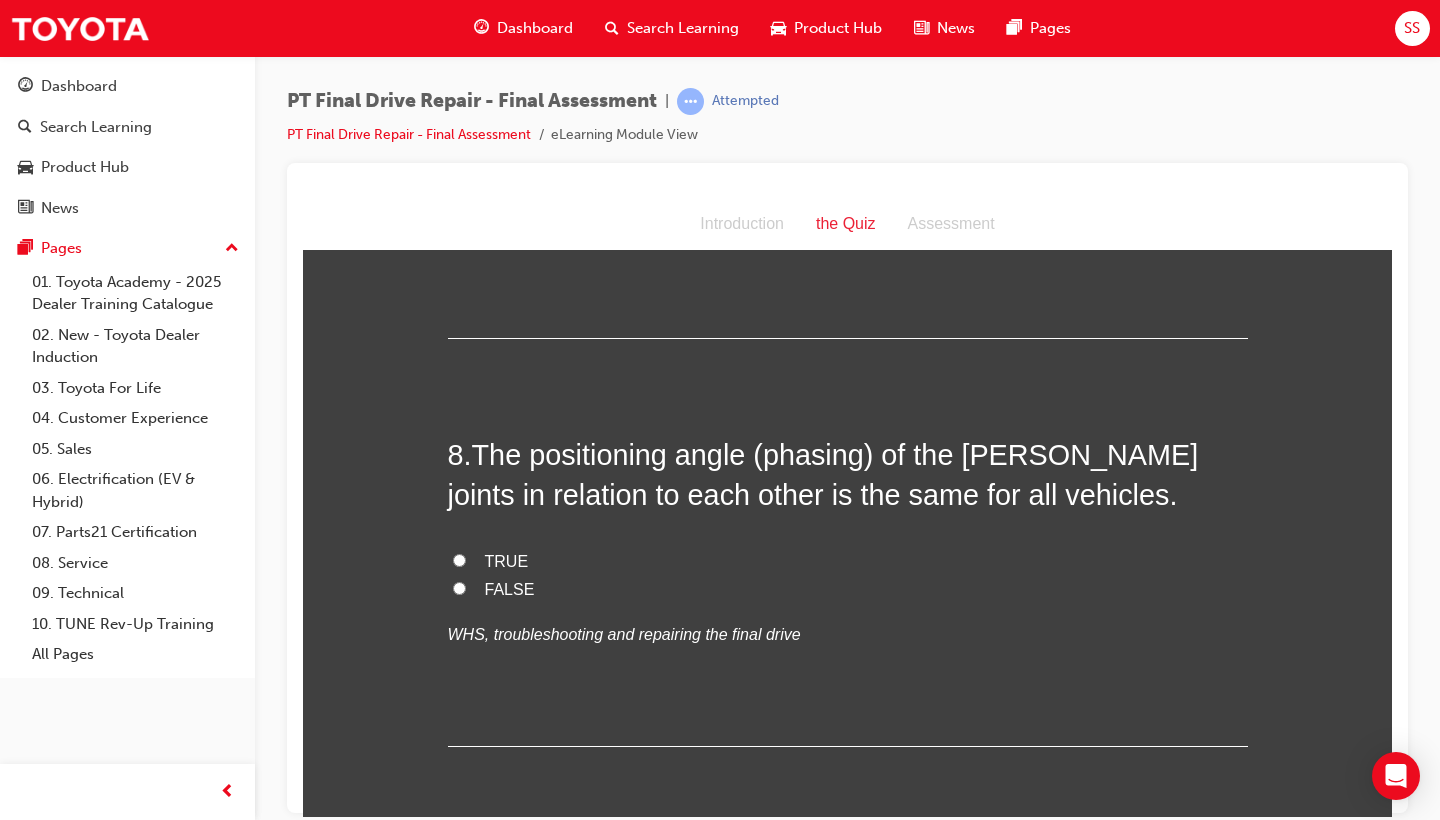 click on "FALSE" at bounding box center [848, 589] 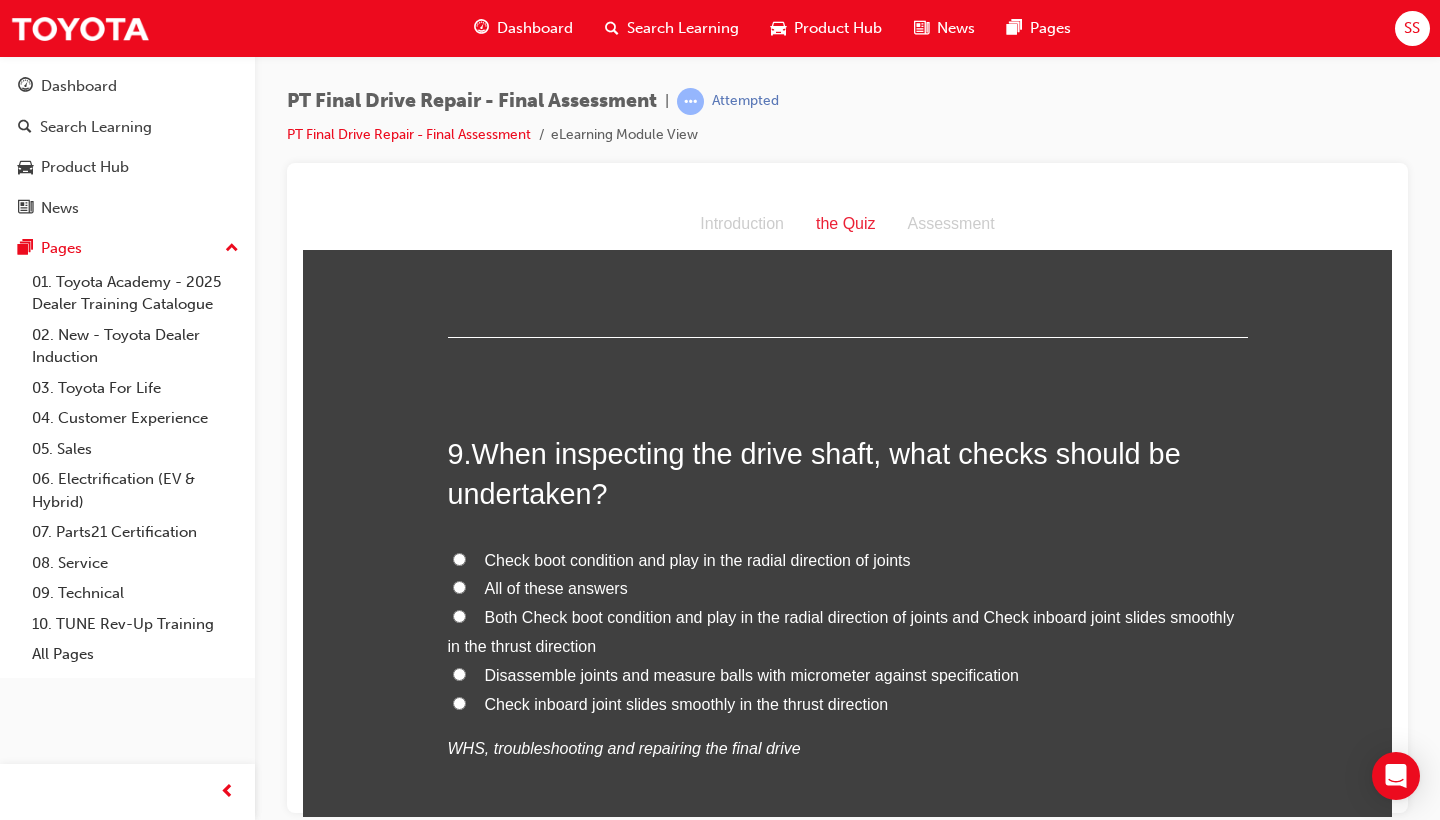 scroll, scrollTop: 3807, scrollLeft: 0, axis: vertical 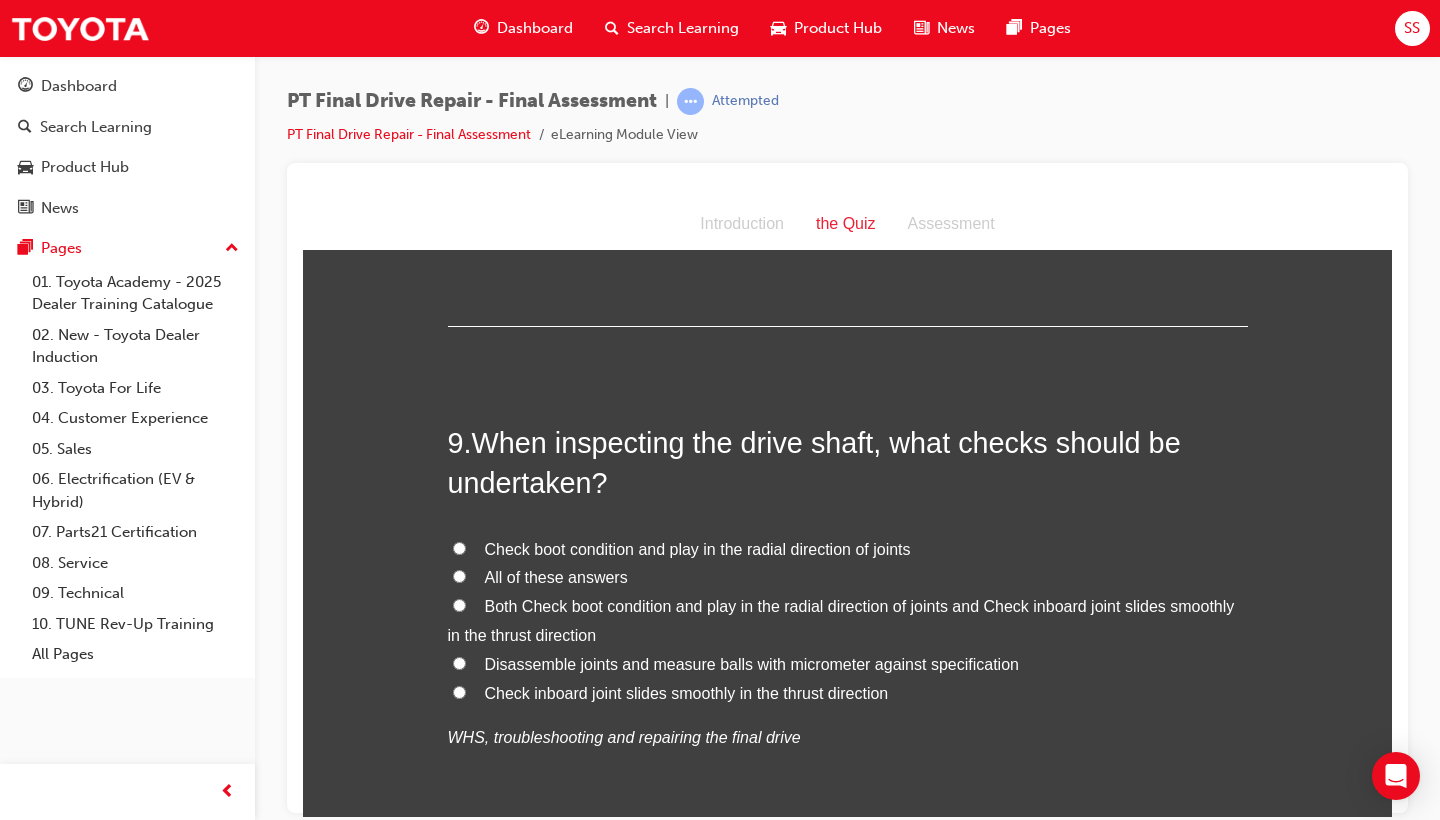 click on "All of these answers" at bounding box center [556, 576] 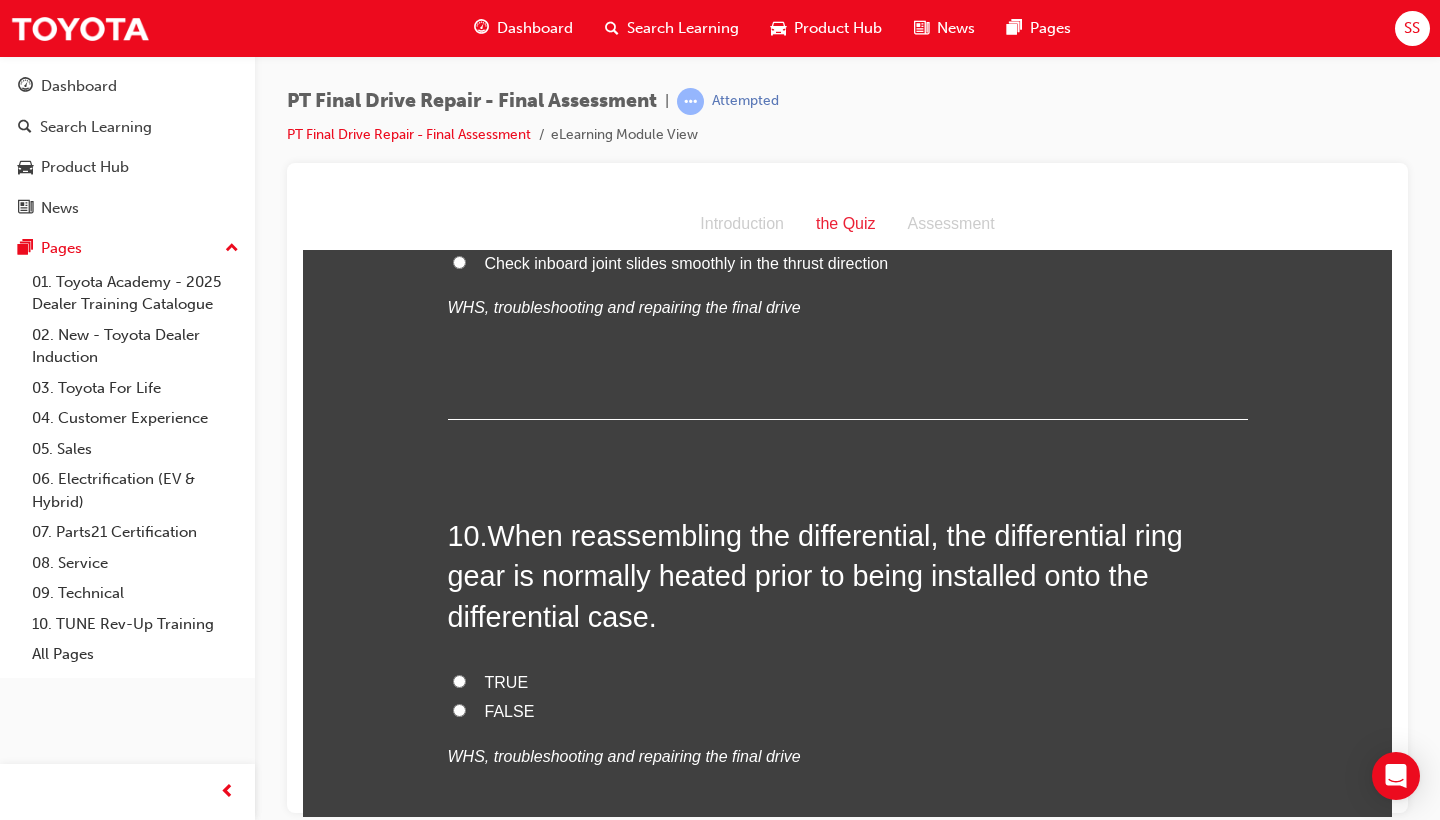 scroll, scrollTop: 4246, scrollLeft: 0, axis: vertical 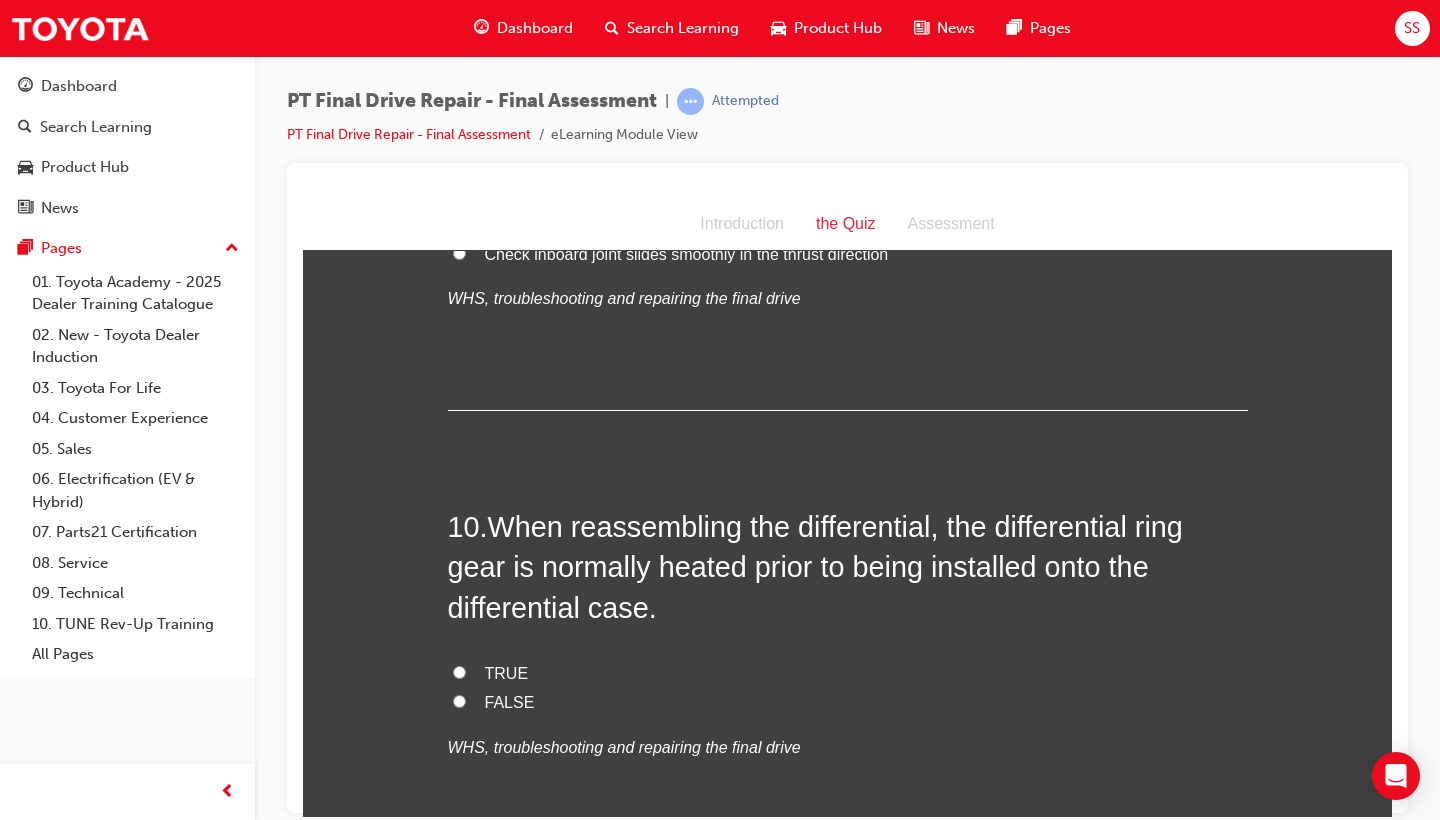 click on "TRUE" at bounding box center (507, 672) 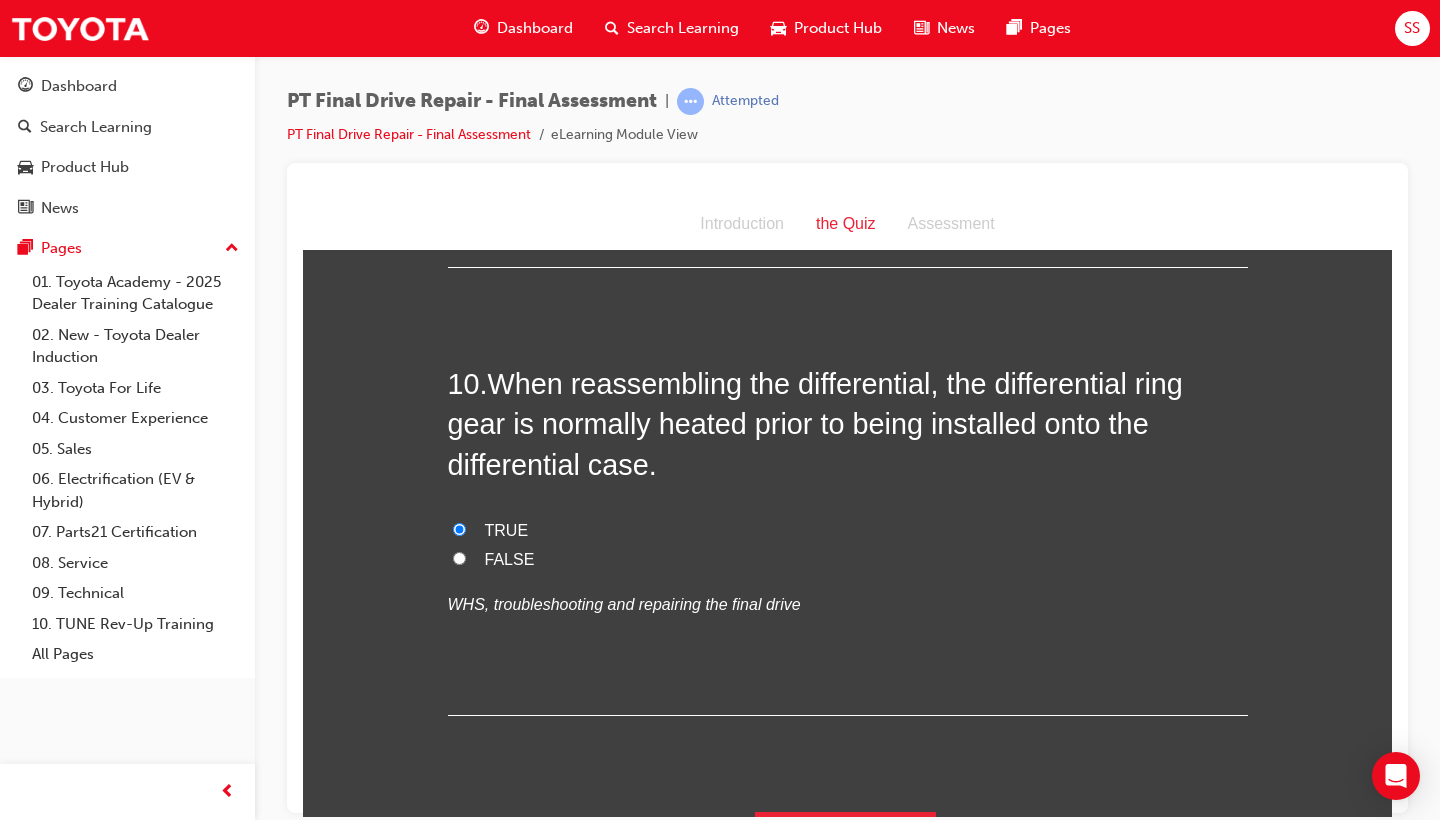 scroll, scrollTop: 4388, scrollLeft: 0, axis: vertical 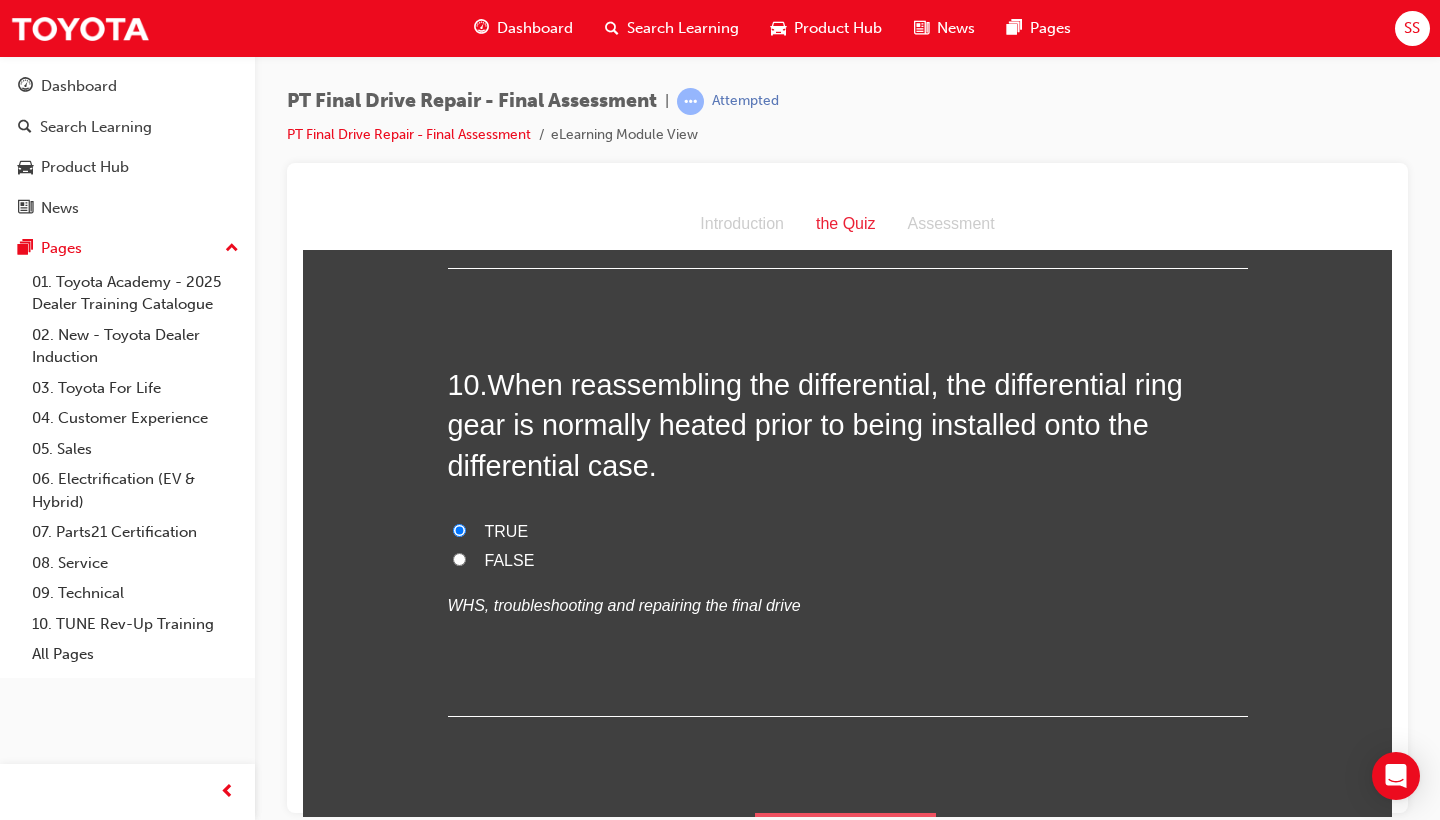 click on "Submit Answers" at bounding box center [846, 840] 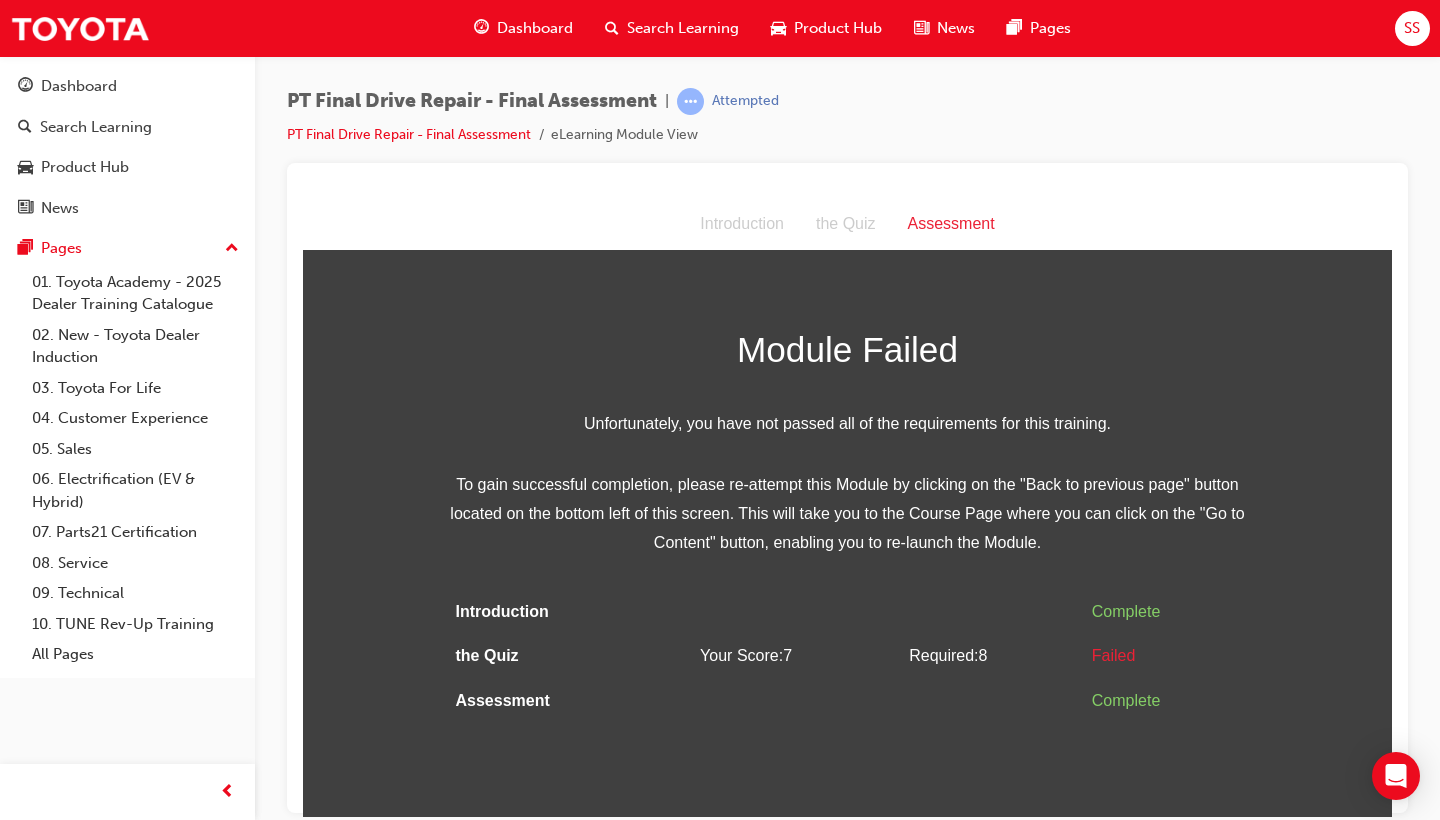 scroll, scrollTop: 0, scrollLeft: 0, axis: both 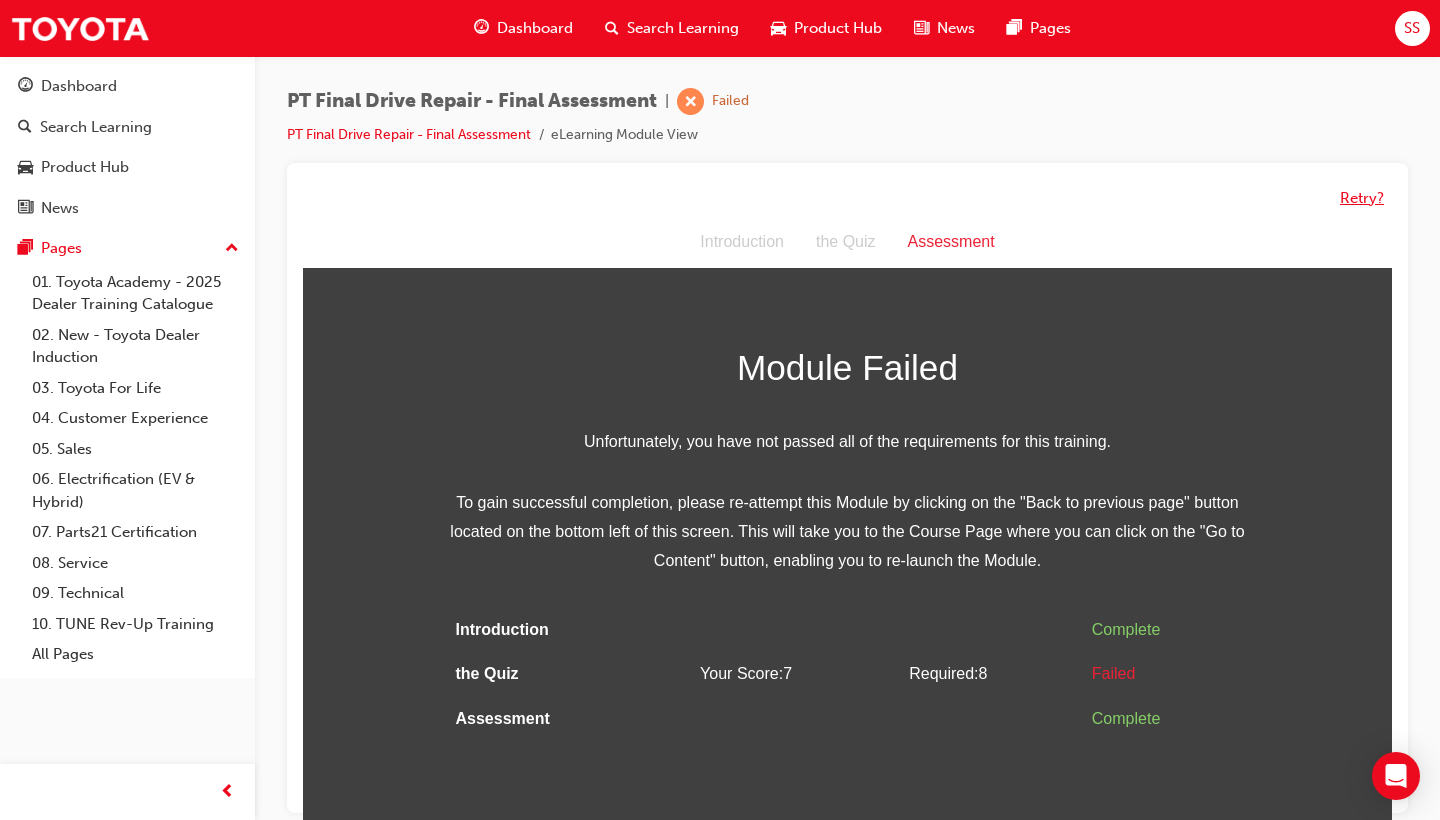 click on "Retry?" at bounding box center [1362, 198] 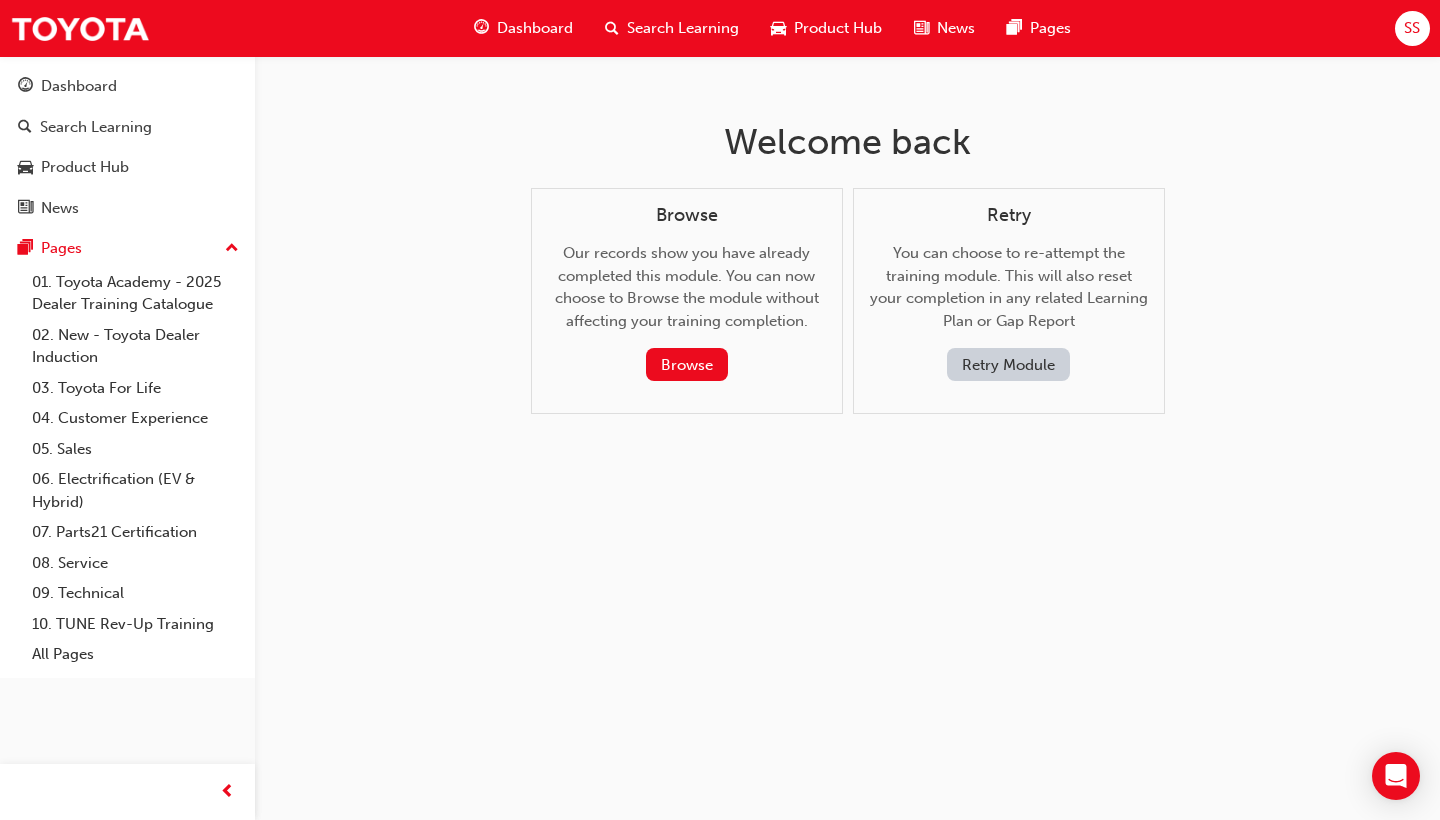 click on "Retry Module" at bounding box center [1008, 364] 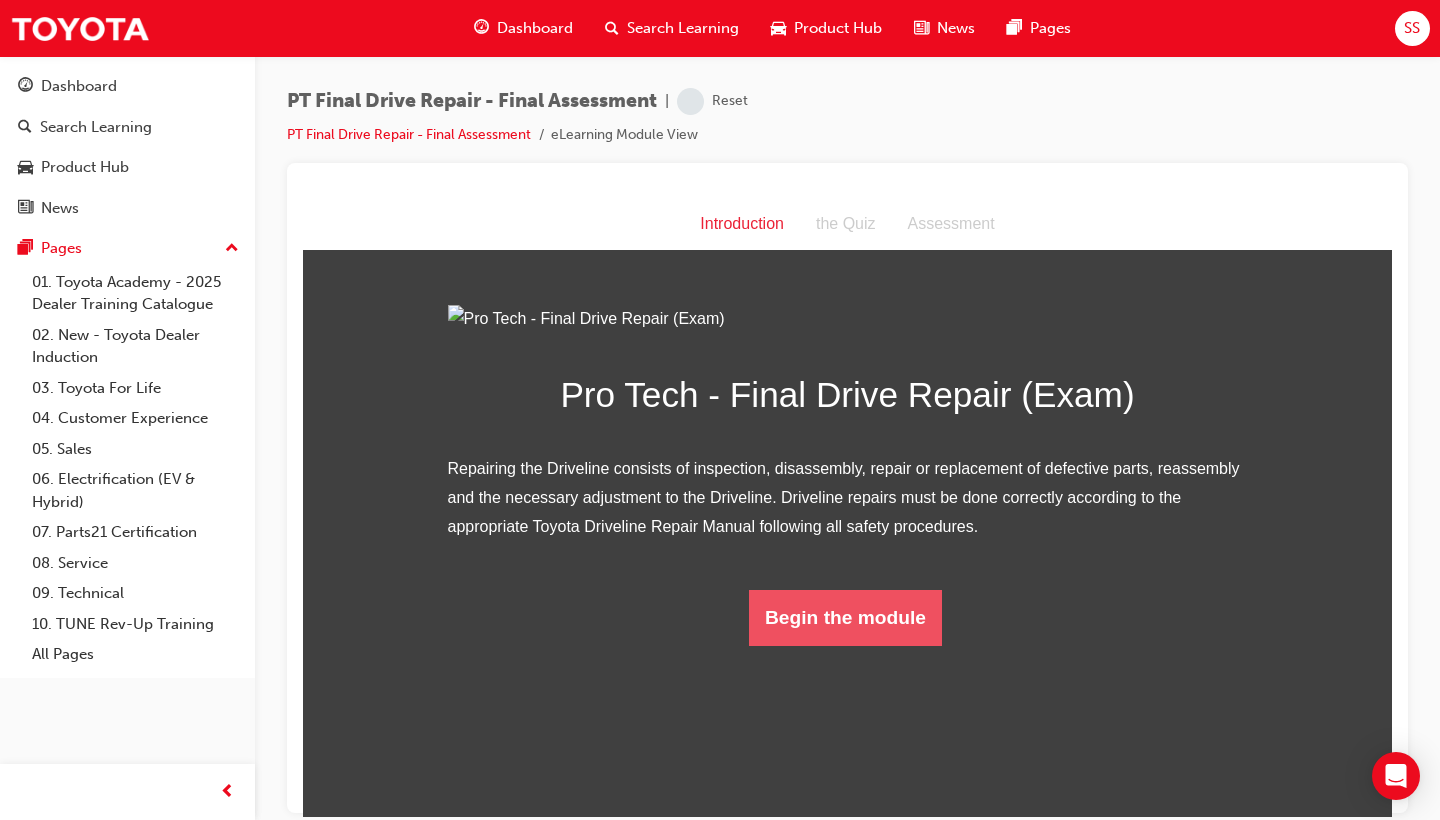 scroll, scrollTop: 45, scrollLeft: 0, axis: vertical 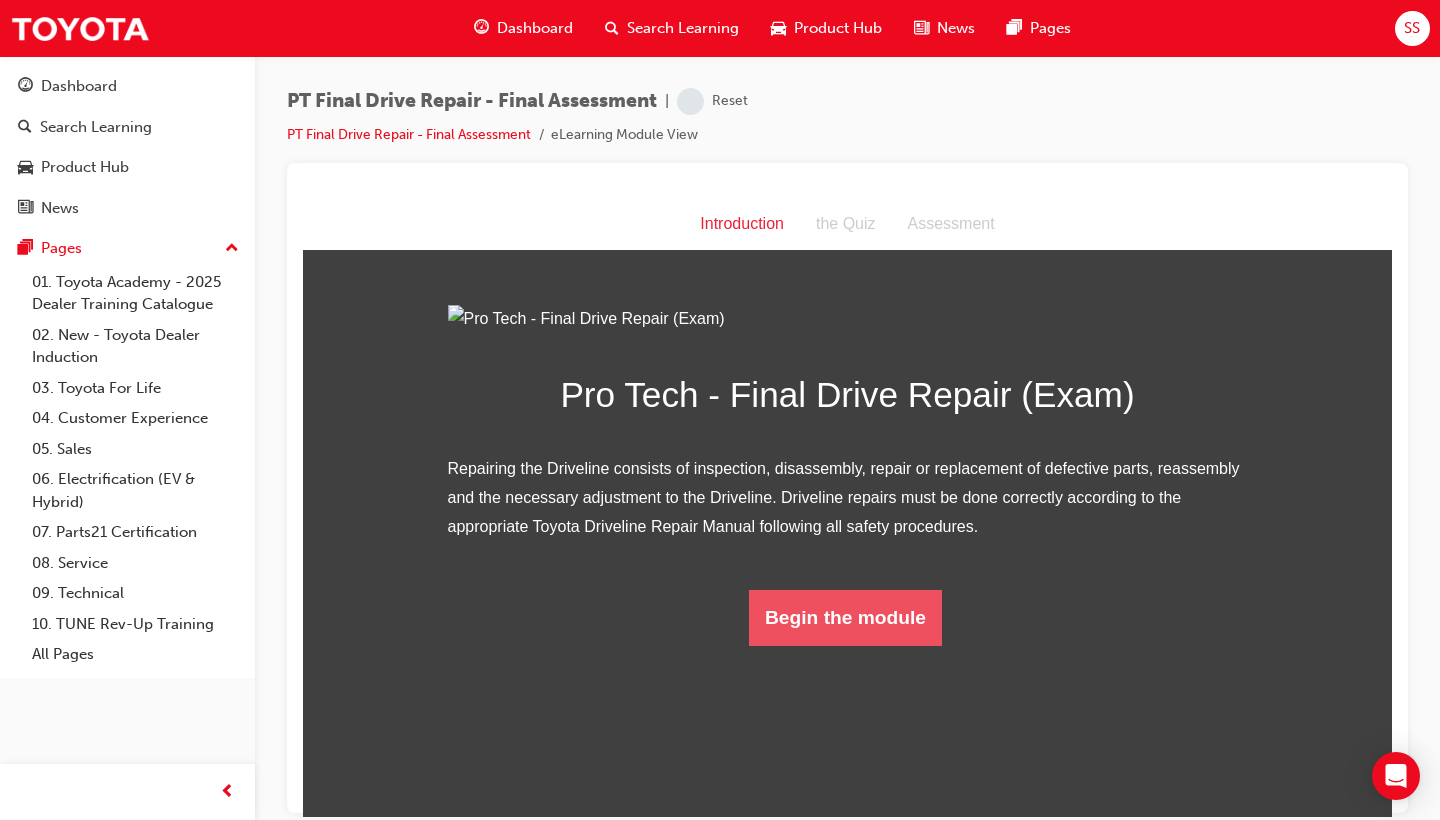 click on "Begin the module" at bounding box center (845, 617) 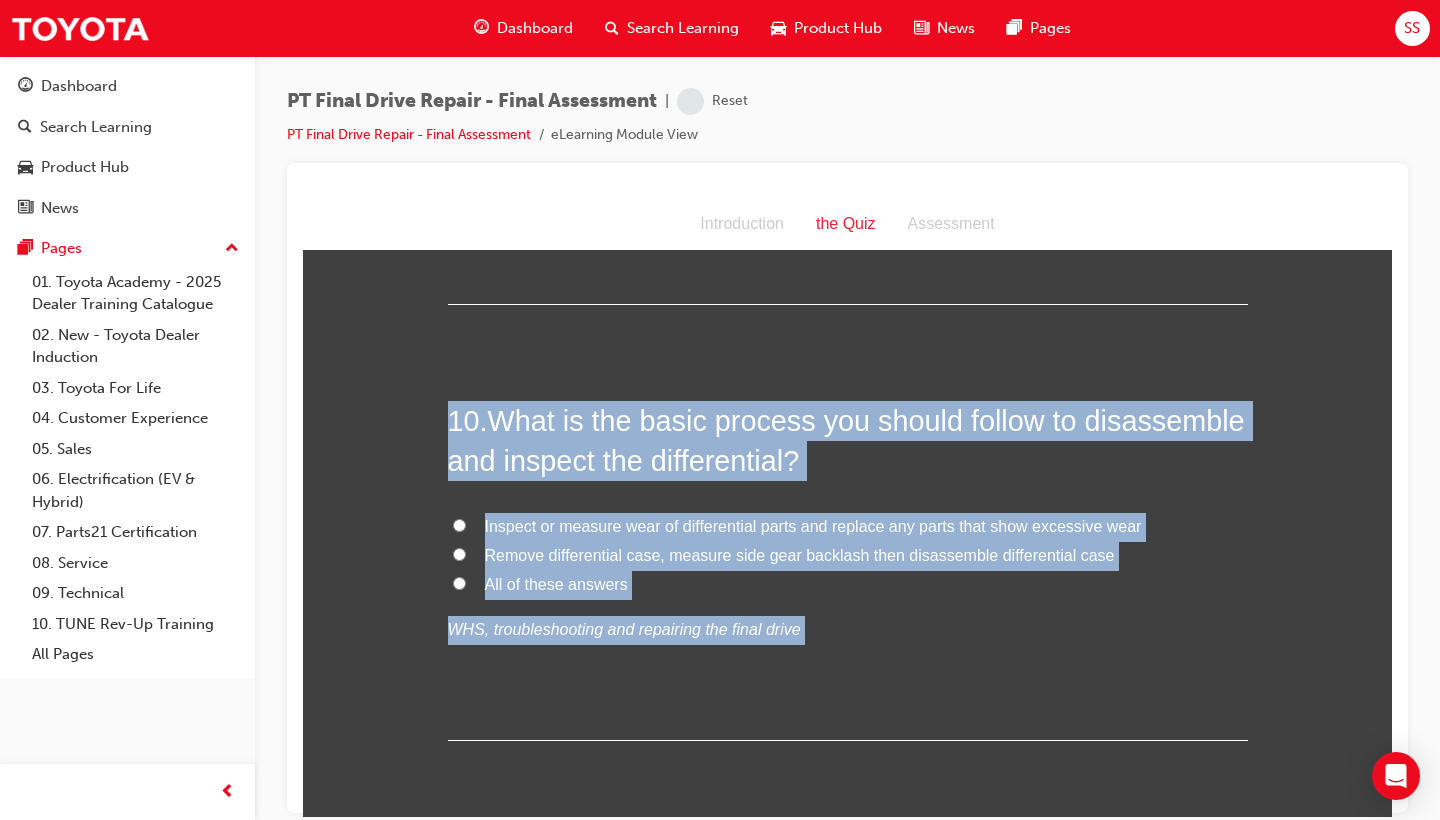 scroll, scrollTop: 4370, scrollLeft: 0, axis: vertical 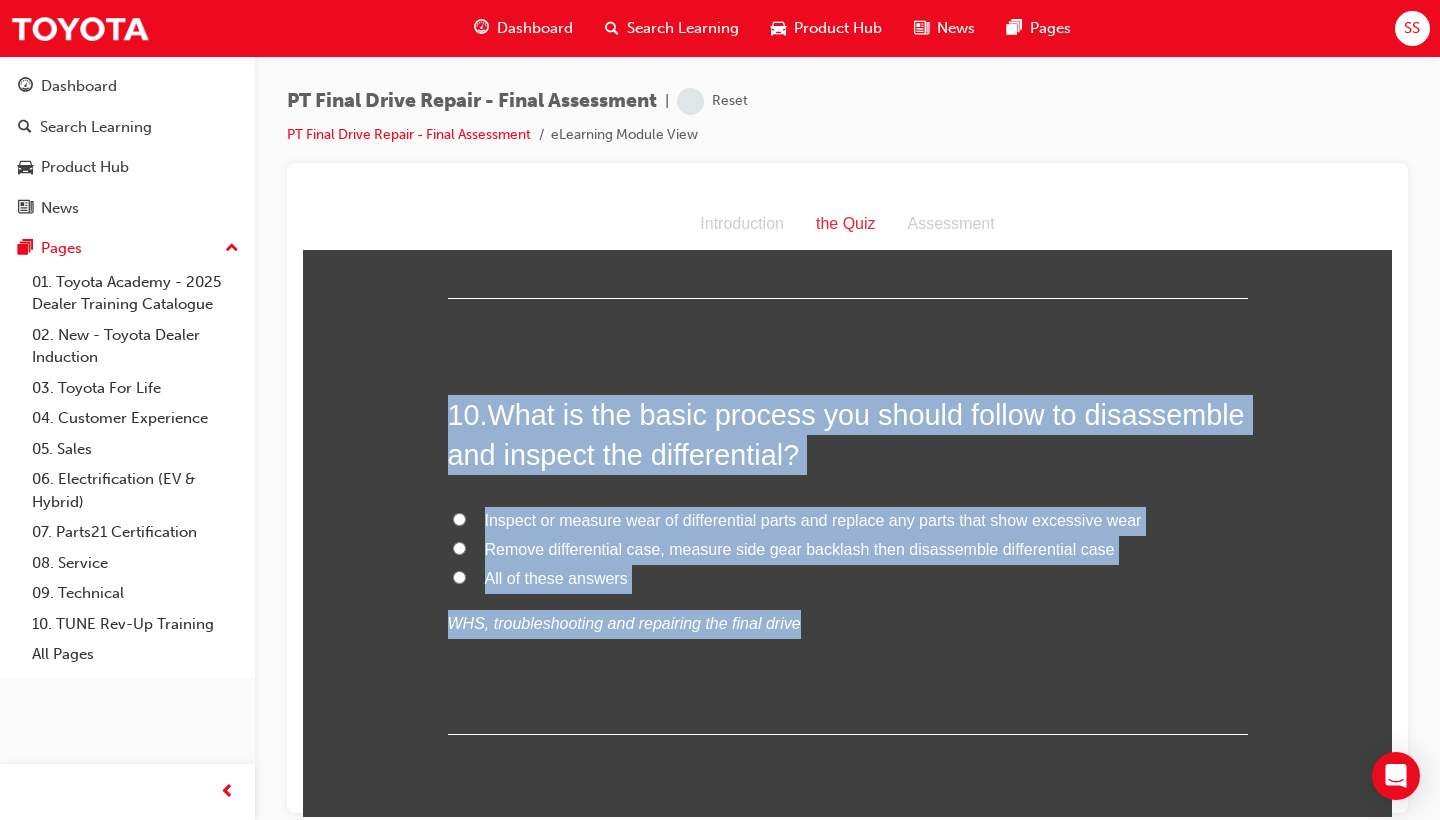 drag, startPoint x: 437, startPoint y: 372, endPoint x: 778, endPoint y: 583, distance: 401.00125 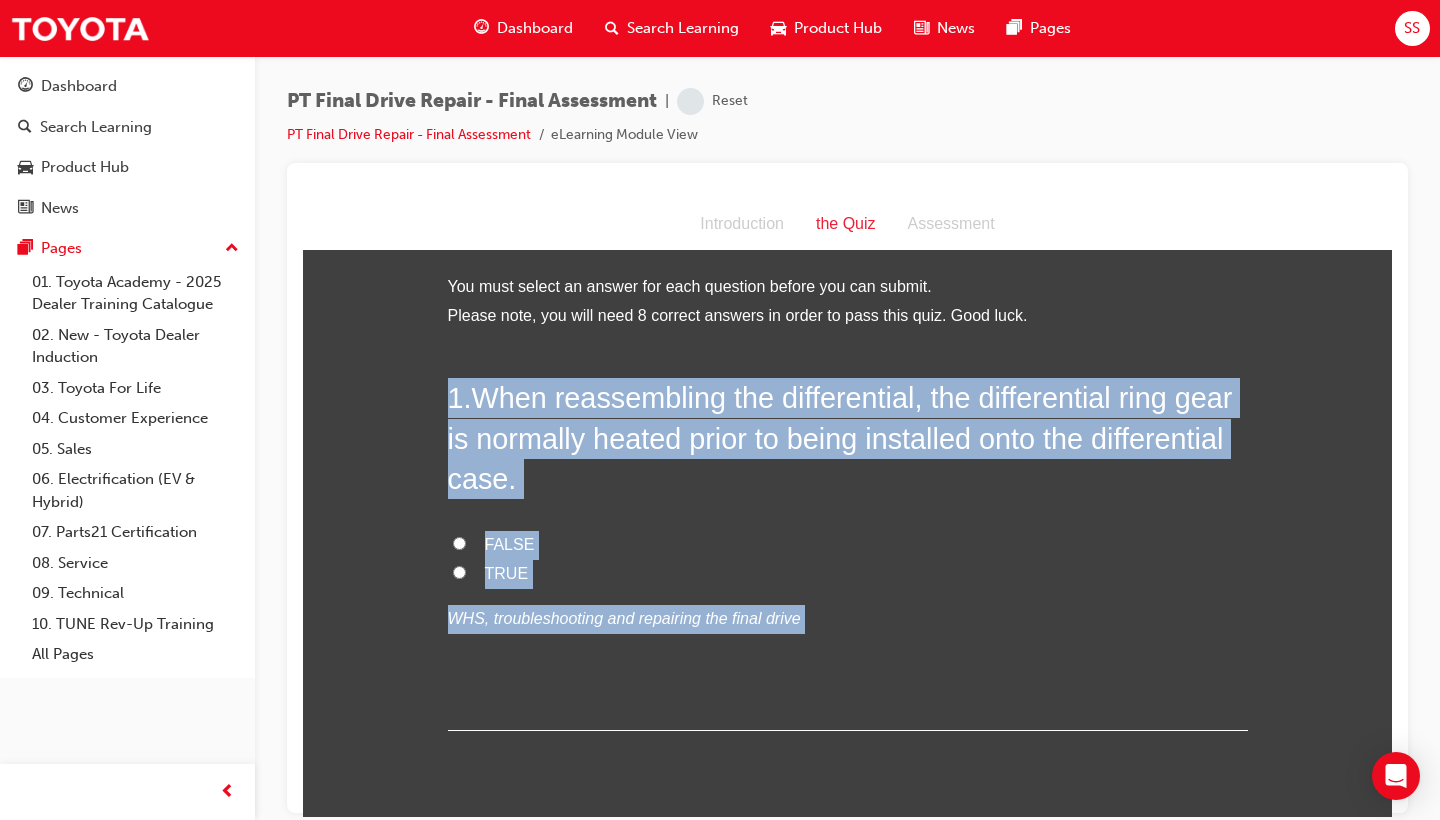 scroll, scrollTop: 0, scrollLeft: 0, axis: both 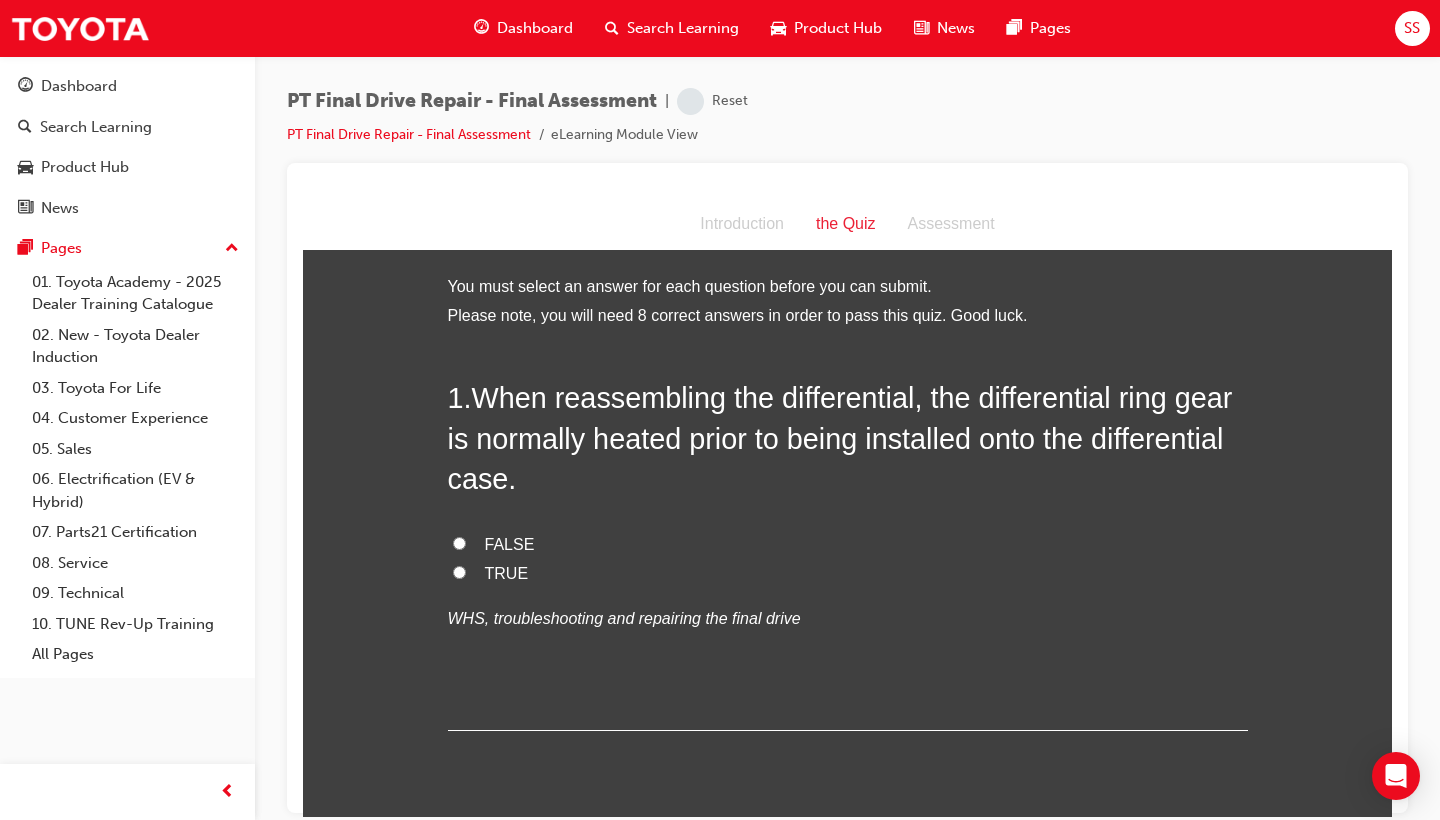 click on "When reassembling the differential, the differential ring gear is normally heated prior to being installed onto the differential case." at bounding box center [840, 437] 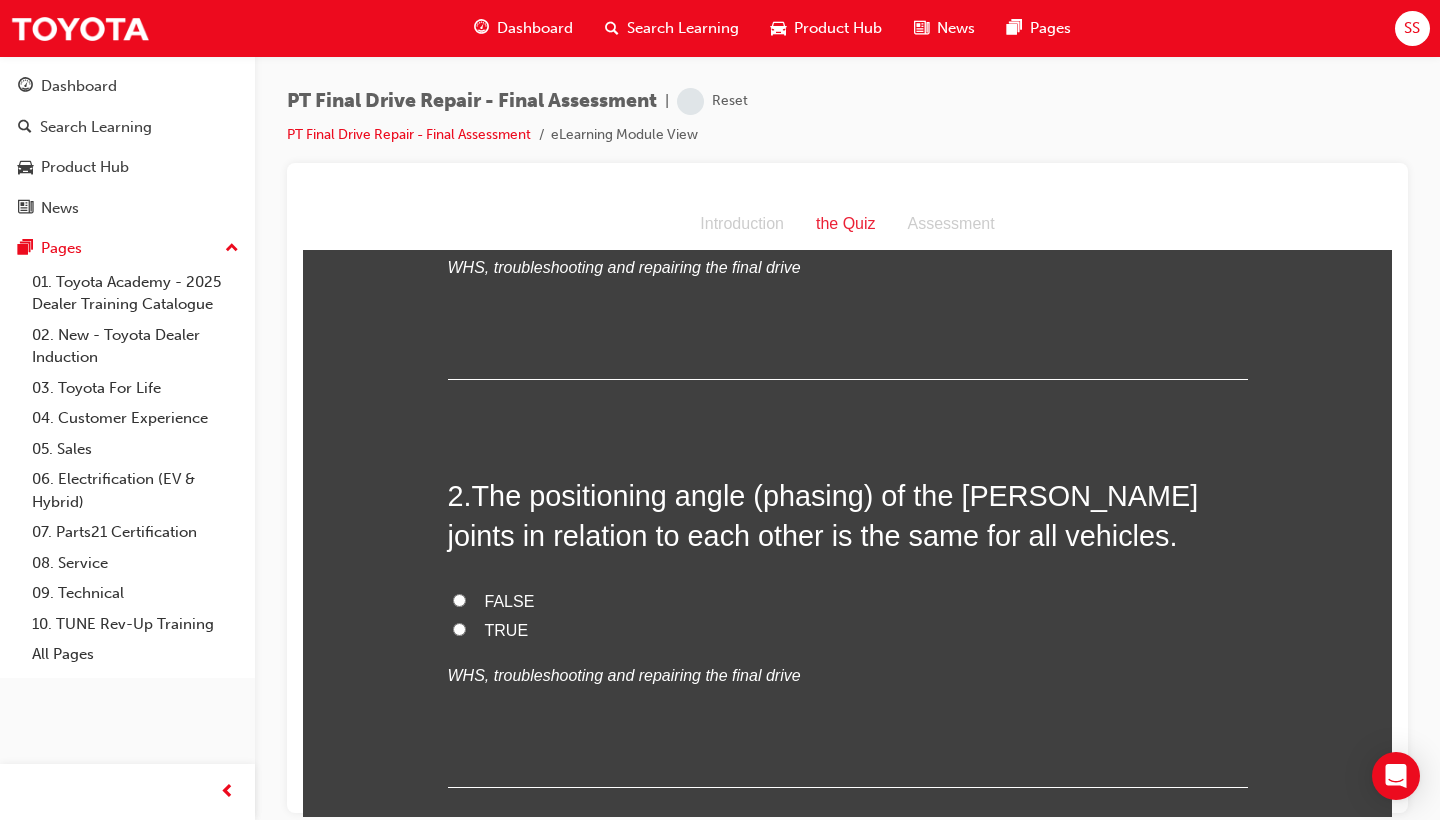 scroll, scrollTop: 361, scrollLeft: 0, axis: vertical 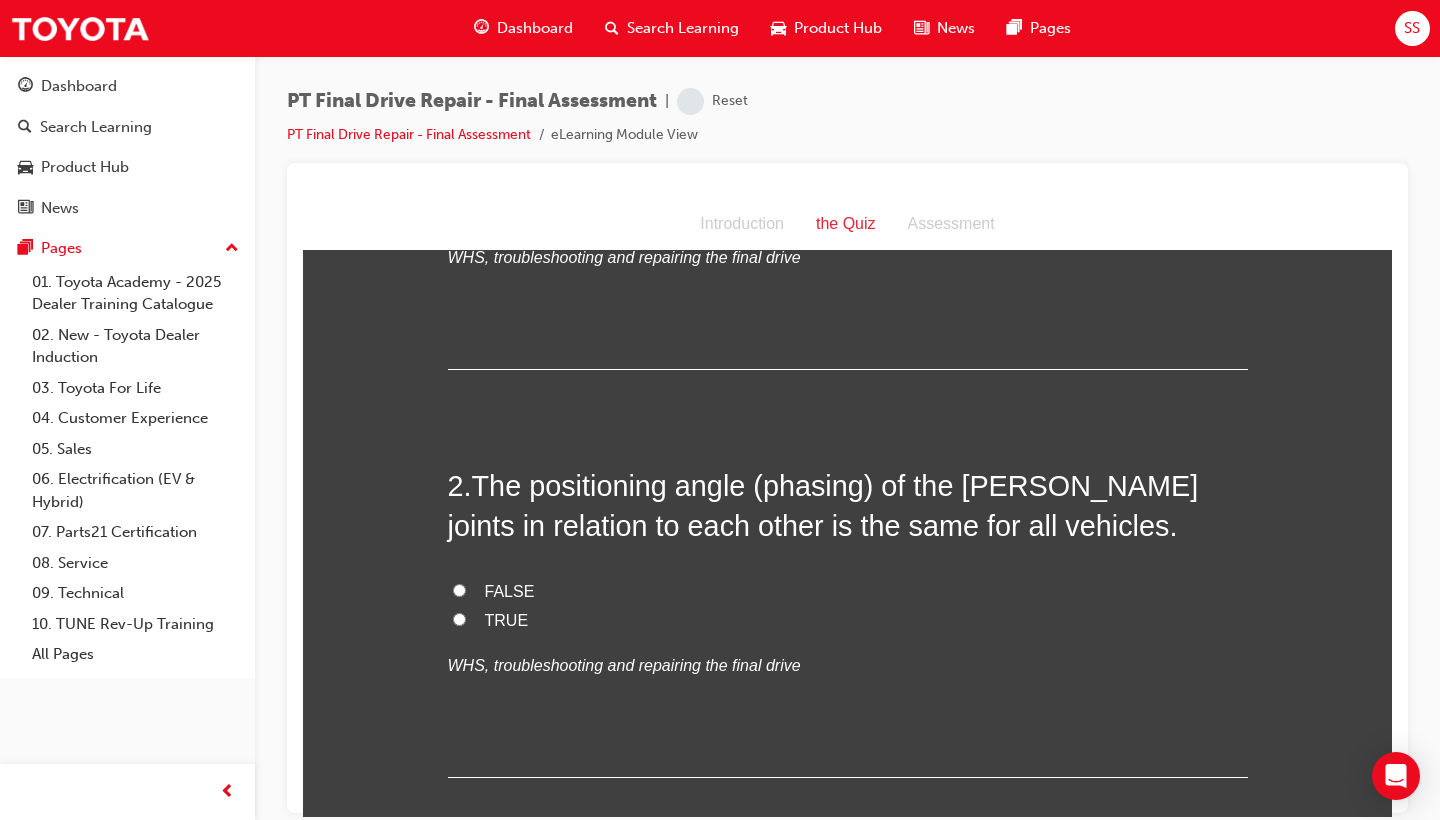 click on "FALSE" at bounding box center [510, 590] 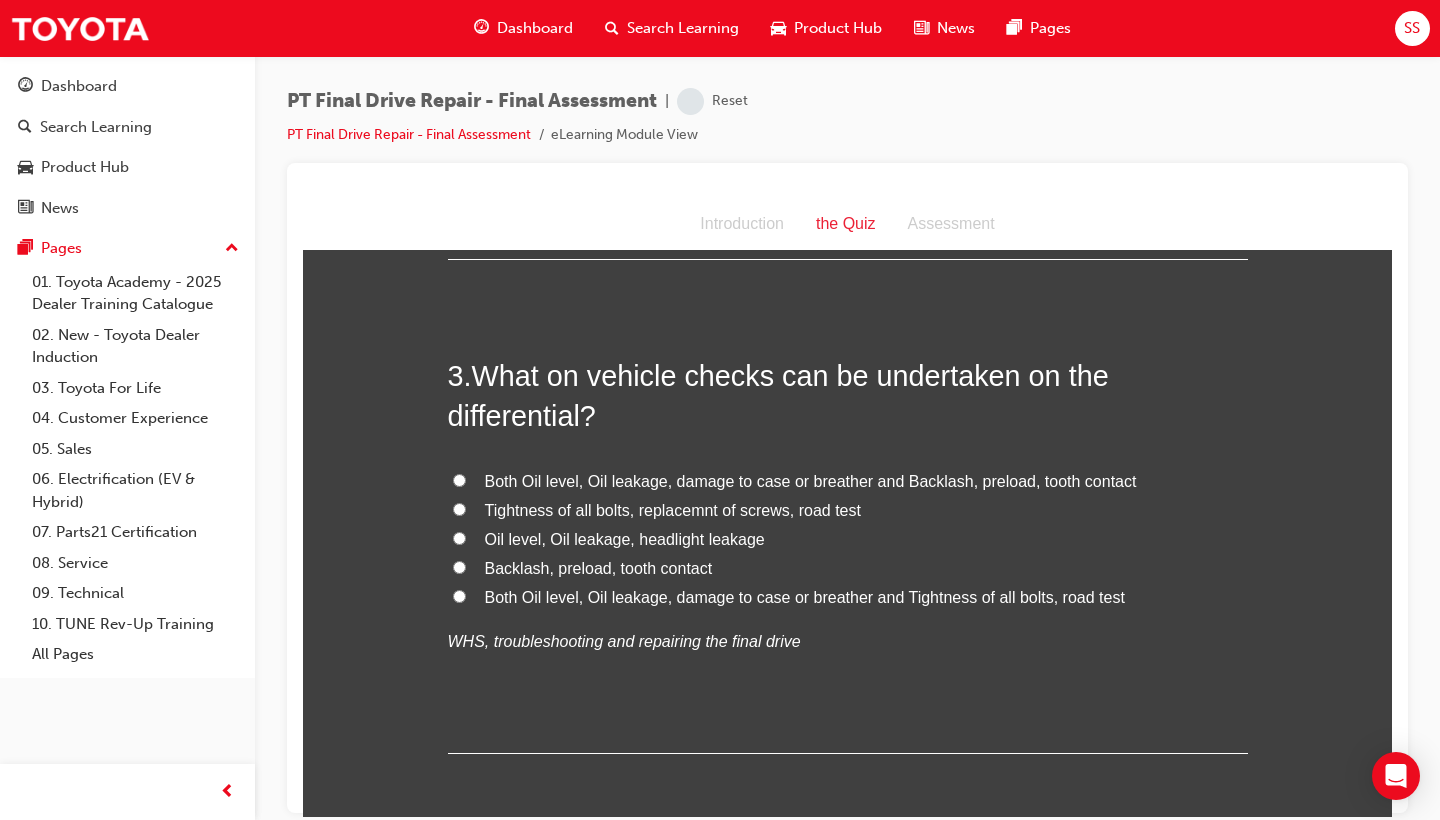 scroll, scrollTop: 885, scrollLeft: 0, axis: vertical 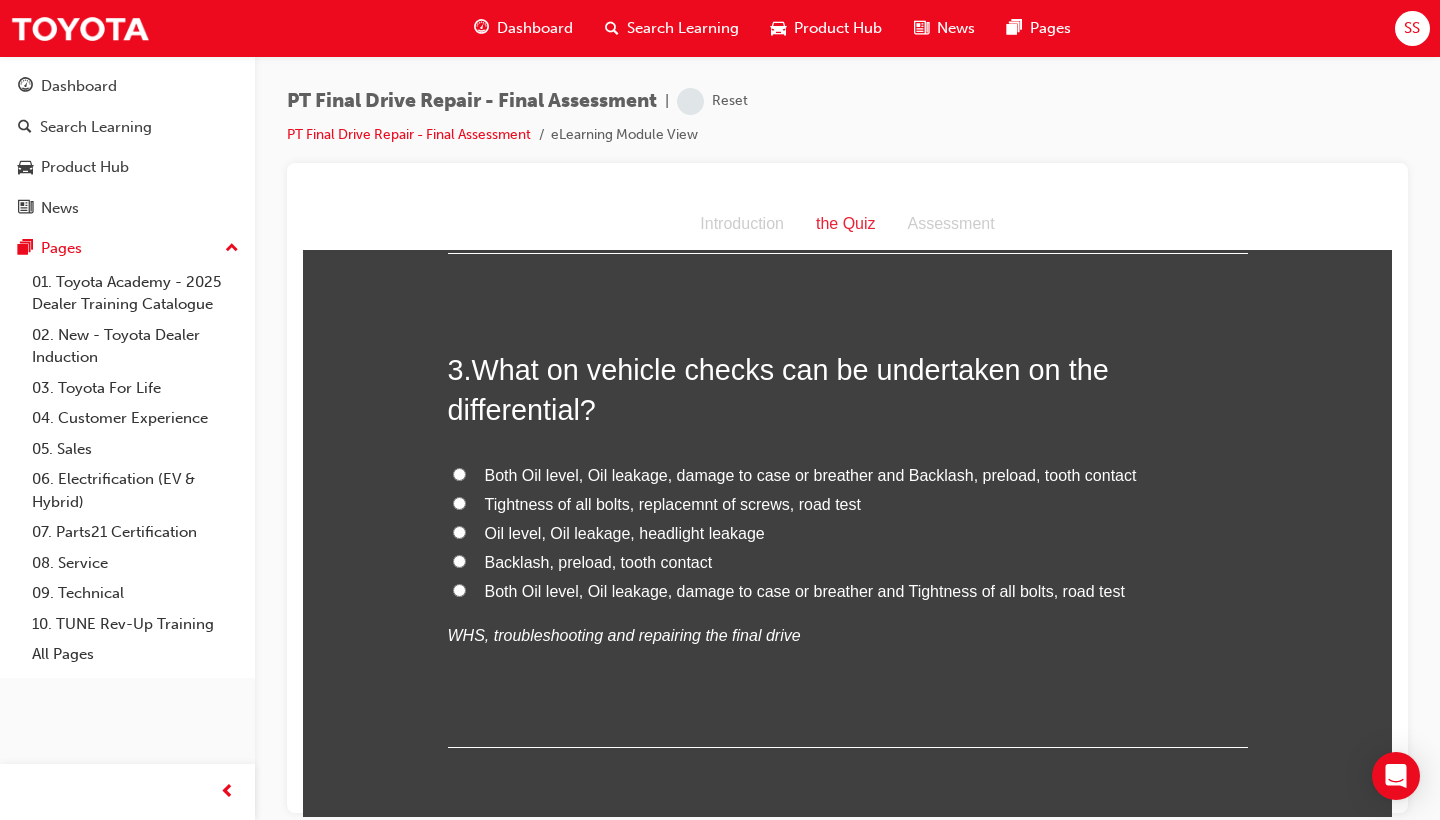 click on "Both Oil level, Oil leakage, damage to case or breather and Backlash, preload, tooth contact" at bounding box center [811, 474] 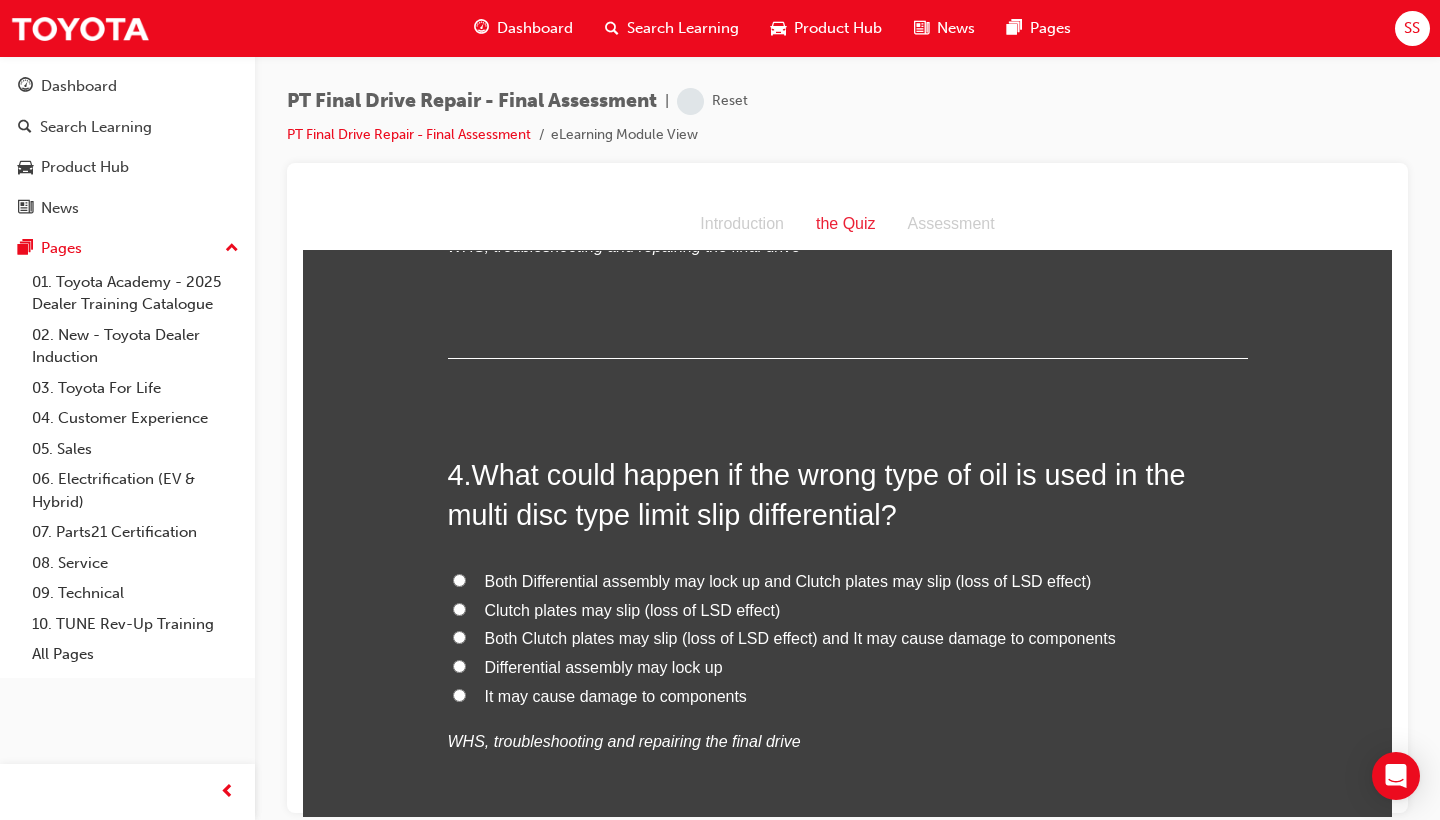 scroll, scrollTop: 1281, scrollLeft: 0, axis: vertical 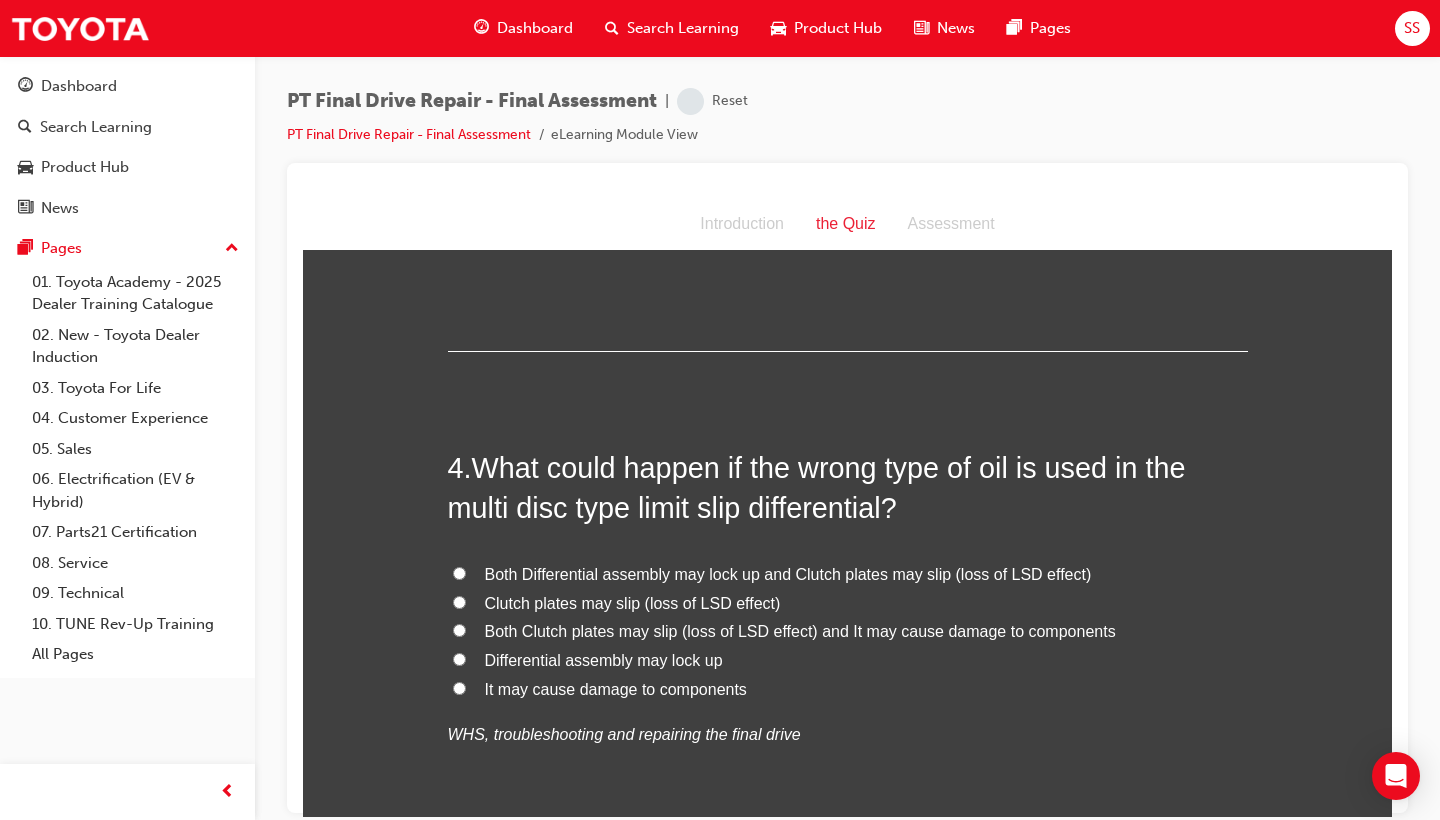 click on "Both Clutch plates may slip (loss of LSD effect) and It may cause damage to components" at bounding box center [800, 630] 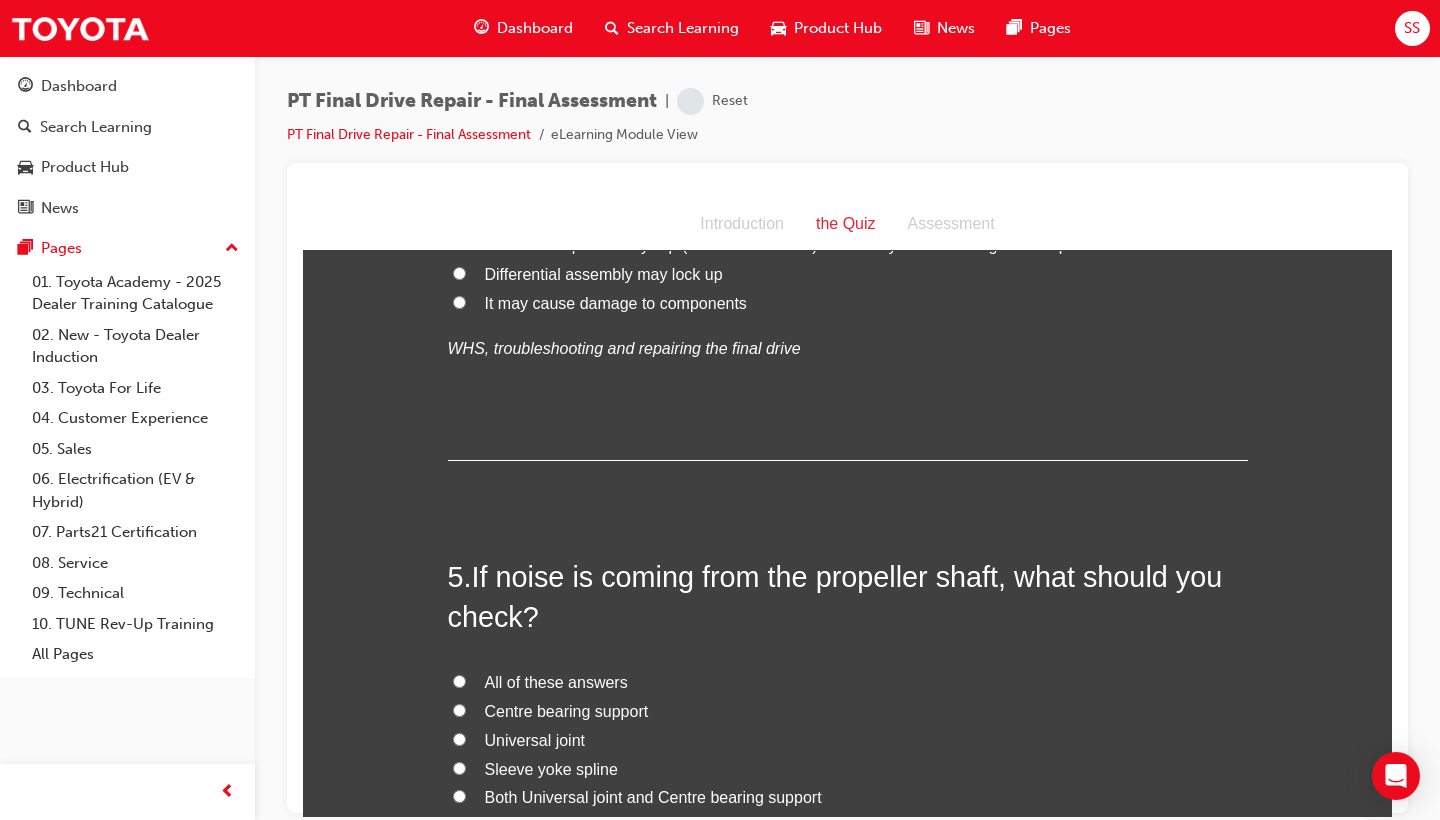 scroll, scrollTop: 1695, scrollLeft: 0, axis: vertical 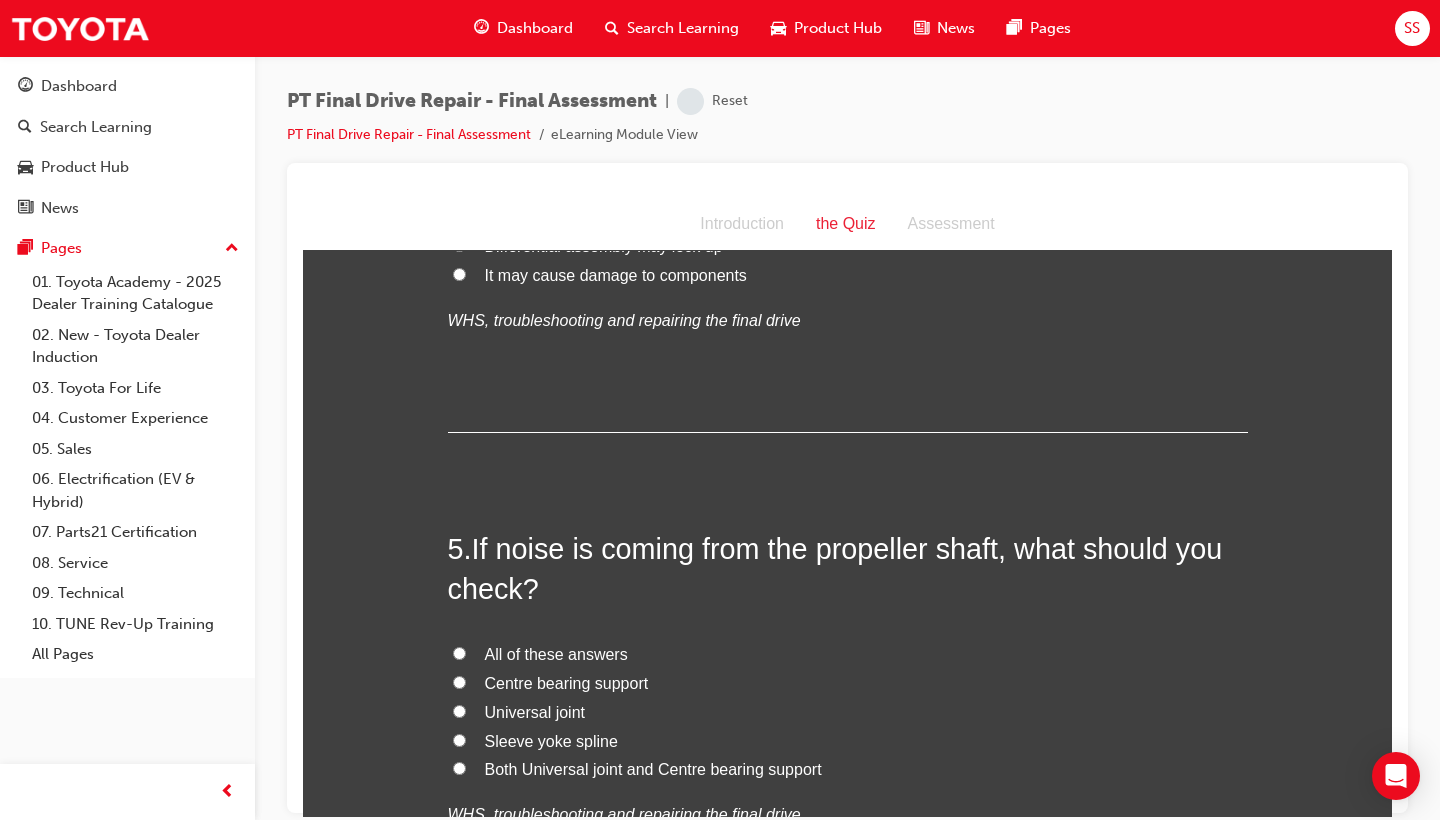 click on "All of these answers" at bounding box center (556, 653) 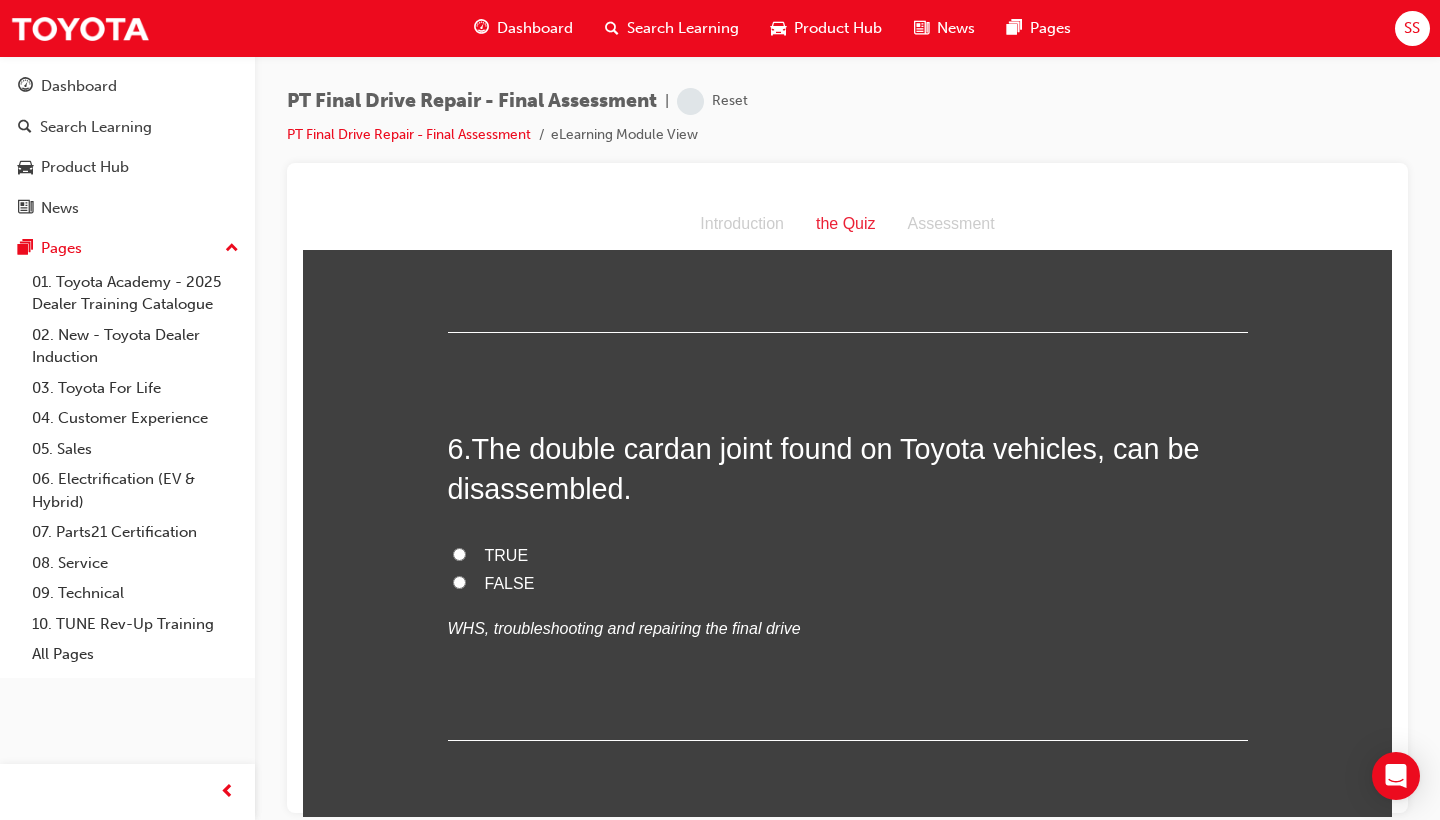 scroll, scrollTop: 2291, scrollLeft: 0, axis: vertical 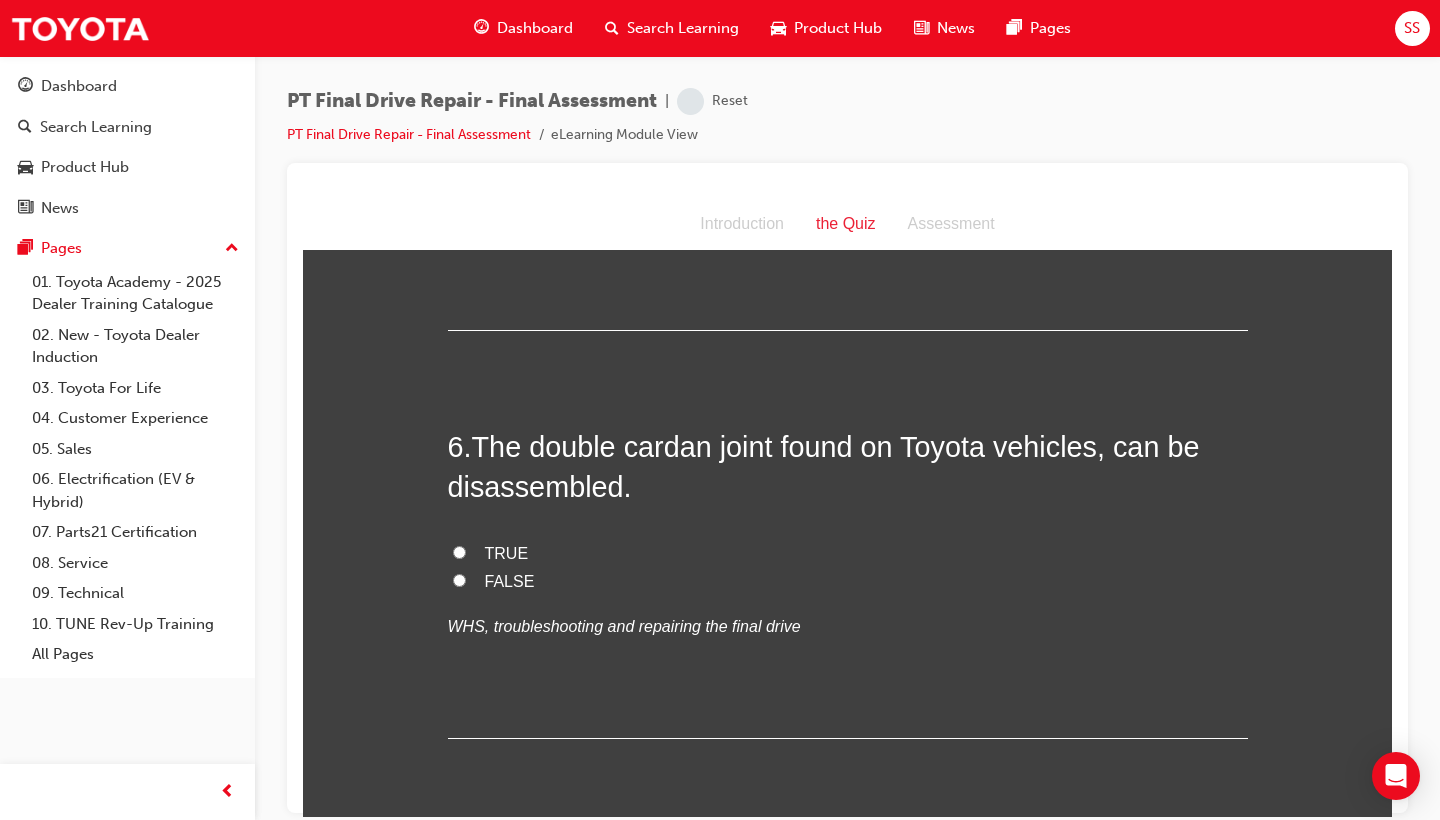 click on "FALSE" at bounding box center (510, 580) 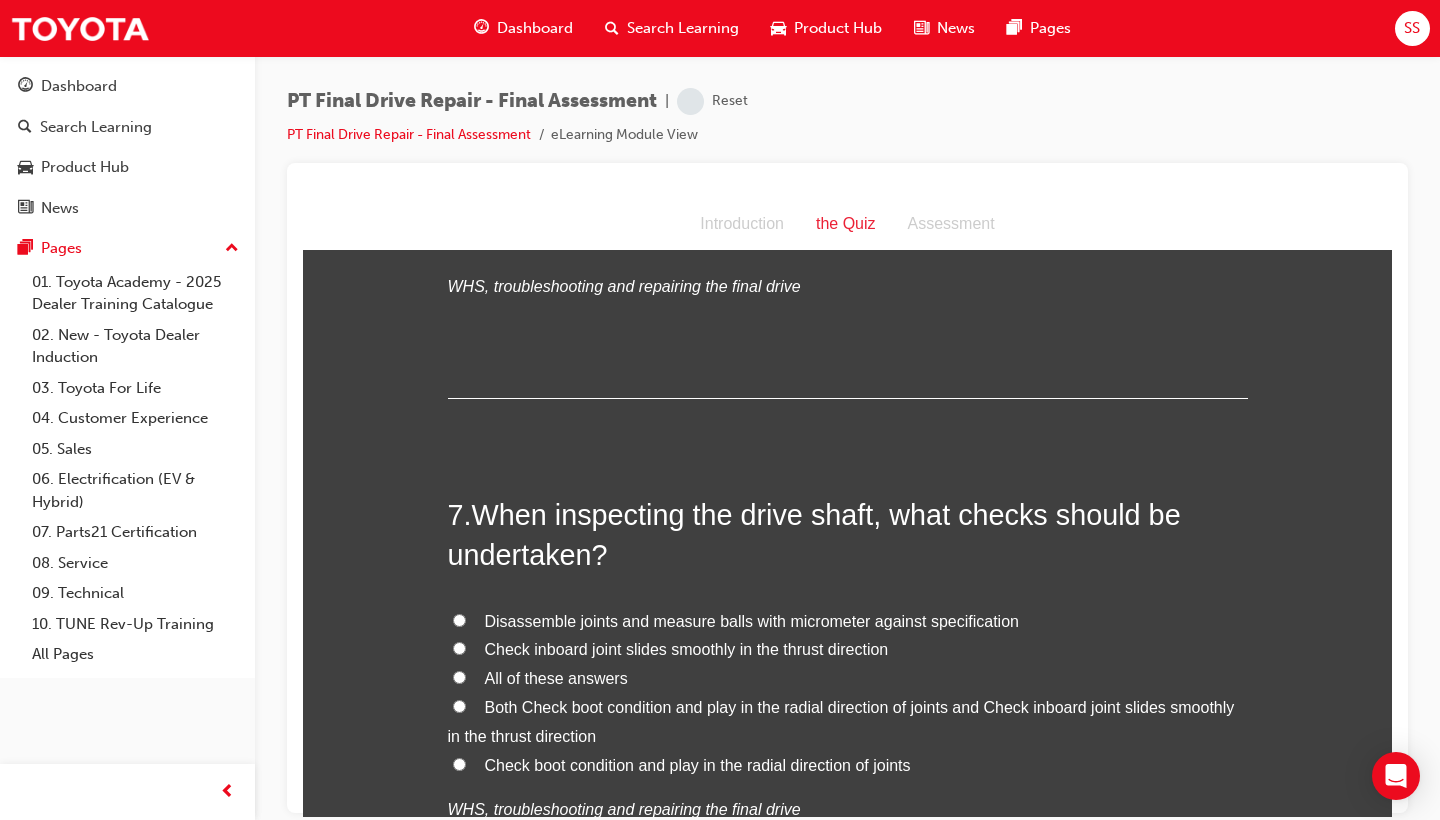 scroll, scrollTop: 2653, scrollLeft: 0, axis: vertical 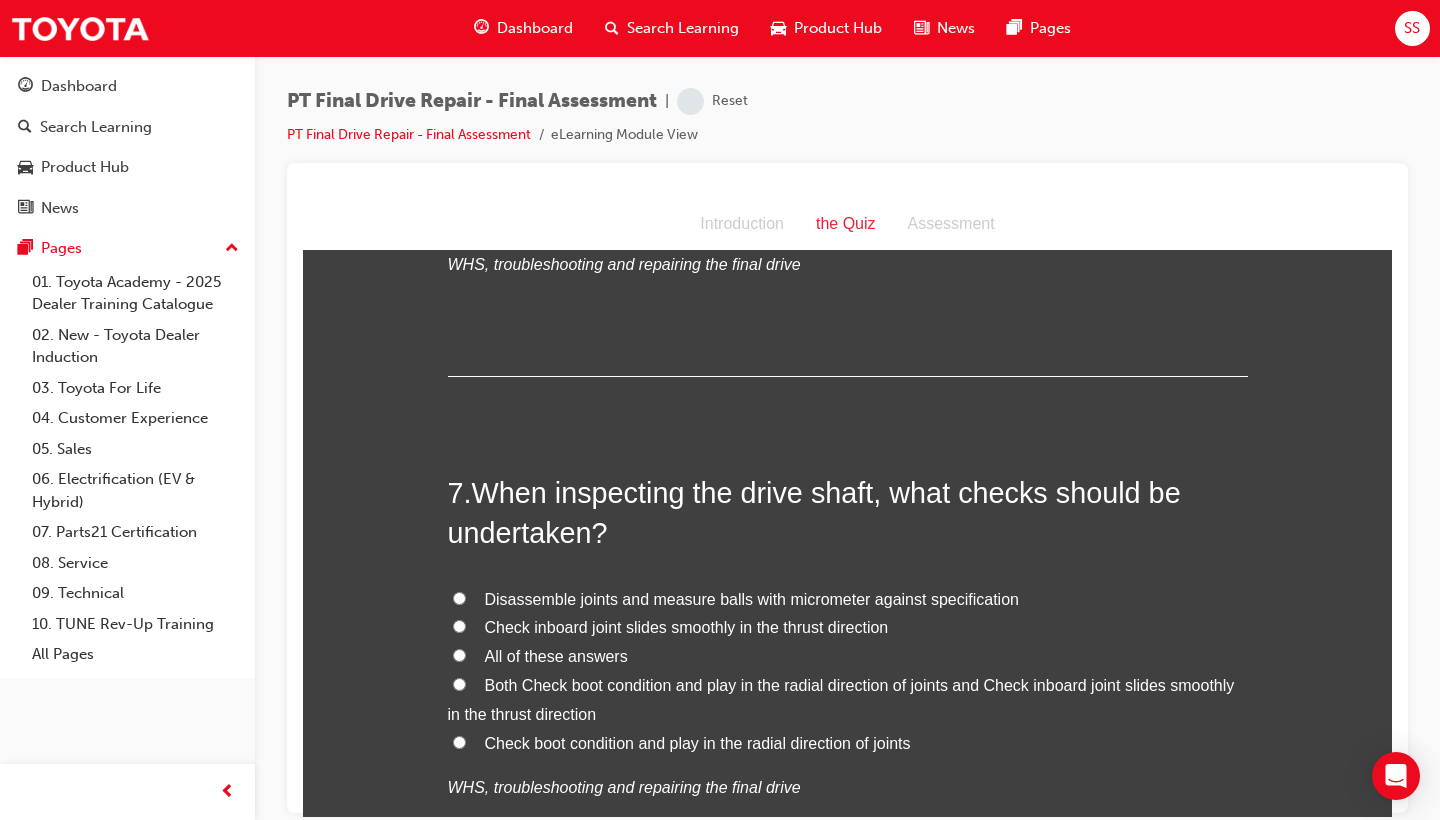 click on "All of these answers" at bounding box center (848, 656) 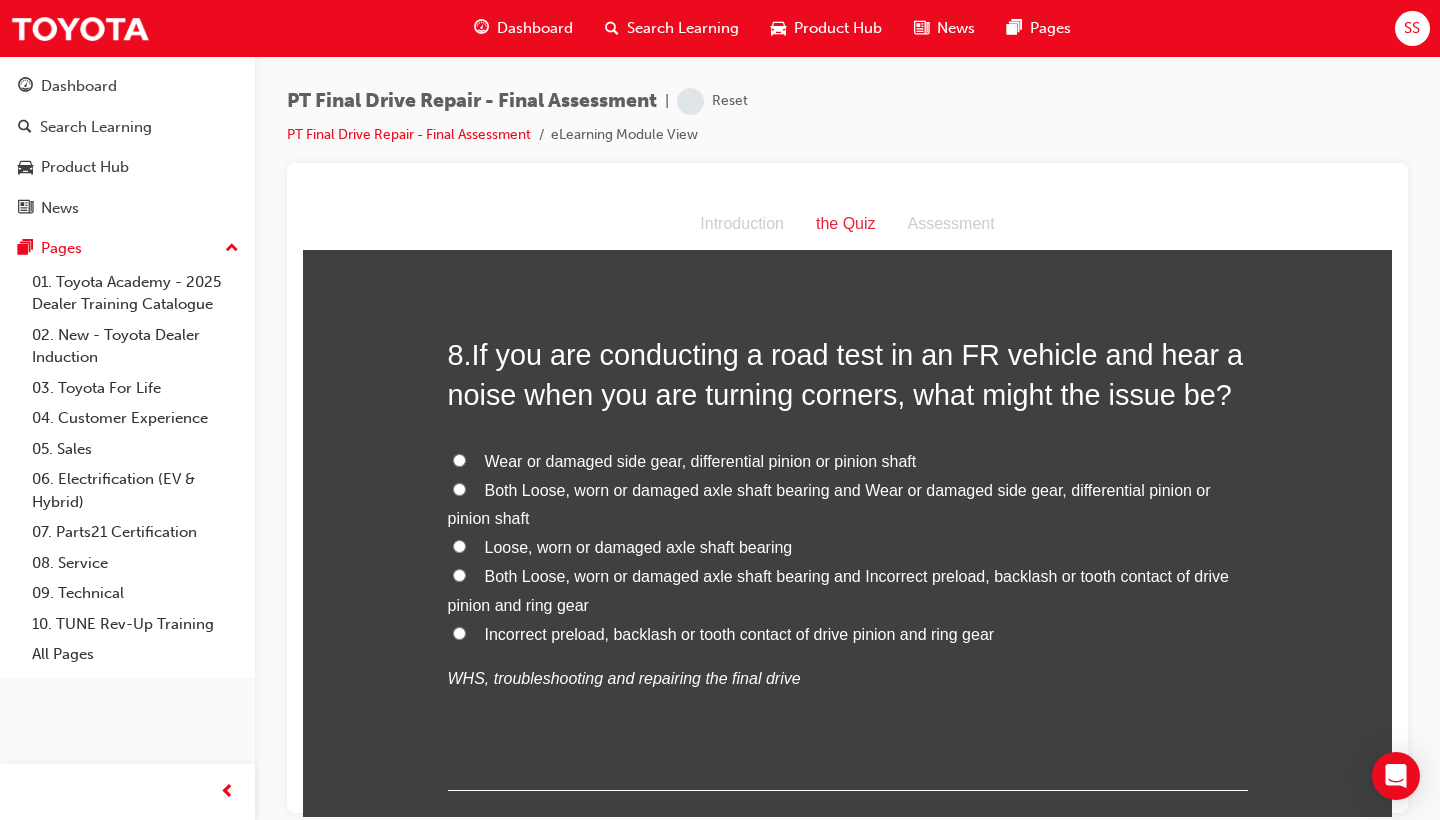 scroll, scrollTop: 3318, scrollLeft: 0, axis: vertical 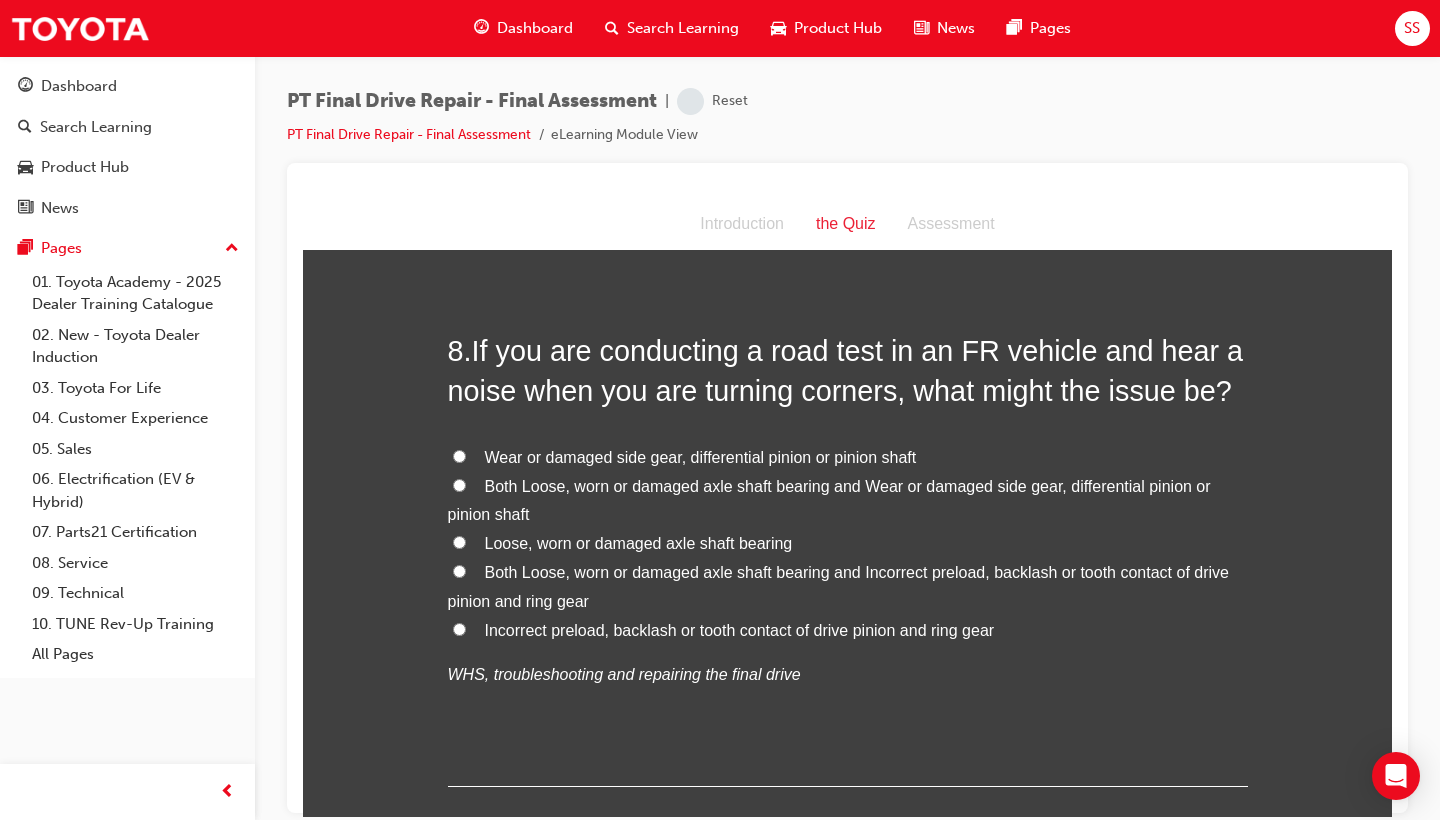 click on "Both Loose, worn or damaged axle shaft bearing and Wear or damaged side gear, differential pinion or pinion shaft" at bounding box center (829, 500) 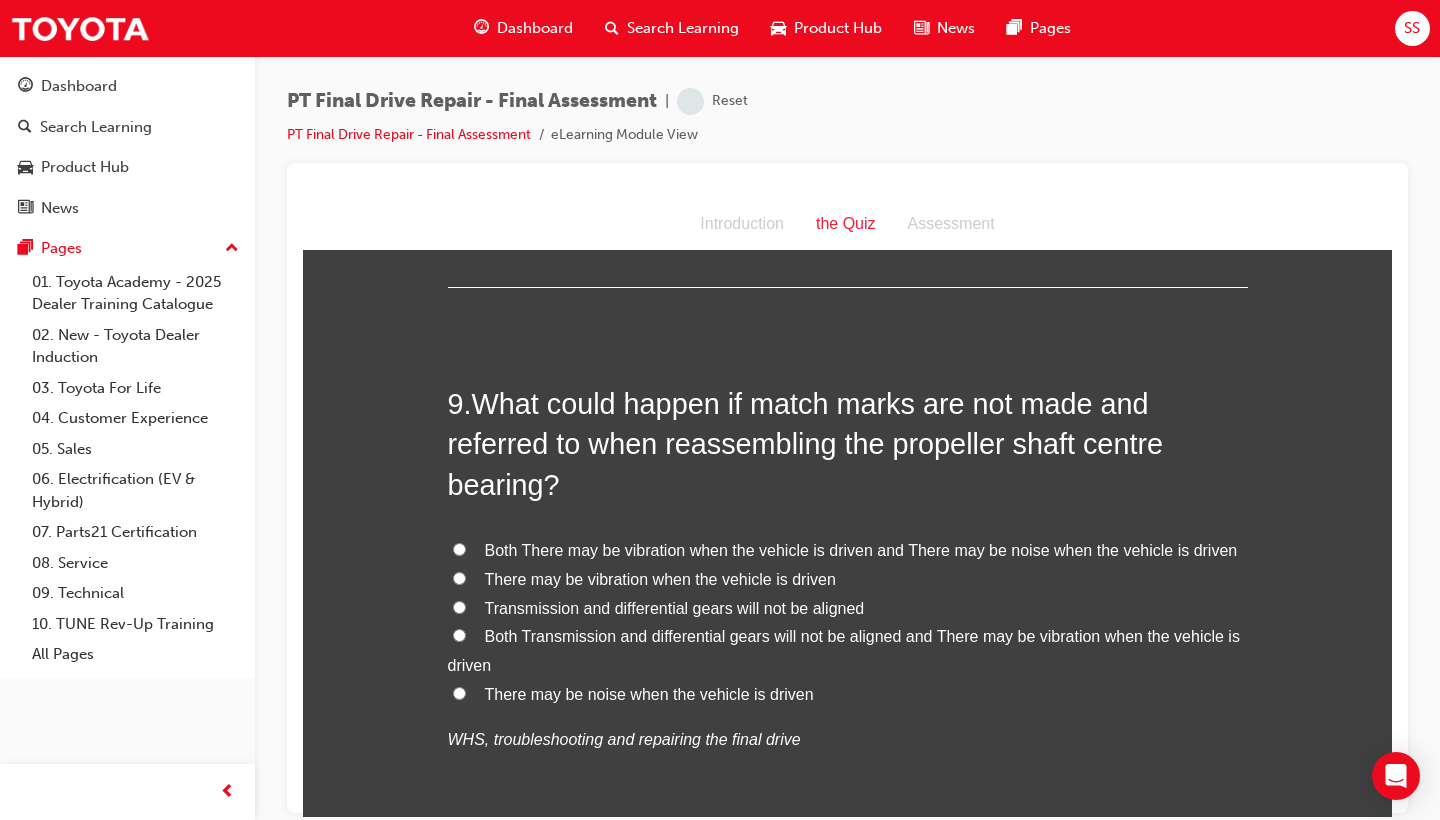 scroll, scrollTop: 3818, scrollLeft: 0, axis: vertical 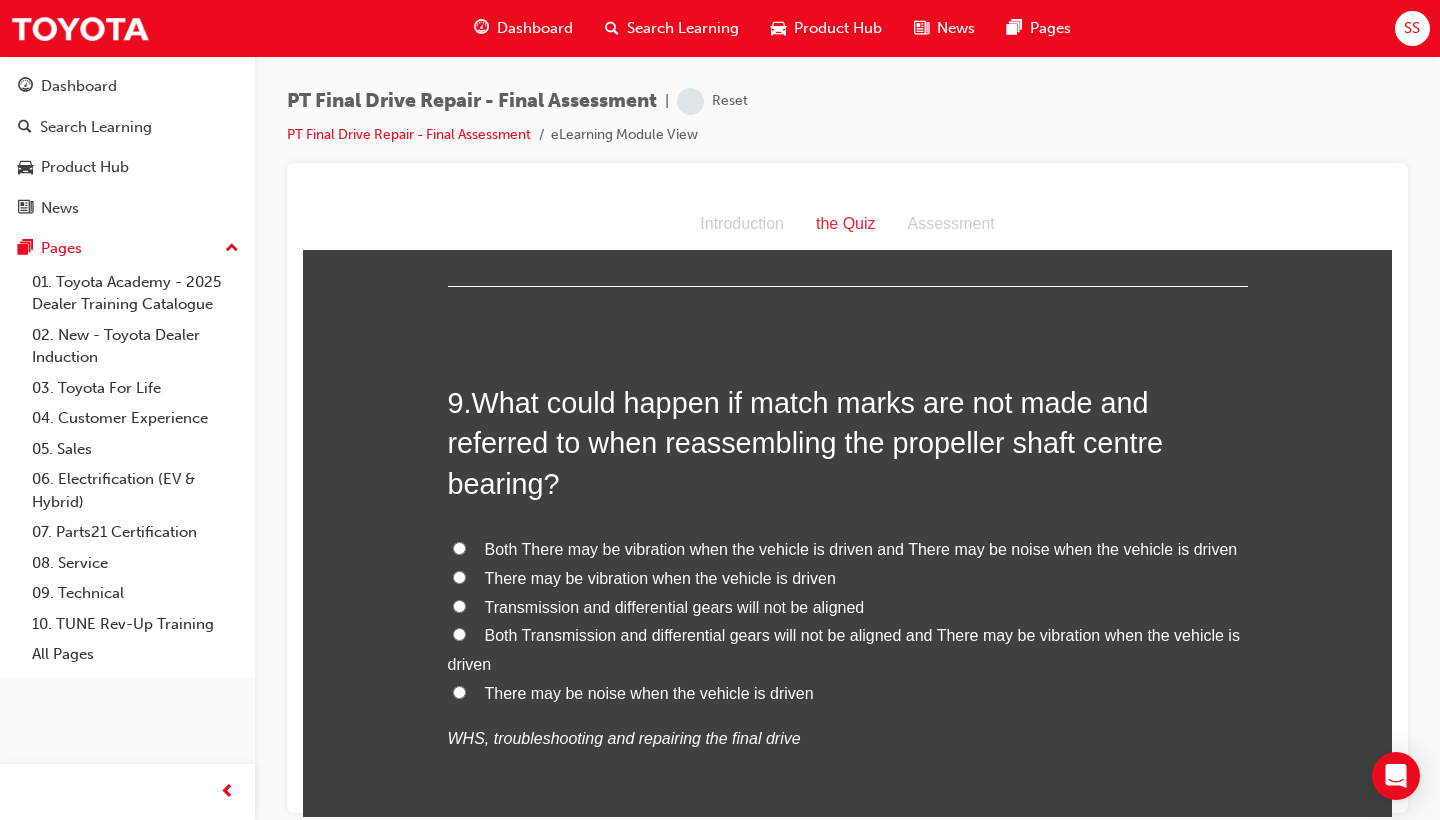 click on "Both There may be vibration when the vehicle is driven and There may be noise when the vehicle is driven" at bounding box center (861, 548) 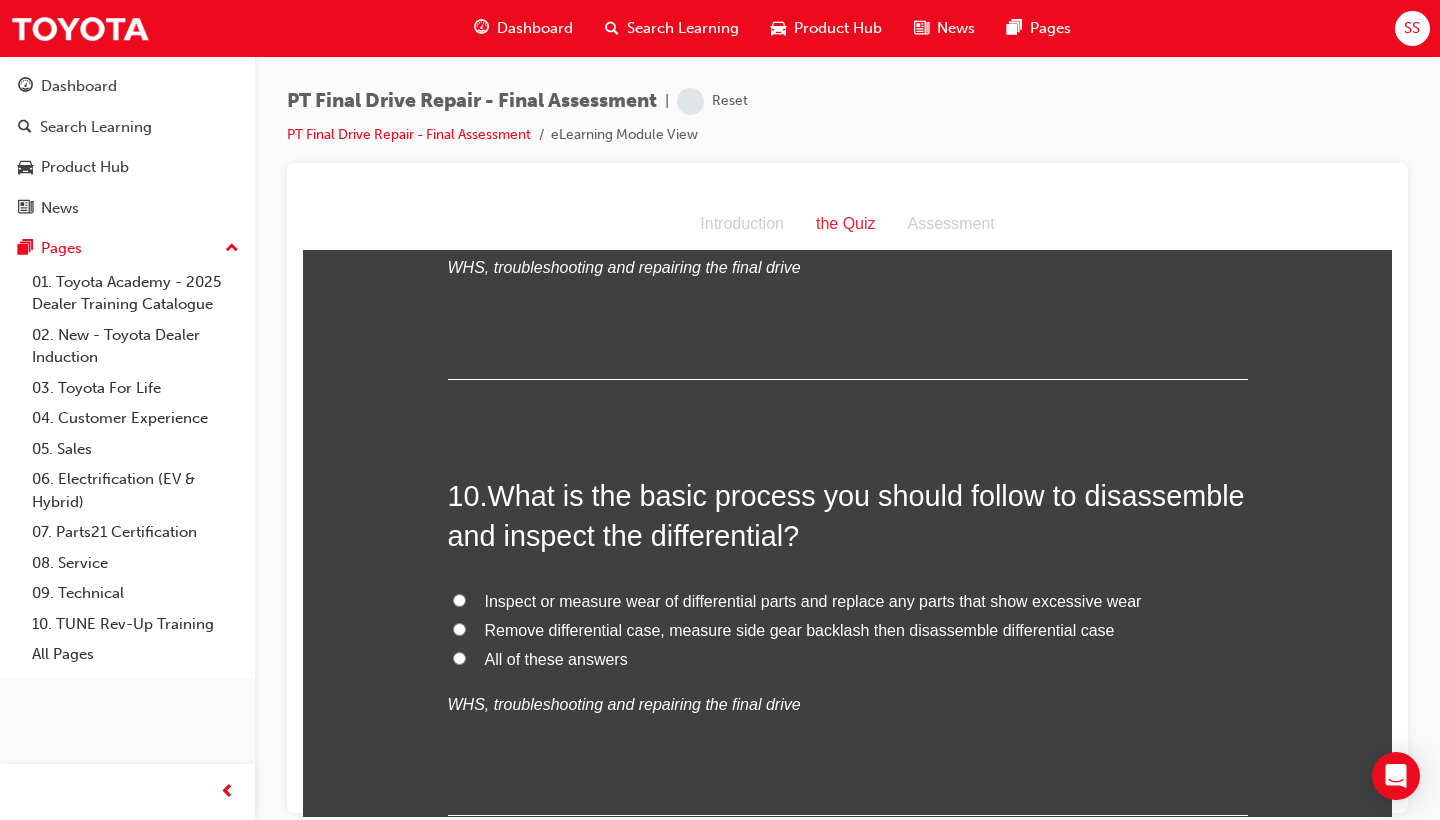 scroll, scrollTop: 4302, scrollLeft: 0, axis: vertical 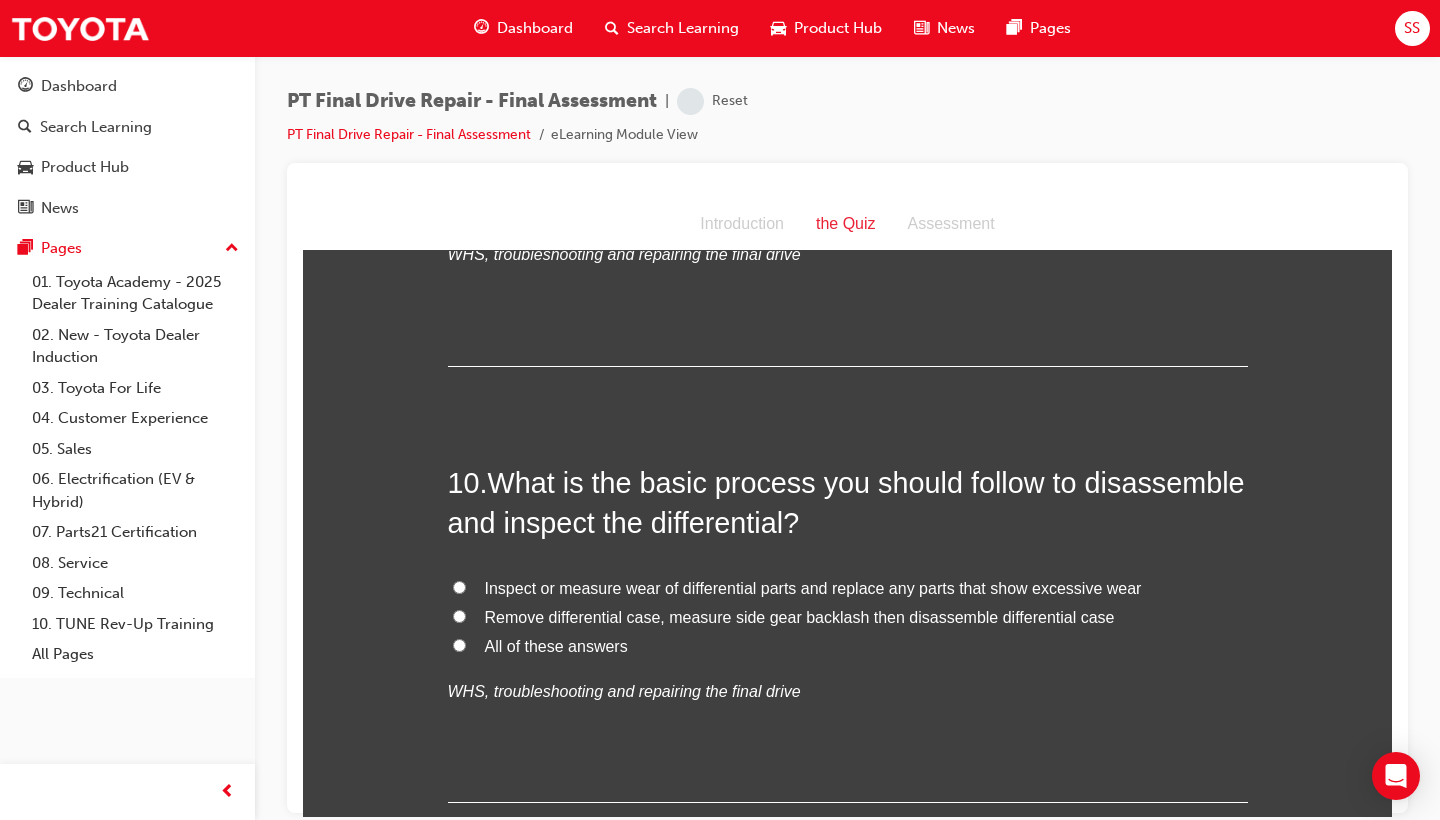 click on "All of these answers" at bounding box center [556, 645] 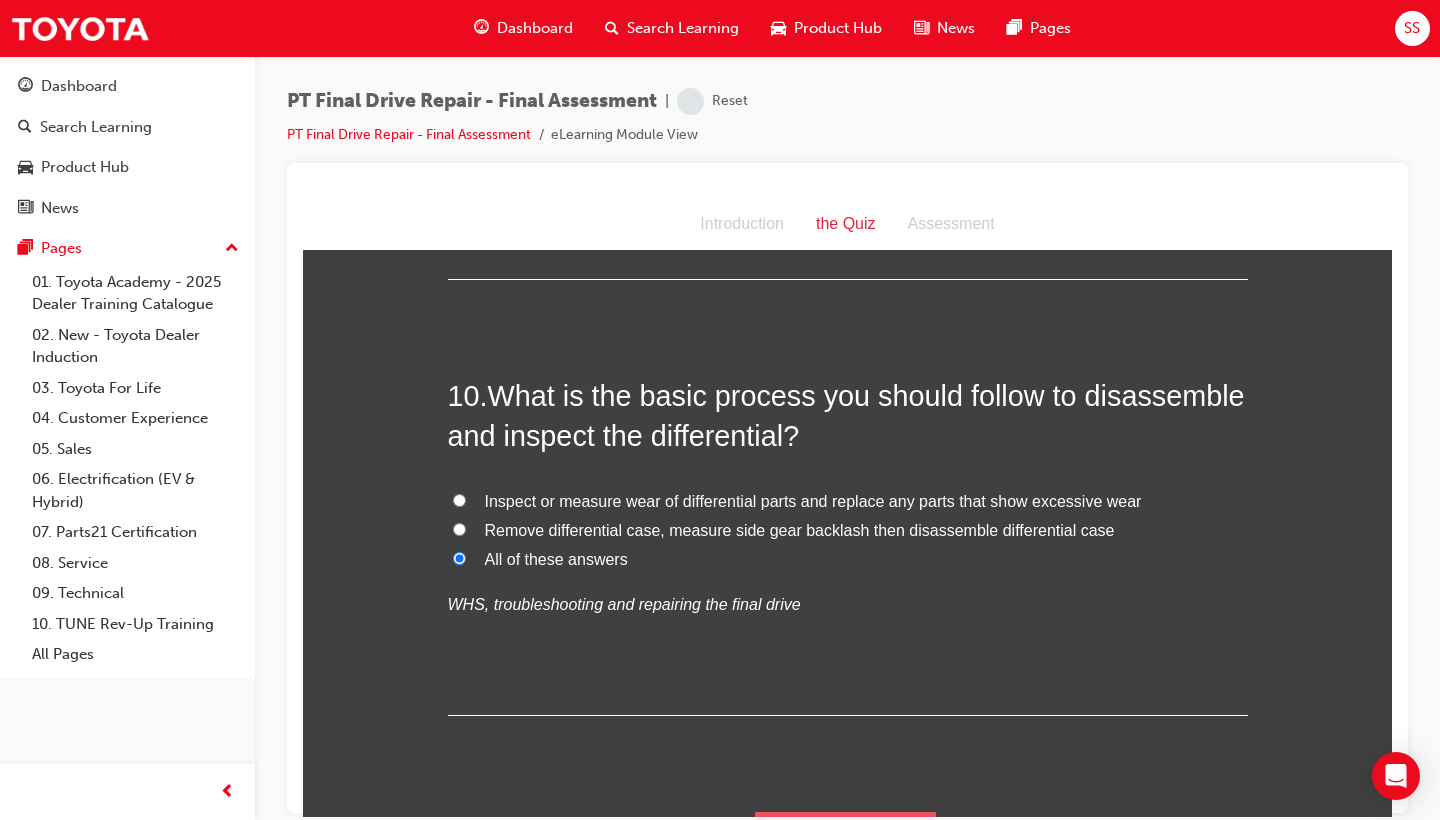 scroll, scrollTop: 4388, scrollLeft: 0, axis: vertical 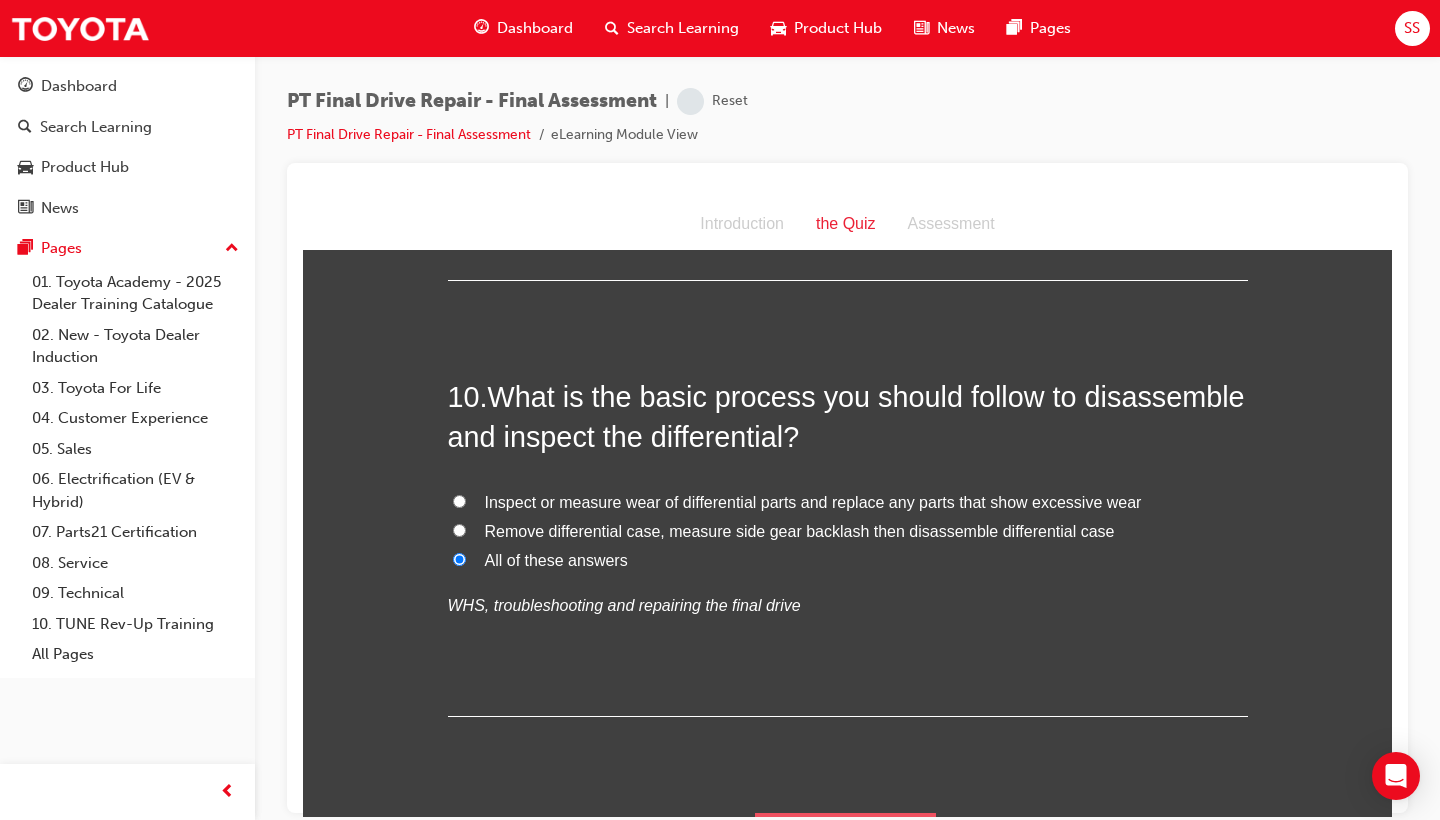 click on "Submit Answers" at bounding box center [846, 840] 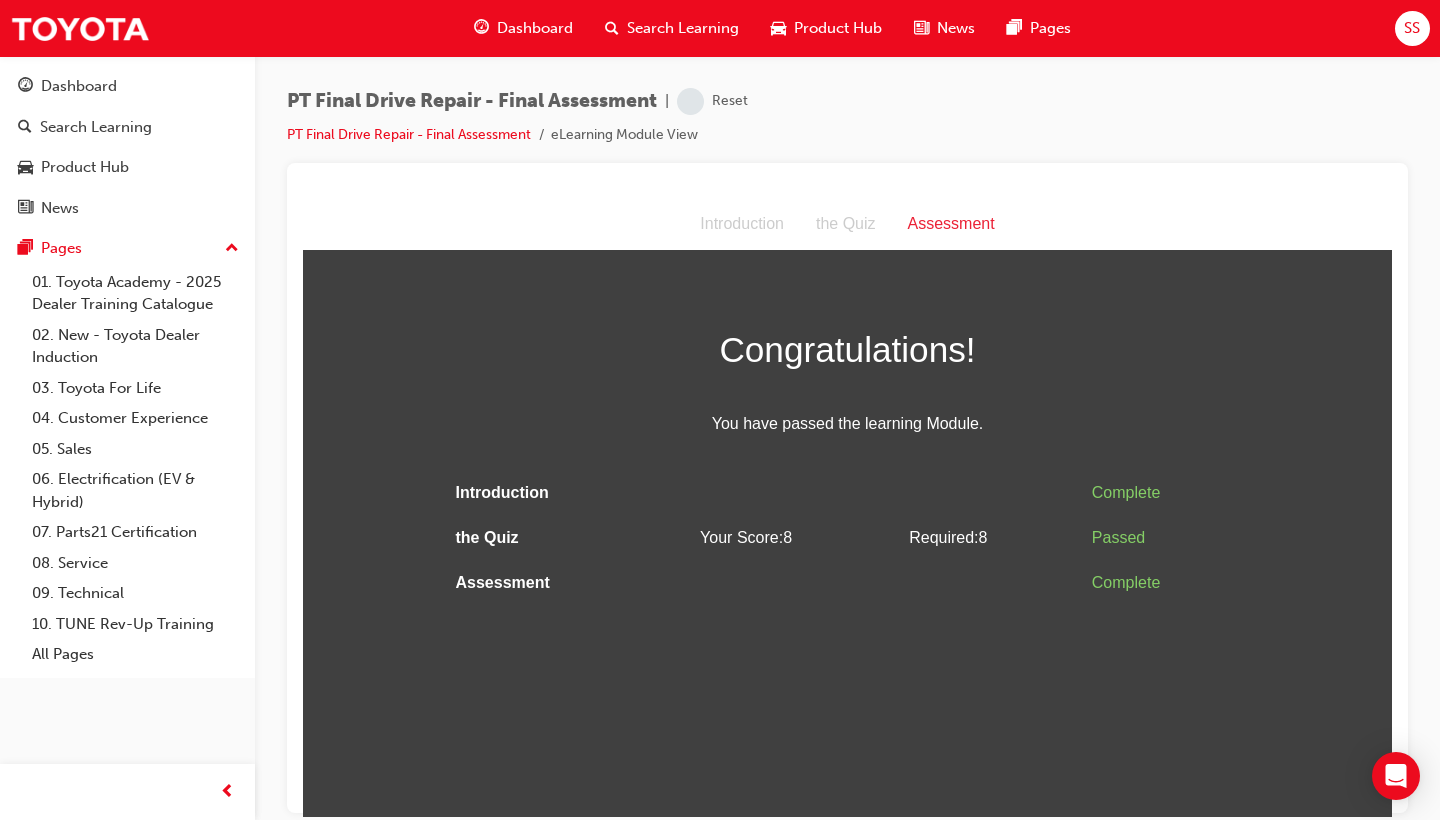 scroll, scrollTop: 0, scrollLeft: 0, axis: both 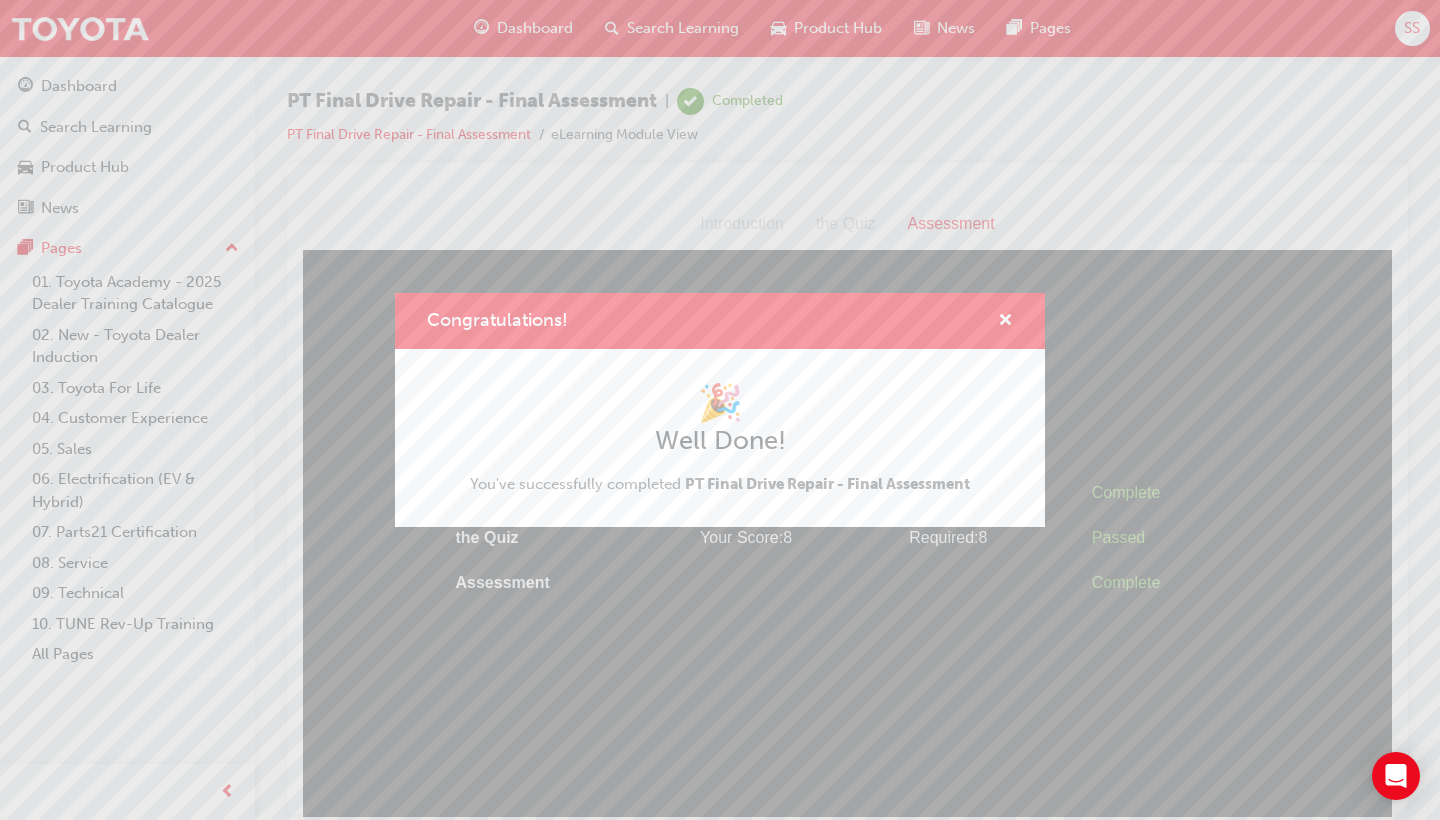 click at bounding box center [997, 321] 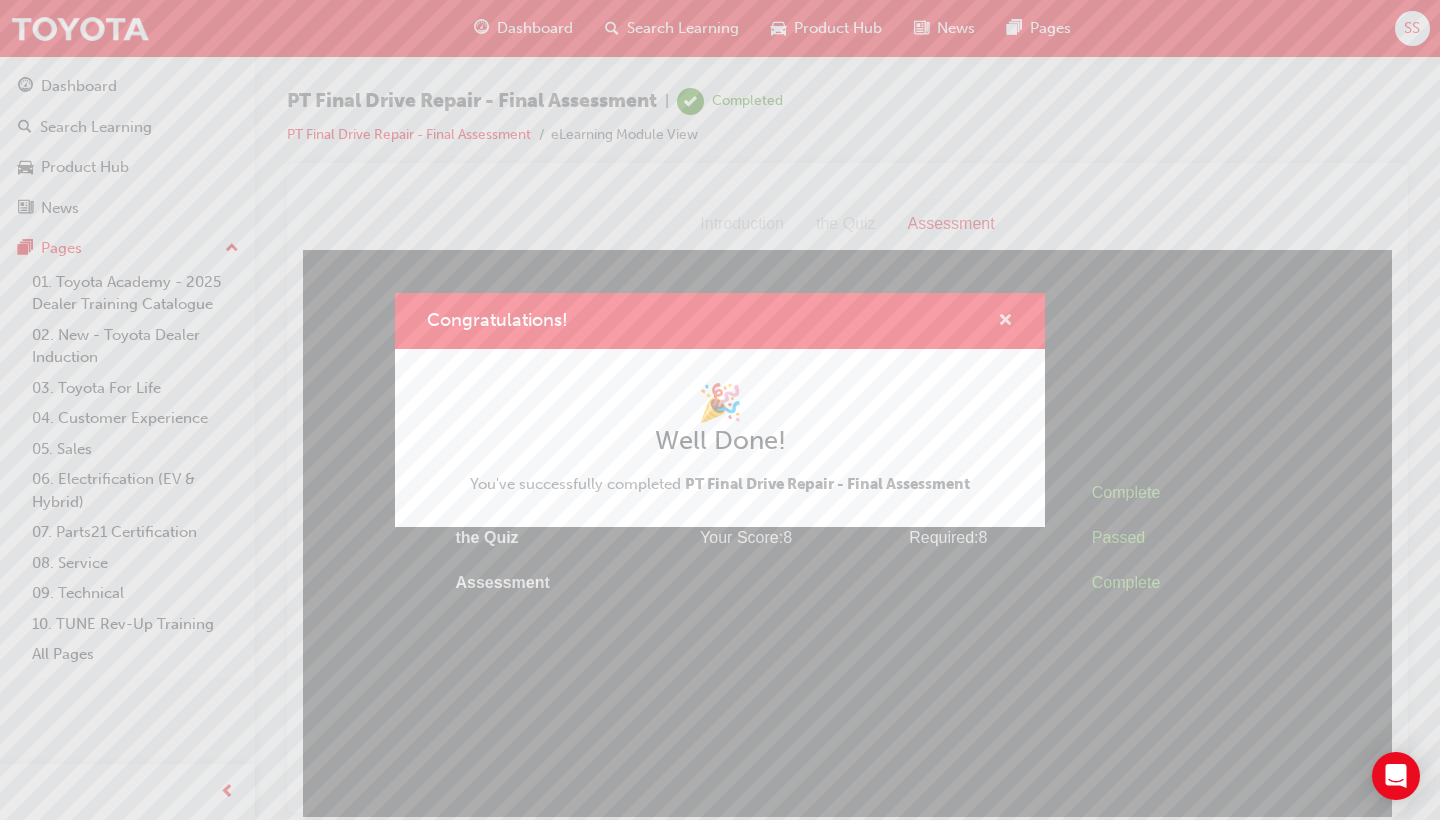 click at bounding box center [1005, 322] 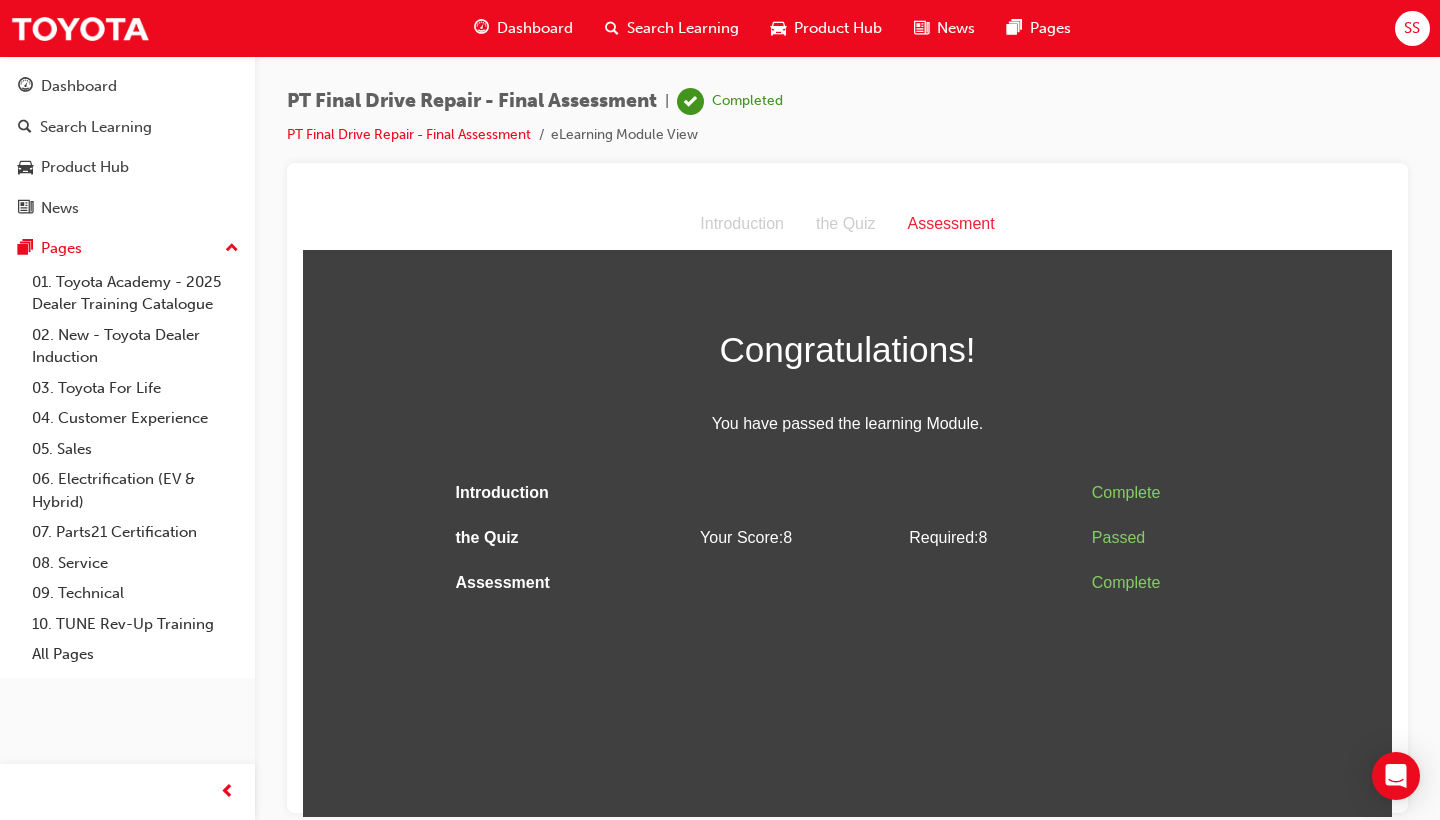 click on "SS" at bounding box center (1412, 28) 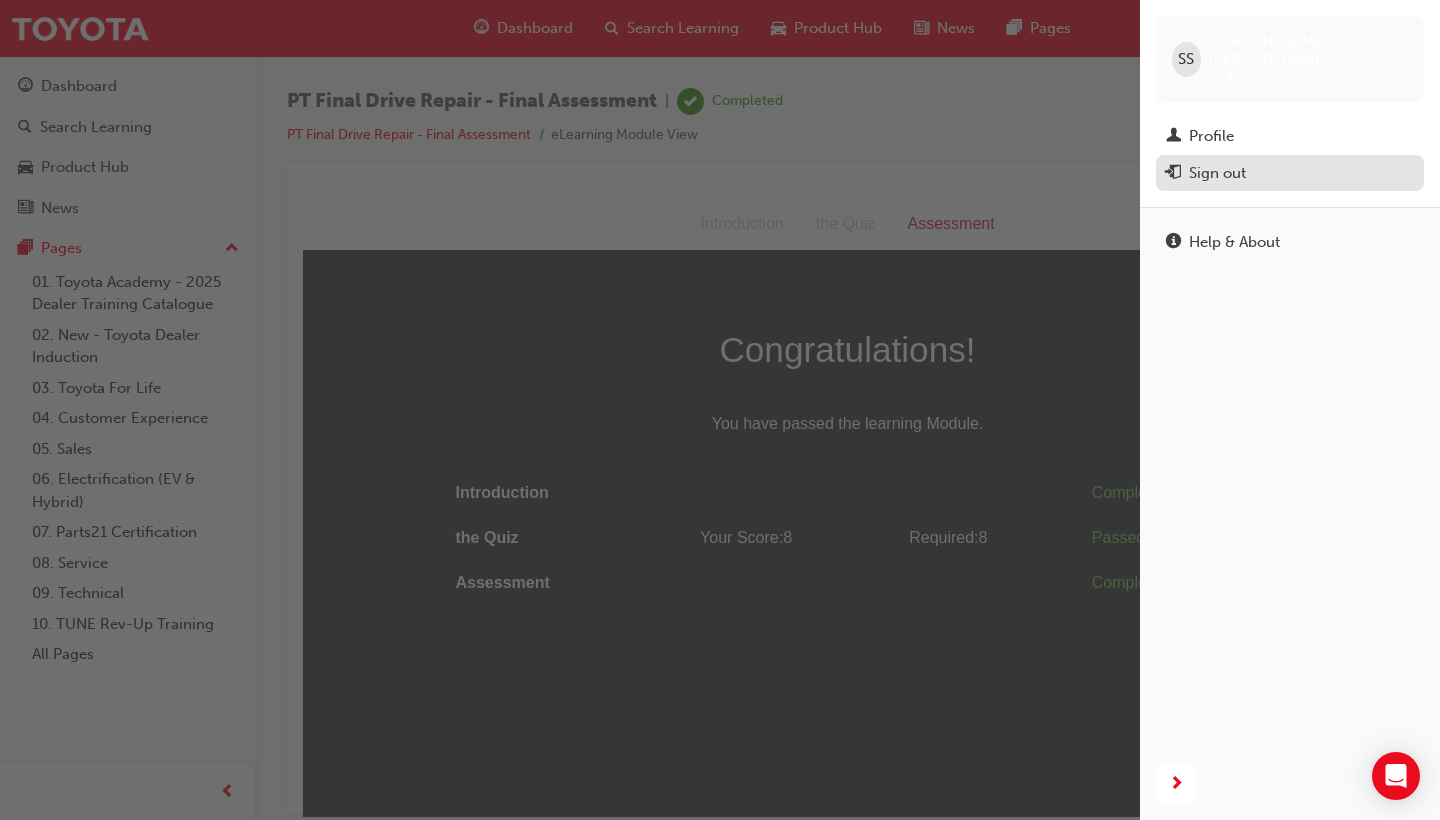 click on "Sign out" at bounding box center [1217, 173] 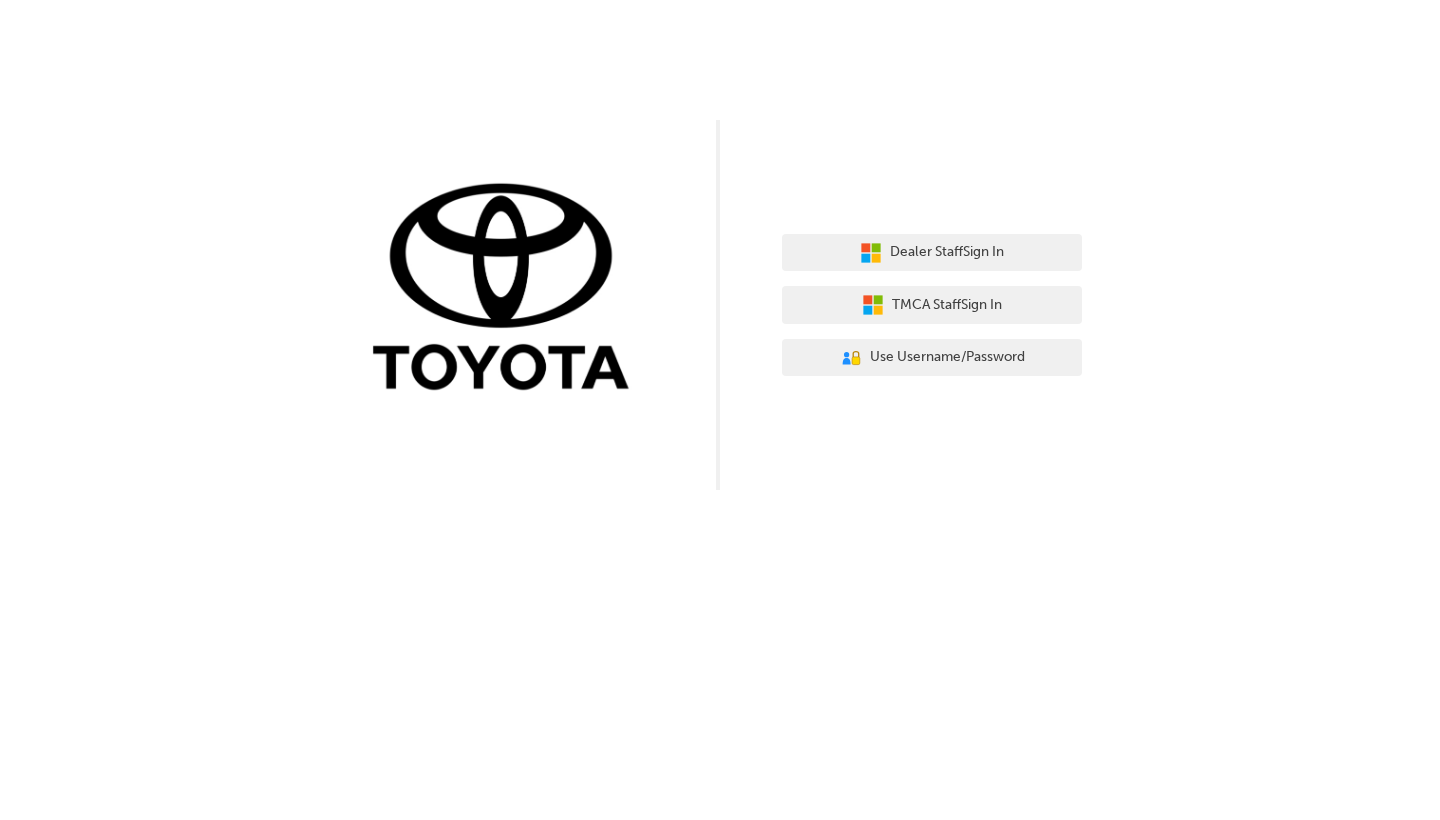scroll, scrollTop: 0, scrollLeft: 0, axis: both 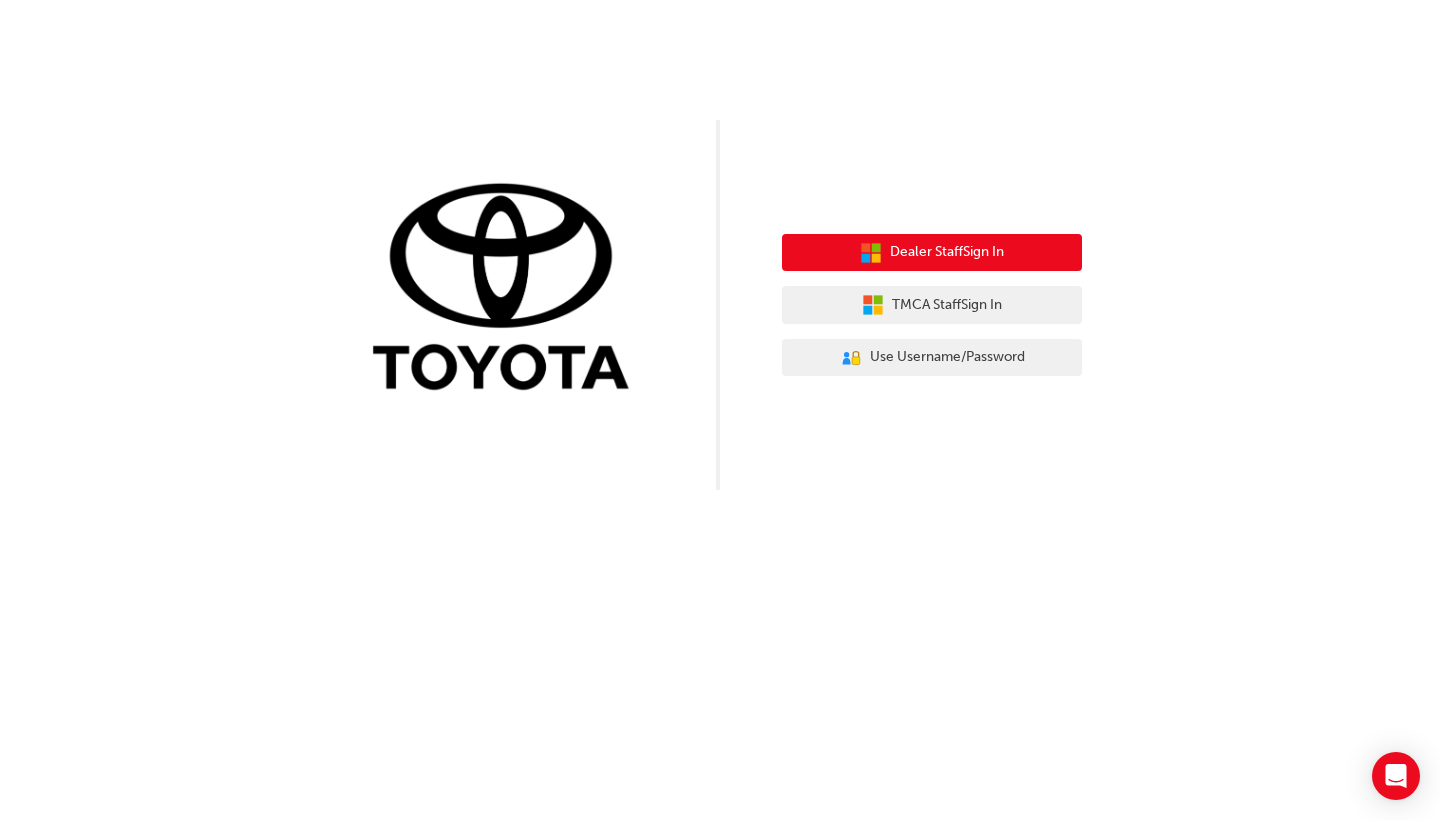 click on "Dealer Staff  Sign In" at bounding box center (932, 253) 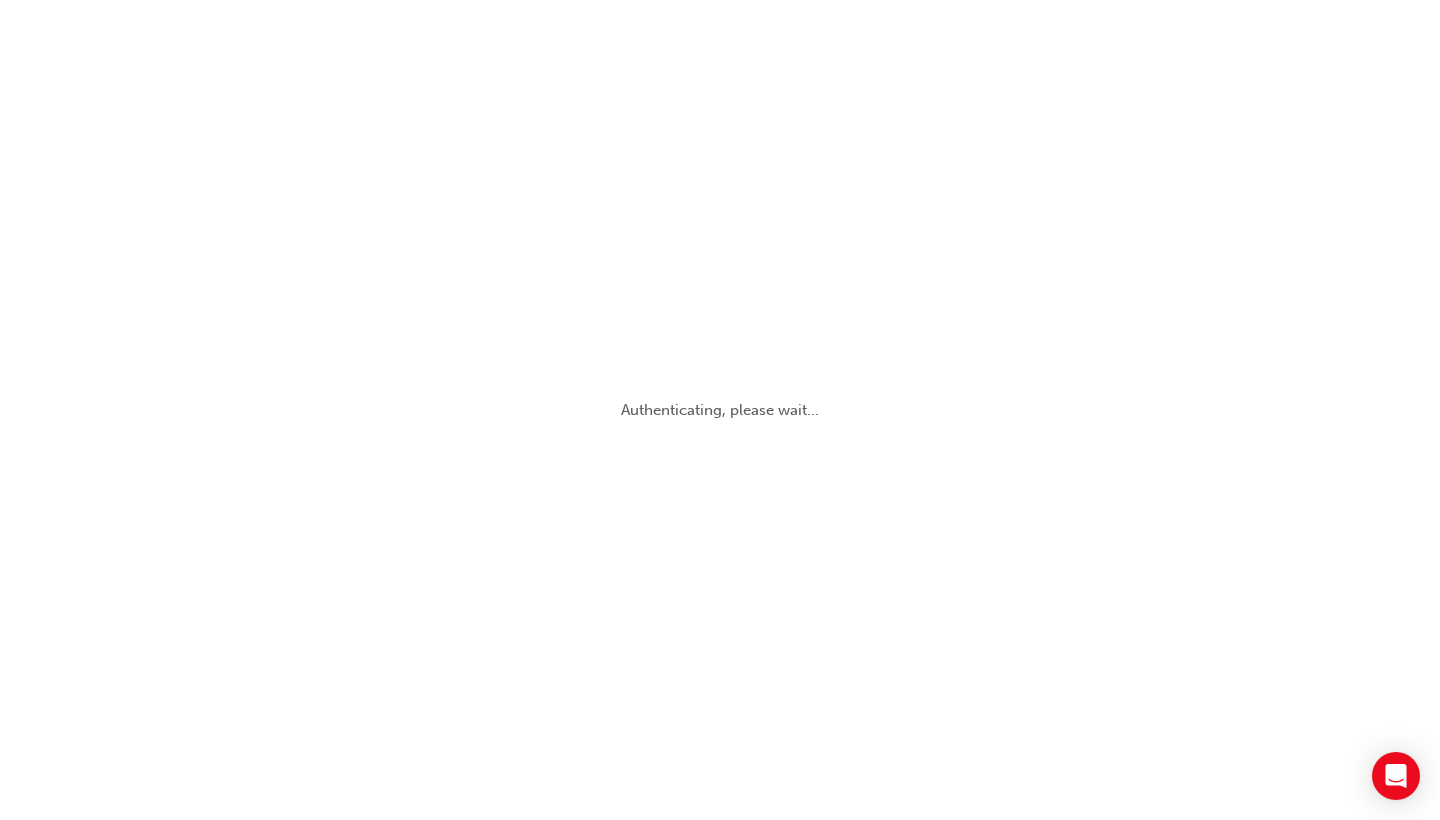 scroll, scrollTop: 0, scrollLeft: 0, axis: both 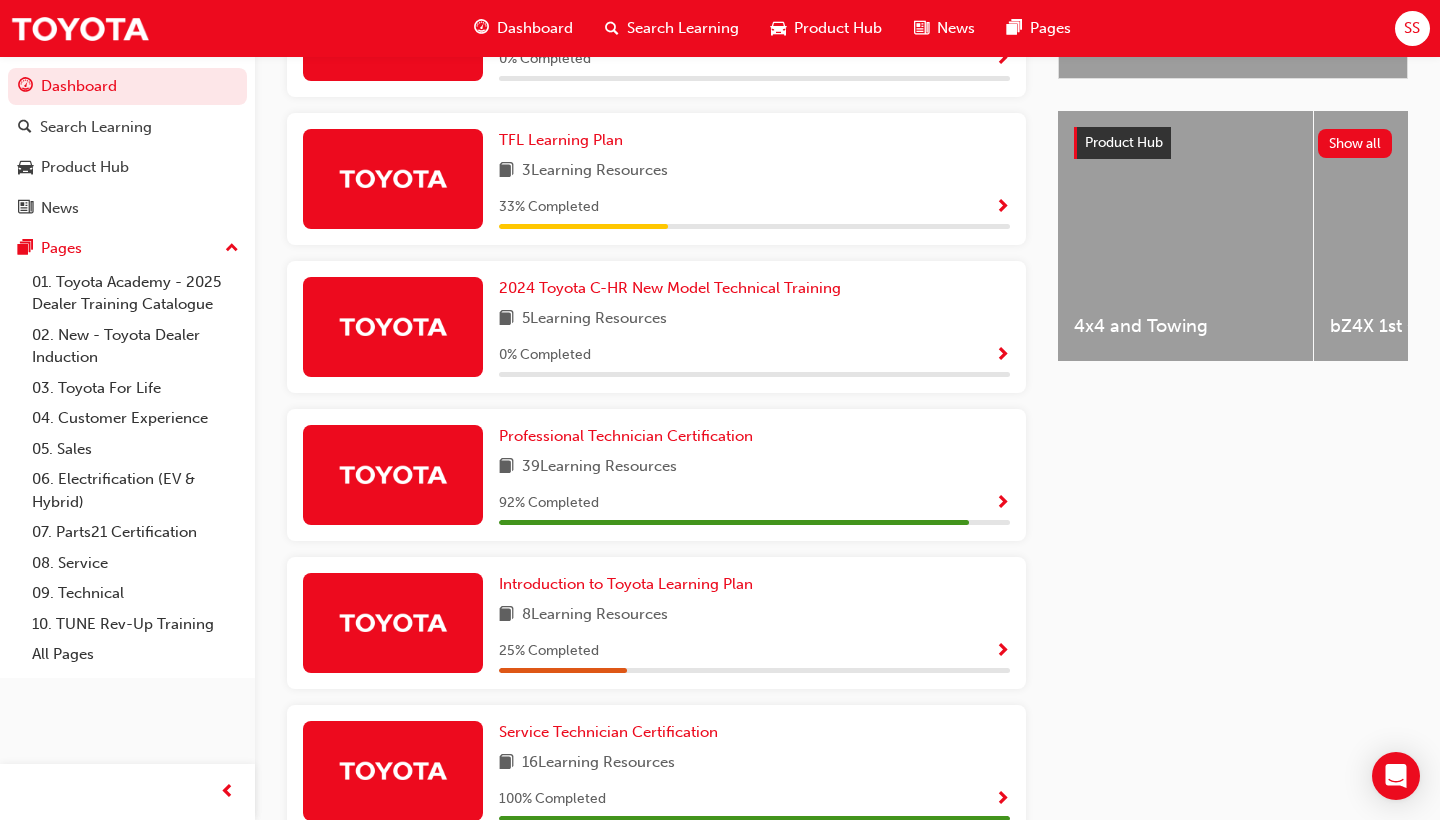 click at bounding box center (1002, 504) 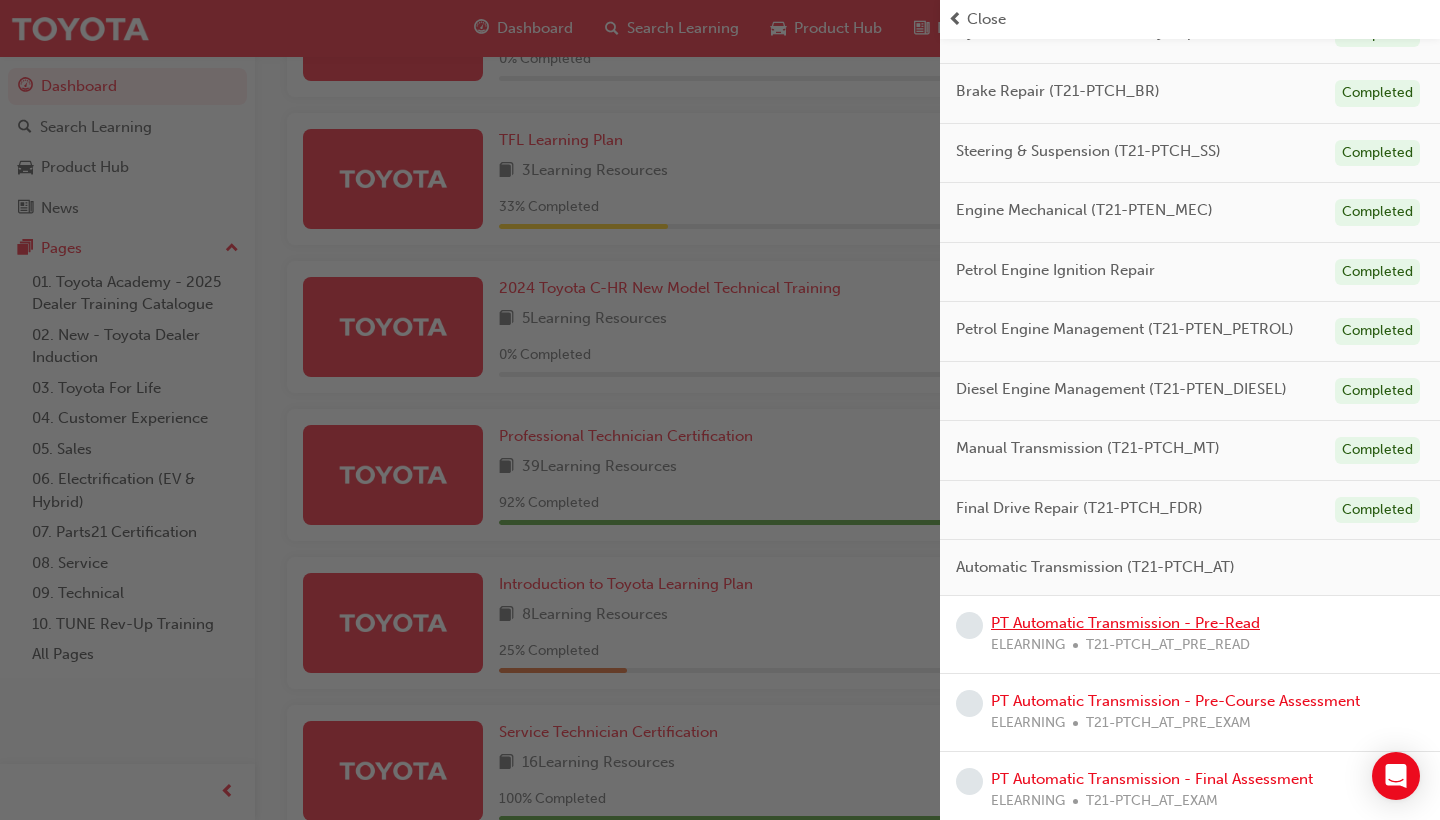 scroll, scrollTop: 374, scrollLeft: 0, axis: vertical 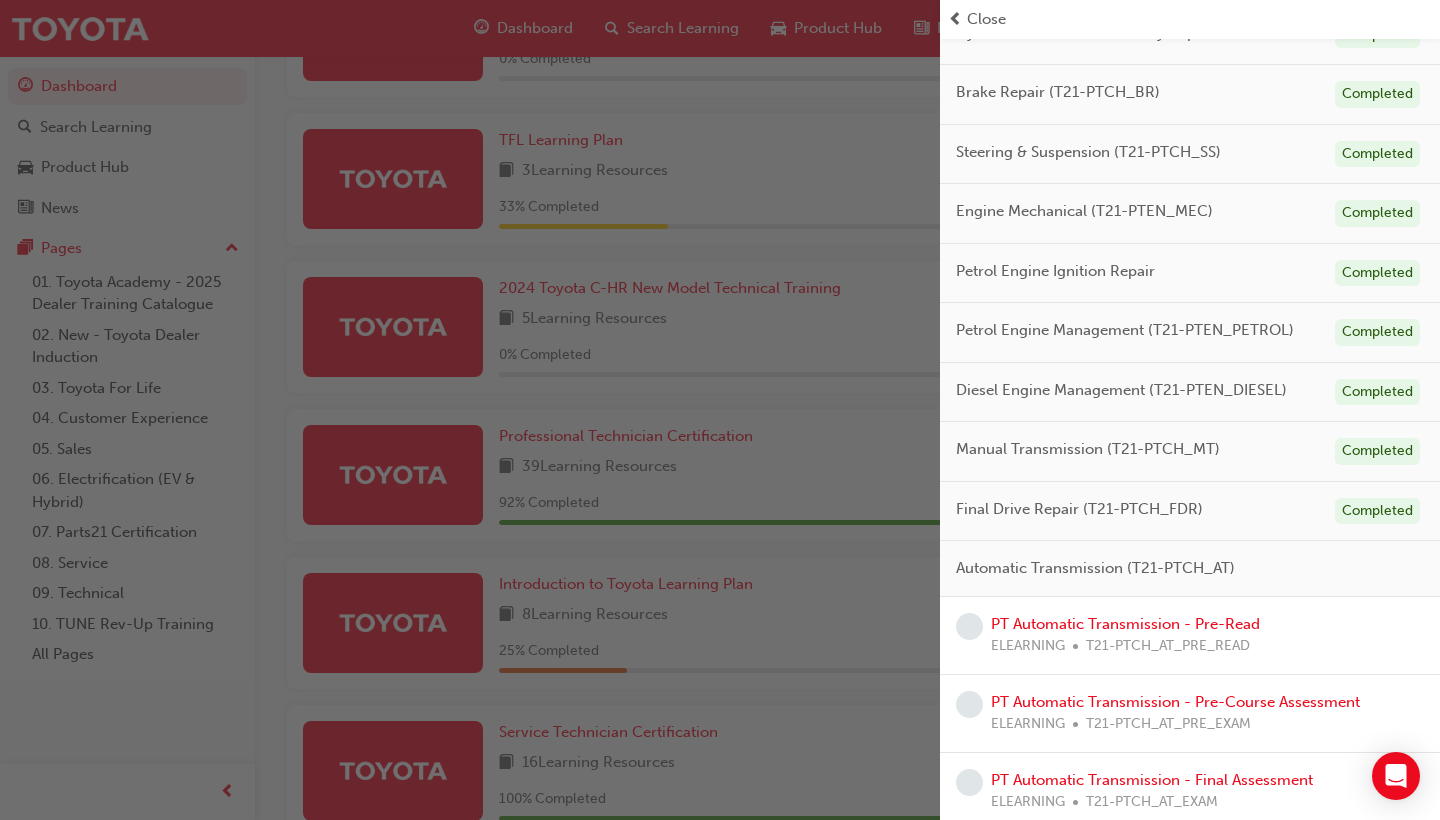 click on "T21-PTCH_AT_PRE_READ" at bounding box center (1168, 646) 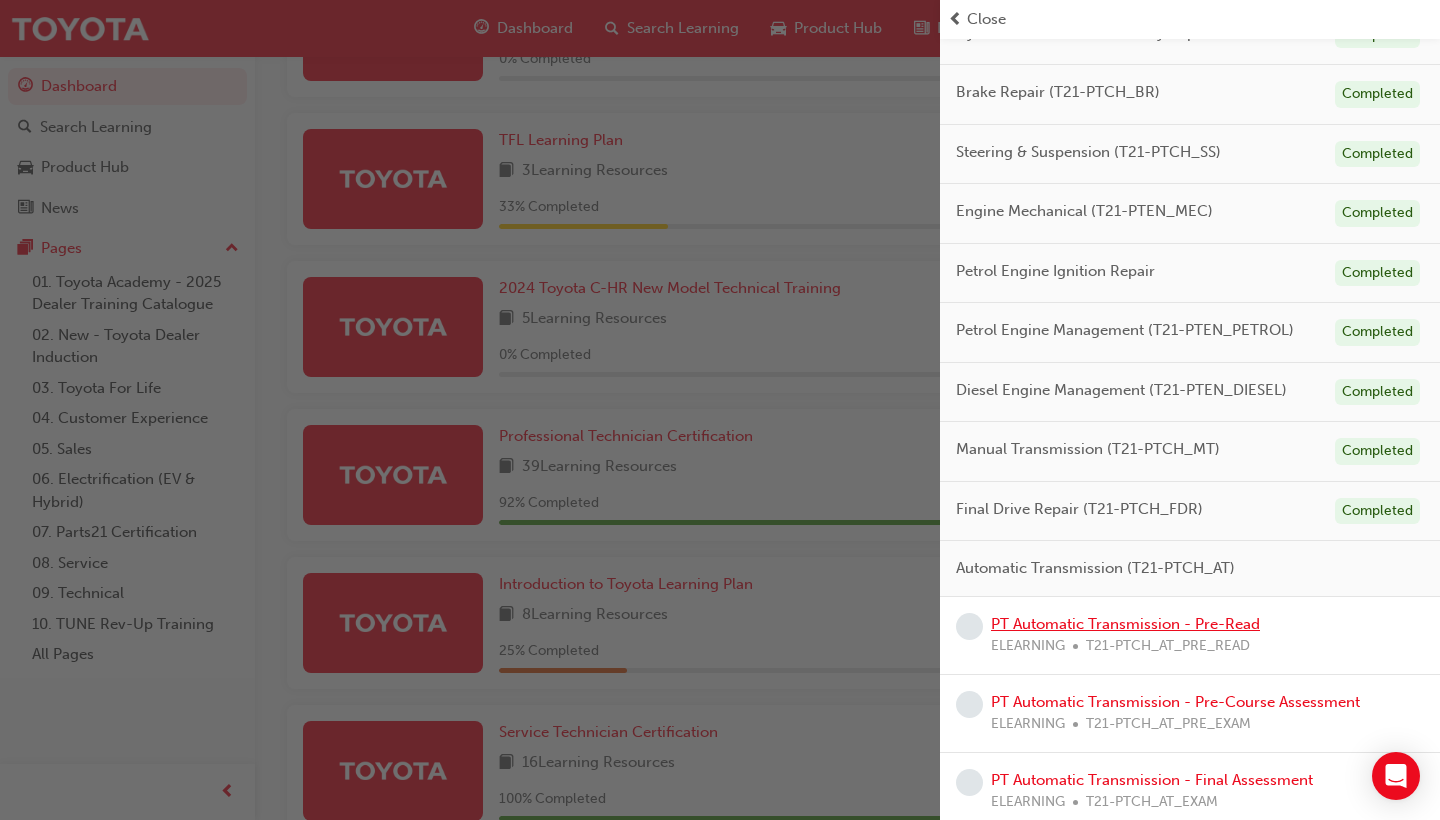 click on "PT Automatic Transmission - Pre-Read" at bounding box center (1125, 624) 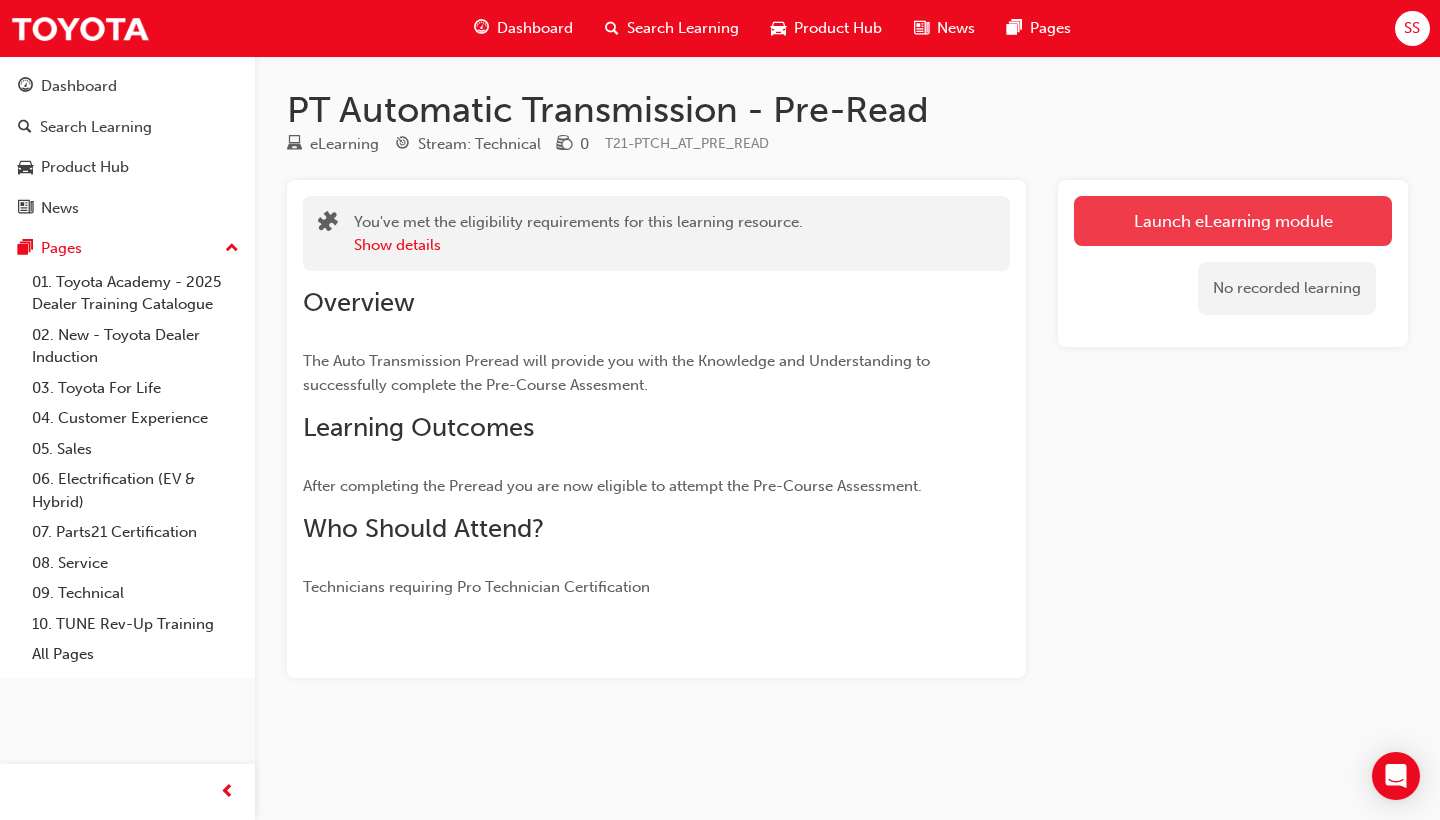 click on "Launch eLearning module" at bounding box center (1233, 221) 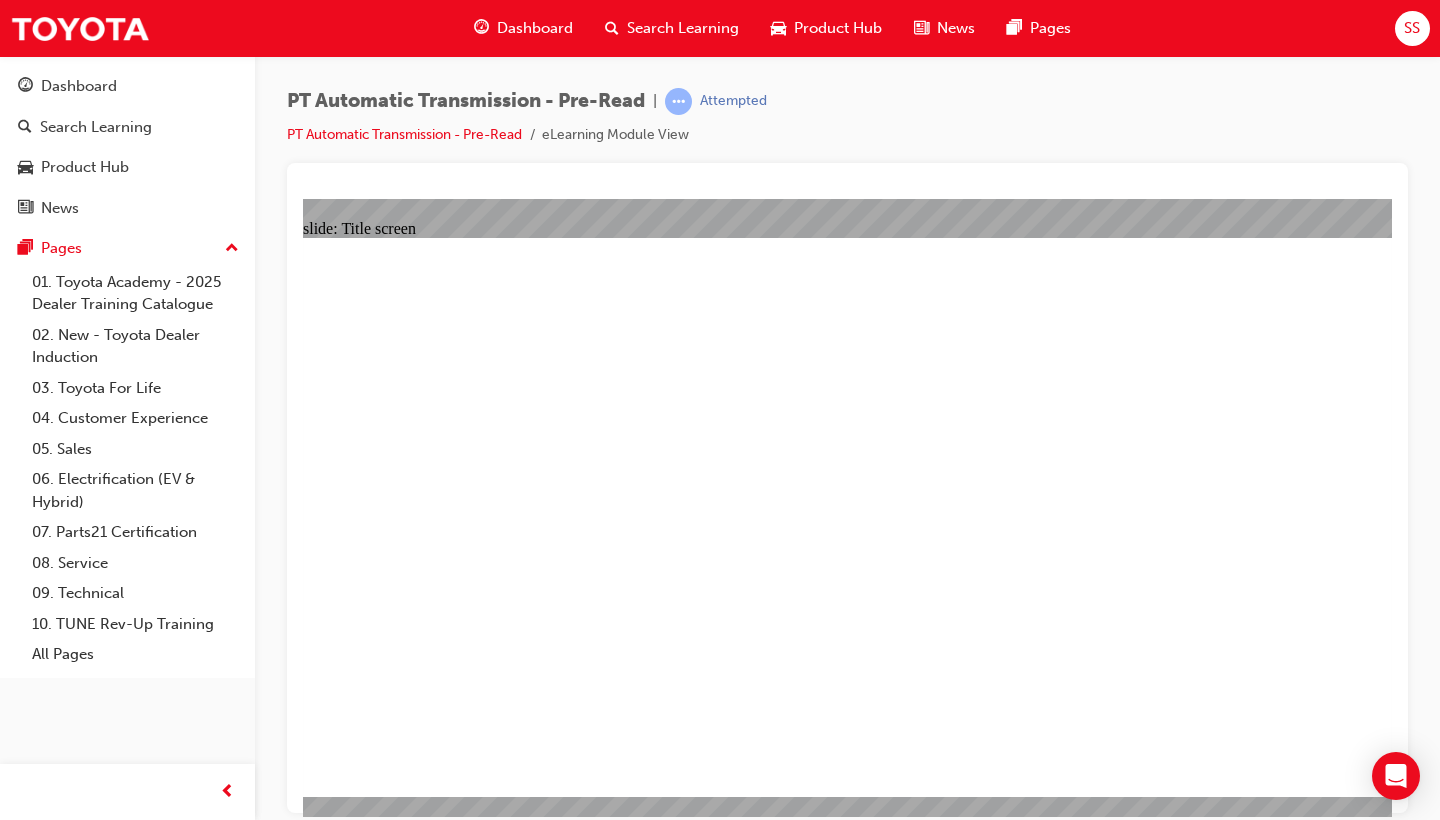 scroll, scrollTop: 0, scrollLeft: 0, axis: both 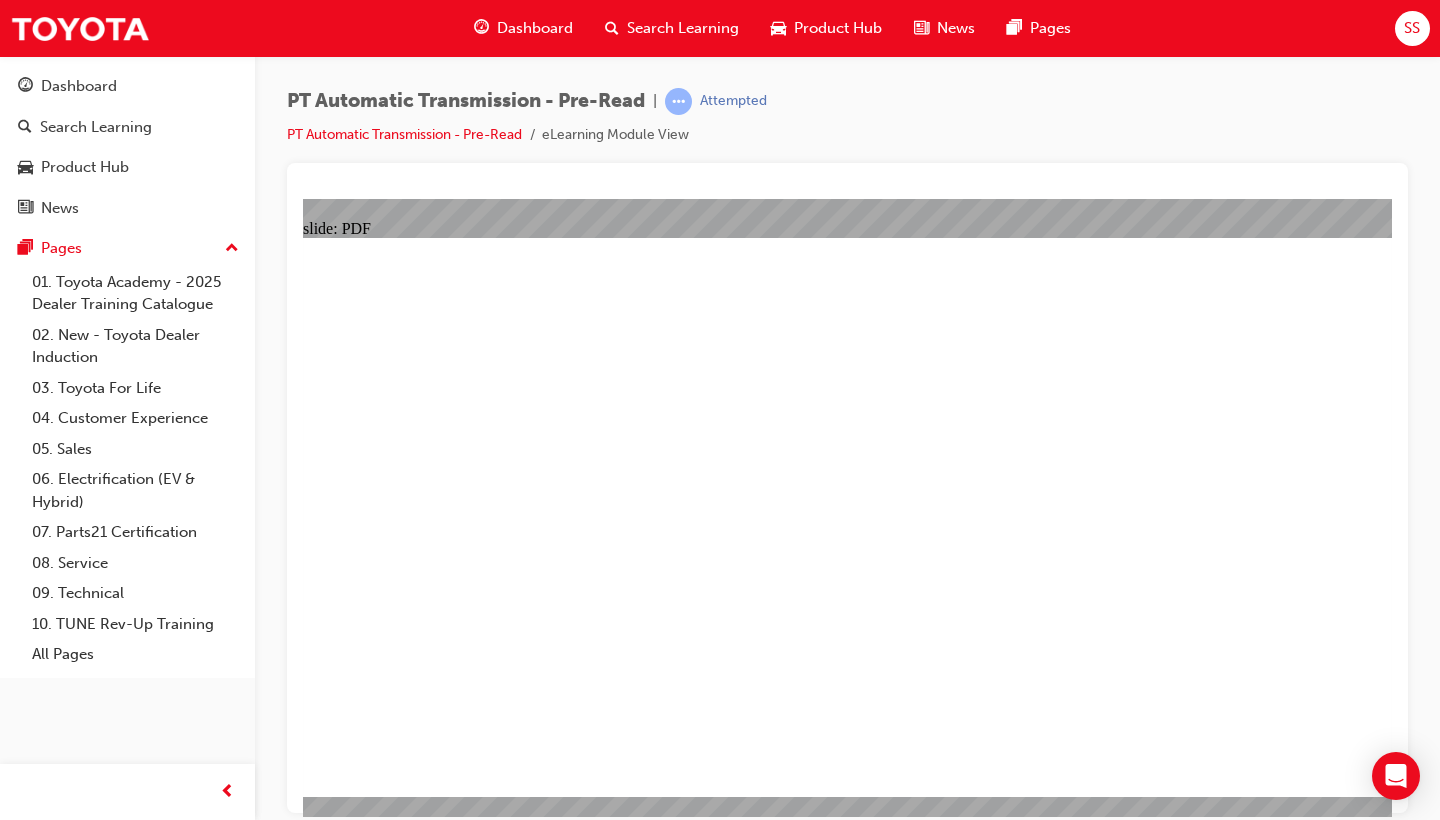click 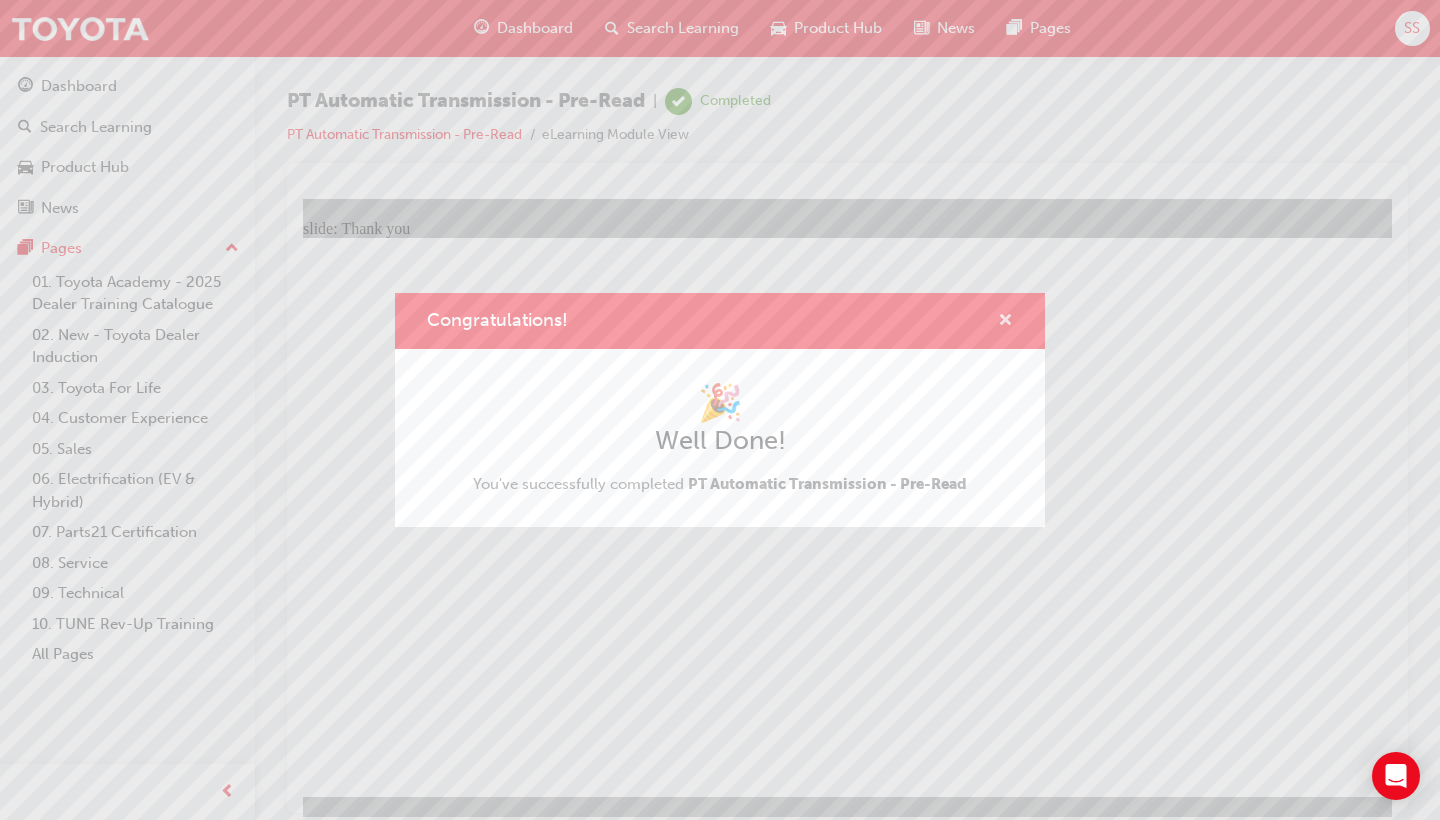 click at bounding box center (1005, 322) 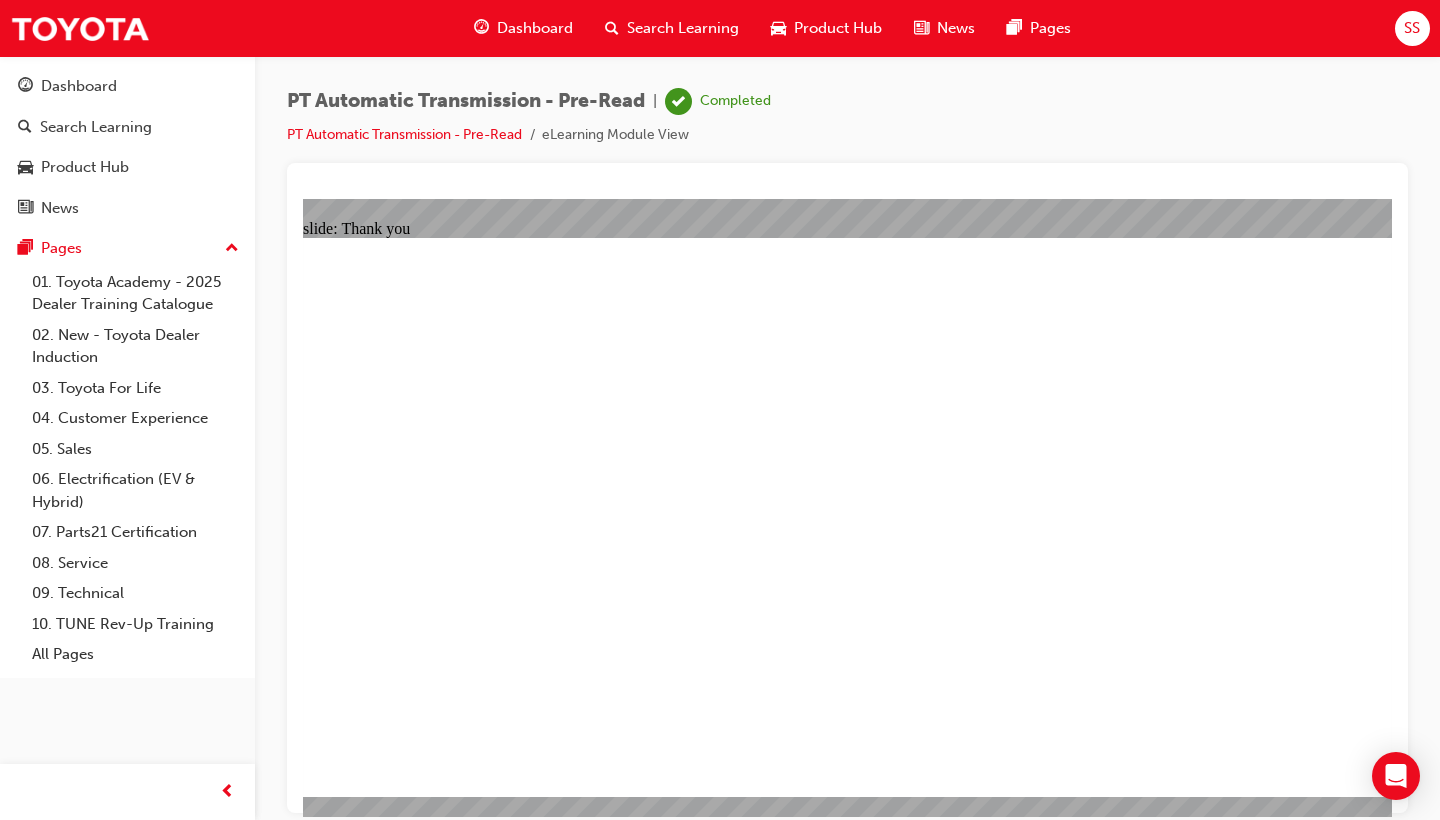 click 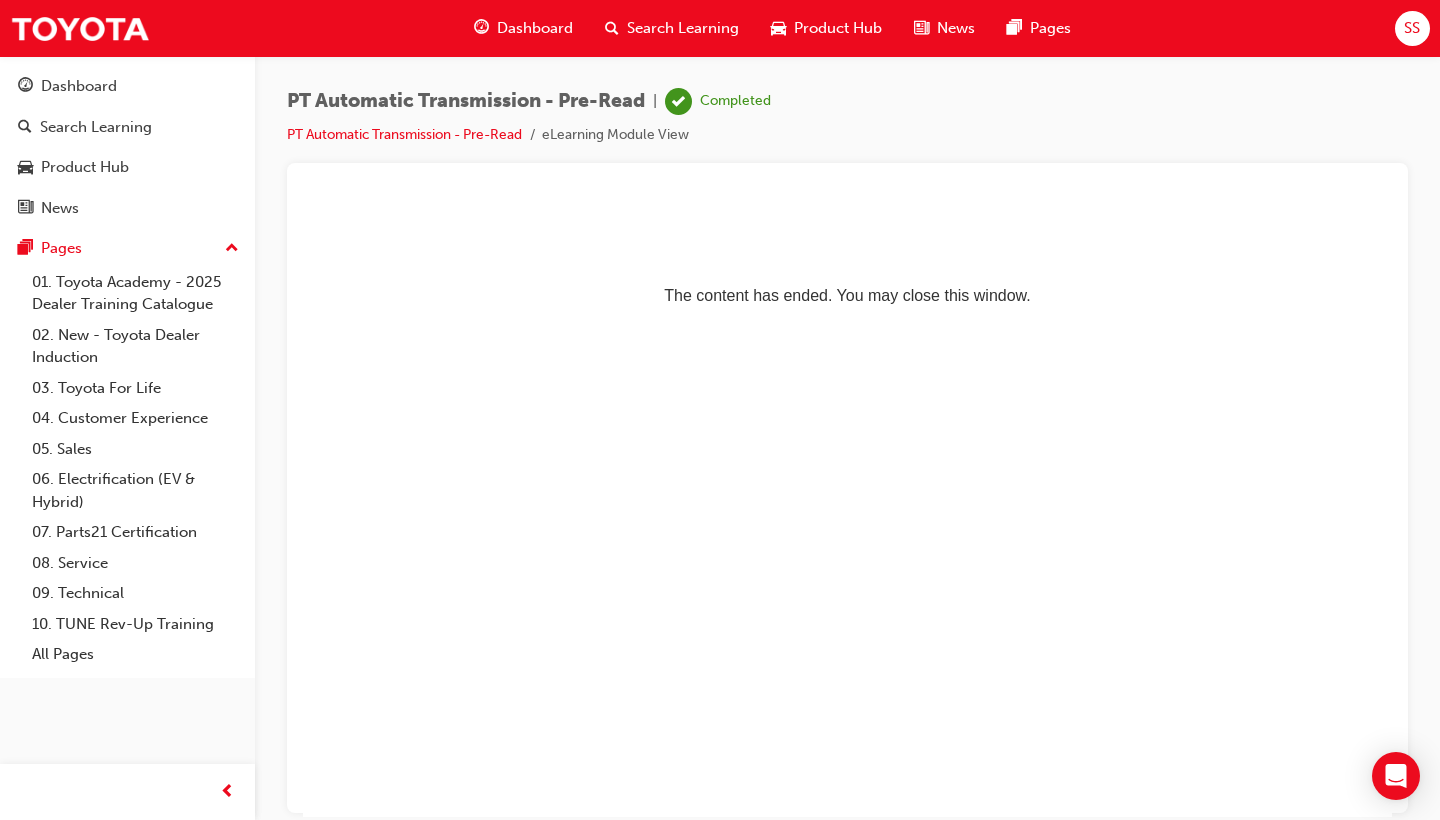 scroll, scrollTop: 0, scrollLeft: 0, axis: both 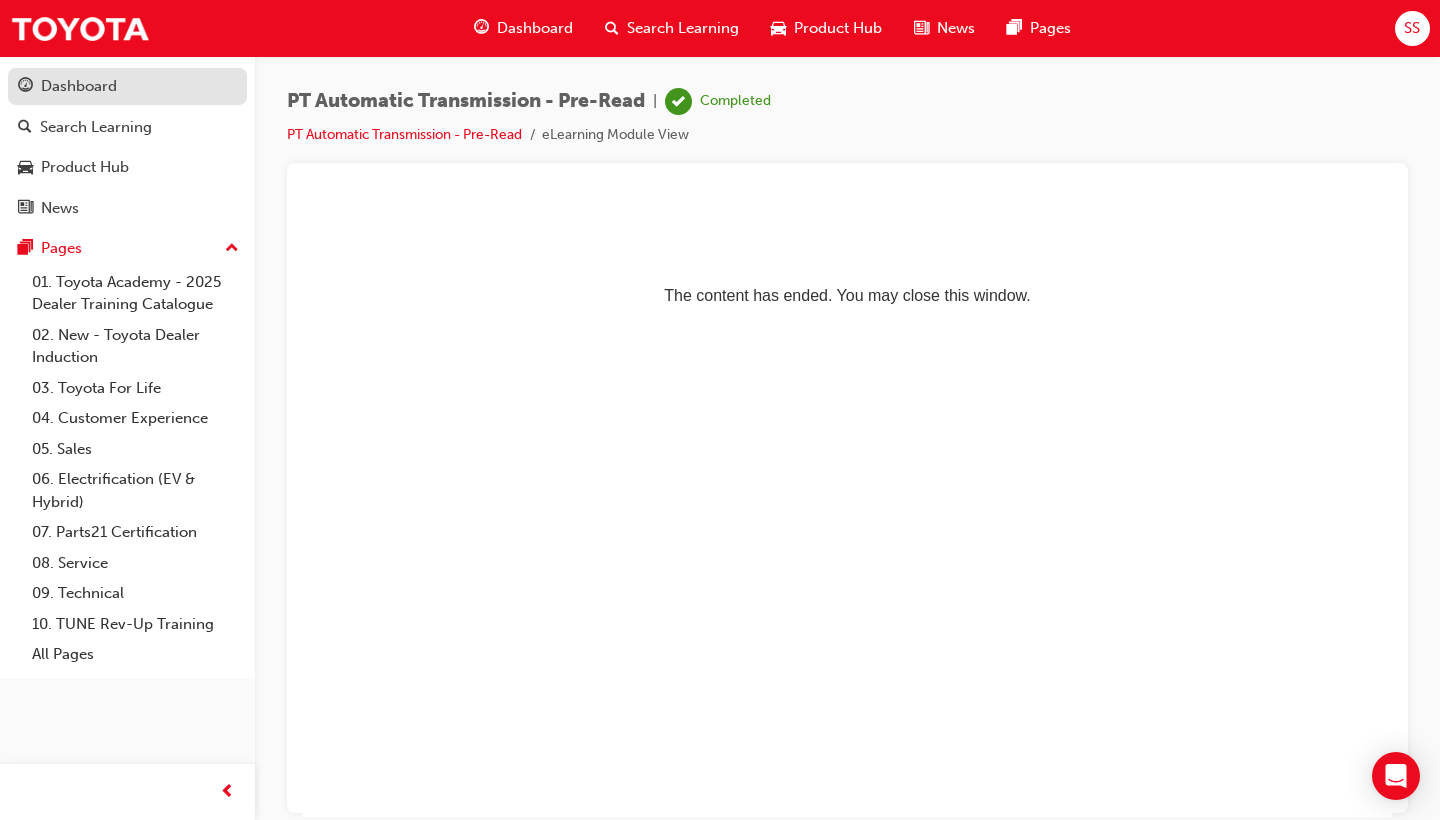 click on "Dashboard" at bounding box center (127, 86) 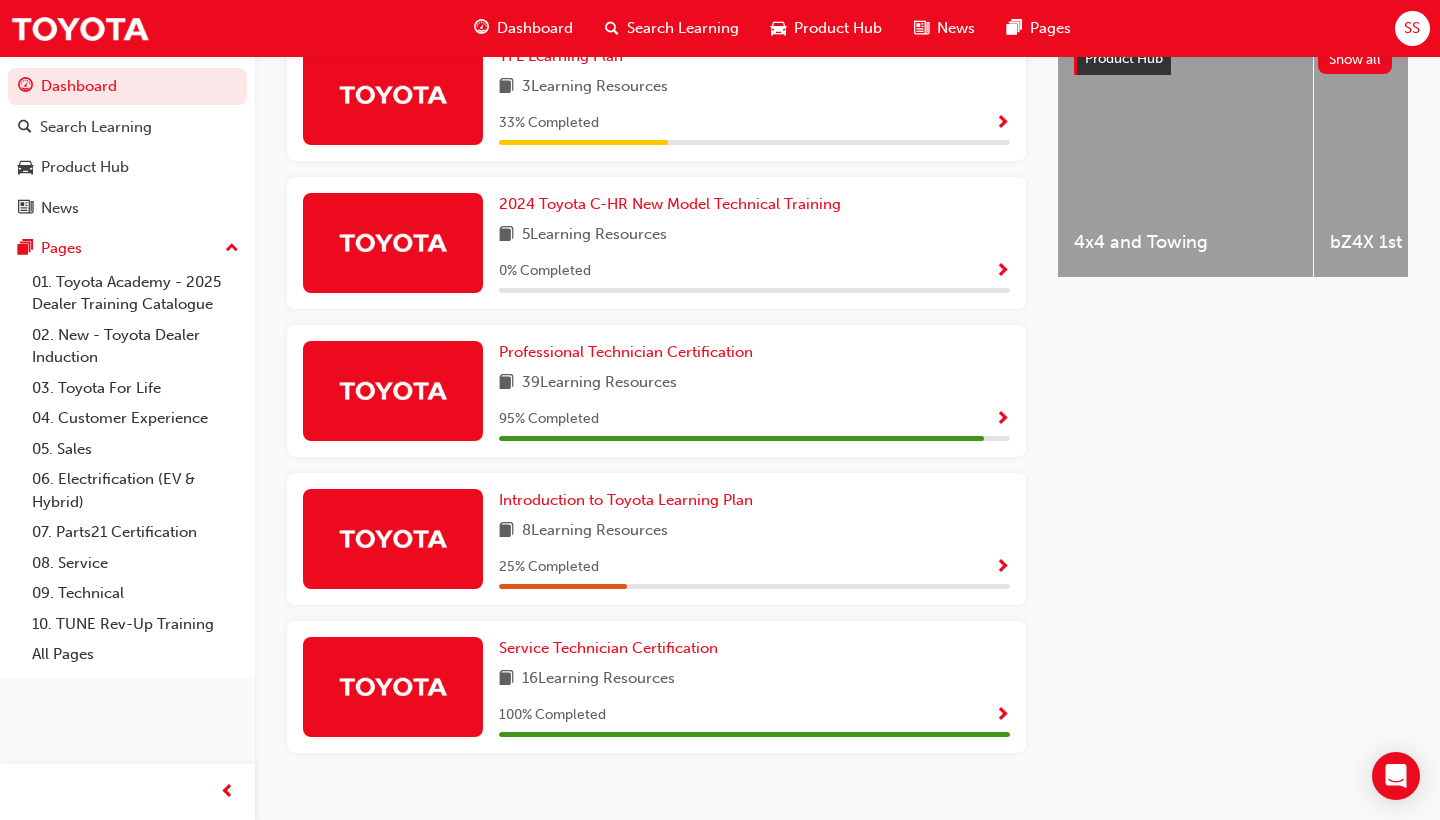 scroll, scrollTop: 817, scrollLeft: 0, axis: vertical 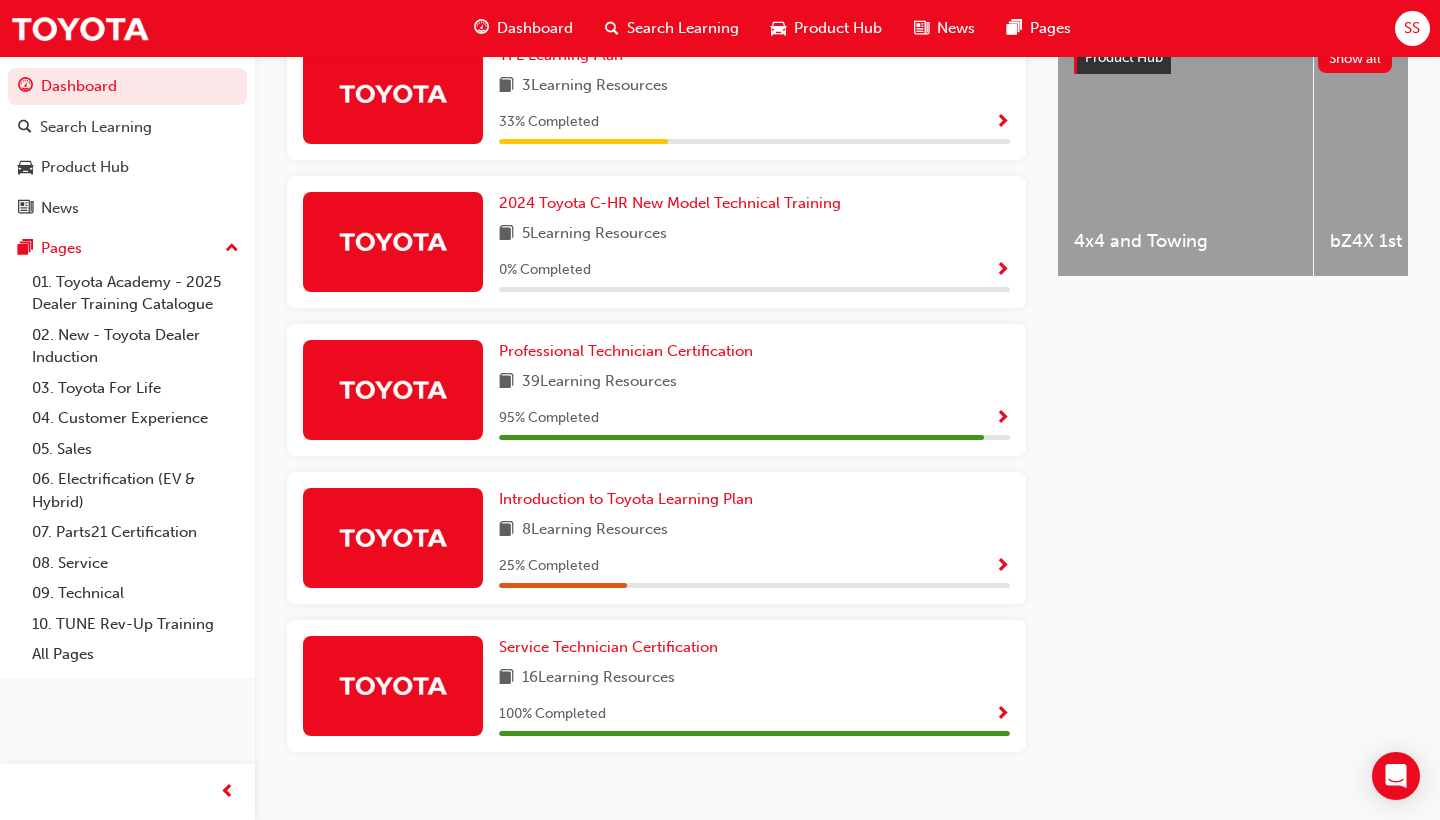 click on "95 % Completed" at bounding box center [754, 418] 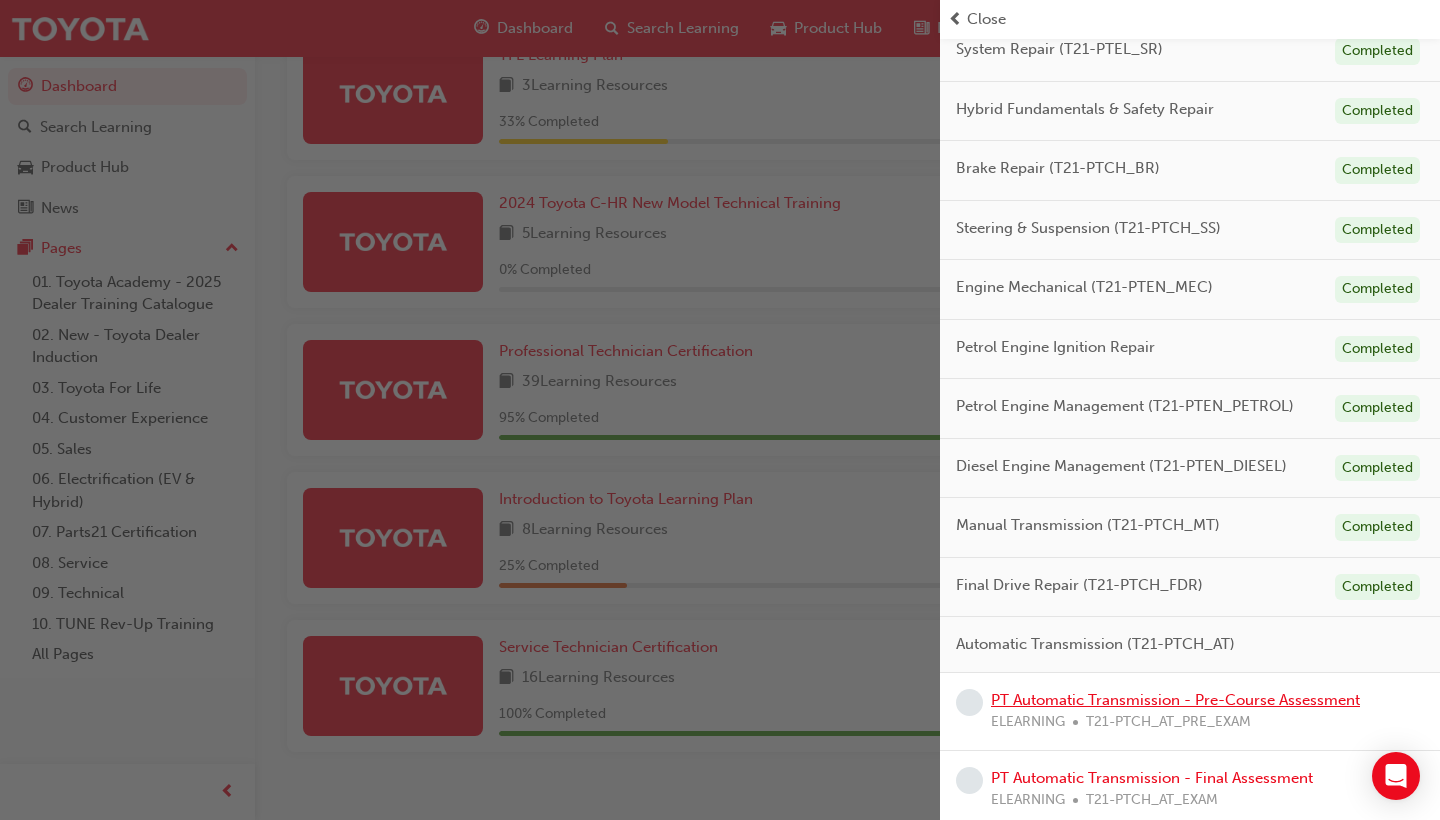 scroll, scrollTop: 297, scrollLeft: 0, axis: vertical 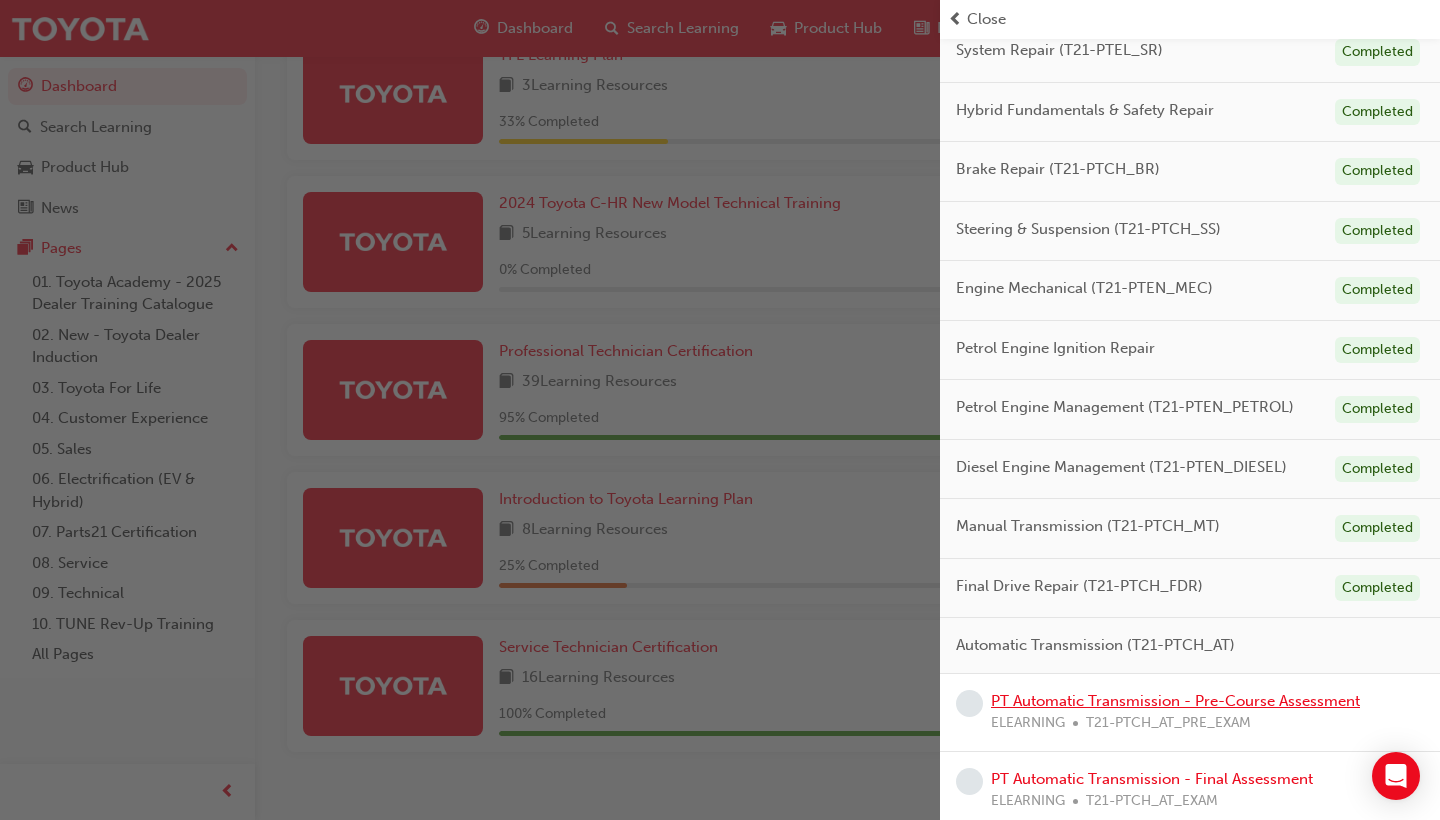 click on "PT Automatic Transmission - Pre-Course Assessment" at bounding box center [1175, 701] 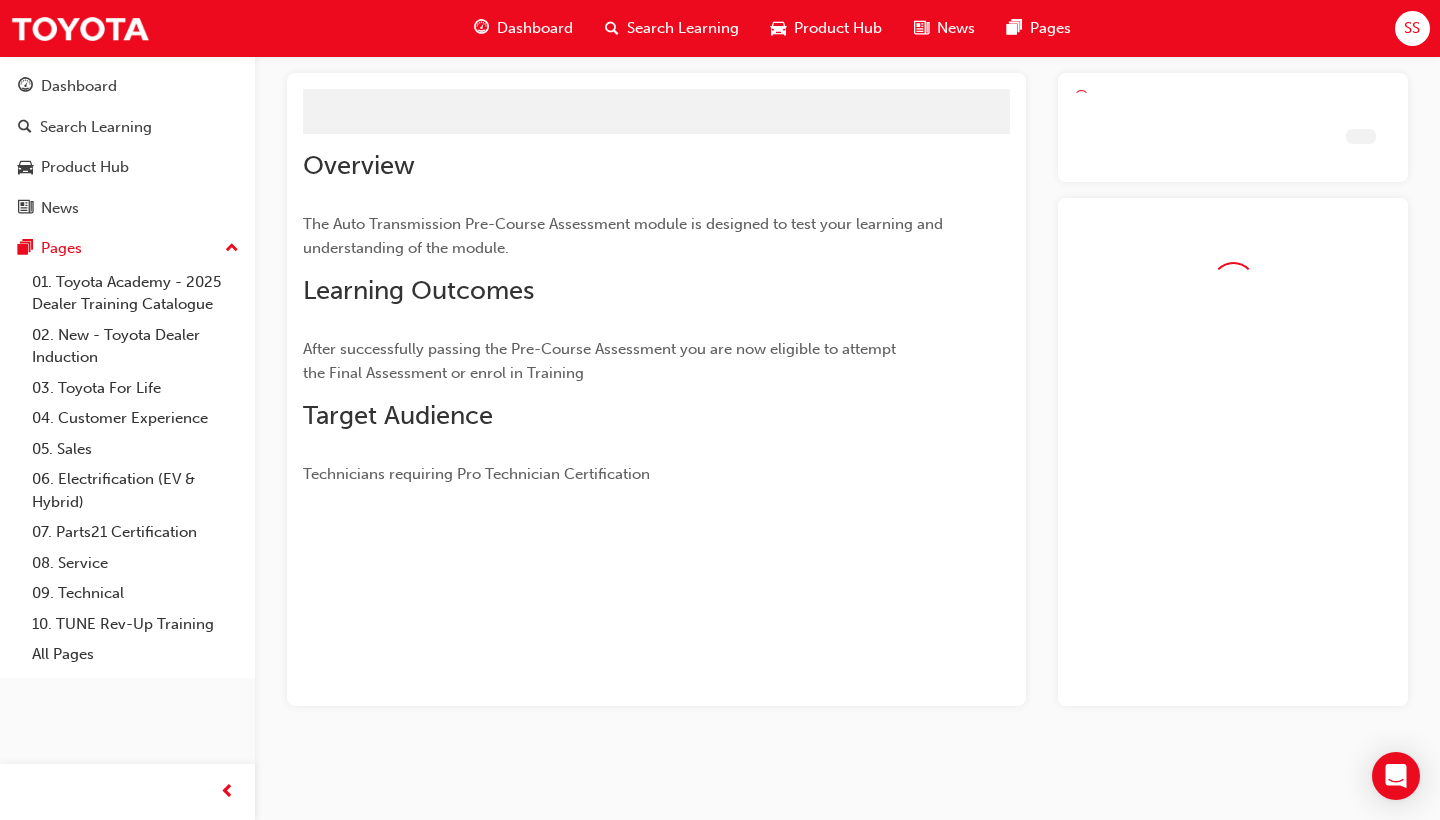 scroll, scrollTop: 82, scrollLeft: 0, axis: vertical 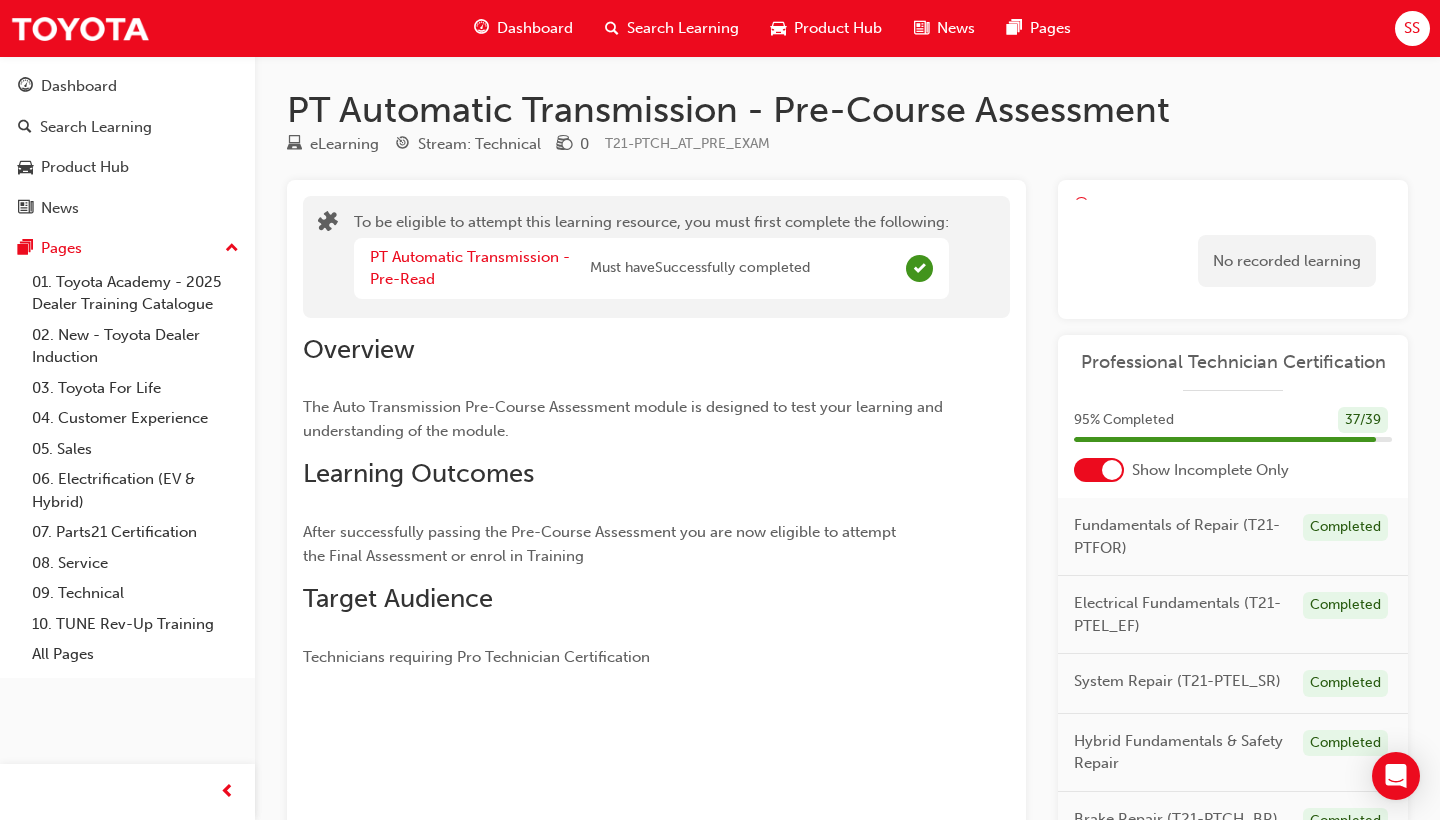 click on "SS" at bounding box center (1412, 28) 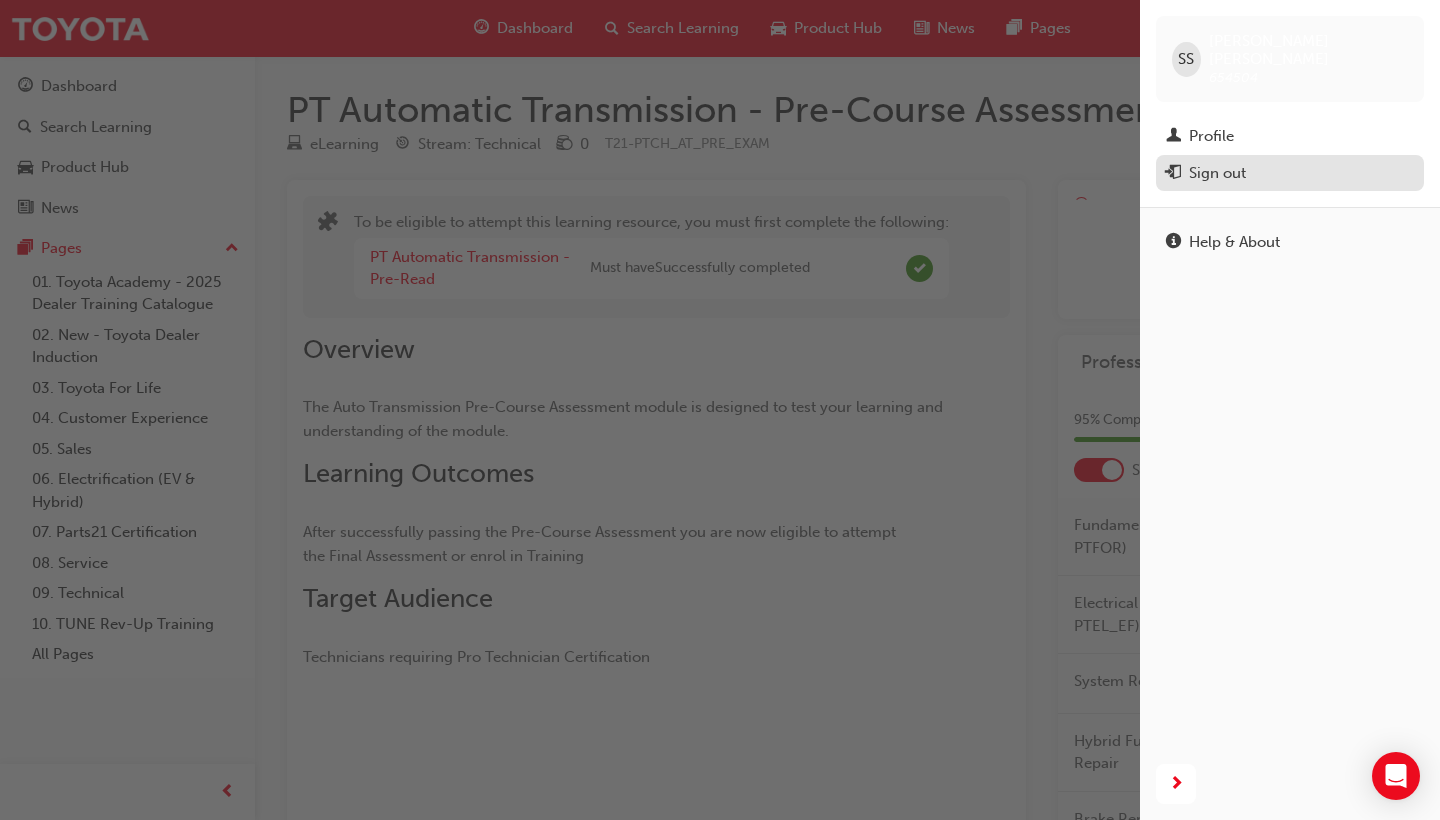 click on "Sign out" at bounding box center (1290, 173) 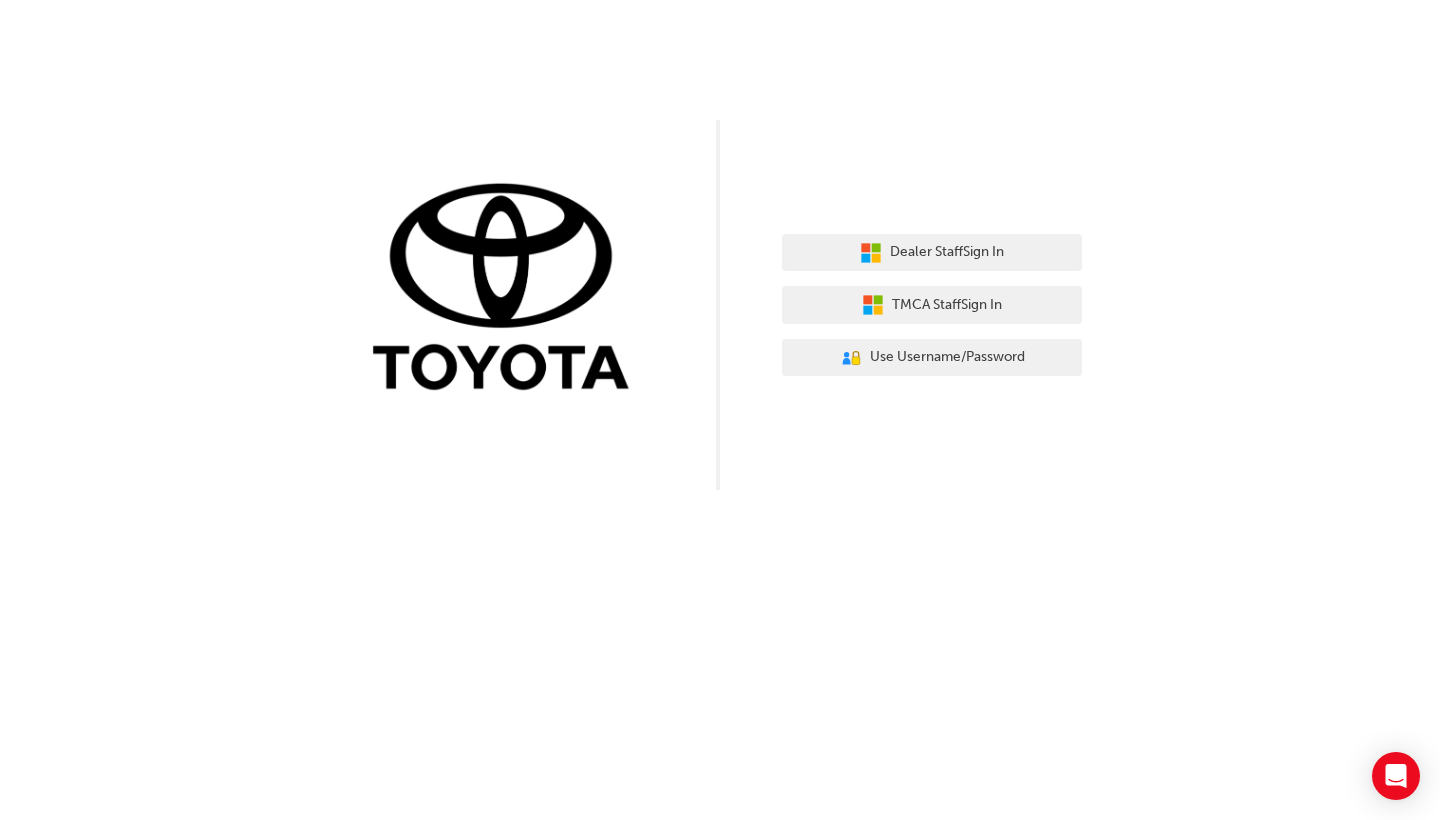 scroll, scrollTop: 0, scrollLeft: 0, axis: both 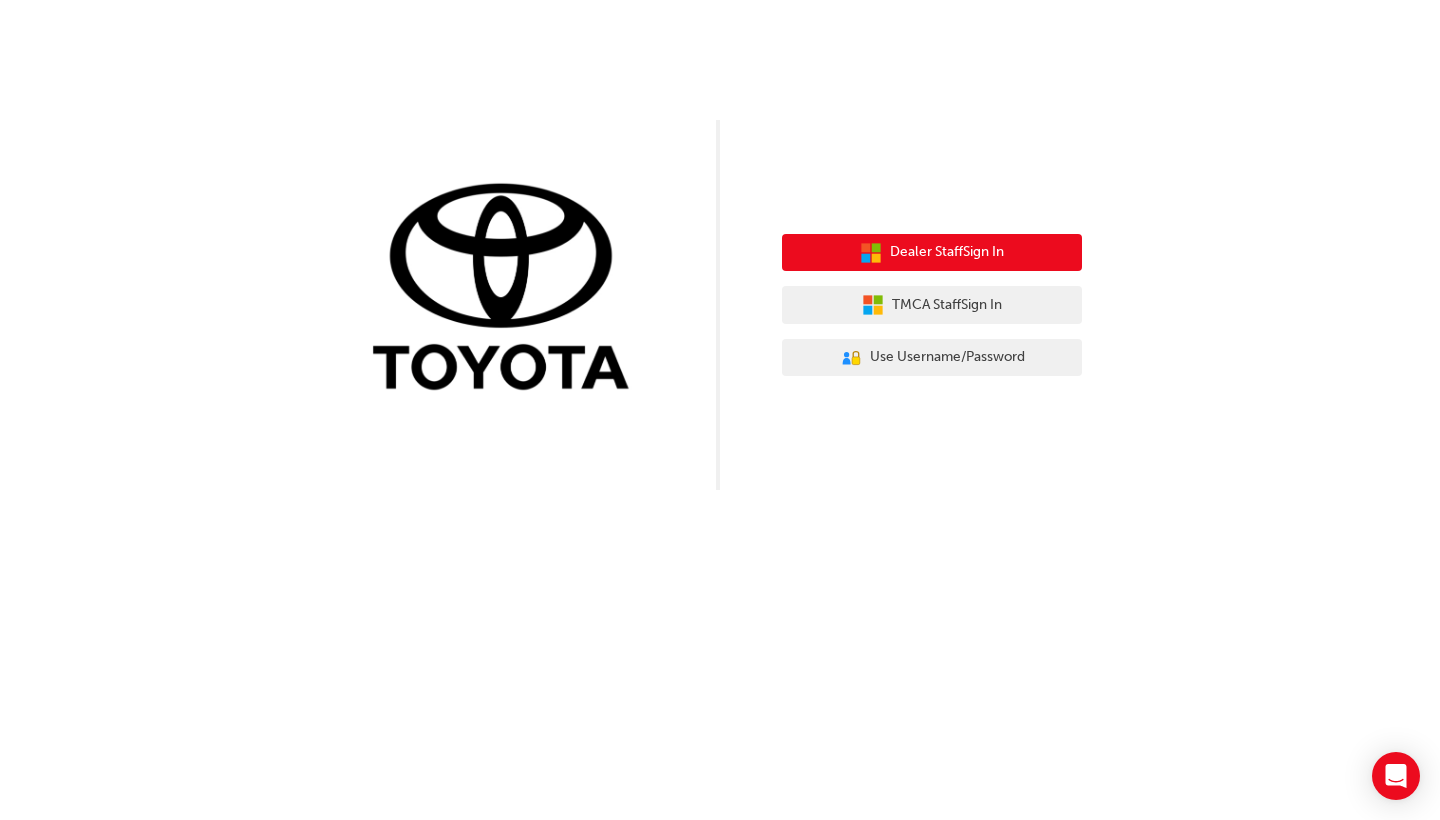 click on "Dealer Staff  Sign In" at bounding box center [947, 252] 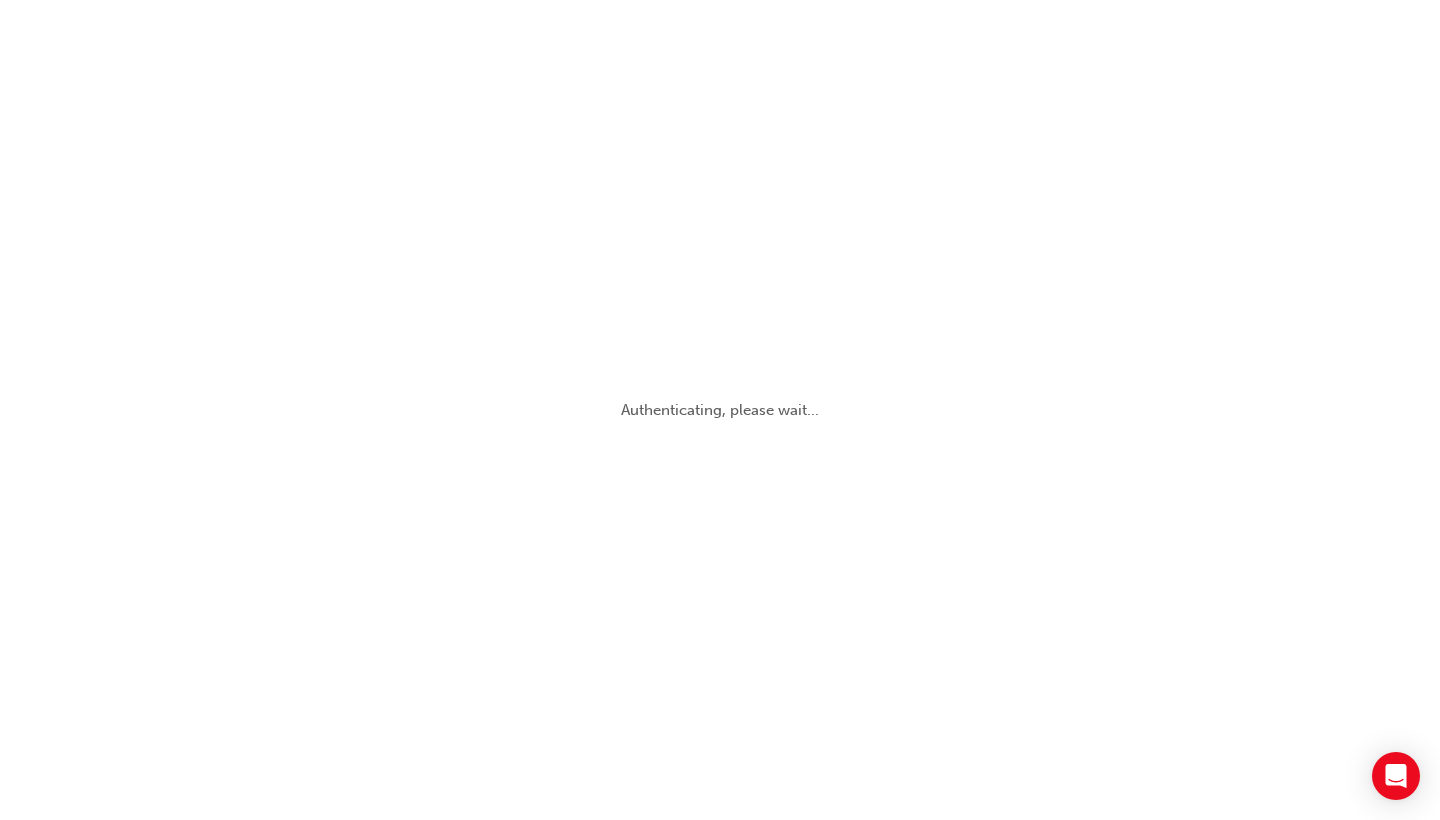 scroll, scrollTop: 0, scrollLeft: 0, axis: both 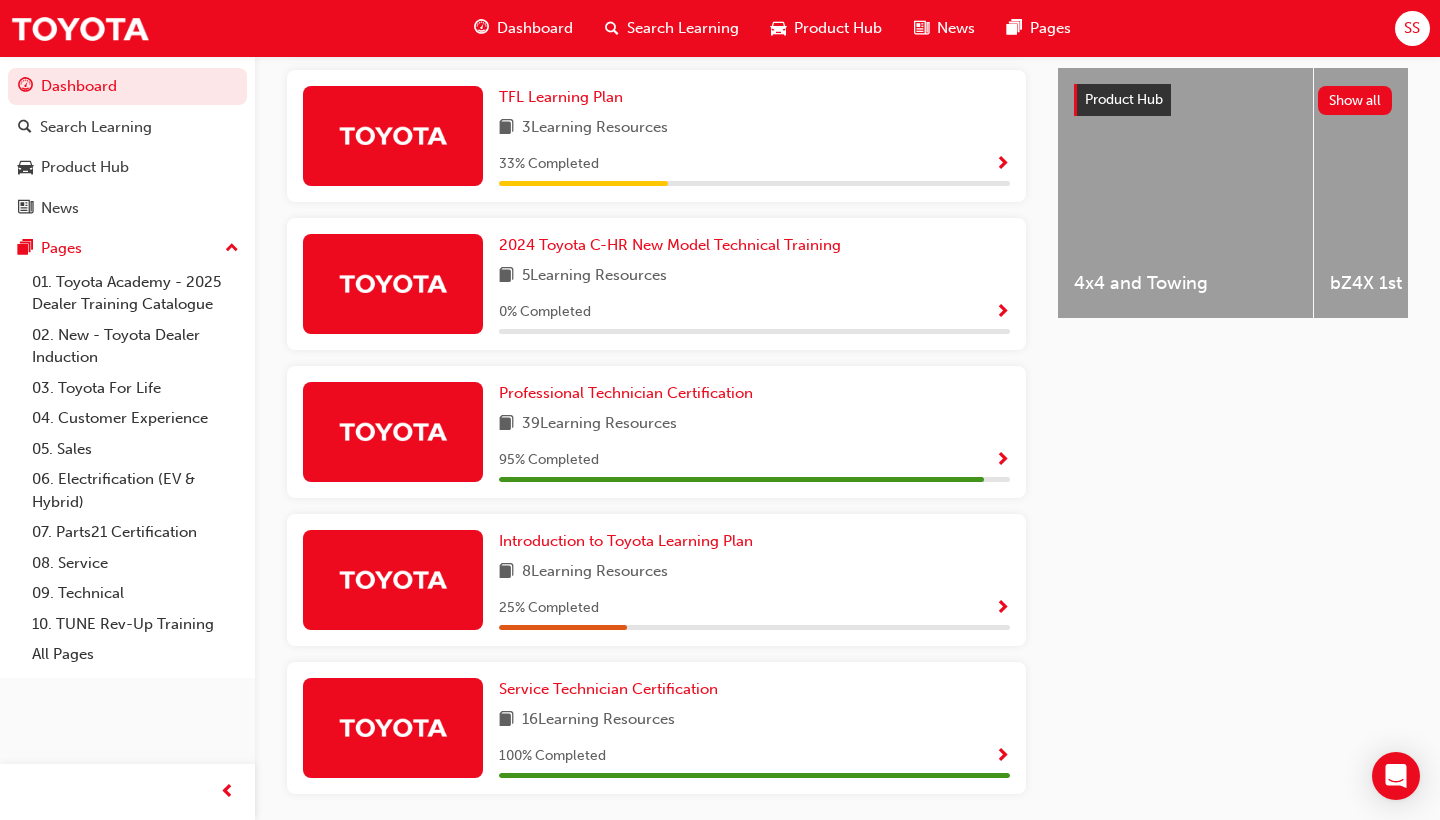 click at bounding box center [1002, 461] 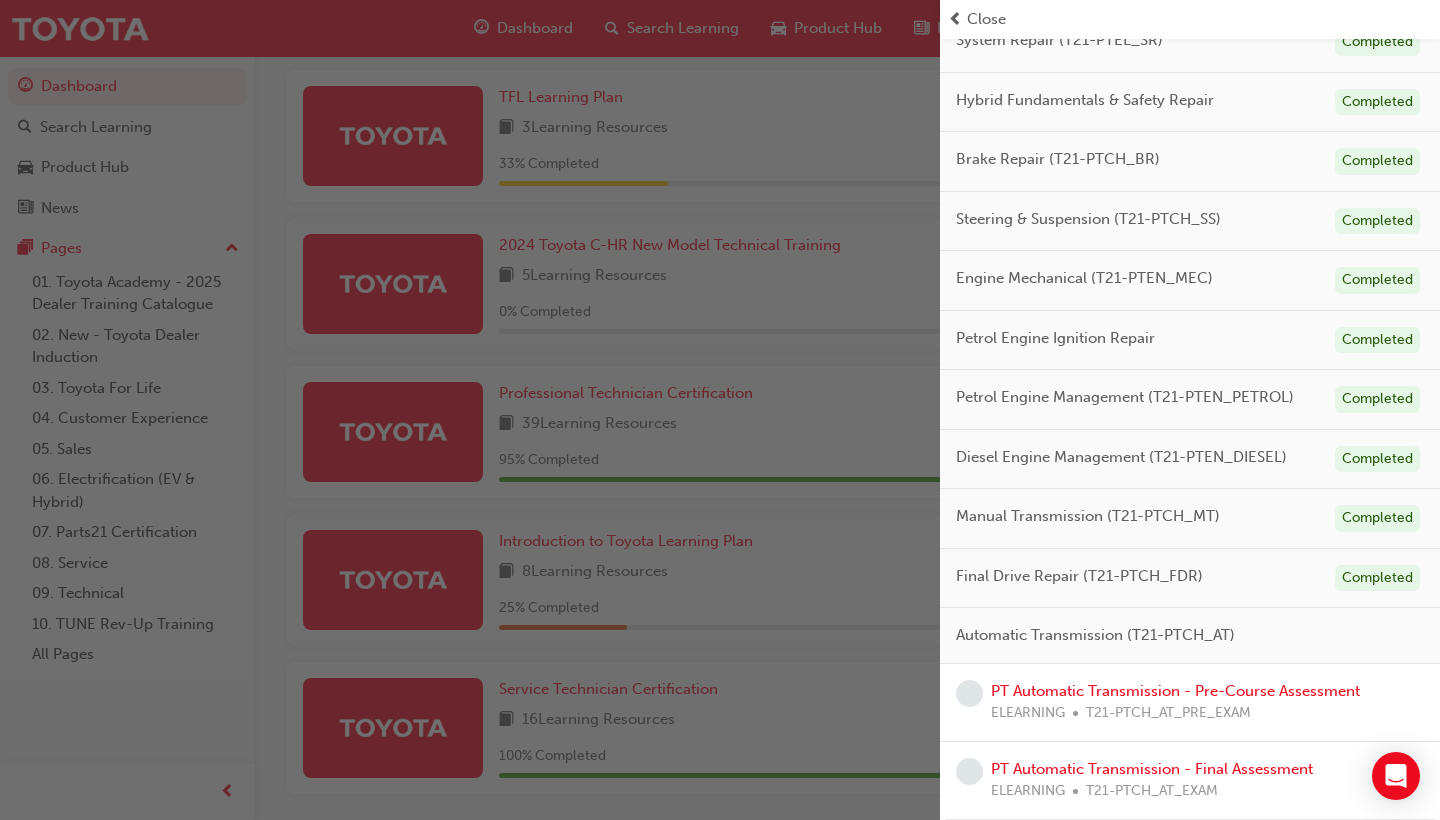 scroll, scrollTop: 298, scrollLeft: 0, axis: vertical 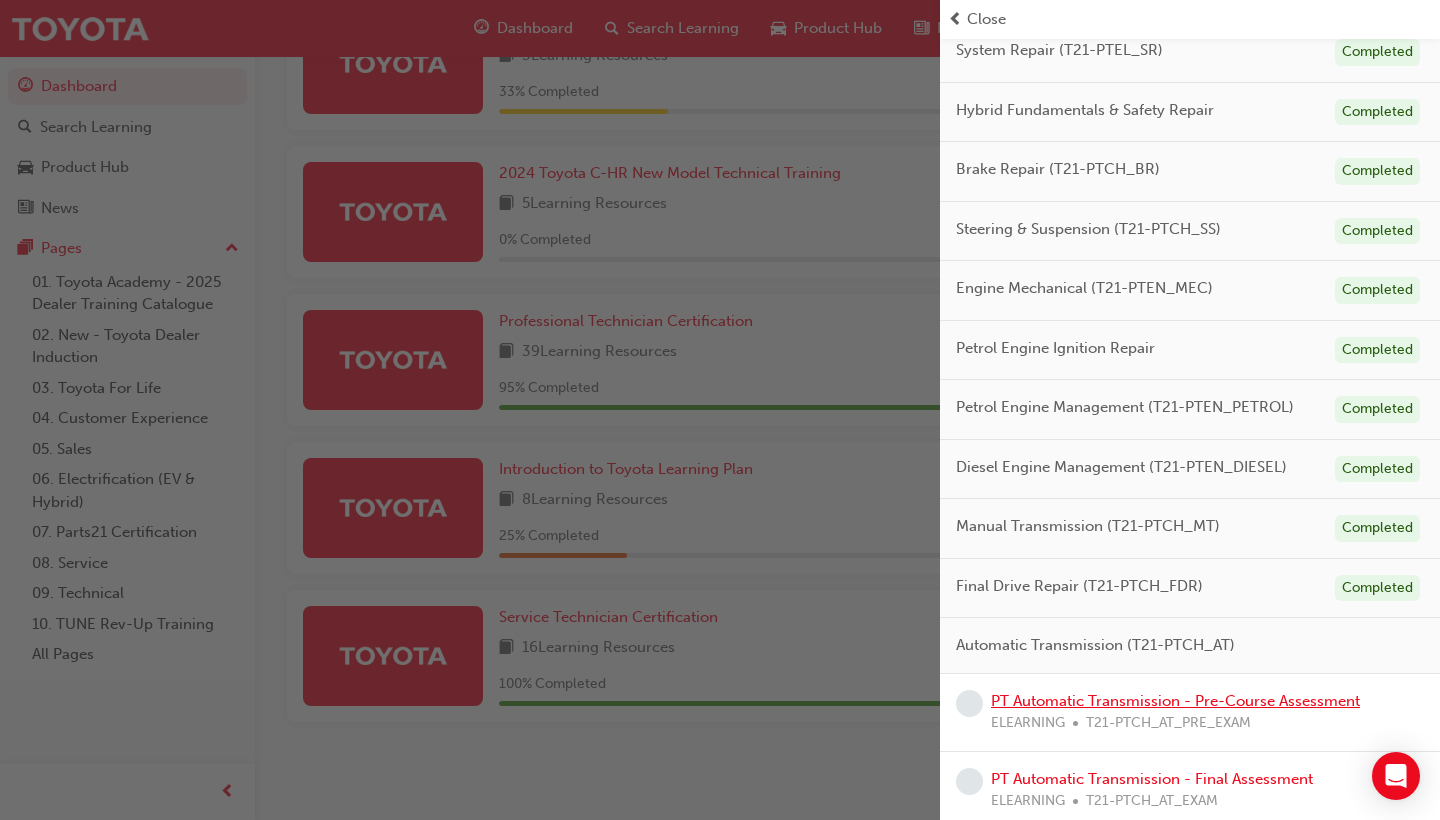 click on "PT Automatic Transmission - Pre-Course Assessment" at bounding box center (1175, 701) 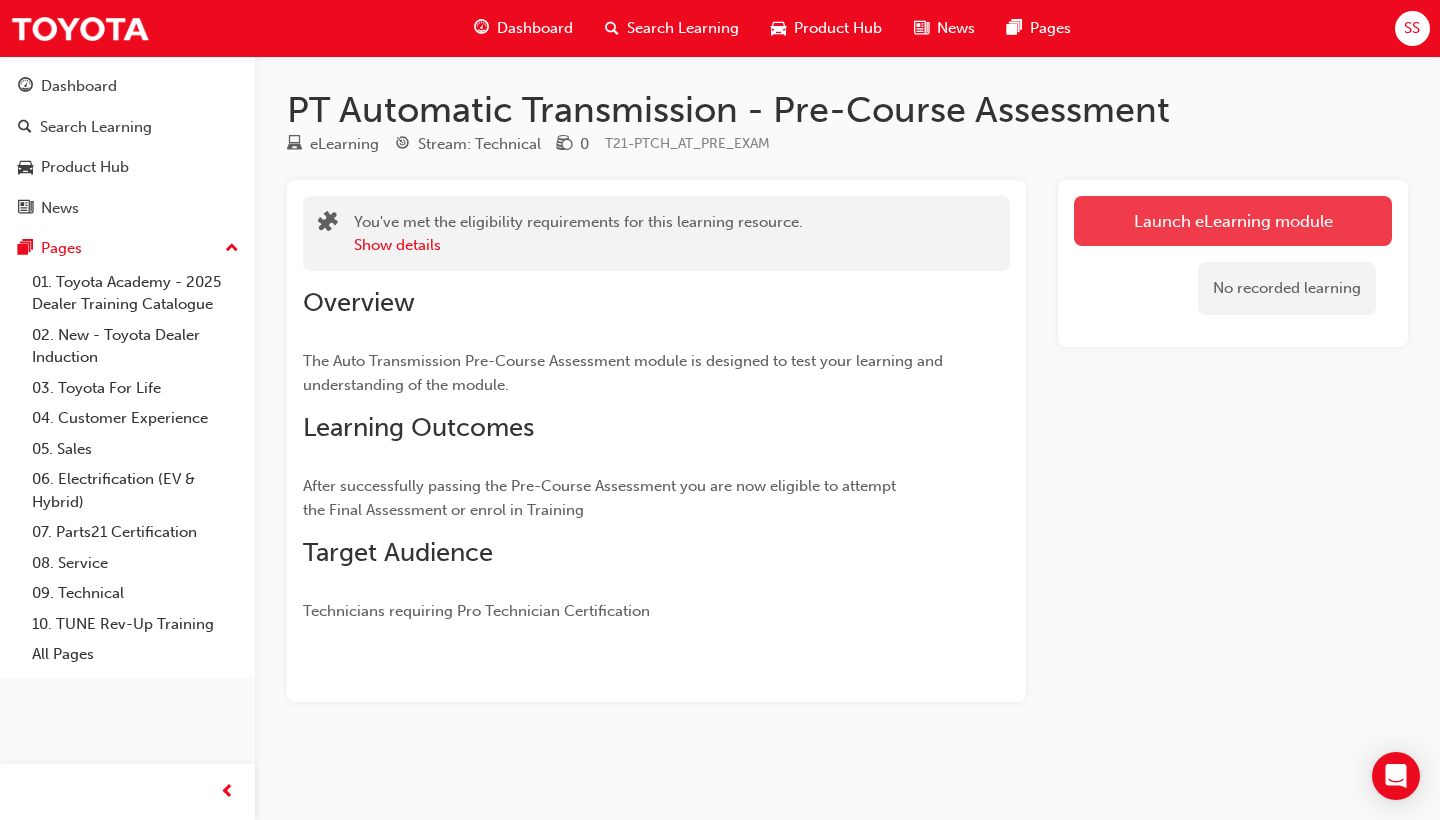 click on "Launch eLearning module" at bounding box center (1233, 221) 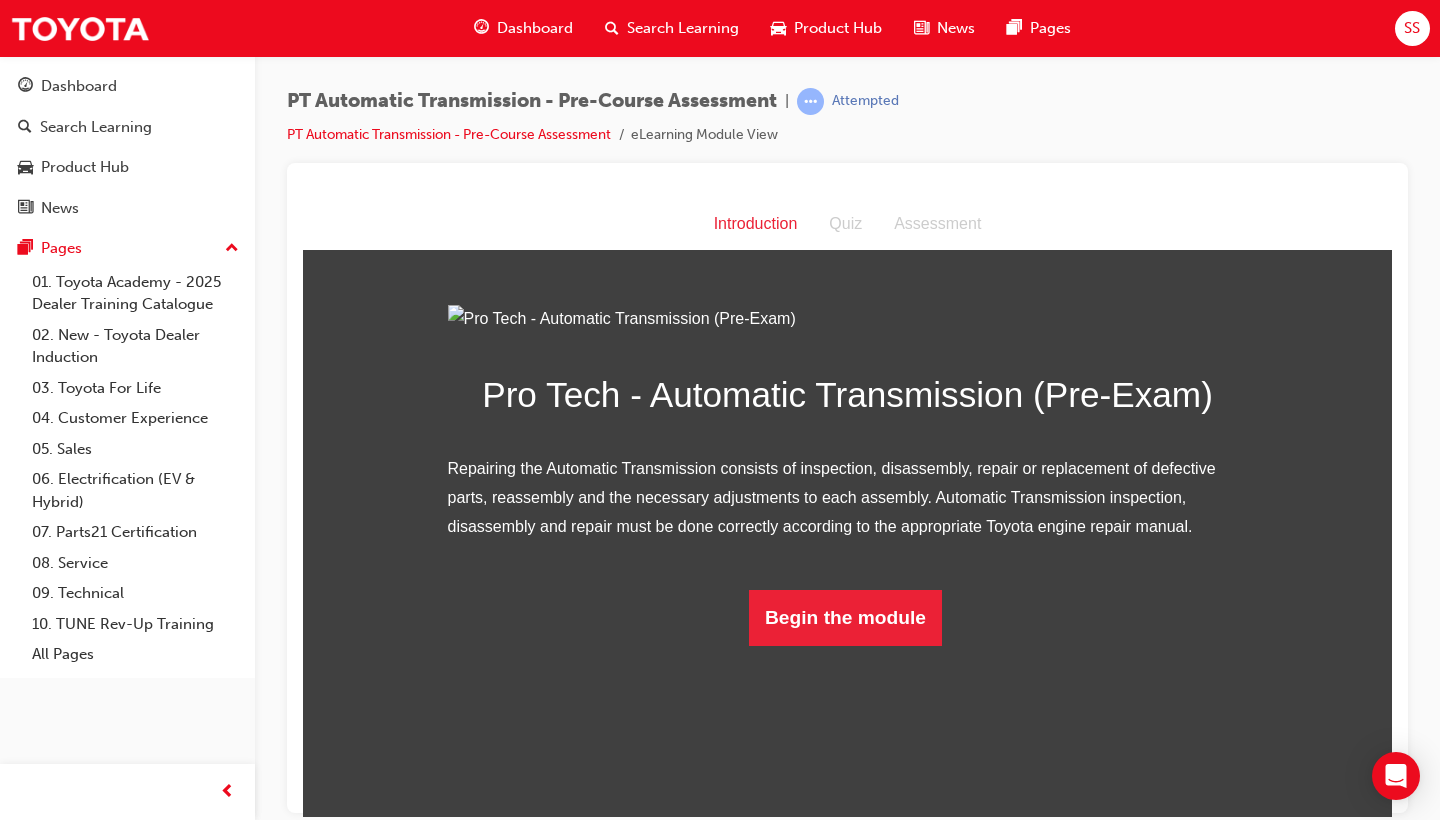 scroll, scrollTop: 0, scrollLeft: 0, axis: both 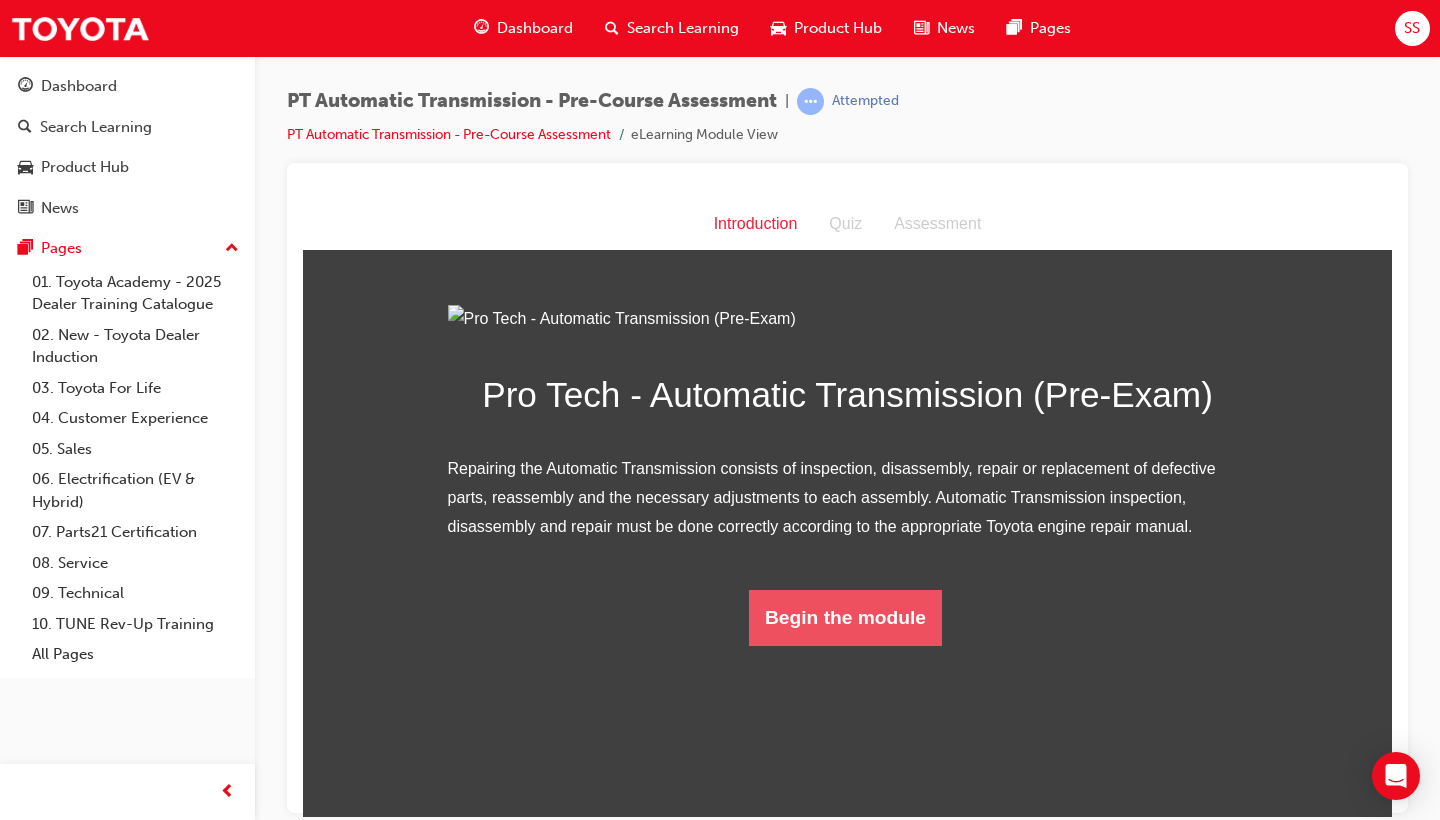 click on "Begin the module" at bounding box center [845, 617] 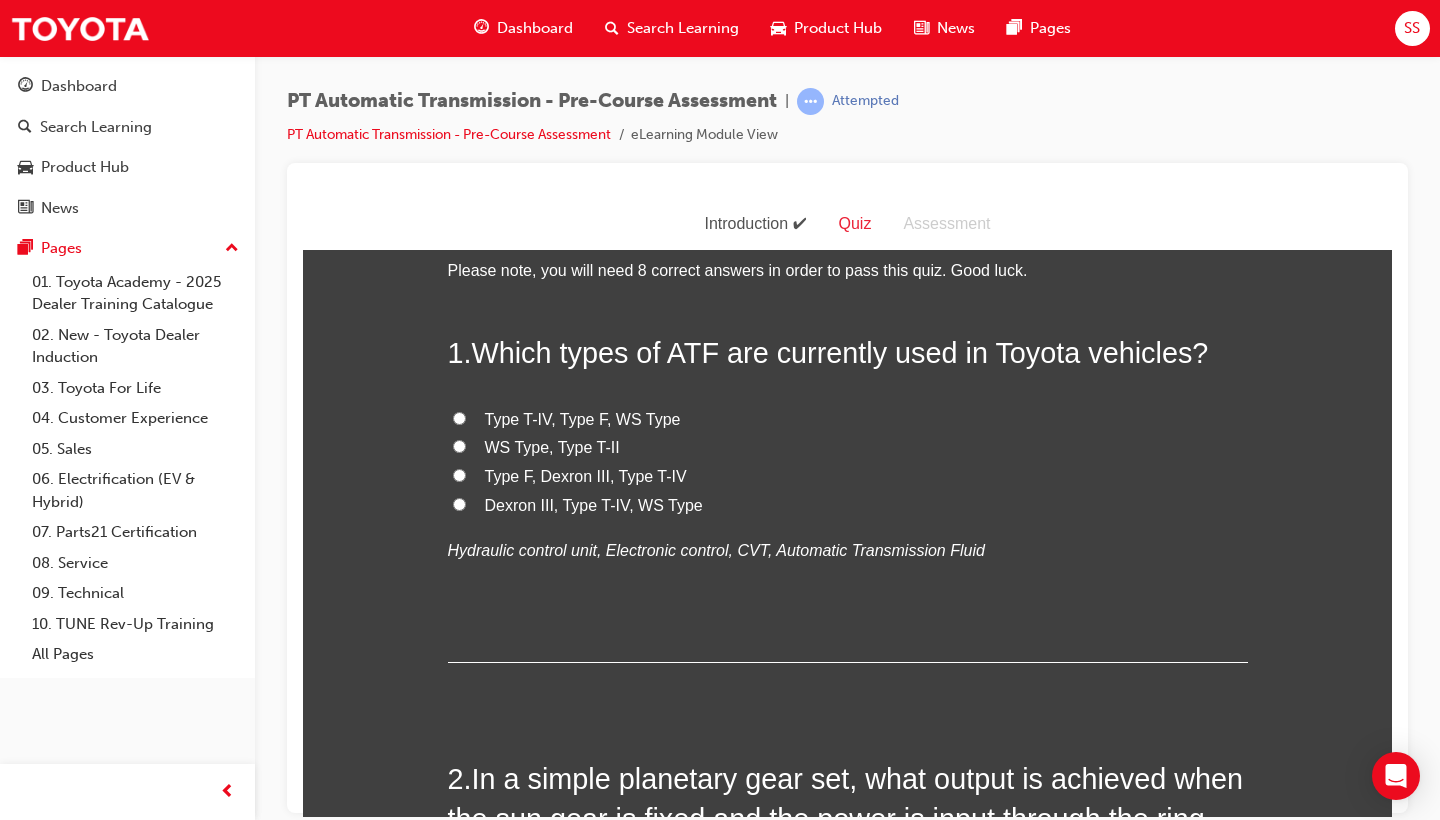 scroll, scrollTop: 0, scrollLeft: 0, axis: both 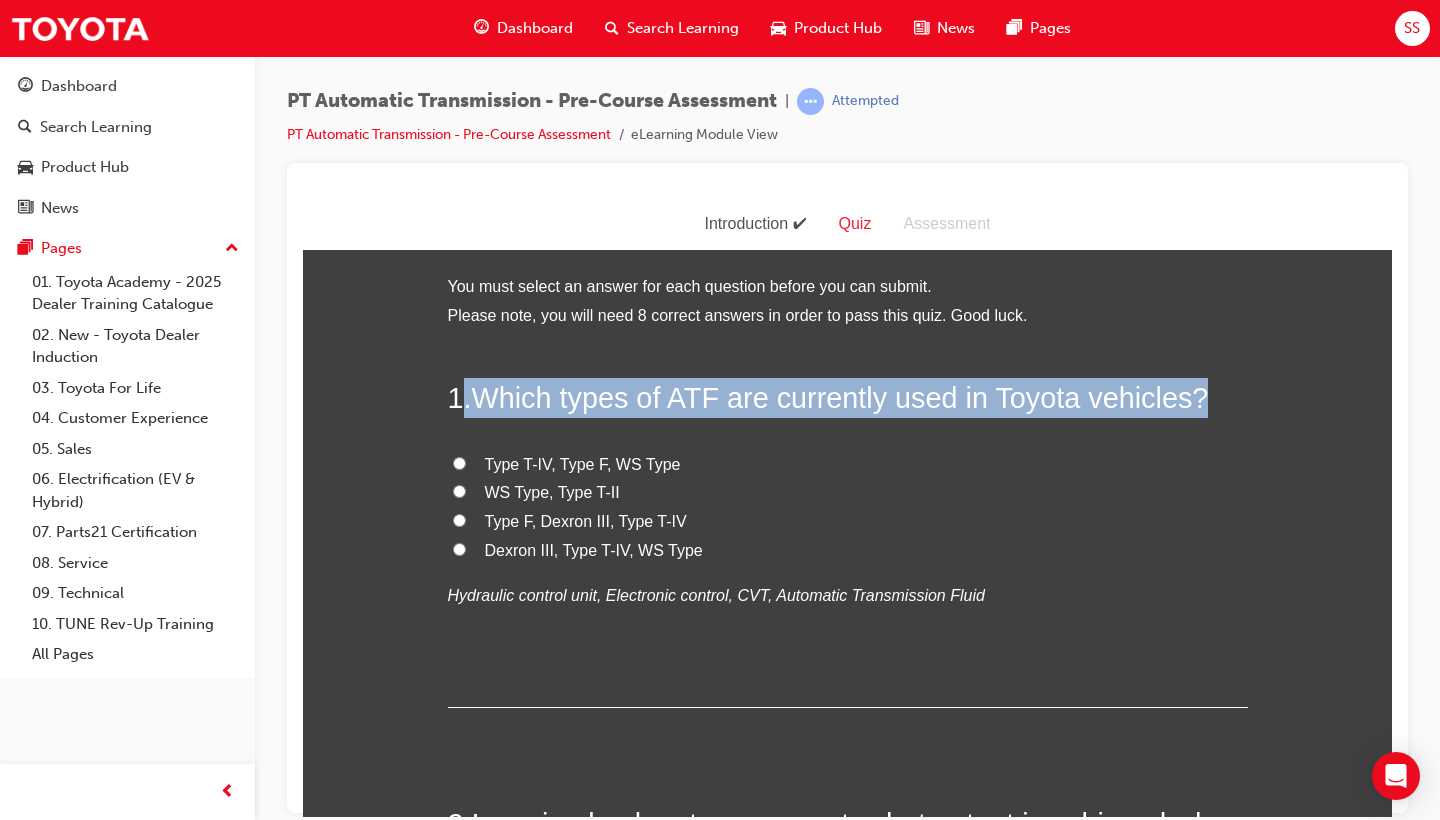 drag, startPoint x: 457, startPoint y: 401, endPoint x: 580, endPoint y: 600, distance: 233.94444 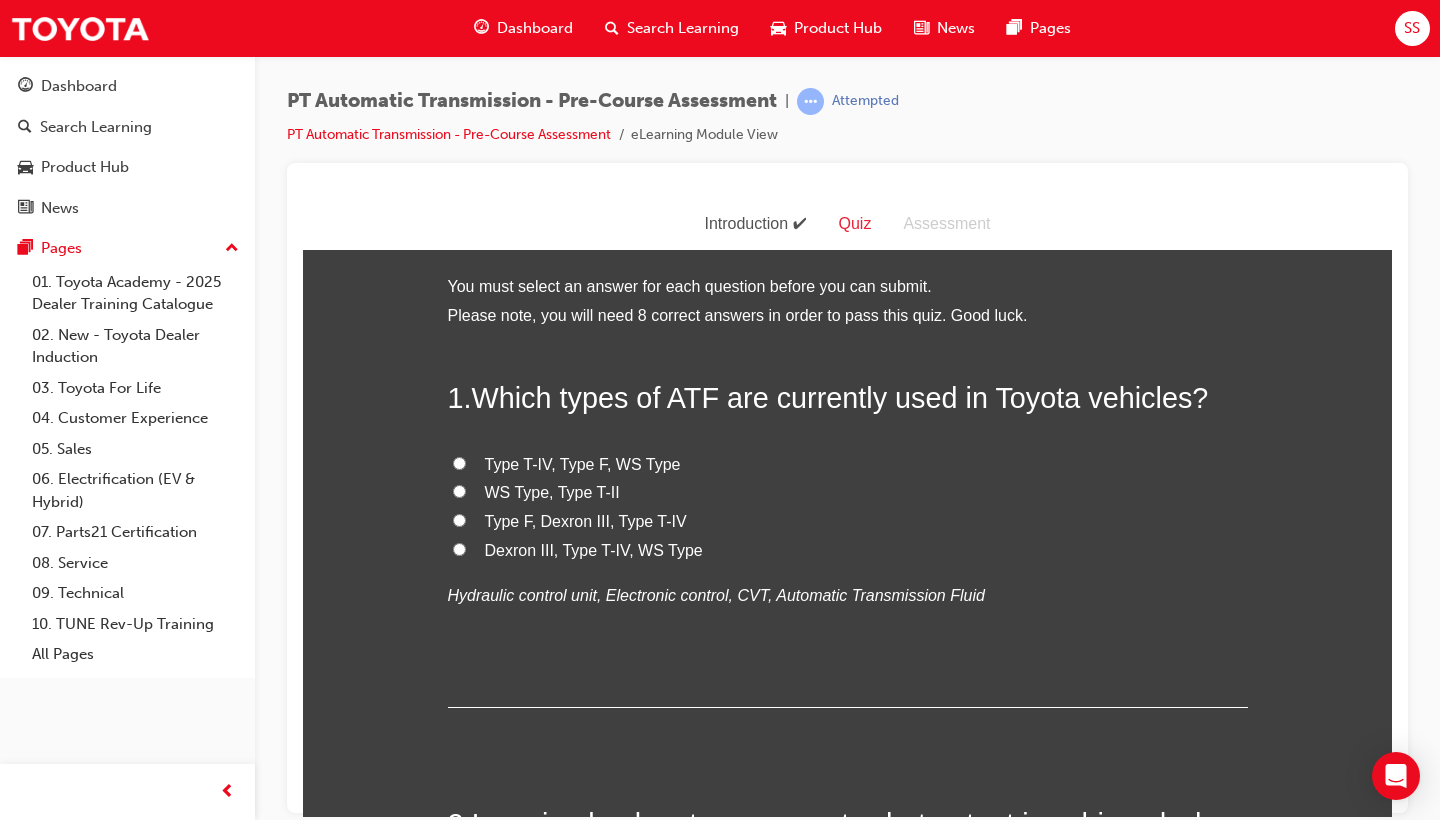 click on "1 .  Which types of ATF are currently used in Toyota vehicles? Type T-IV, Type F, WS Type WS Type, Type T-II Type F, Dexron III, Type T-IV Dexron III, Type T-IV, WS Type
Hydraulic control unit, Electronic control, CVT, Automatic Transmission Fluid" at bounding box center [848, 541] 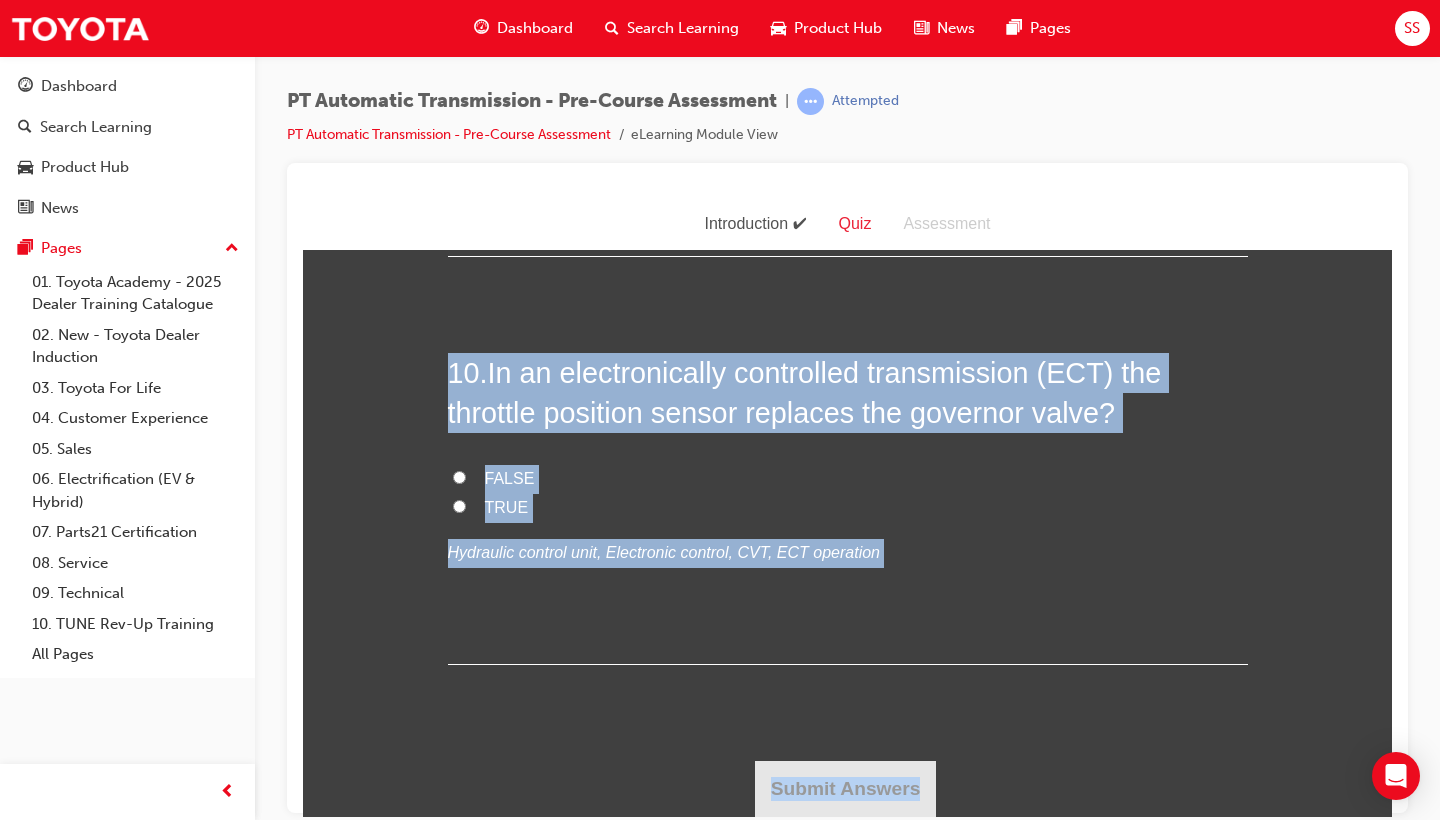 scroll, scrollTop: 5920, scrollLeft: 0, axis: vertical 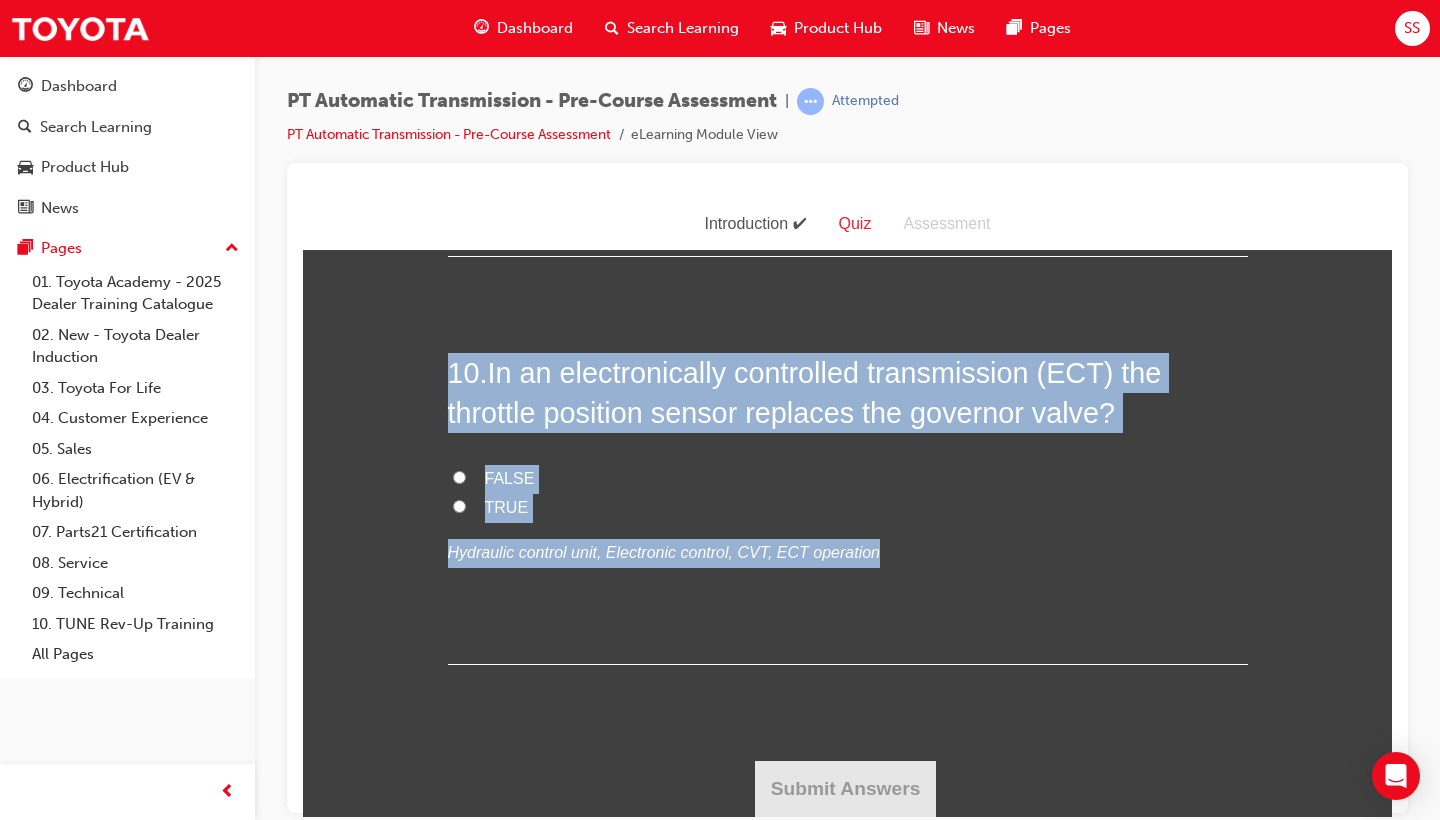drag, startPoint x: 446, startPoint y: 392, endPoint x: 850, endPoint y: 553, distance: 434.89883 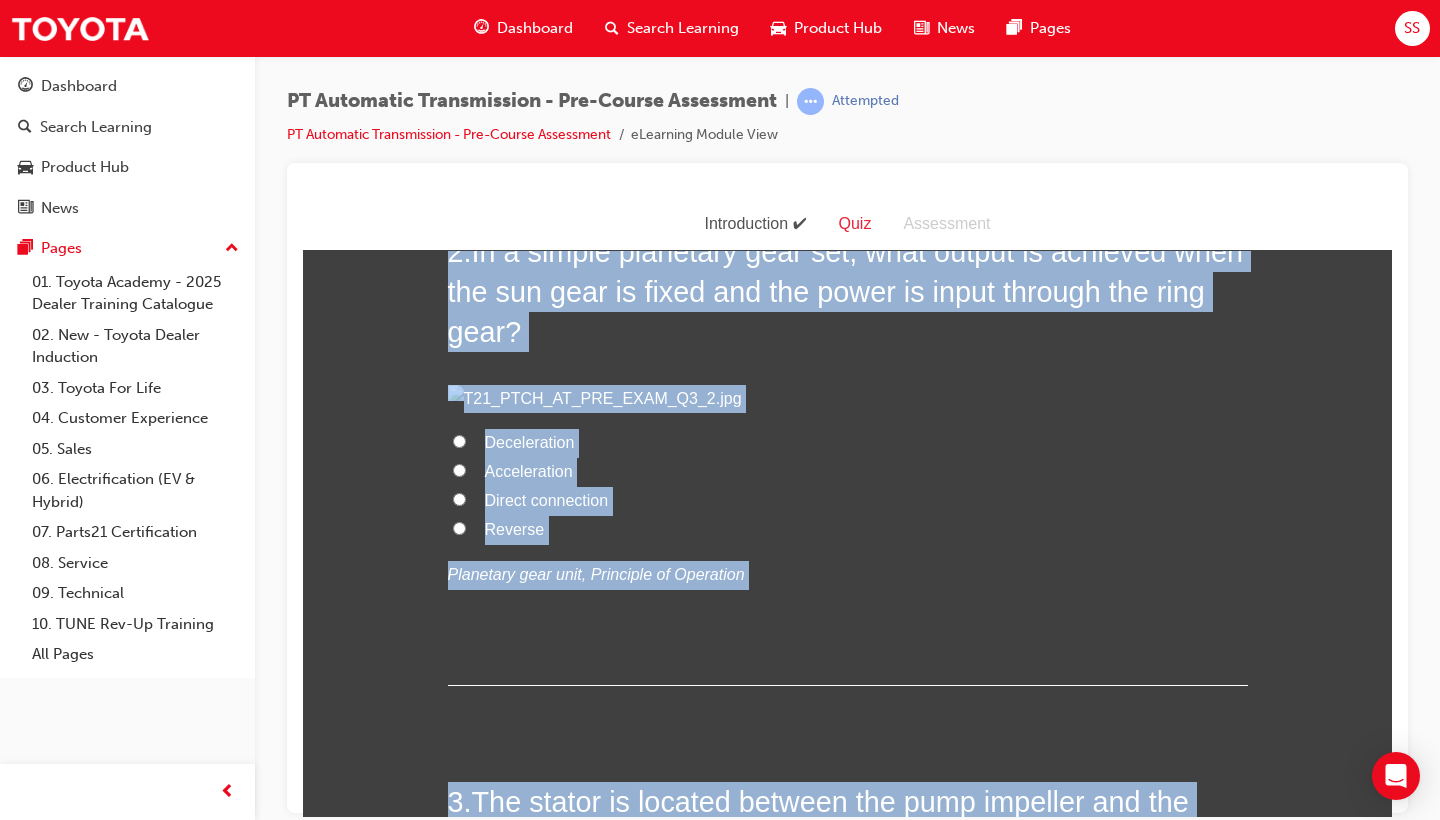 scroll, scrollTop: 418, scrollLeft: 0, axis: vertical 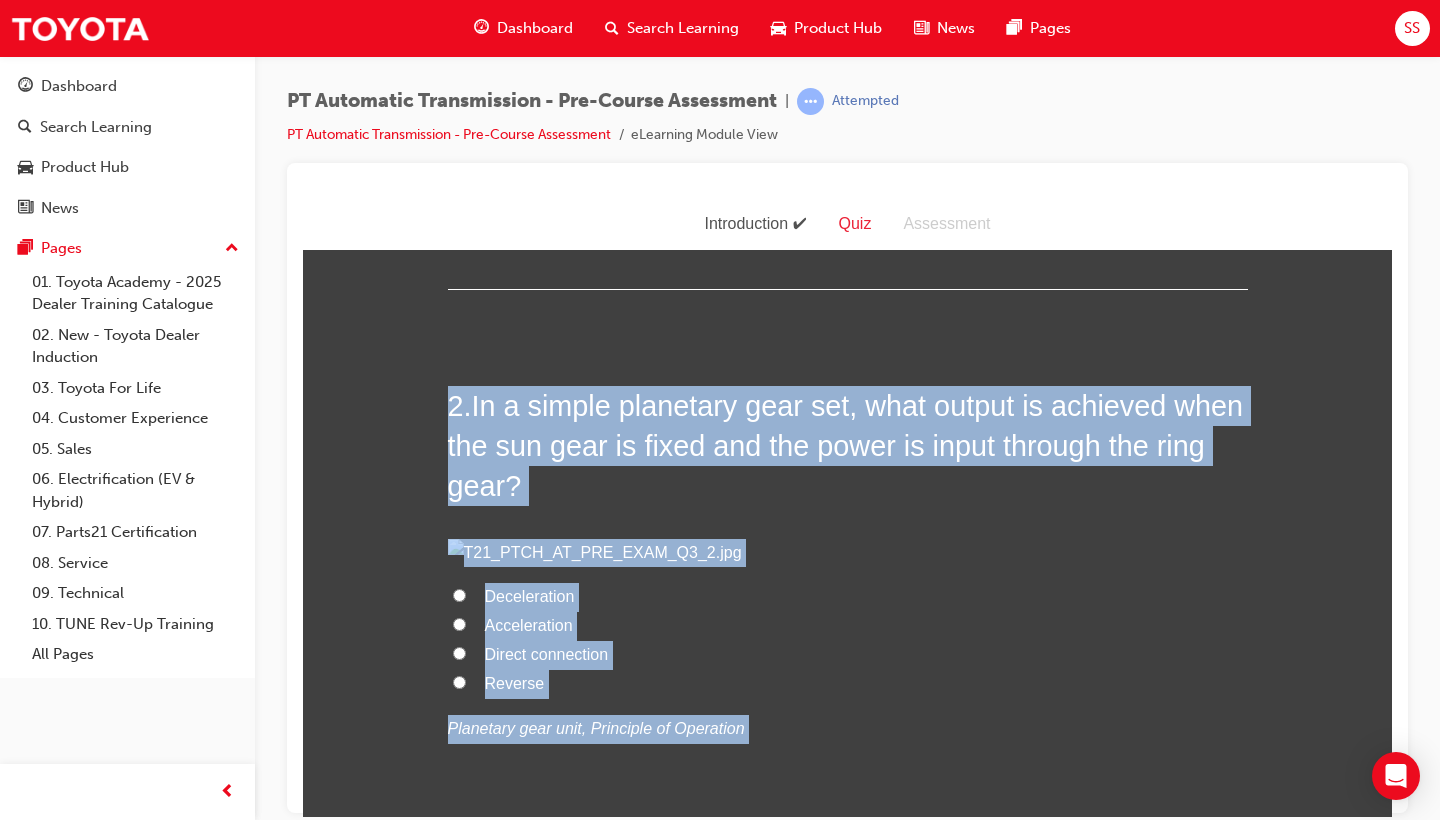 click at bounding box center (848, 552) 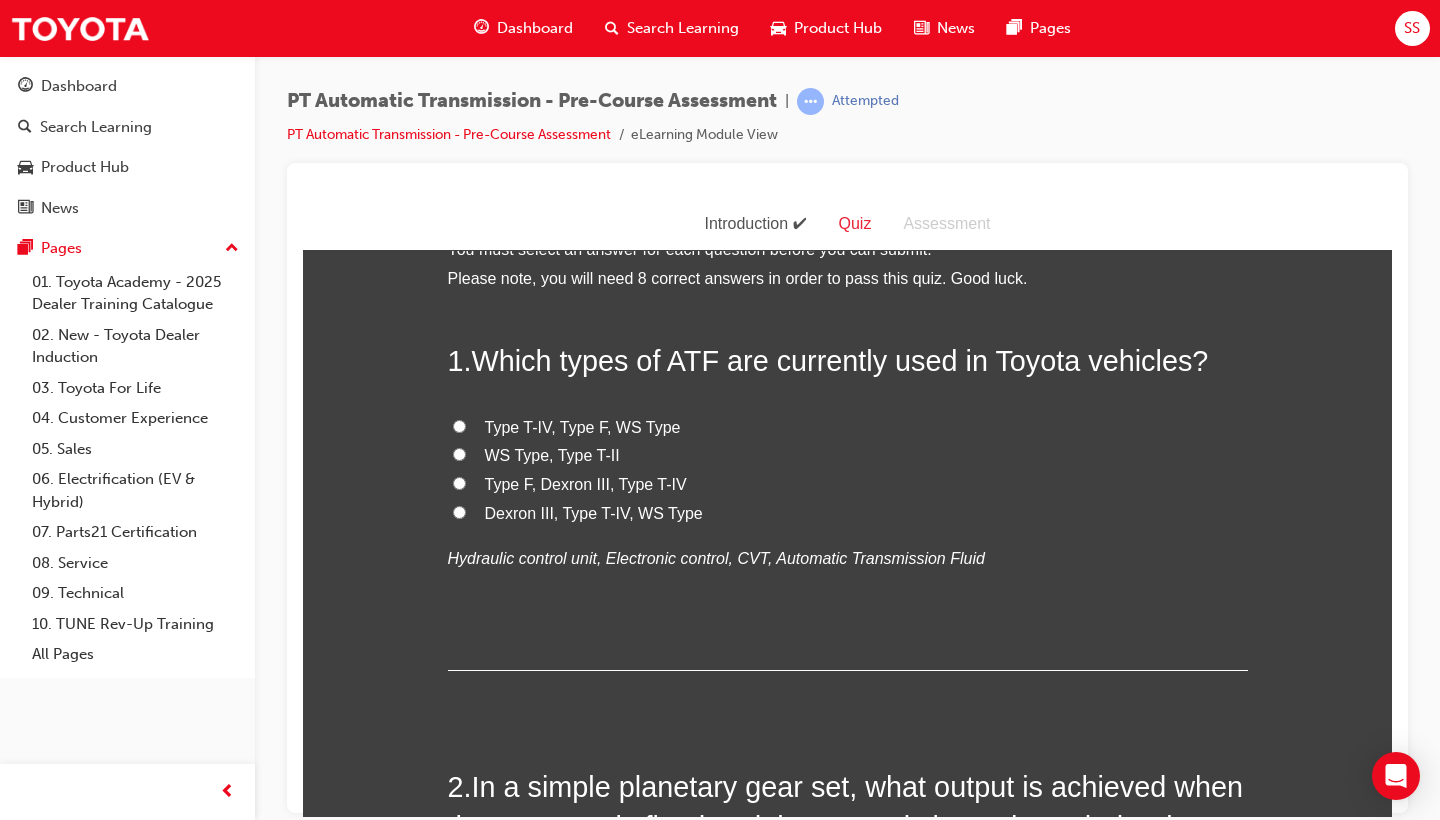 scroll, scrollTop: 38, scrollLeft: 0, axis: vertical 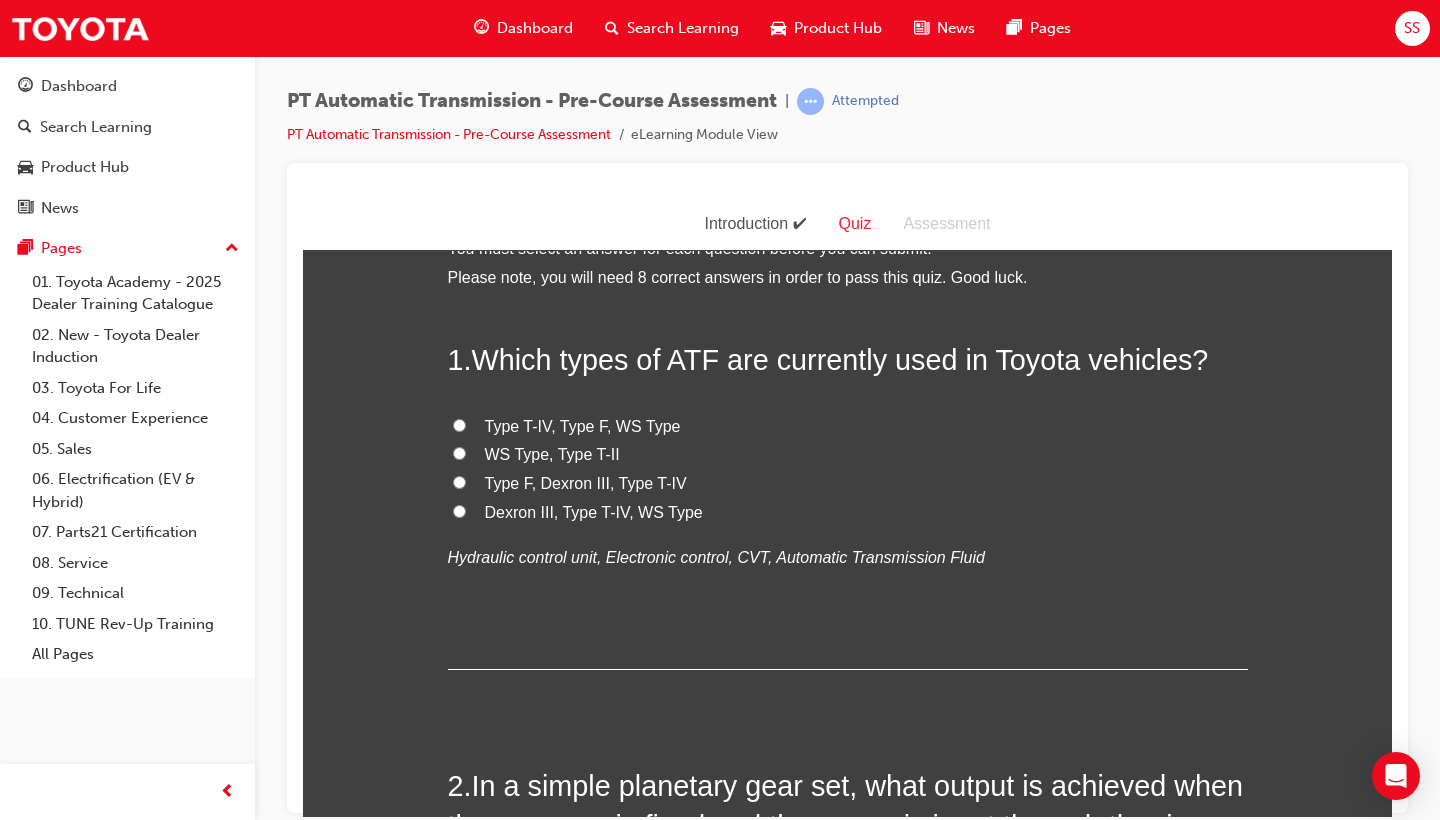 click on "1 .  Which types of ATF are currently used in Toyota vehicles? Type T-IV, Type F, WS Type WS Type, Type T-II Type F, Dexron III, Type T-IV Dexron III, Type T-IV, WS Type
Hydraulic control unit, Electronic control, CVT, Automatic Transmission Fluid" at bounding box center (848, 503) 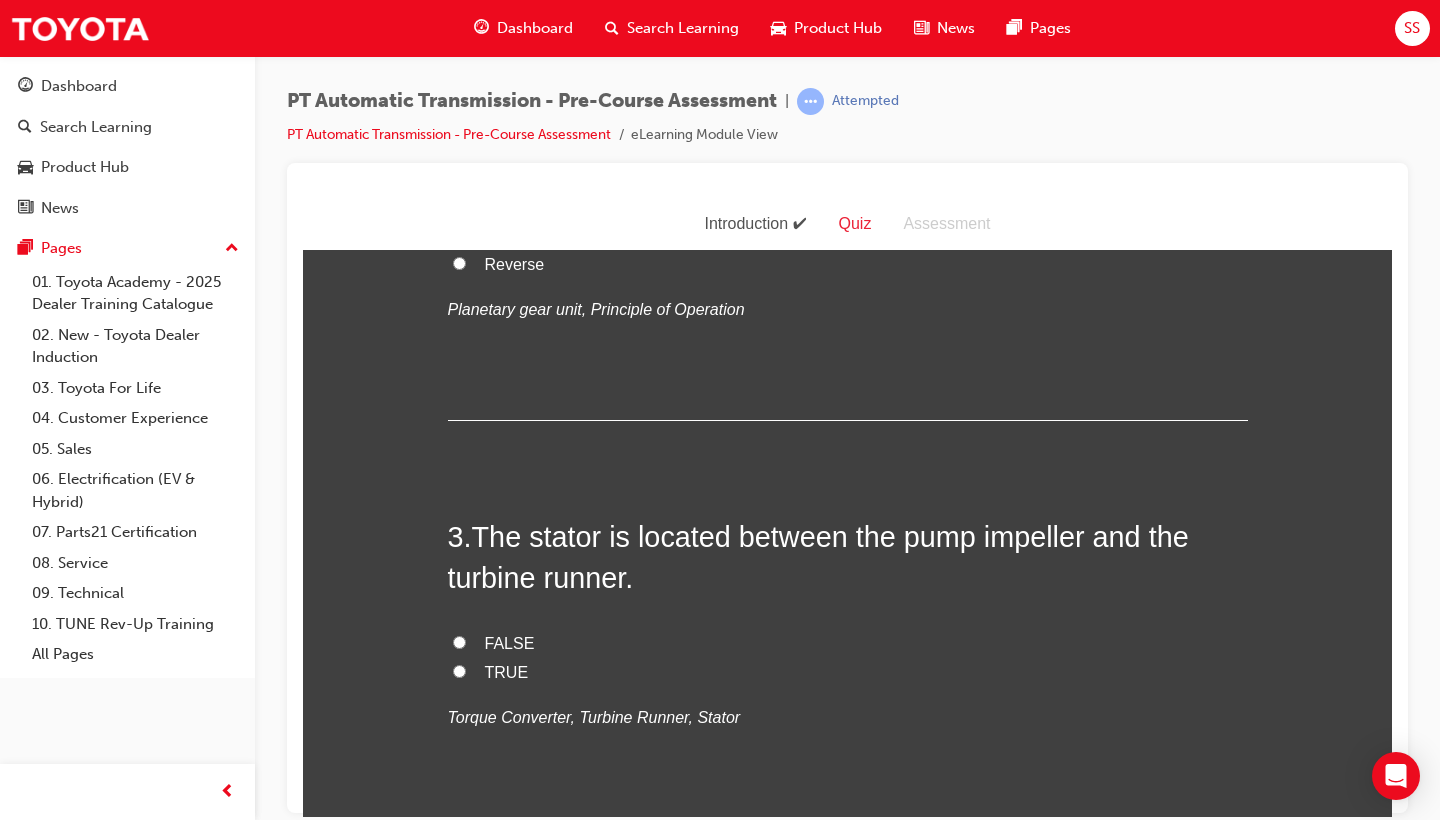 scroll, scrollTop: 1005, scrollLeft: 0, axis: vertical 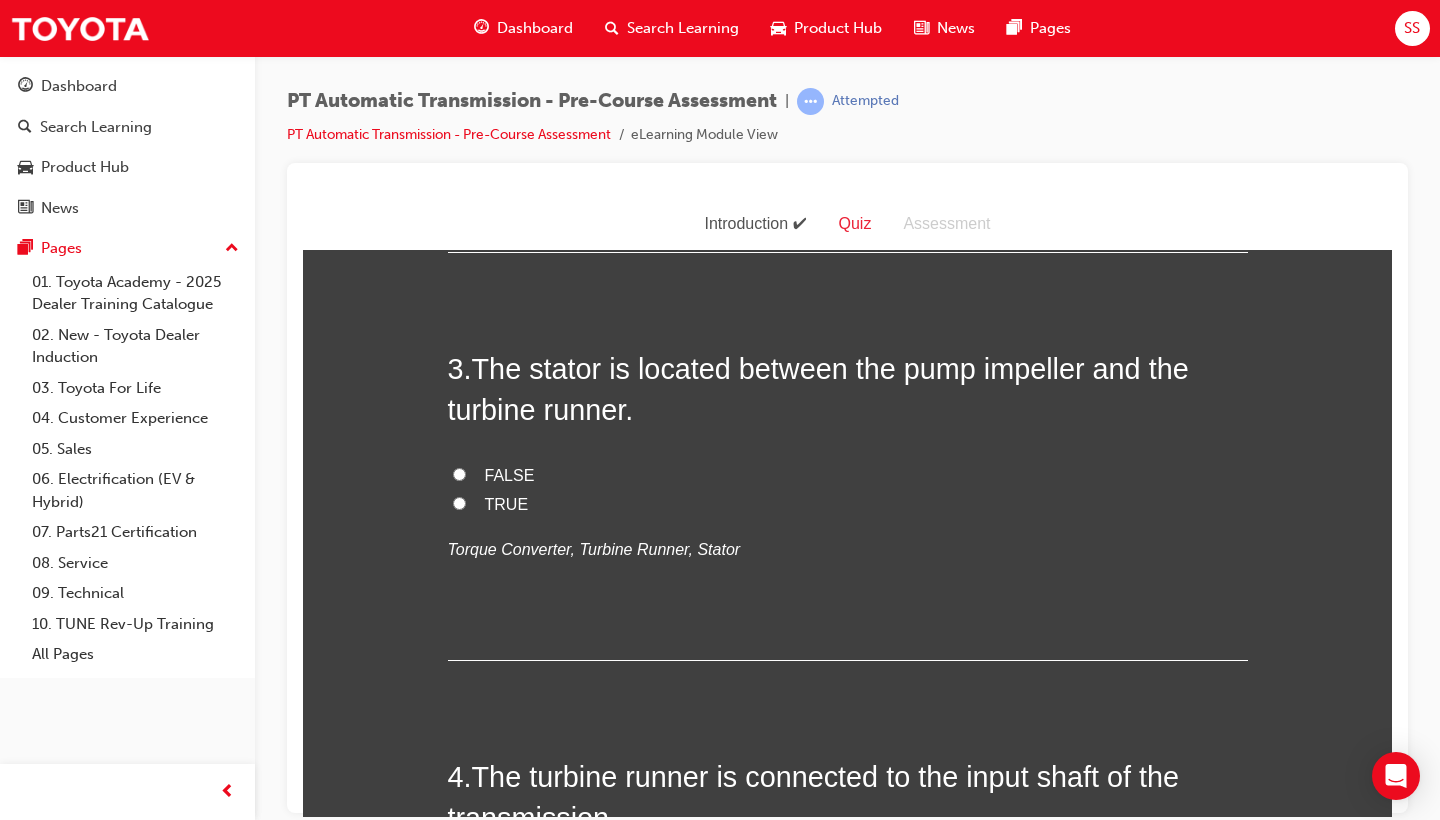 click on "Deceleration" at bounding box center [530, 8] 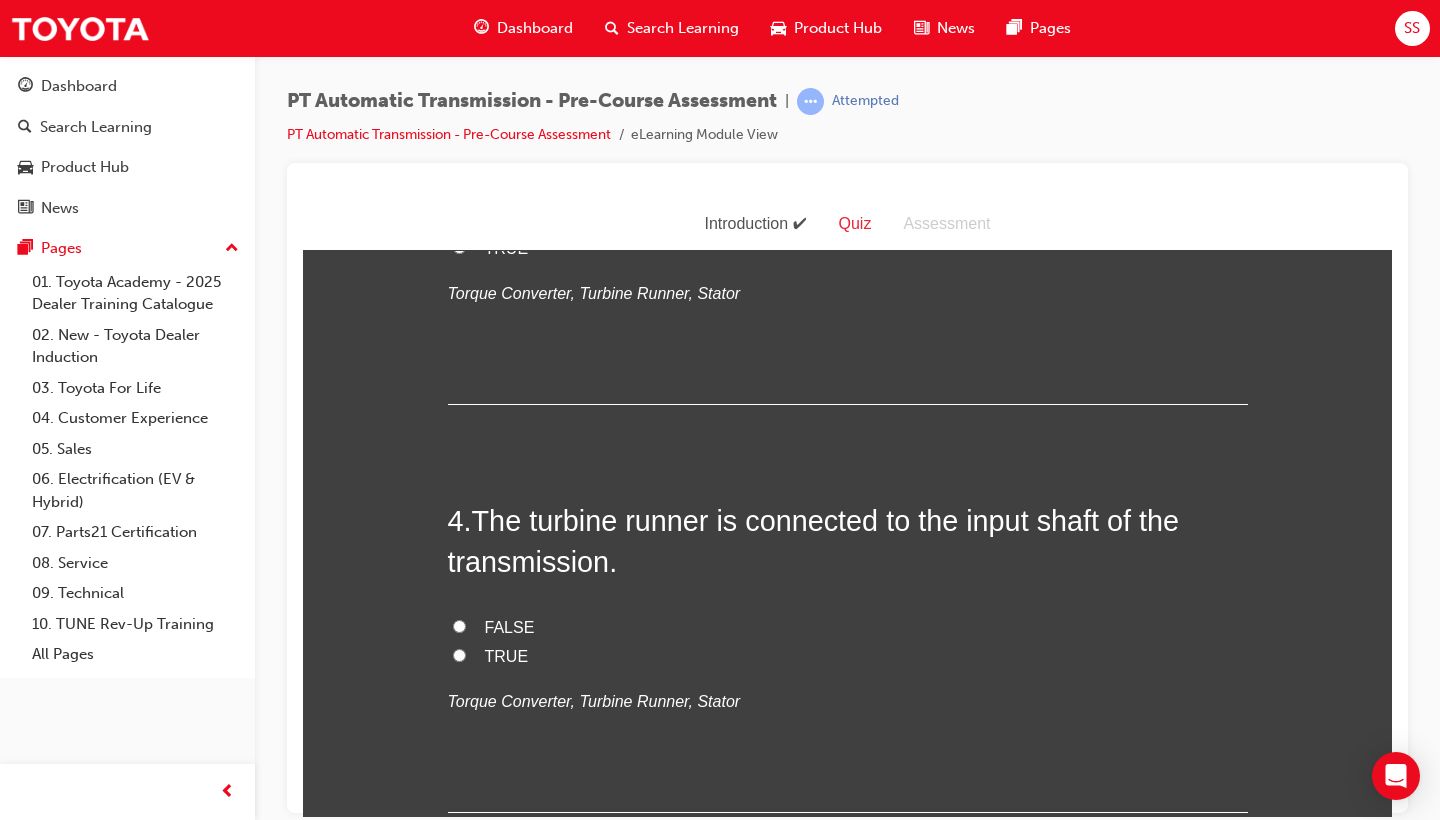 scroll, scrollTop: 1267, scrollLeft: 0, axis: vertical 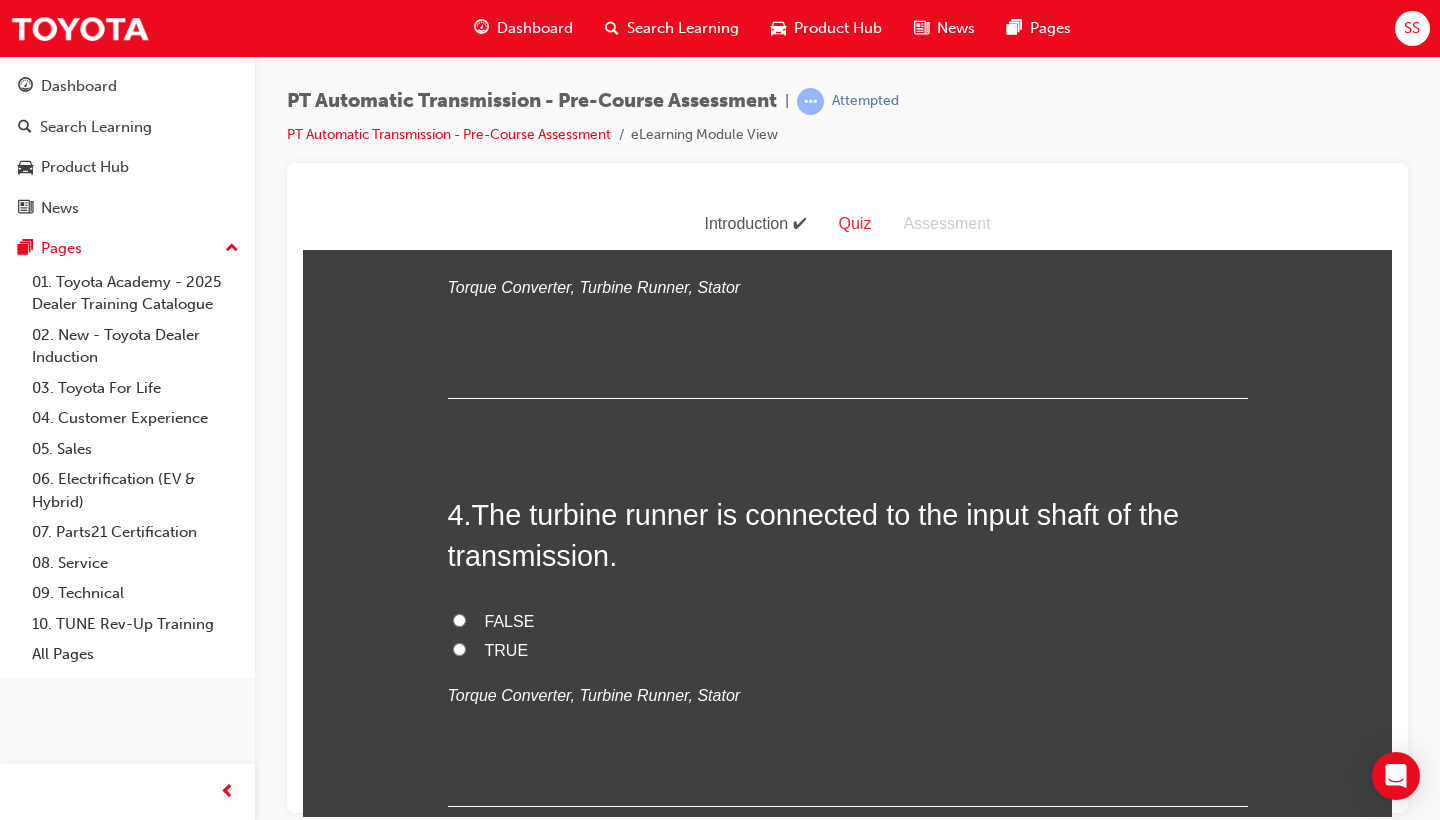 click on "TRUE" at bounding box center [507, 241] 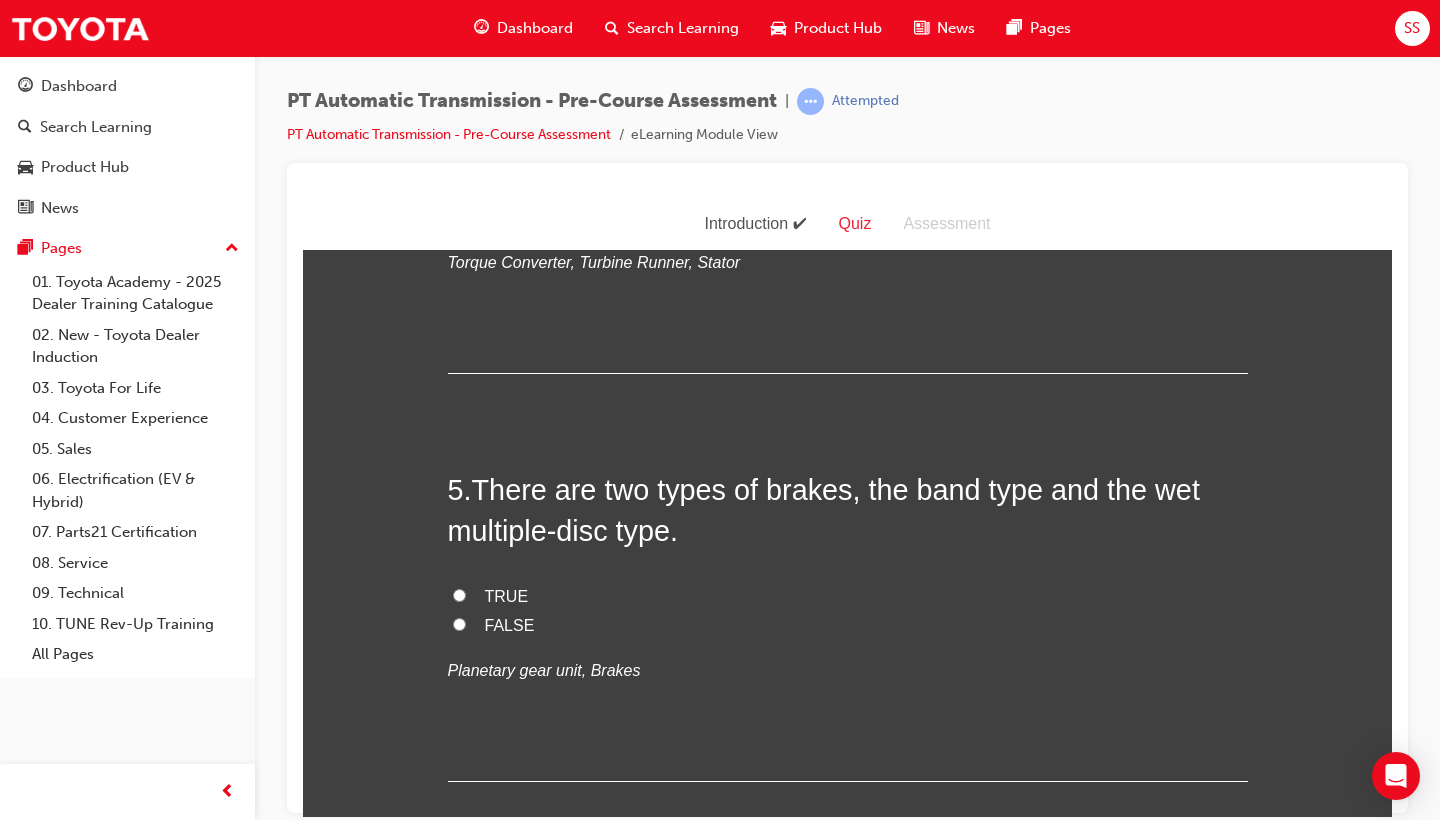 scroll, scrollTop: 1701, scrollLeft: 0, axis: vertical 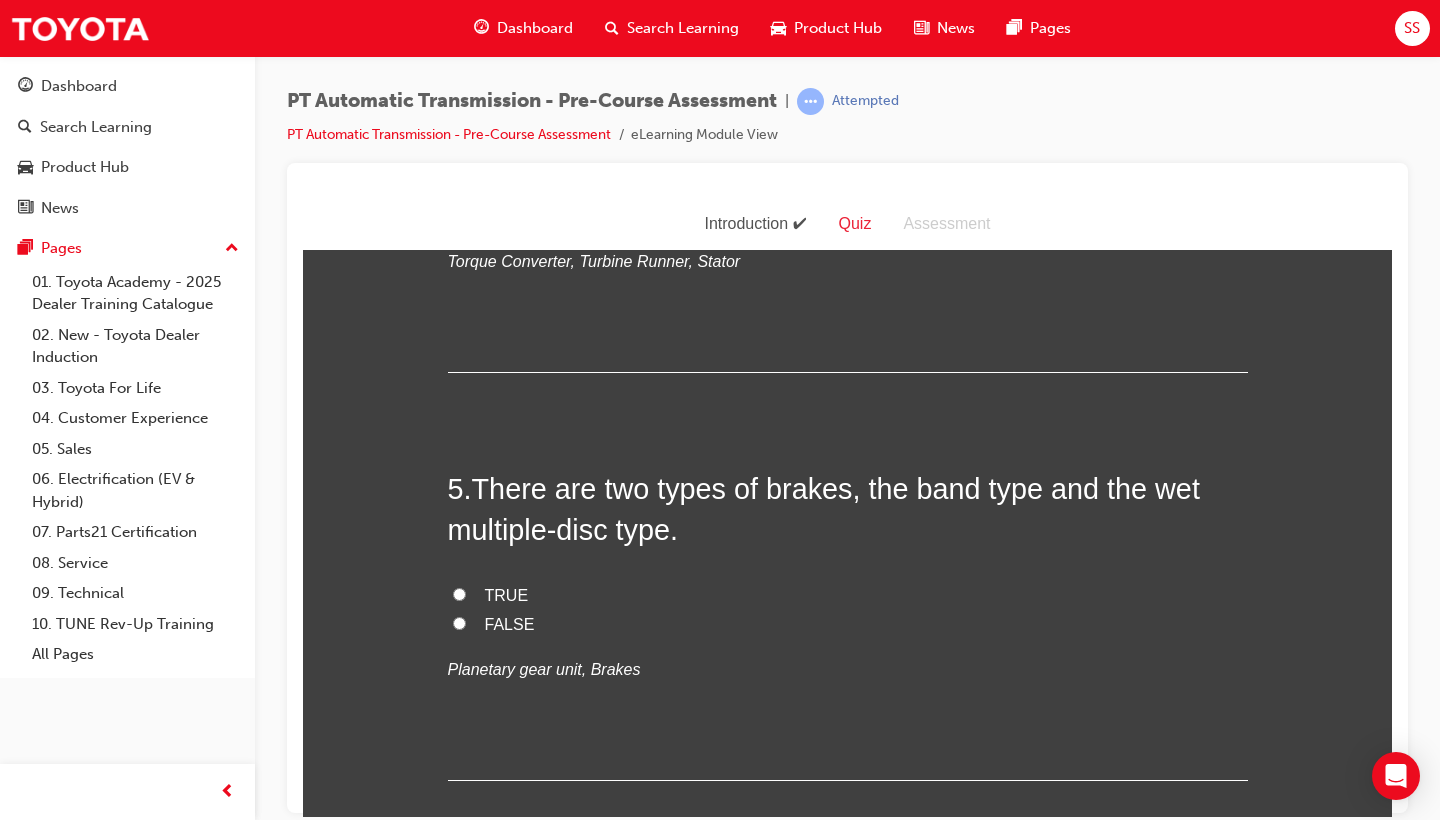 click on "TRUE" at bounding box center (848, 216) 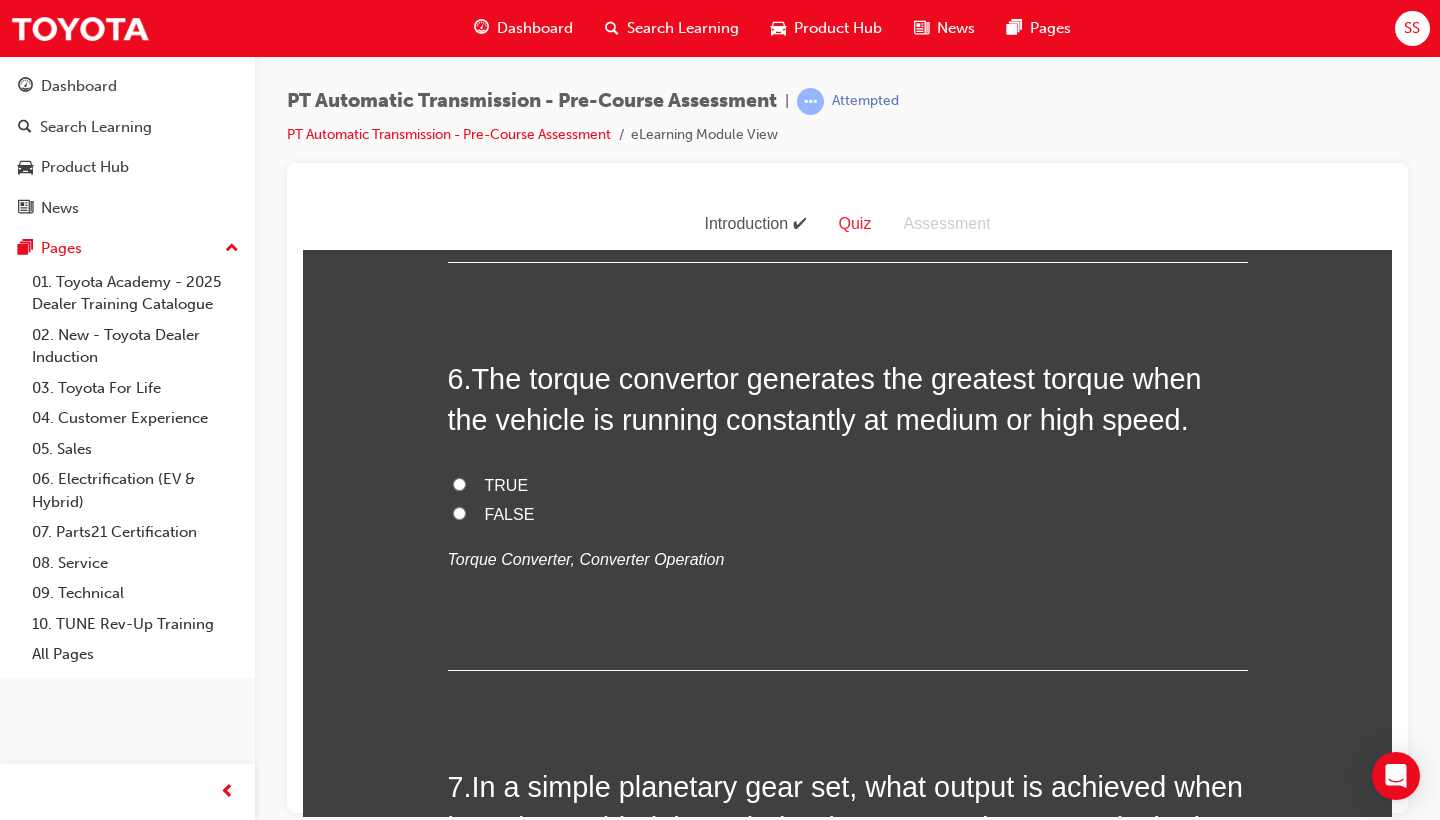 scroll, scrollTop: 2221, scrollLeft: 0, axis: vertical 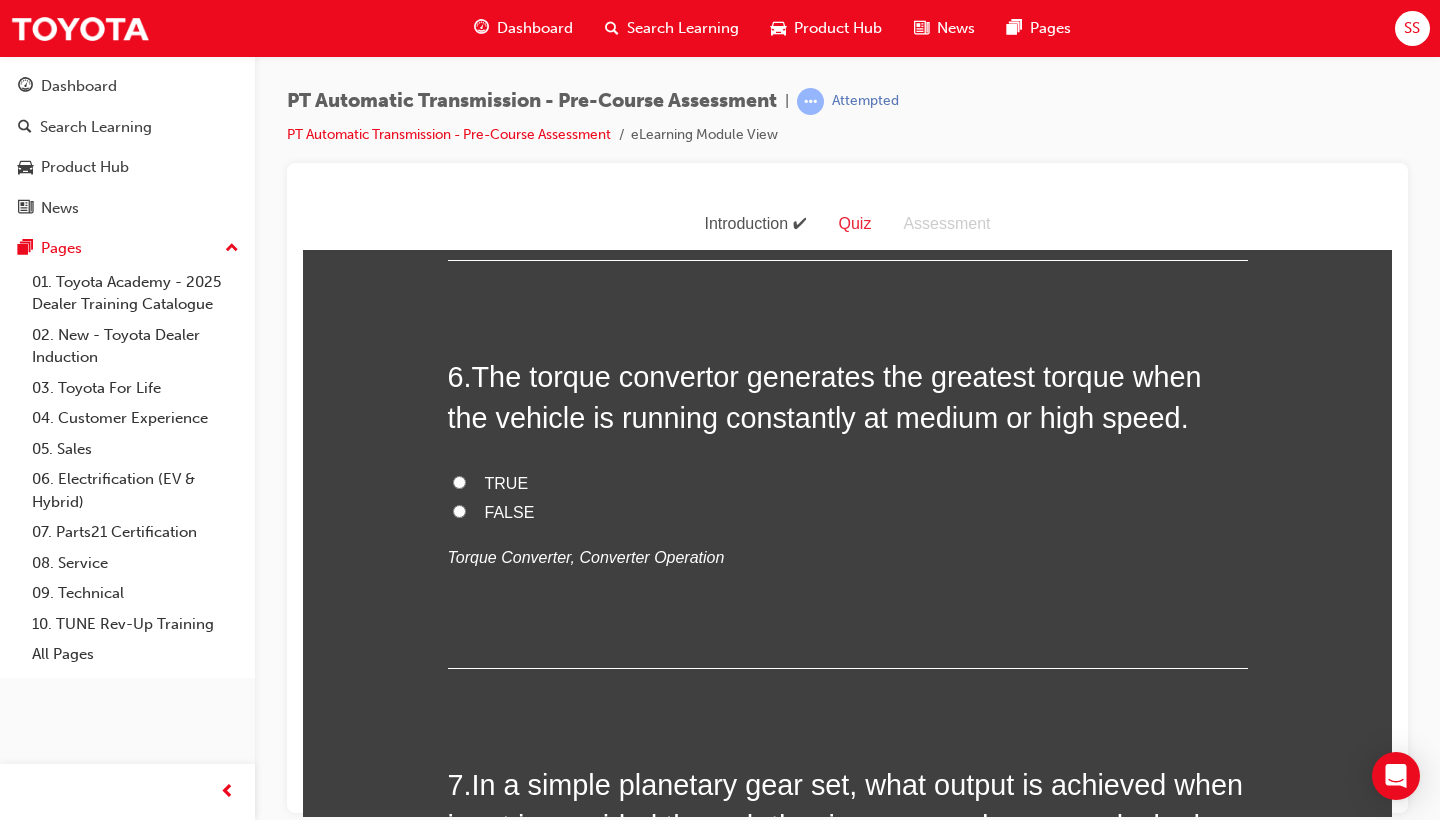 click on "TRUE" at bounding box center [507, 74] 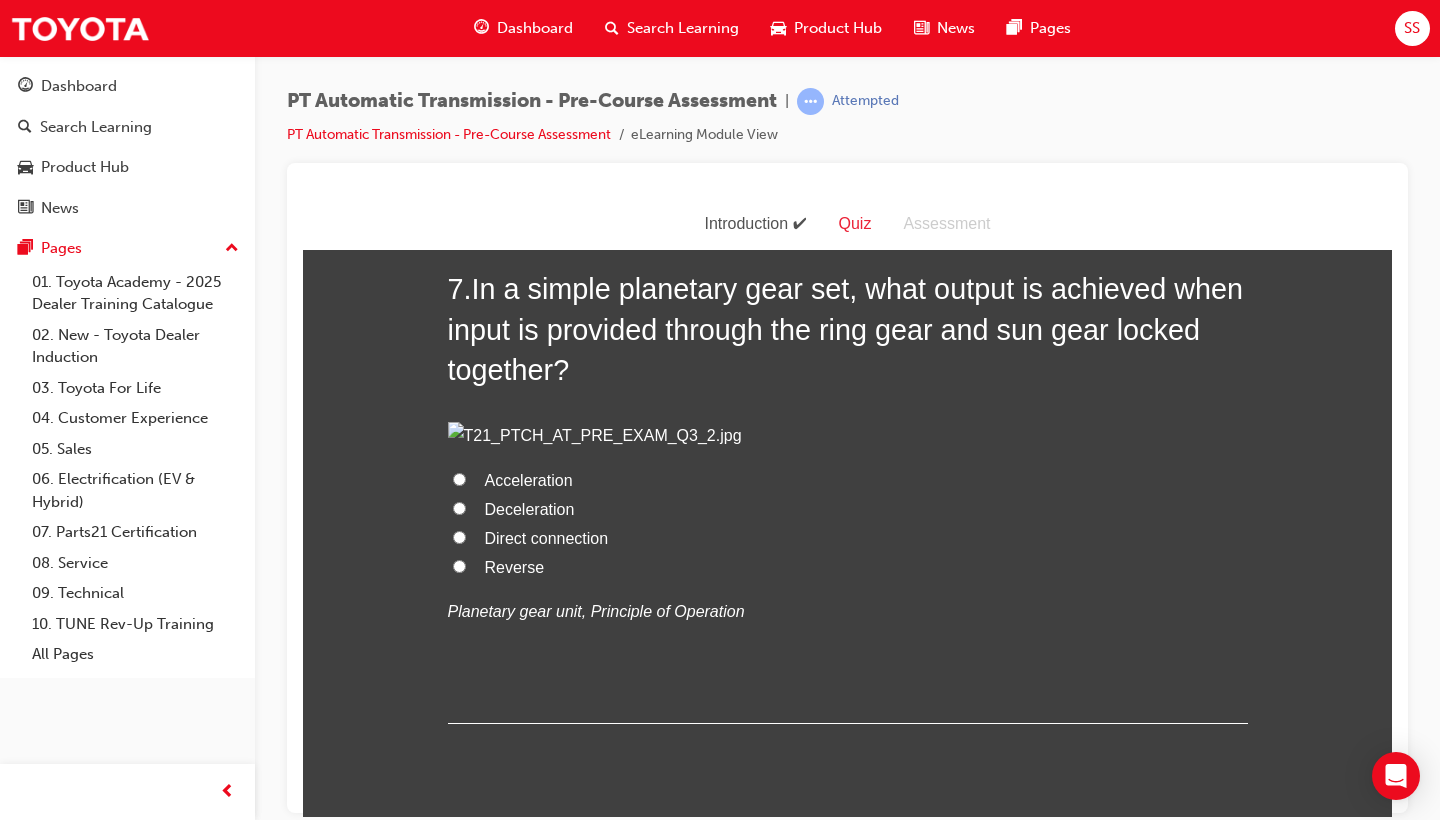 scroll, scrollTop: 2718, scrollLeft: 0, axis: vertical 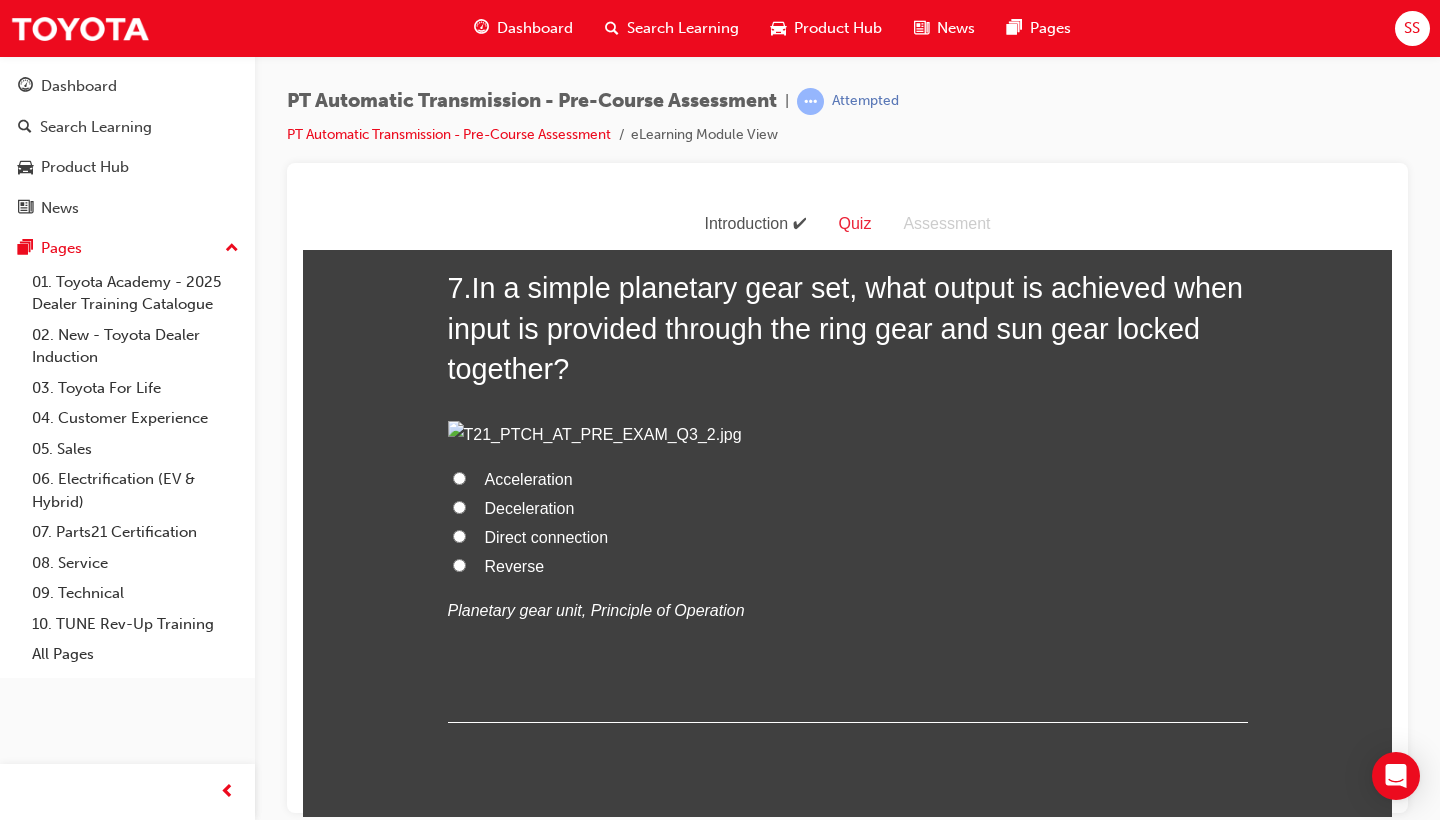 click on "FALSE" at bounding box center (510, 14) 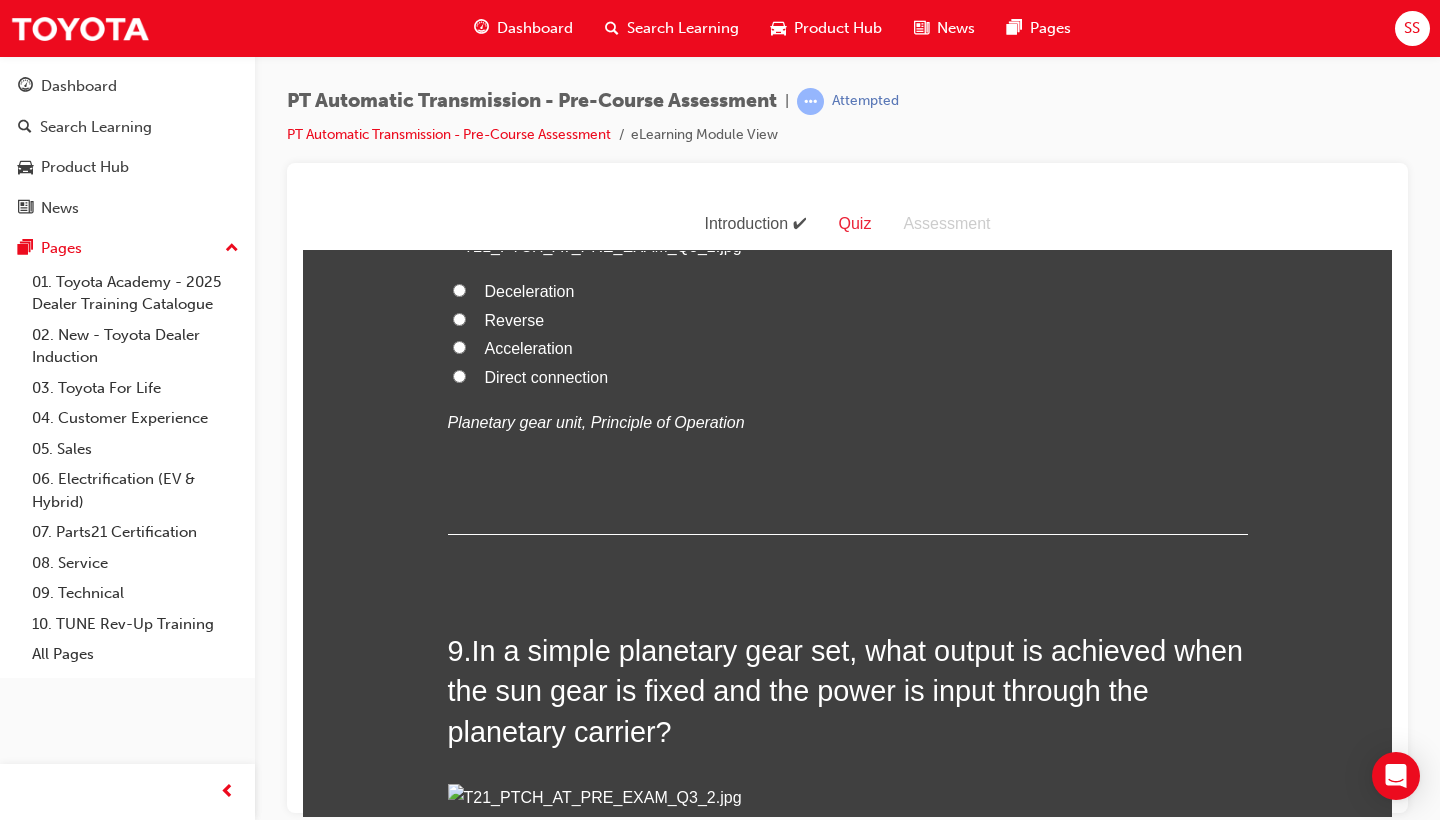 click on "Reverse" at bounding box center (848, -173) 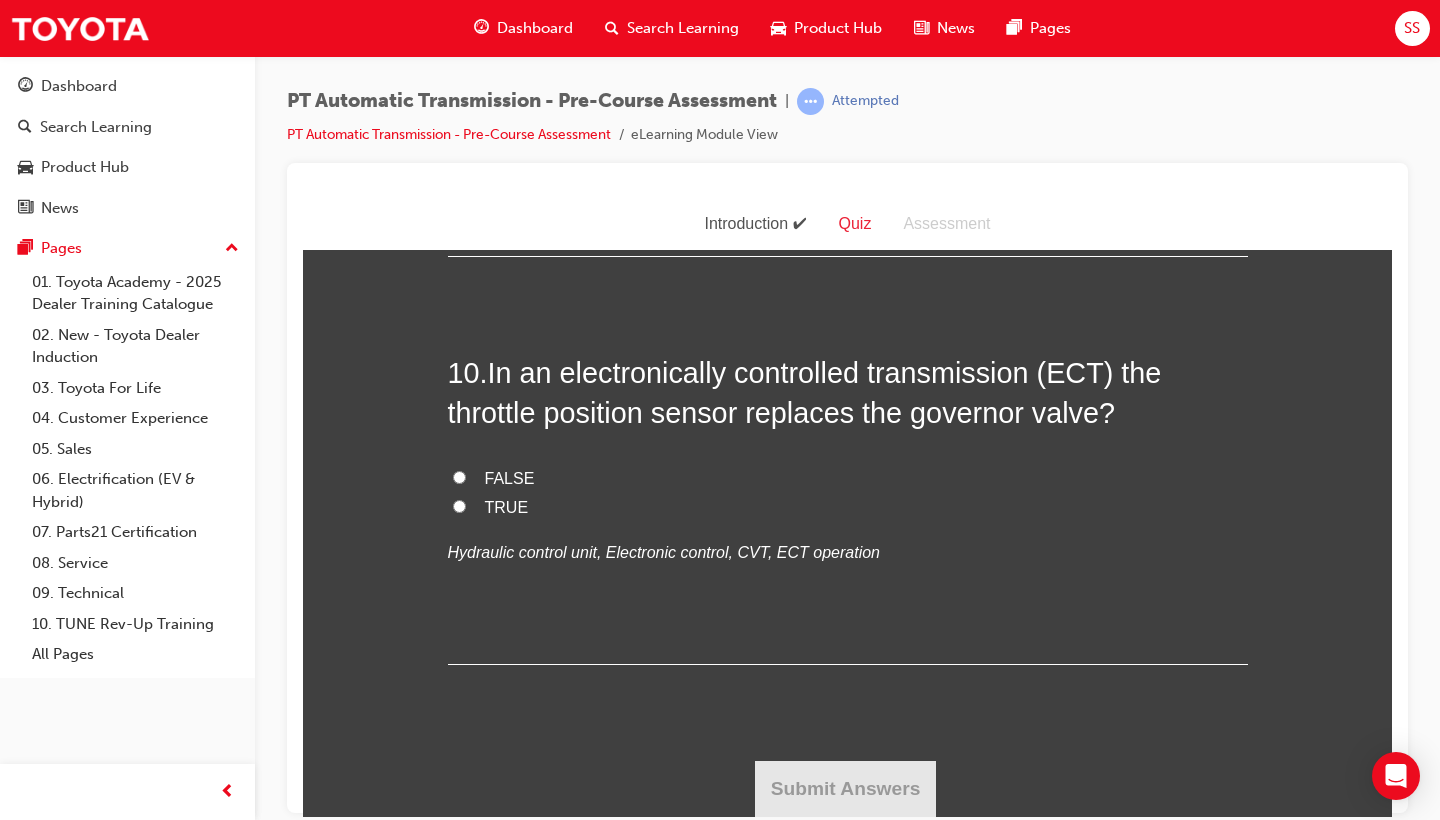 scroll, scrollTop: 4442, scrollLeft: 0, axis: vertical 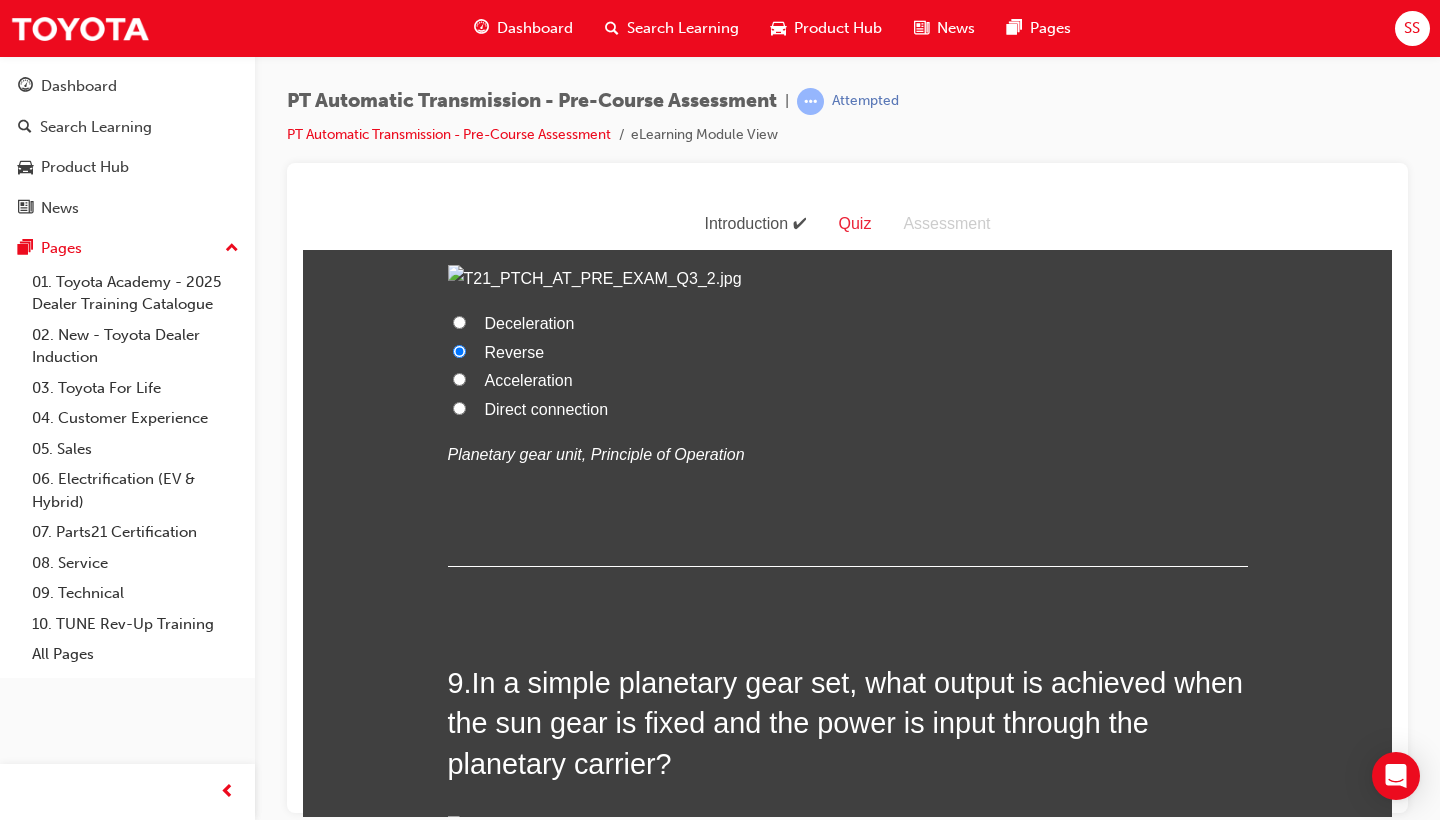 click on "Direct connection" at bounding box center [547, -171] 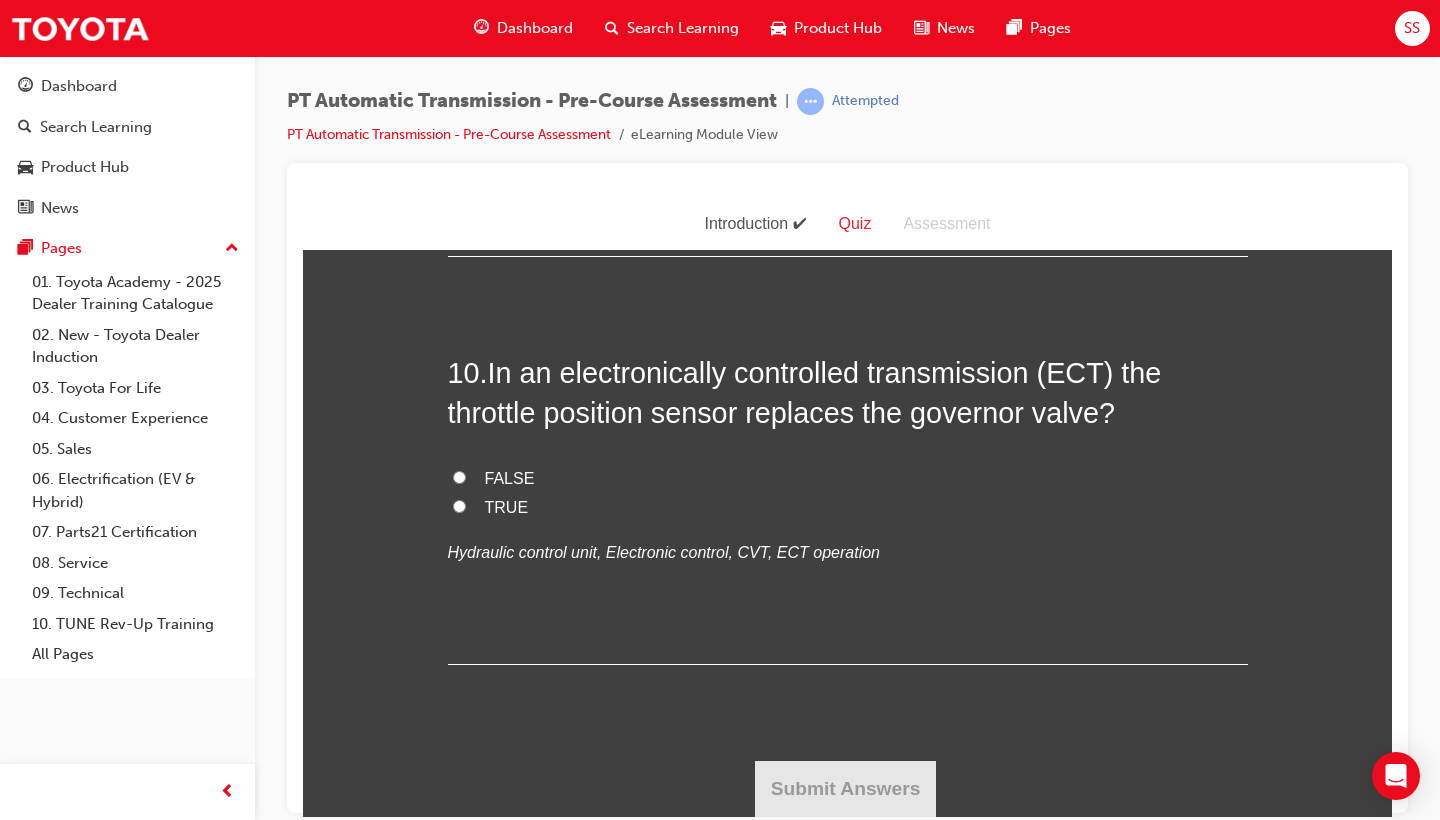 scroll, scrollTop: 5444, scrollLeft: 0, axis: vertical 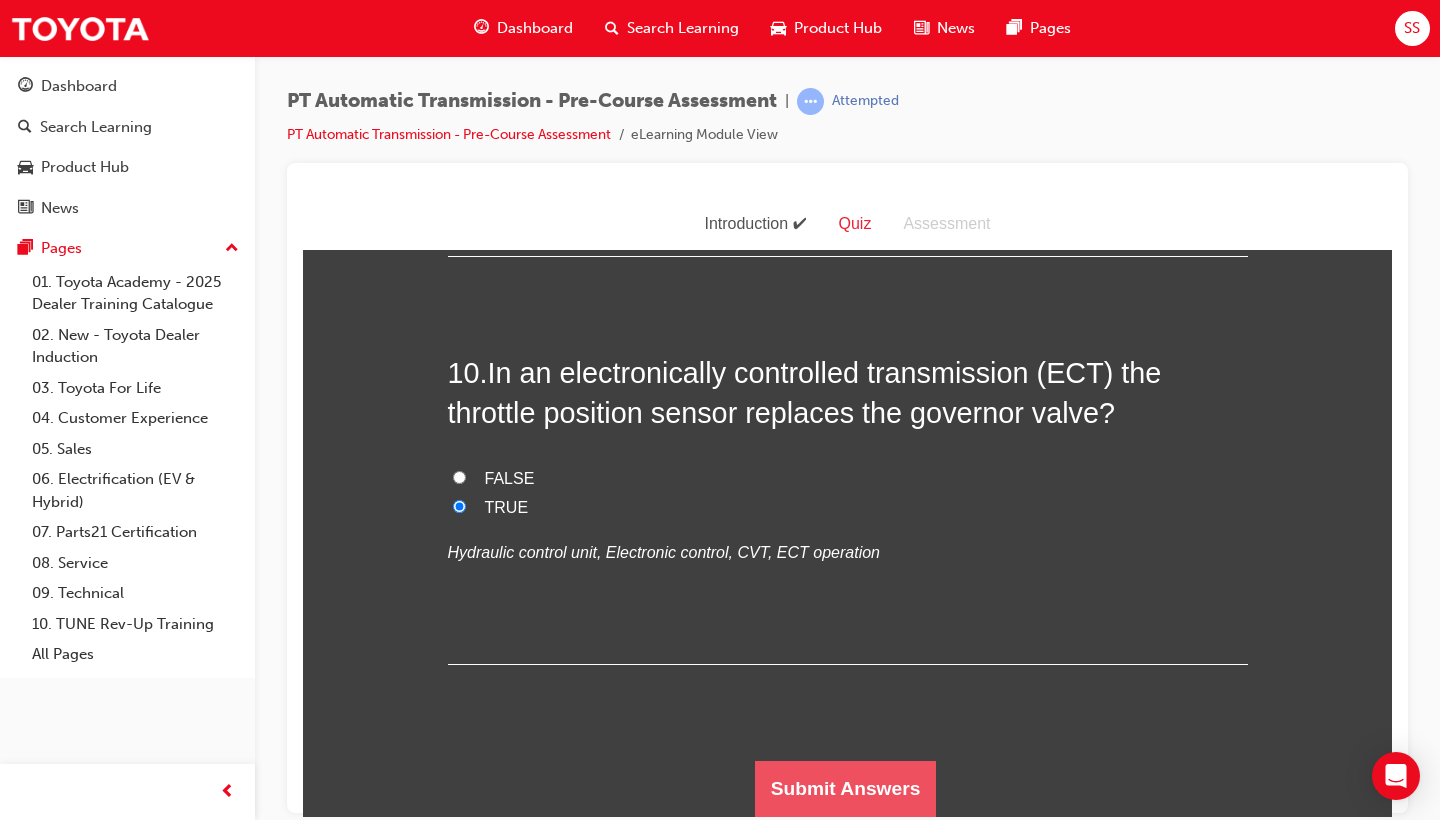 click on "Submit Answers" at bounding box center (846, 788) 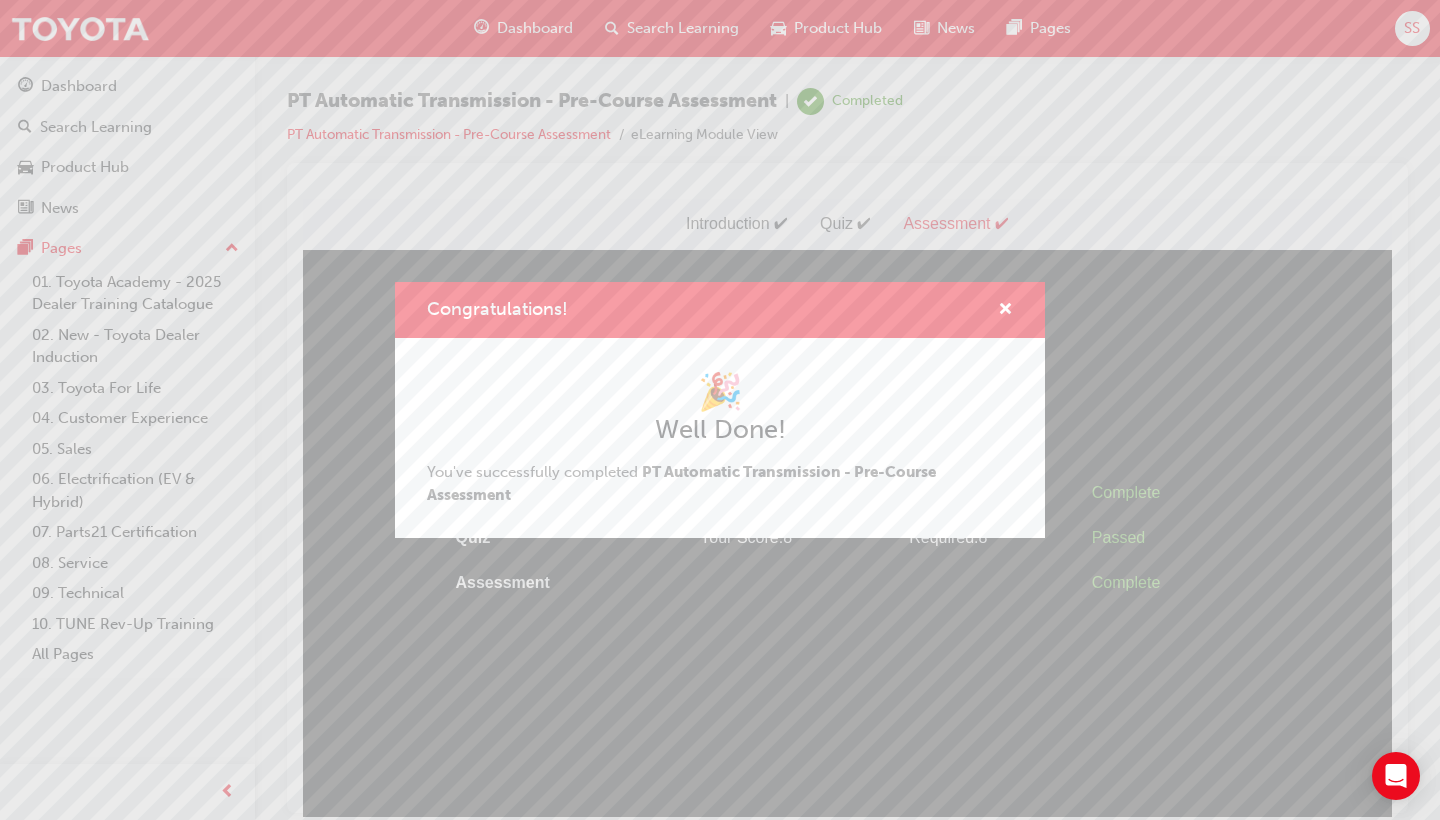 click on "Congratulations!" at bounding box center (720, 310) 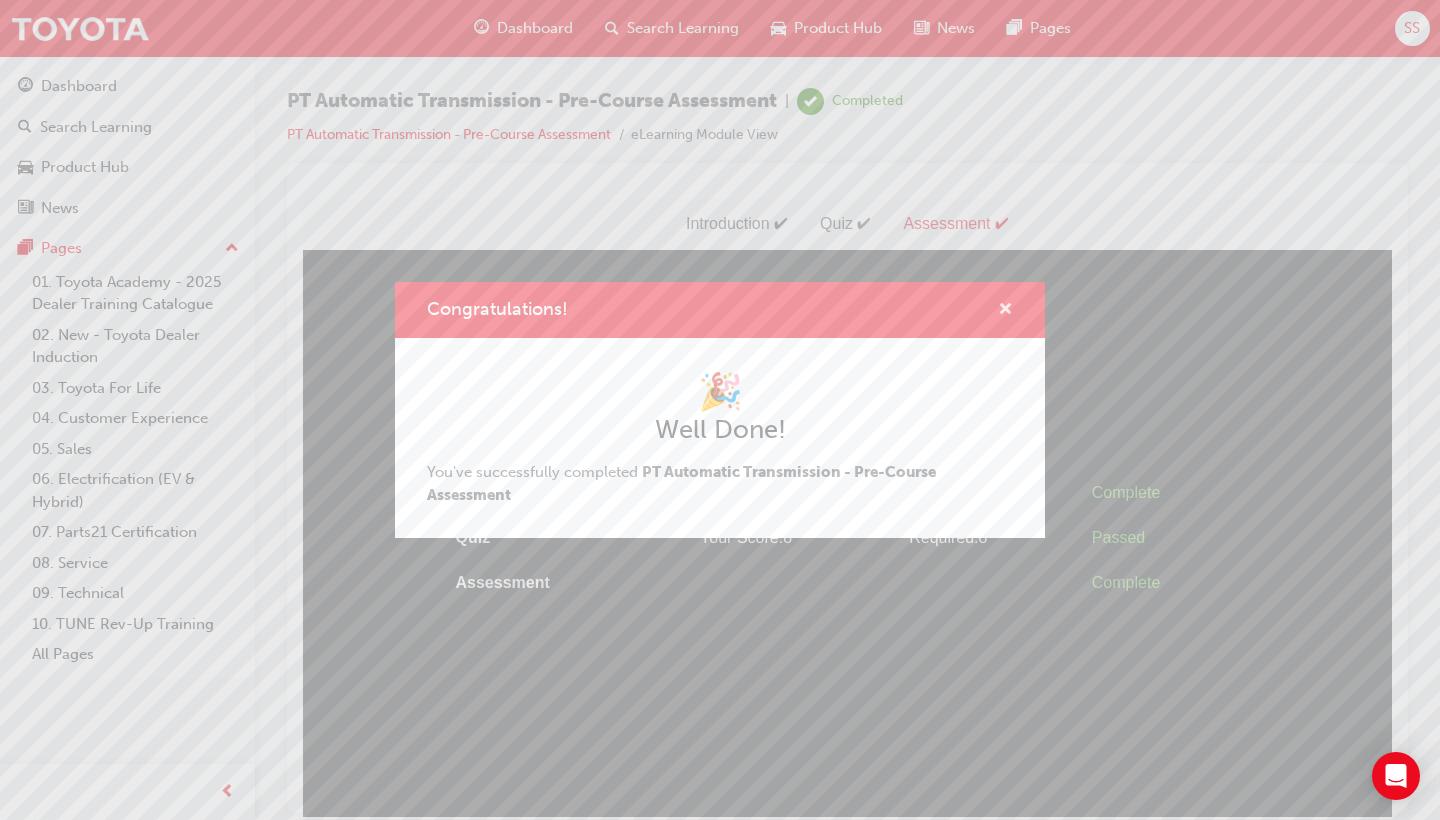 click on "Congratulations!" at bounding box center (720, 310) 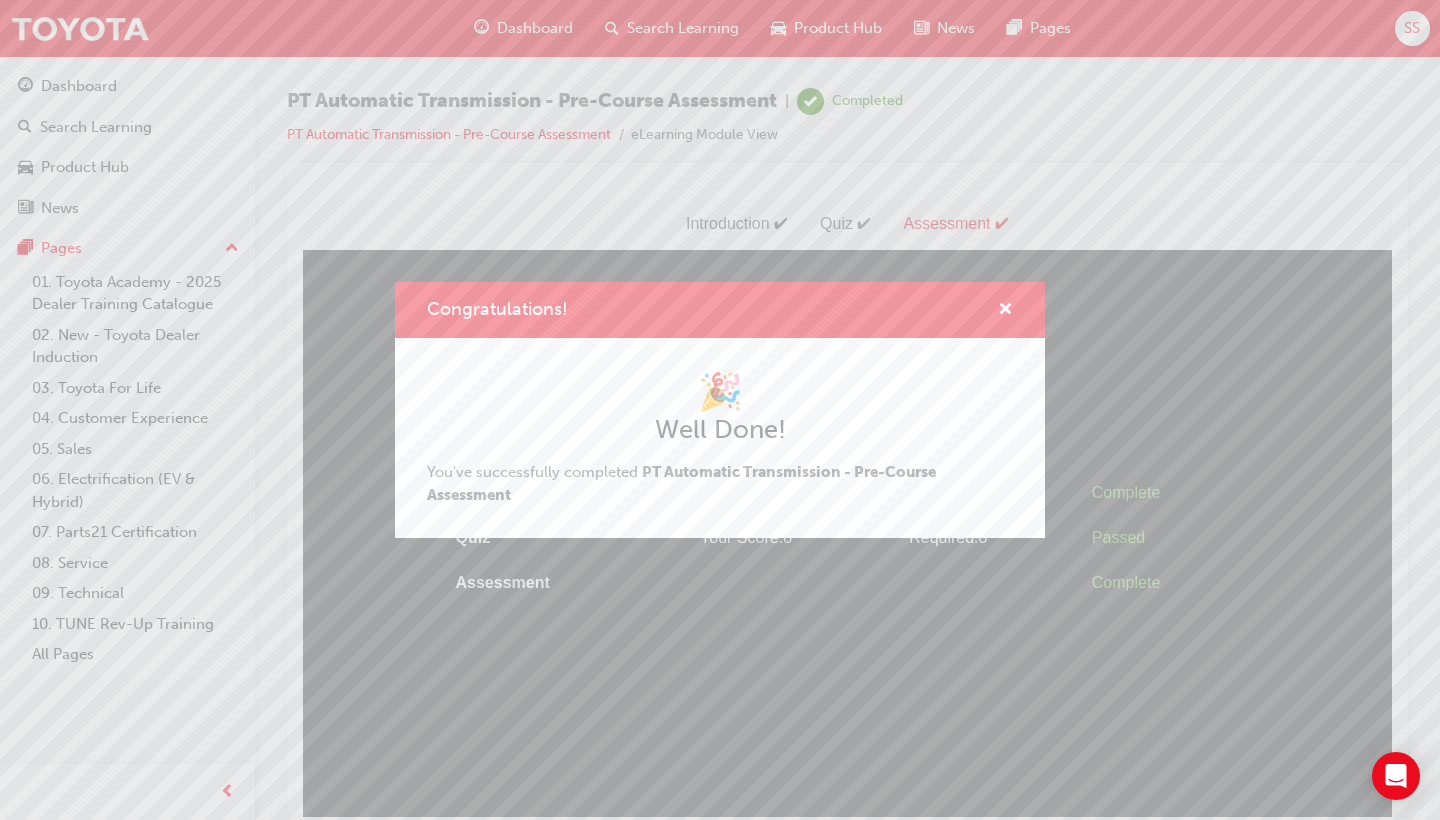 click on "Congratulations!" at bounding box center (720, 310) 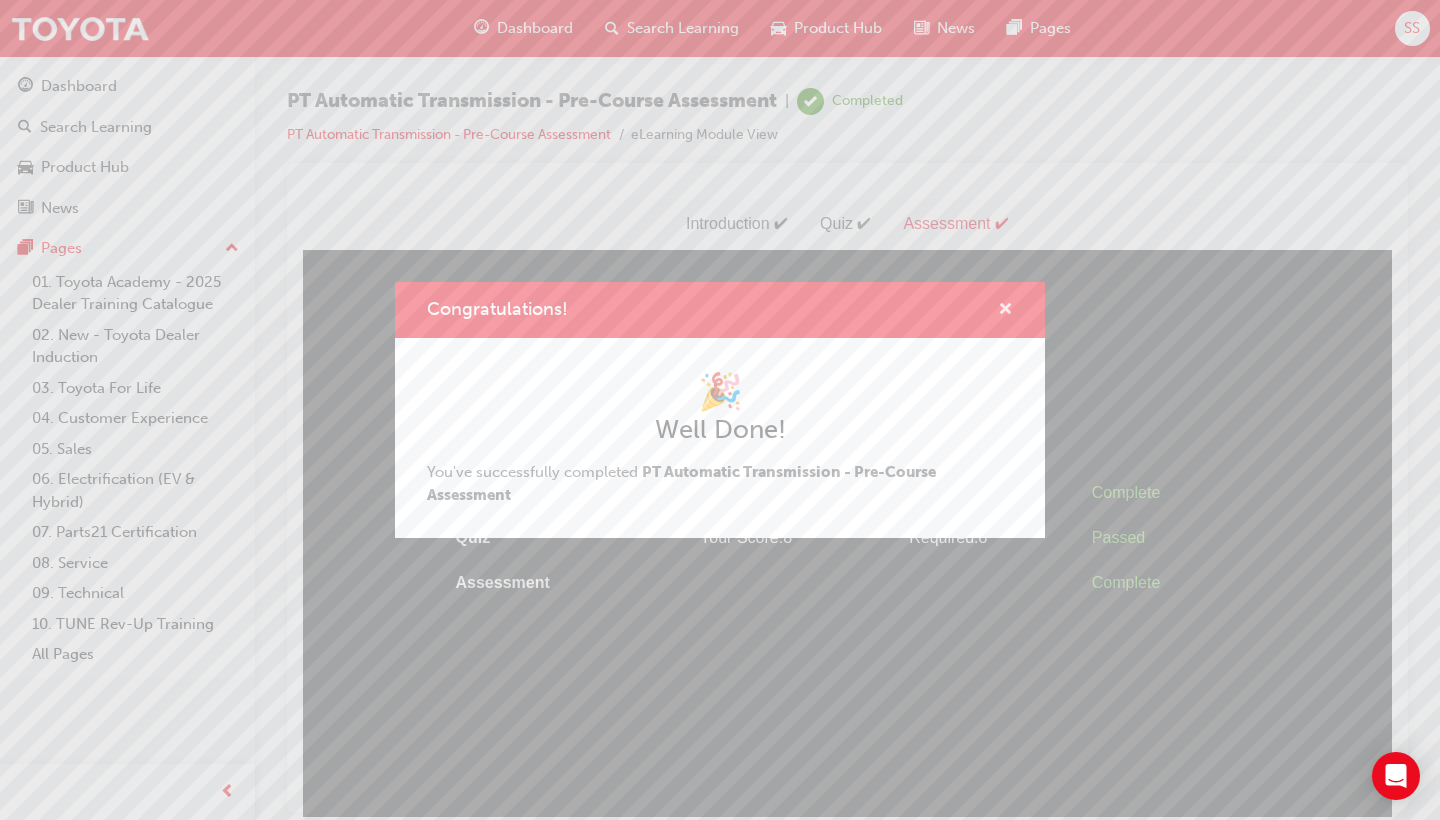 click at bounding box center (1005, 311) 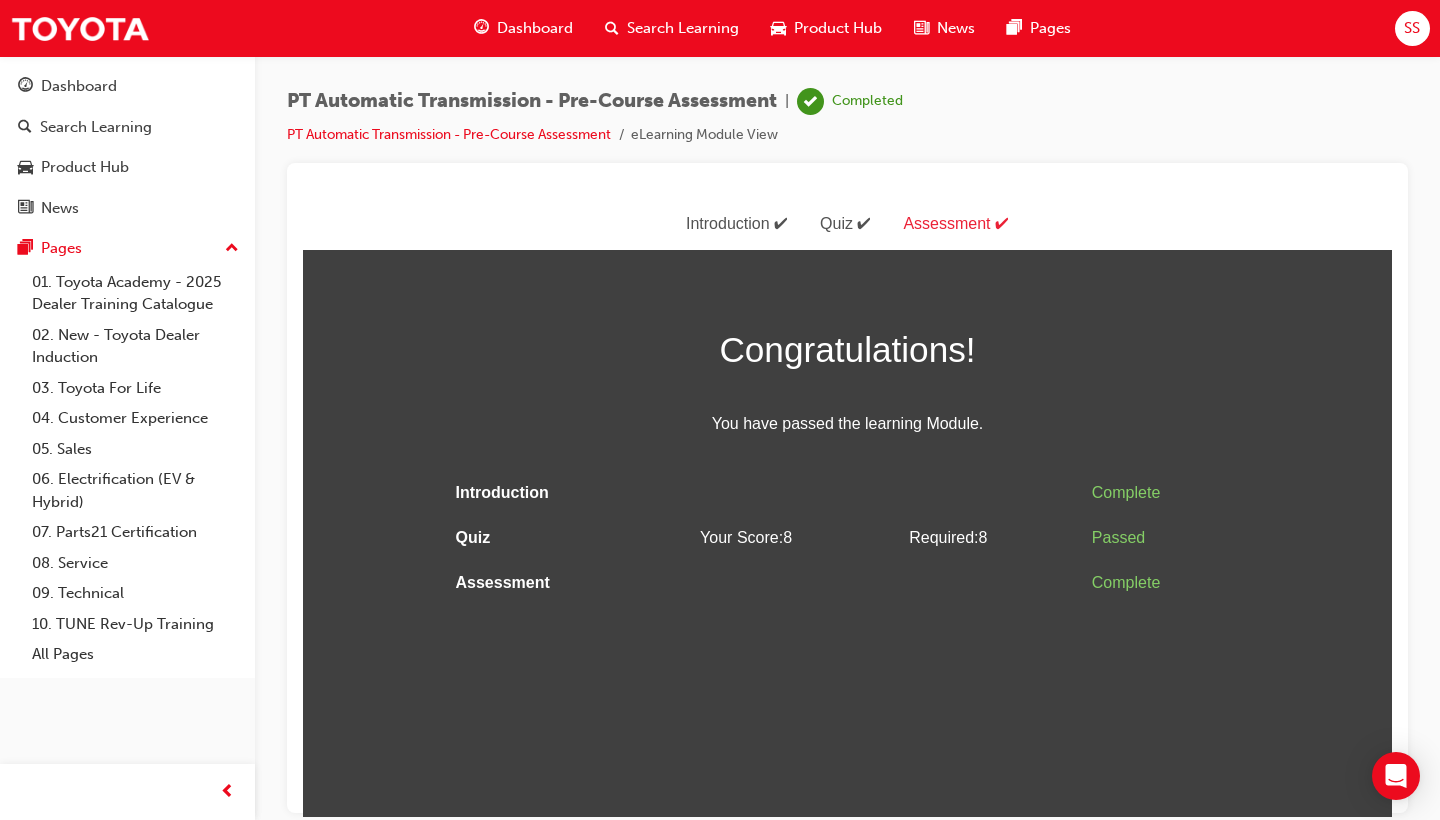 scroll, scrollTop: 0, scrollLeft: 0, axis: both 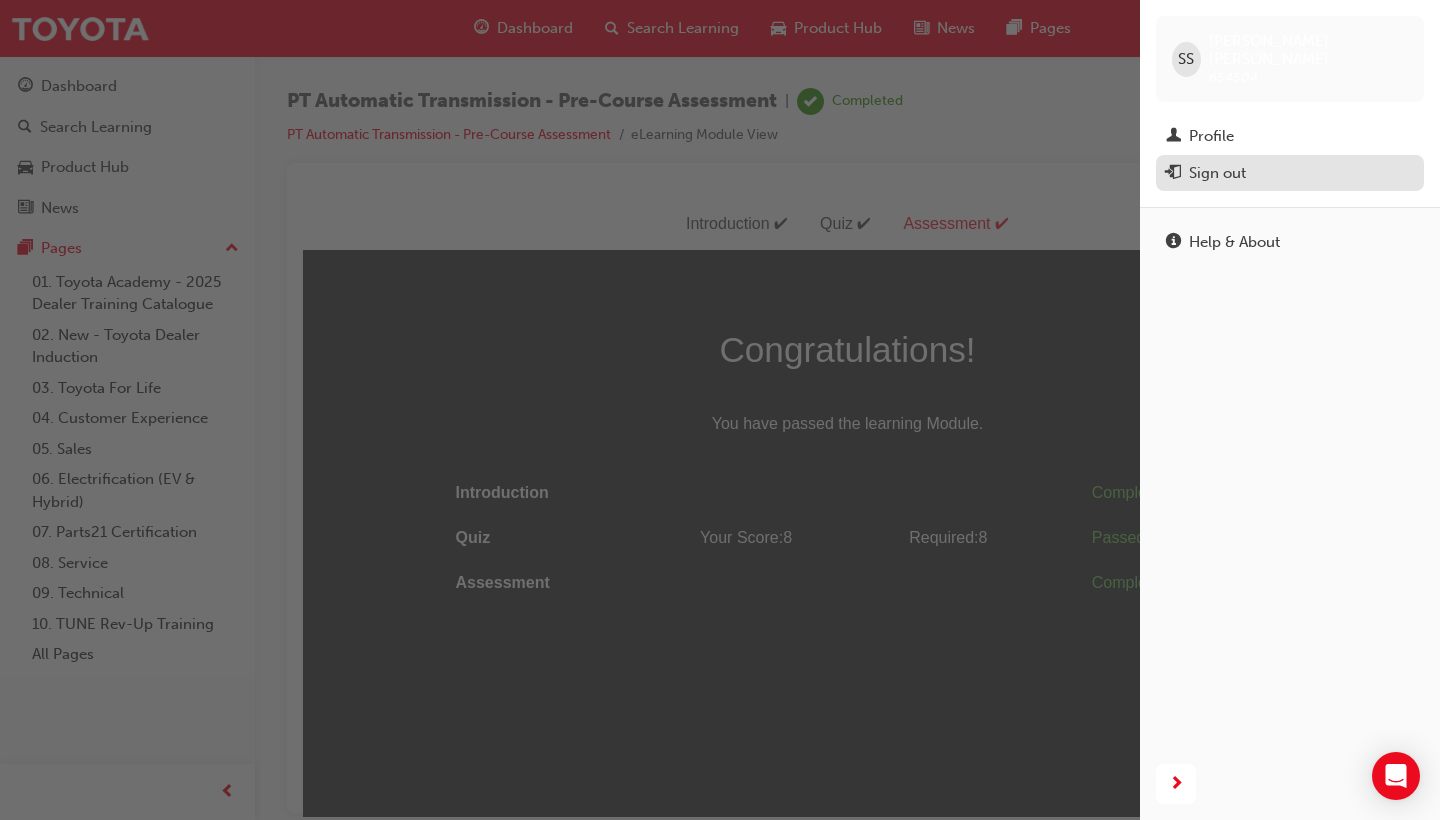 click on "Sign out" at bounding box center (1290, 173) 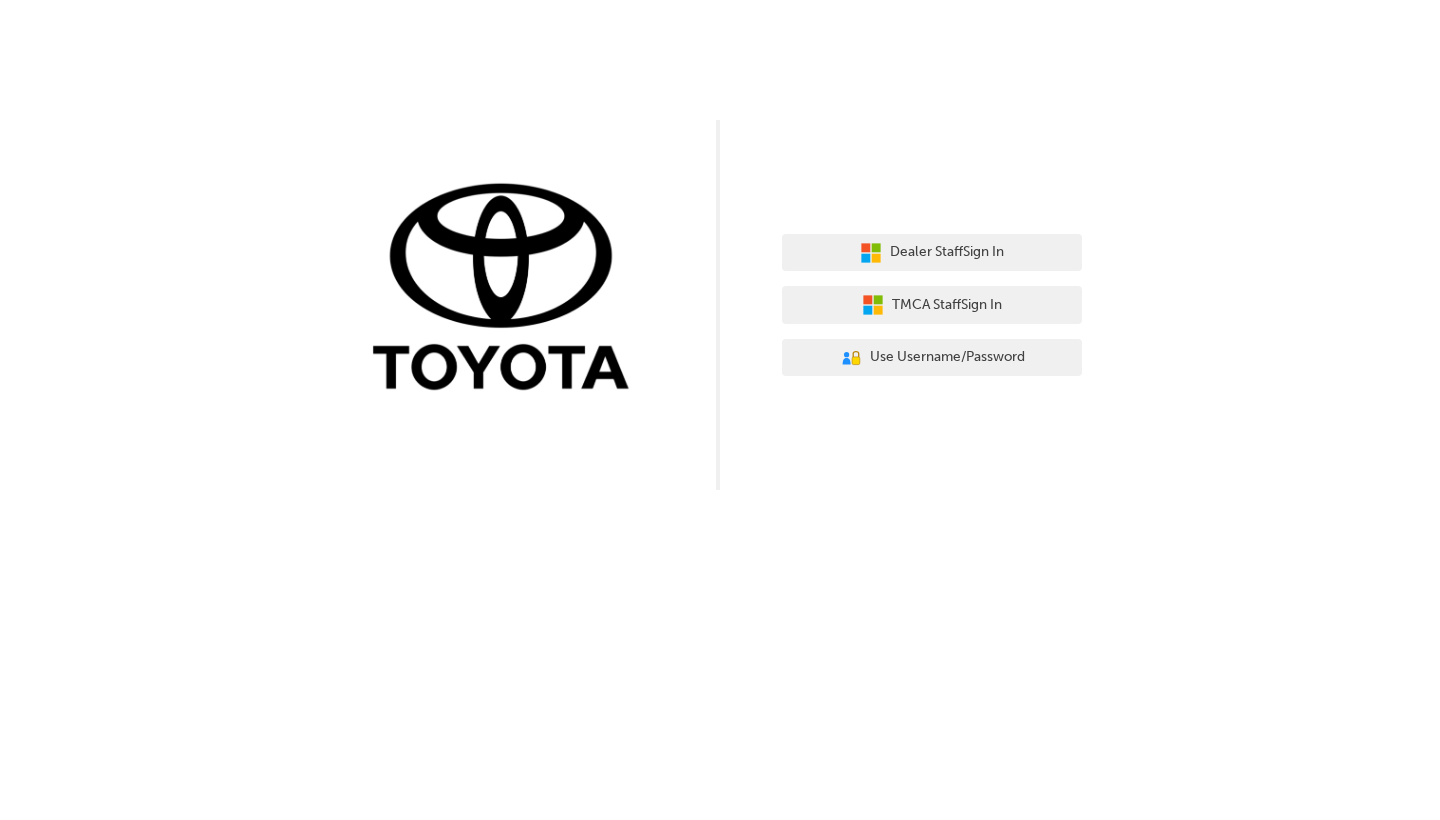 scroll, scrollTop: 0, scrollLeft: 0, axis: both 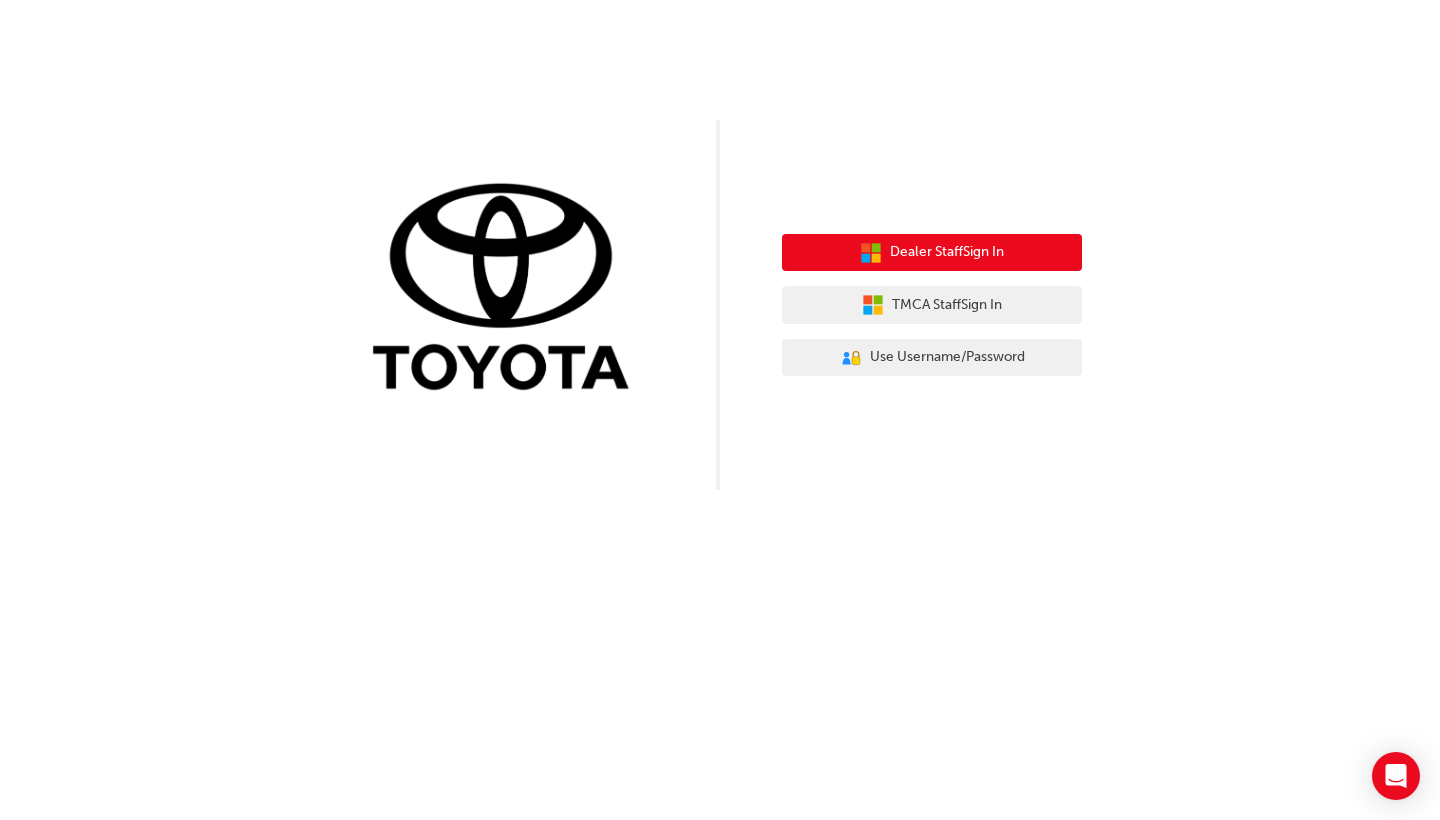 click on "Dealer Staff  Sign In" at bounding box center [947, 252] 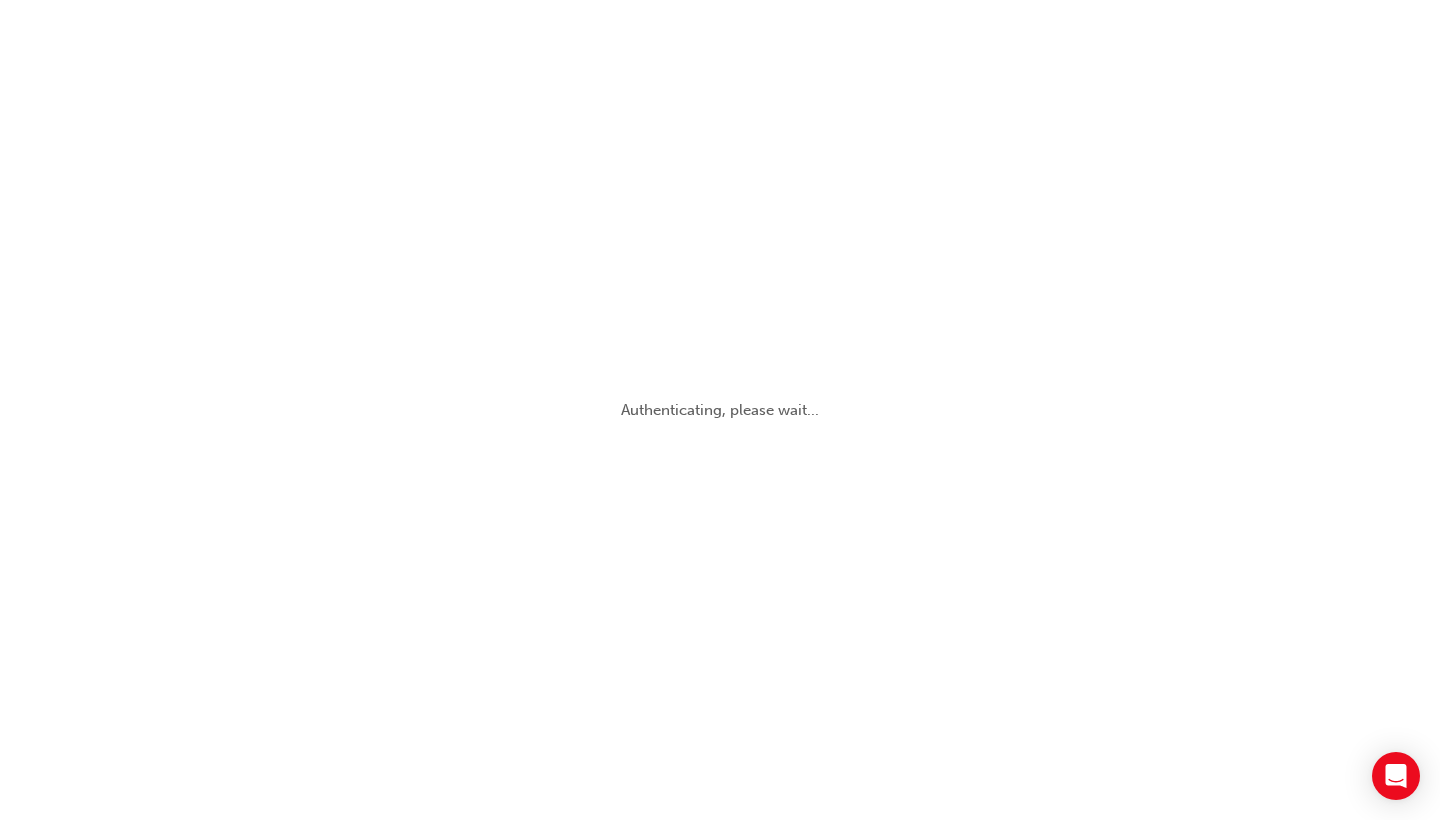 scroll, scrollTop: 0, scrollLeft: 0, axis: both 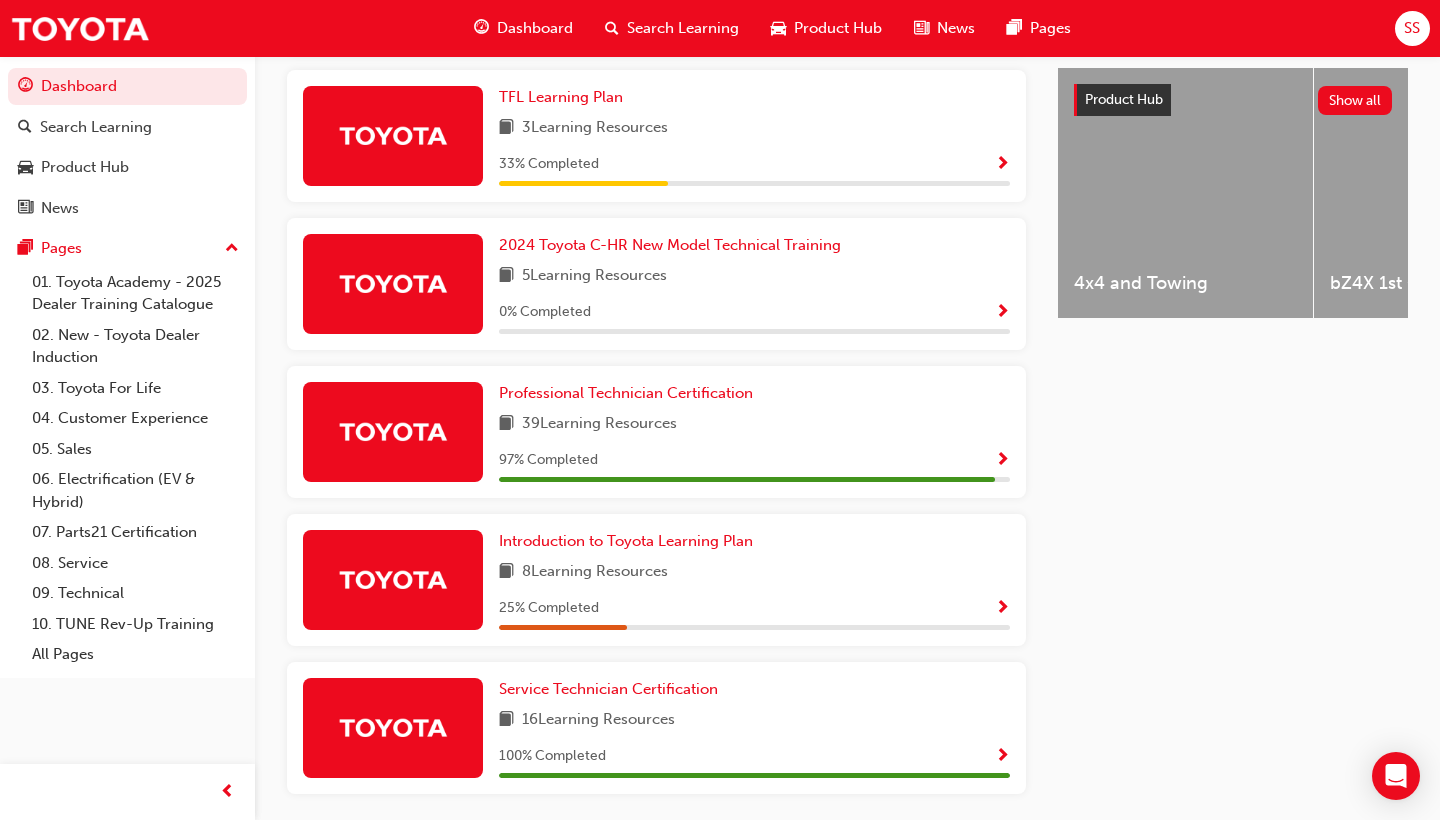 click at bounding box center (1002, 461) 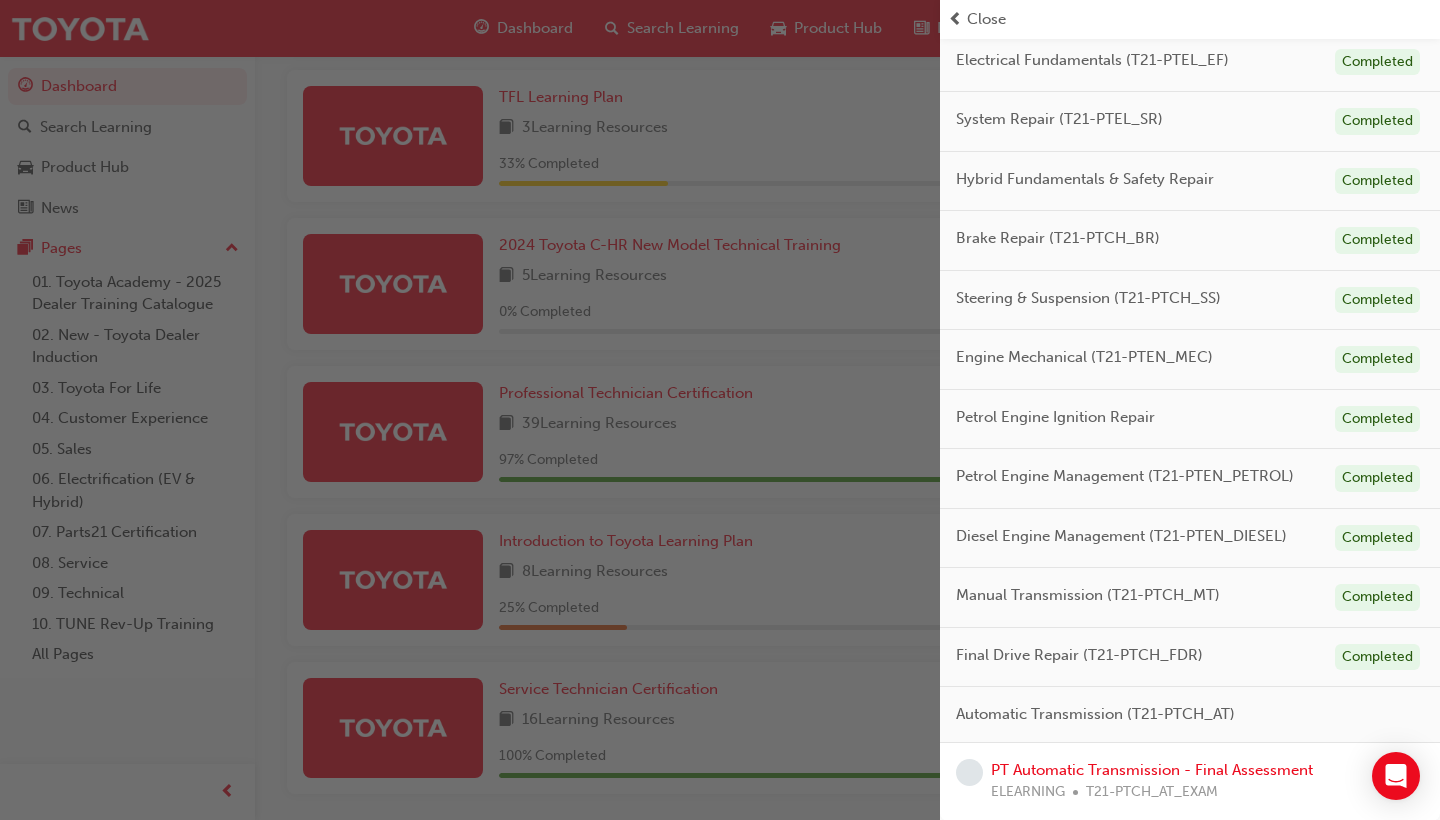 scroll, scrollTop: 220, scrollLeft: 0, axis: vertical 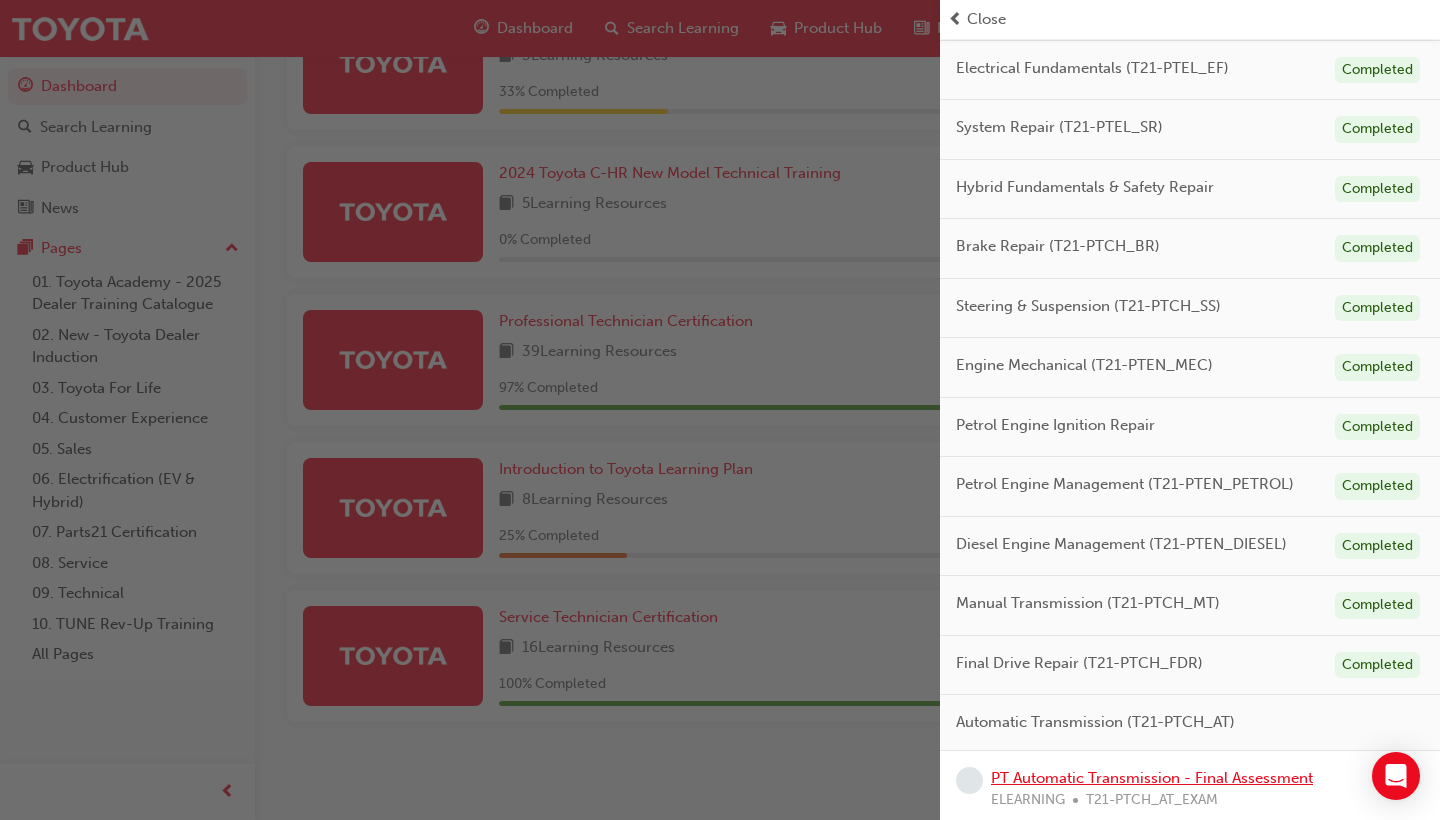 click on "PT Automatic Transmission - Final Assessment" at bounding box center (1152, 778) 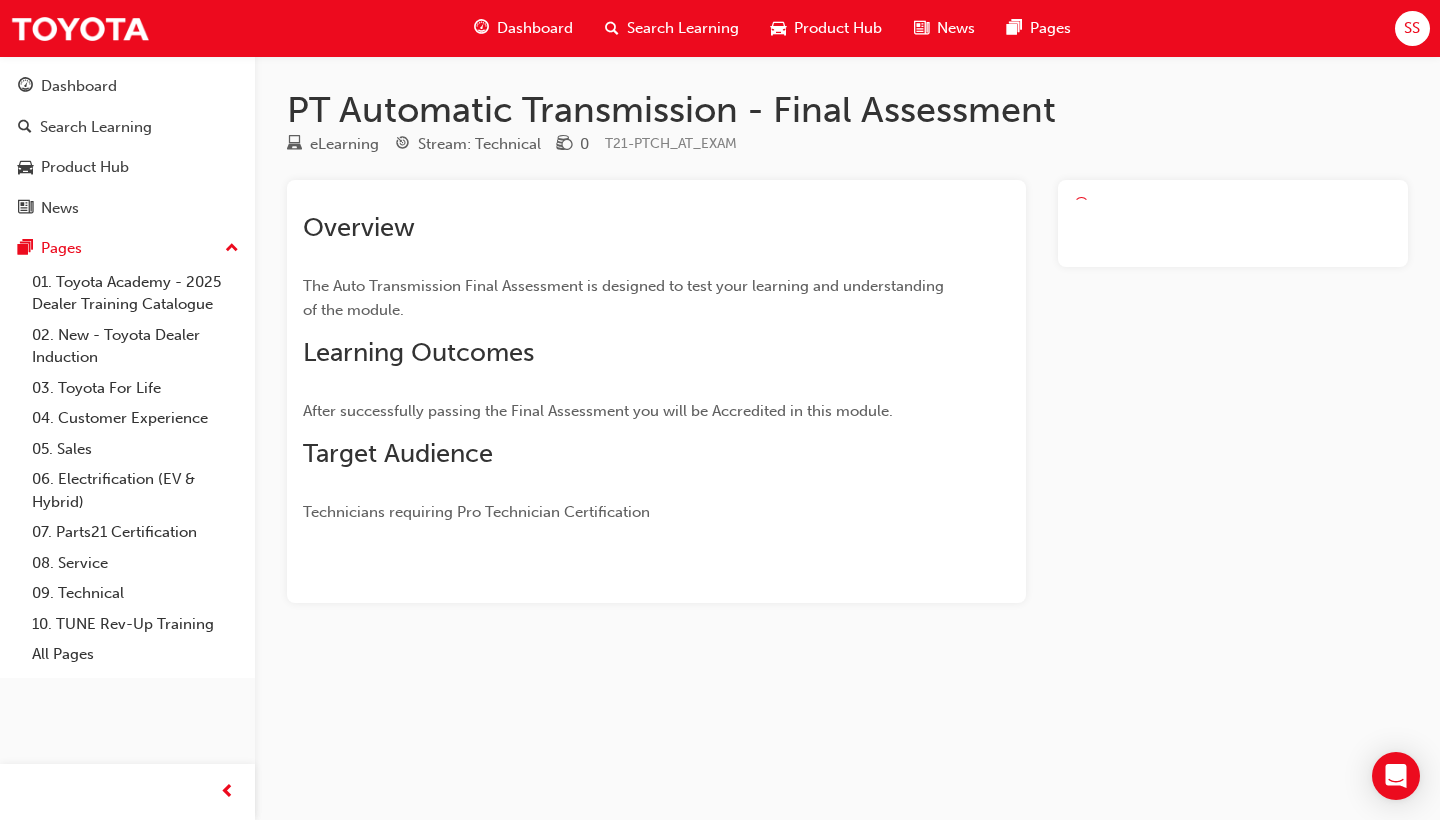 scroll, scrollTop: 0, scrollLeft: 0, axis: both 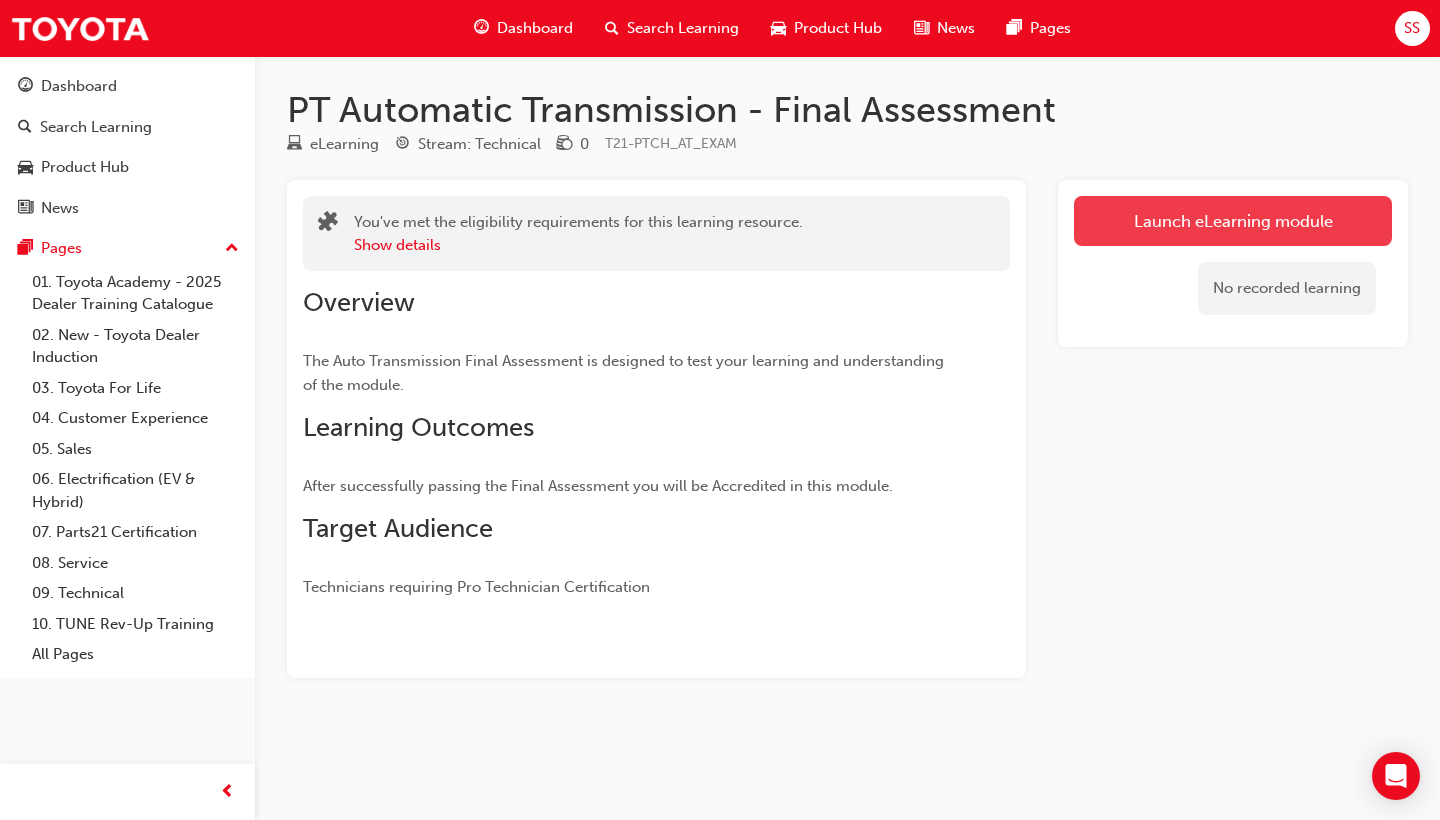 click on "Launch eLearning module" at bounding box center [1233, 221] 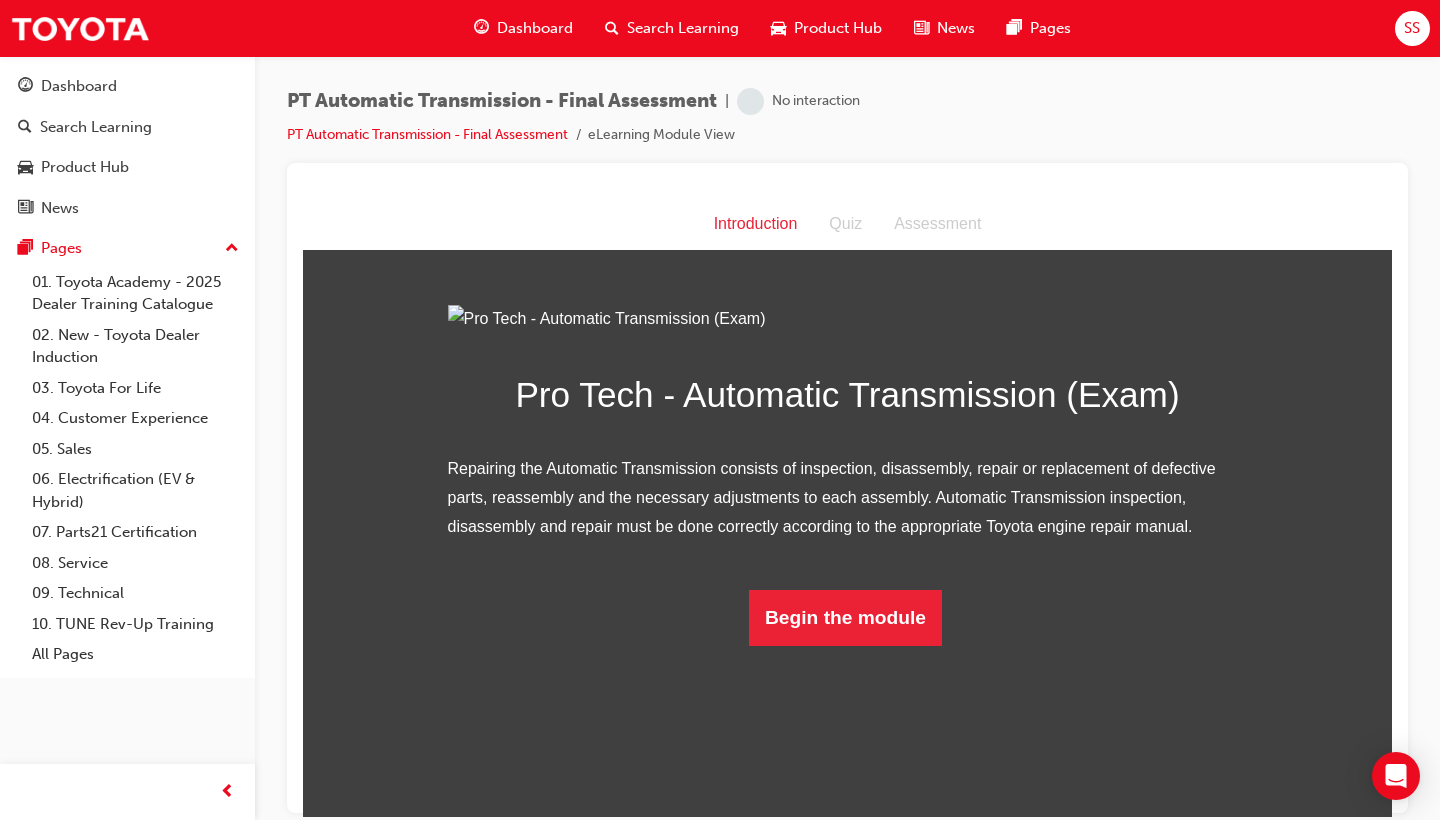 scroll, scrollTop: 45, scrollLeft: 0, axis: vertical 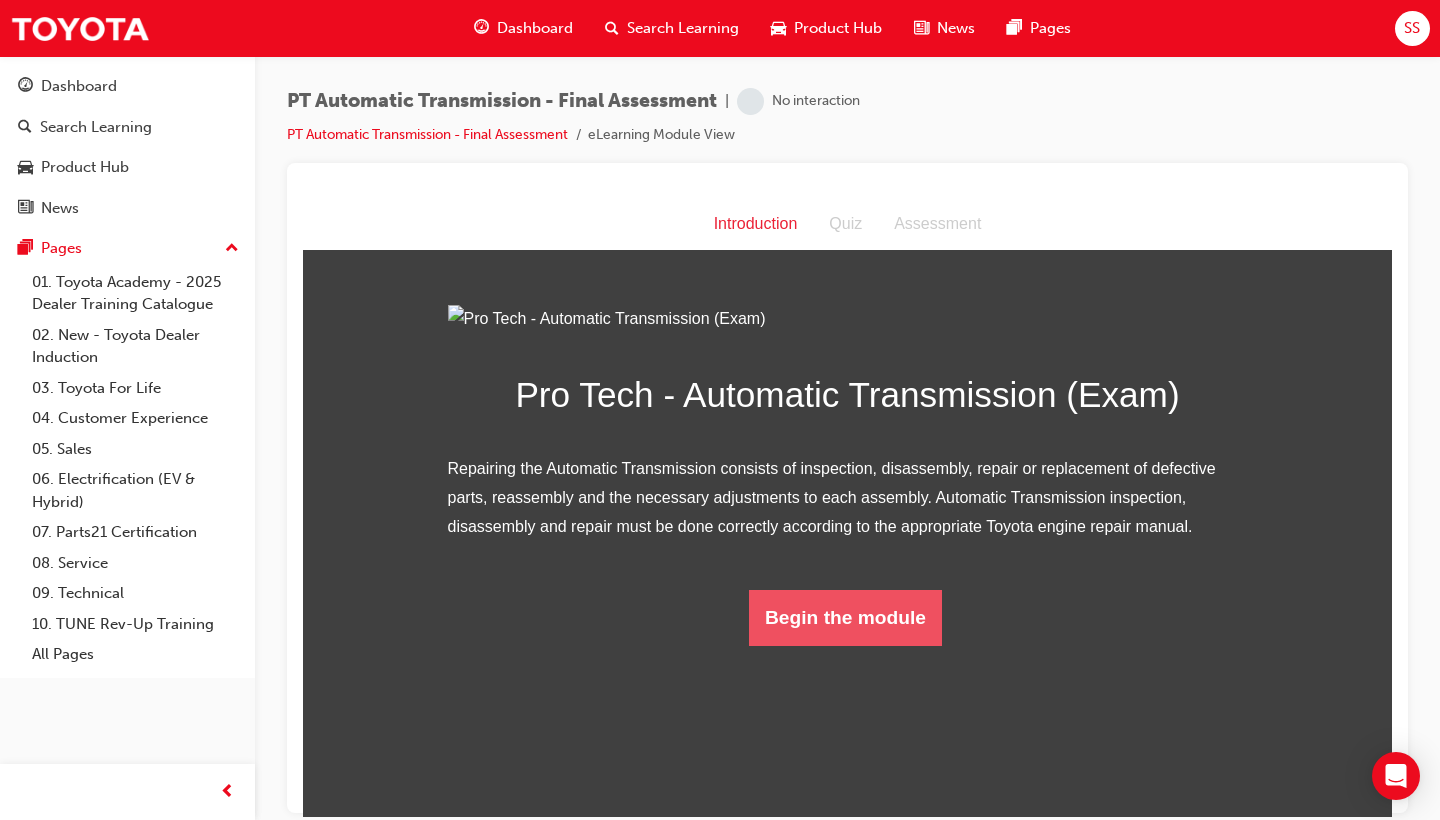 click on "Begin the module" at bounding box center [845, 617] 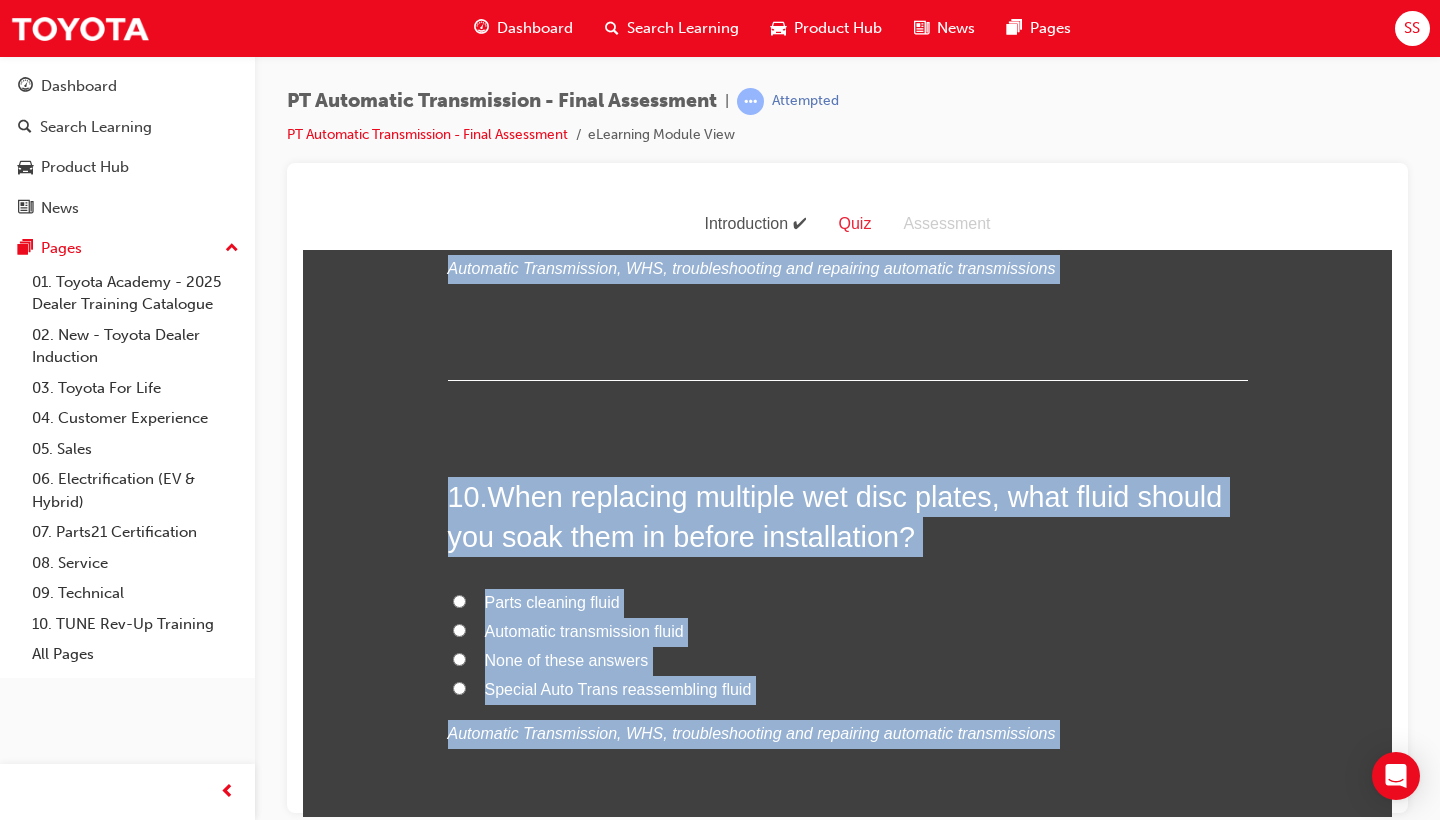 scroll, scrollTop: 4225, scrollLeft: 0, axis: vertical 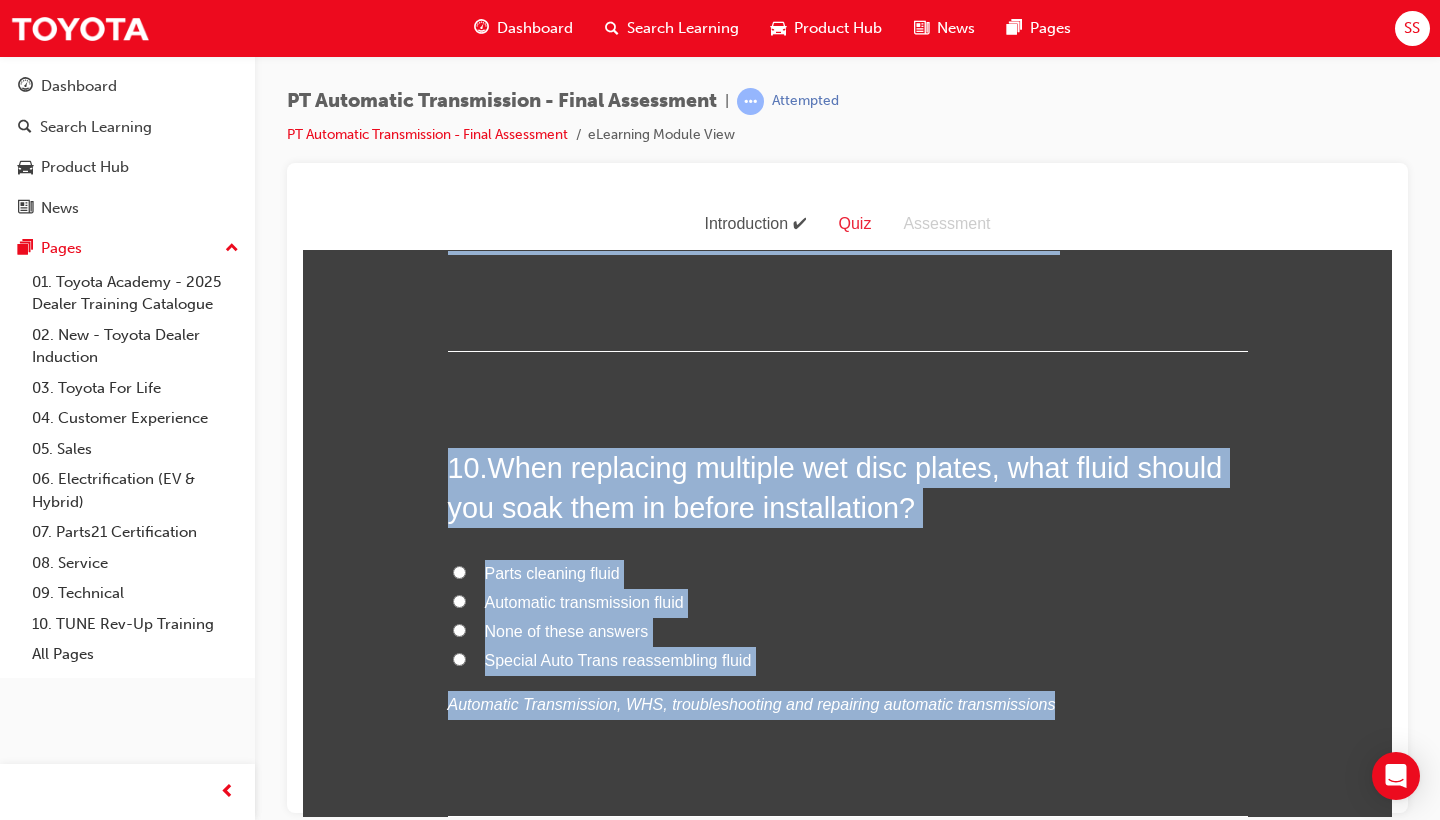 drag, startPoint x: 442, startPoint y: 389, endPoint x: 1025, endPoint y: 663, distance: 644.1778 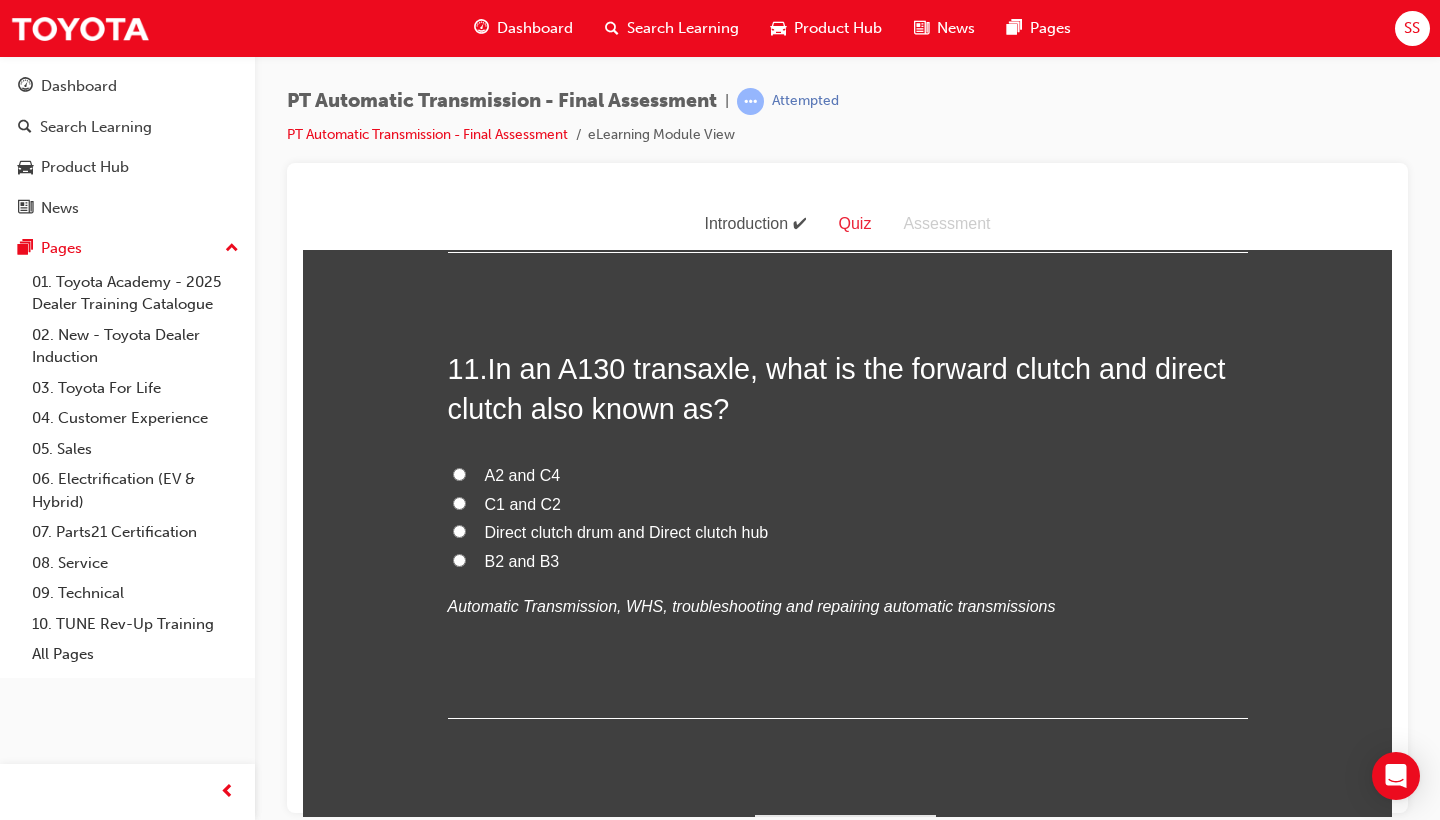 scroll, scrollTop: 0, scrollLeft: 0, axis: both 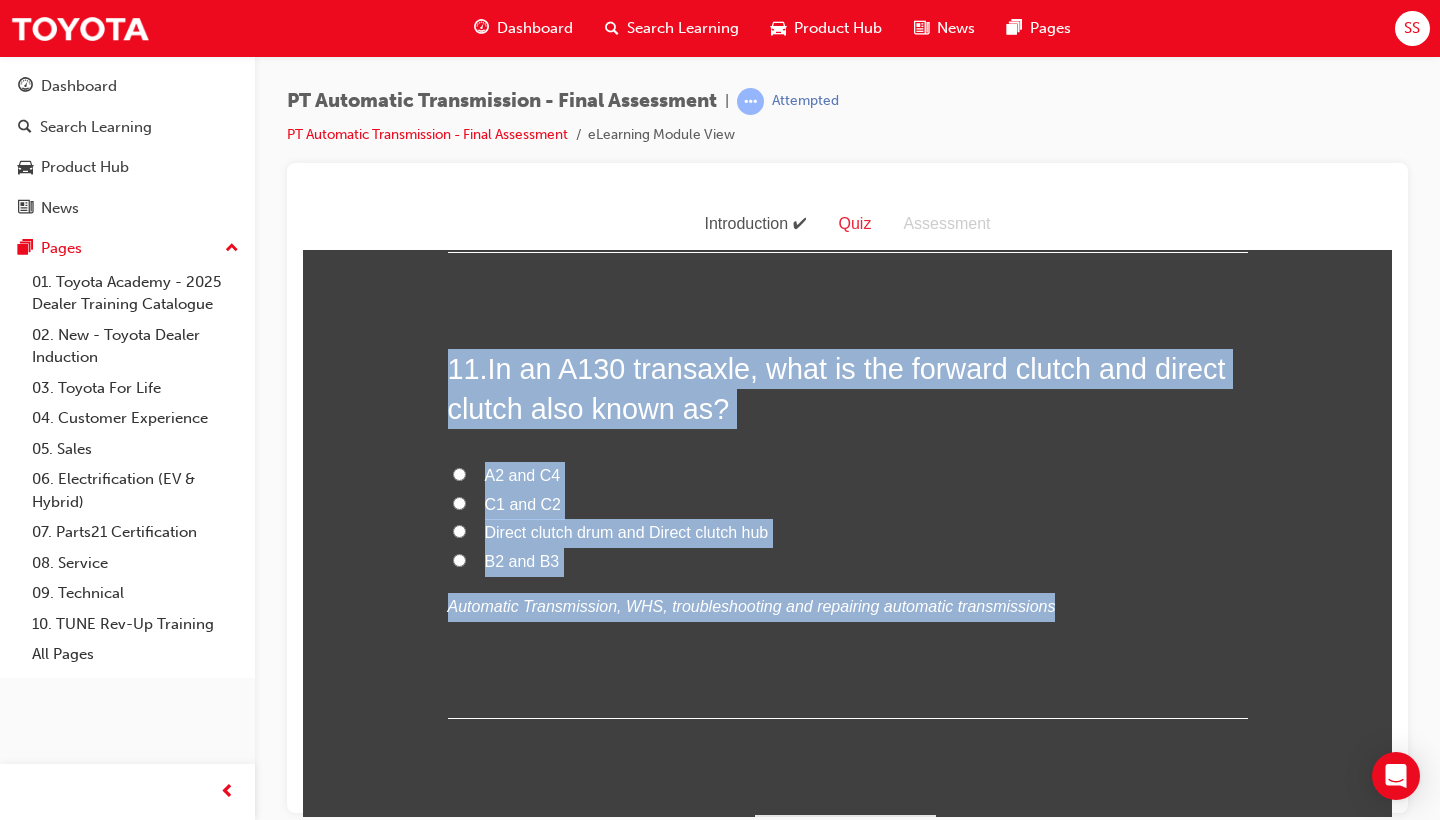 drag, startPoint x: 453, startPoint y: 309, endPoint x: 1020, endPoint y: 559, distance: 619.66846 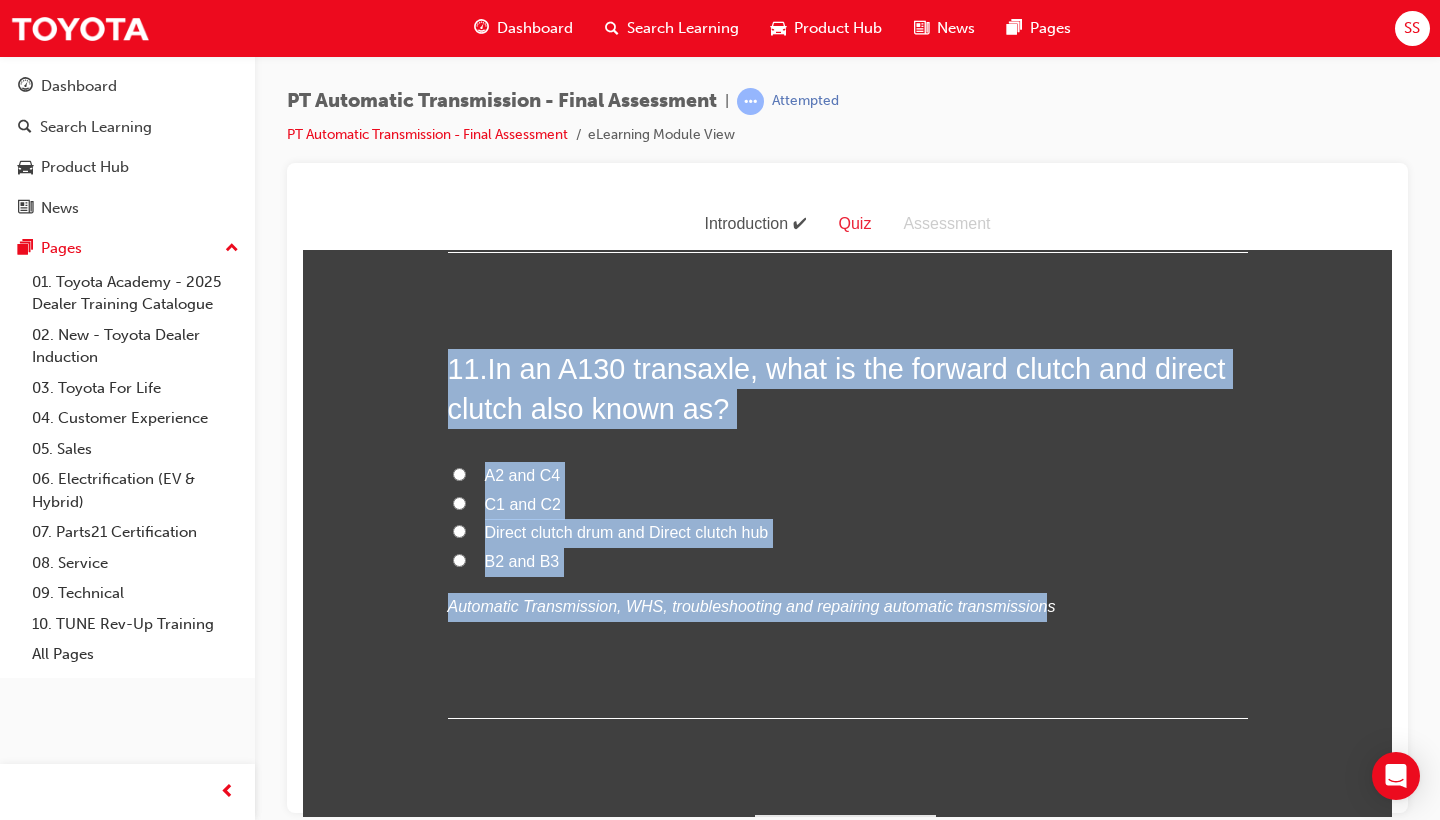 copy on "11 .  In an A130 transaxle, what is the forward clutch and direct clutch also known as? A2 and C4 C1 and C2 Direct clutch drum and Direct clutch hub B2 and B3
Automatic Transmission, WHS, troubleshooting and repairing automatic transmission" 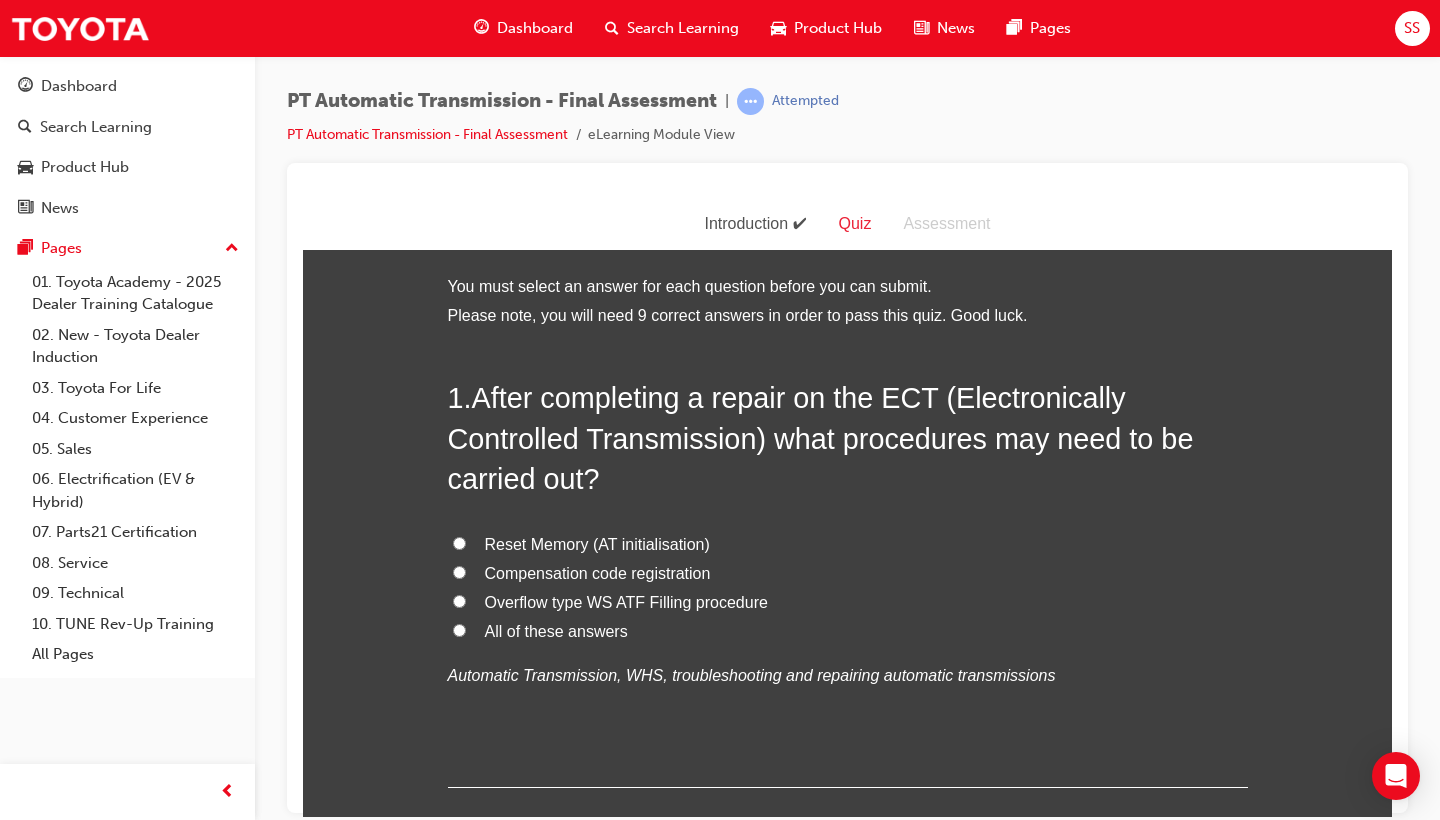 scroll, scrollTop: 0, scrollLeft: 0, axis: both 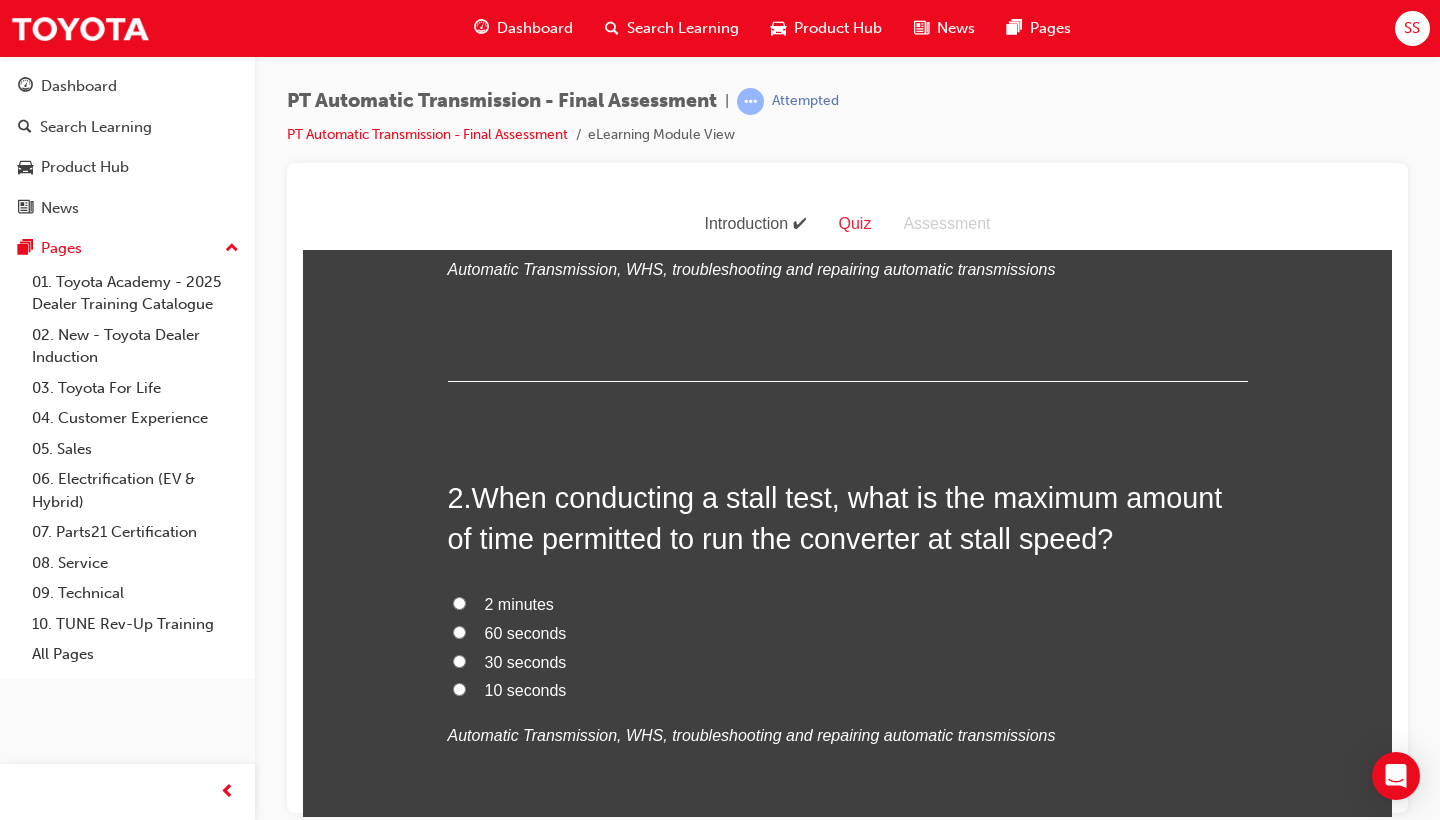 click on "10 seconds" at bounding box center [526, 689] 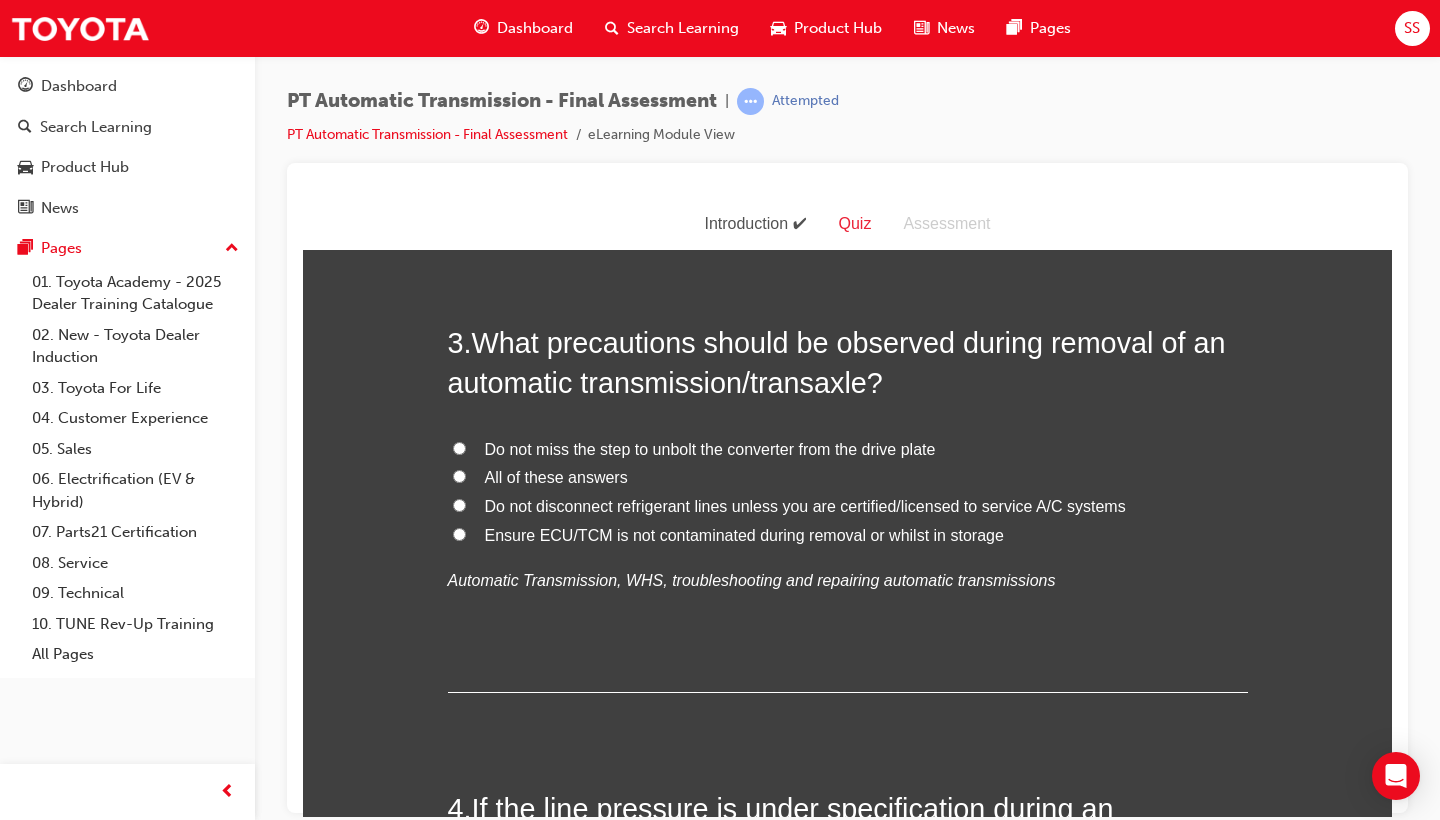 scroll, scrollTop: 1029, scrollLeft: 0, axis: vertical 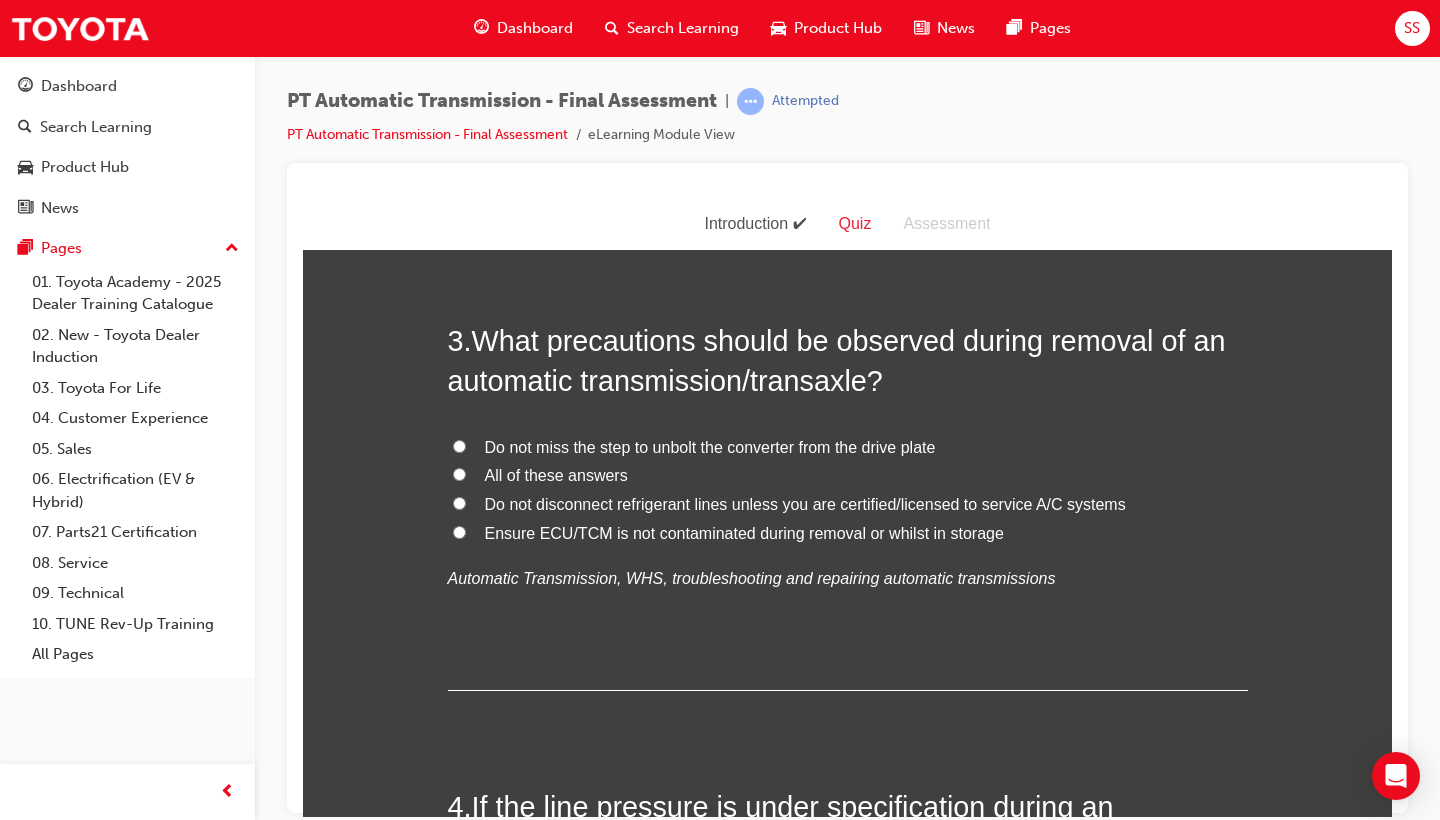 click on "All of these answers" at bounding box center (556, 474) 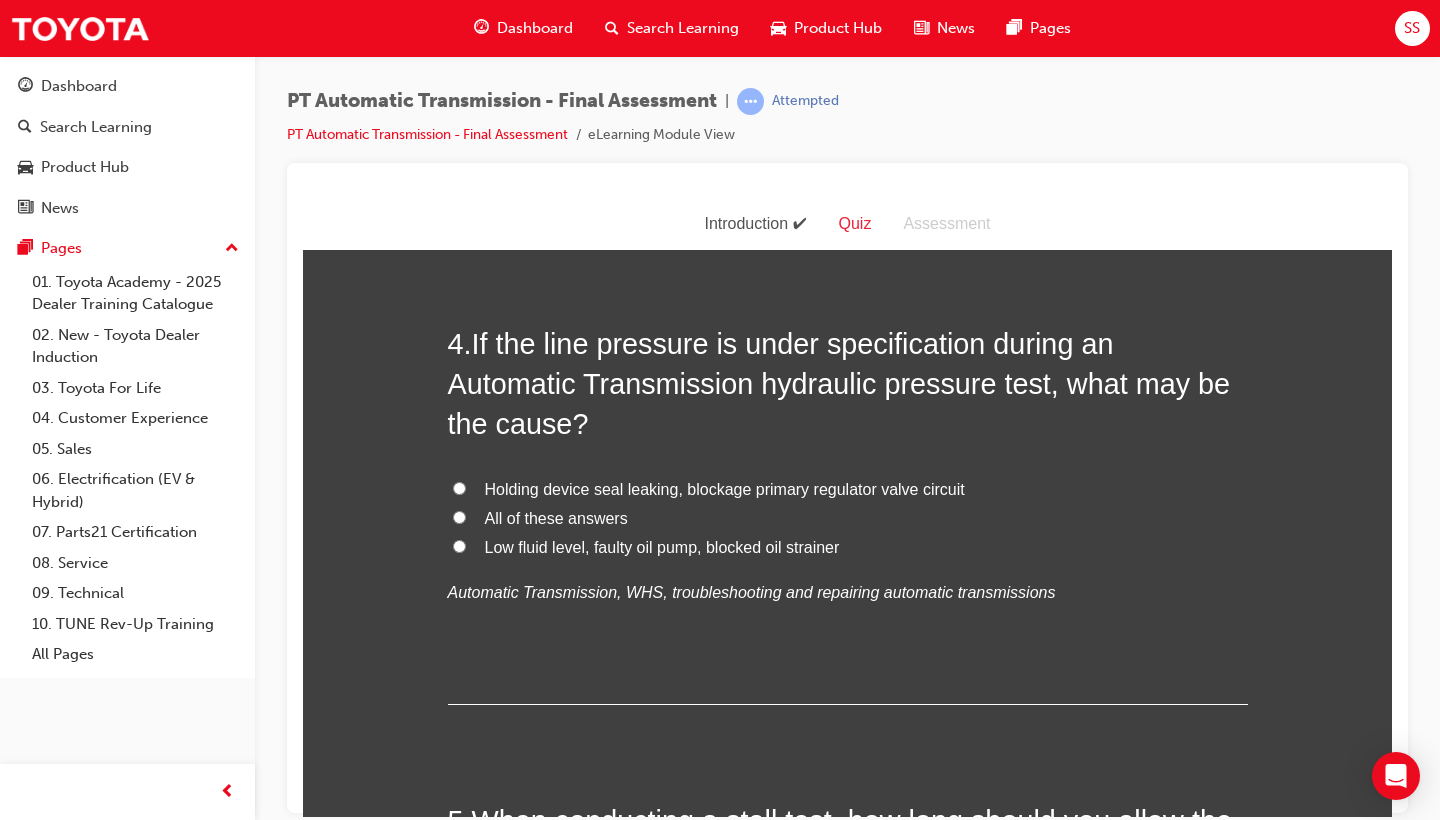 scroll, scrollTop: 1496, scrollLeft: 0, axis: vertical 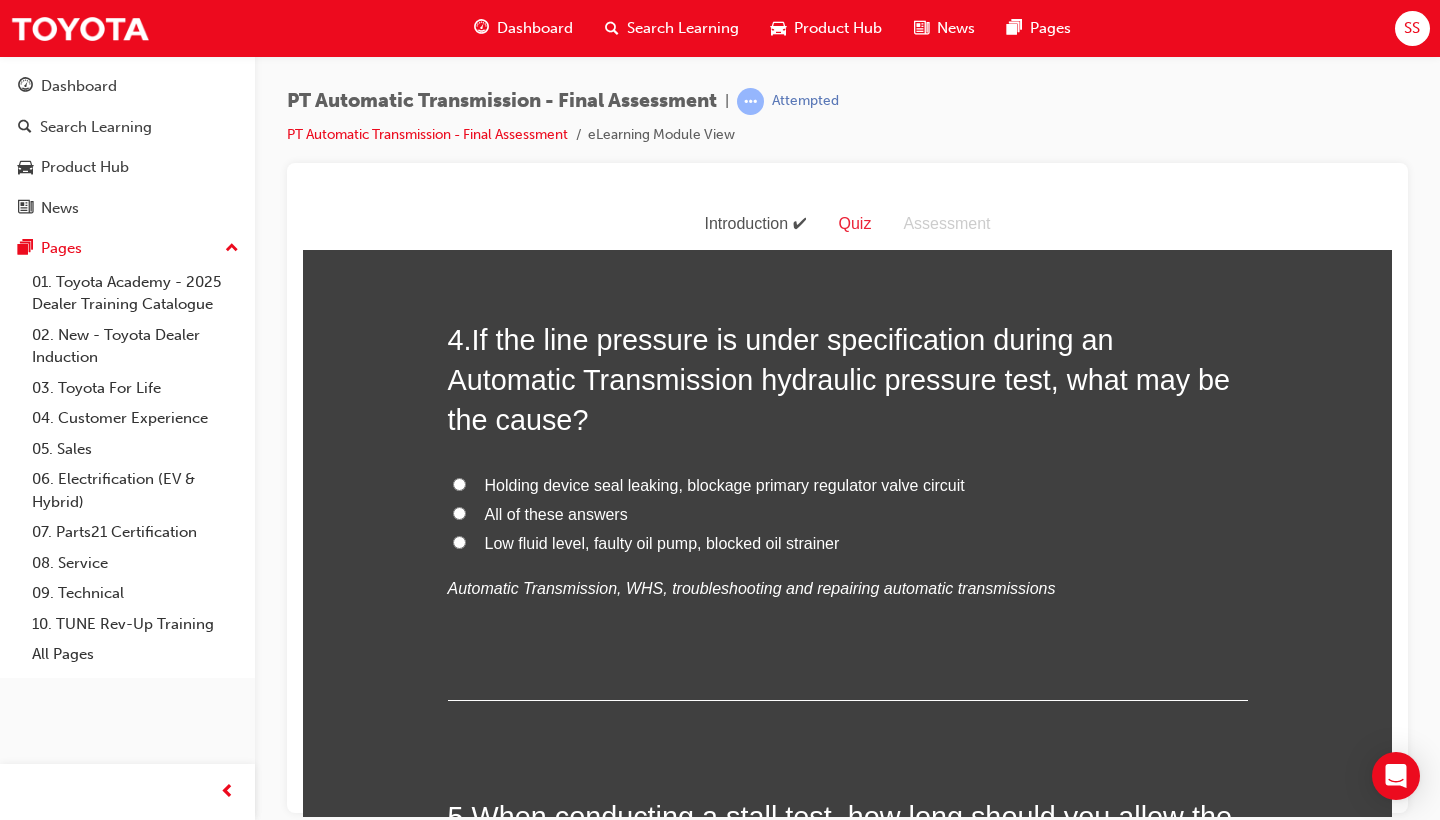 click on "All of these answers" at bounding box center [556, 513] 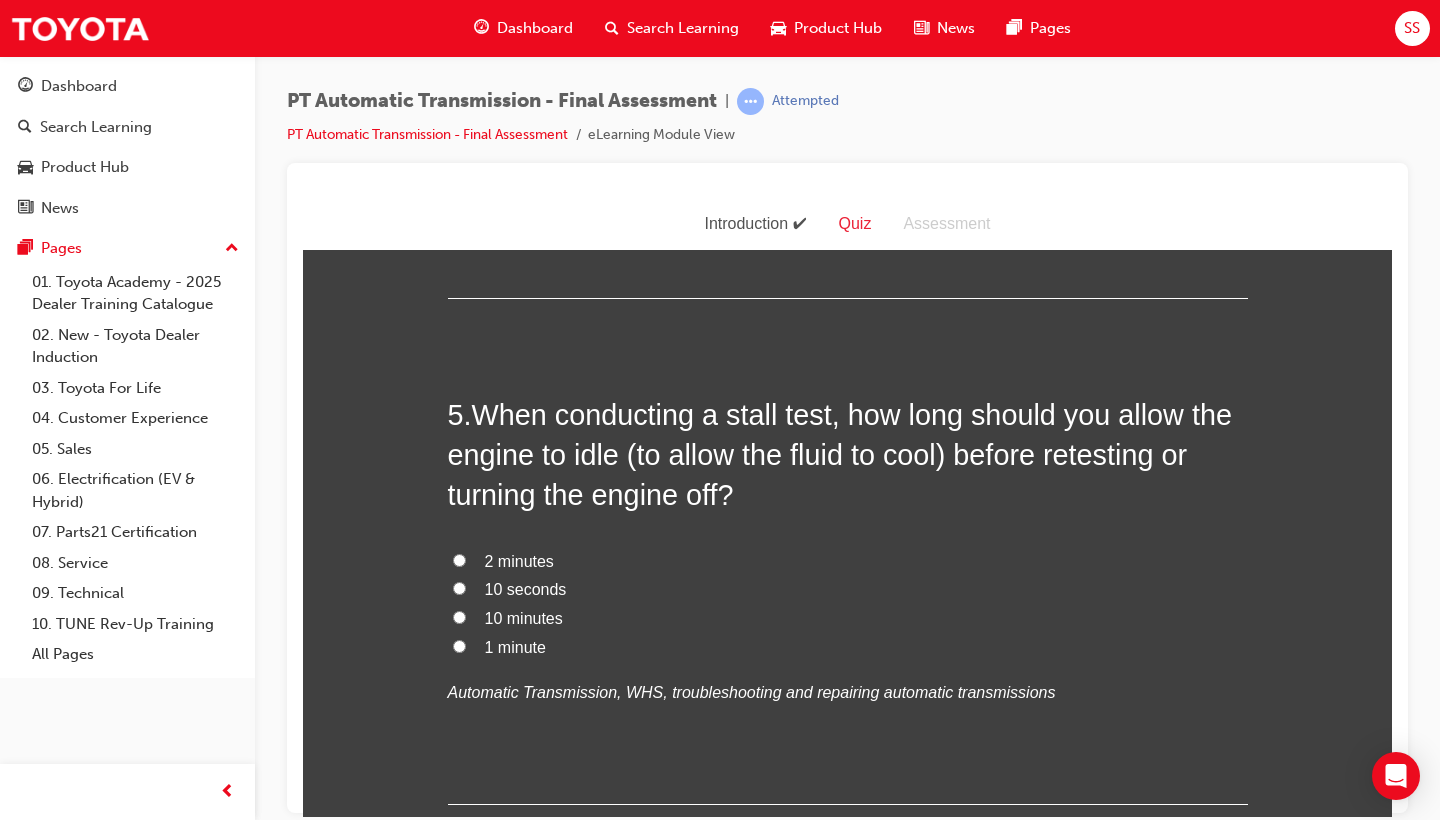 scroll, scrollTop: 1901, scrollLeft: 0, axis: vertical 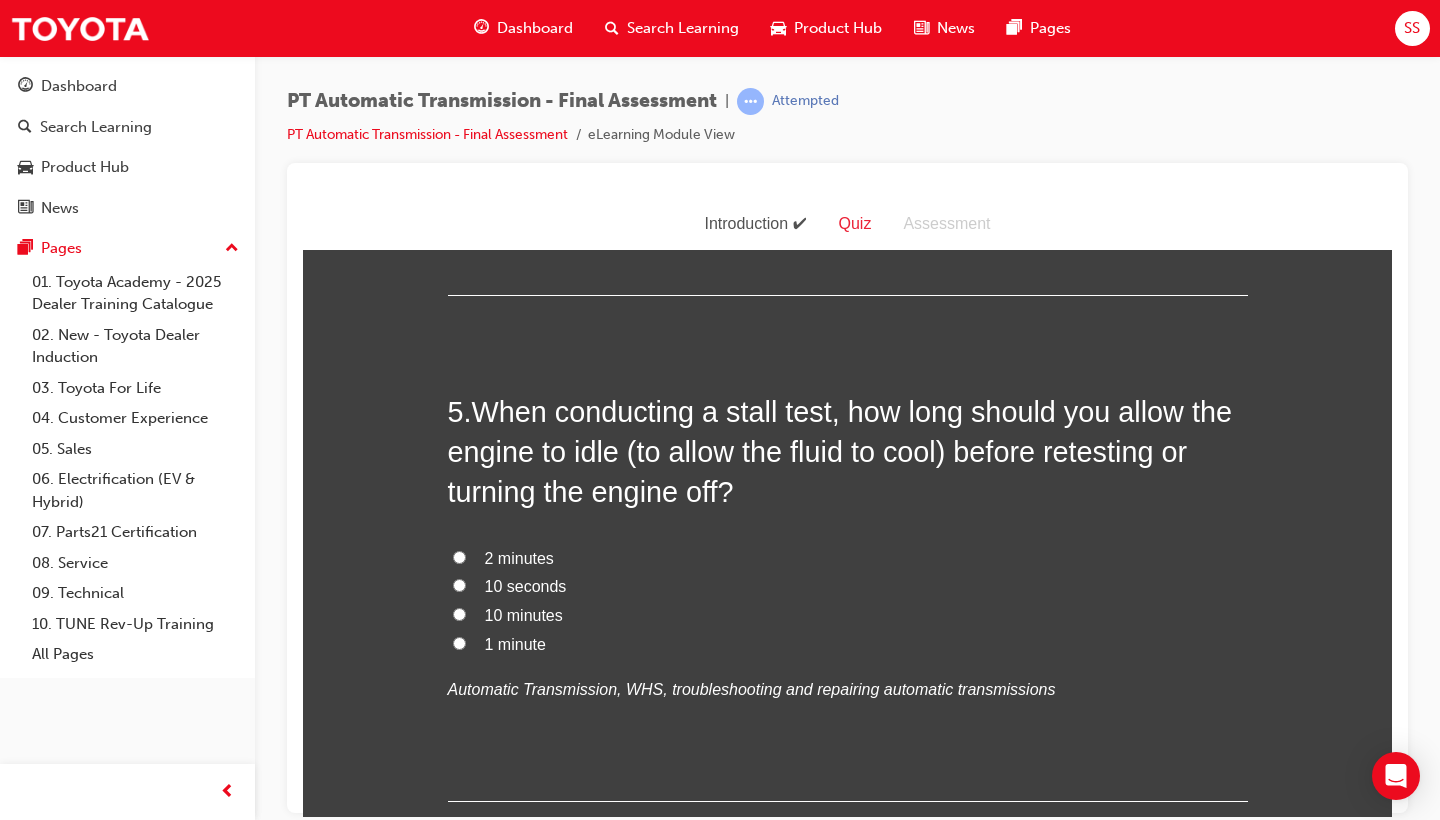 click on "2 minutes" at bounding box center (519, 557) 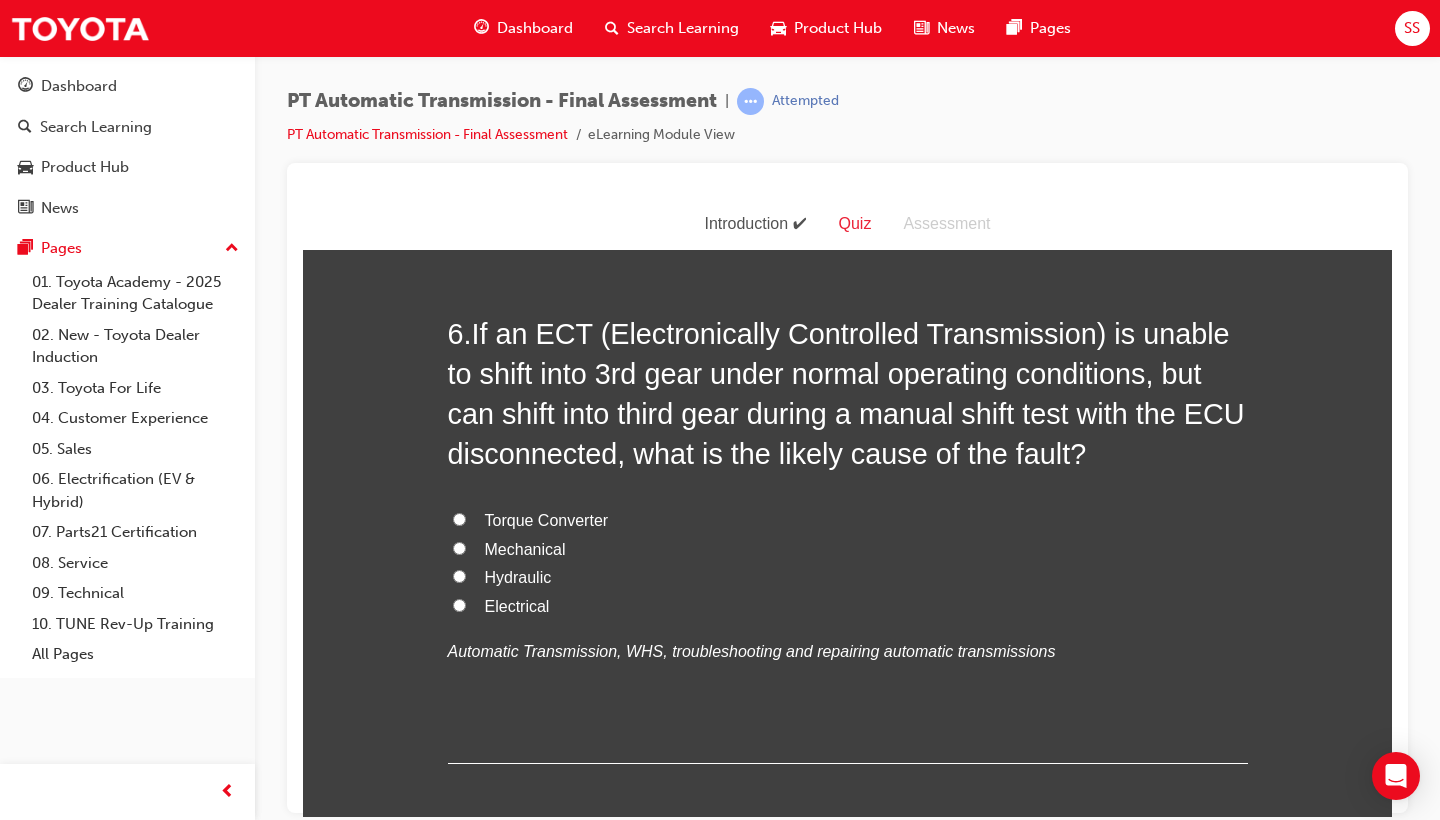 scroll, scrollTop: 2488, scrollLeft: 0, axis: vertical 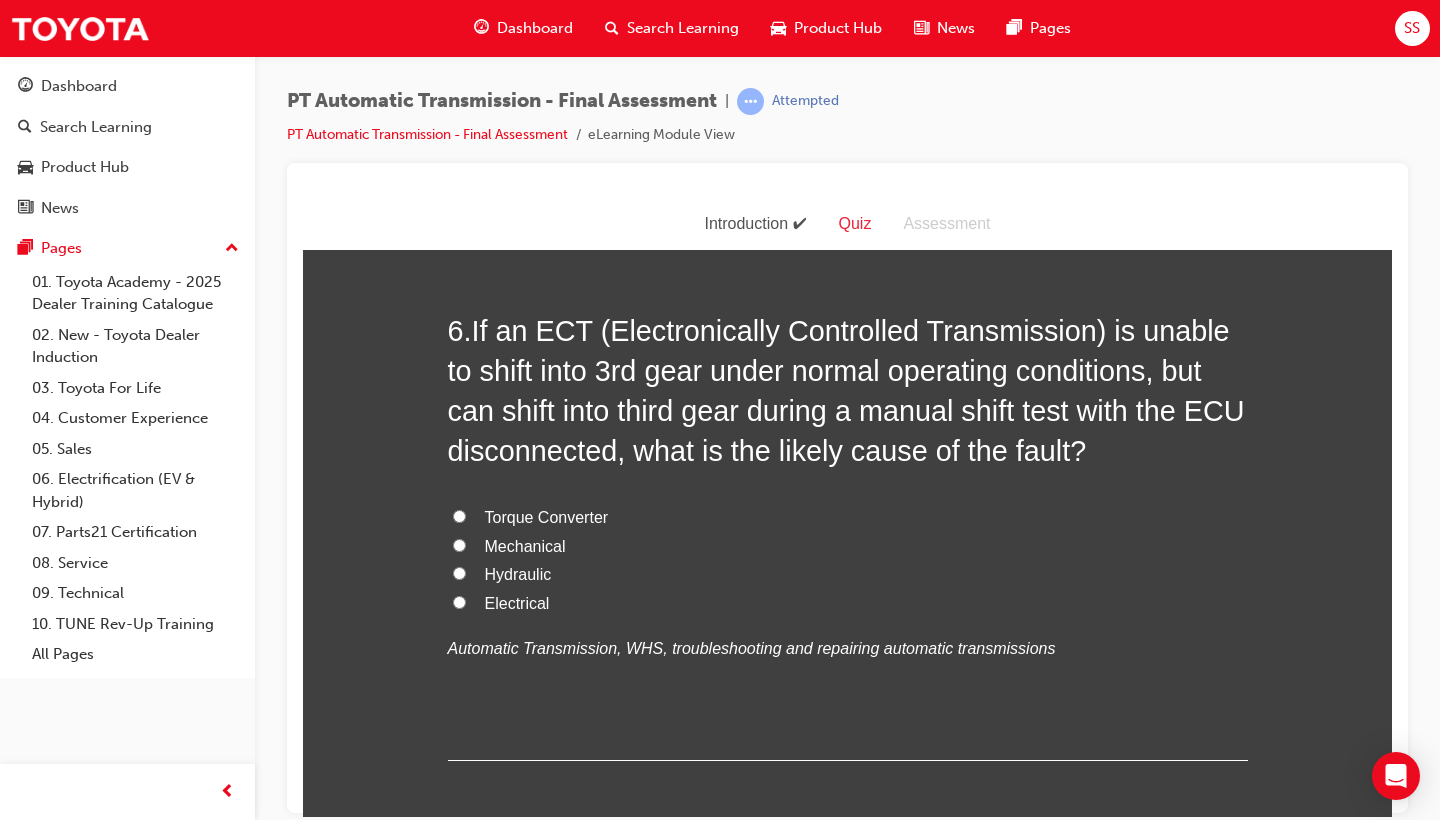 click on "Electrical" at bounding box center (517, 602) 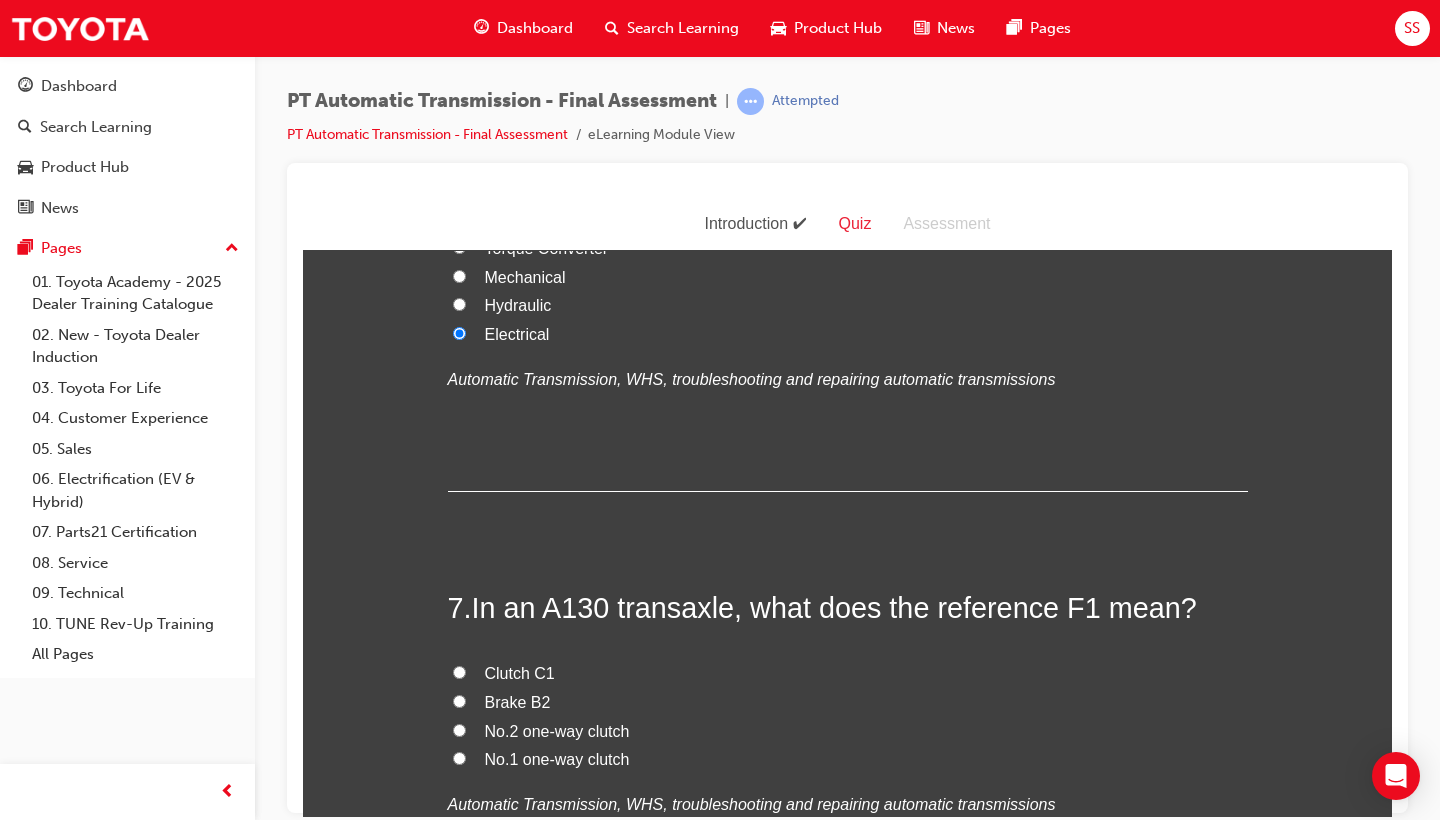 scroll, scrollTop: 2766, scrollLeft: 0, axis: vertical 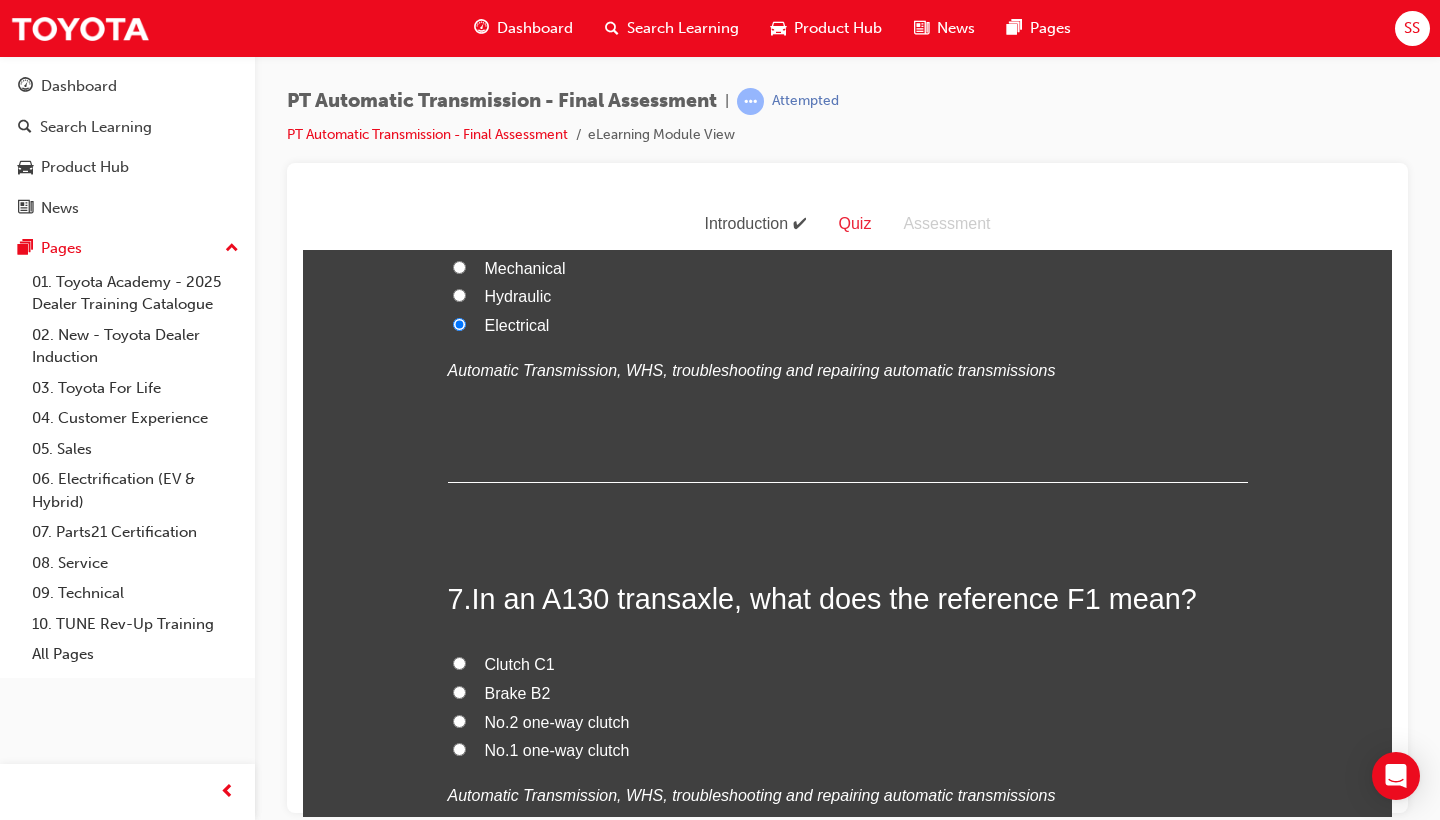 click on "No.1 one-way clutch" at bounding box center [557, 749] 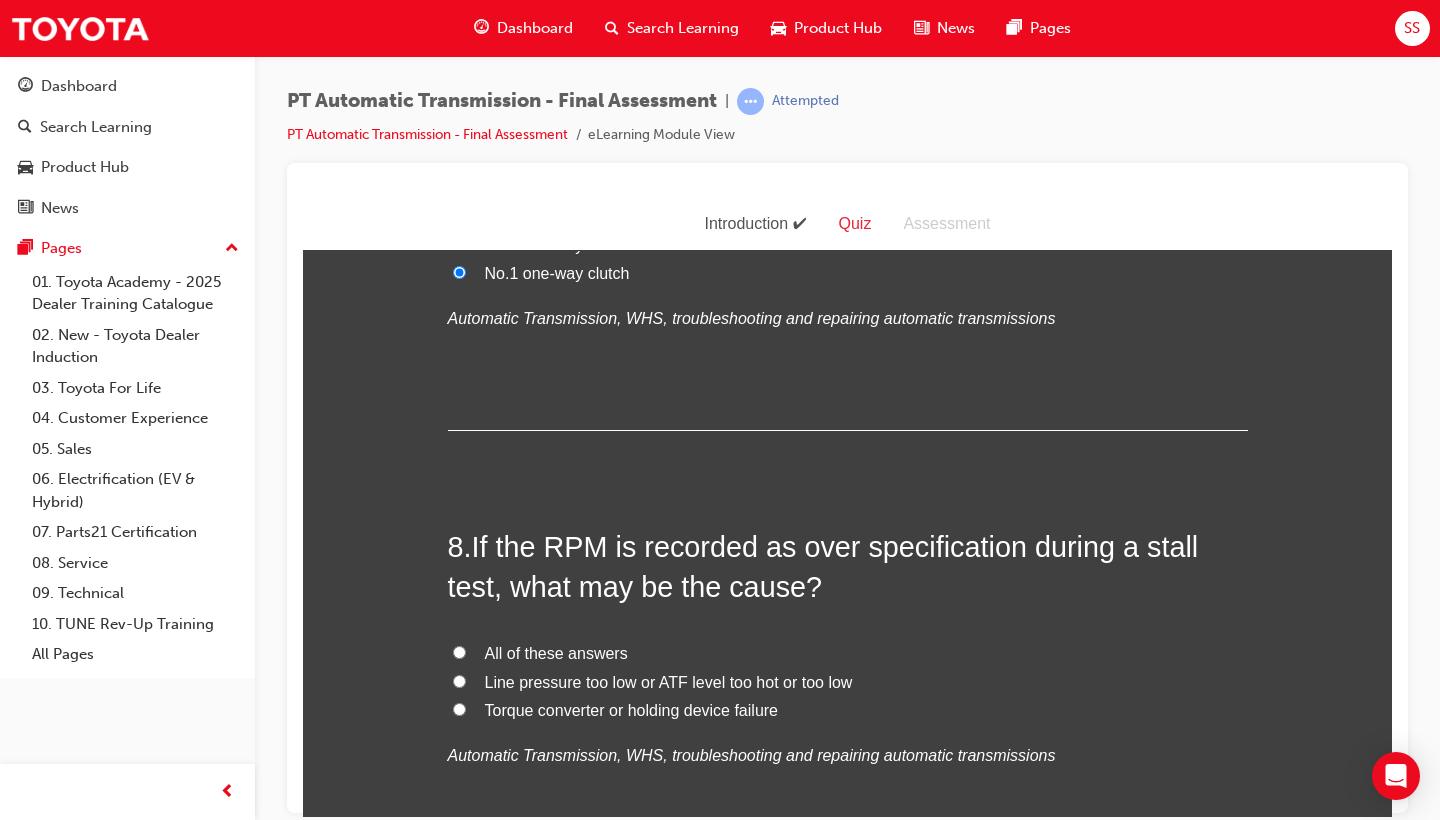 scroll, scrollTop: 3245, scrollLeft: 0, axis: vertical 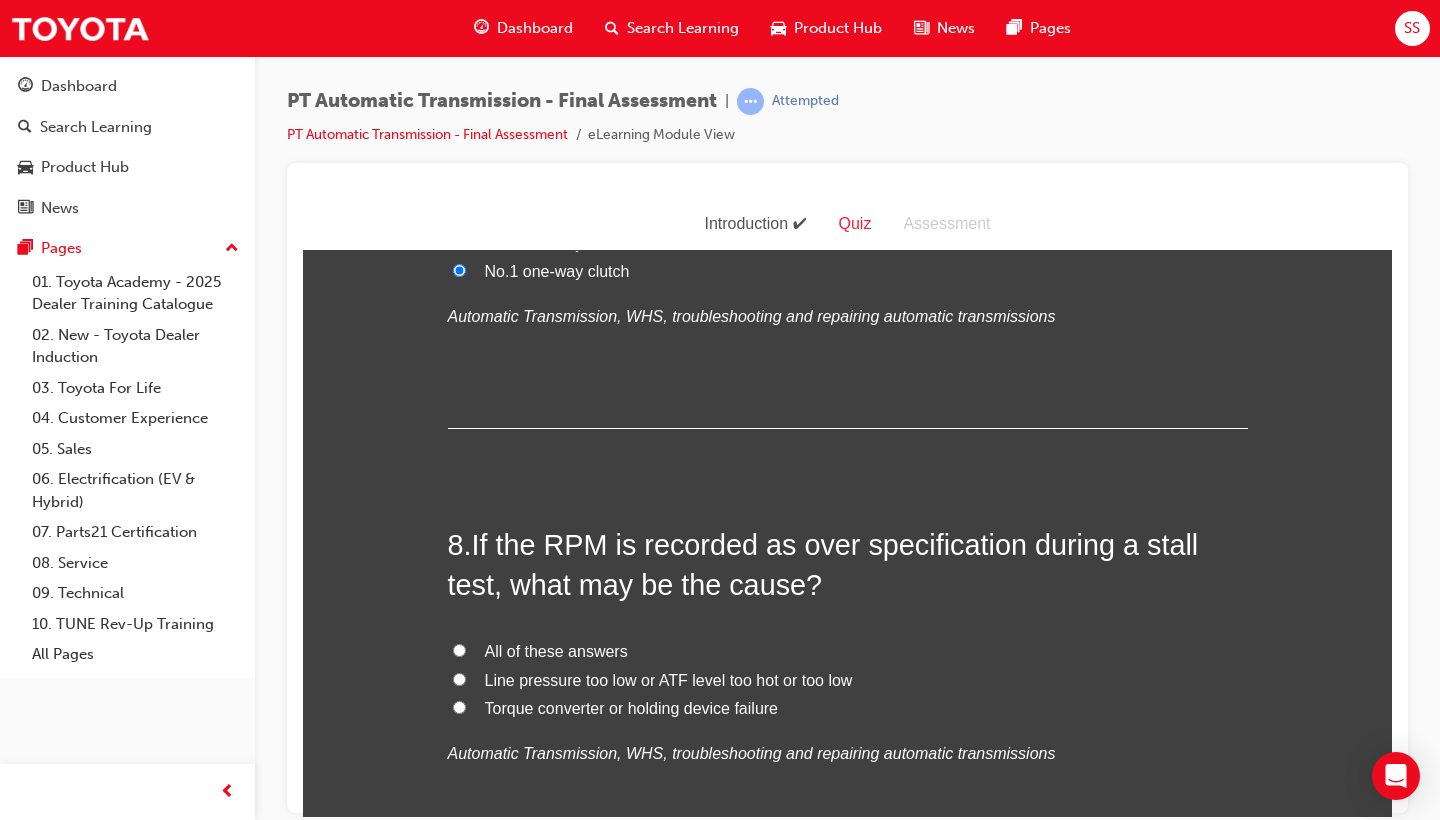 click on "All of these answers" at bounding box center [556, 650] 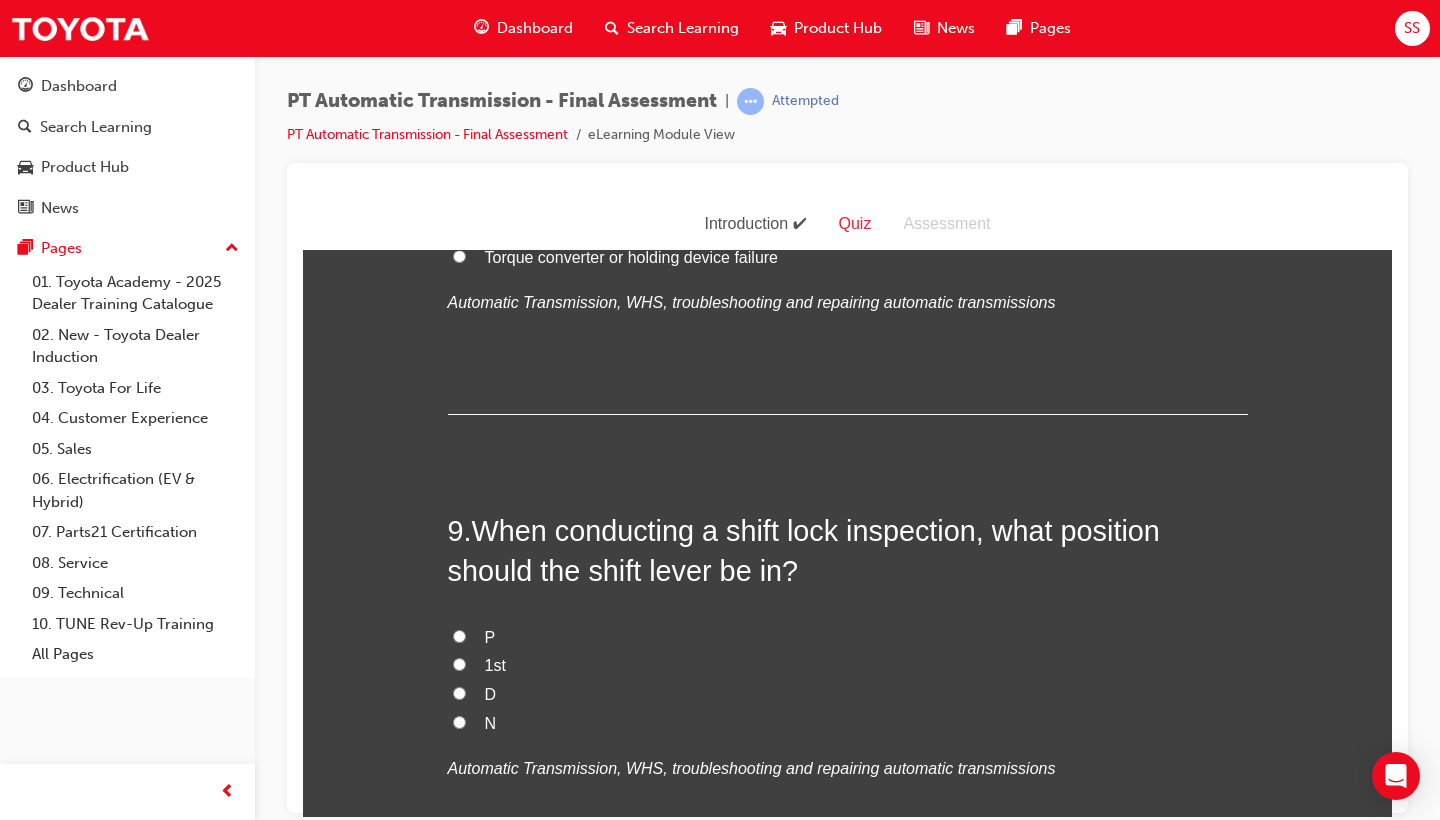 scroll, scrollTop: 3734, scrollLeft: 0, axis: vertical 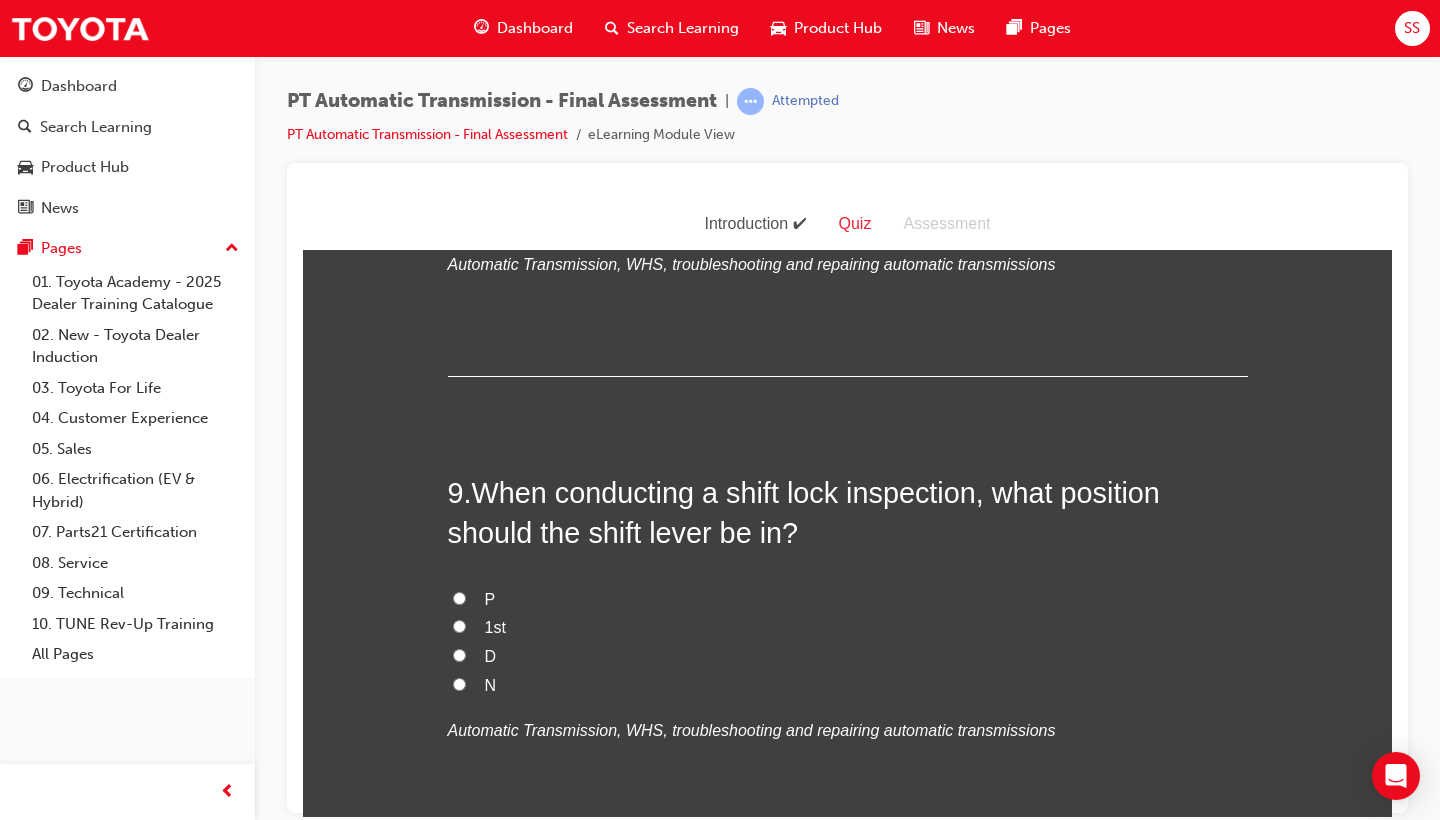 click on "N" at bounding box center [848, 685] 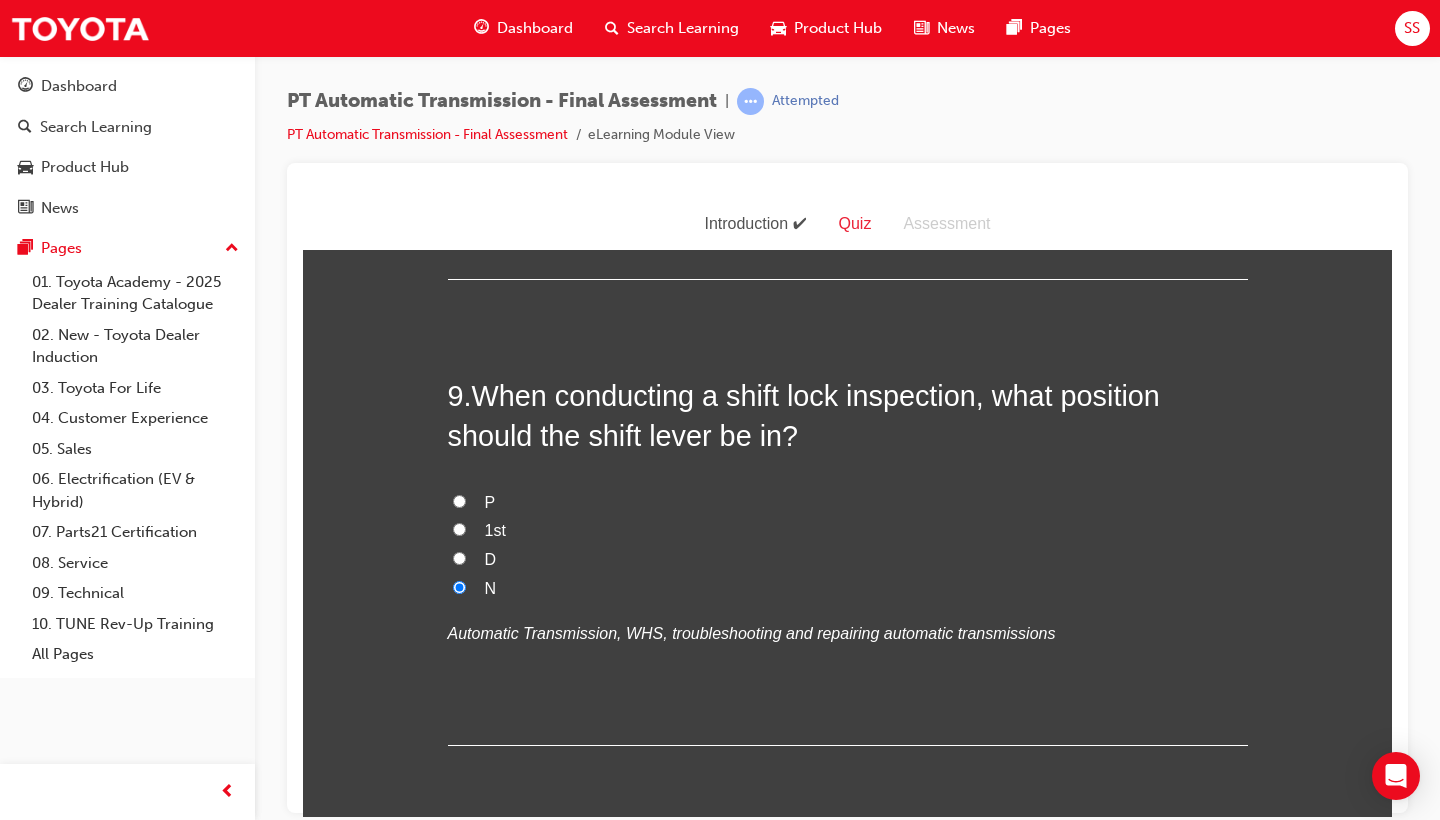 scroll, scrollTop: 3834, scrollLeft: 0, axis: vertical 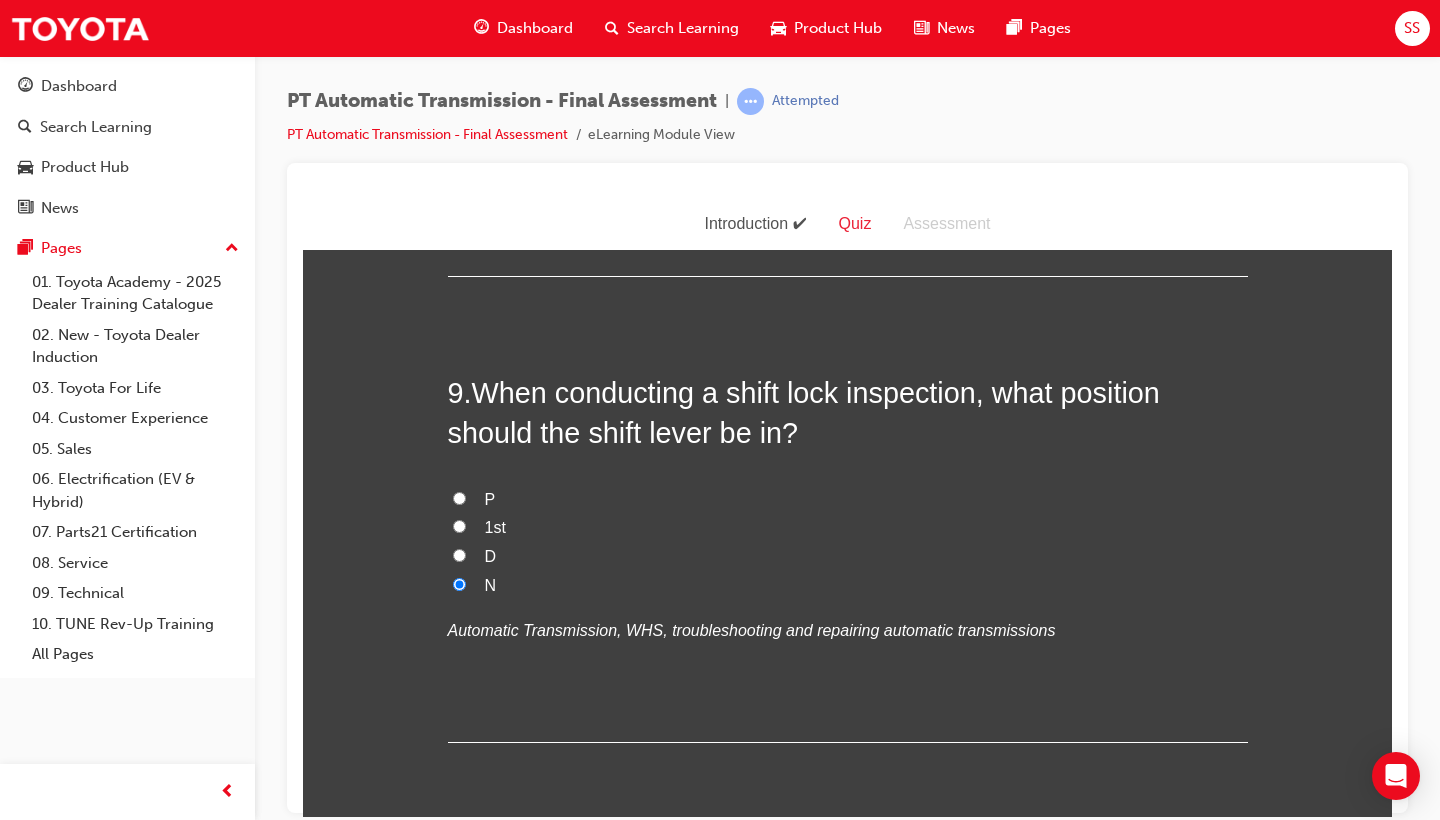 click on "P" at bounding box center [848, 499] 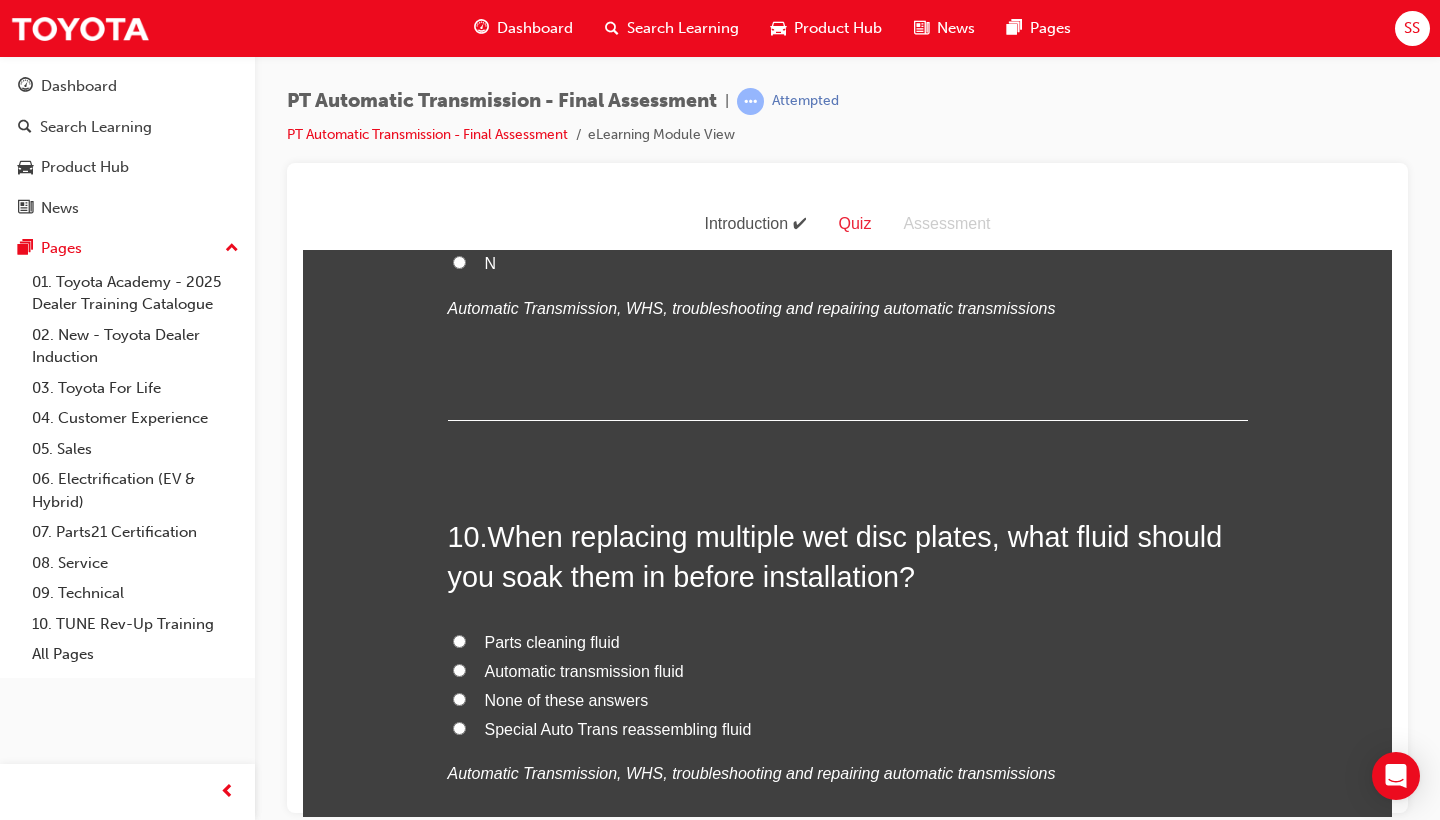 scroll, scrollTop: 4164, scrollLeft: 0, axis: vertical 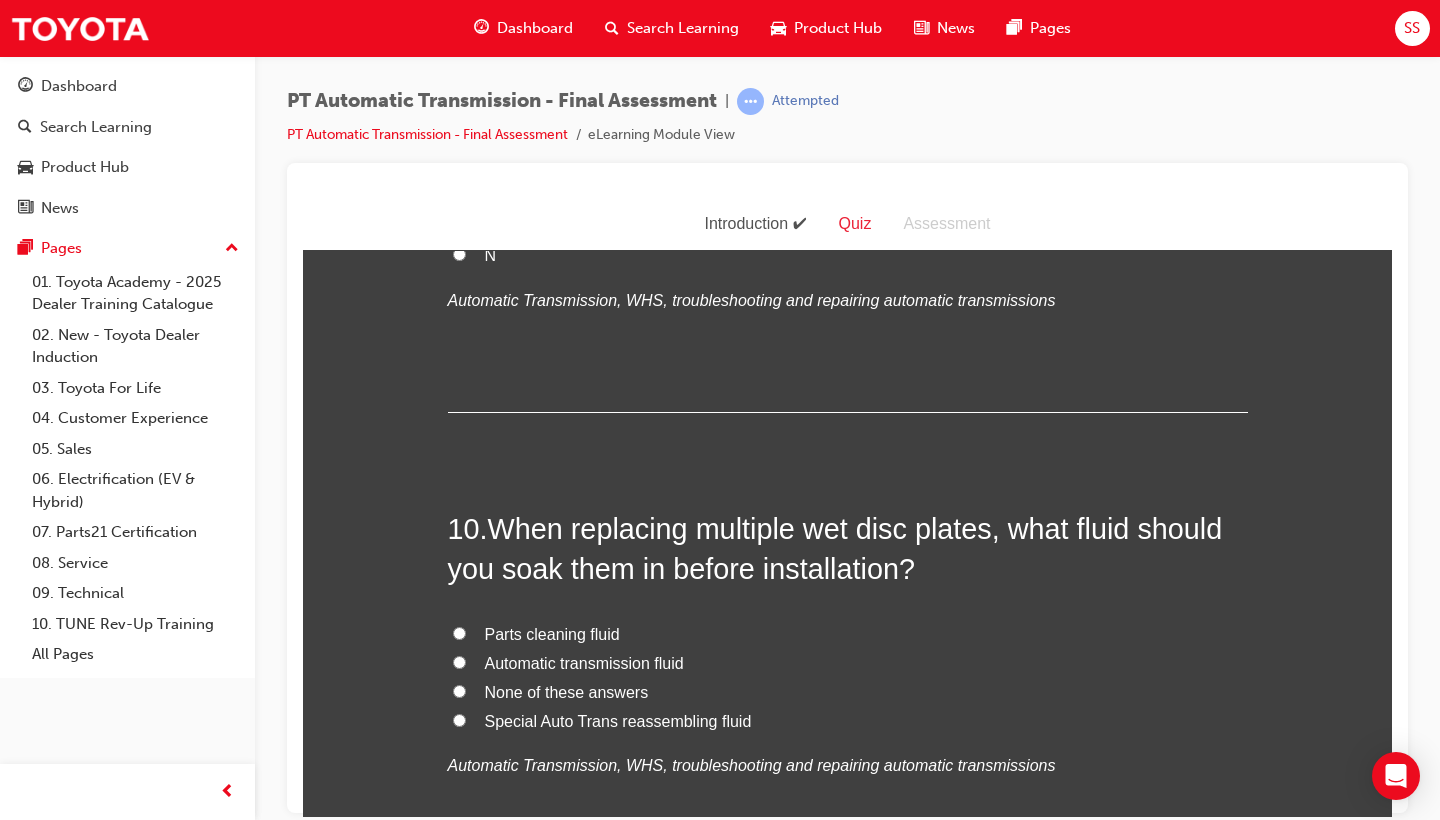 click on "Automatic transmission fluid" at bounding box center (584, 662) 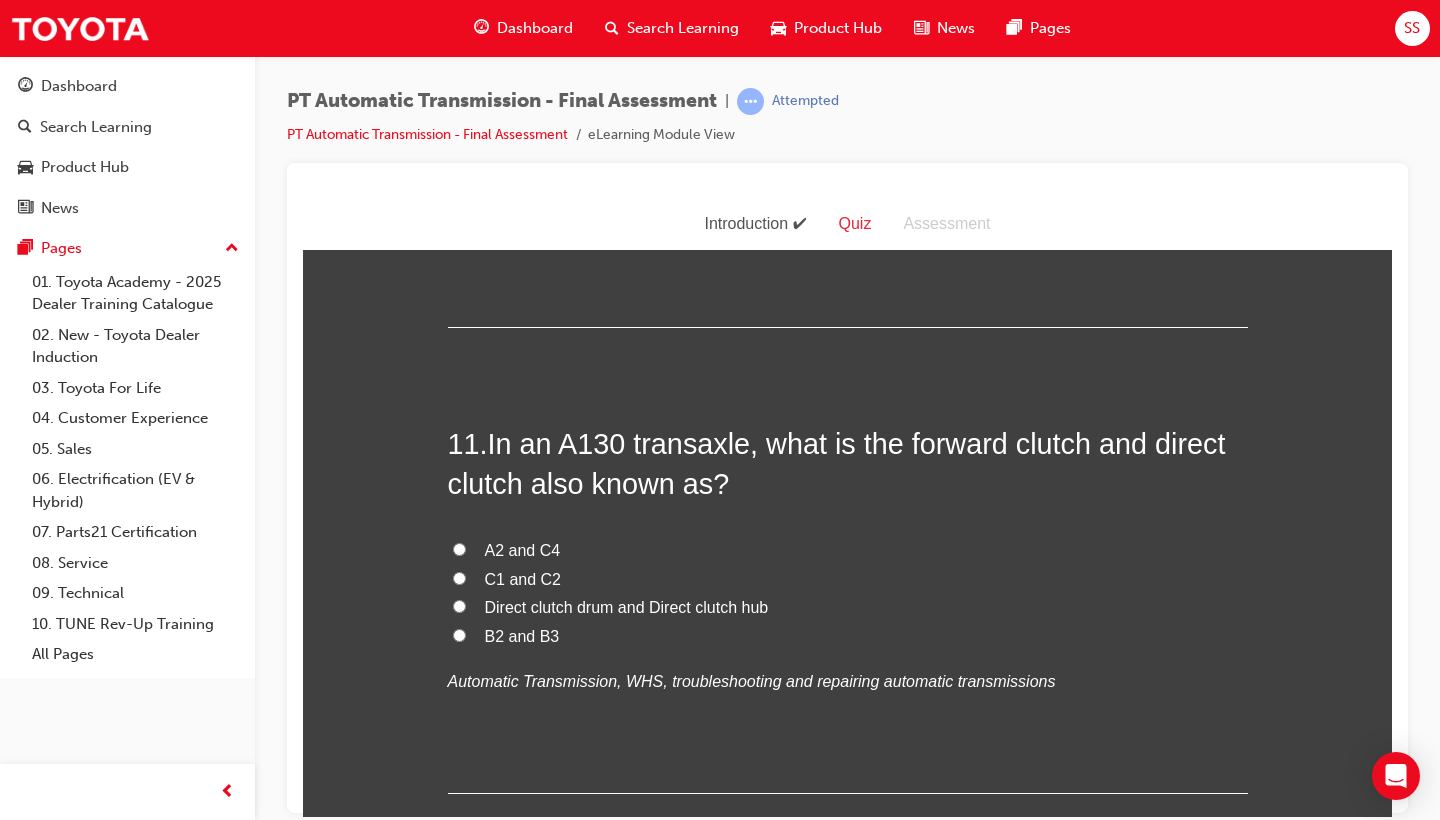 scroll, scrollTop: 4719, scrollLeft: 0, axis: vertical 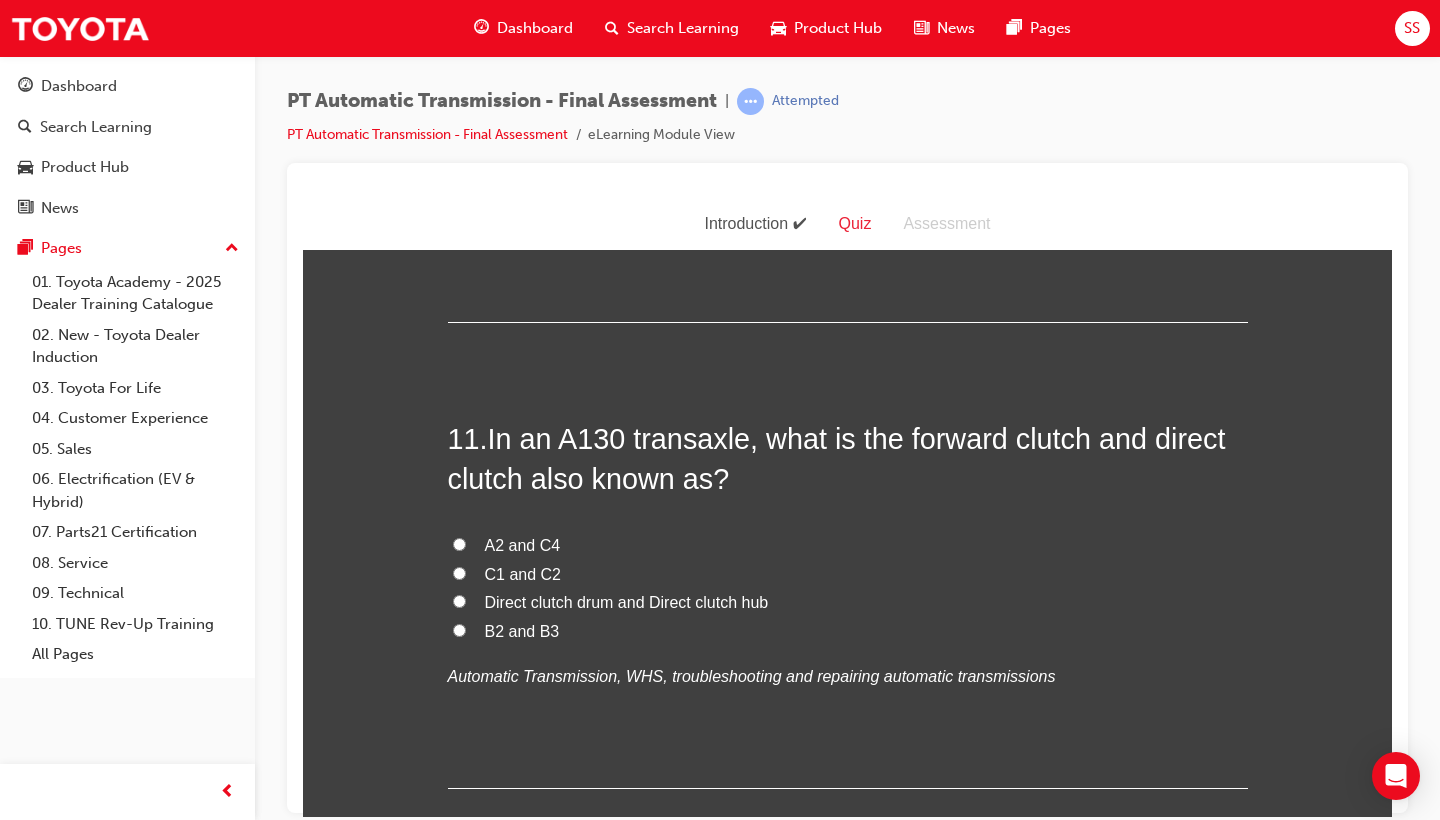 click on "C1 and C2" at bounding box center [523, 573] 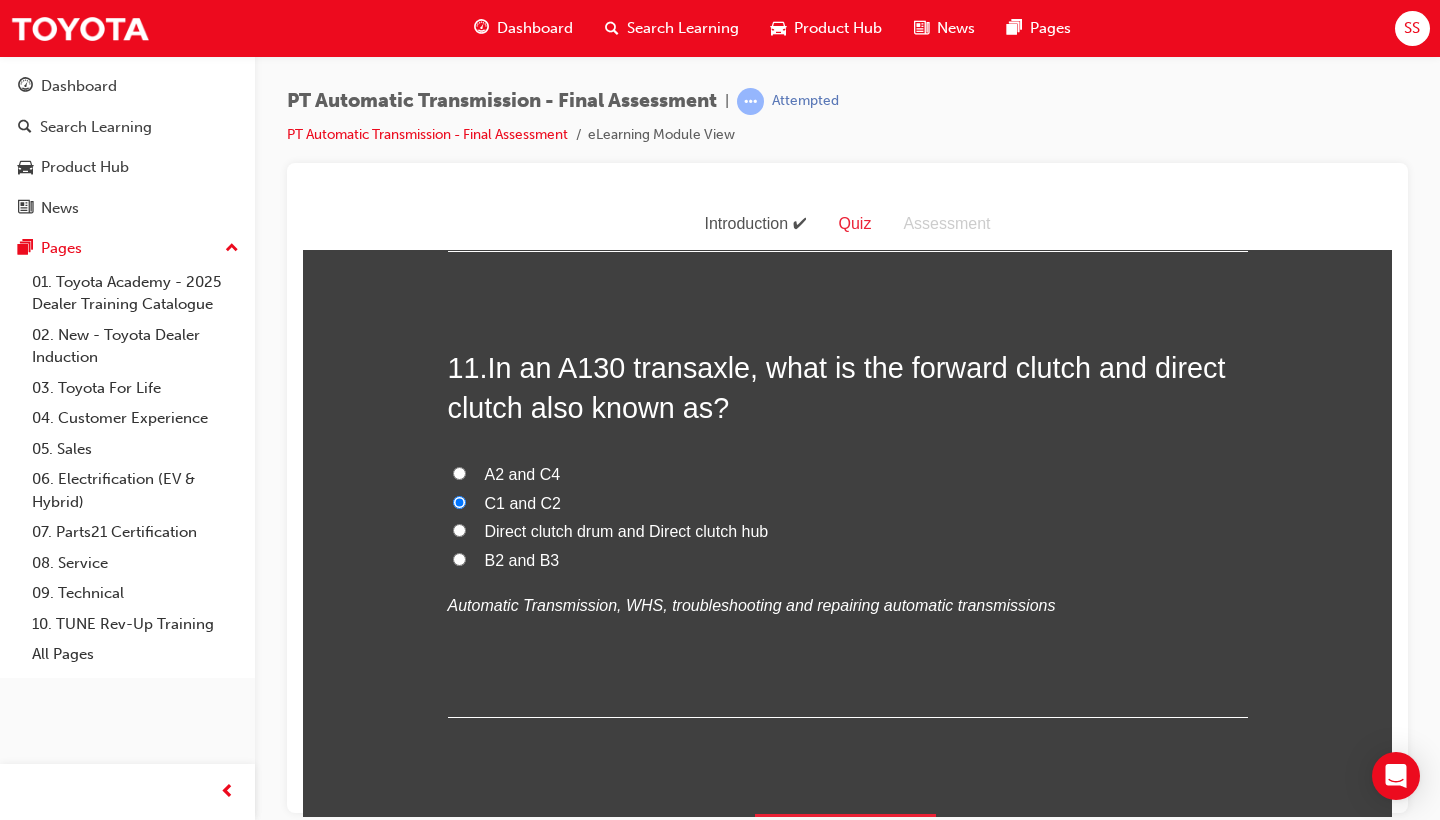 scroll, scrollTop: 4789, scrollLeft: 0, axis: vertical 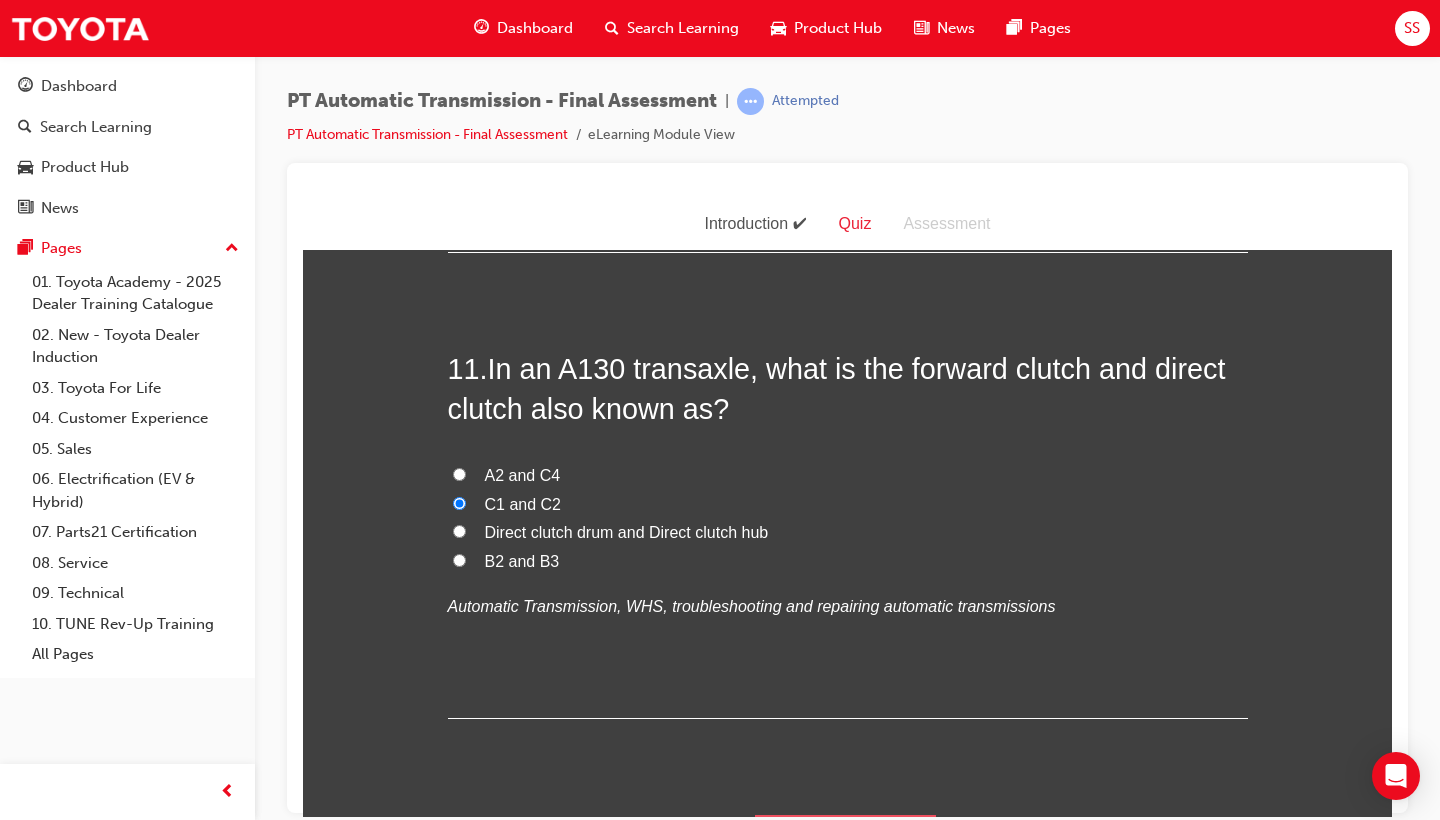 click on "Submit Answers" at bounding box center (846, 842) 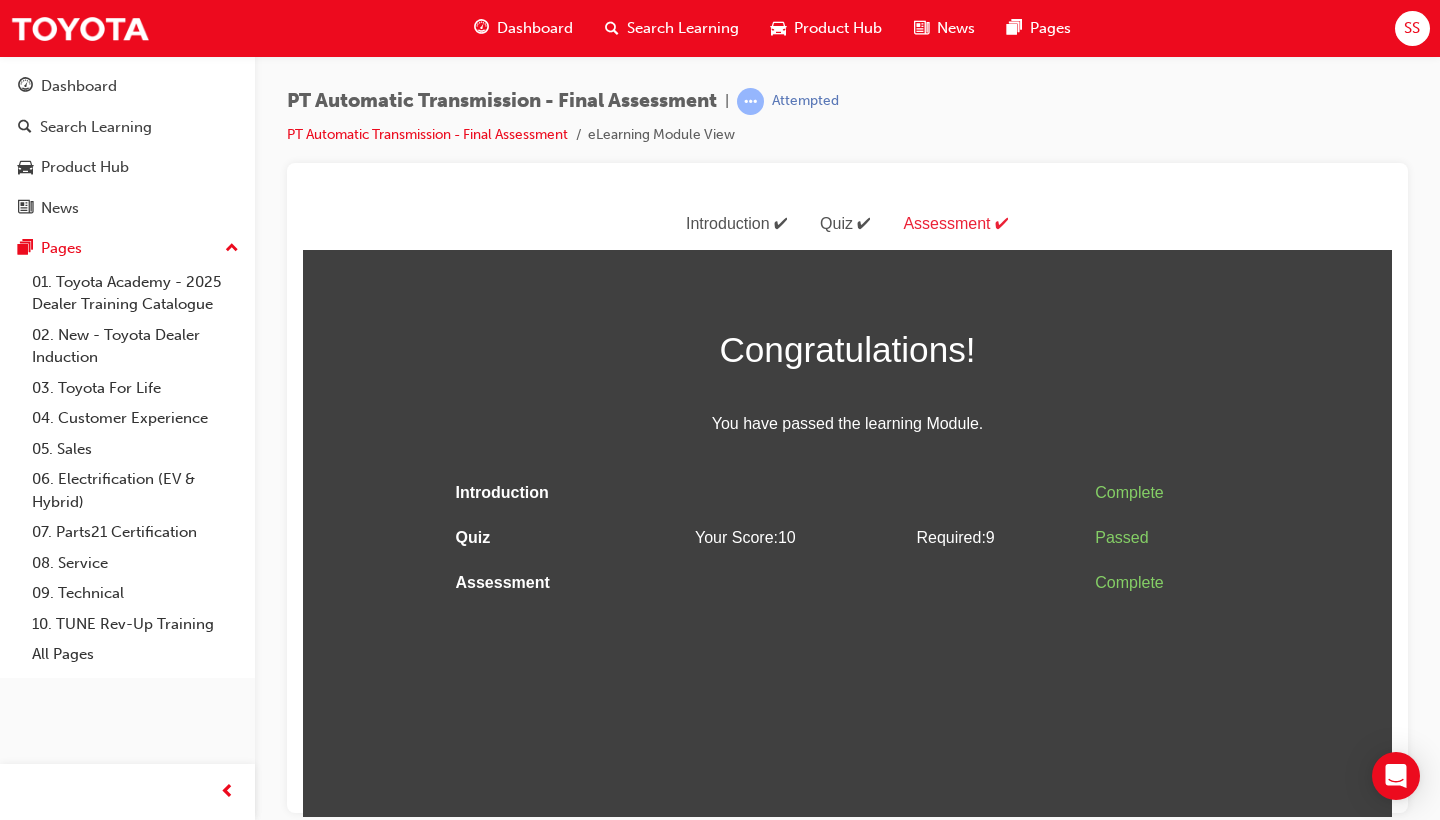 scroll, scrollTop: 18, scrollLeft: 0, axis: vertical 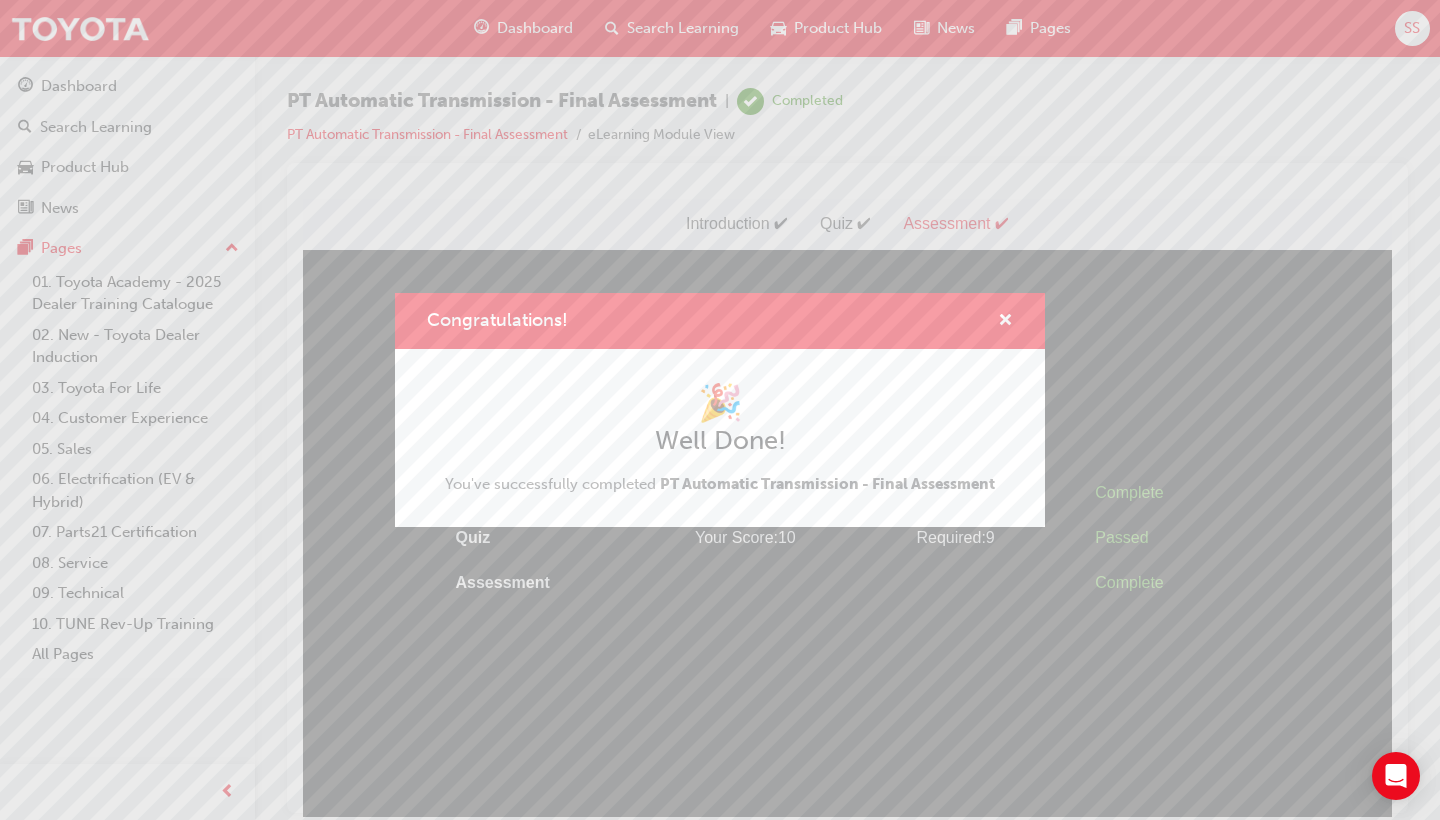 click on "Congratulations!" at bounding box center [720, 321] 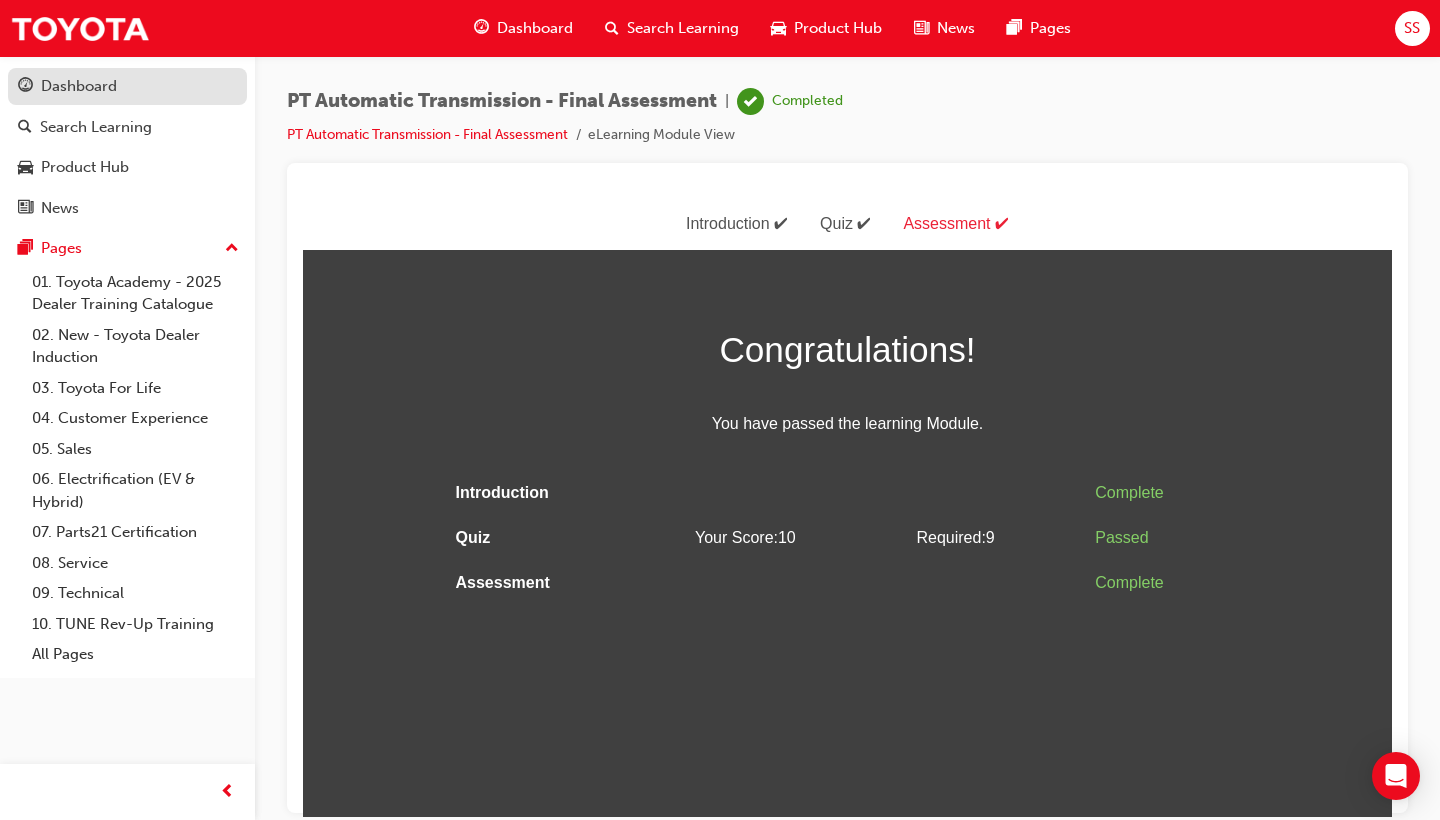 click on "Dashboard" at bounding box center (127, 86) 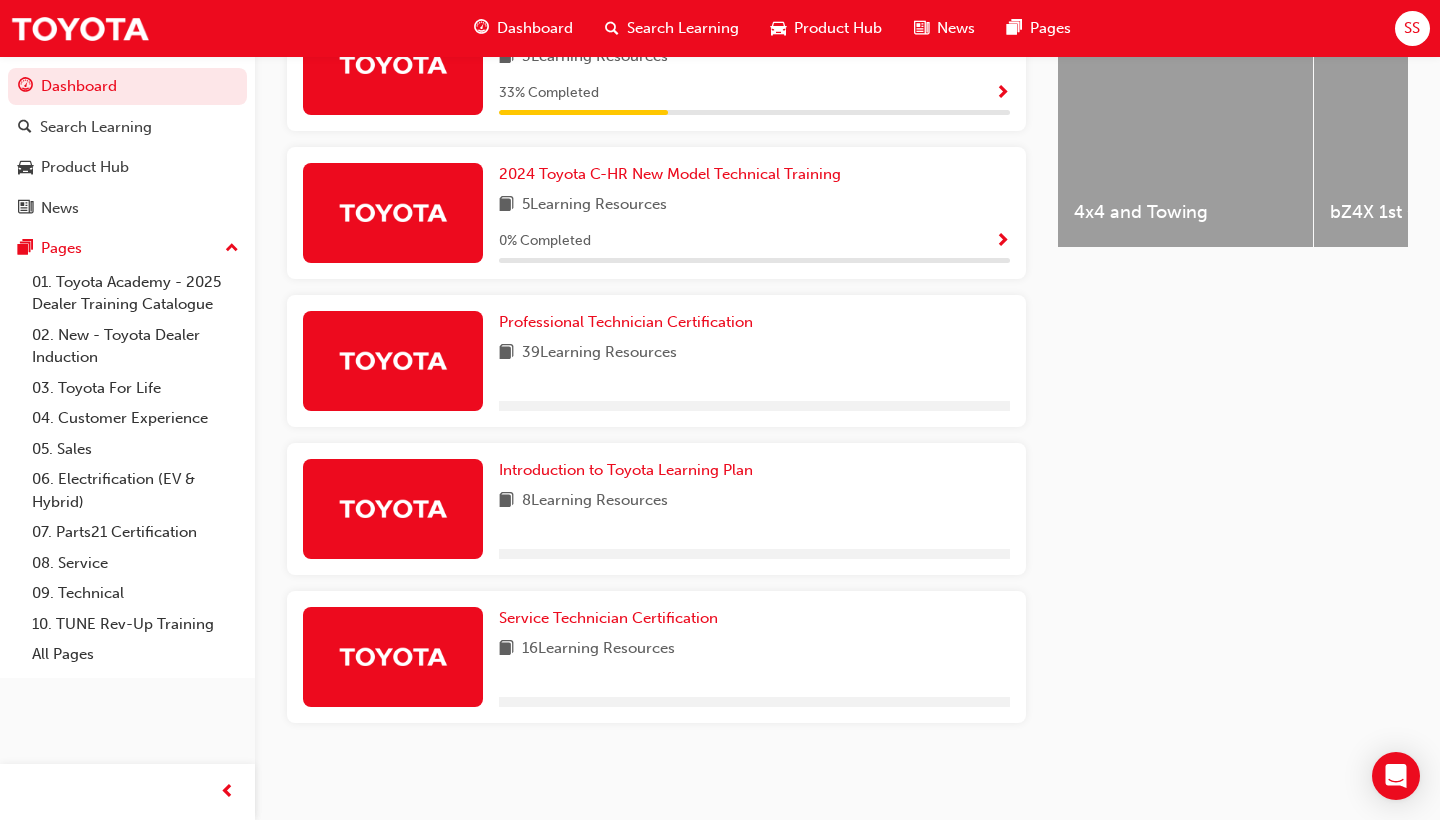 scroll, scrollTop: 844, scrollLeft: 0, axis: vertical 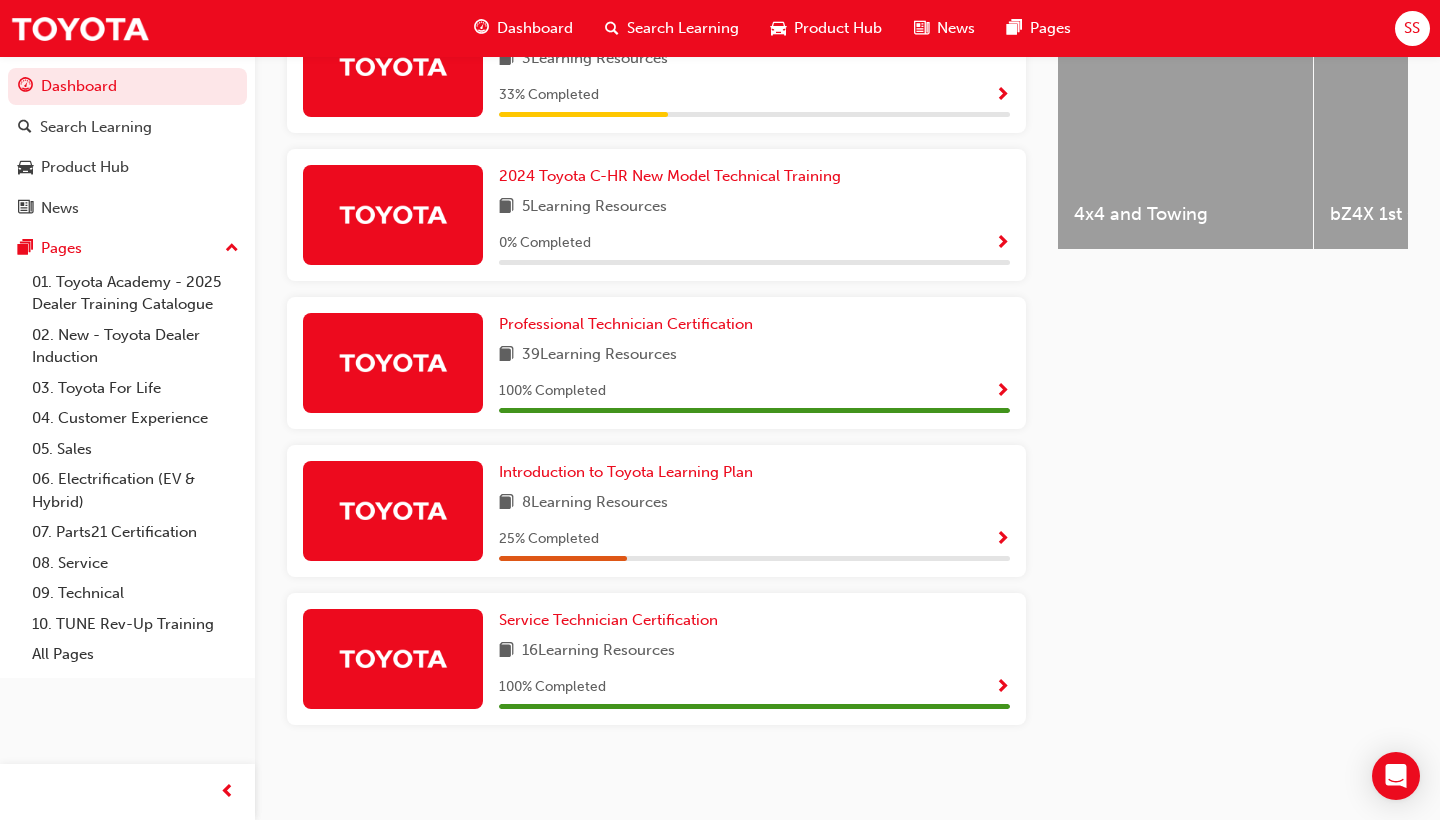 click at bounding box center [1002, 392] 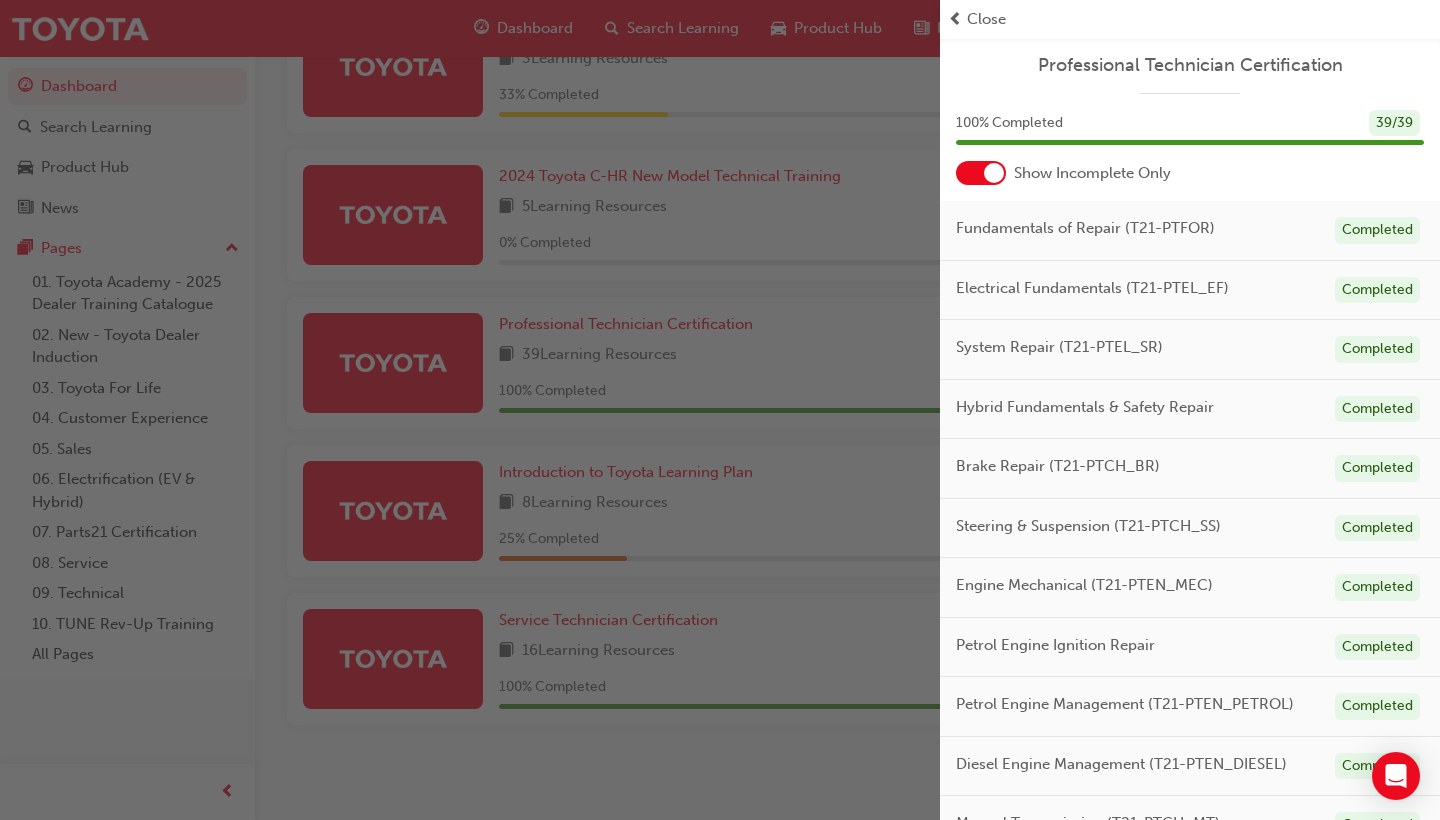 scroll, scrollTop: 0, scrollLeft: 0, axis: both 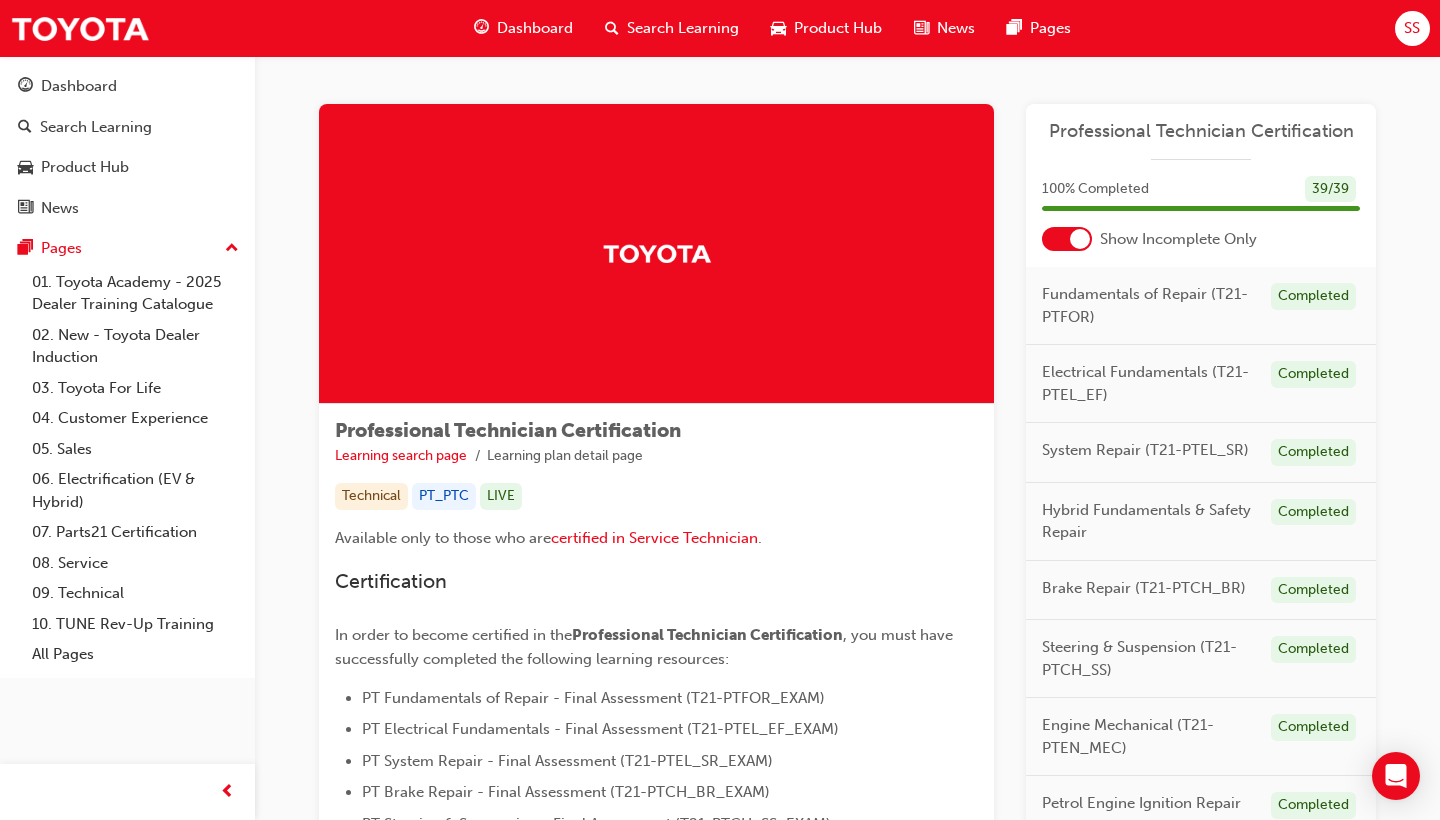 click at bounding box center [656, 254] 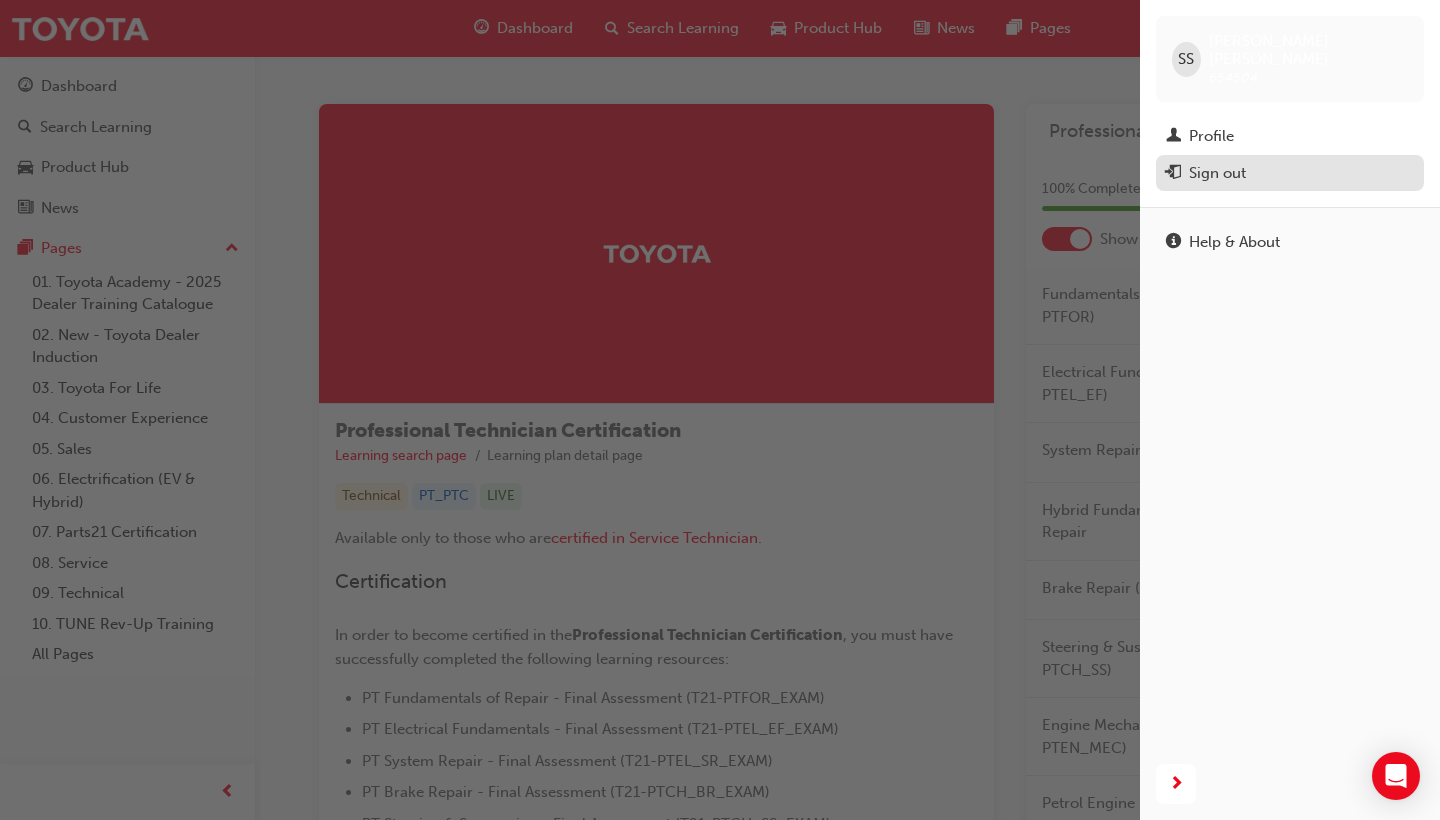 click on "Sign out" at bounding box center (1290, 173) 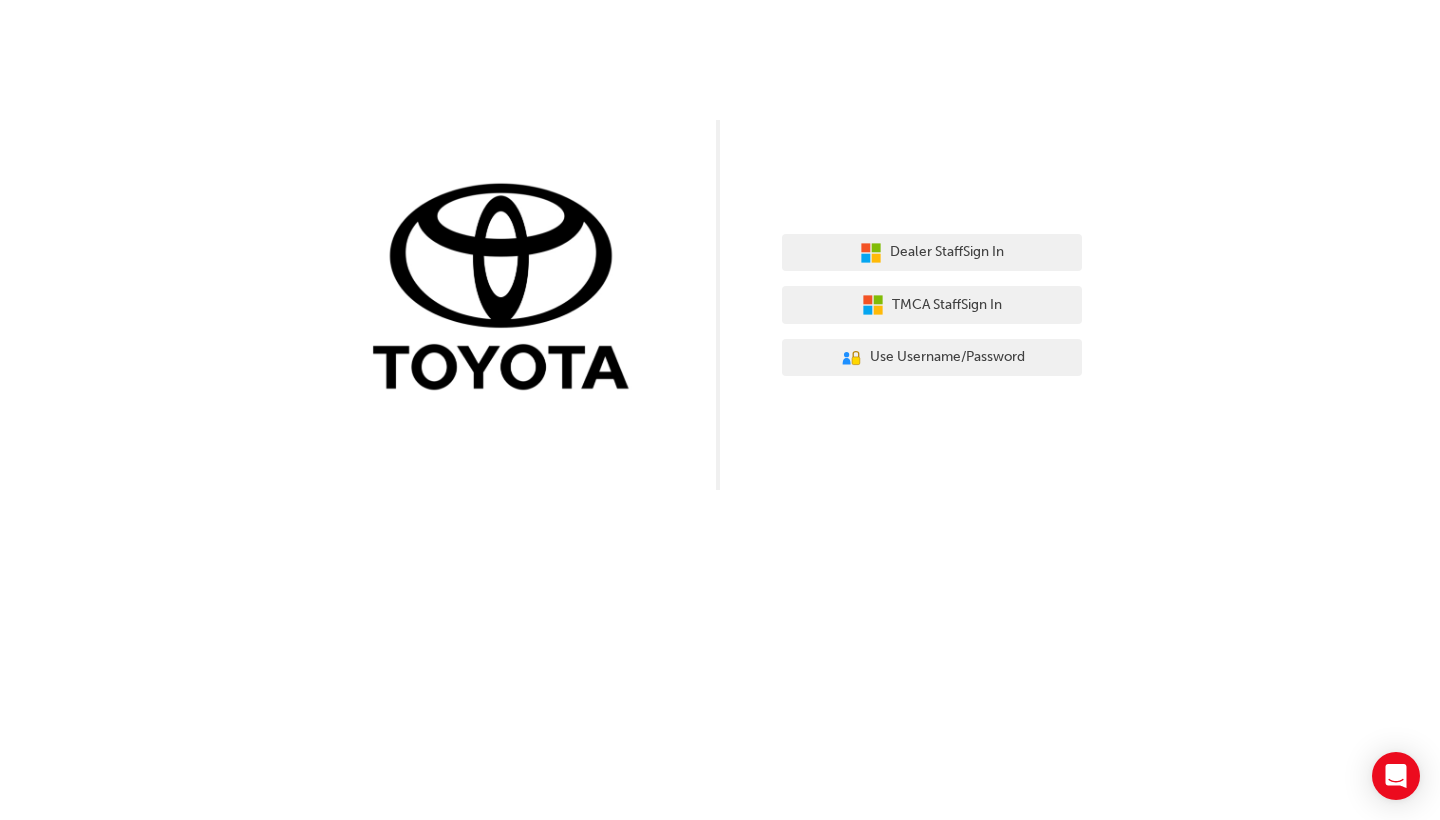 scroll, scrollTop: 0, scrollLeft: 0, axis: both 